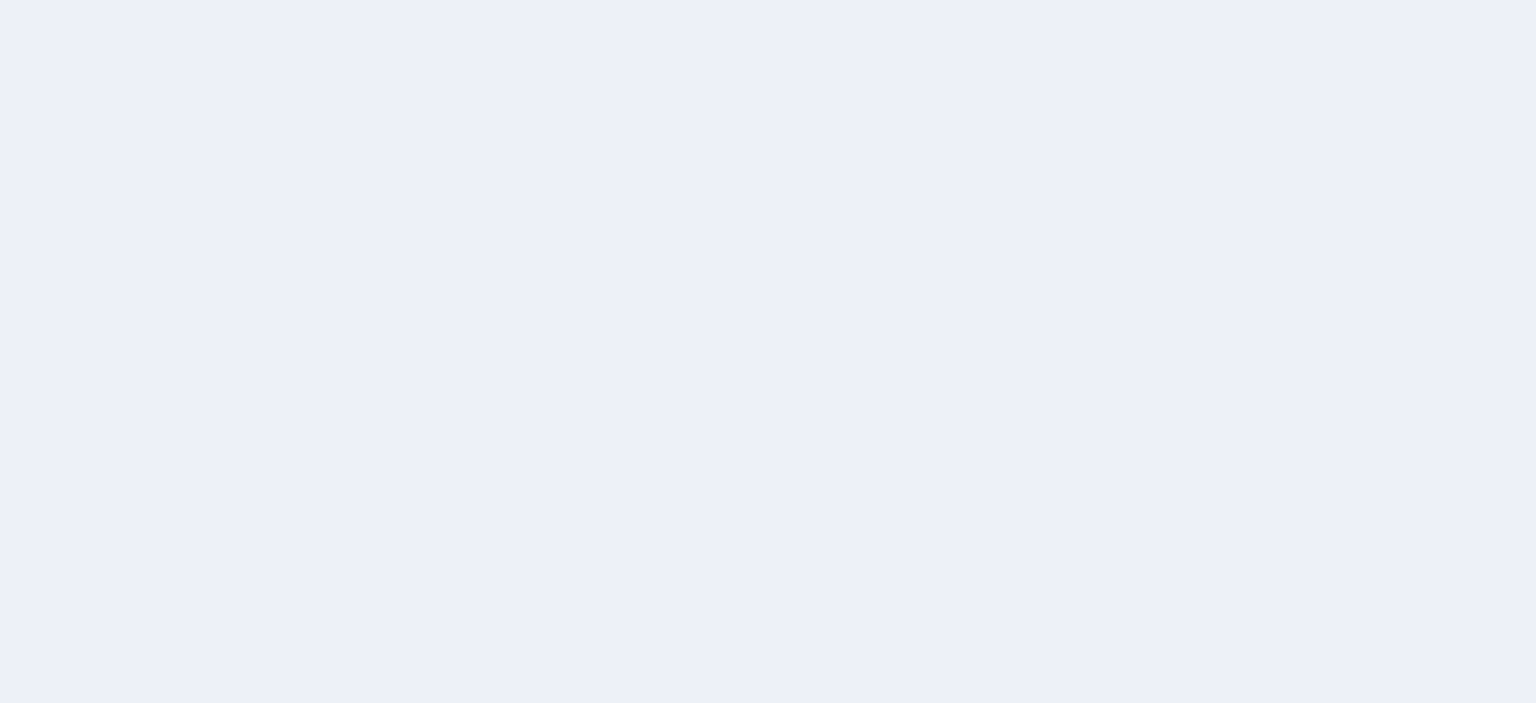 scroll, scrollTop: 0, scrollLeft: 0, axis: both 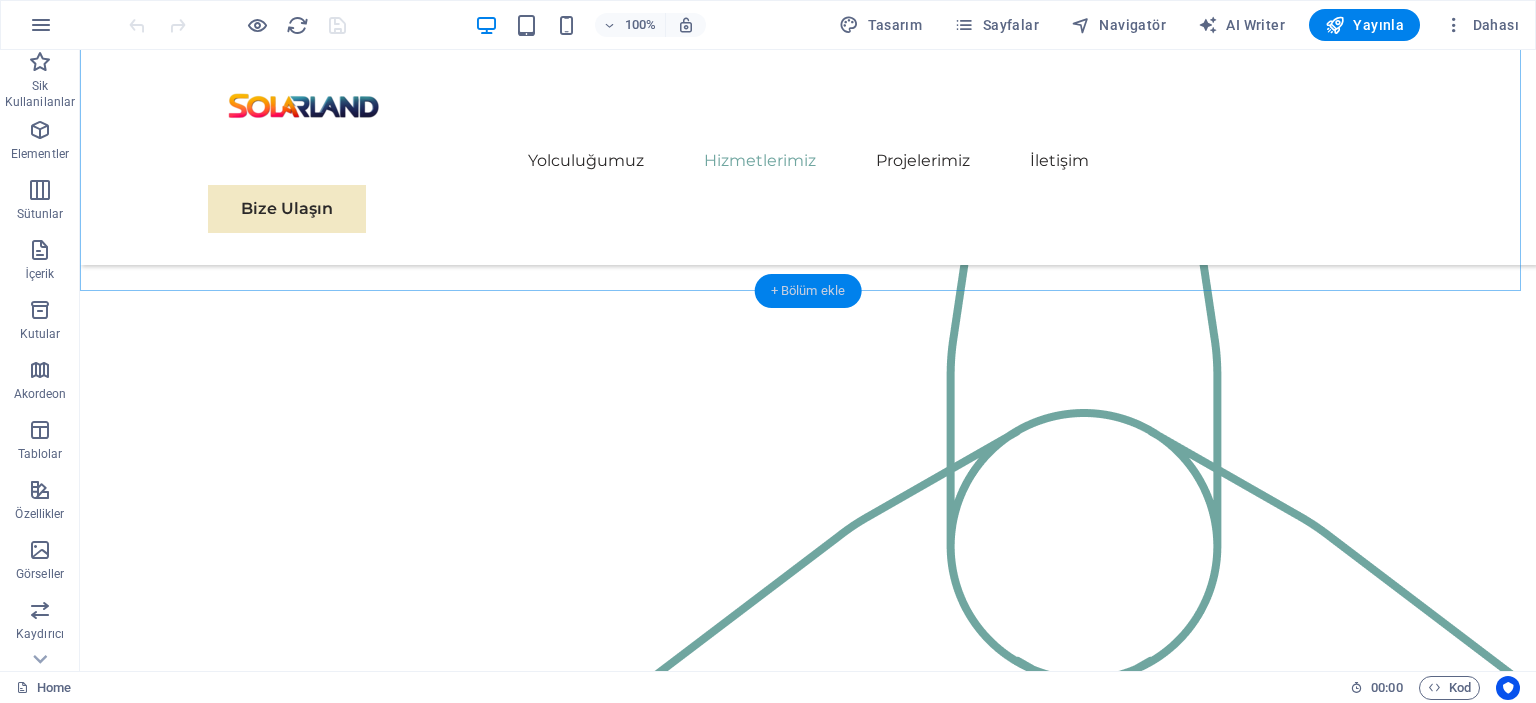 click on "+ Bölüm ekle" at bounding box center (808, 291) 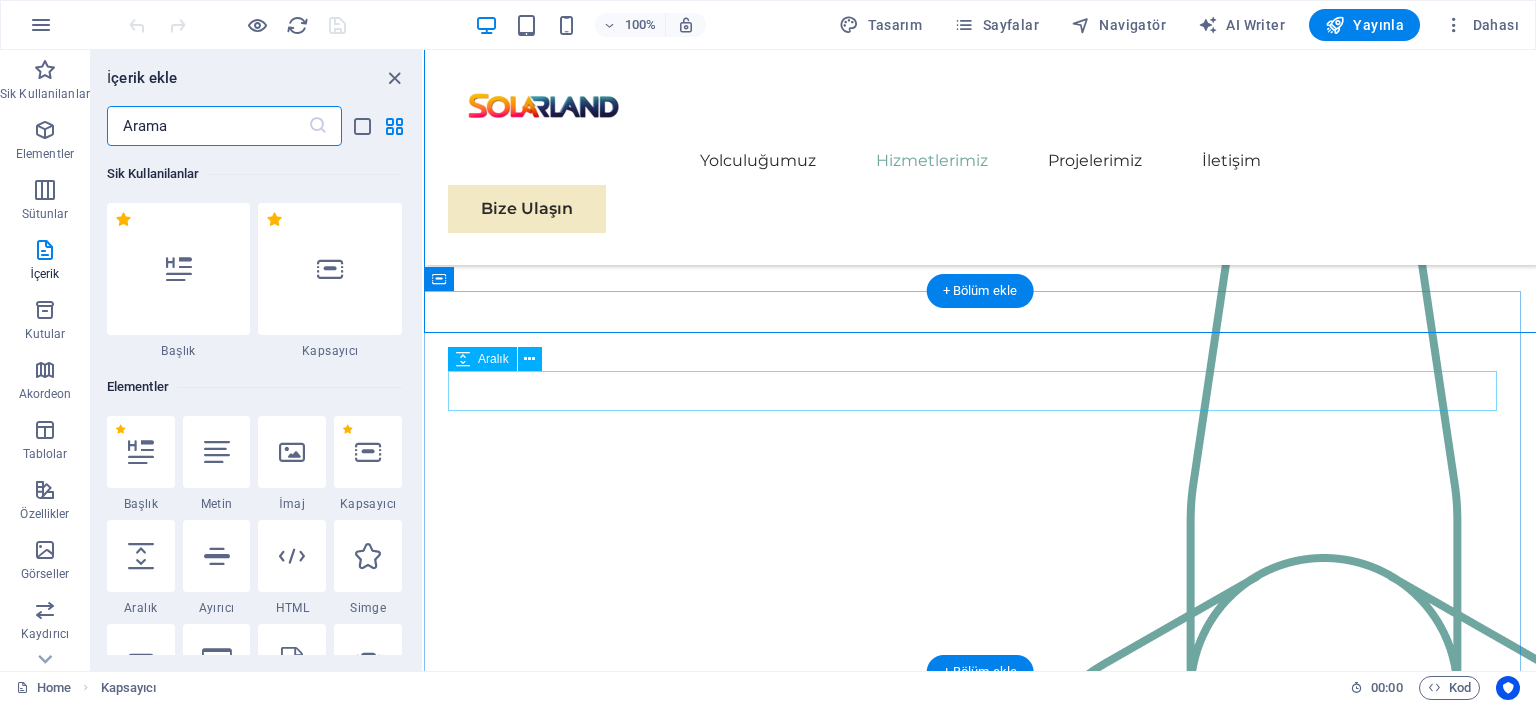 scroll, scrollTop: 2091, scrollLeft: 0, axis: vertical 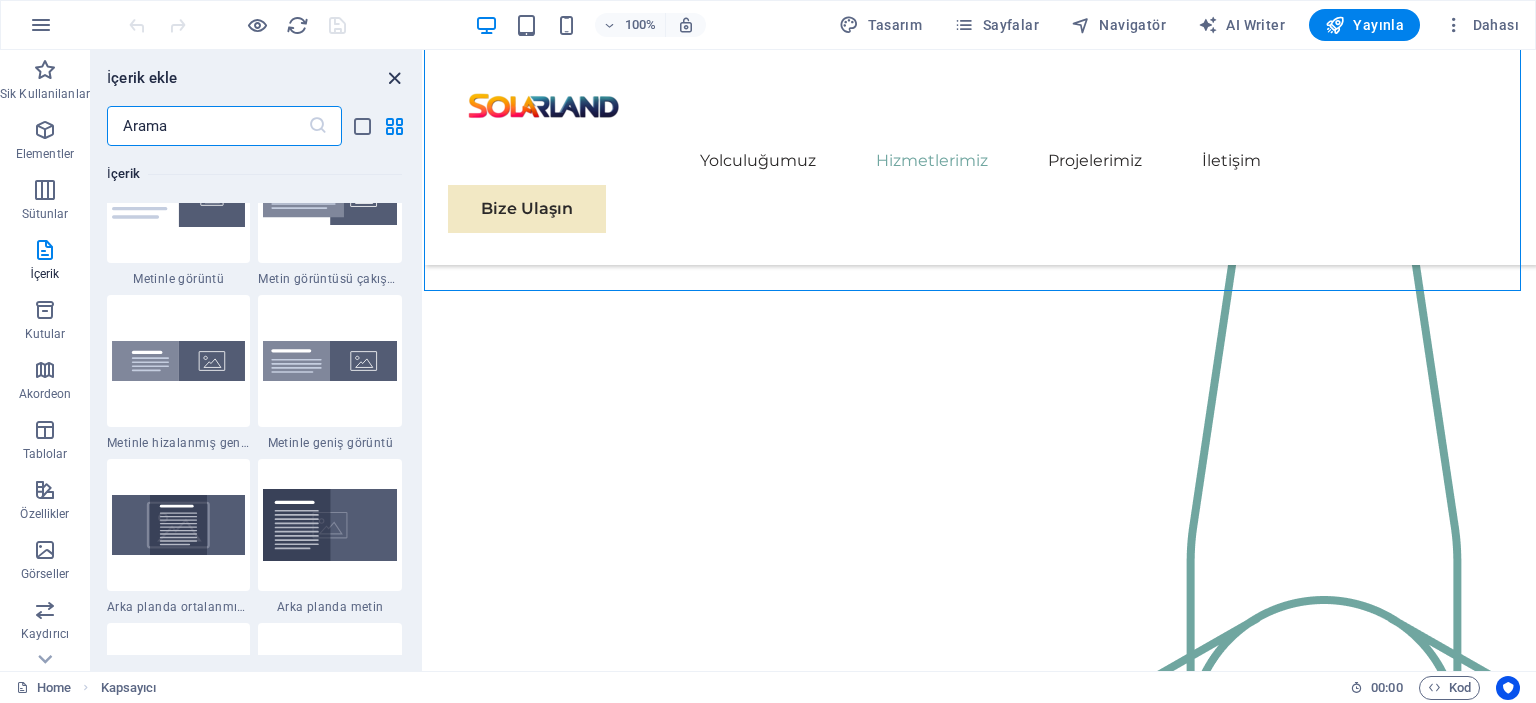 click at bounding box center (394, 78) 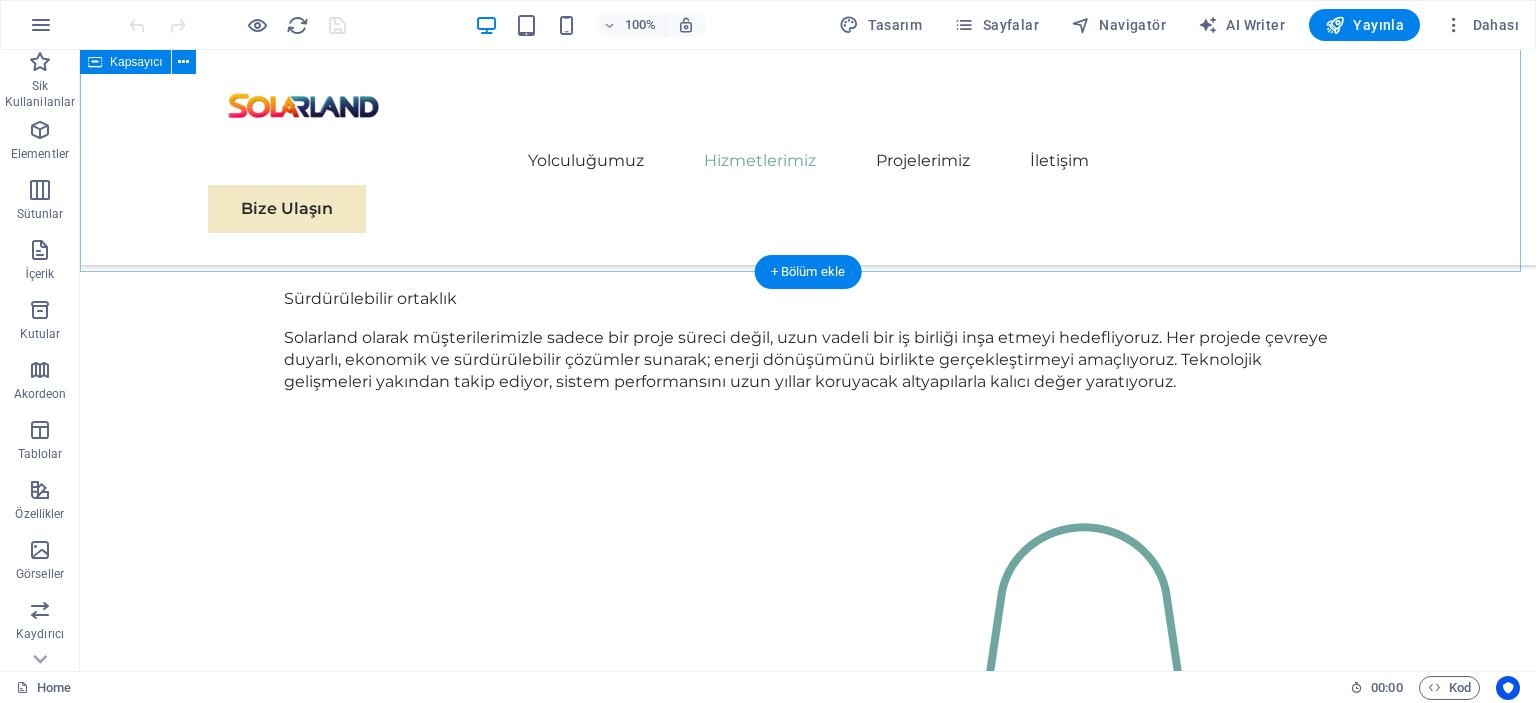 scroll, scrollTop: 1533, scrollLeft: 0, axis: vertical 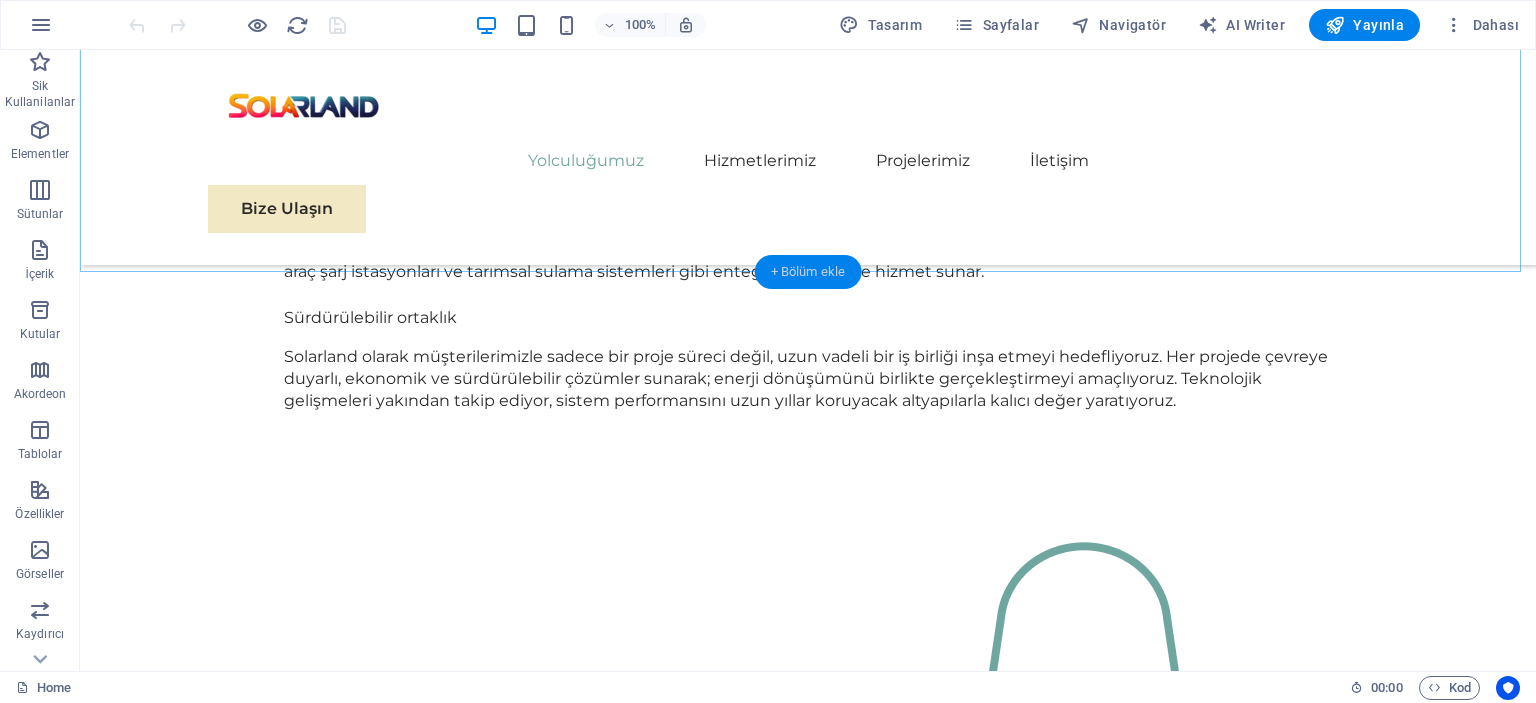 click on "+ Bölüm ekle" at bounding box center [808, 272] 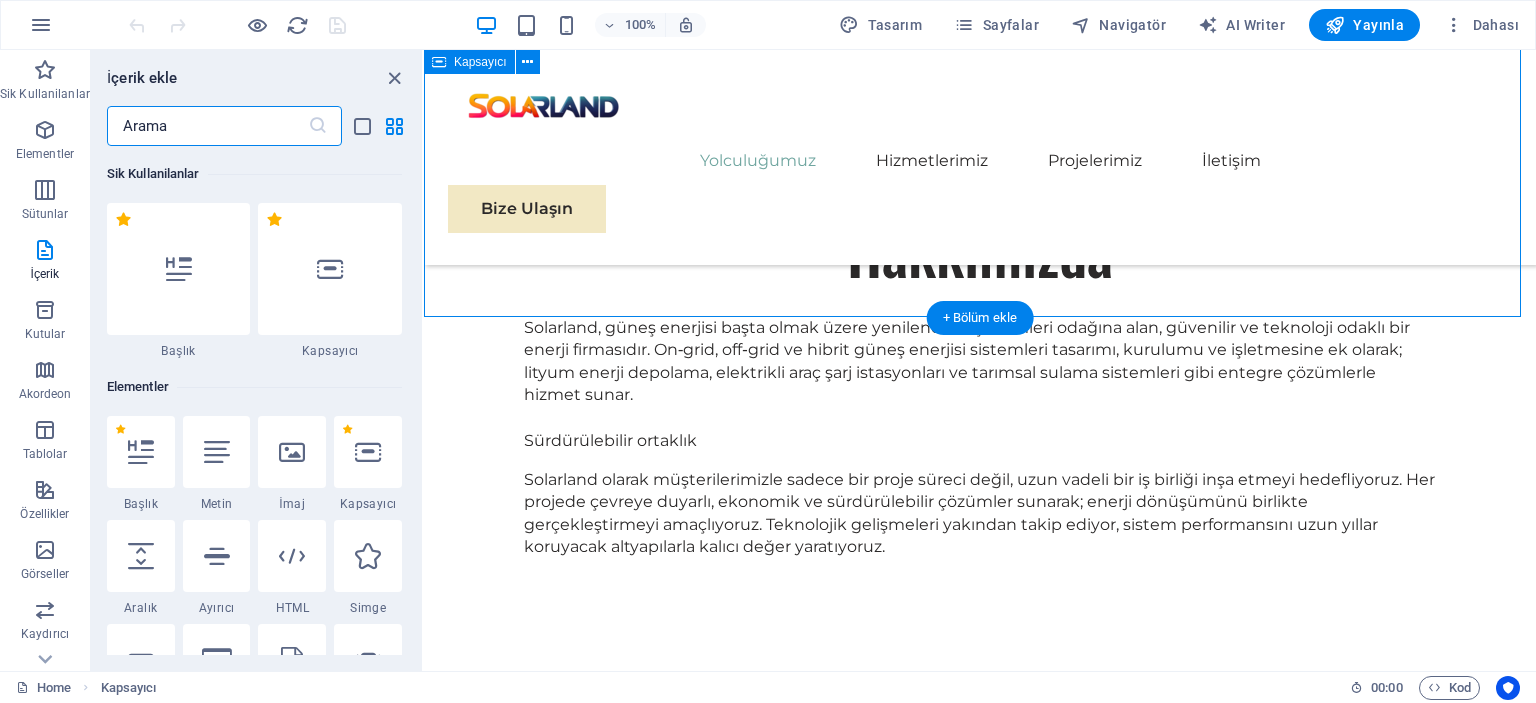 scroll, scrollTop: 1446, scrollLeft: 0, axis: vertical 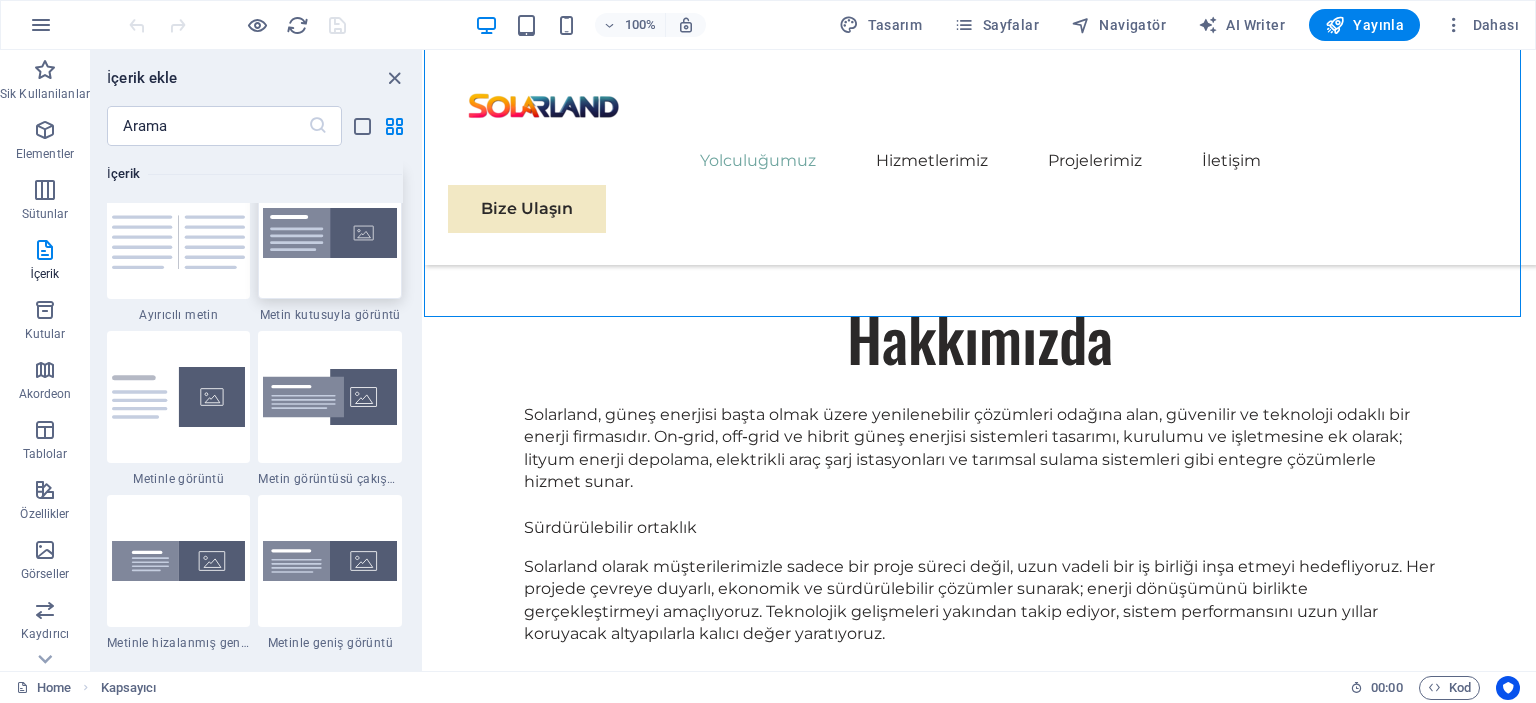 click at bounding box center (330, 233) 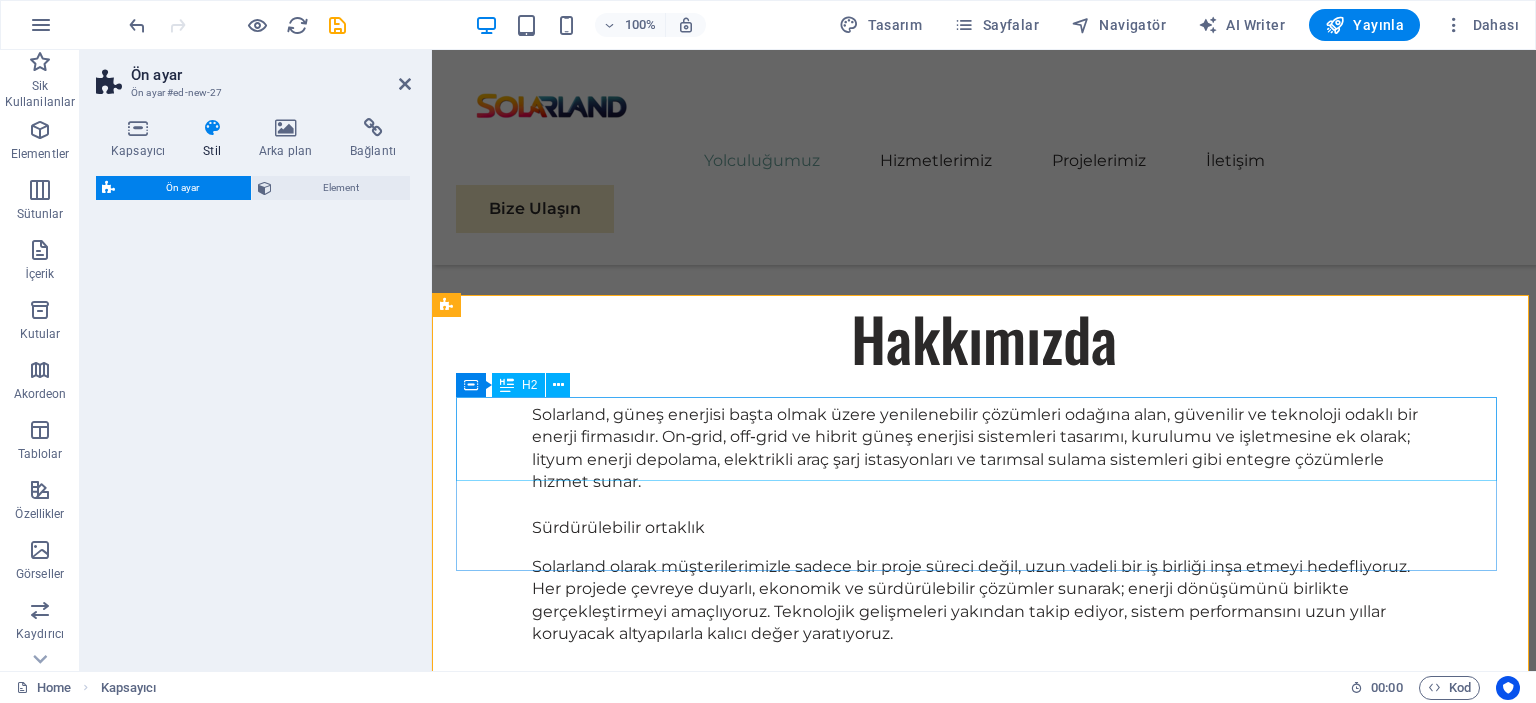 select on "rem" 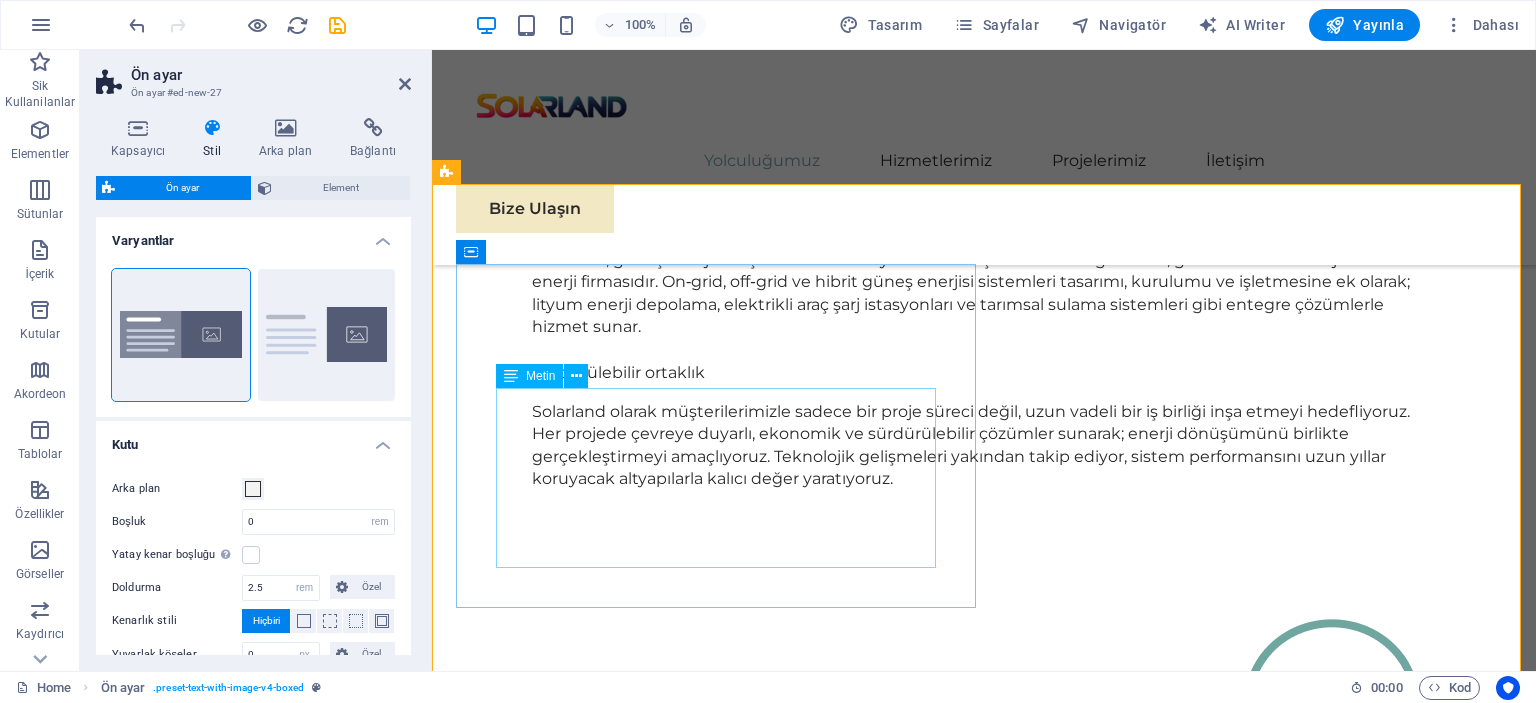 scroll, scrollTop: 1668, scrollLeft: 0, axis: vertical 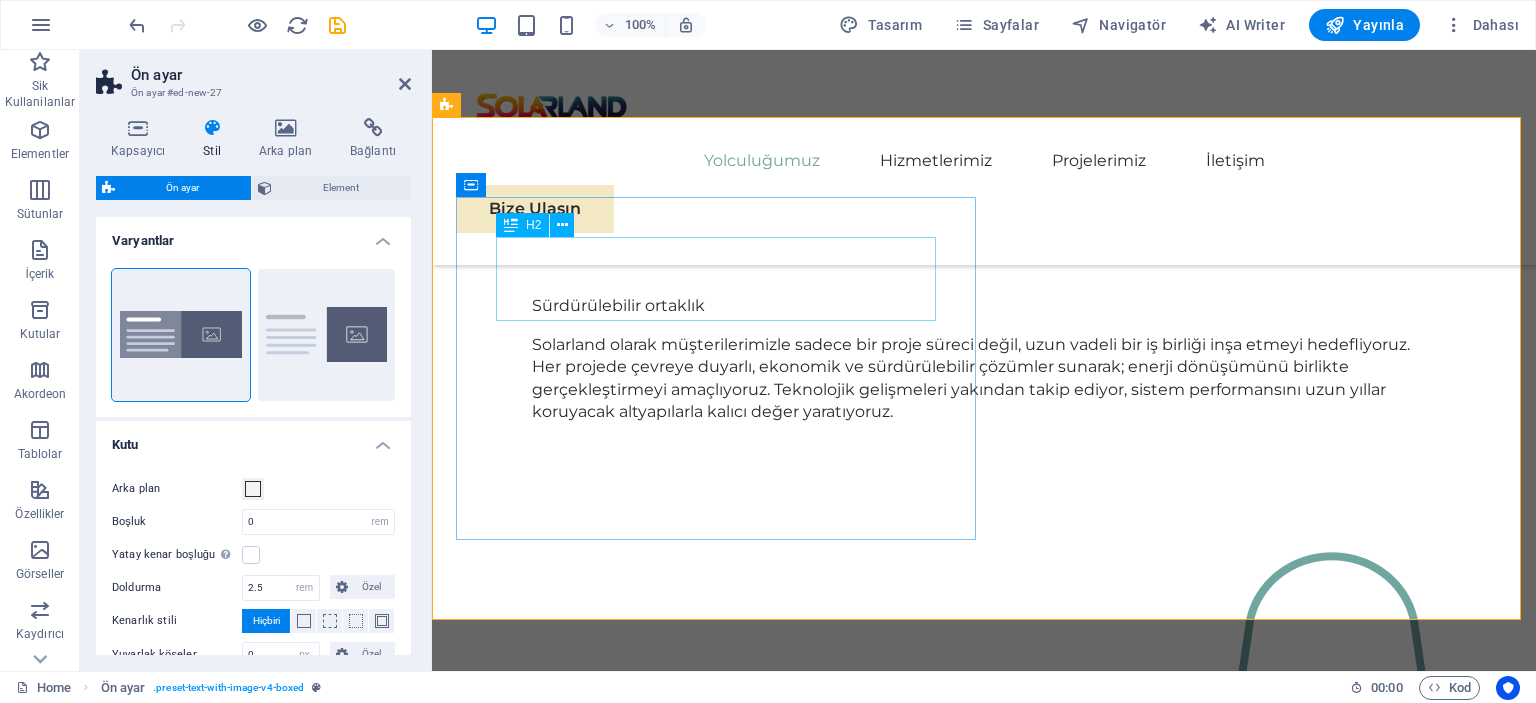 click on "New headline" at bounding box center (984, 2393) 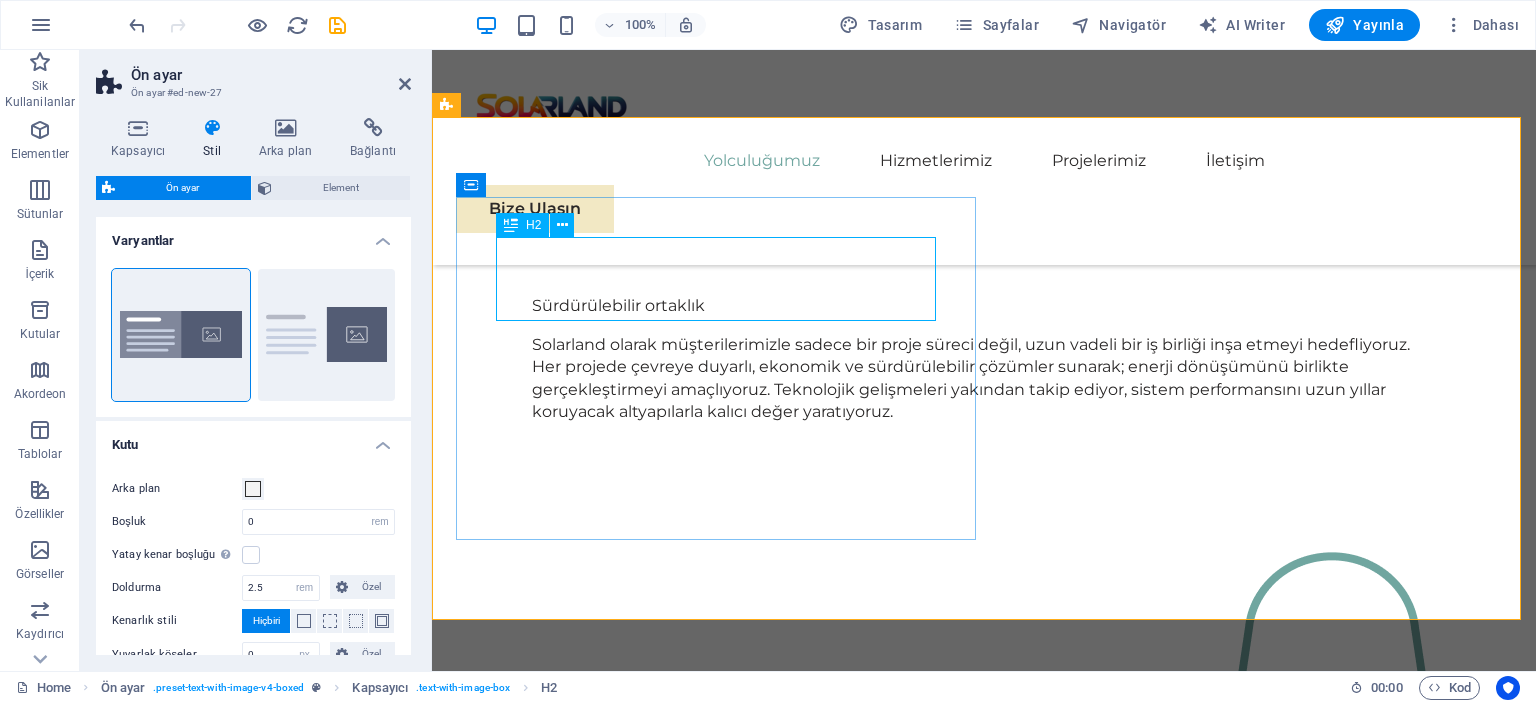 click on "New headline" at bounding box center (984, 2393) 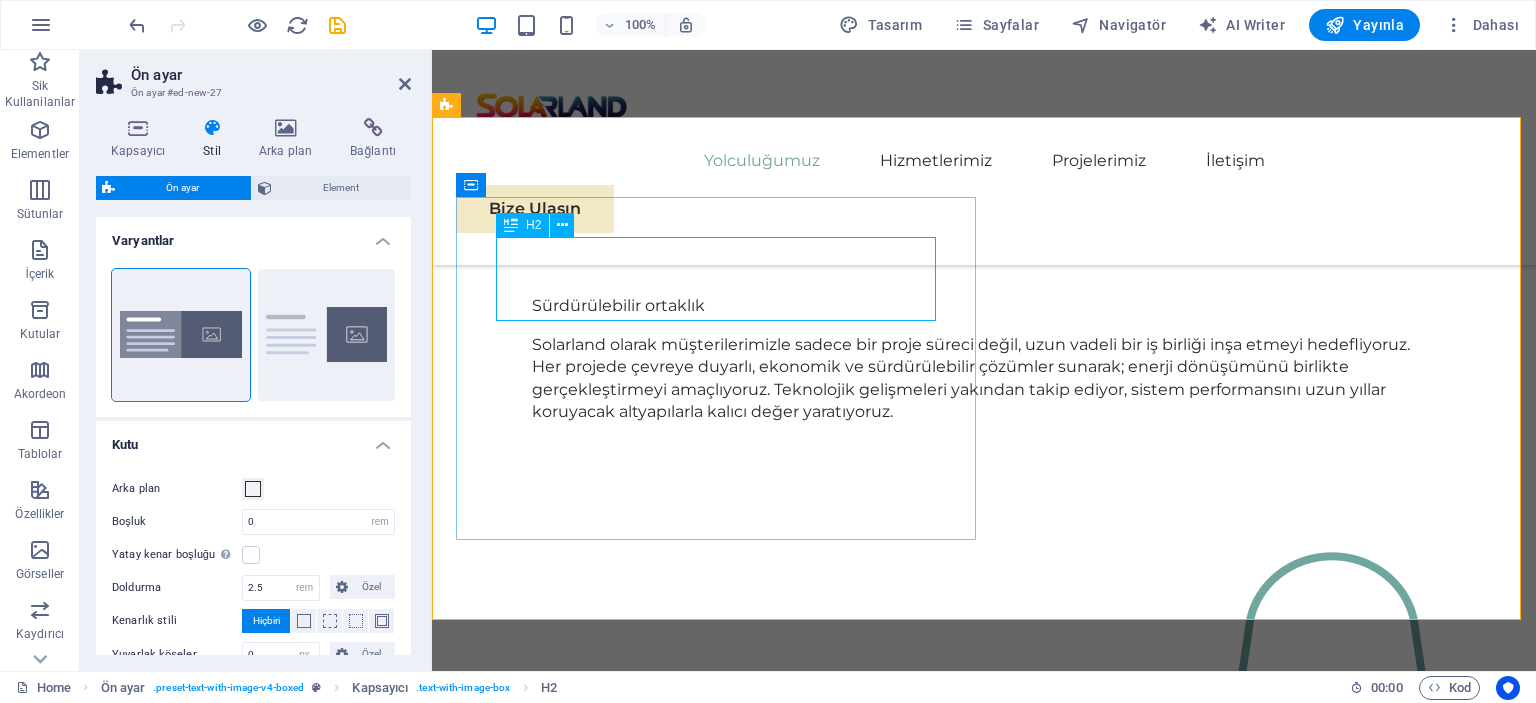 click on "New headline" at bounding box center (984, 2393) 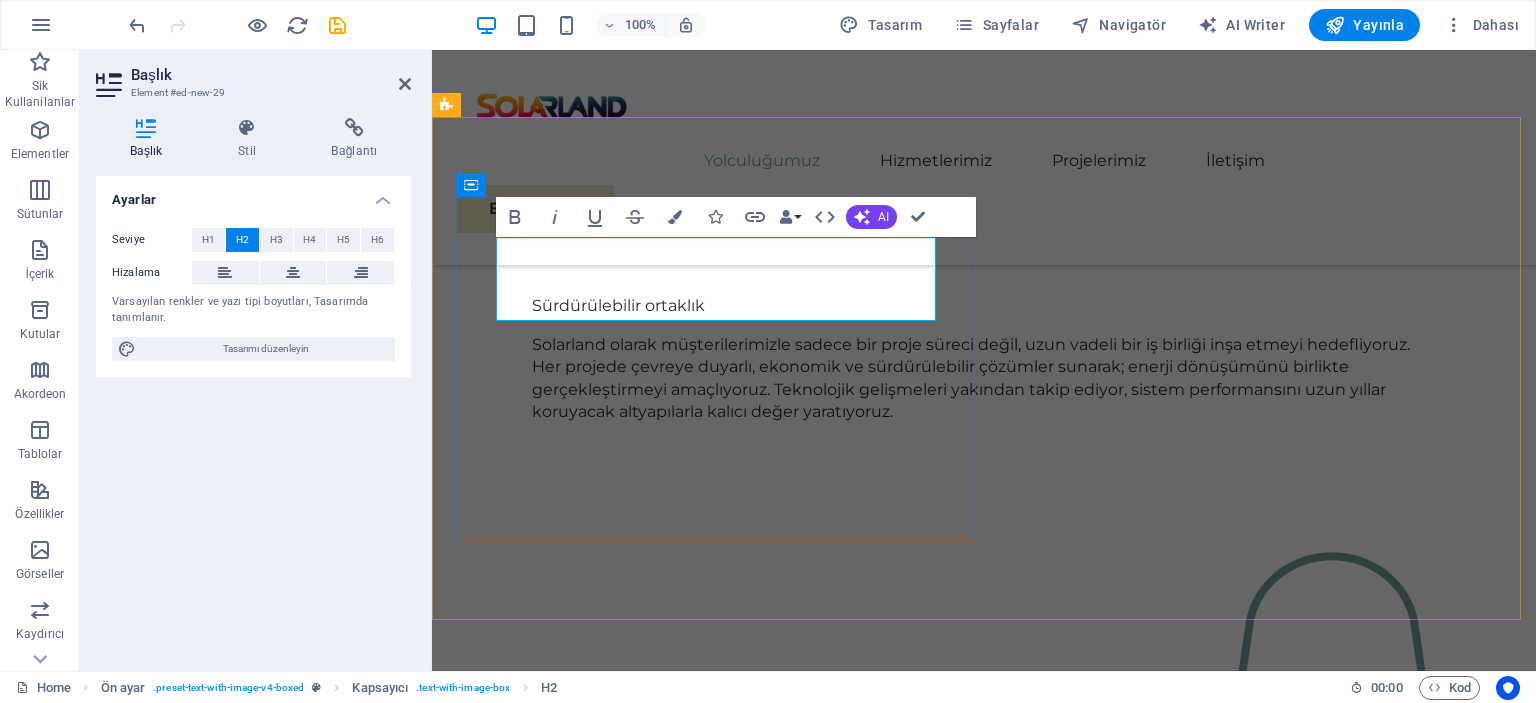type 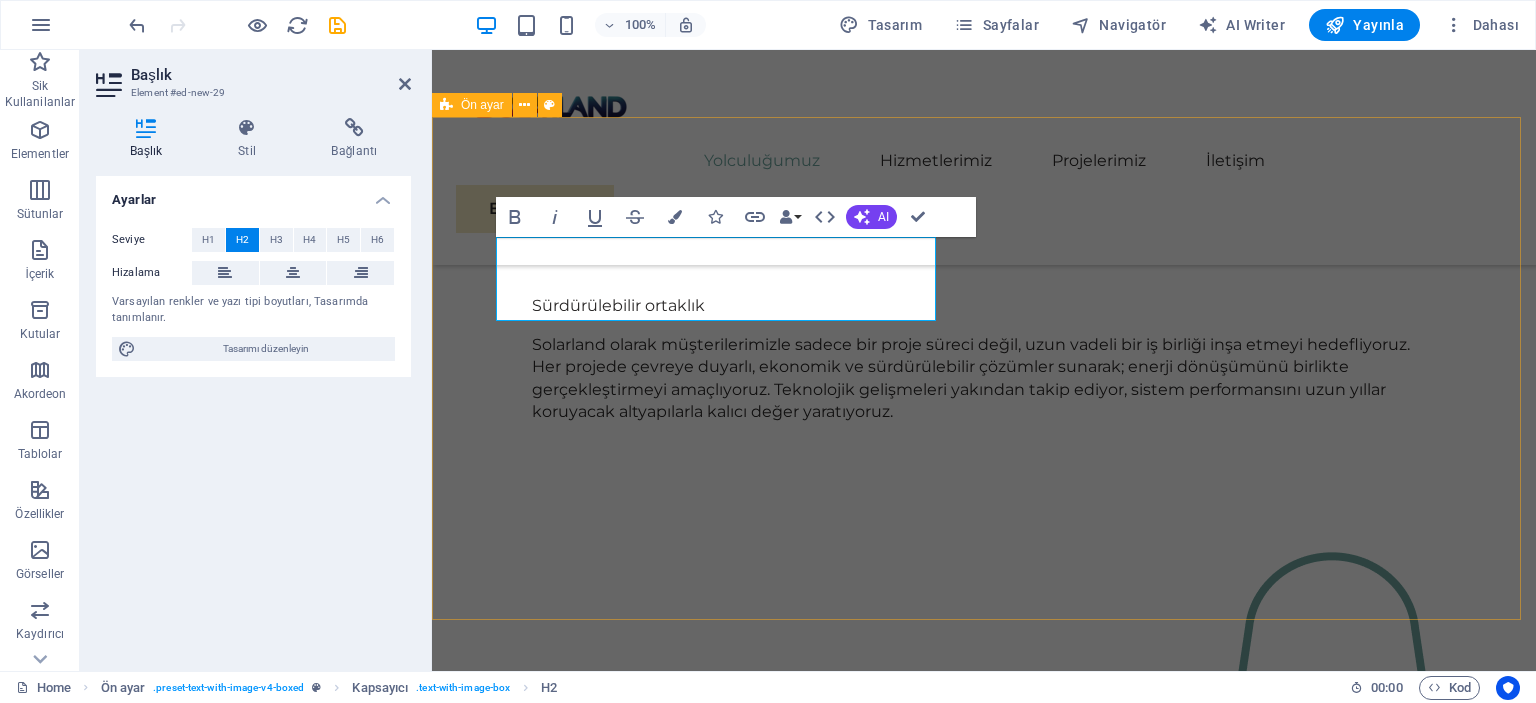 click on "Neden Solar Enerji Lorem ipsum dolor sit amet, consectetuer adipiscing elit. Aenean commodo ligula eget dolor. Lorem ipsum dolor sit amet, consectetuer adipiscing elit leget dolor. Lorem ipsum dolor sit amet, consectetuer adipiscing elit. Aenean commodo ligula eget dolor. Lorem ipsum dolor sit amet, consectetuer adipiscing elit dolor consectetuer adipiscing elit leget dolor. Lorem elit saget ipsum dolor sit amet, consectetuer. İçeriği buraya bırak veya  Element ekle  Panoyu yapıştır" at bounding box center [984, 2680] 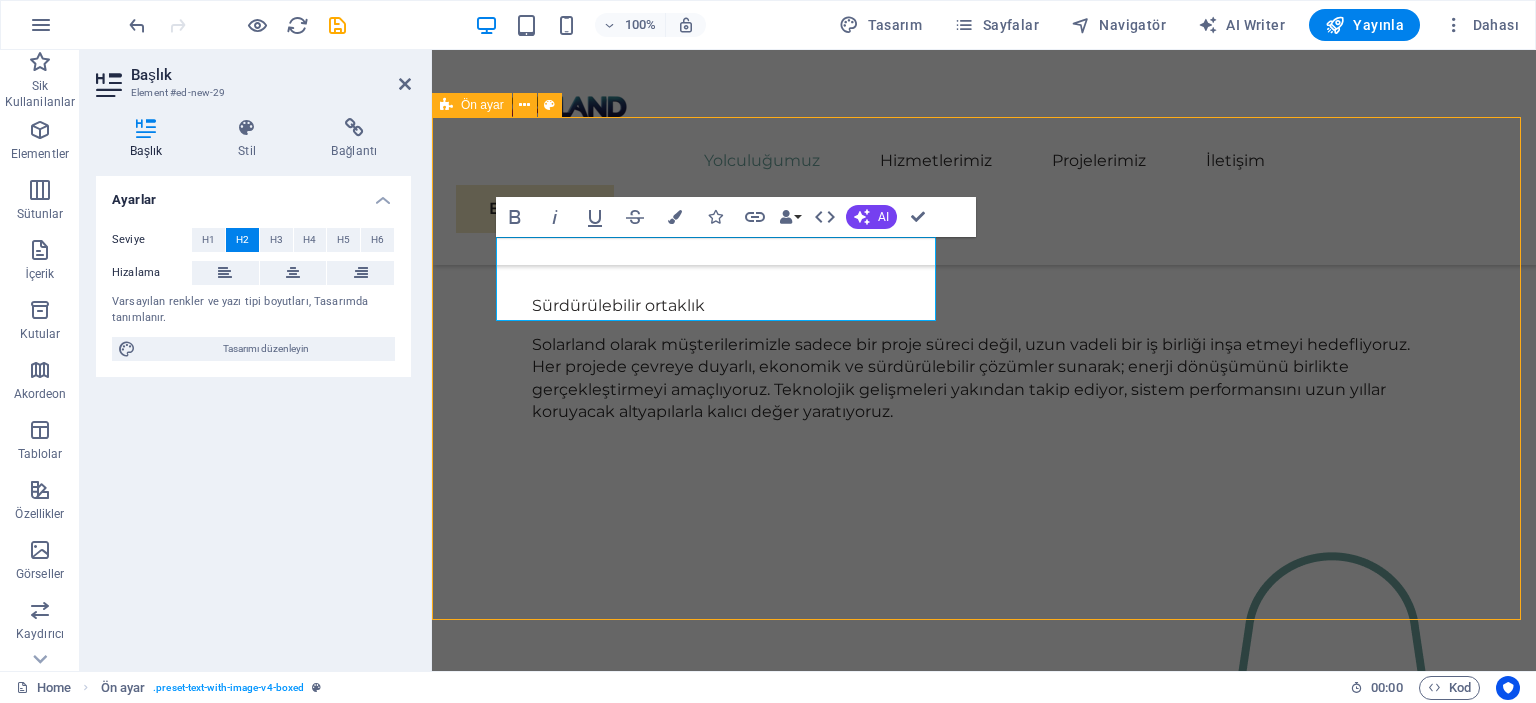 scroll, scrollTop: 1688, scrollLeft: 0, axis: vertical 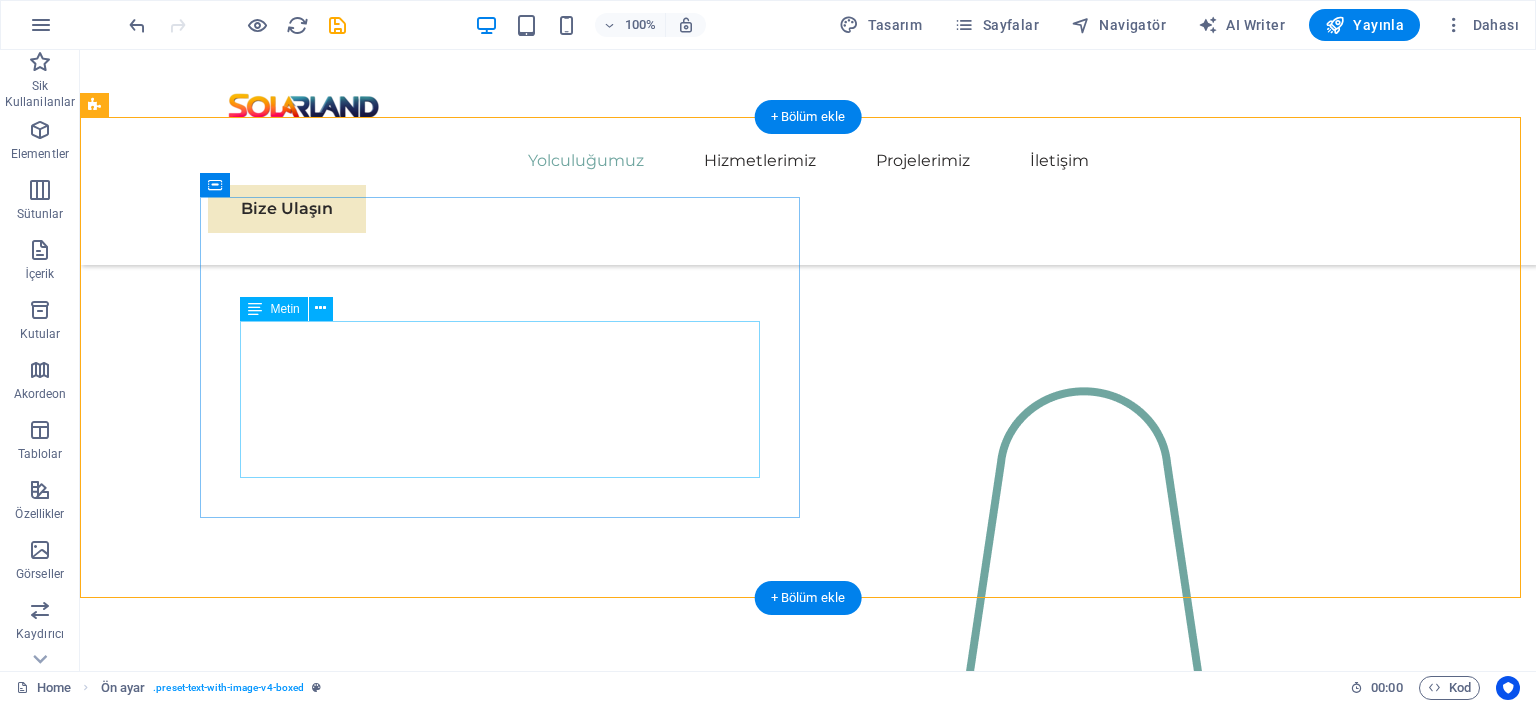click on "Lorem ipsum dolor sit amet, consectetuer adipiscing elit. Aenean commodo ligula eget dolor. Lorem ipsum dolor sit amet, consectetuer adipiscing elit leget dolor. Lorem ipsum dolor sit amet, consectetuer adipiscing elit. Aenean commodo ligula eget dolor. Lorem ipsum dolor sit amet, consectetuer adipiscing elit dolor consectetuer adipiscing elit leget dolor. Lorem elit saget ipsum dolor sit amet, consectetuer." at bounding box center (704, 2303) 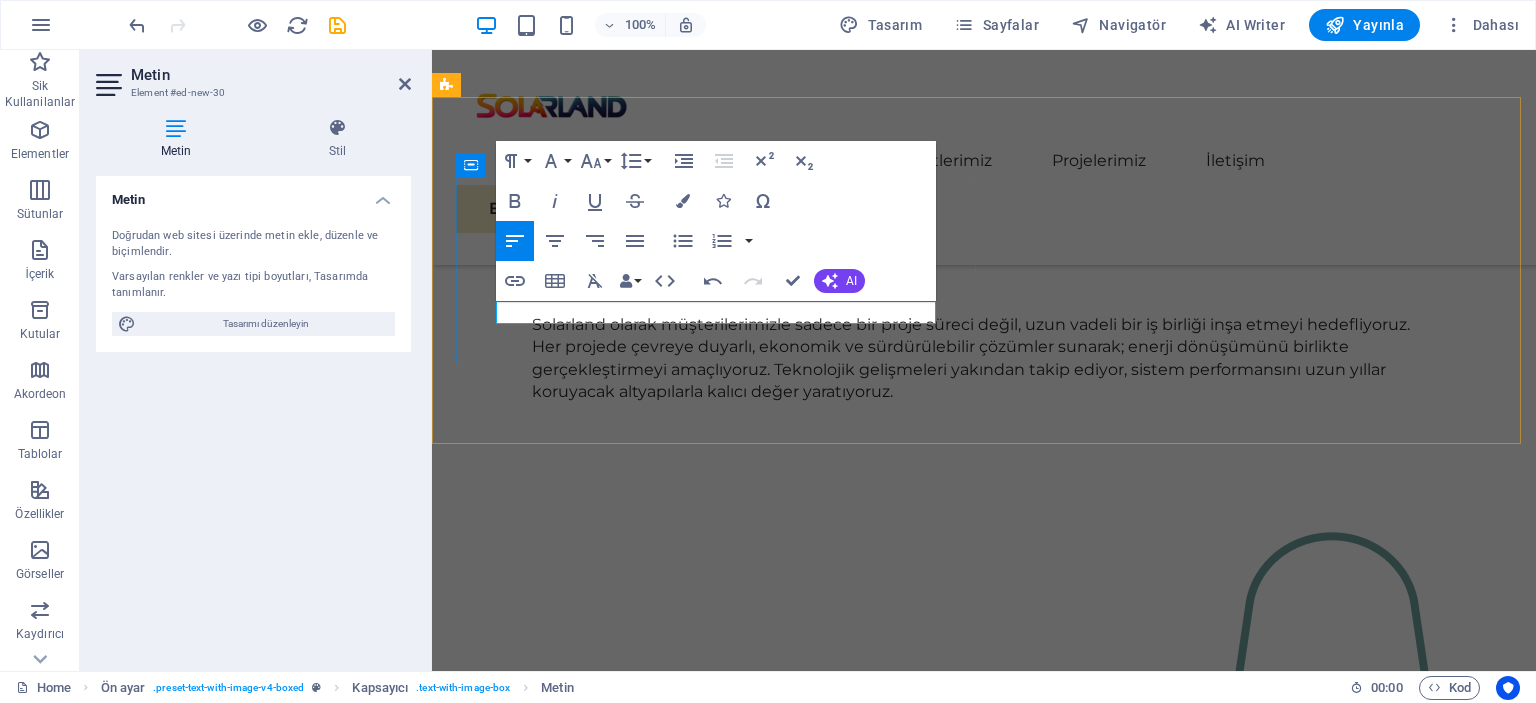 click at bounding box center (984, 2426) 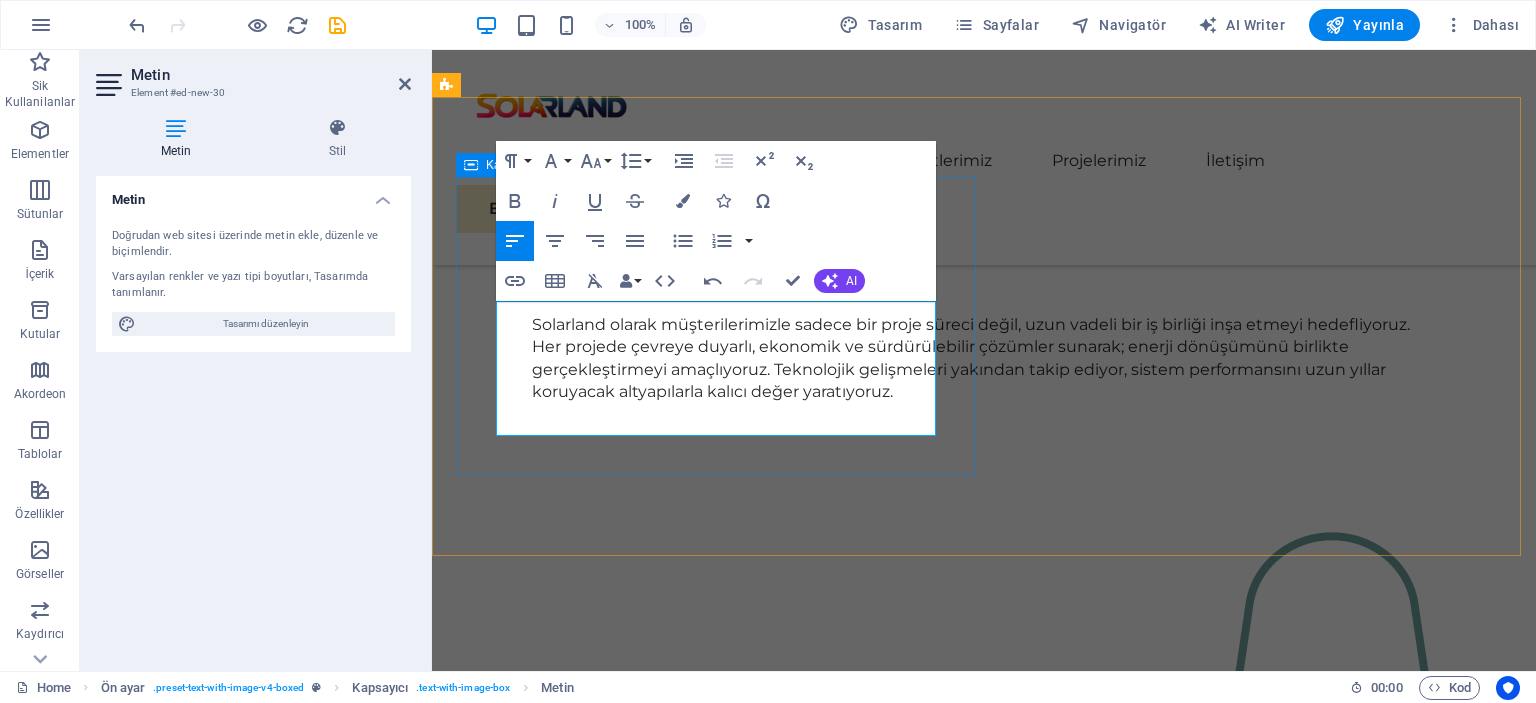 click on "Güneş enerjisi, çevre dostu, ekonomik ve sürdürülebilir bir enerji kaynağıdır. Yükselen enerji maliyetlerine karşı tasarruf sağlarken, karbon ayak izinizi azaltarak doğaya katkıda bulunursunuz. Solar enerji sistemleri, uzun ömürlü yapılarıyla hem bireysel hem de kurumsal kullanıcılar için güvenilir bir yatırım sunar." at bounding box center (984, 2406) 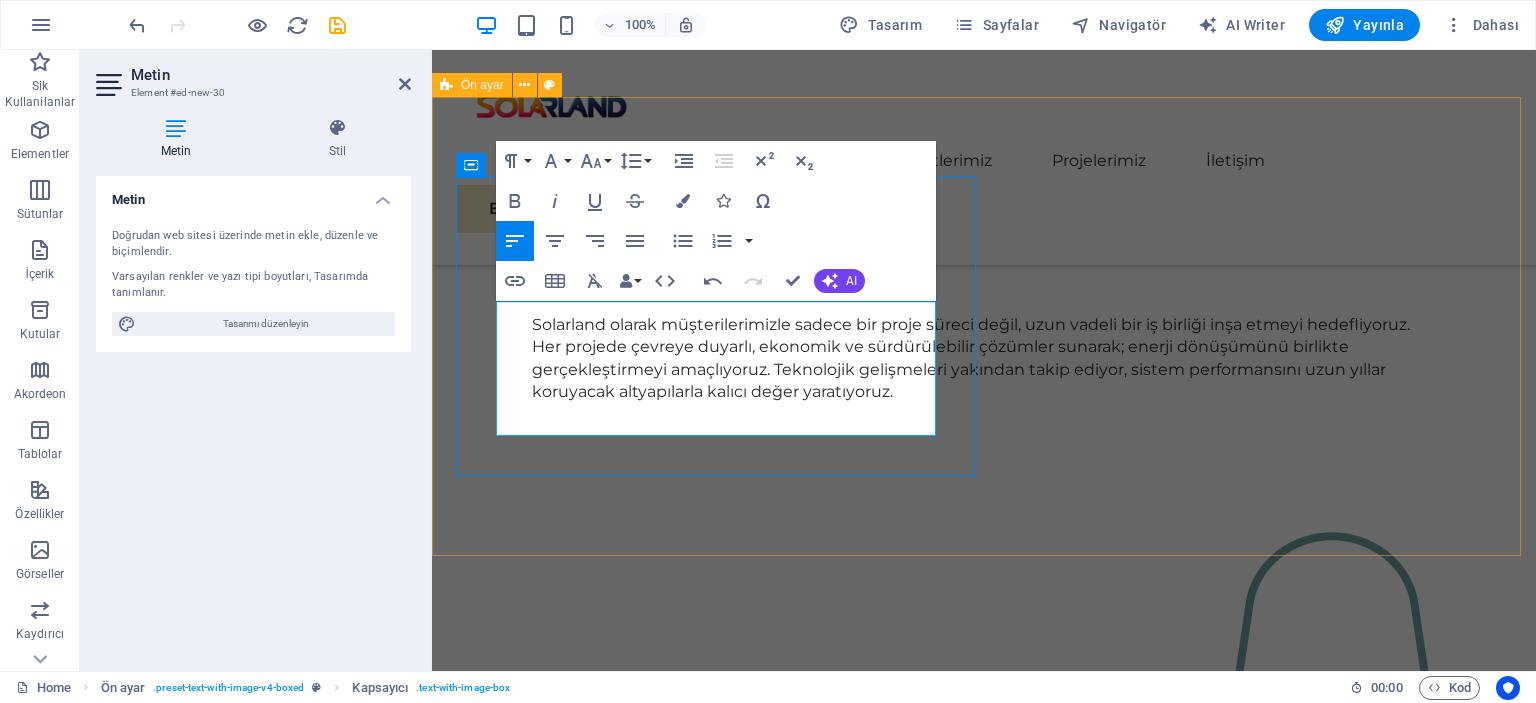 scroll, scrollTop: 1708, scrollLeft: 0, axis: vertical 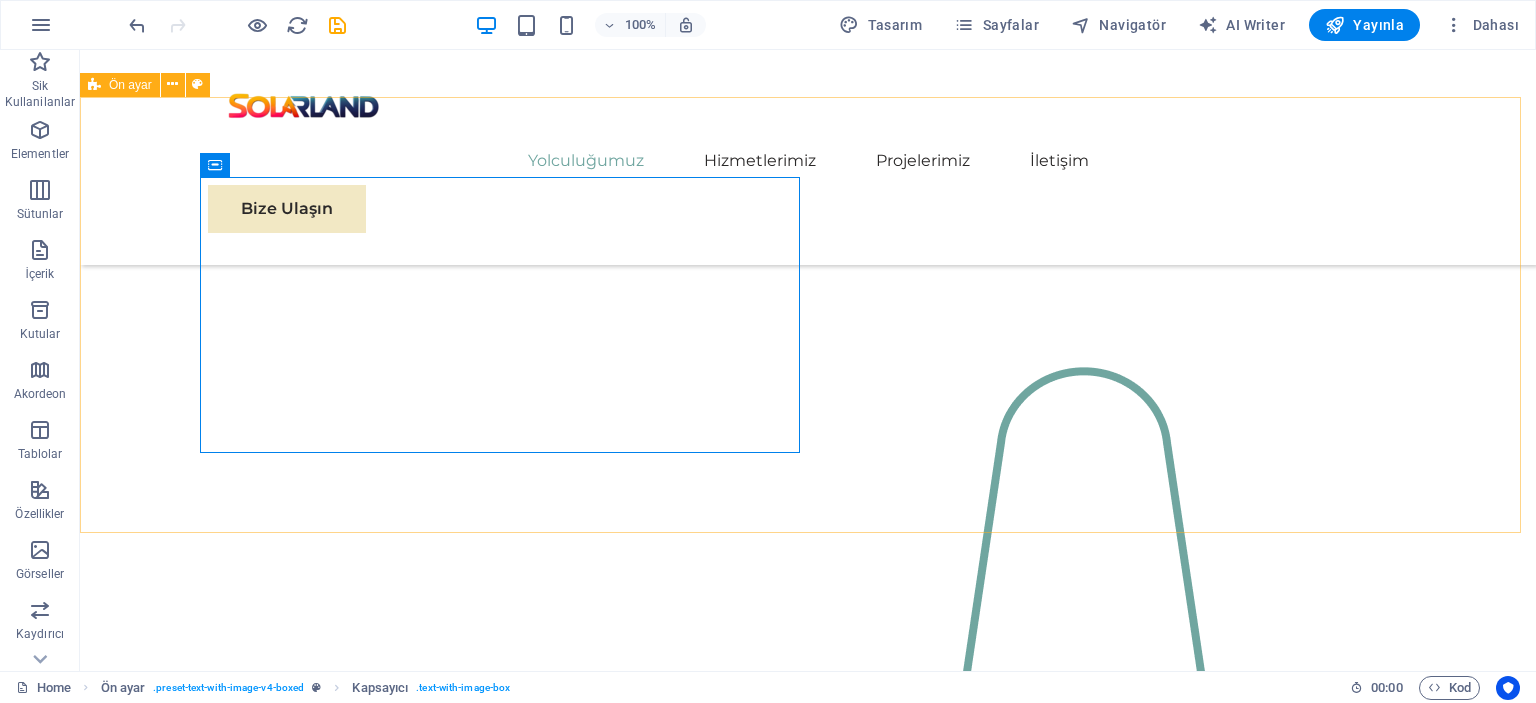 click on "Neden Solar Enerji Güneş enerjisi, çevre dostu, ekonomik ve sürdürülebilir bir enerji kaynağıdır. Yükselen enerji maliyetlerine karşı tasarruf sağlarken, karbon ayak izinizi azaltarak doğaya katkıda bulunursunuz. Solar enerji sistemleri, uzun ömürlü yapılarıyla hem bireysel hem de kurumsal kullanıcılar için güvenilir bir yatırım sunar. İçeriği buraya bırak veya  Element ekle  Panoyu yapıştır" at bounding box center [808, 2450] 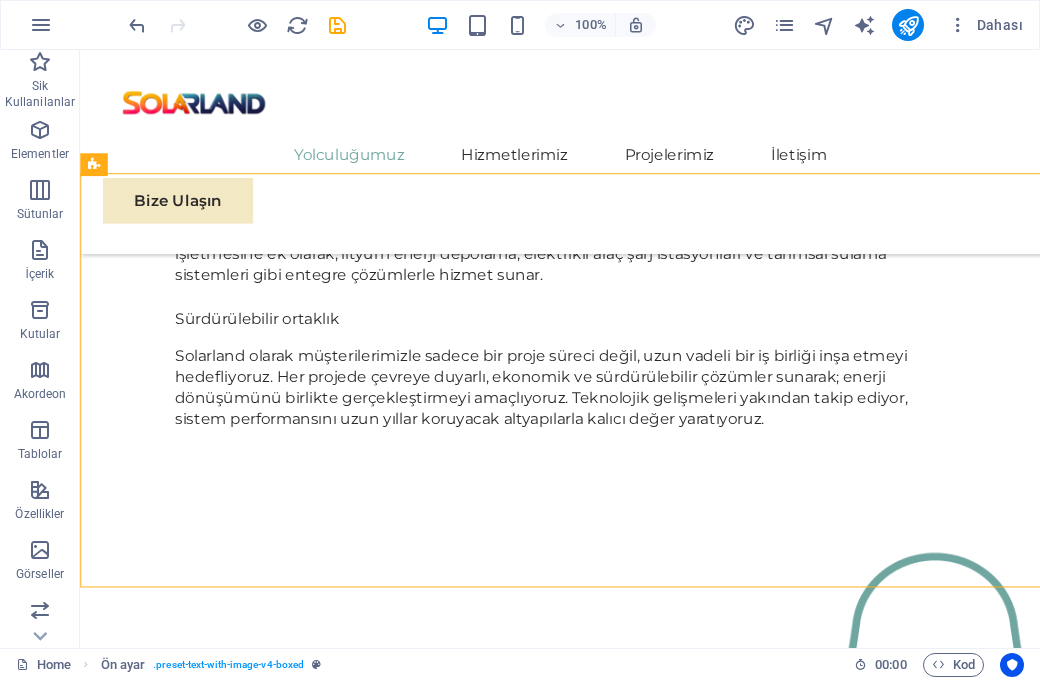 scroll, scrollTop: 1625, scrollLeft: 0, axis: vertical 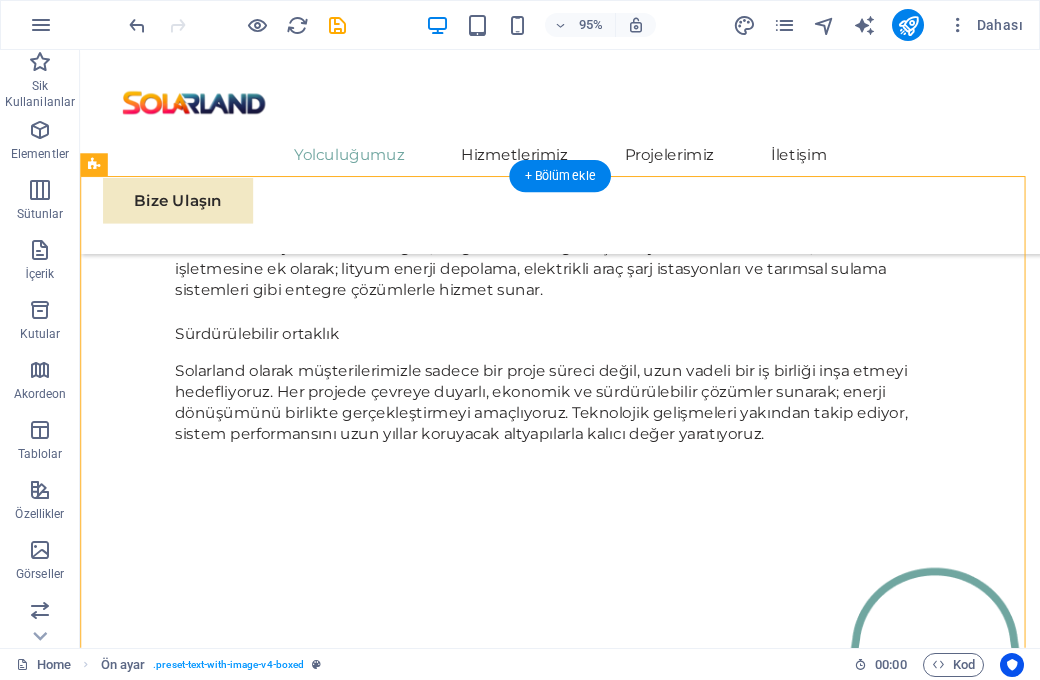click at bounding box center [585, 2821] 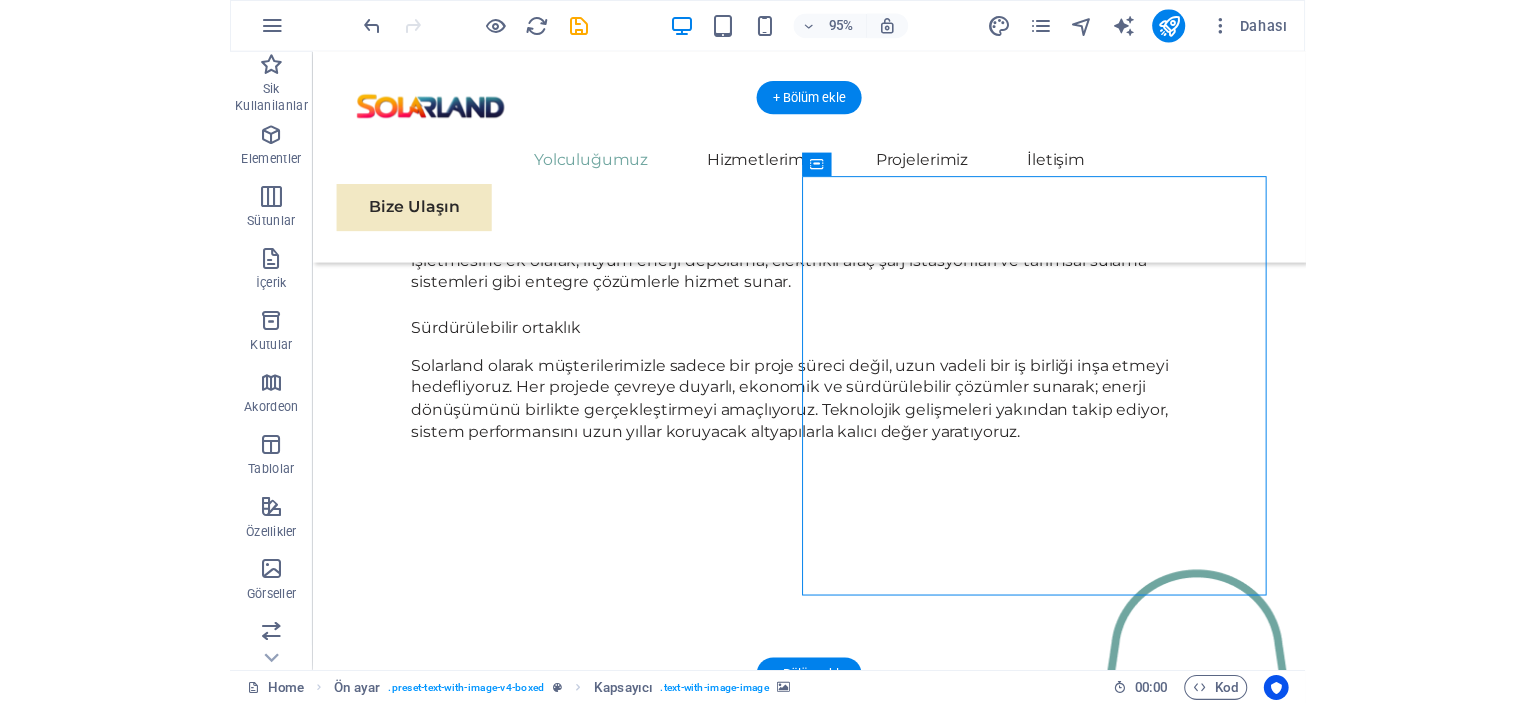 scroll, scrollTop: 1625, scrollLeft: 0, axis: vertical 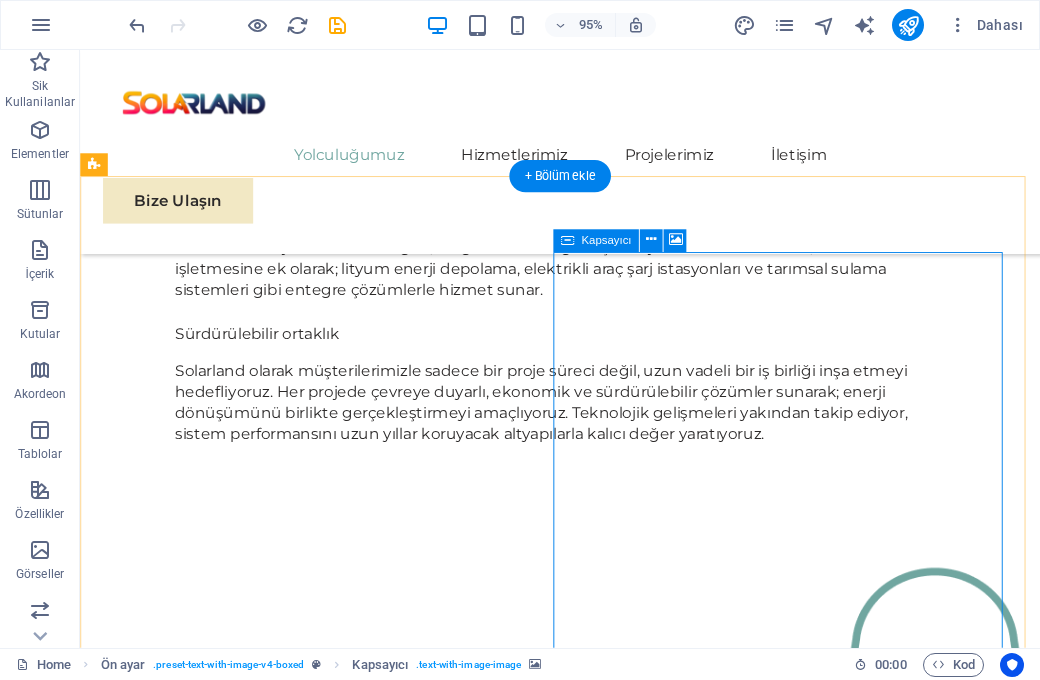 click on "İçeriği buraya bırak veya  Element ekle  Panoyu yapıştır" at bounding box center (585, 3106) 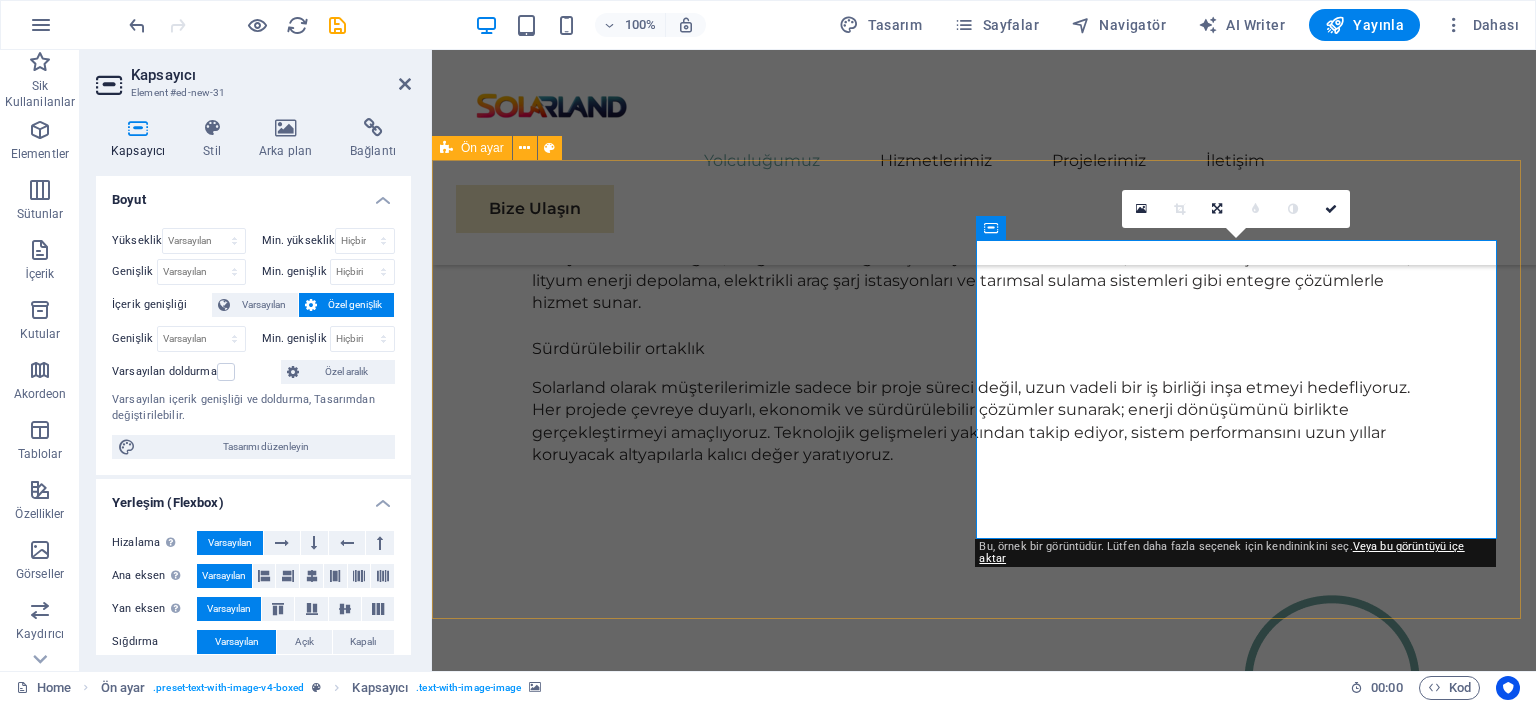 click on "Neden Solar Enerji Güneş enerjisi, çevre dostu, ekonomik ve sürdürülebilir bir enerji kaynağıdır. Yükselen enerji maliyetlerine karşı tasarruf sağlarken, karbon ayak izinizi azaltarak doğaya katkıda bulunursunuz. Solar enerji sistemleri, uzun ömürlü yapılarıyla hem bireysel hem de kurumsal kullanıcılar için güvenilir bir yatırım sunar. İçeriği buraya bırak veya  Element ekle  Panoyu yapıştır" at bounding box center (984, 2754) 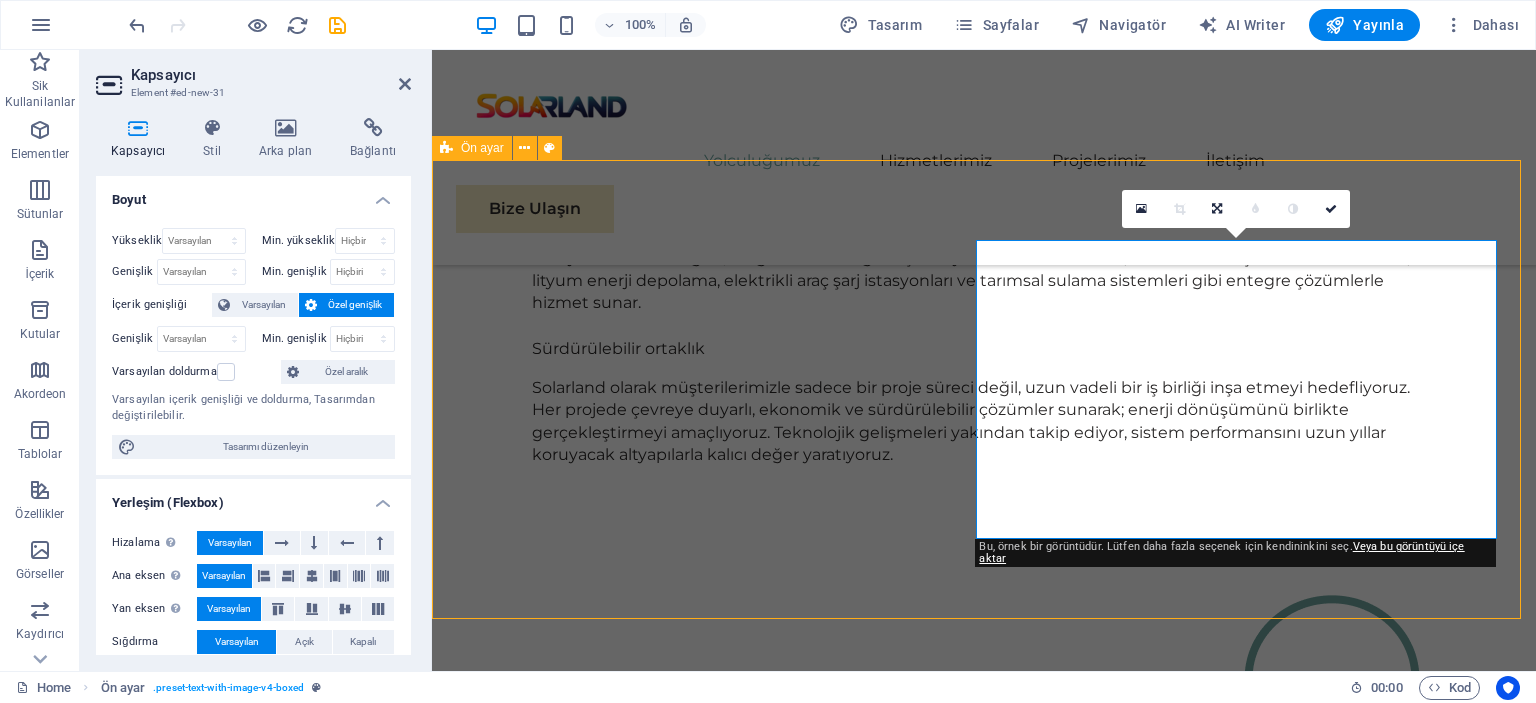 scroll, scrollTop: 1690, scrollLeft: 0, axis: vertical 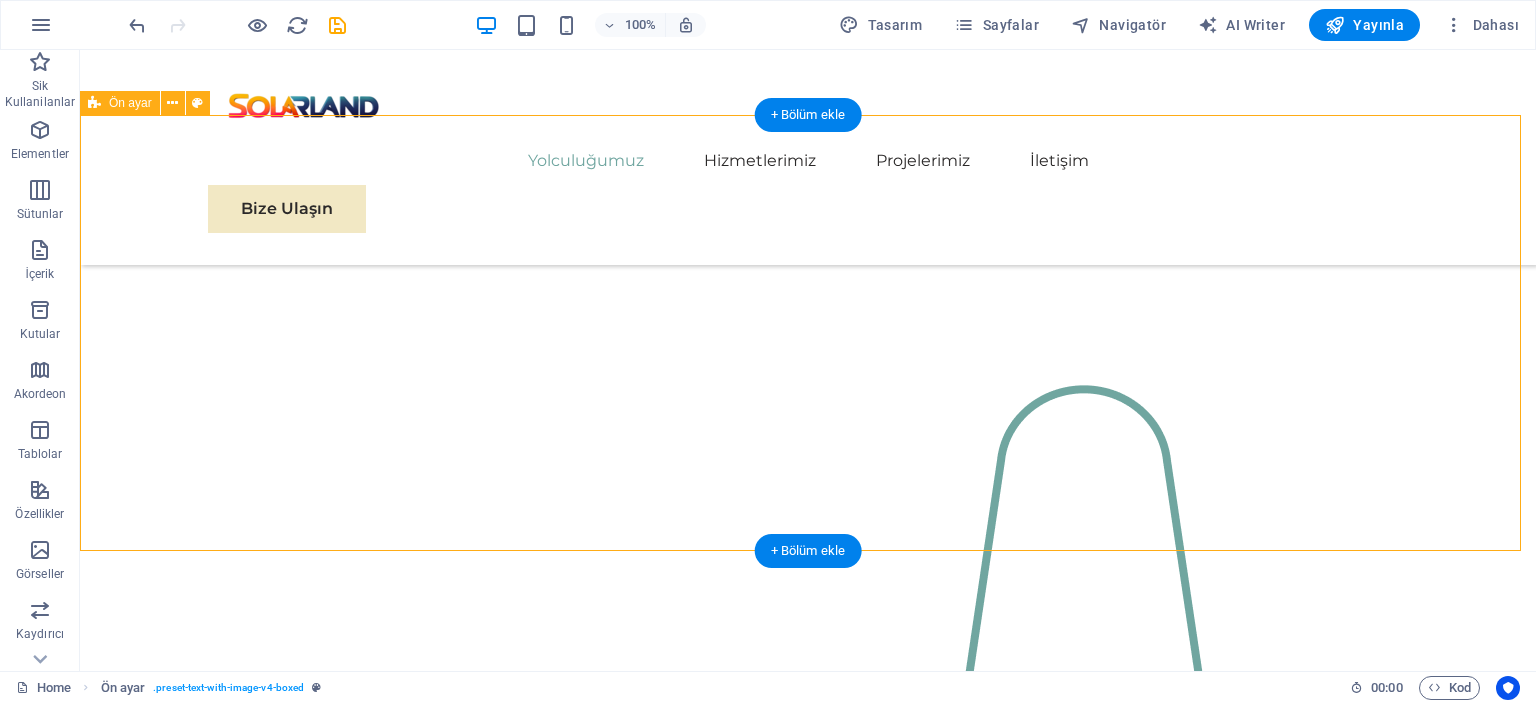 click on "Neden Solar Enerji Güneş enerjisi, çevre dostu, ekonomik ve sürdürülebilir bir enerji kaynağıdır. Yükselen enerji maliyetlerine karşı tasarruf sağlarken, karbon ayak izinizi azaltarak doğaya katkıda bulunursunuz. Solar enerji sistemleri, uzun ömürlü yapılarıyla hem bireysel hem de kurumsal kullanıcılar için güvenilir bir yatırım sunar. İçeriği buraya bırak veya  Element ekle  Panoyu yapıştır" at bounding box center [808, 2468] 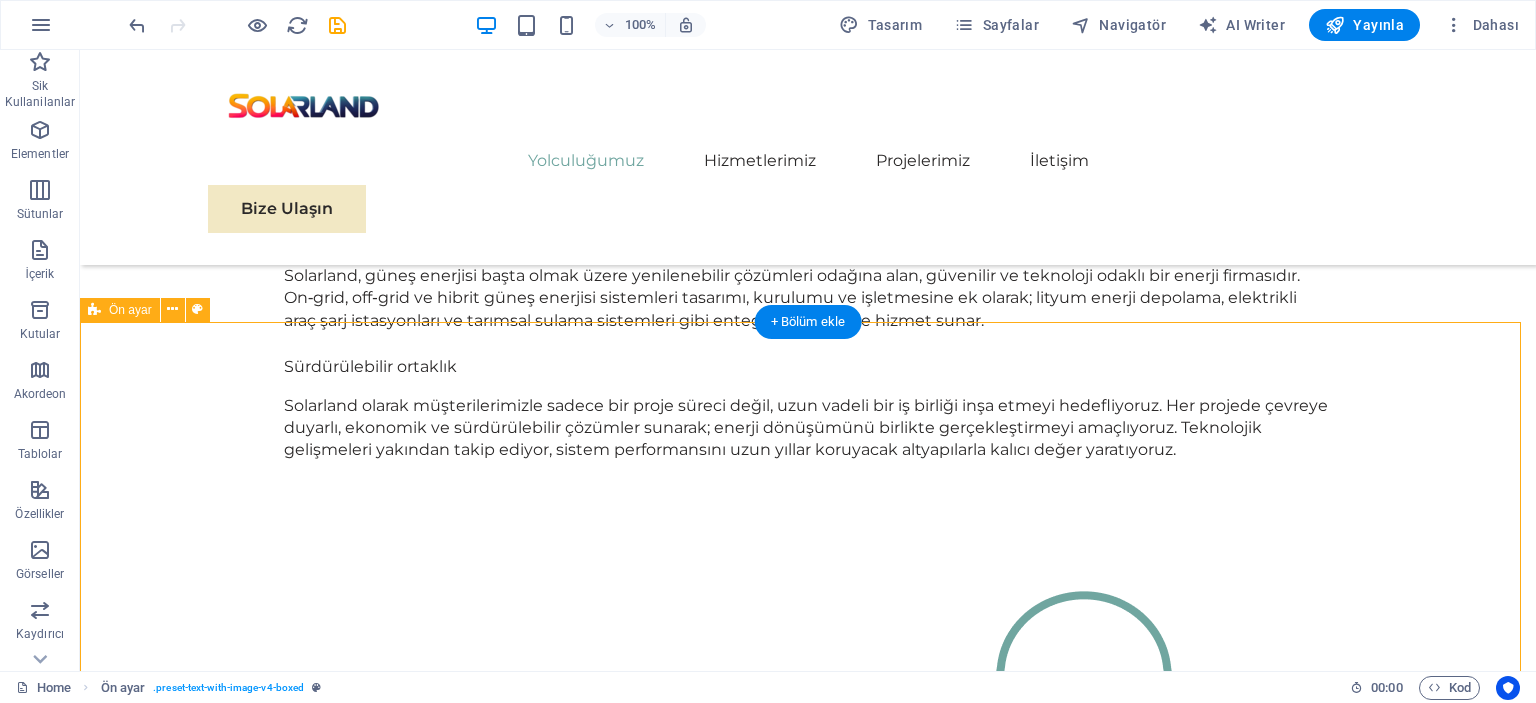 scroll, scrollTop: 1557, scrollLeft: 0, axis: vertical 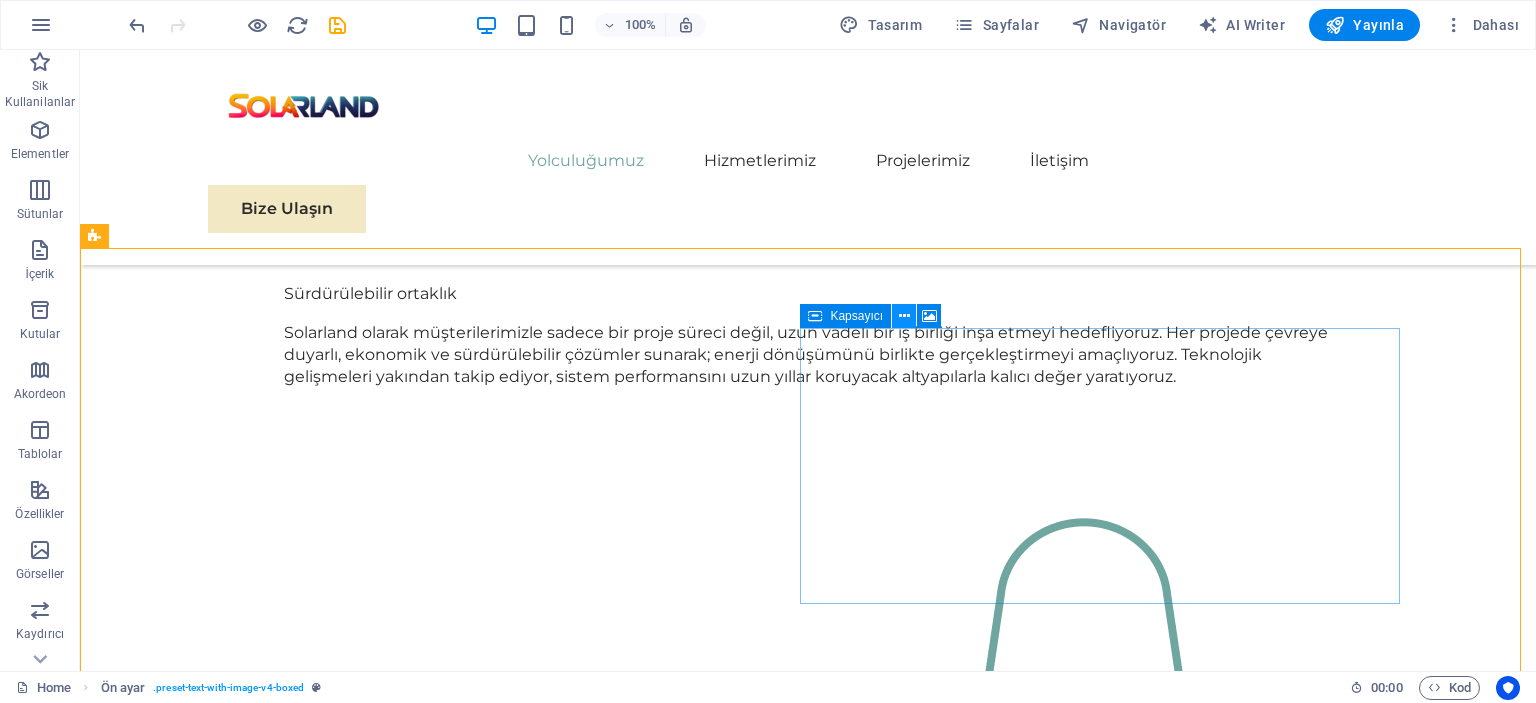 click at bounding box center (904, 316) 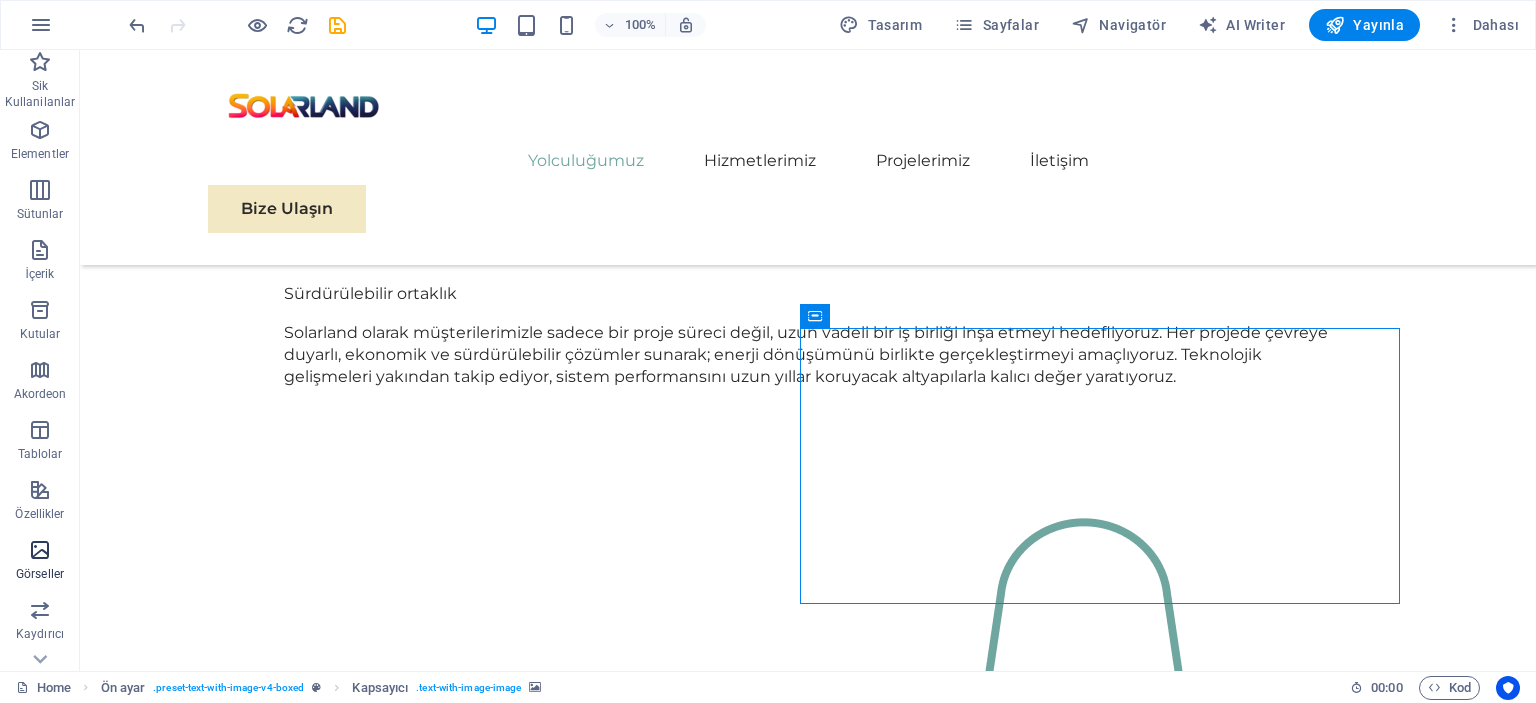 click at bounding box center (40, 550) 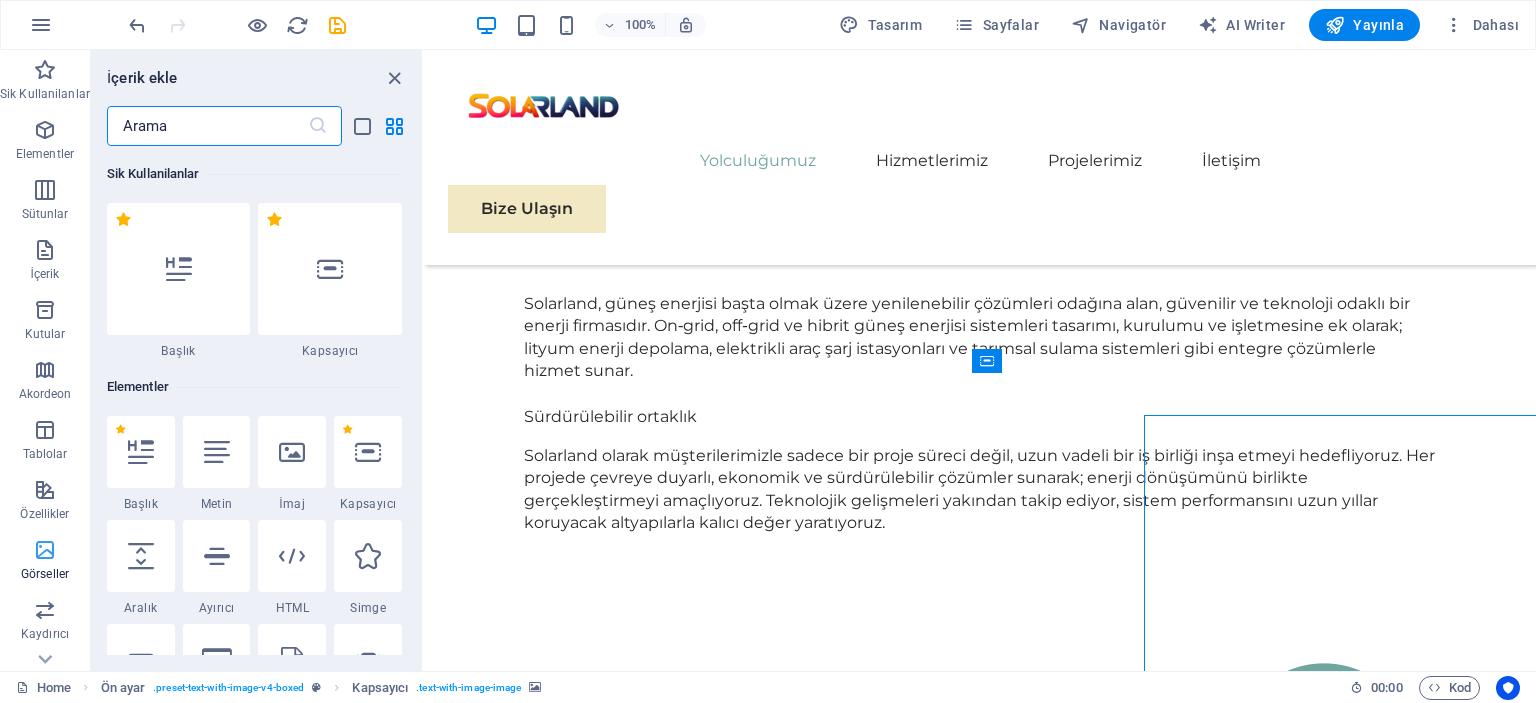 scroll, scrollTop: 1470, scrollLeft: 0, axis: vertical 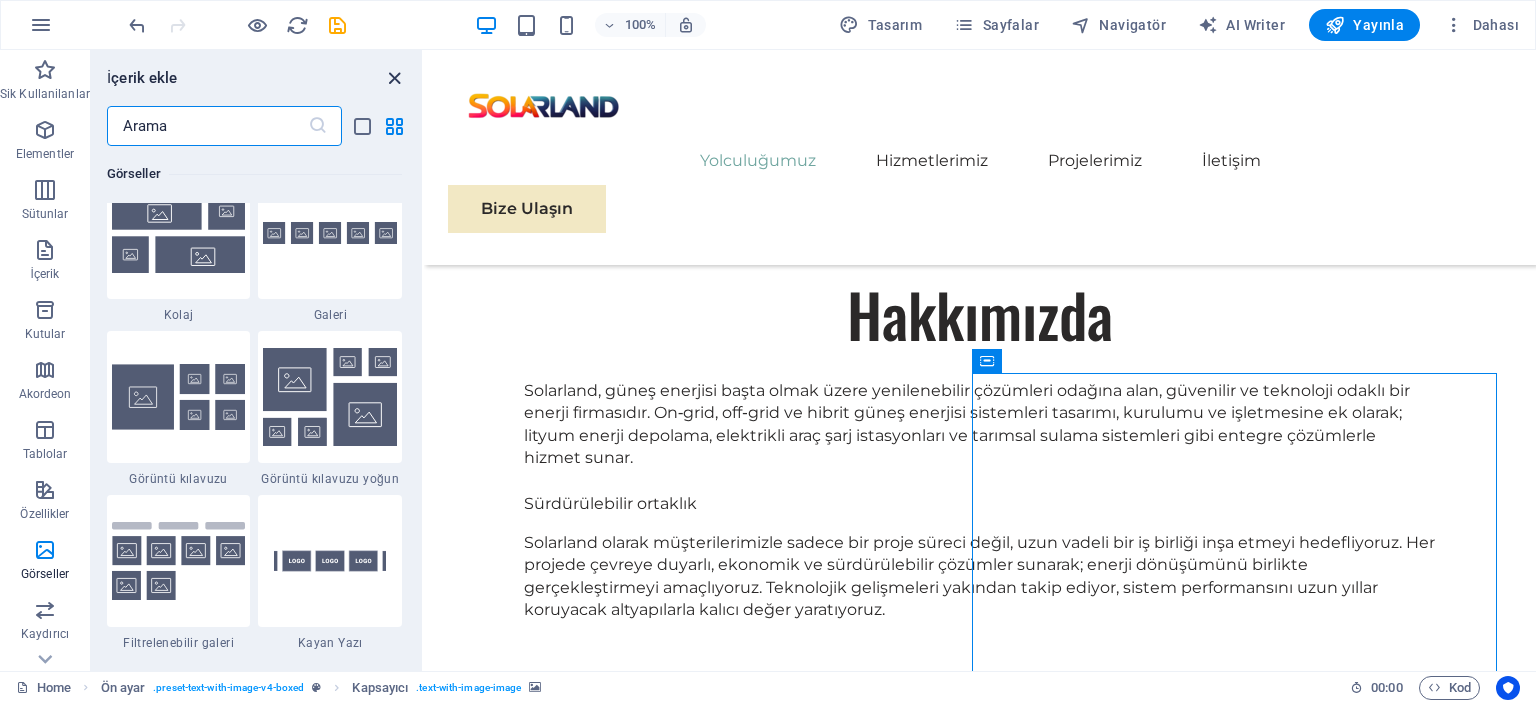 click at bounding box center (394, 78) 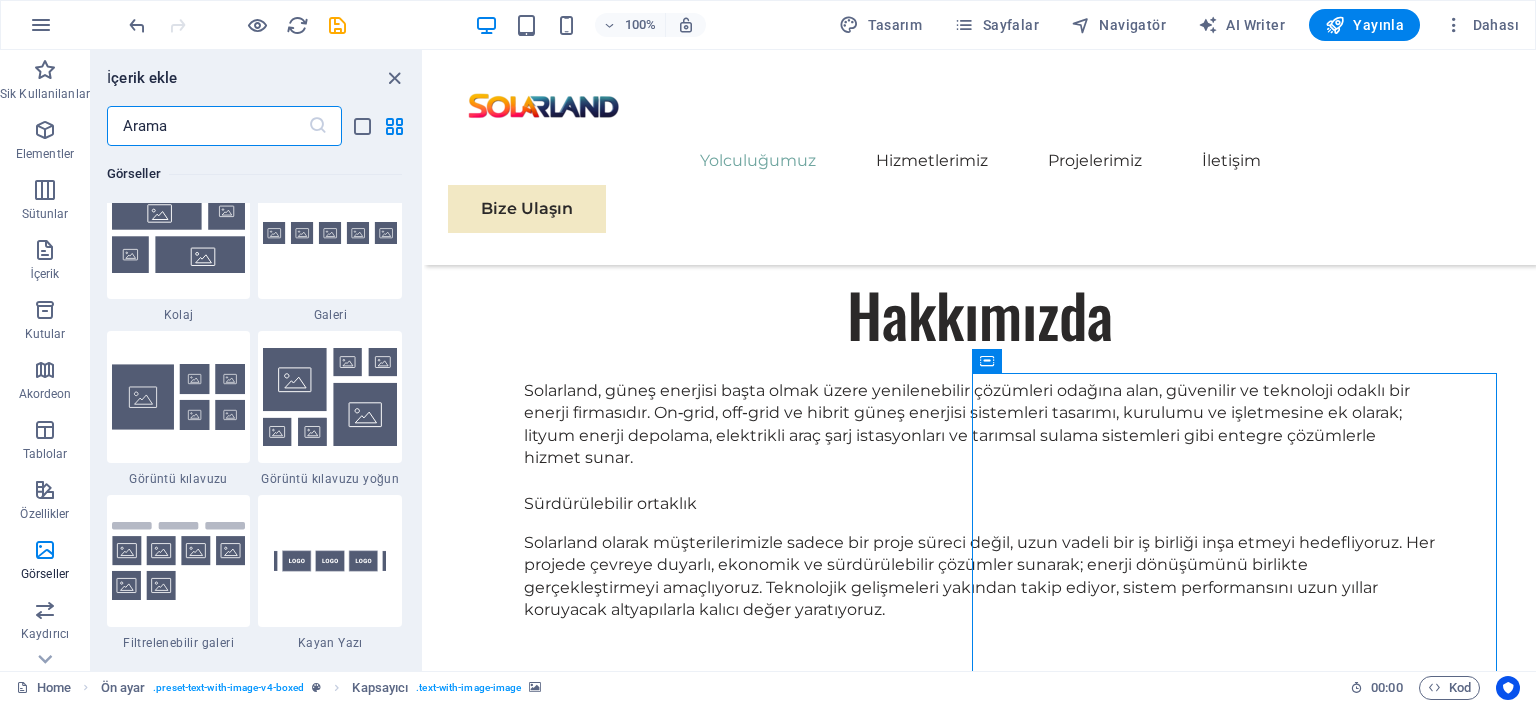 scroll, scrollTop: 1557, scrollLeft: 0, axis: vertical 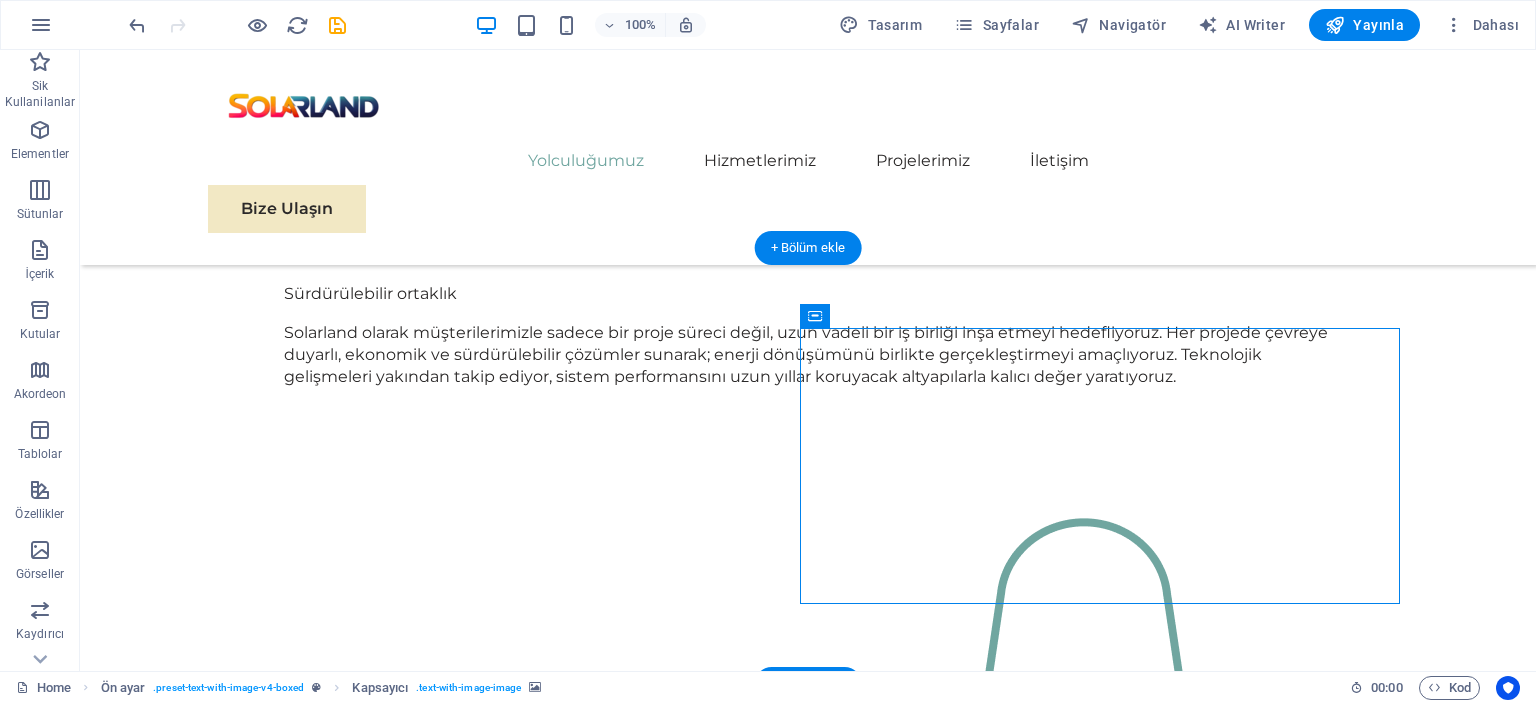 click at bounding box center (704, 2646) 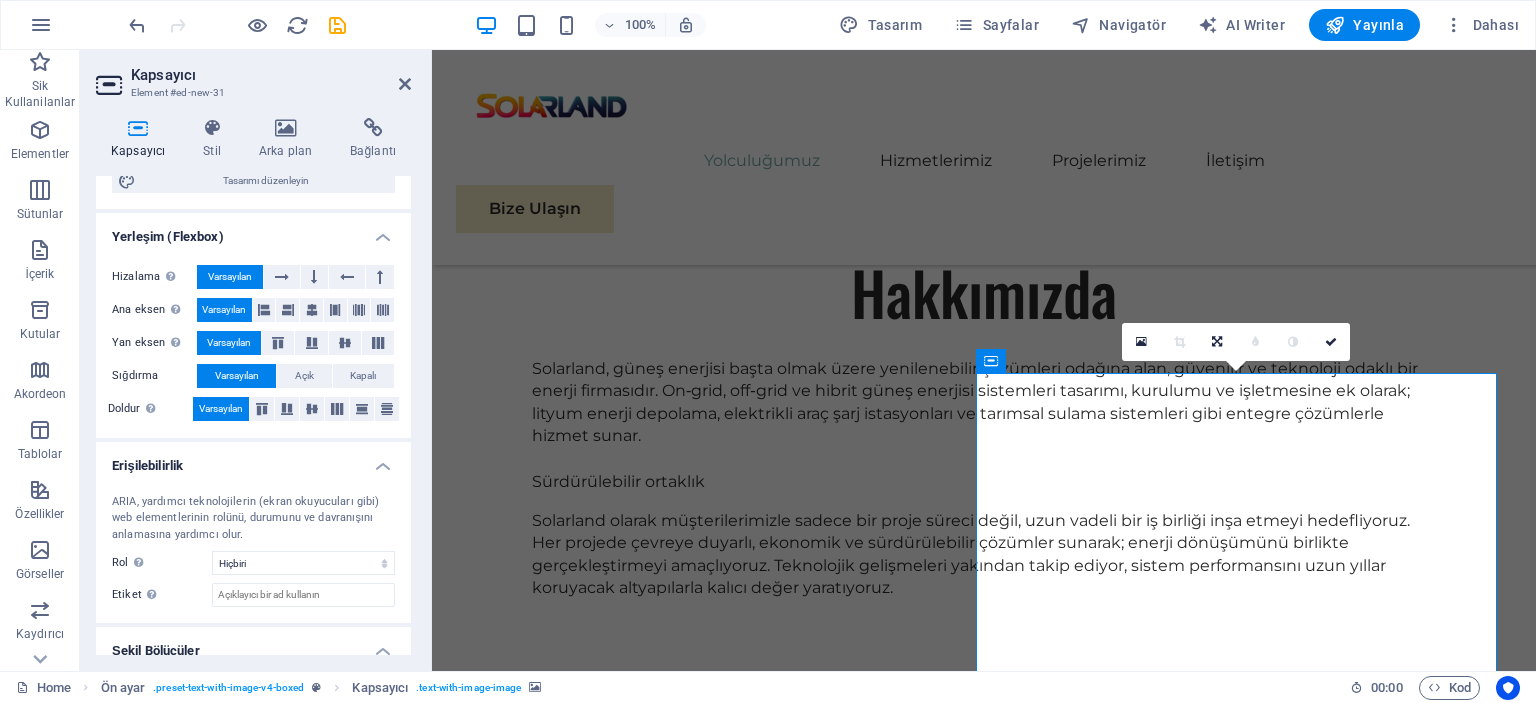 scroll, scrollTop: 328, scrollLeft: 0, axis: vertical 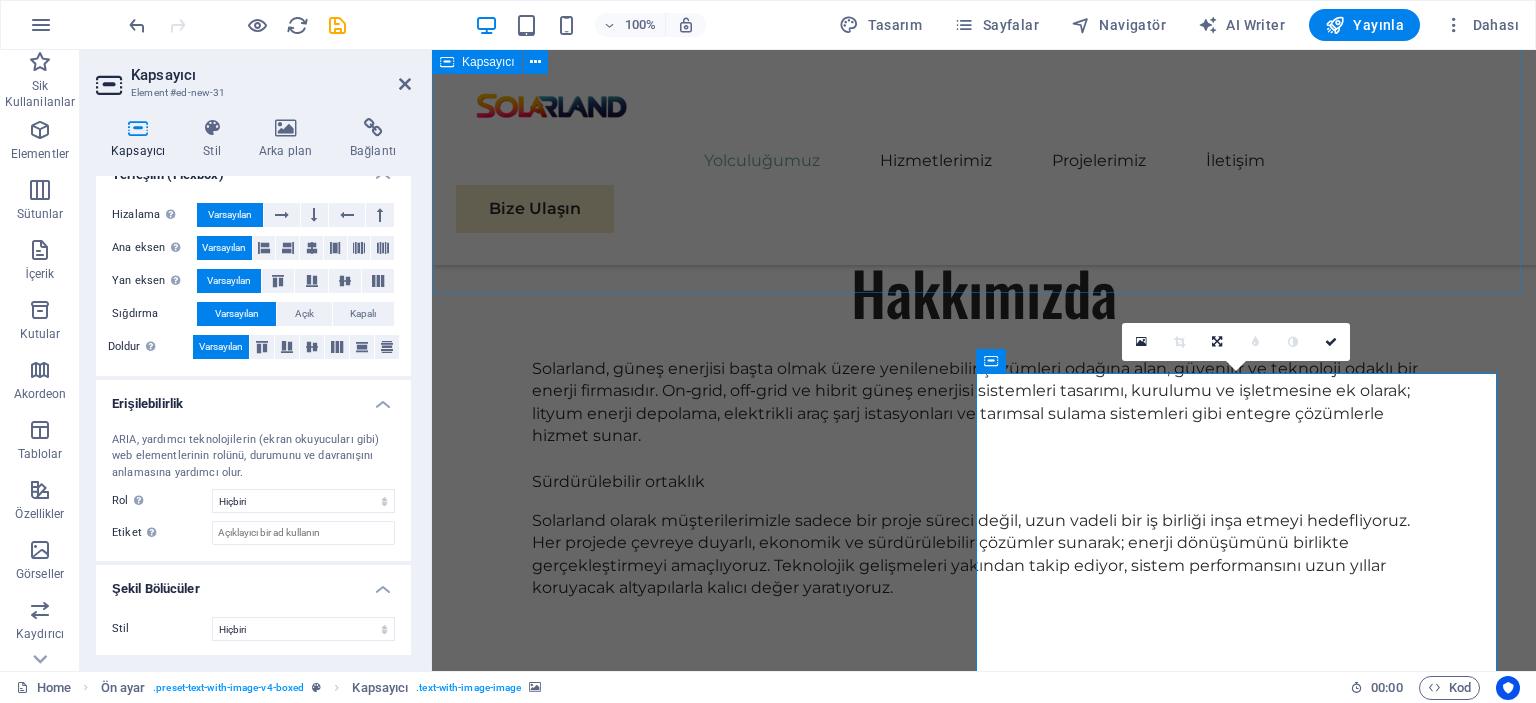 click on "Hakkımızda Solarland, güneş enerjisi başta olmak üzere yenilenebilir çözümleri odağına alan, güvenilir ve teknoloji odaklı bir enerji firmasıdır. On‑grid, off‑grid ve hibrit güneş enerjisi sistemleri tasarımı, kurulumu ve işletmesine ek olarak; lityum enerji depolama, elektrikli araç şarj istasyonları ve tarımsal sulama sistemleri gibi entegre çözümlerle hizmet sunar. Sürdürülebilir ortaklık Solarland olarak müşterilerimizle sadece bir proje süreci değil, uzun vadeli bir iş birliği inşa etmeyi hedefliyoruz. Her projede çevreye duyarlı, ekonomik ve sürdürülebilir çözümler sunarak; enerji dönüşümünü birlikte gerçekleştirmeyi amaçlıyoruz. Teknolojik gelişmeleri yakından takip ediyor, sistem performansını uzun yıllar koruyacak altyapılarla kalıcı değer yaratıyoruz. Sonuç Odaklı Hizmet" at bounding box center (984, 1248) 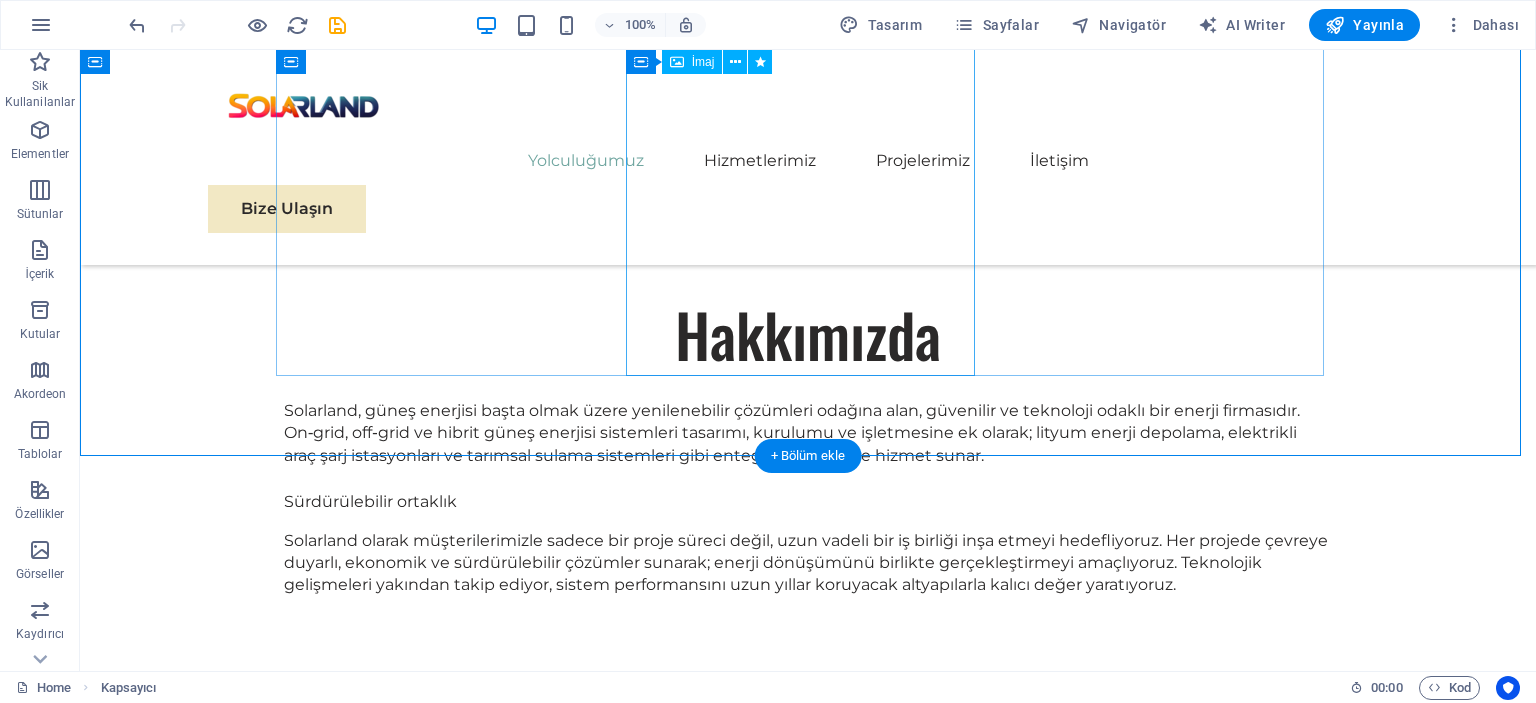 scroll, scrollTop: 1683, scrollLeft: 0, axis: vertical 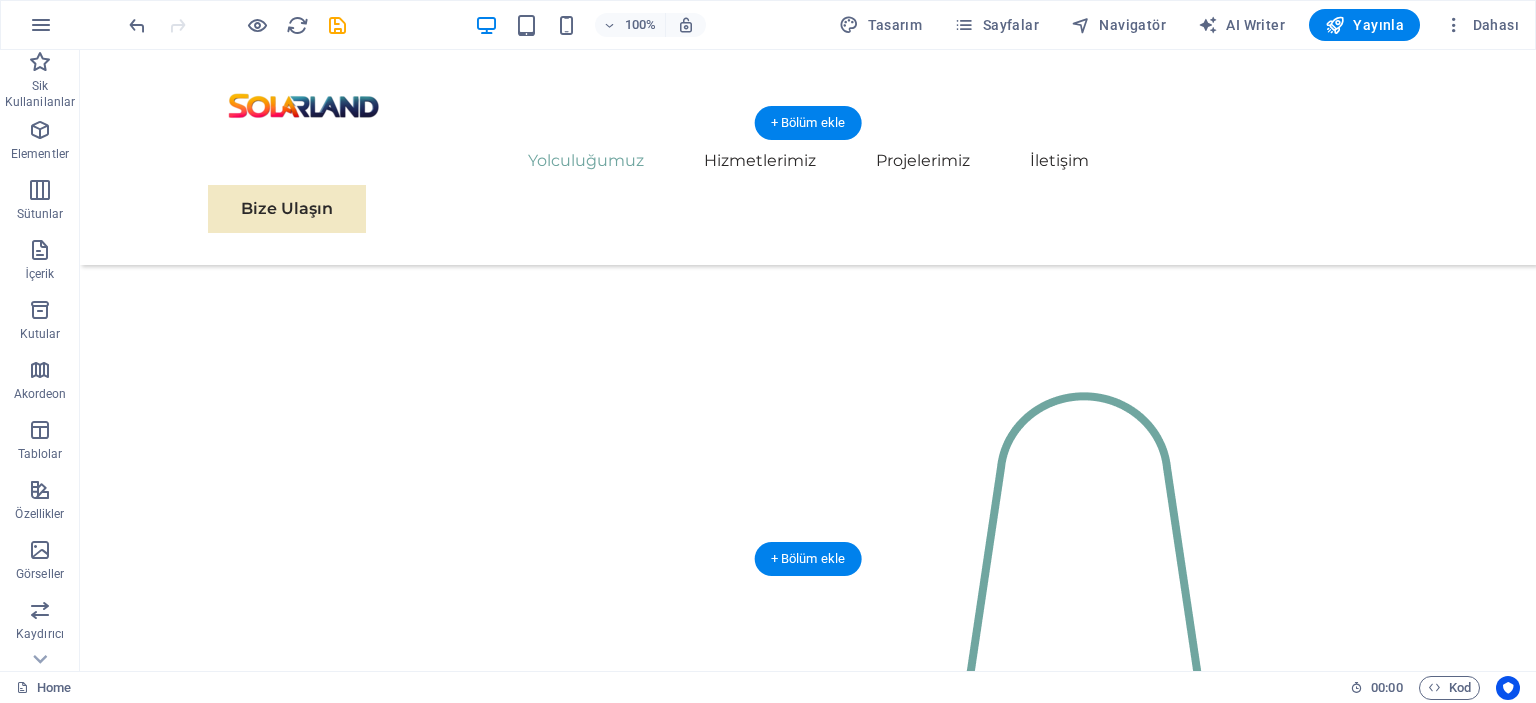 click at bounding box center [704, 2520] 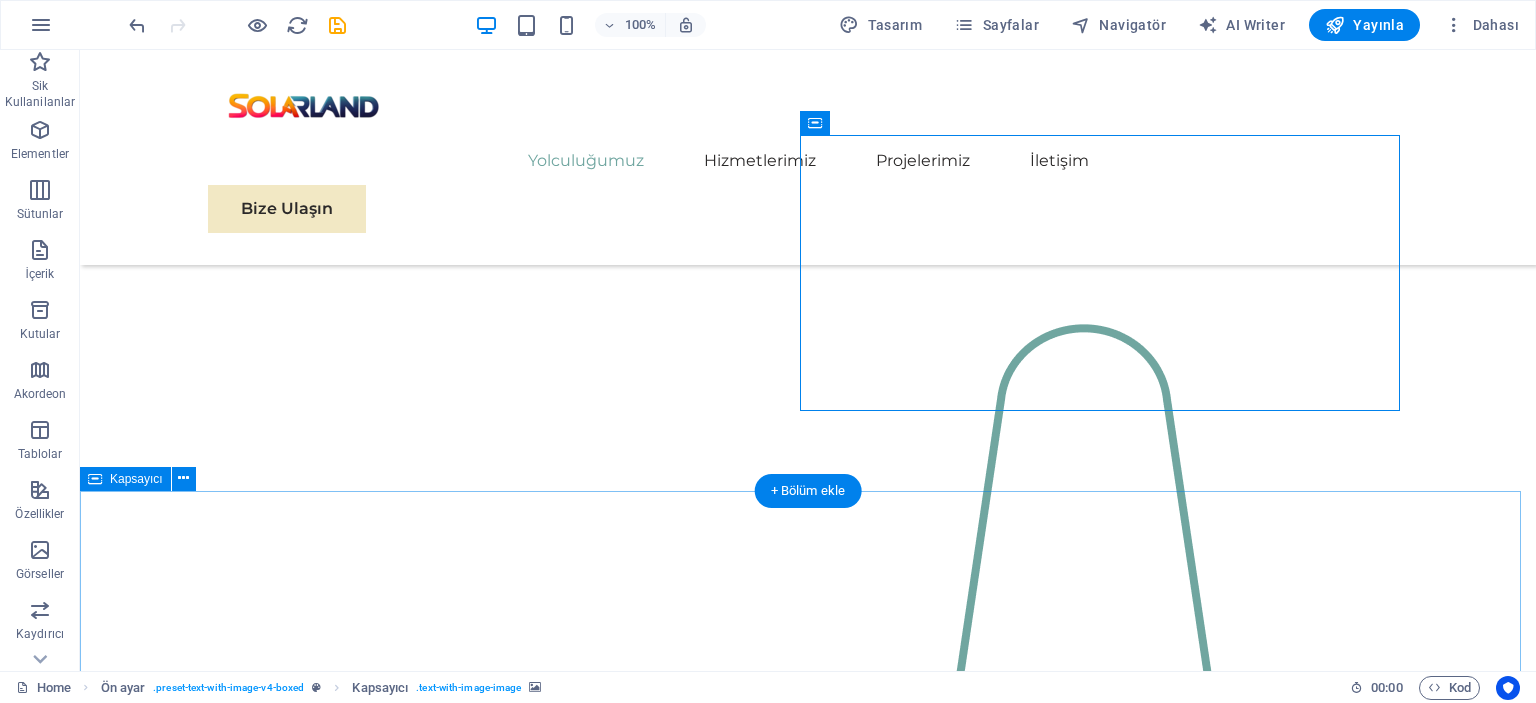 scroll, scrollTop: 1616, scrollLeft: 0, axis: vertical 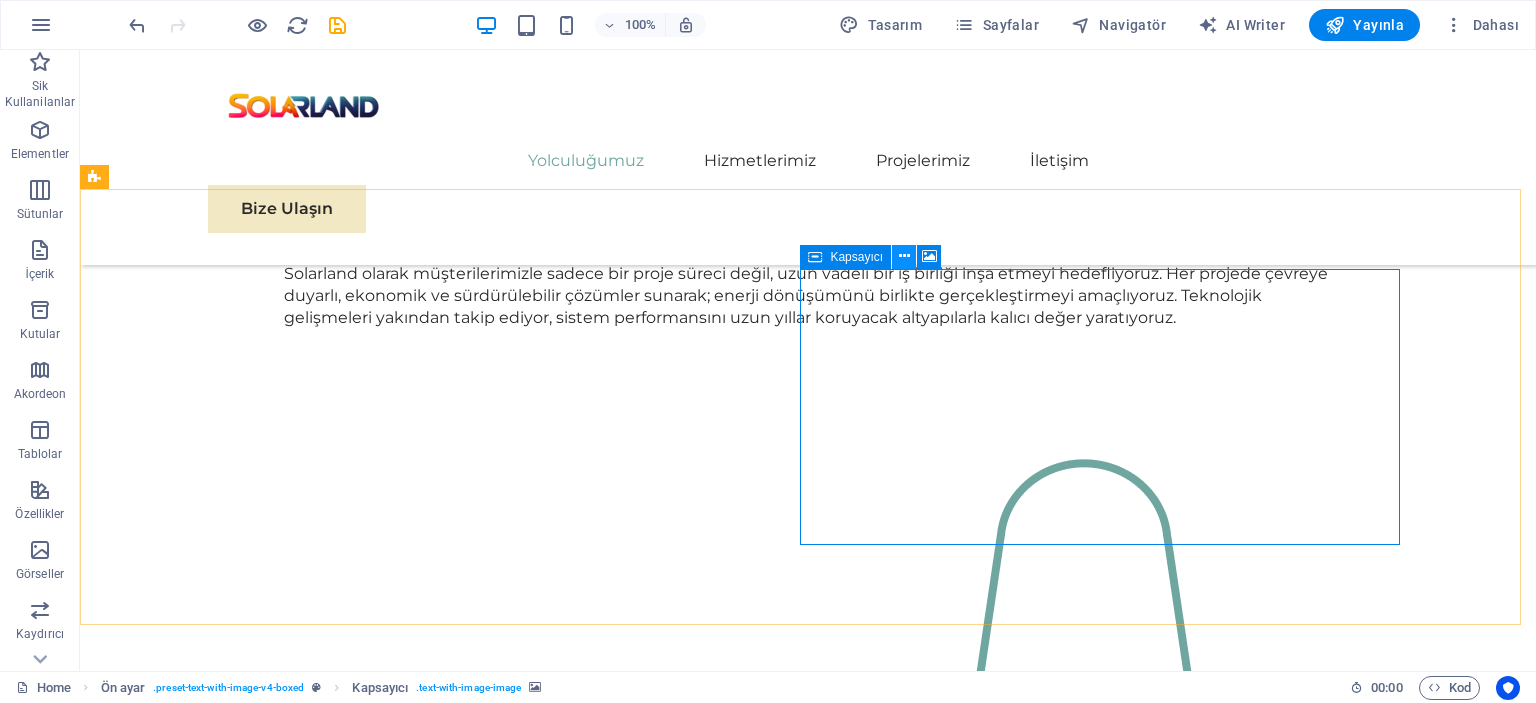 click at bounding box center [904, 256] 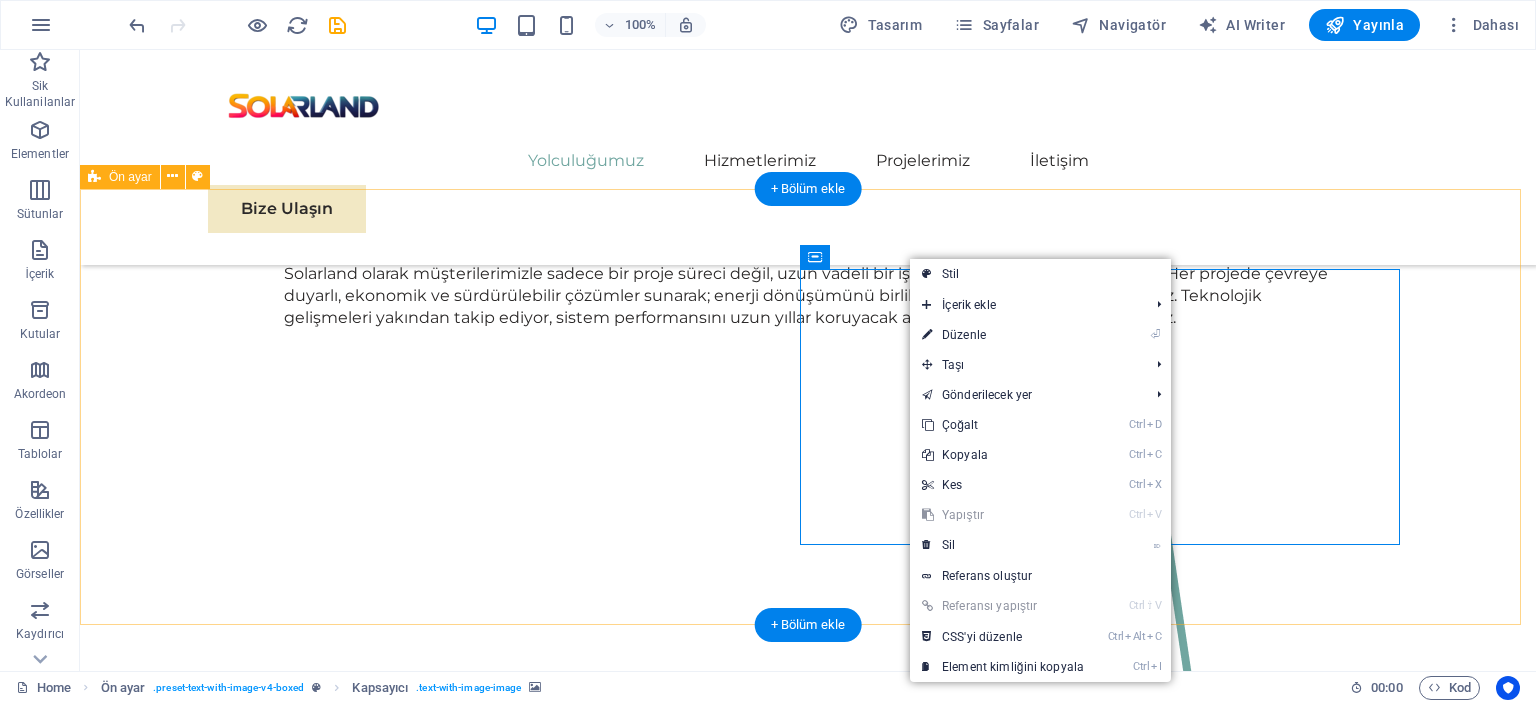 click at bounding box center (704, 2587) 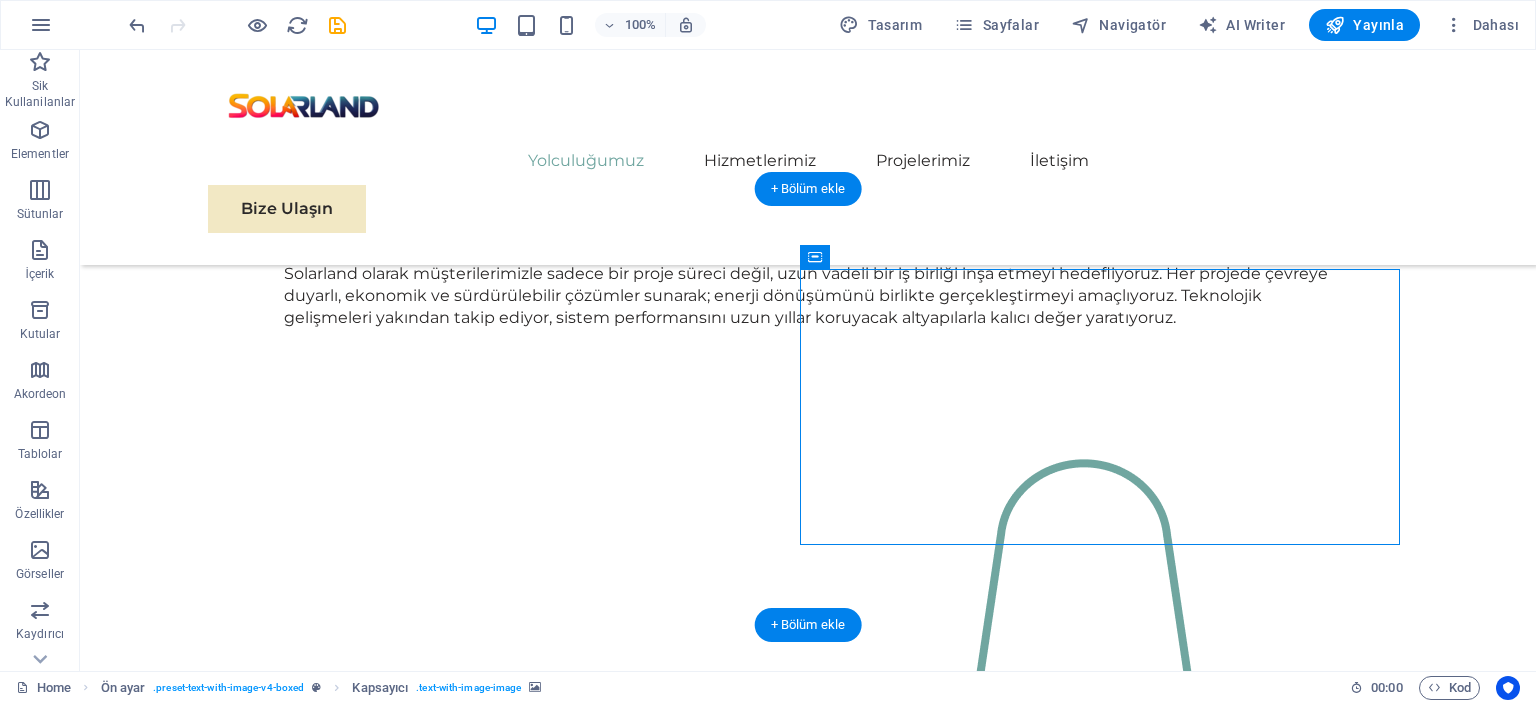 click at bounding box center [704, 2587] 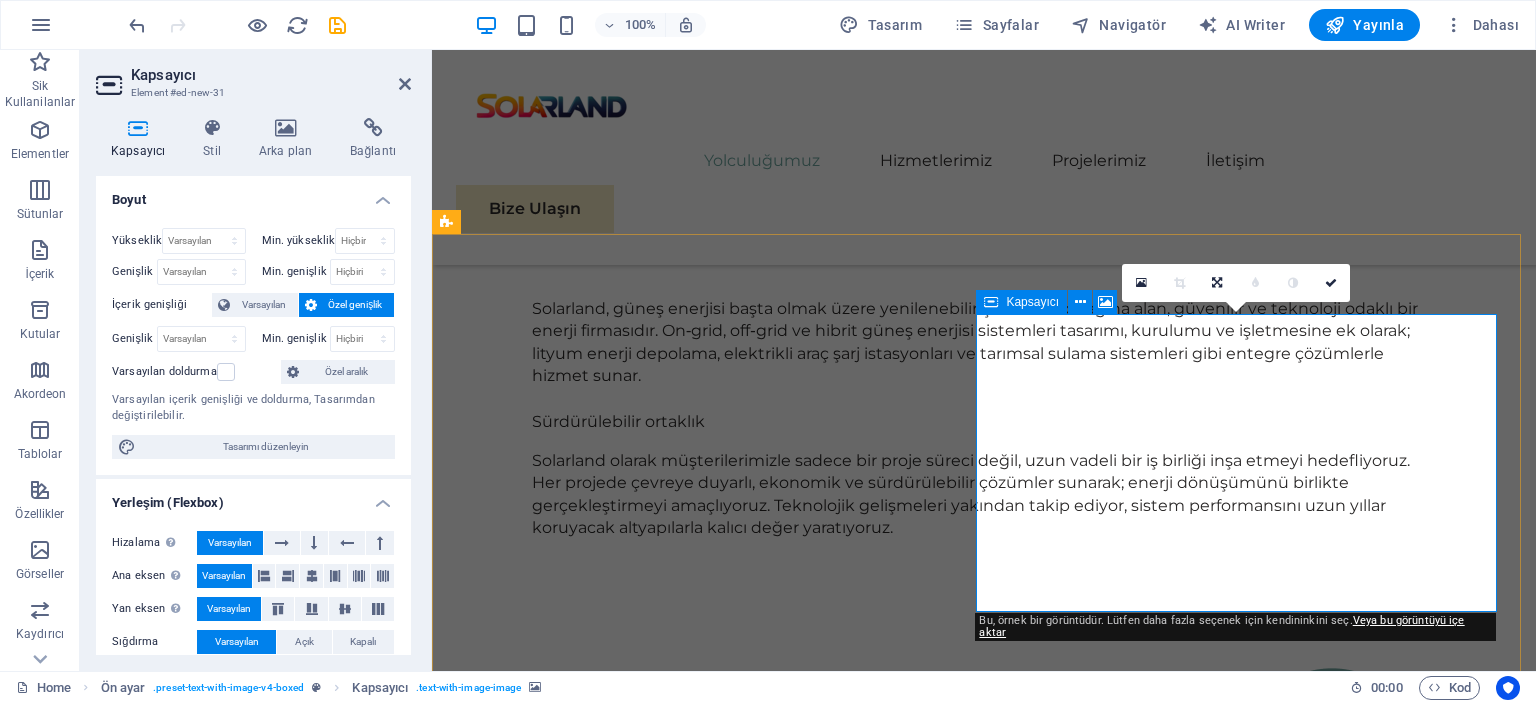click on "İçeriği buraya bırak veya  Element ekle  Panoyu yapıştır" at bounding box center (984, 3027) 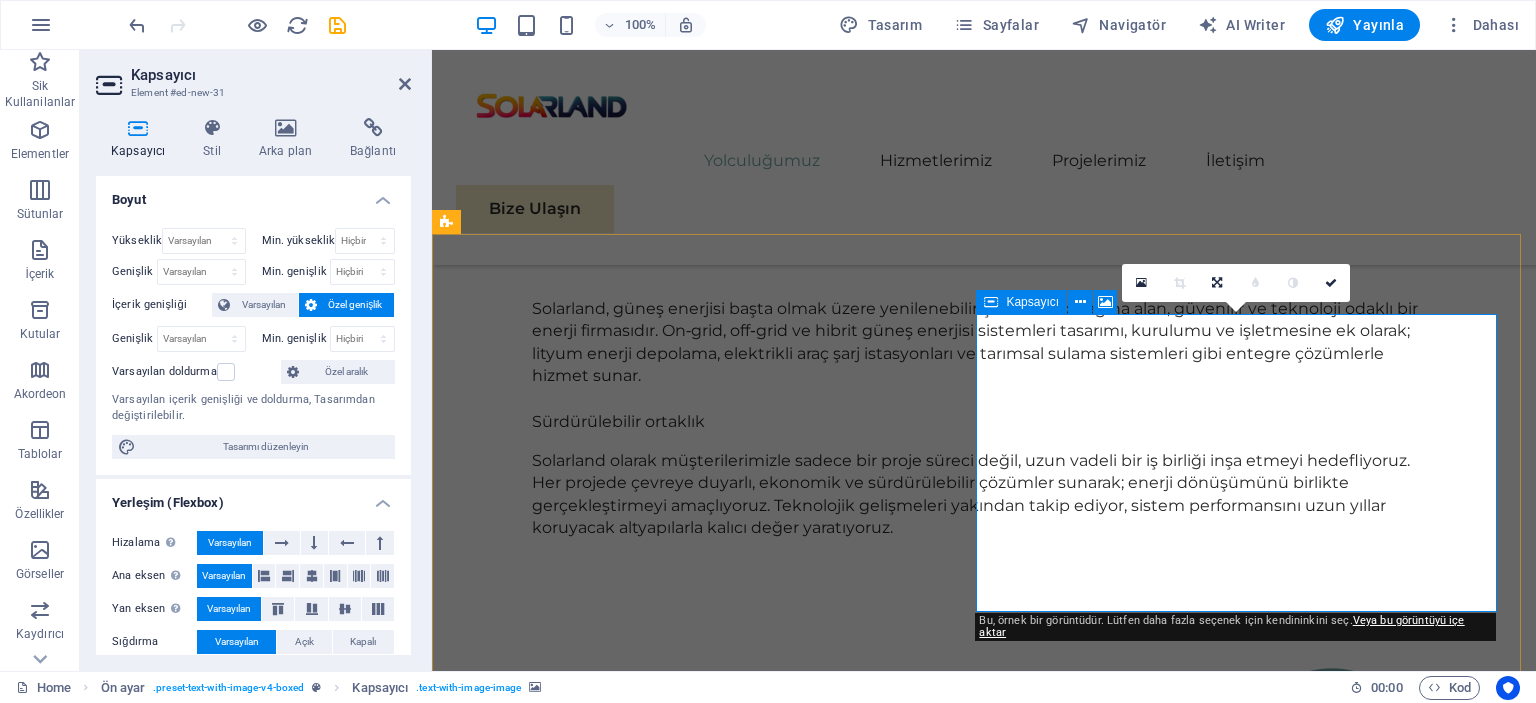 click on "İçeriği buraya bırak veya  Element ekle  Panoyu yapıştır" at bounding box center [984, 3027] 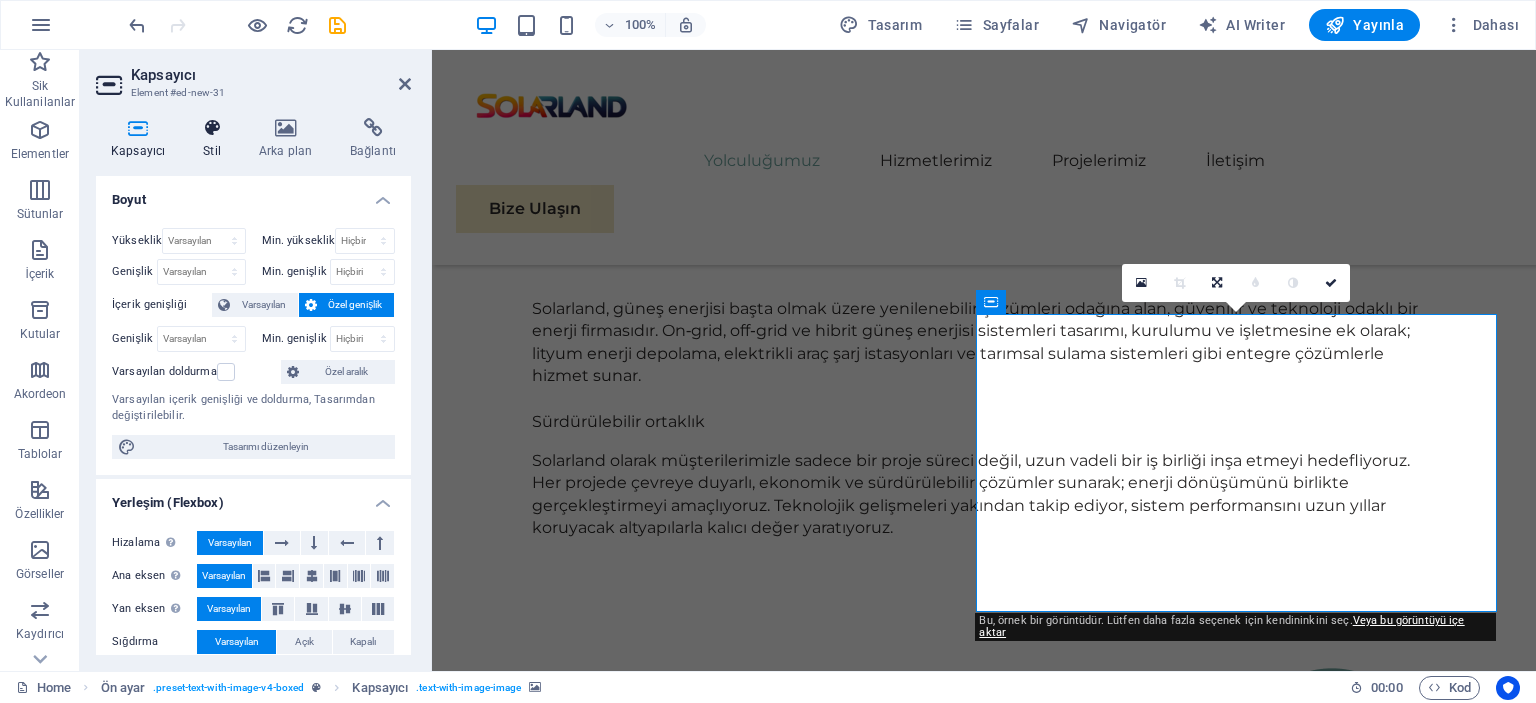 click at bounding box center [212, 128] 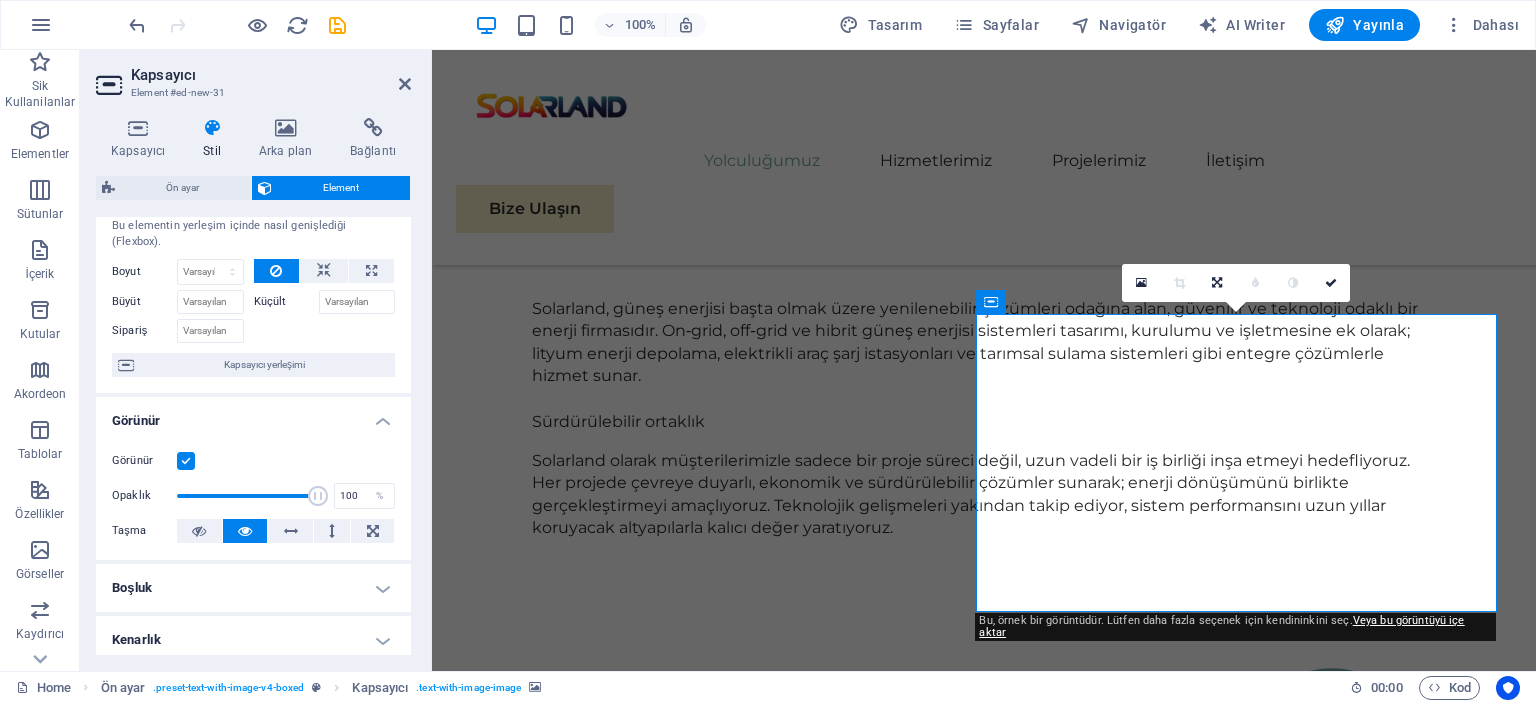 scroll, scrollTop: 0, scrollLeft: 0, axis: both 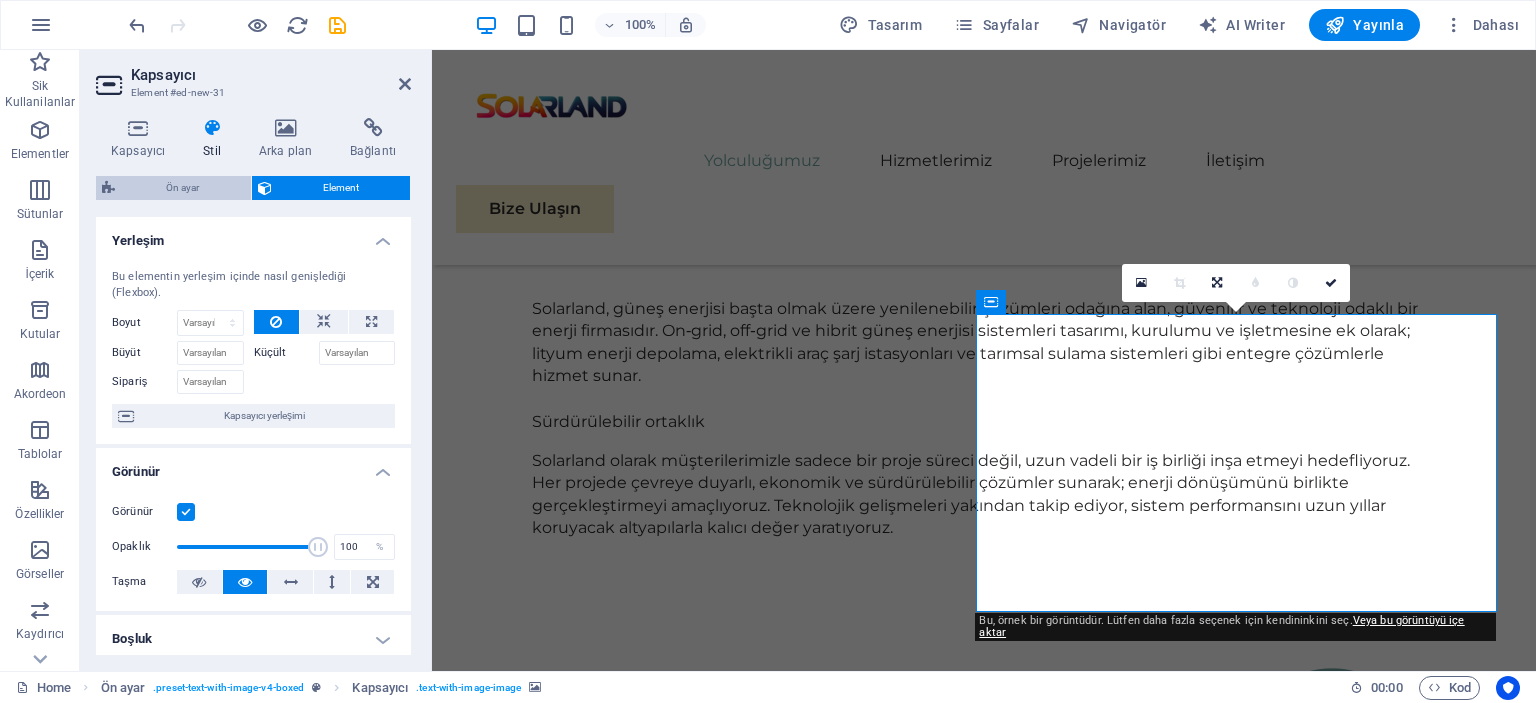 click on "Ön ayar" at bounding box center (183, 188) 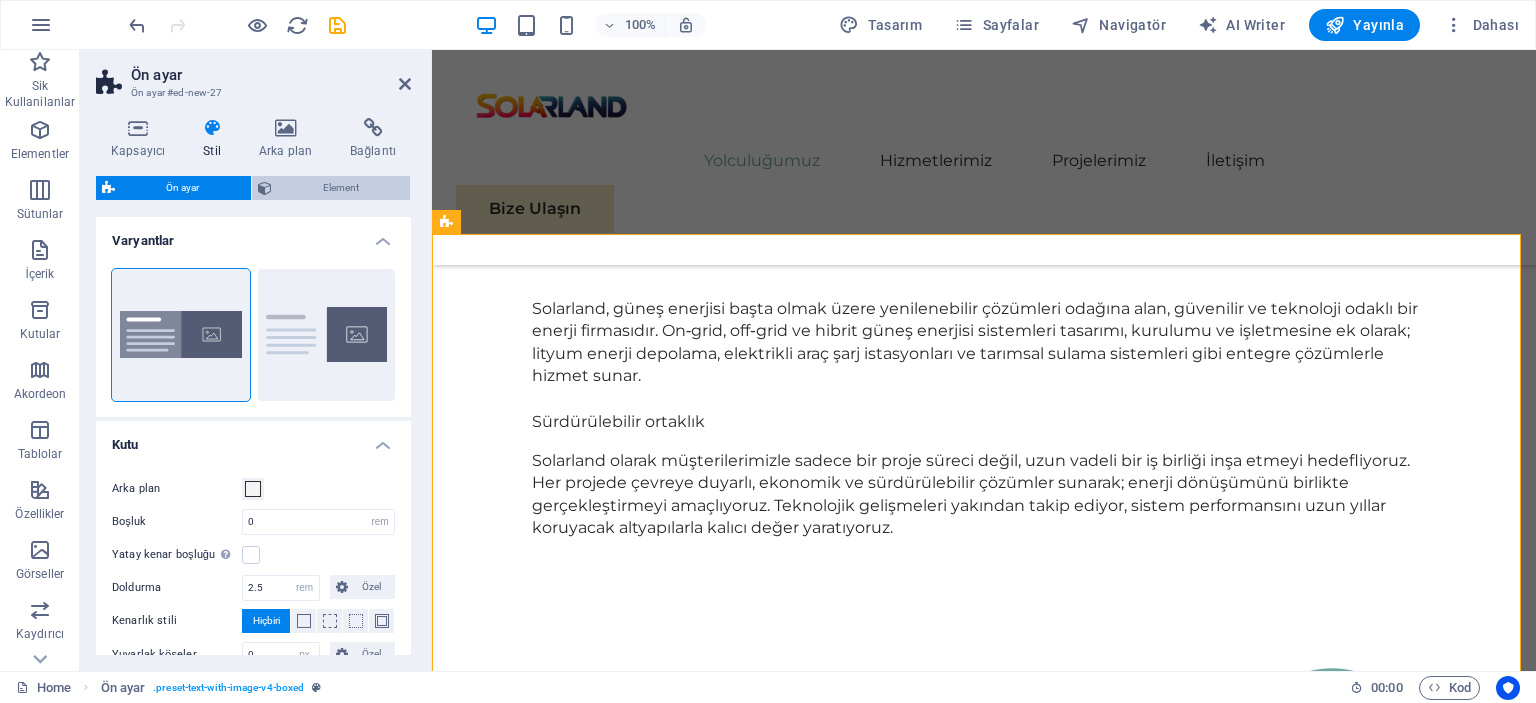 click at bounding box center (265, 188) 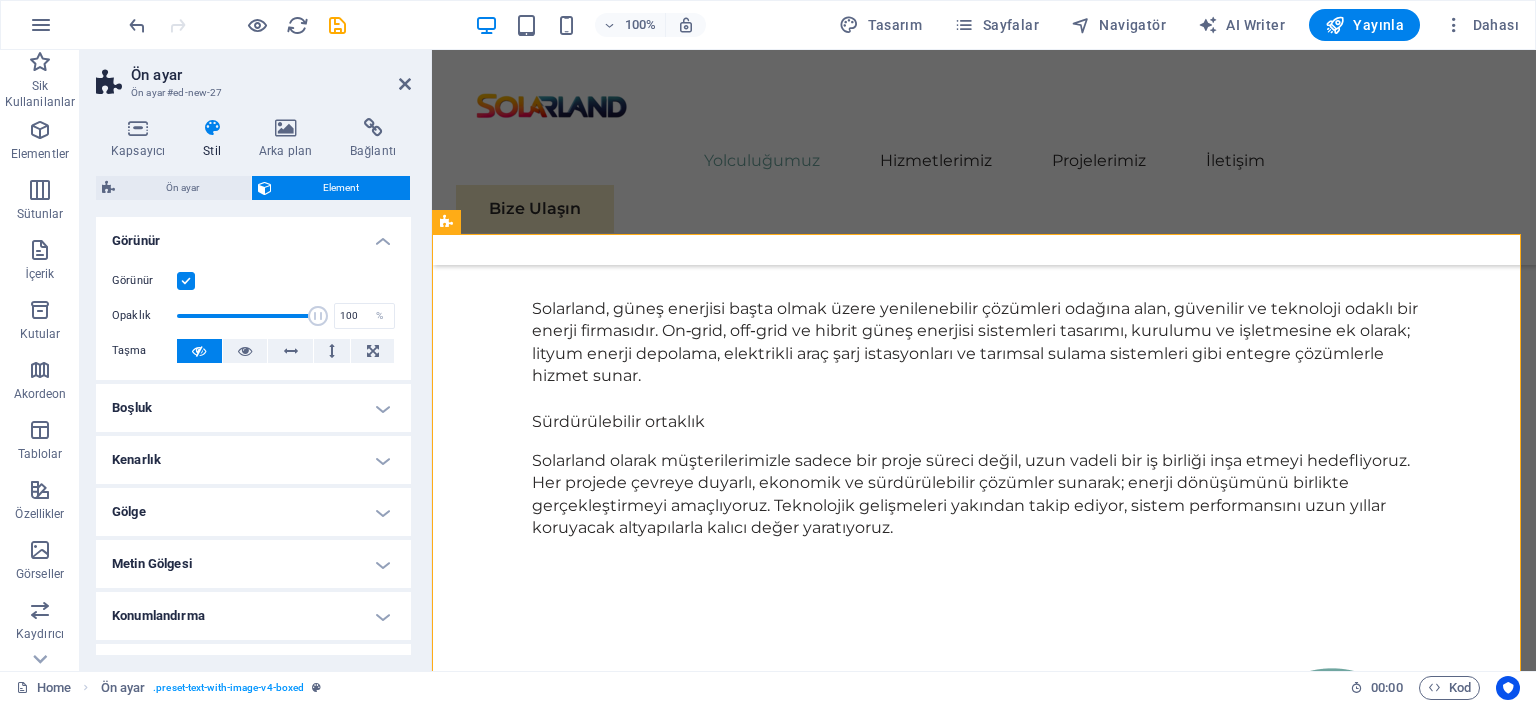 drag, startPoint x: 137, startPoint y: 136, endPoint x: 188, endPoint y: 163, distance: 57.706154 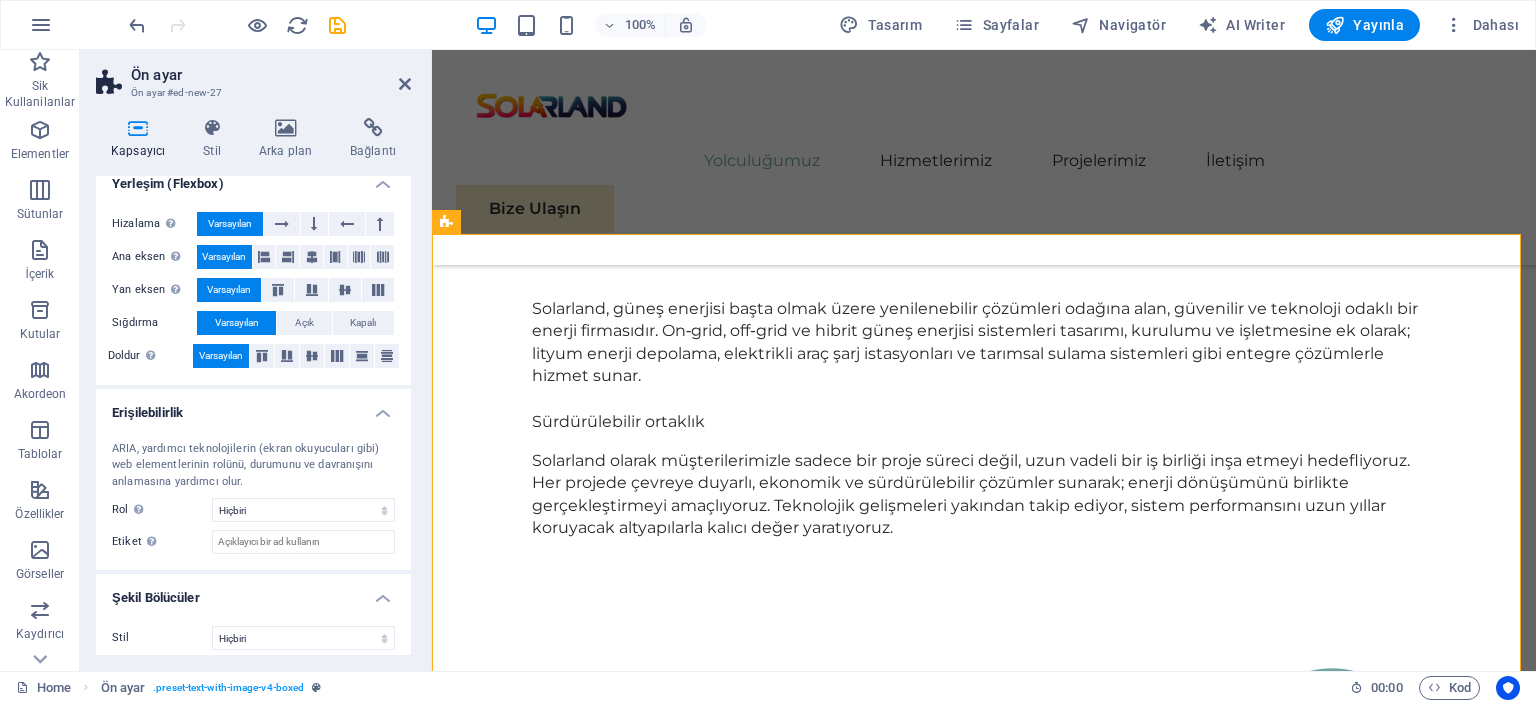 scroll, scrollTop: 294, scrollLeft: 0, axis: vertical 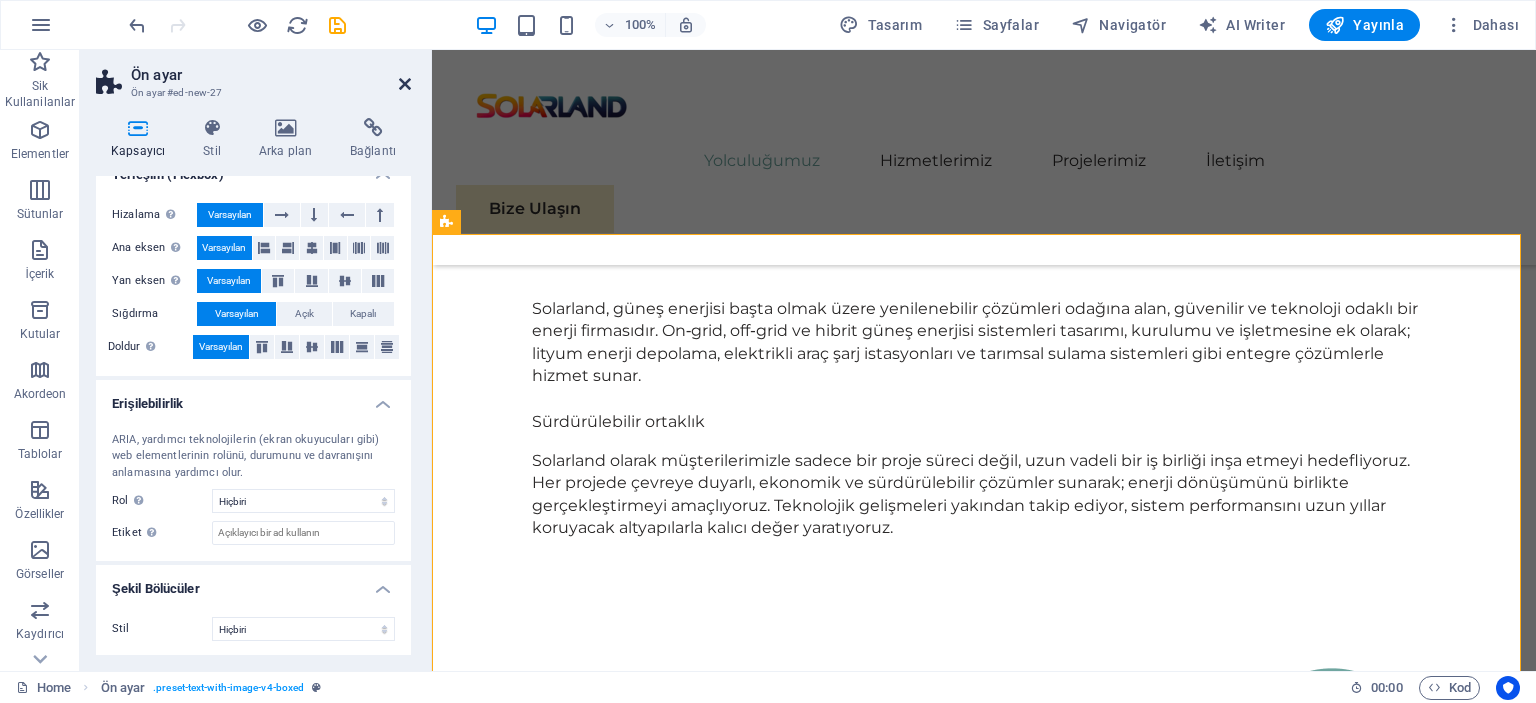 click at bounding box center [405, 84] 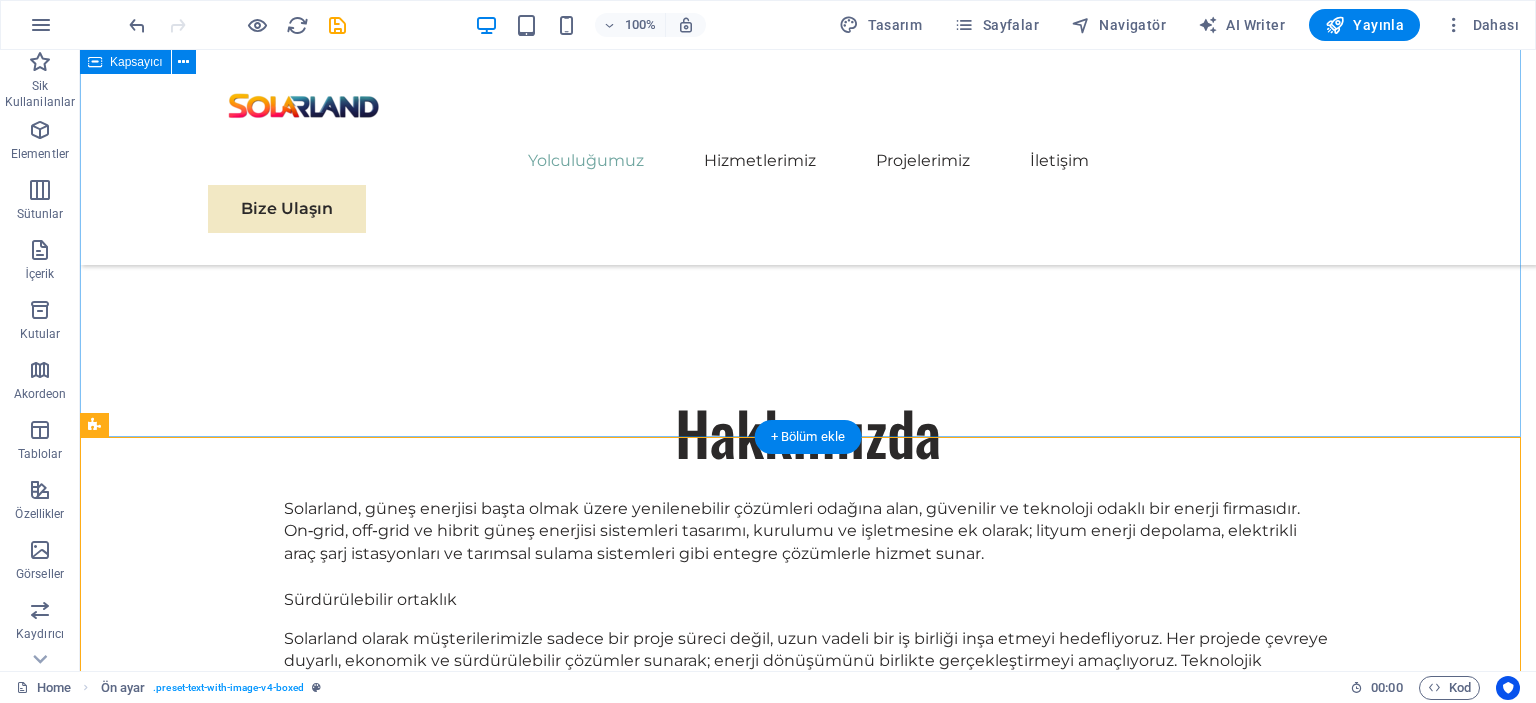 scroll, scrollTop: 1149, scrollLeft: 0, axis: vertical 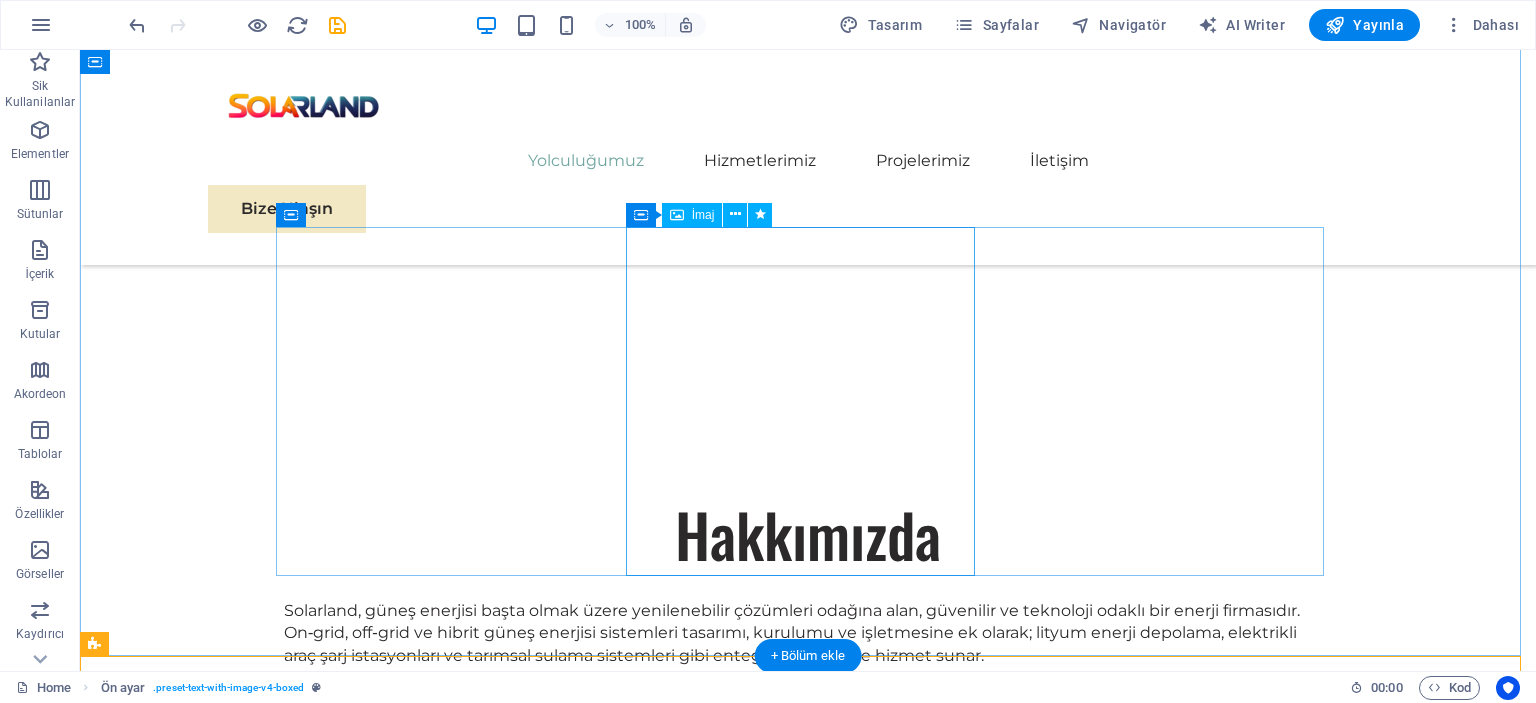 click at bounding box center [808, 1597] 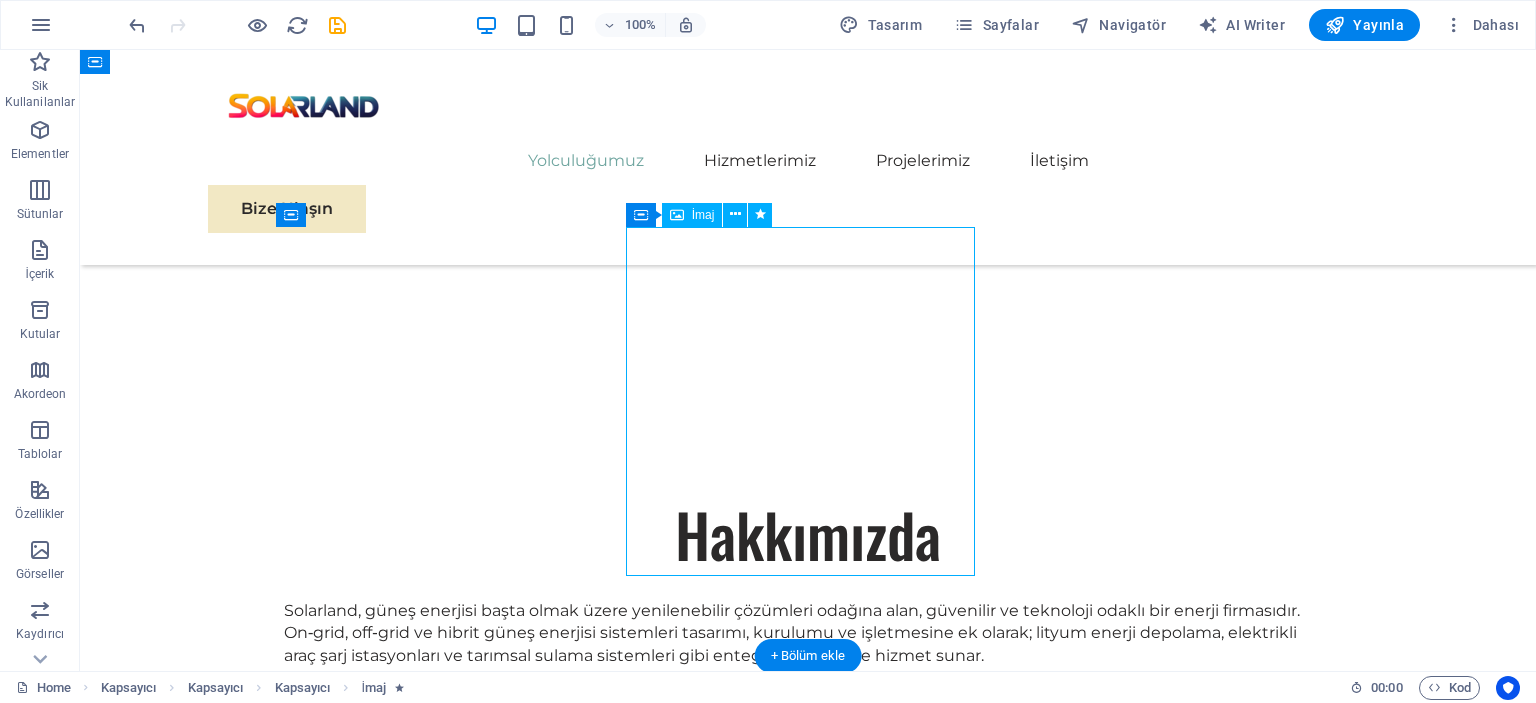 click at bounding box center [808, 1597] 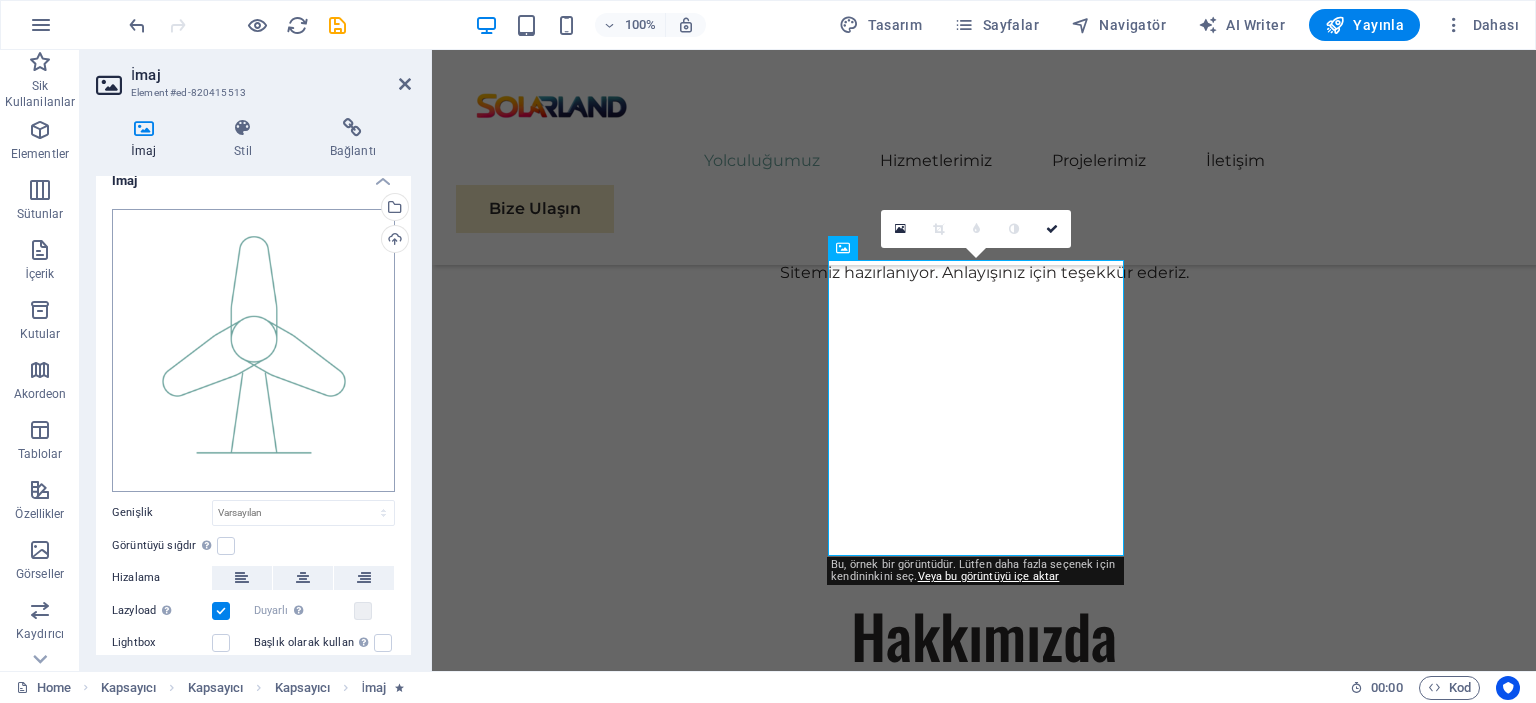 scroll, scrollTop: 0, scrollLeft: 0, axis: both 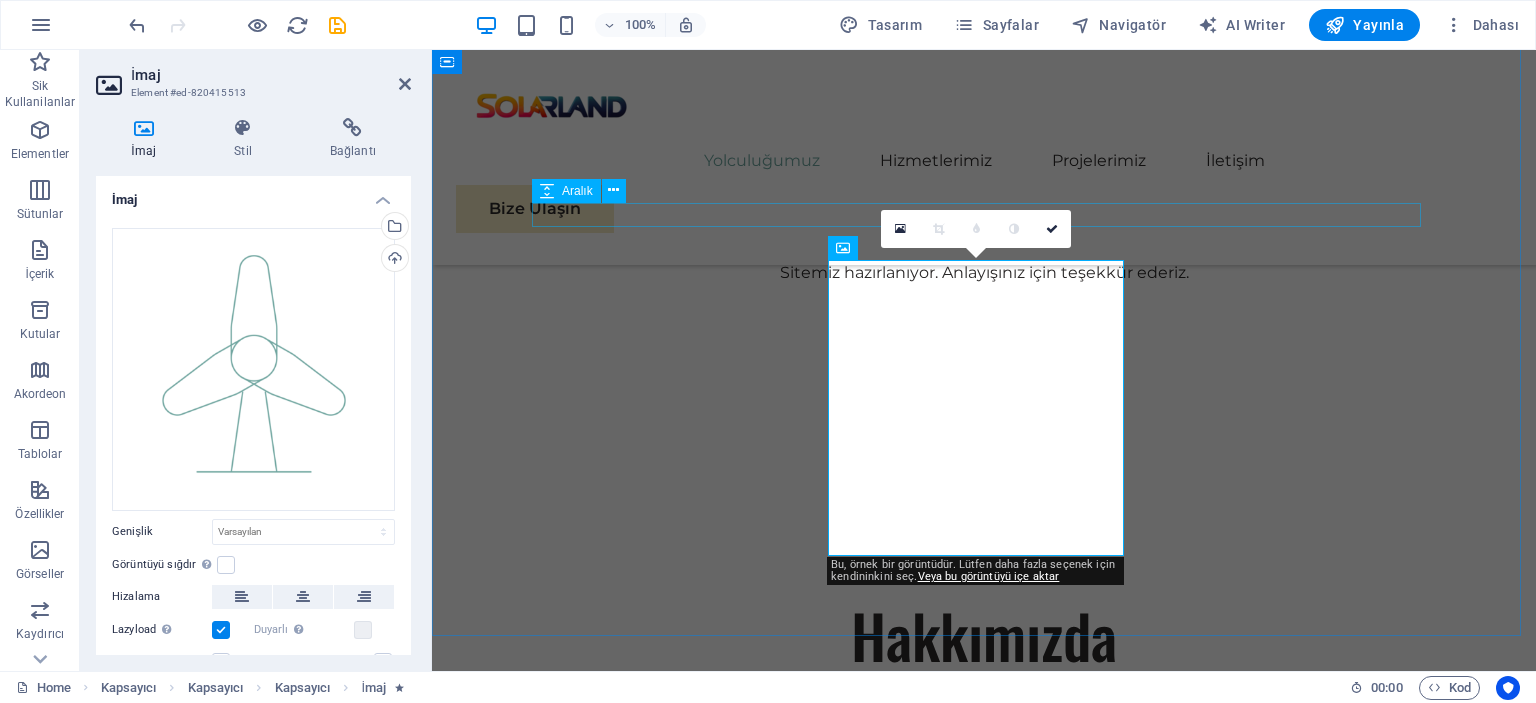 click at bounding box center [984, 802] 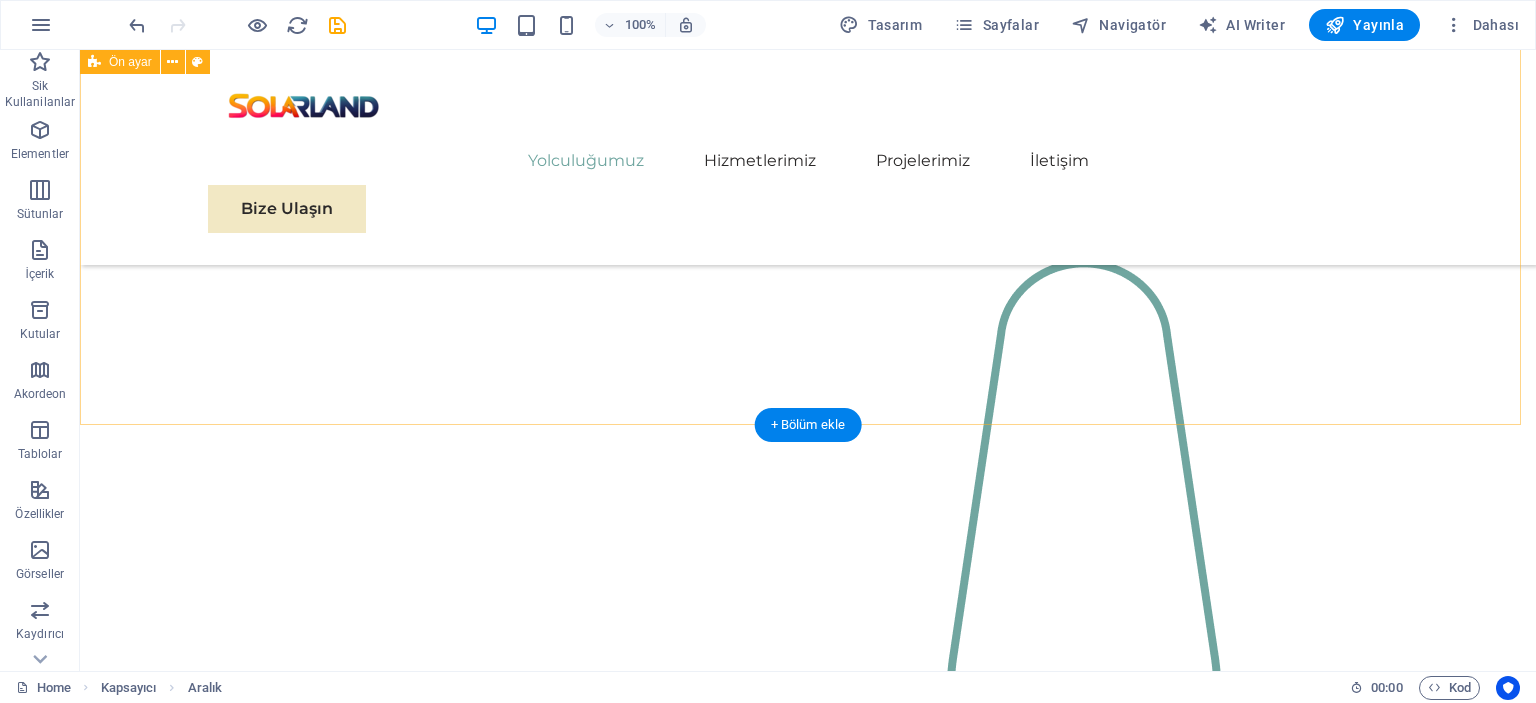 click at bounding box center (704, 2387) 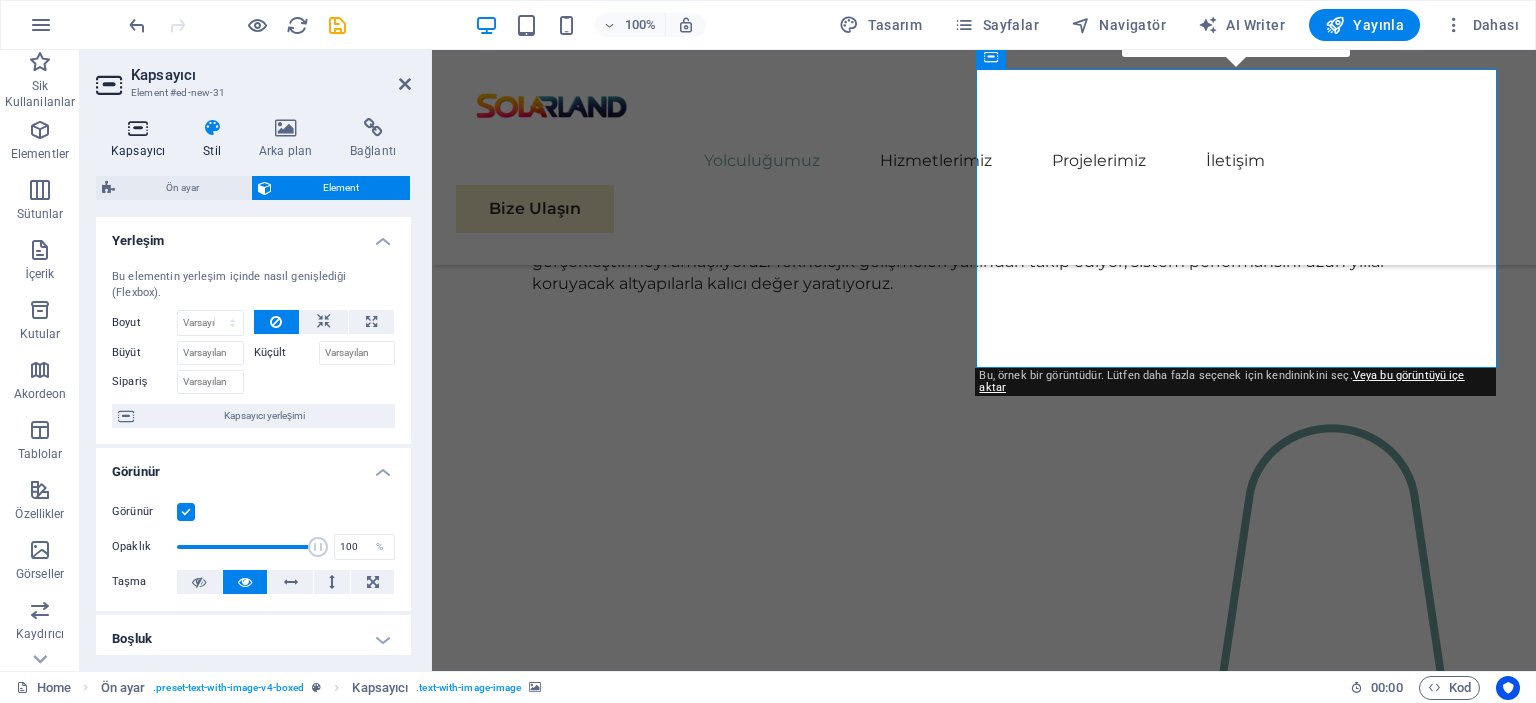 click on "Kapsayıcı" at bounding box center [142, 139] 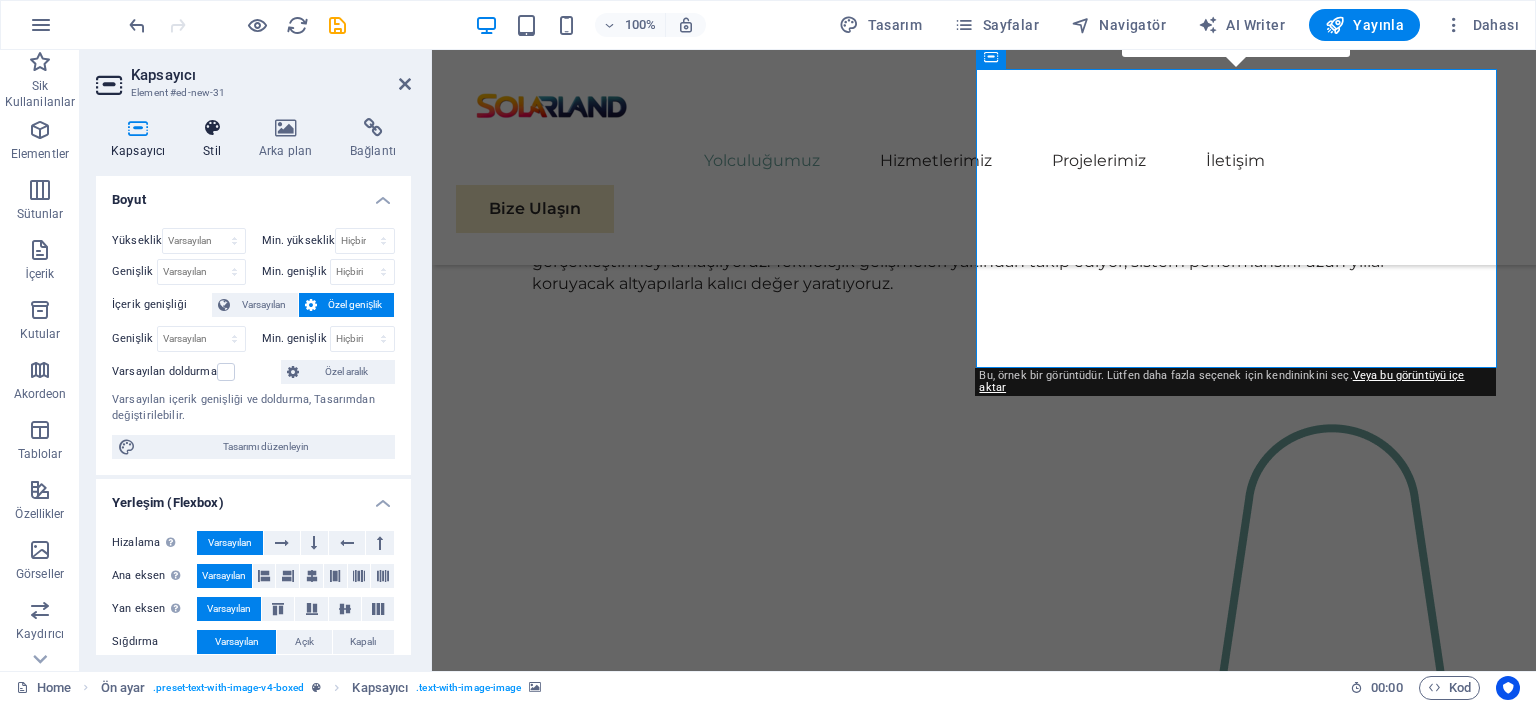 click on "Stil" at bounding box center [216, 139] 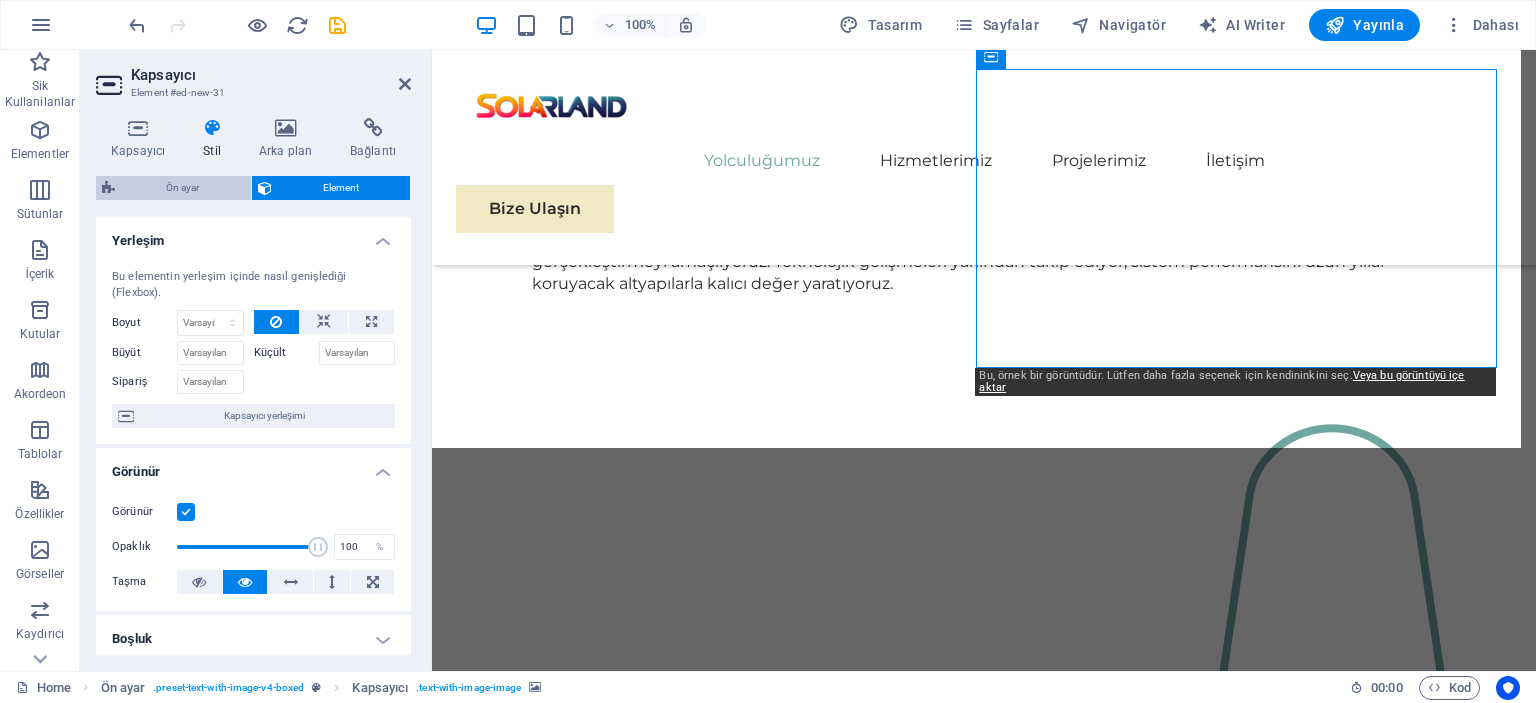click on "Ön ayar" at bounding box center (183, 188) 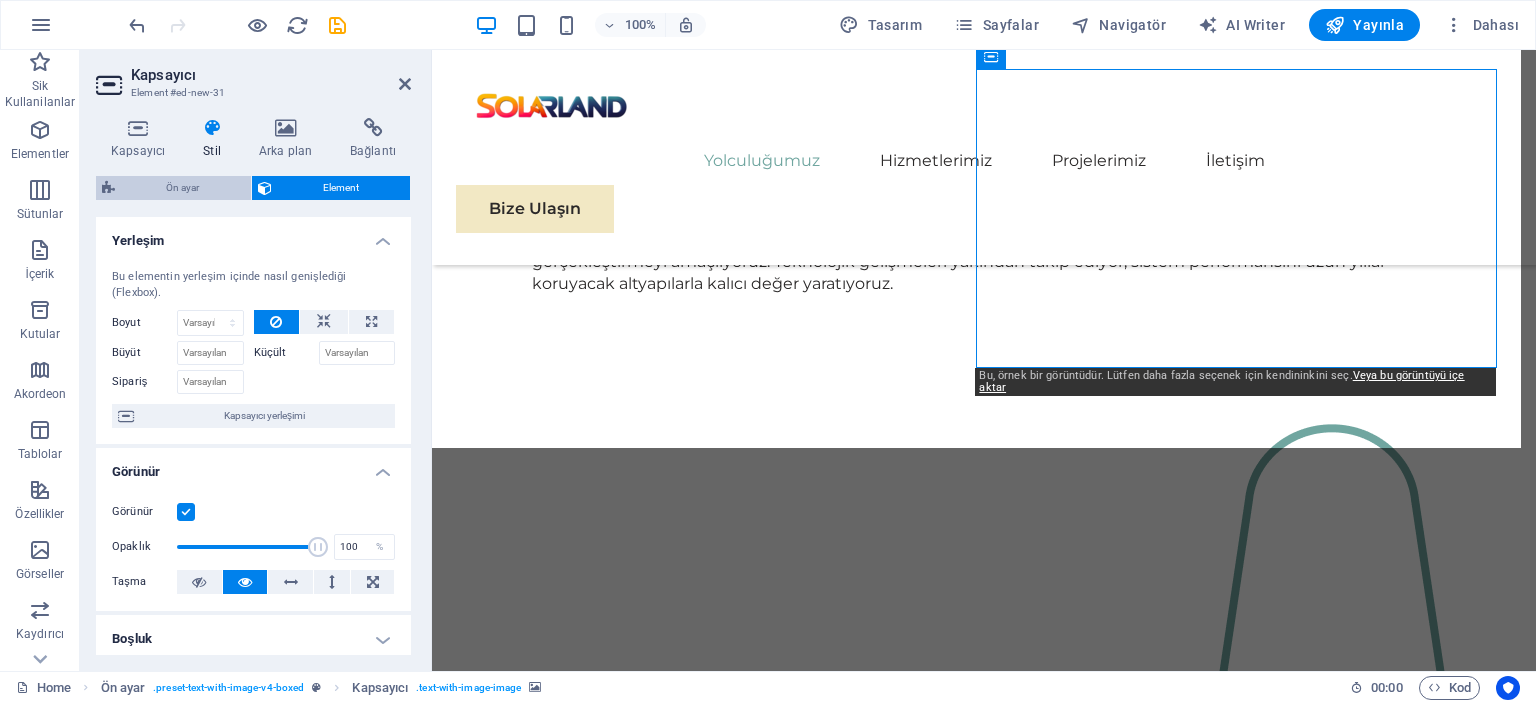 select on "rem" 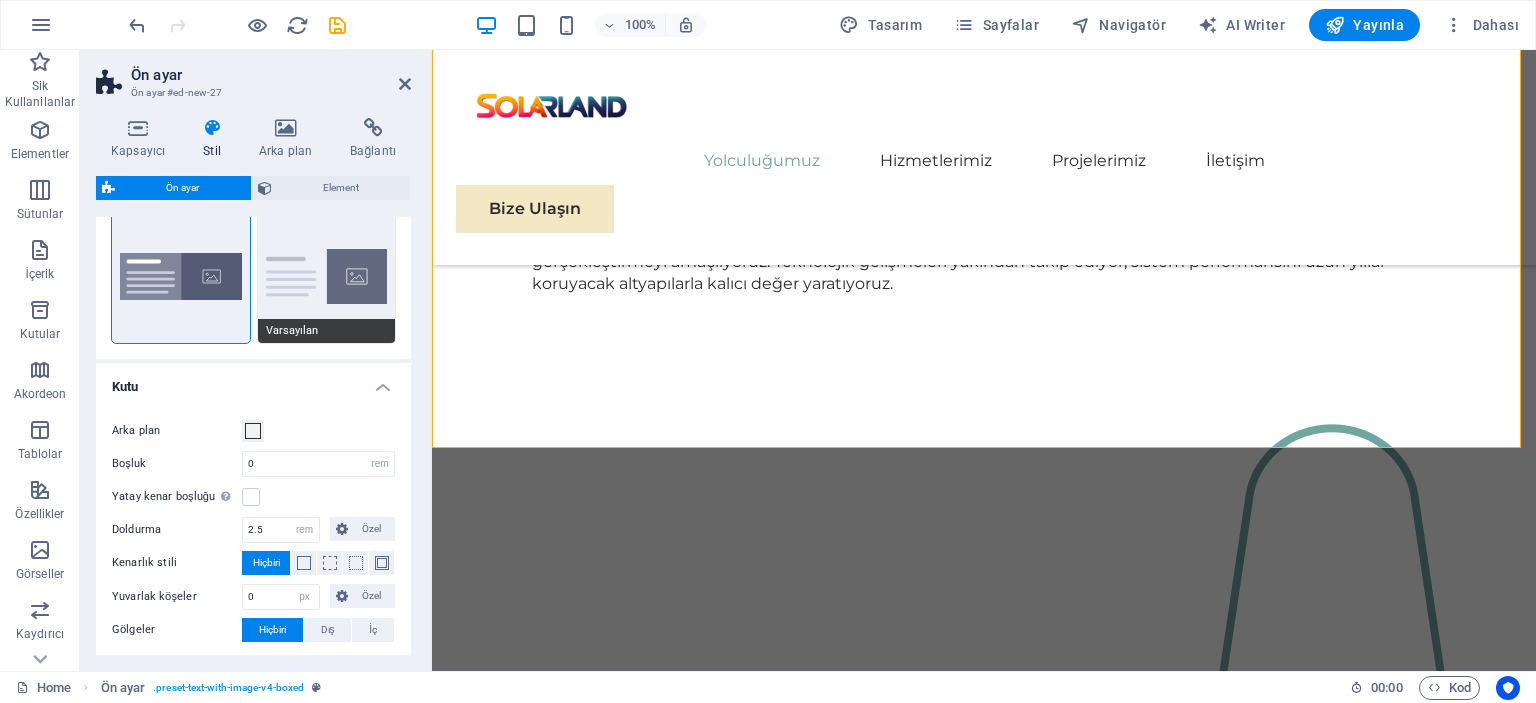 scroll, scrollTop: 0, scrollLeft: 0, axis: both 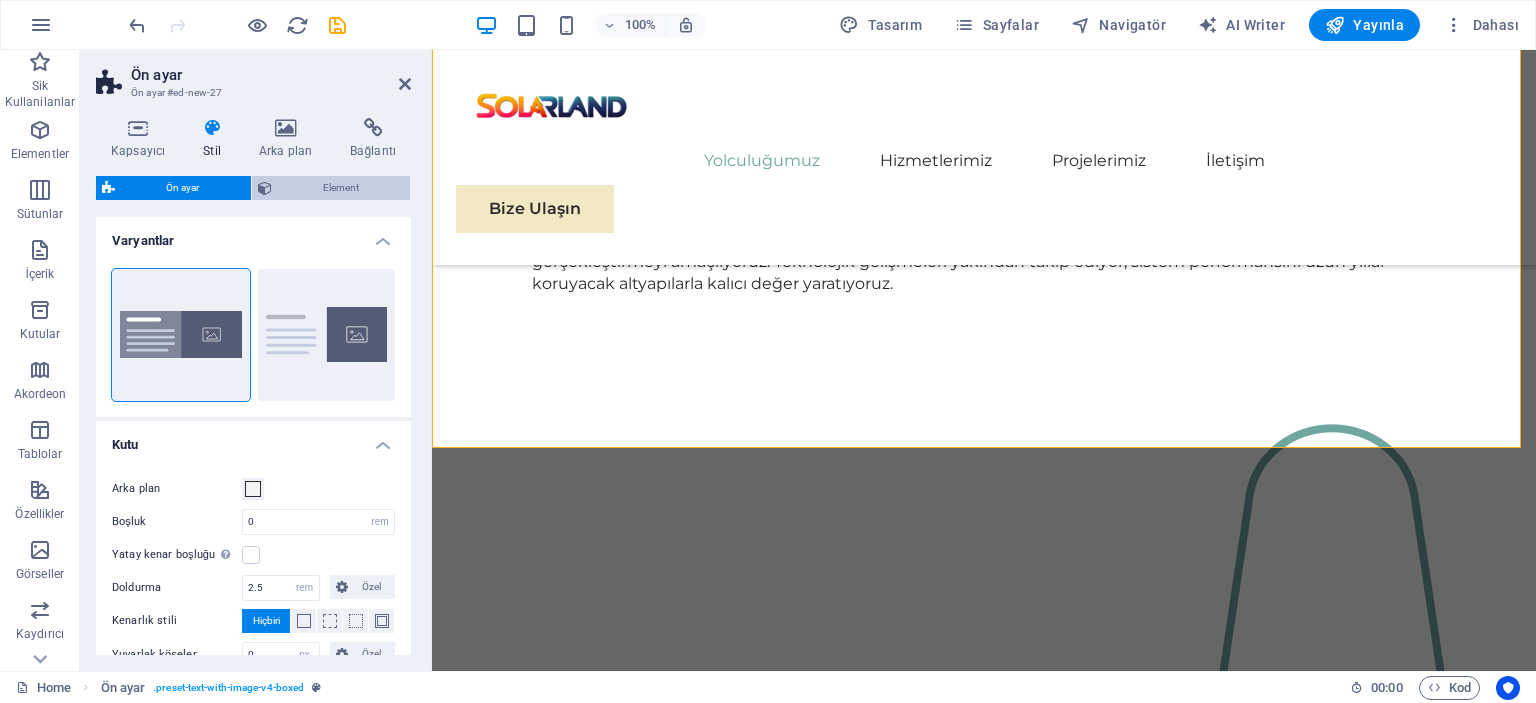 click on "Element" at bounding box center (341, 188) 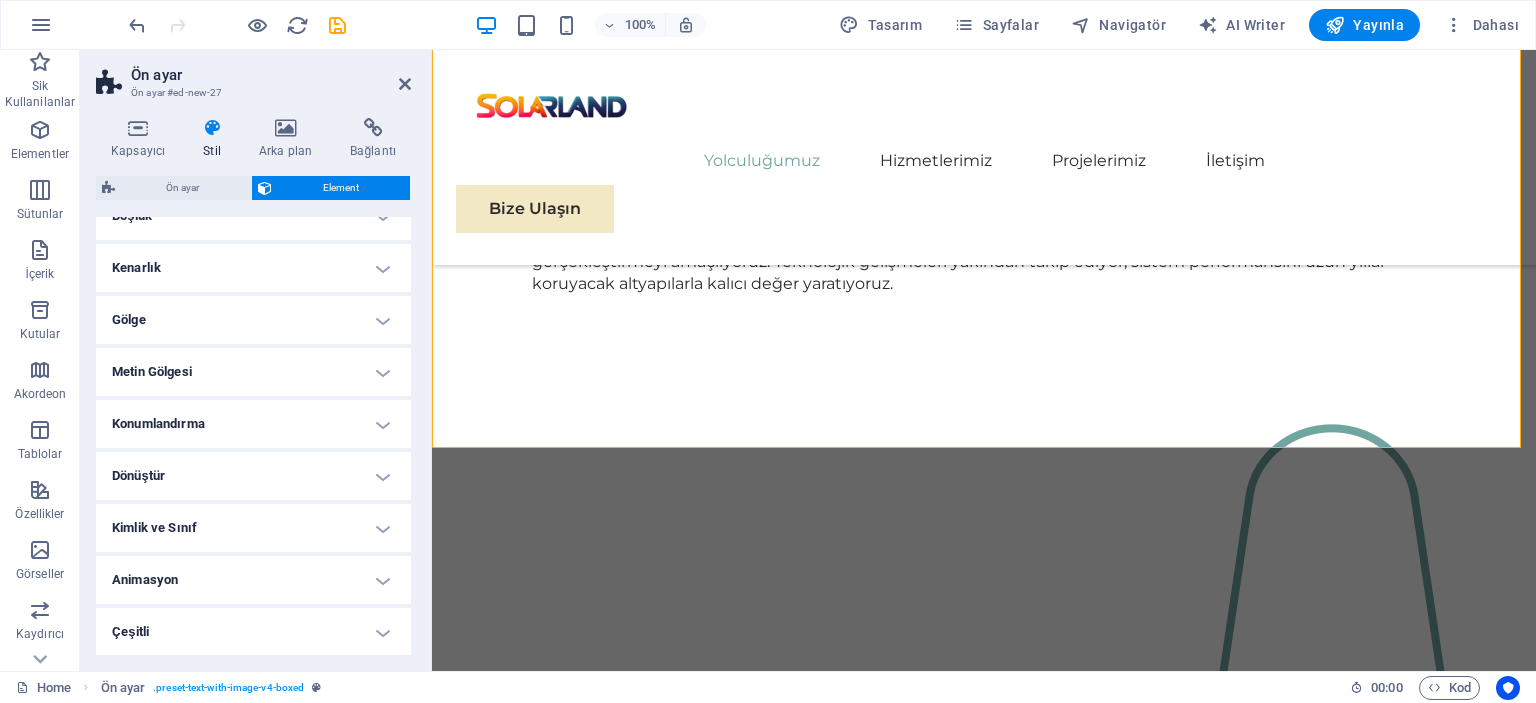scroll, scrollTop: 0, scrollLeft: 0, axis: both 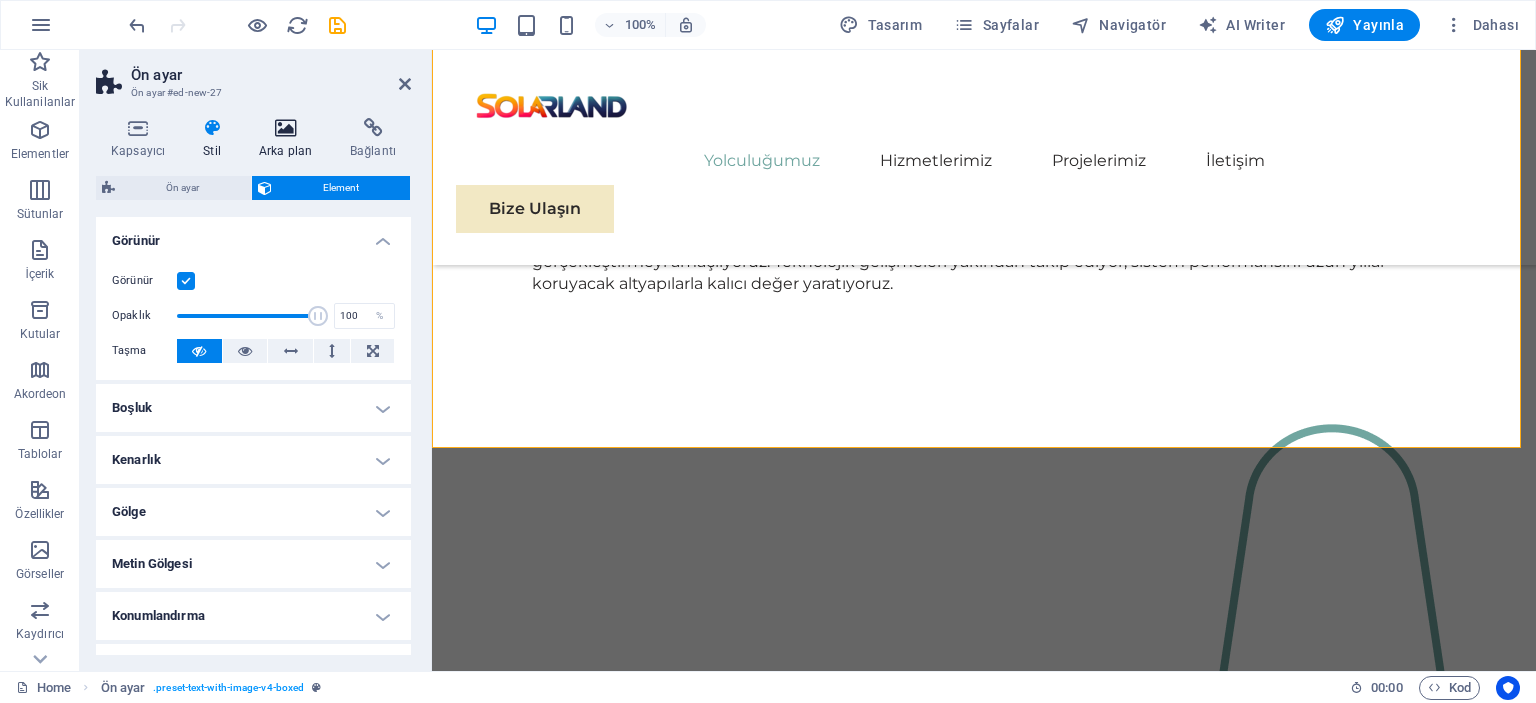 click on "Arka plan" at bounding box center [289, 139] 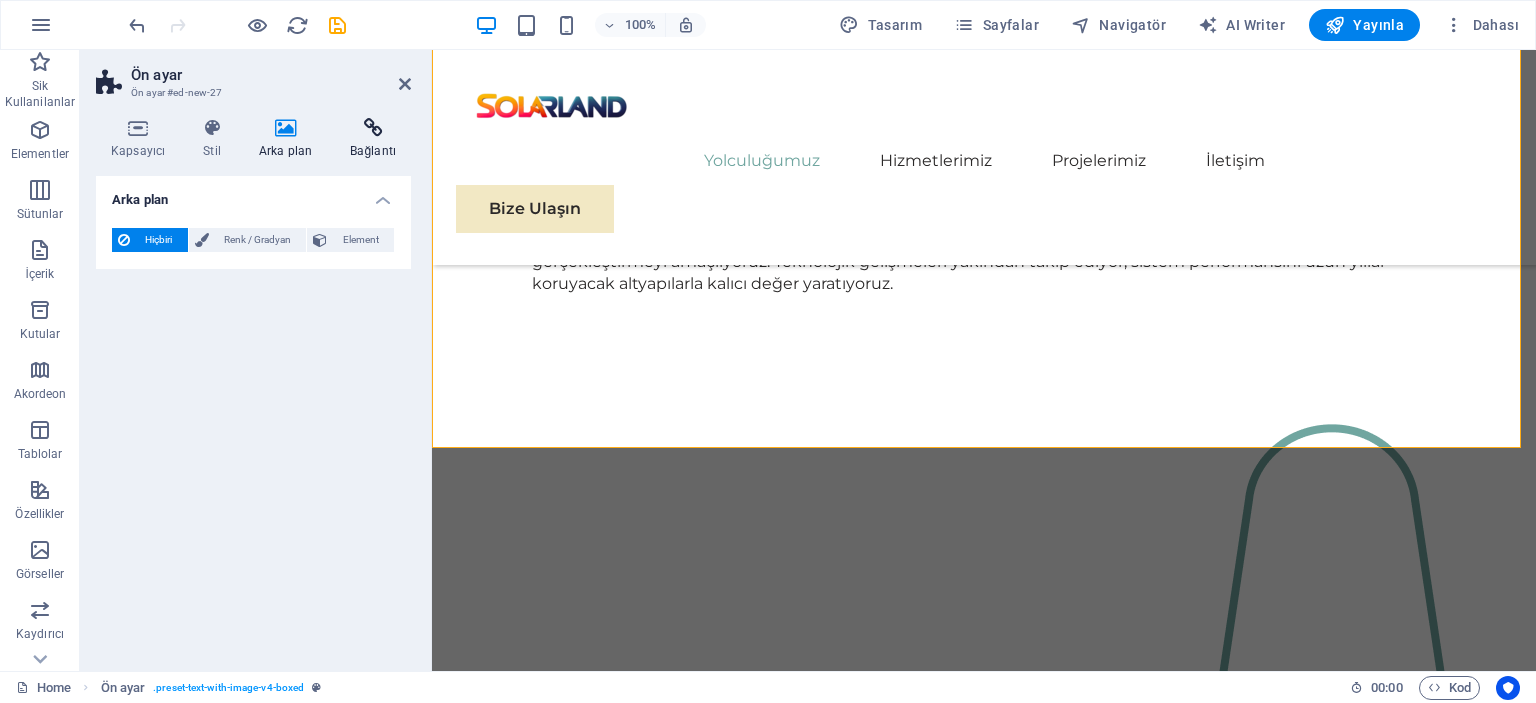 click on "Bağlantı" at bounding box center [373, 139] 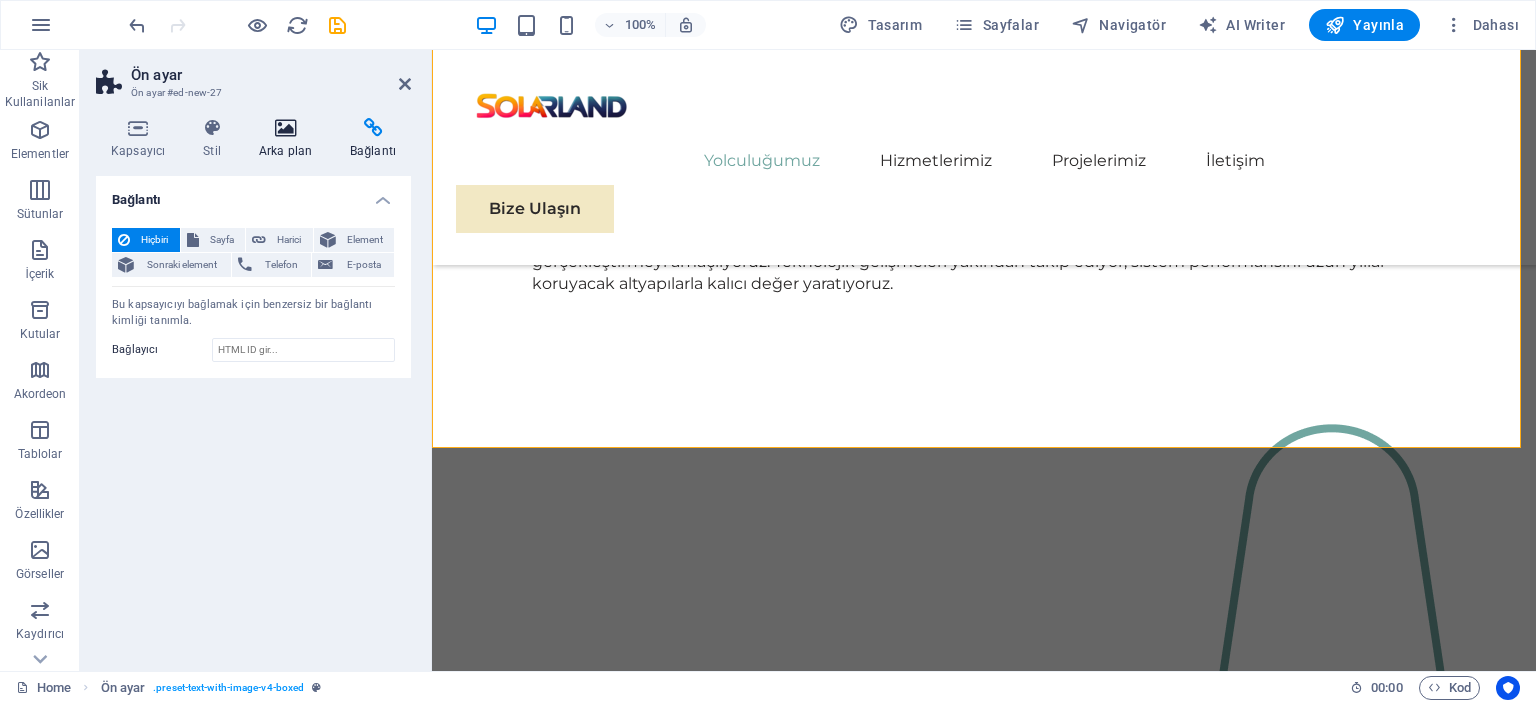 click at bounding box center (285, 128) 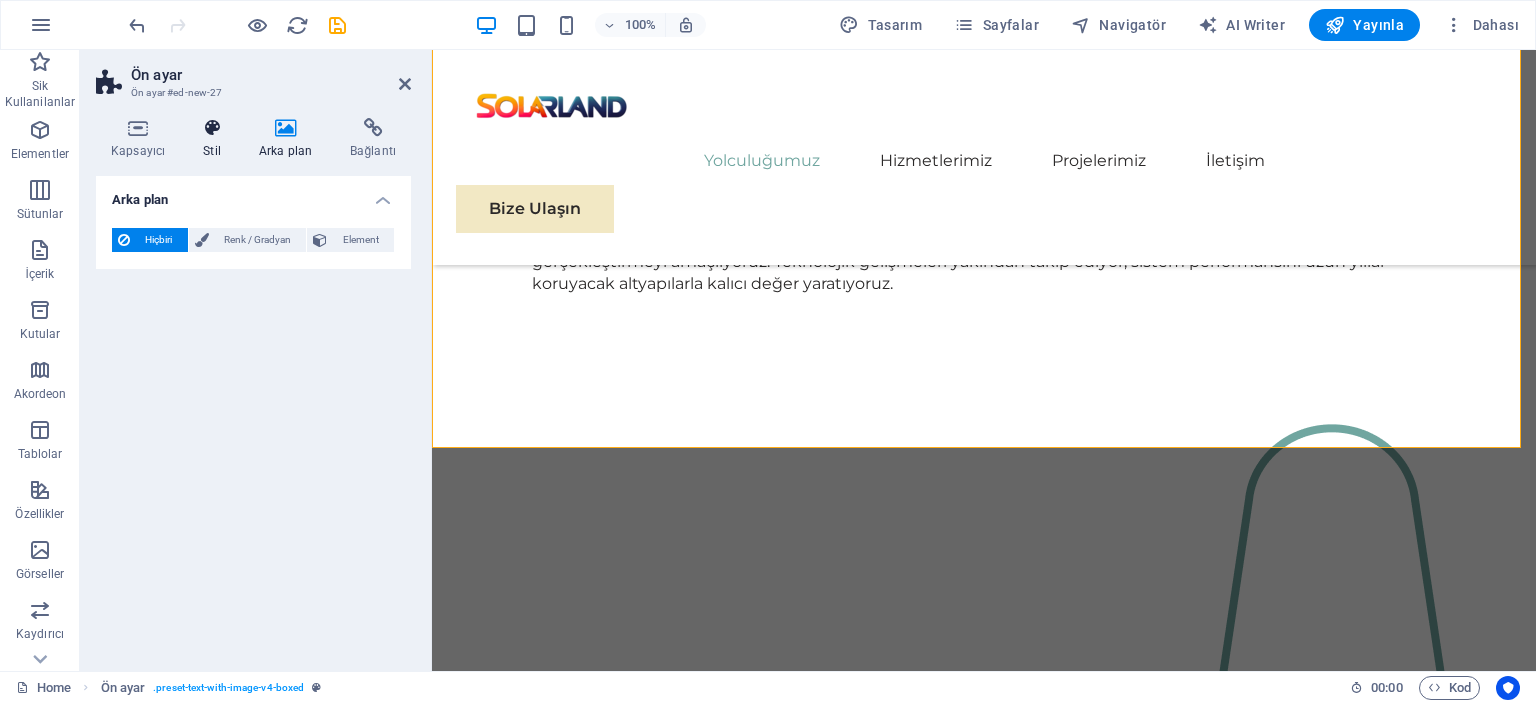 click at bounding box center [212, 128] 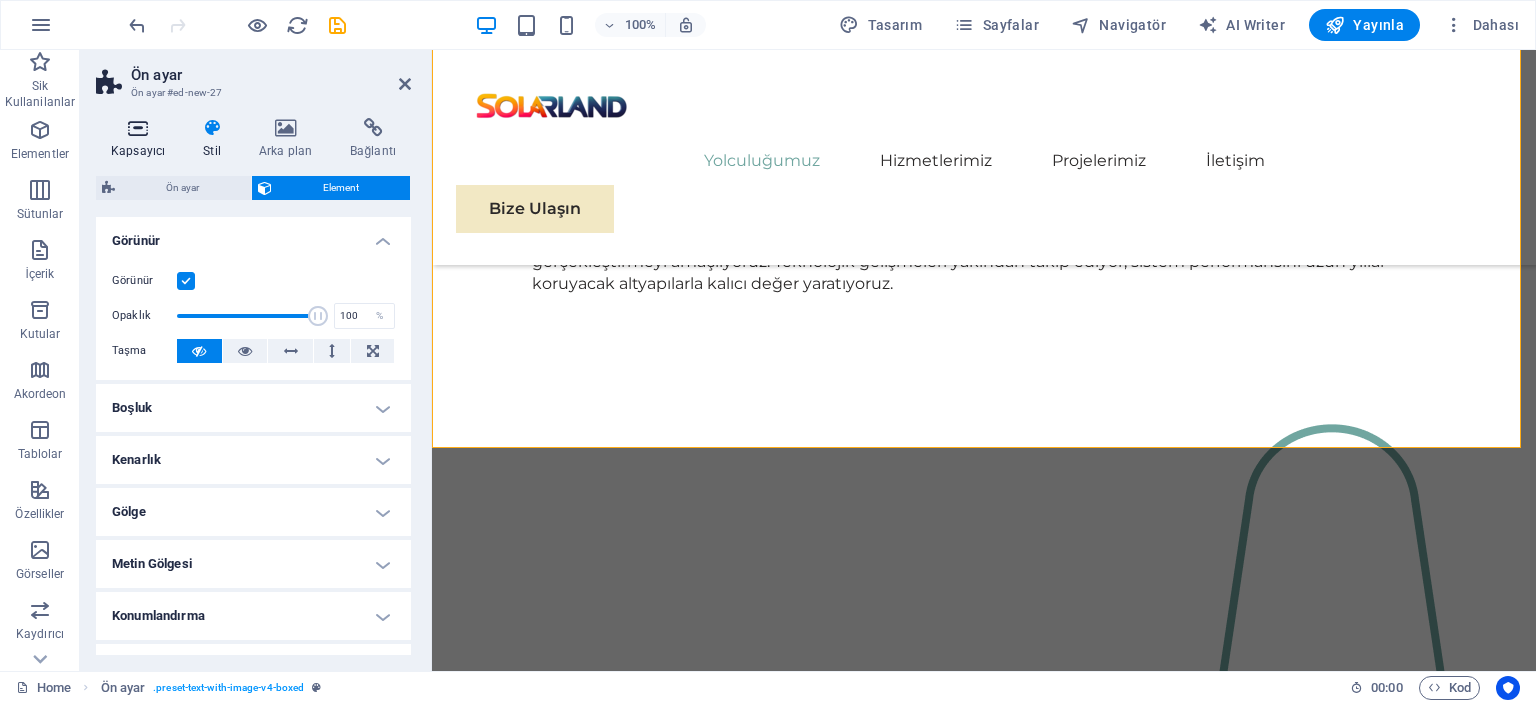 click on "Kapsayıcı" at bounding box center [142, 139] 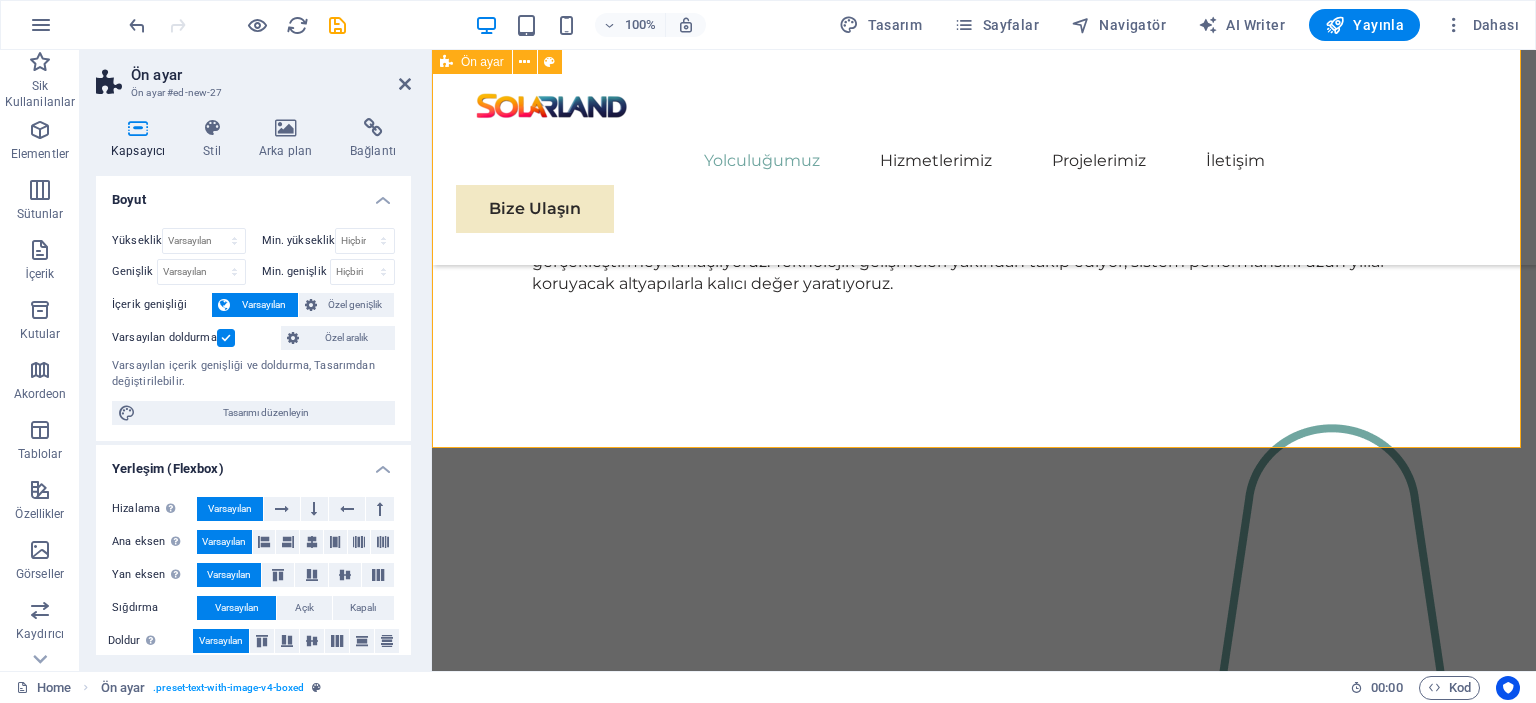 click on "Takım arkadaşlarımız                       HAZIRLANIYOR İçeriği buraya bırak veya  Element ekle  Panoyu yapıştır İçeriği buraya bırak veya  Element ekle  Panoyu yapıştır" at bounding box center [984, 3447] 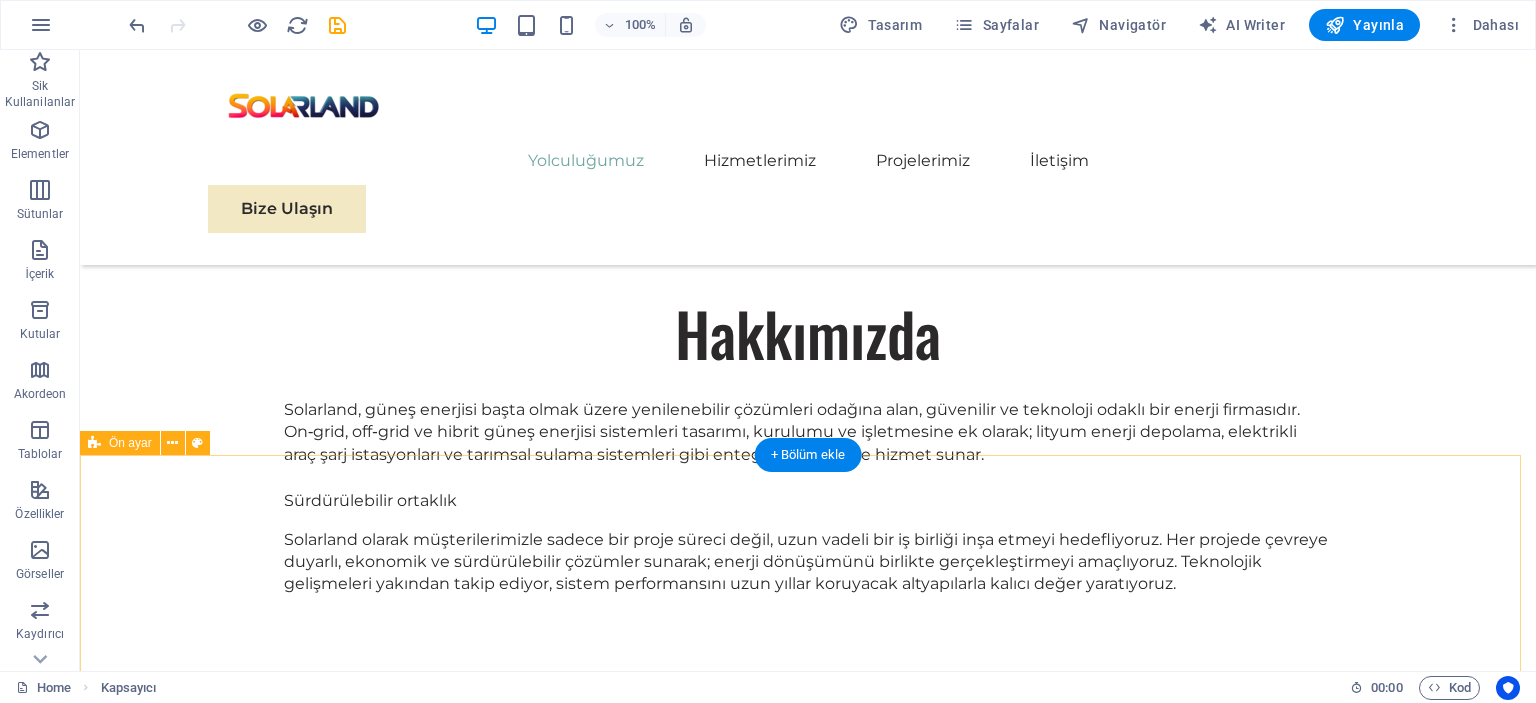 scroll, scrollTop: 1216, scrollLeft: 0, axis: vertical 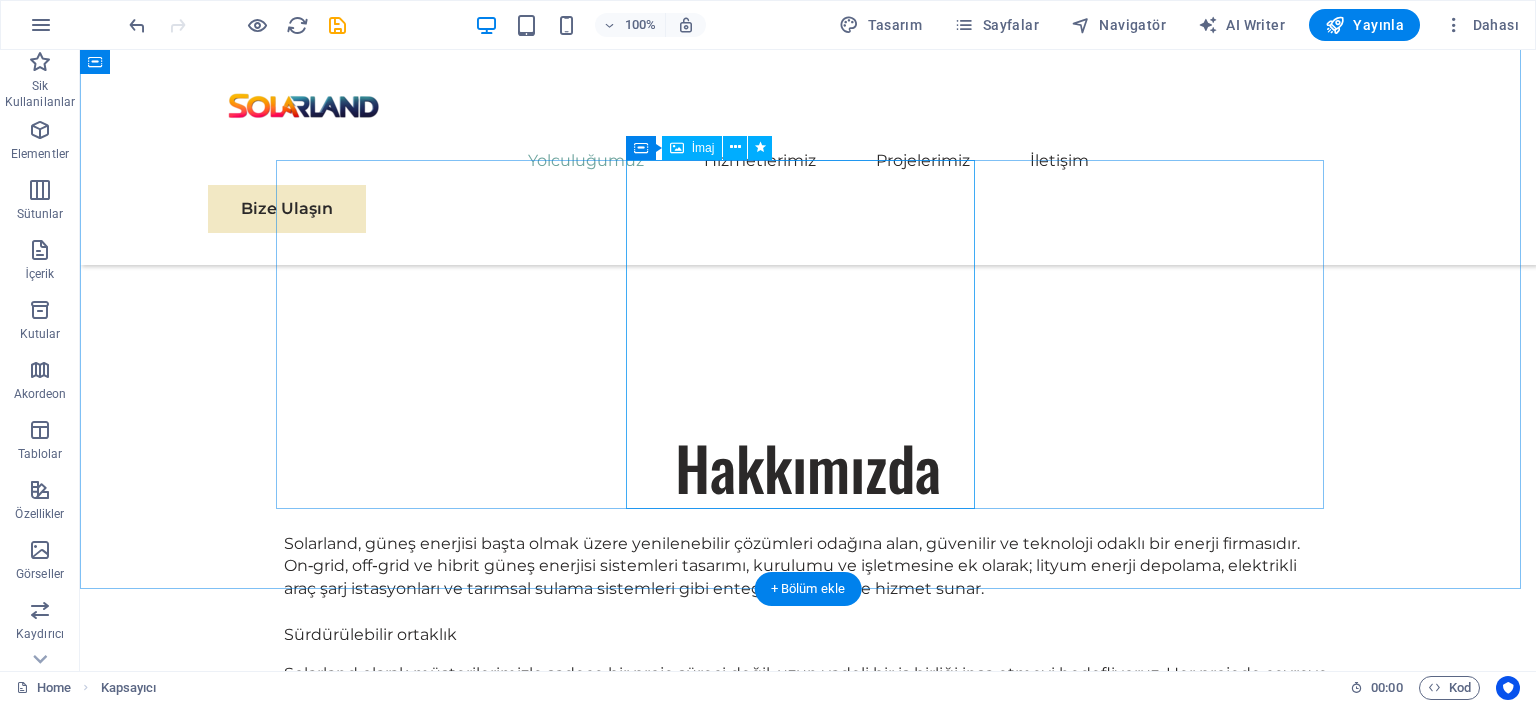 click at bounding box center [808, 1530] 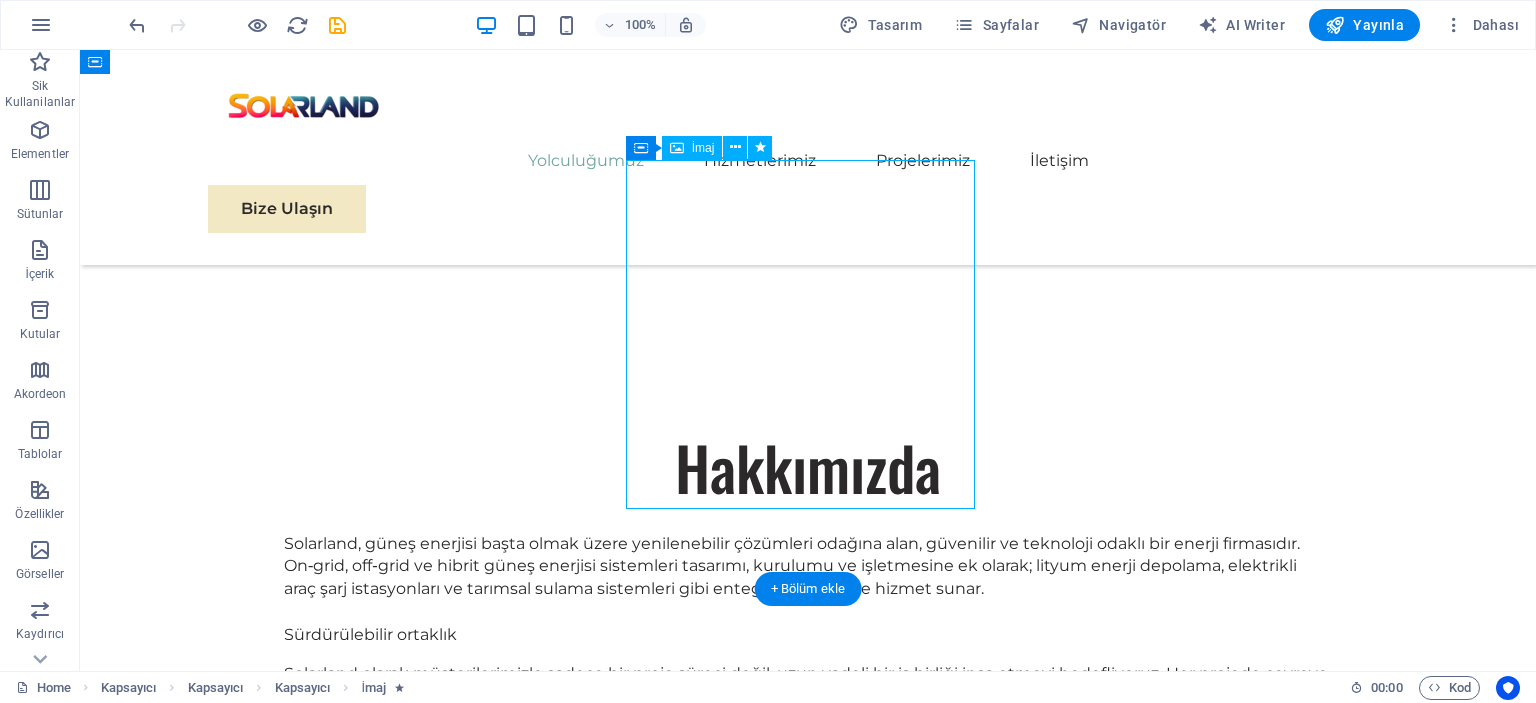click at bounding box center (808, 1530) 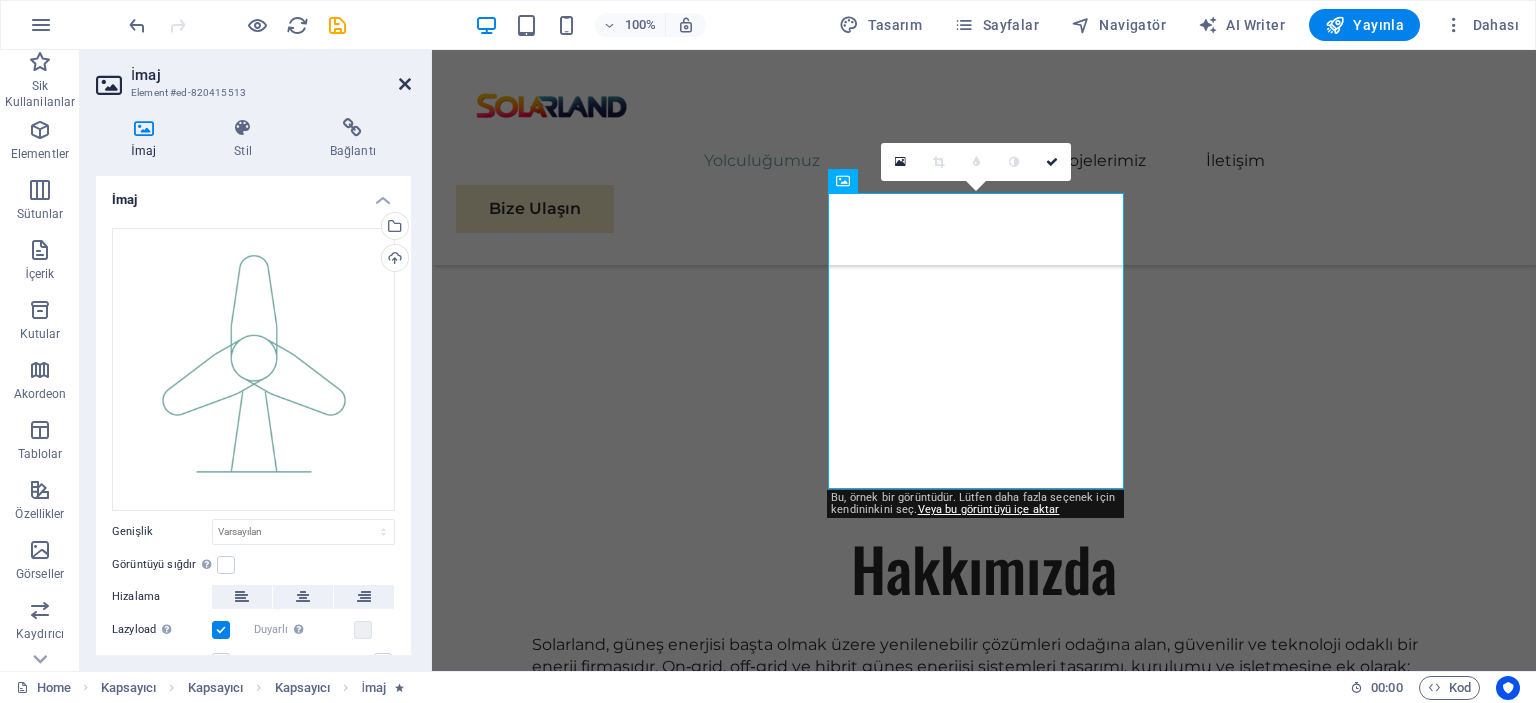 click at bounding box center (405, 84) 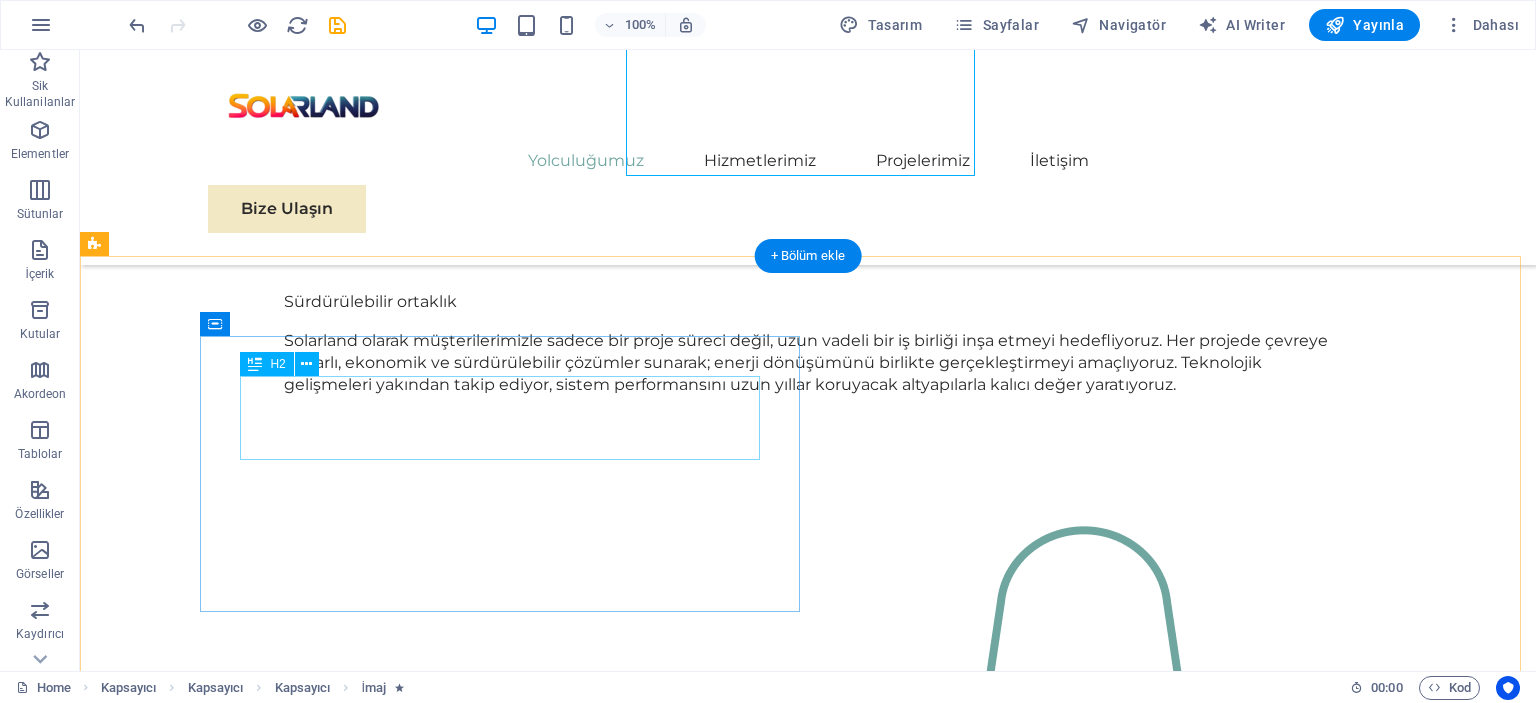 click on "Element ekle" at bounding box center [644, 2893] 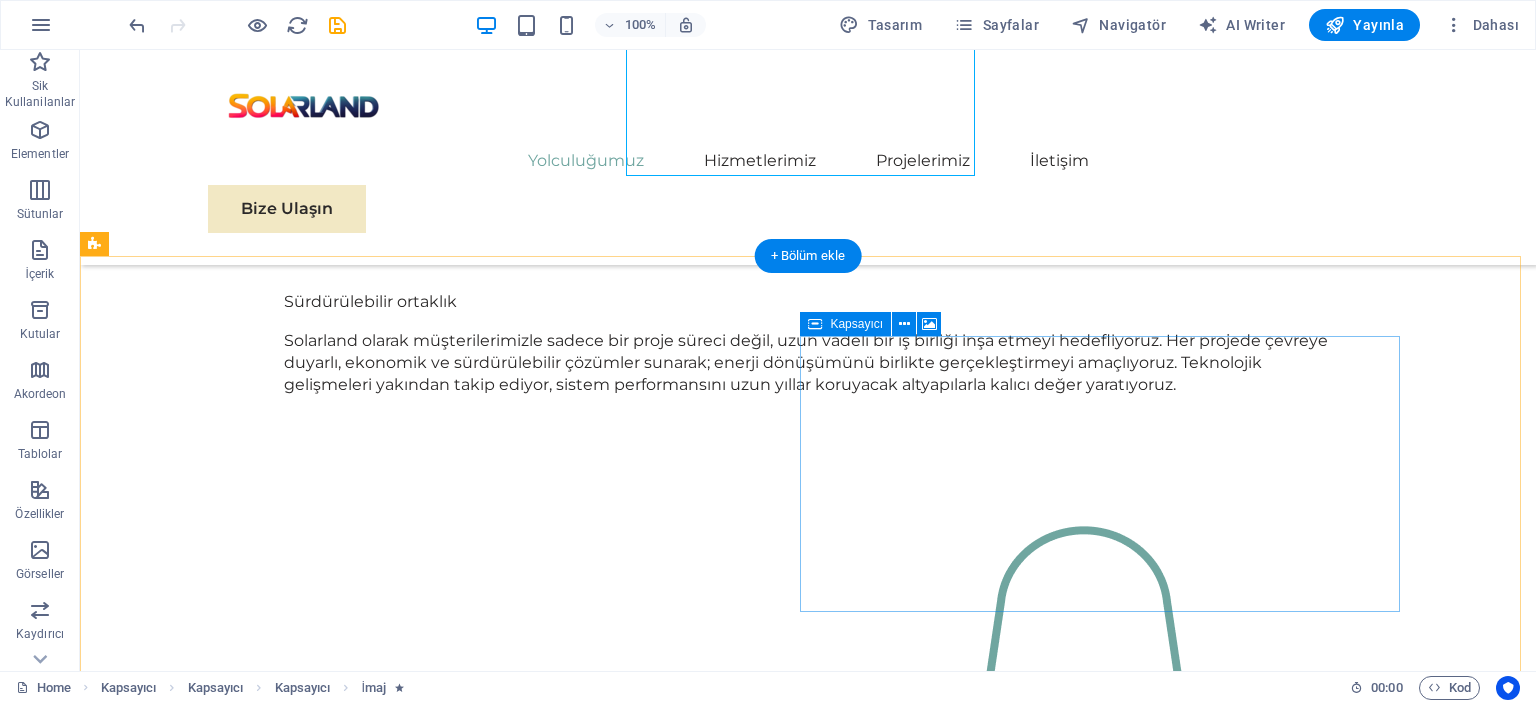 click on "Element ekle" at bounding box center (644, 2893) 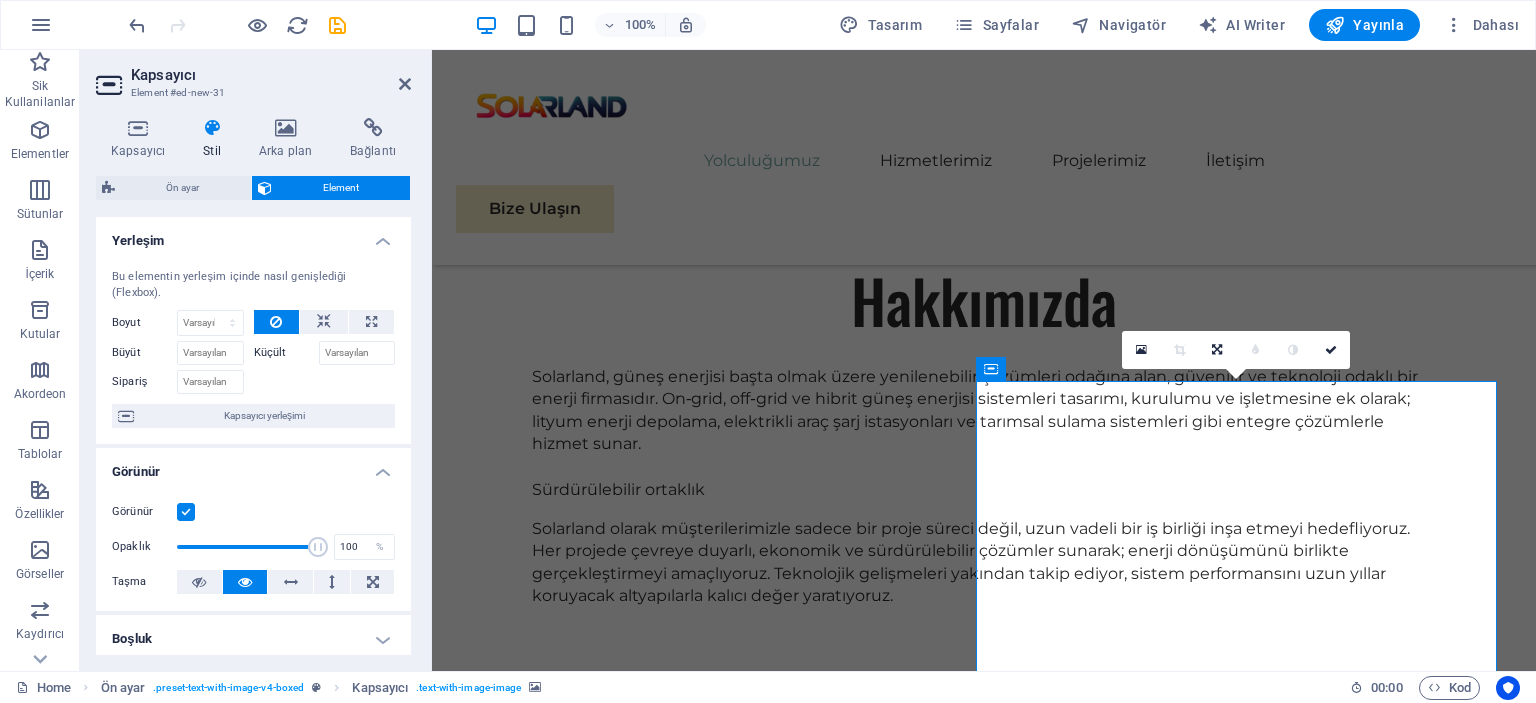 click at bounding box center [984, 2864] 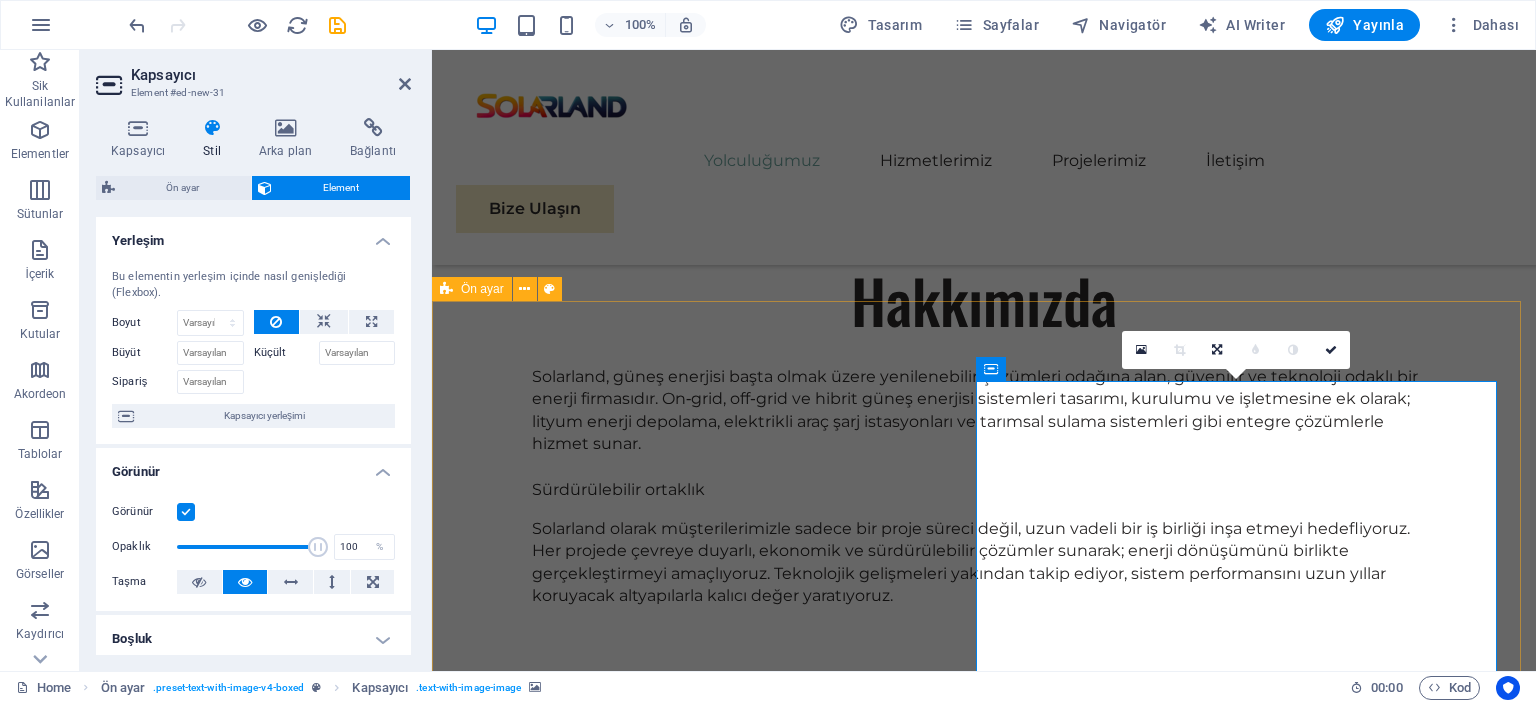 click on "Neden Solar Enerji Güneş enerjisi, çevre dostu, ekonomik ve sürdürülebilir bir enerji kaynağıdır. Yükselen enerji maliyetlerine karşı tasarruf sağlarken, karbon ayak izinizi azaltarak doğaya katkıda bulunursunuz. Solar enerji sistemleri, uzun ömürlü yapılarıyla hem bireysel hem de kurumsal kullanıcılar için güvenilir bir yatırım sunar. İçeriği buraya bırak veya  Element ekle  Panoyu yapıştır" at bounding box center (984, 2819) 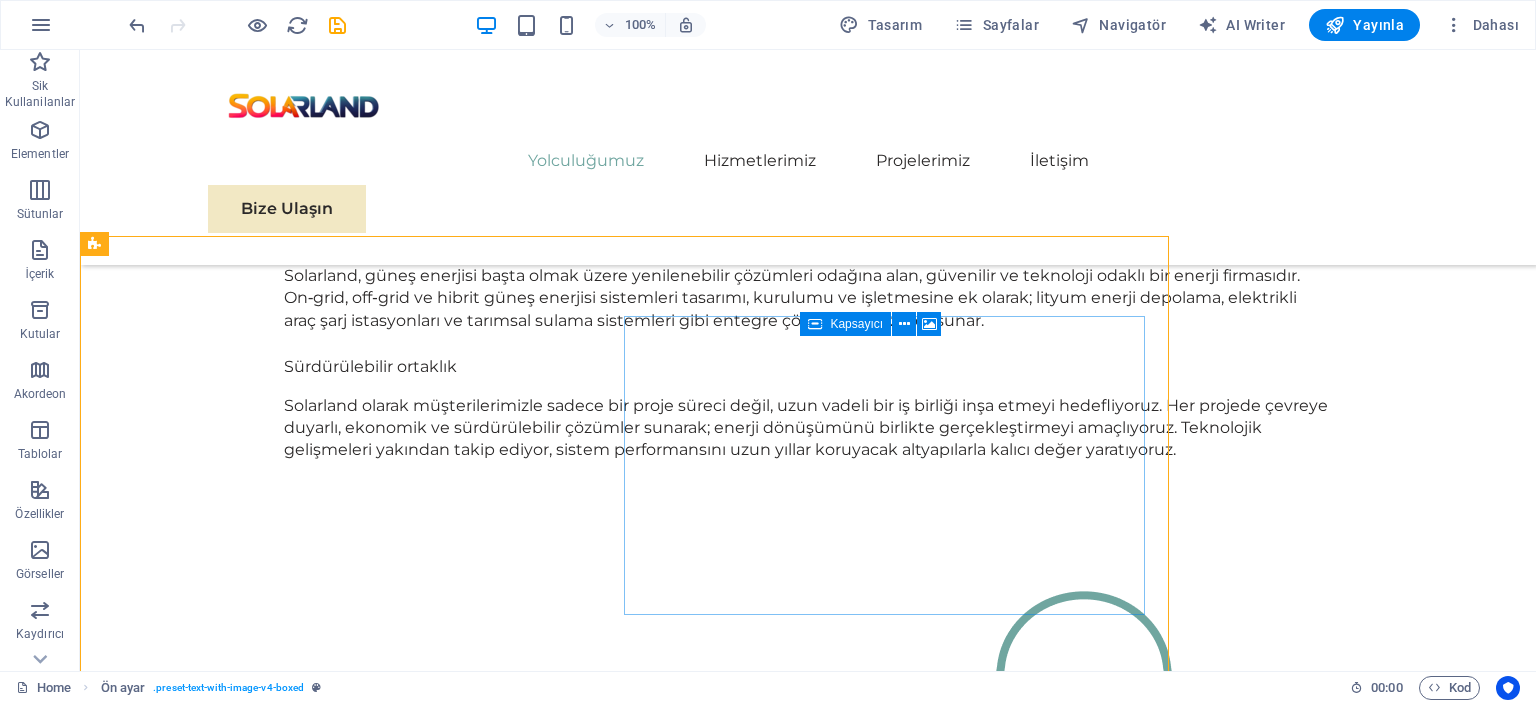 scroll, scrollTop: 1549, scrollLeft: 0, axis: vertical 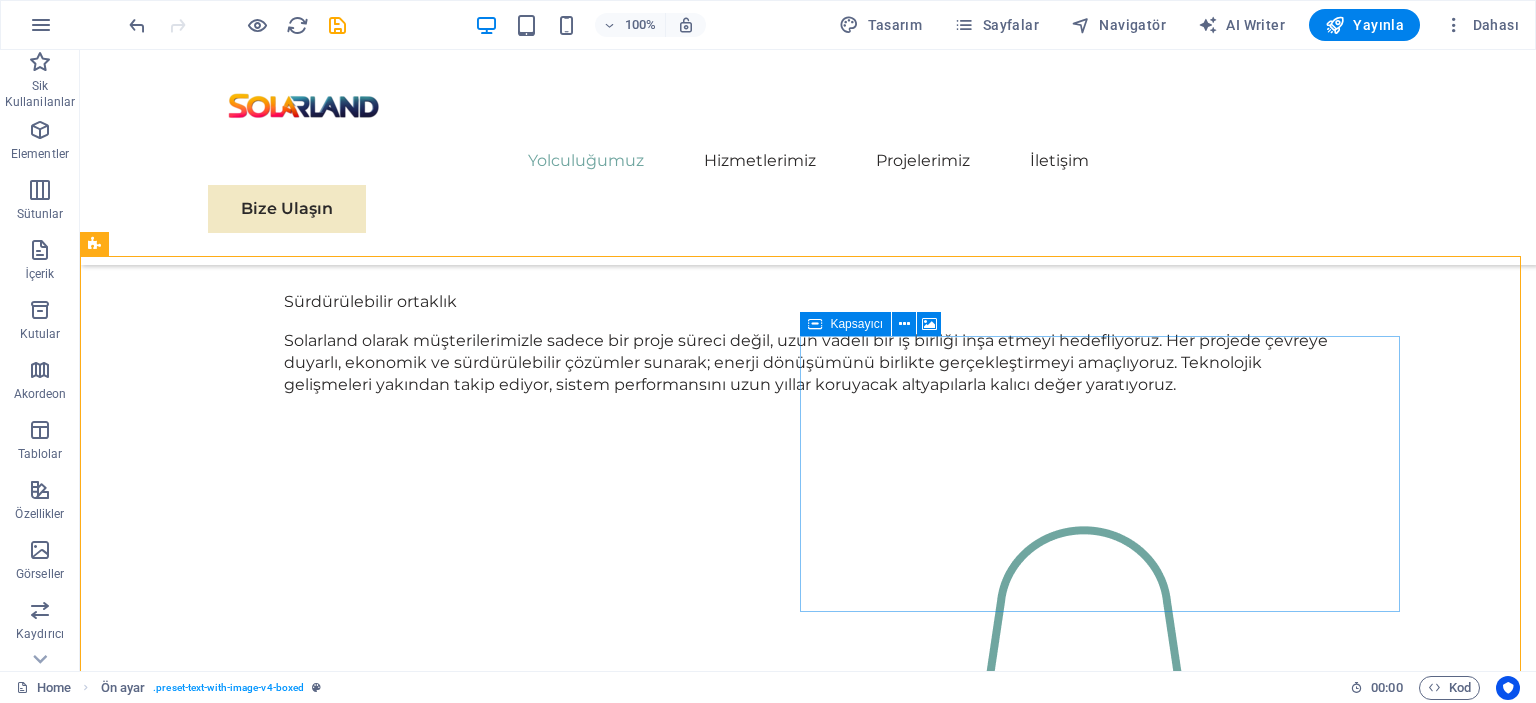 click on "Element ekle" at bounding box center (644, 2893) 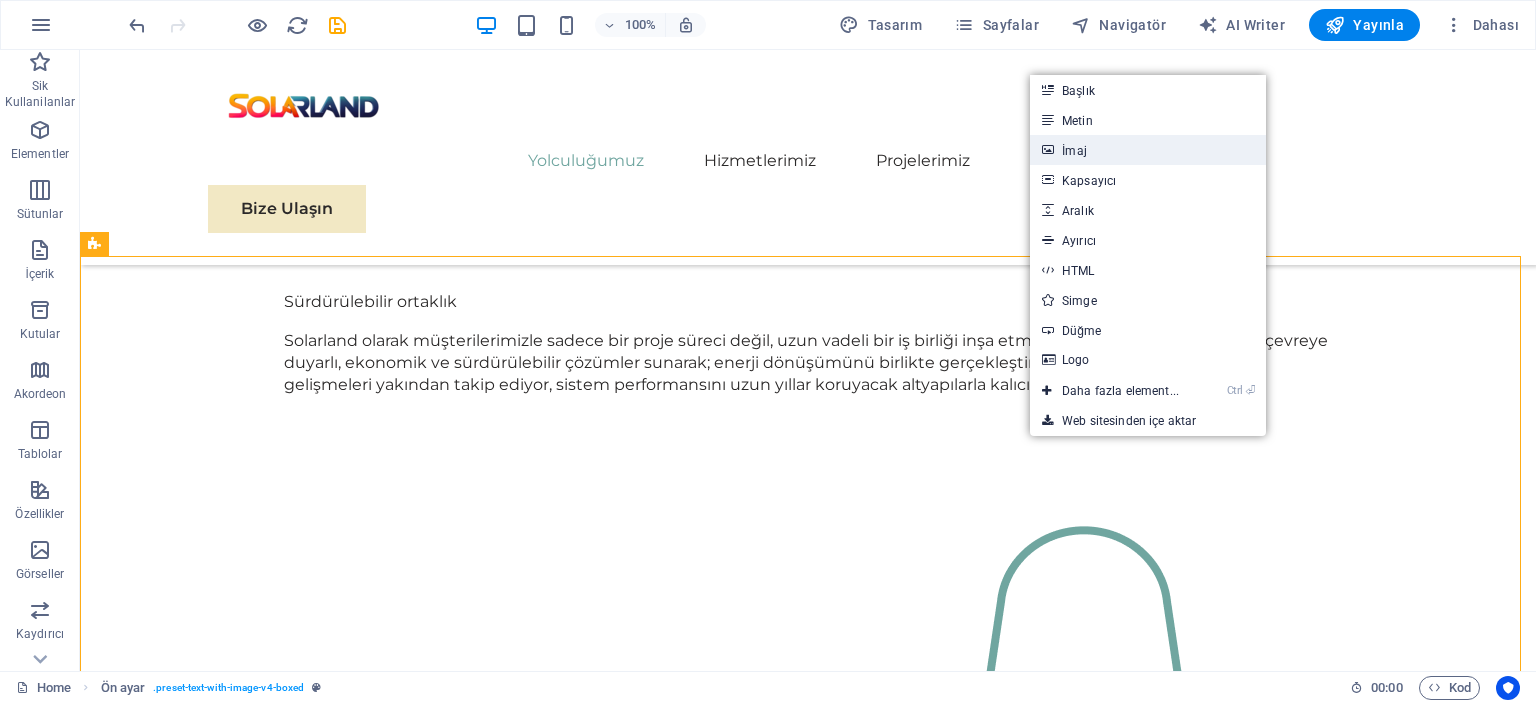 click on "İmaj" at bounding box center (1148, 150) 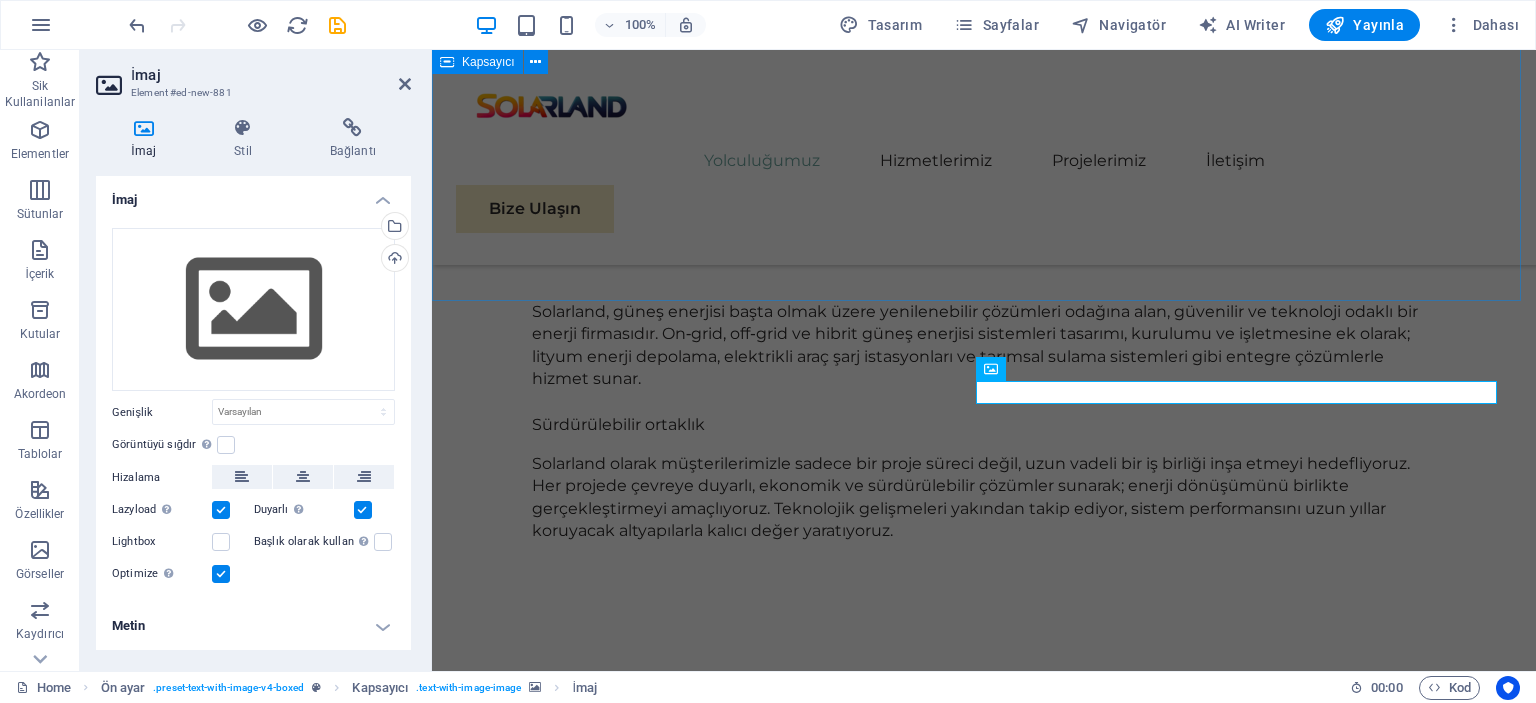scroll, scrollTop: 1484, scrollLeft: 0, axis: vertical 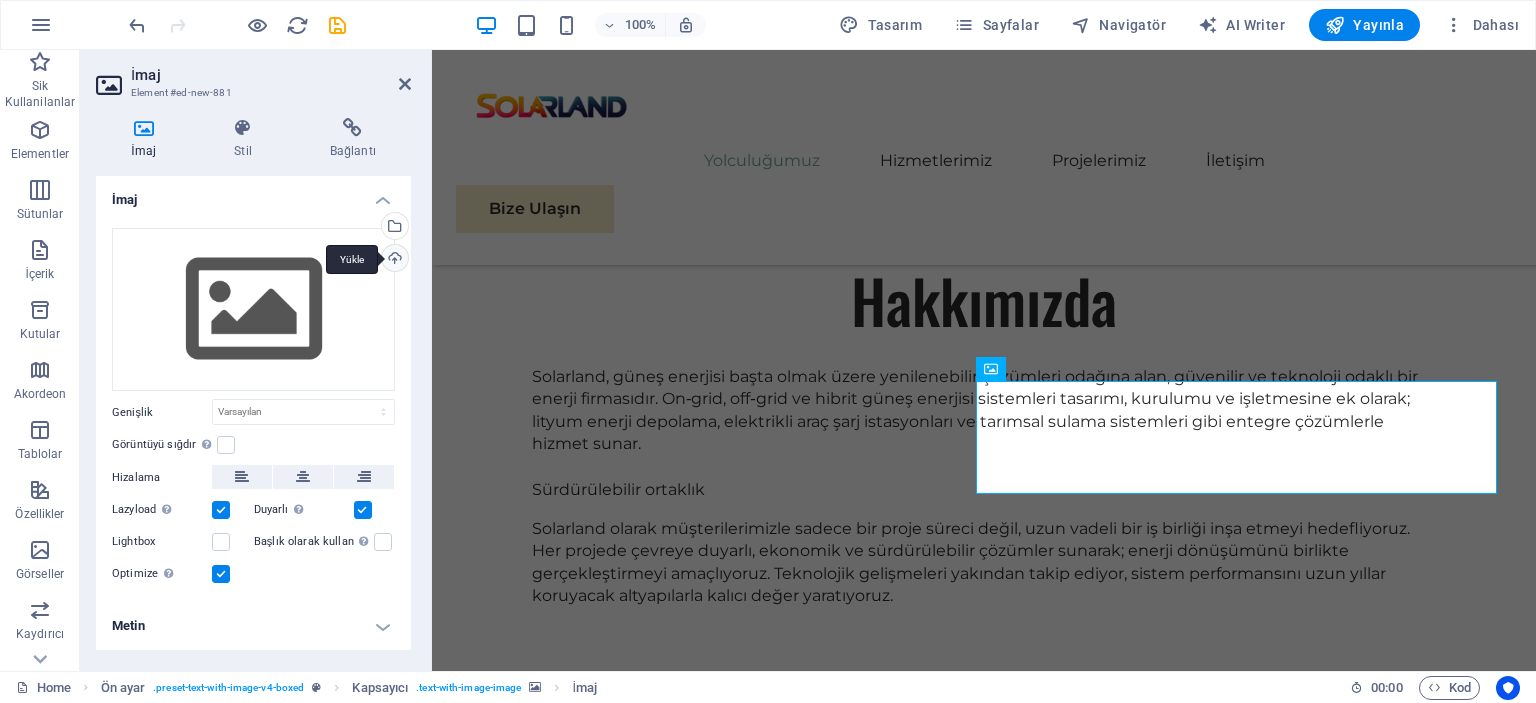 click on "Yükle" at bounding box center [393, 260] 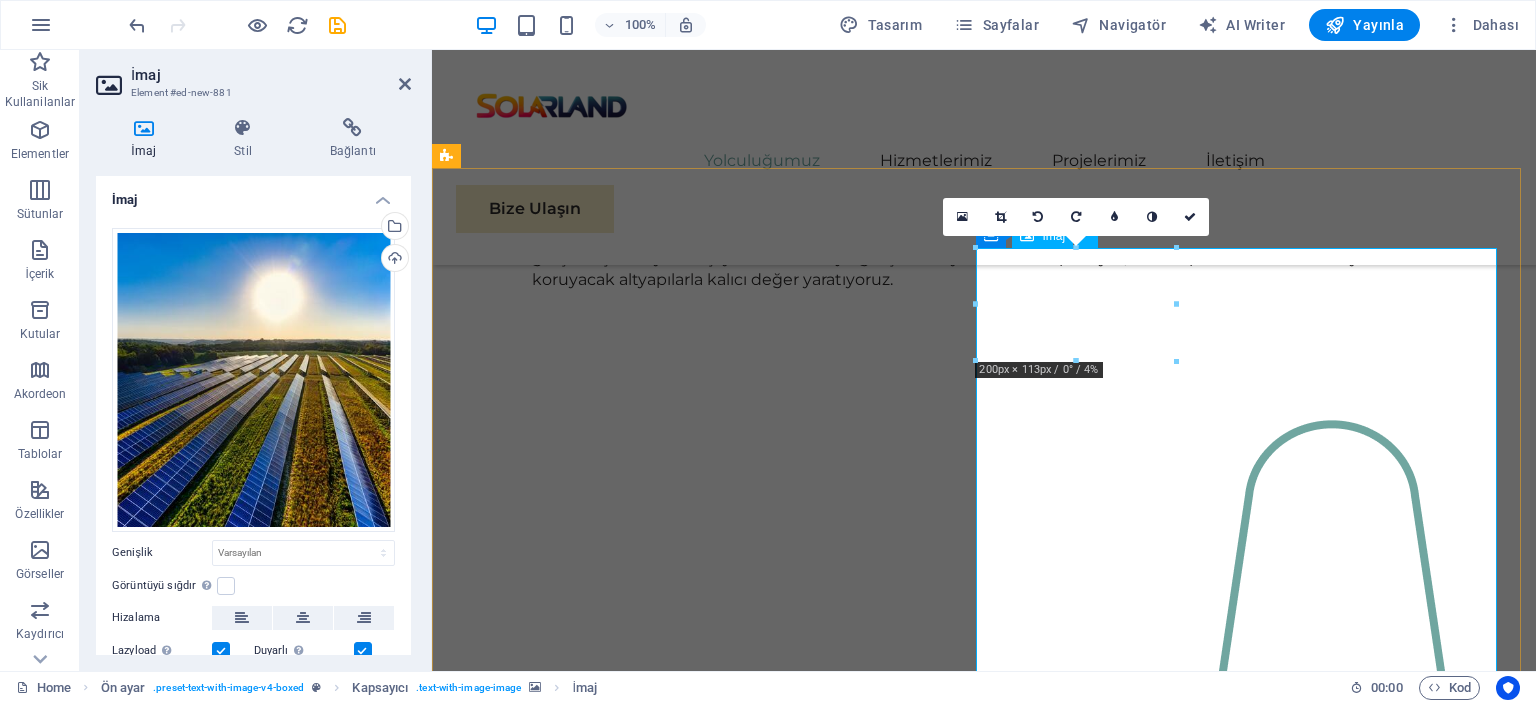 scroll, scrollTop: 1818, scrollLeft: 0, axis: vertical 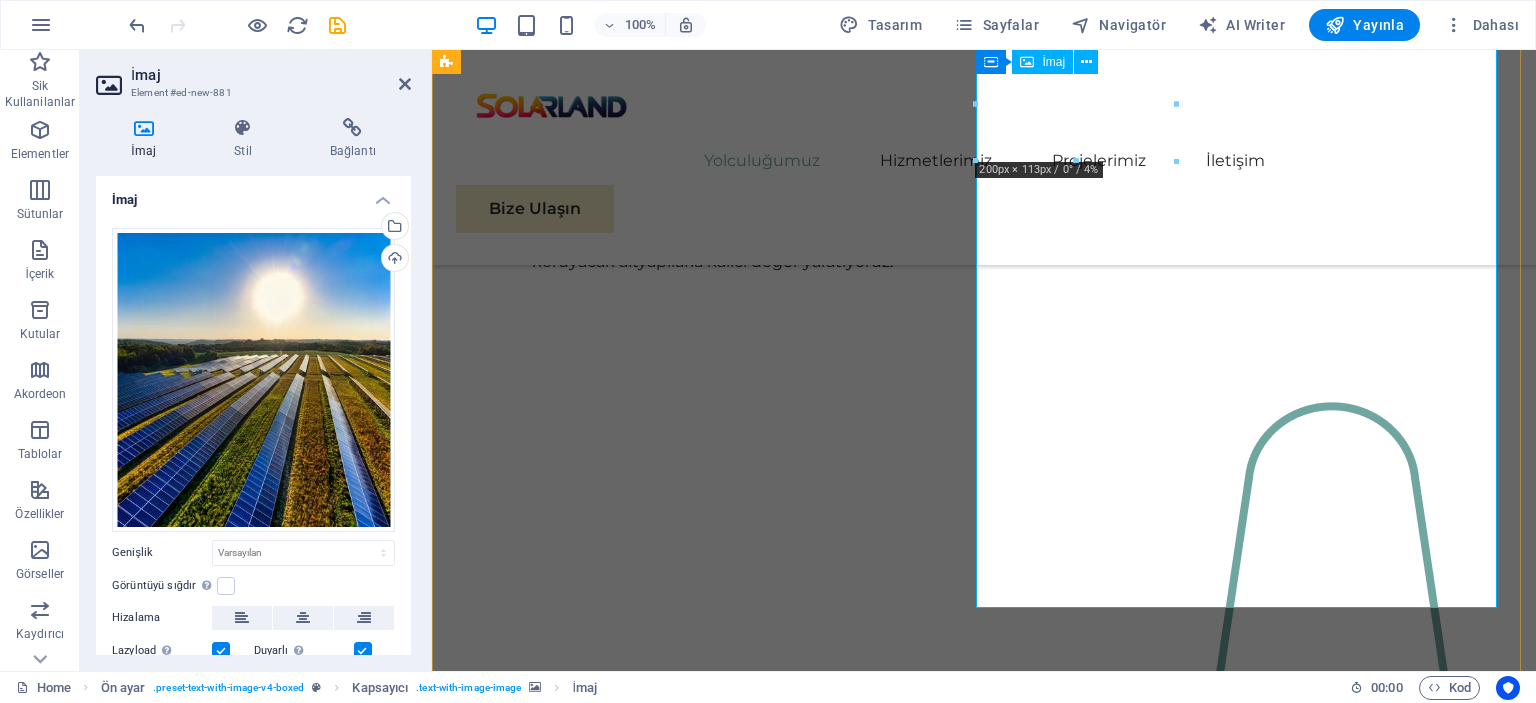 click at bounding box center (984, 3503) 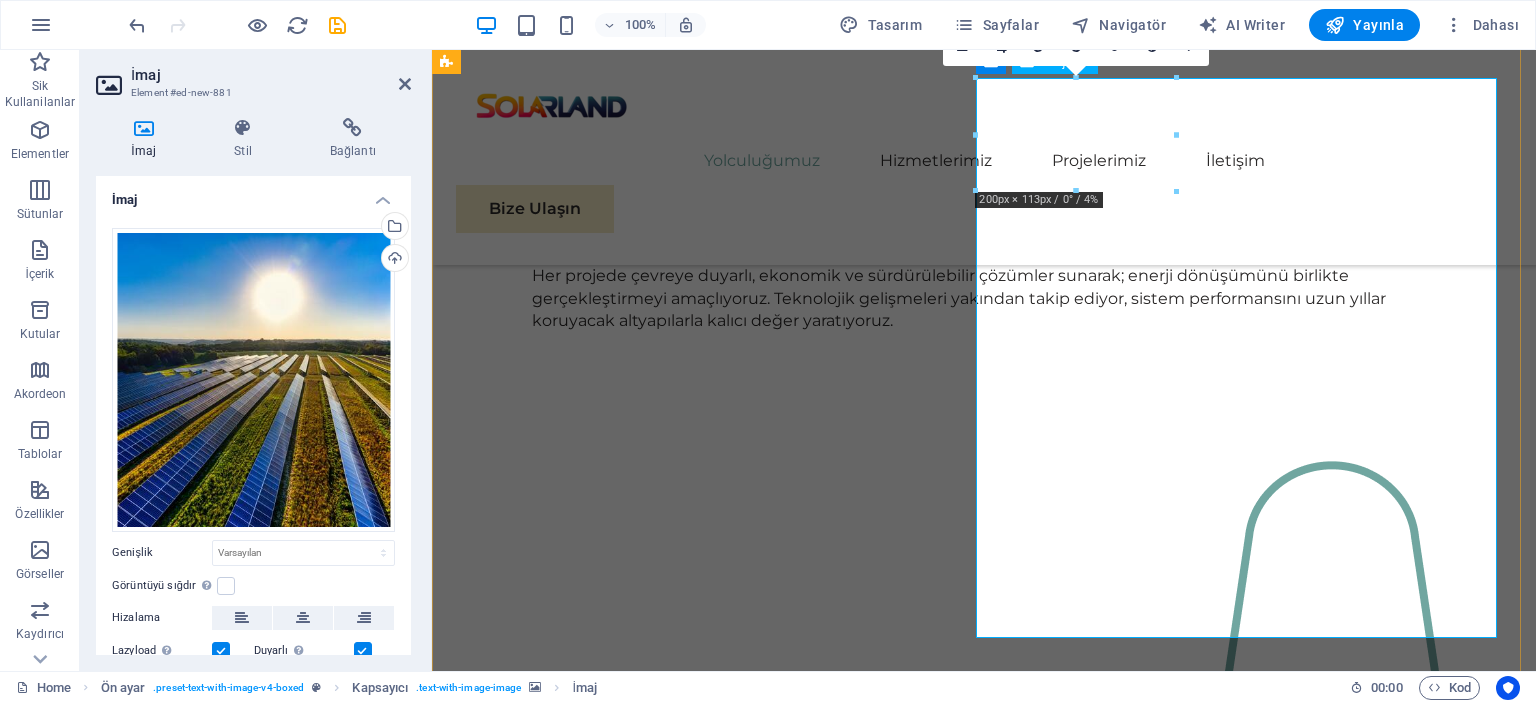 scroll, scrollTop: 1618, scrollLeft: 0, axis: vertical 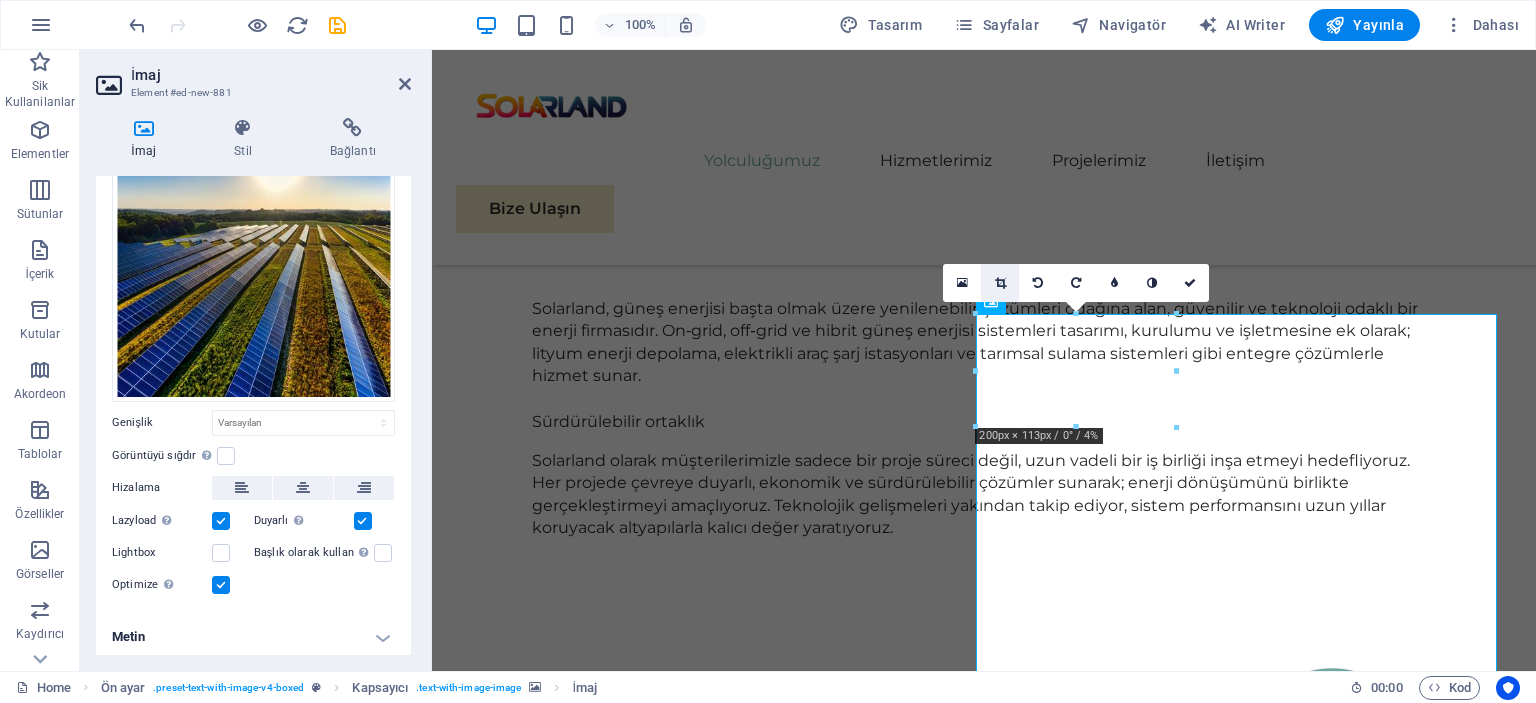 click at bounding box center (1000, 283) 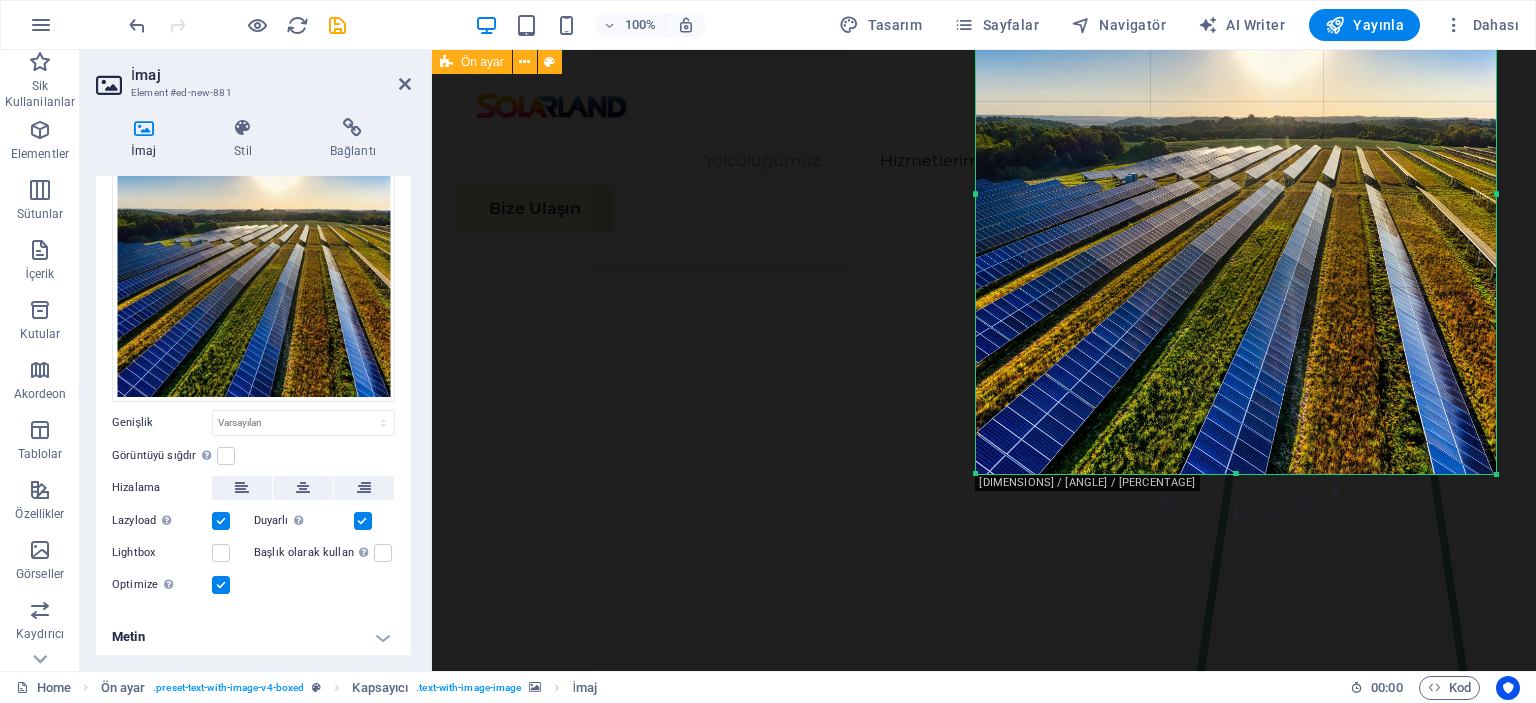 scroll, scrollTop: 1952, scrollLeft: 0, axis: vertical 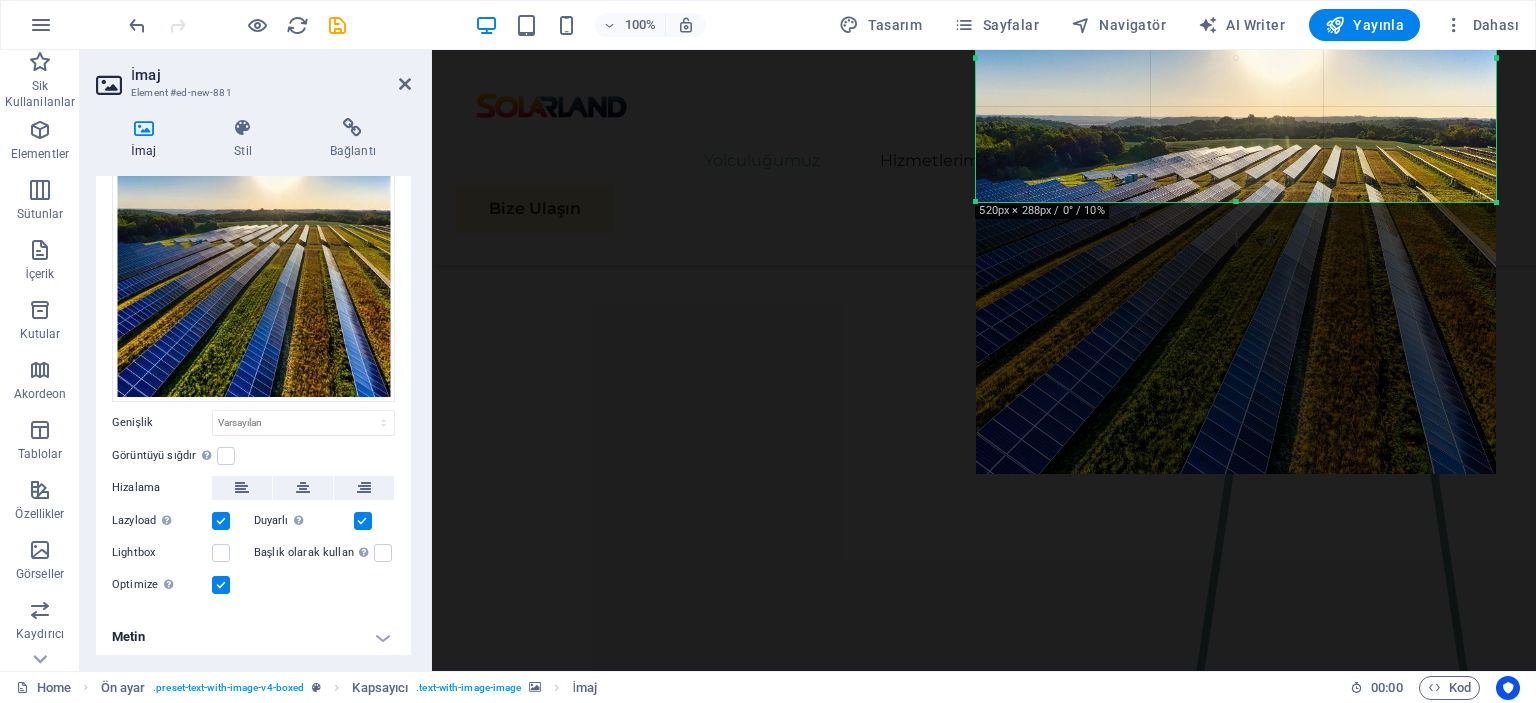 drag, startPoint x: 1235, startPoint y: 471, endPoint x: 1221, endPoint y: 199, distance: 272.36005 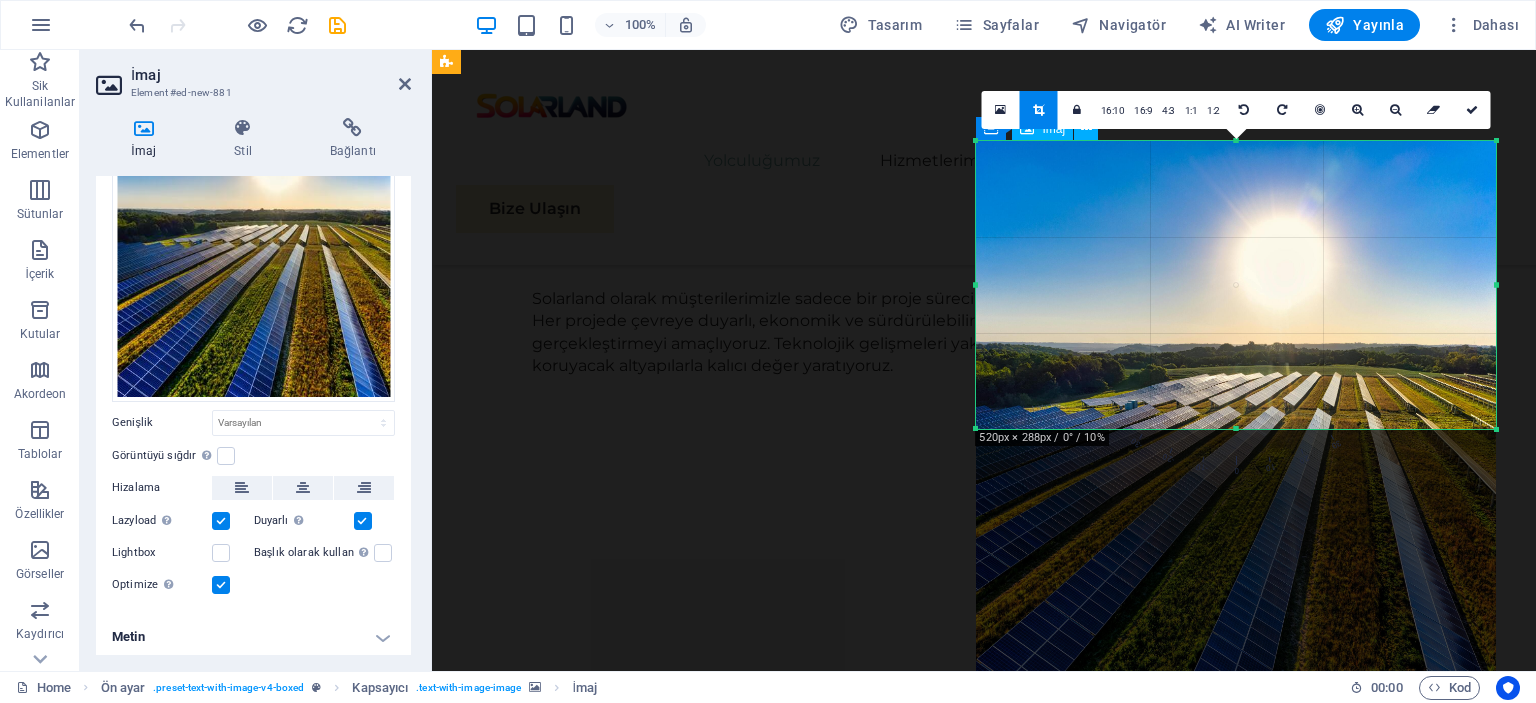 scroll, scrollTop: 1684, scrollLeft: 0, axis: vertical 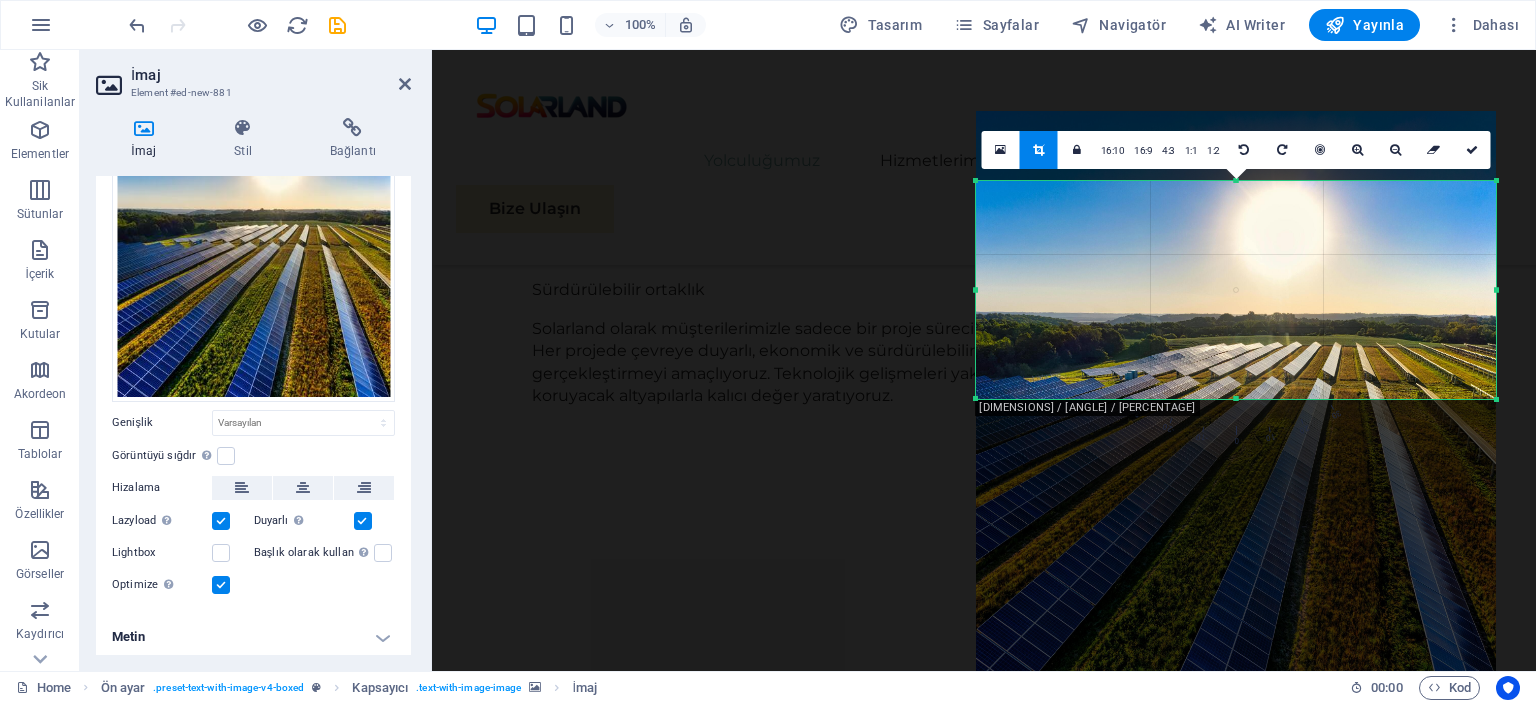drag, startPoint x: 1237, startPoint y: 181, endPoint x: 1245, endPoint y: 251, distance: 70.45566 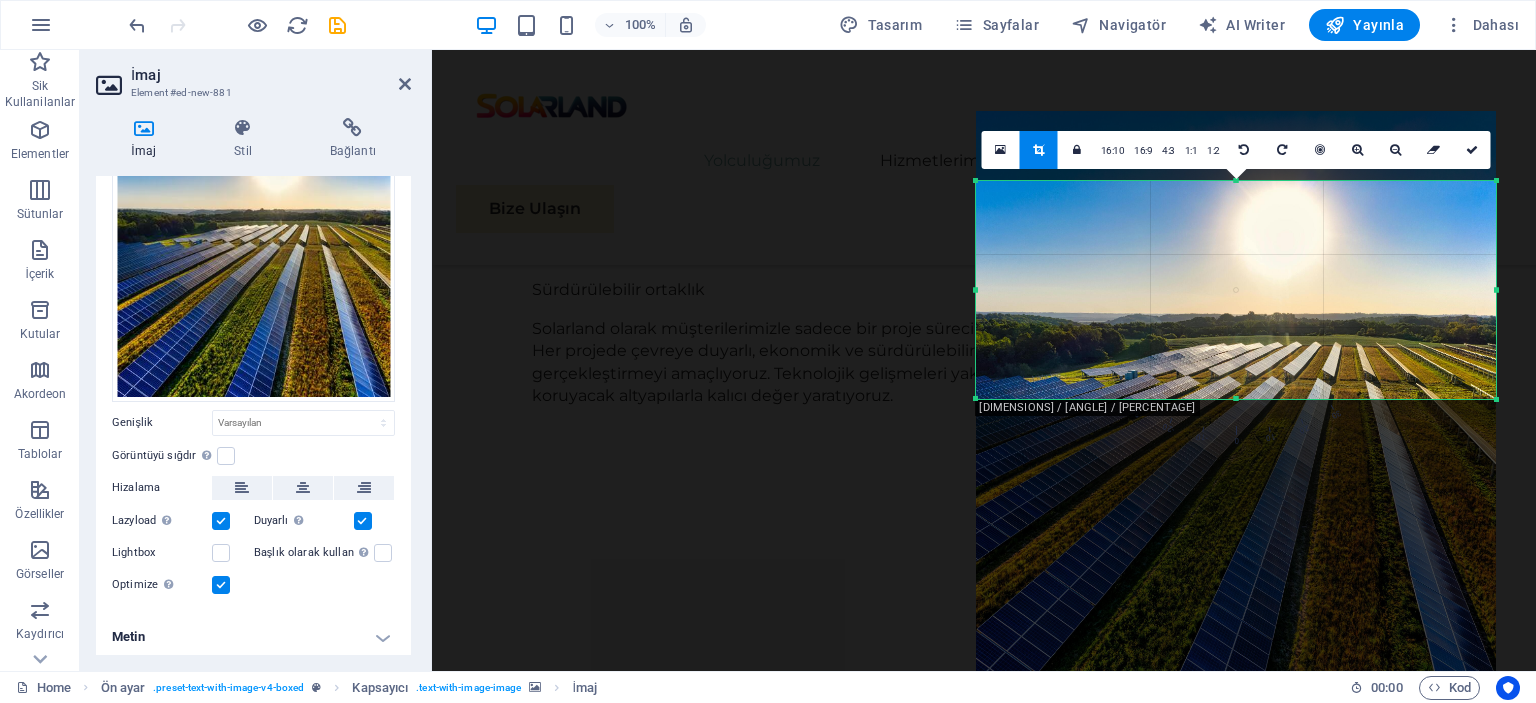 click on "180 170 160 150 140 130 120 110 100 90 80 70 60 50 40 30 20 10 0 -10 -20 -30 -40 -50 -60 -70 -80 -90 -100 -110 -120 -130 -140 -150 -160 -170 520px × 218px / 0° / 10% 16:10 16:9 4:3 1:1 1:2 0" at bounding box center (1236, 290) 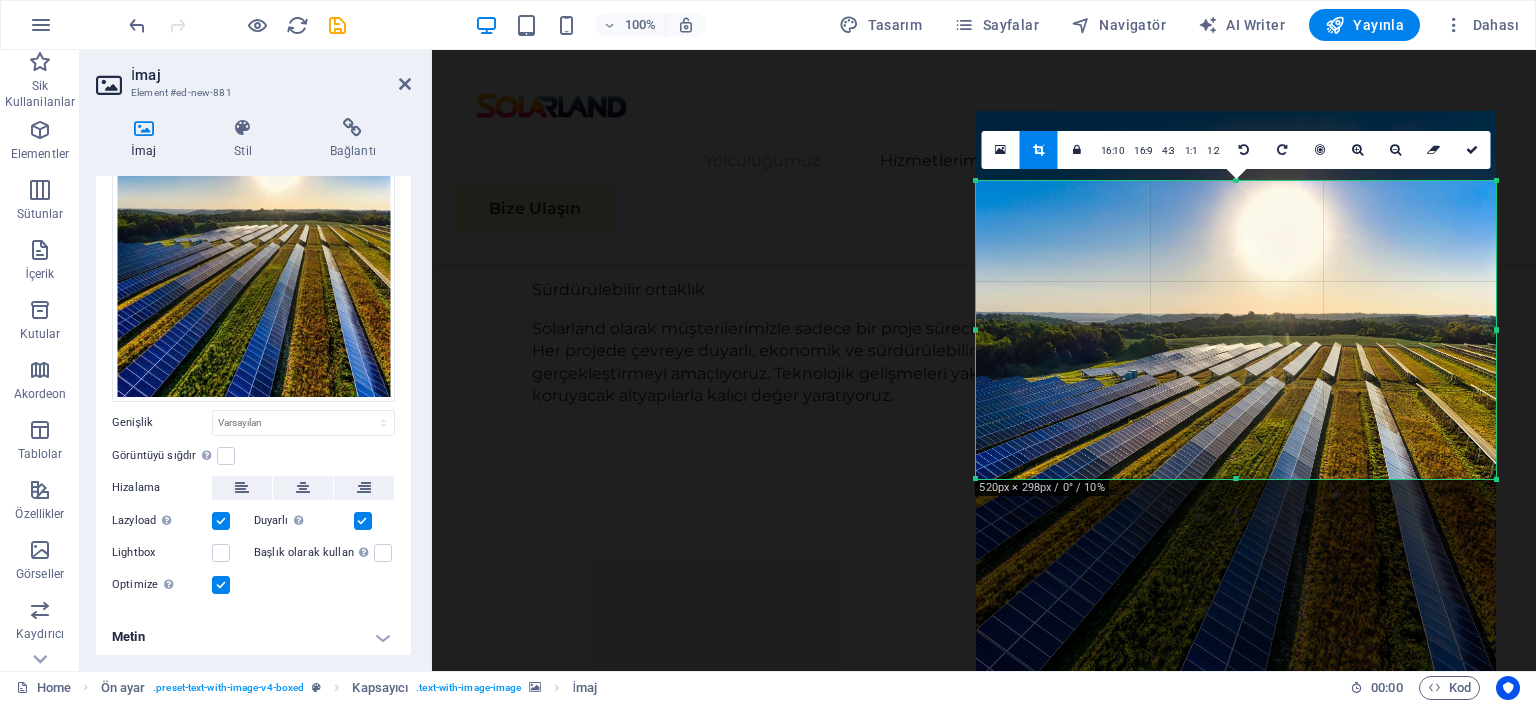 drag, startPoint x: 1235, startPoint y: 407, endPoint x: 1239, endPoint y: 475, distance: 68.117546 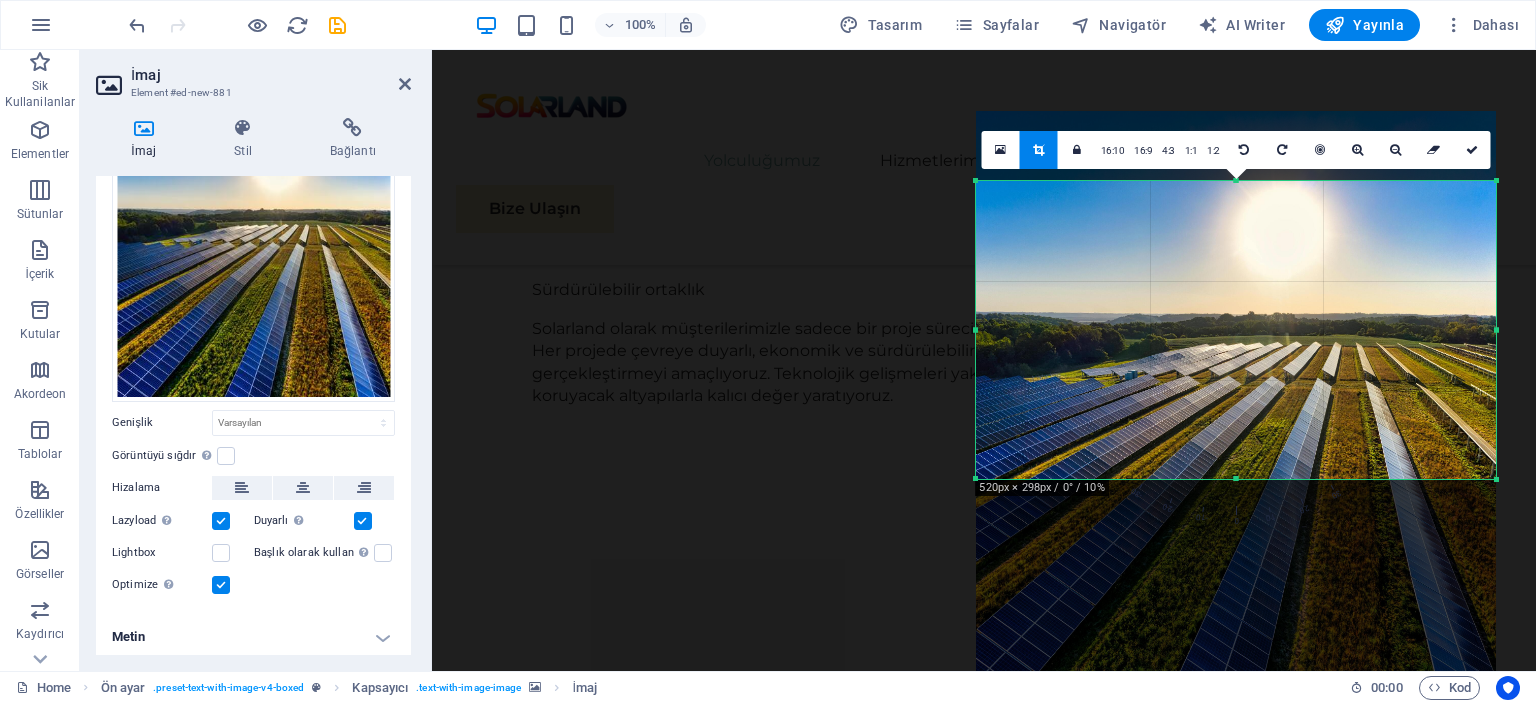 click on "180 170 160 150 140 130 120 110 100 90 80 70 60 50 40 30 20 10 0 -10 -20 -30 -40 -50 -60 -70 -80 -90 -100 -110 -120 -130 -140 -150 -160 -170 520px × 298px / 0° / 10% 16:10 16:9 4:3 1:1 1:2 0" at bounding box center (1236, 330) 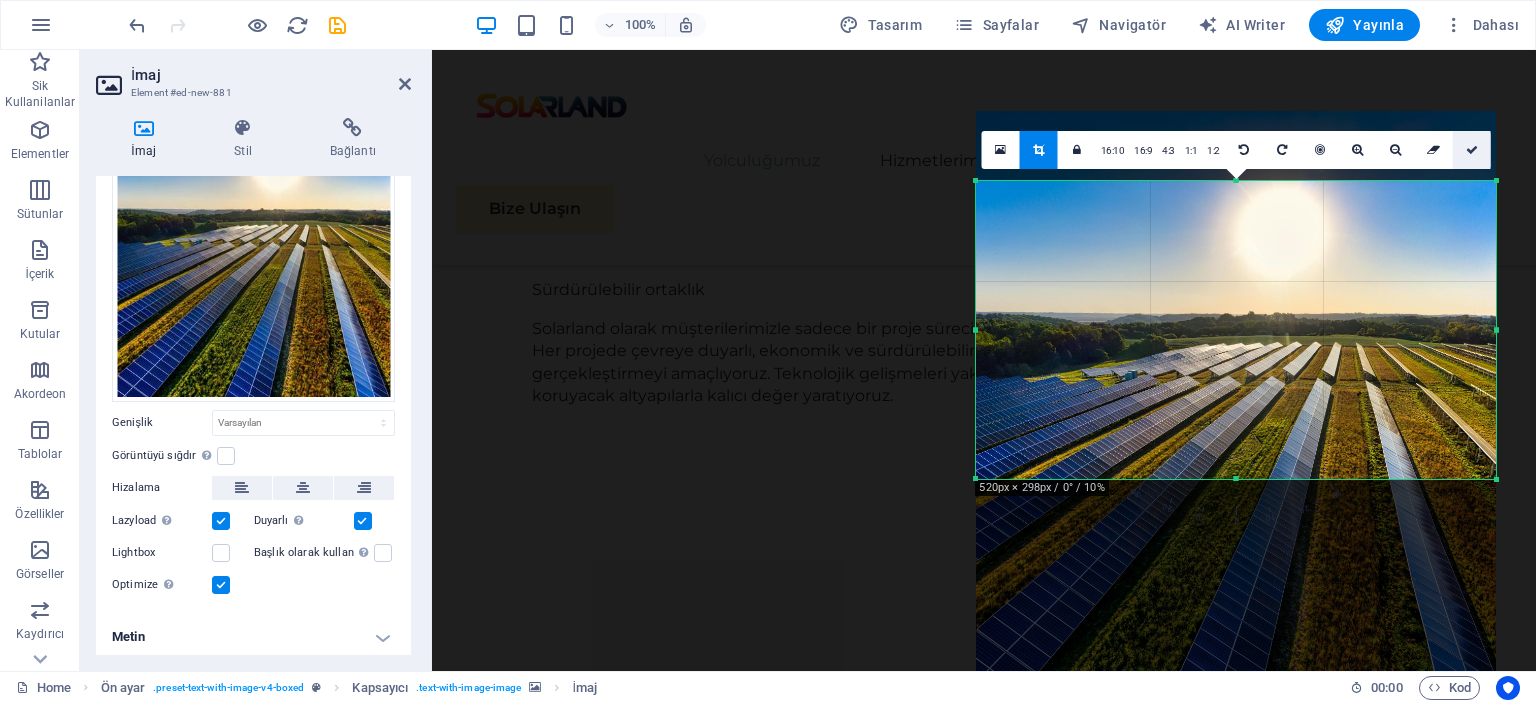 drag, startPoint x: 1476, startPoint y: 151, endPoint x: 984, endPoint y: 192, distance: 493.70538 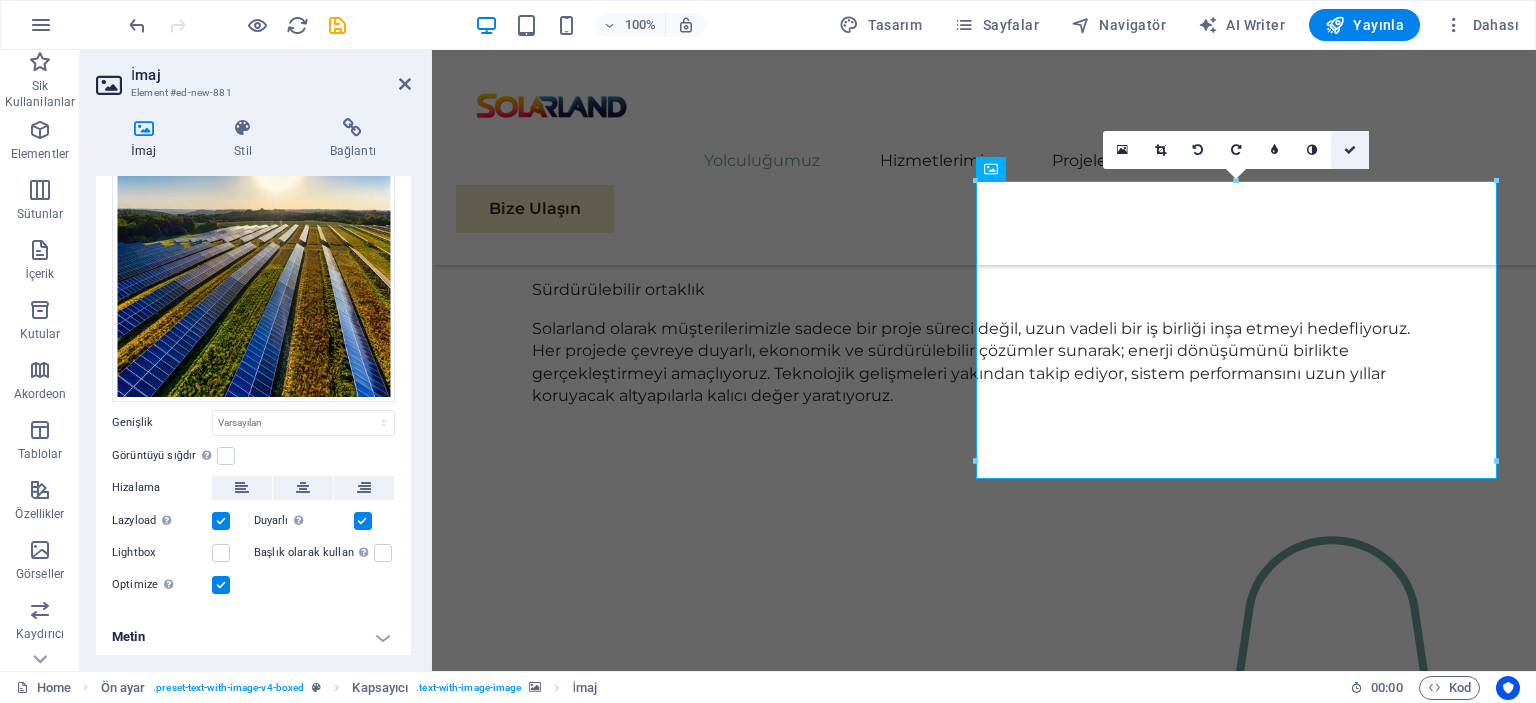 click at bounding box center (1350, 150) 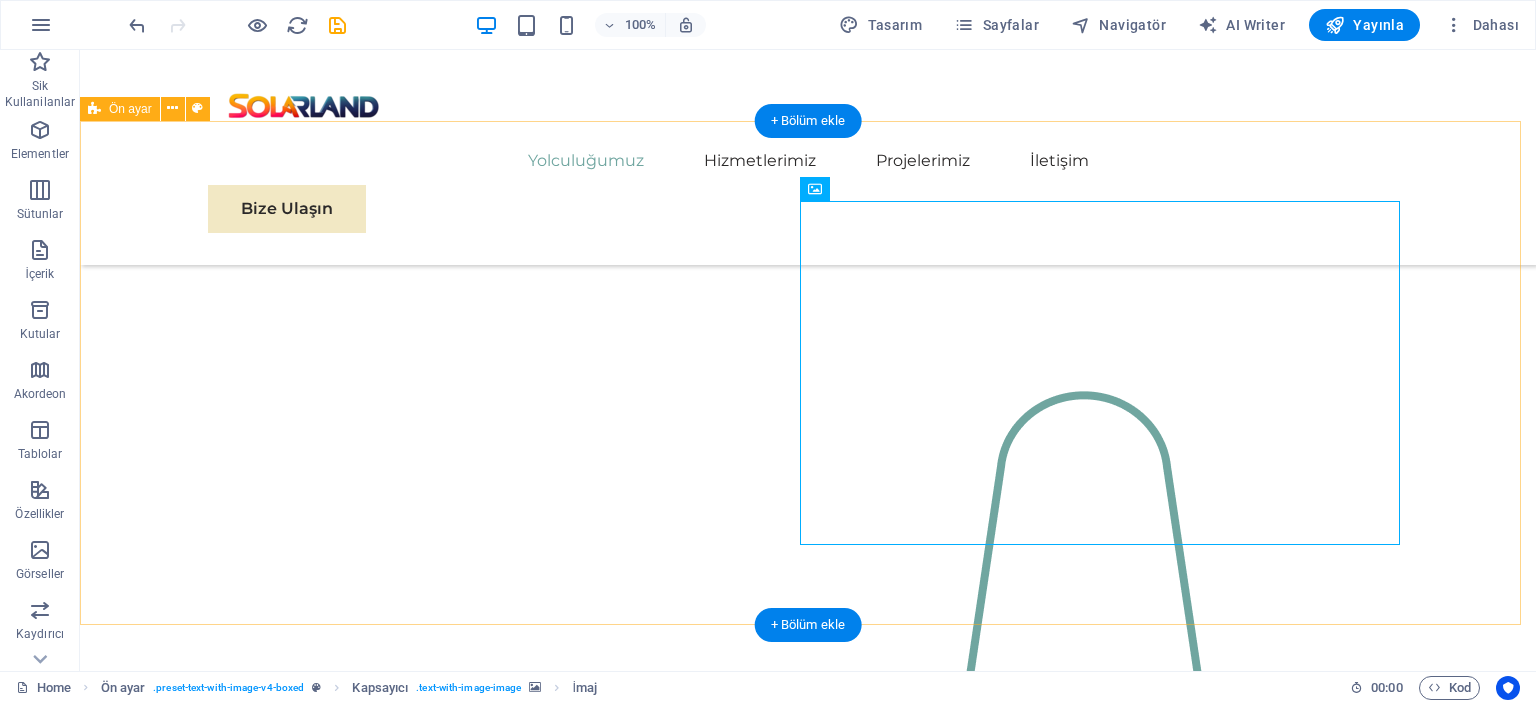 click on "Güneş enerjisi, çevre dostu, ekonomik ve sürdürülebilir bir enerji kaynağıdır. Yükselen enerji maliyetlerine karşı tasarruf sağlarken, karbon ayak izinizi azaltarak doğaya katkıda bulunursunuz. Solar enerji sistemleri, uzun ömürlü yapılarıyla hem bireysel hem de kurumsal kullanıcılar için güvenilir bir yatırım sunar." at bounding box center [808, 2839] 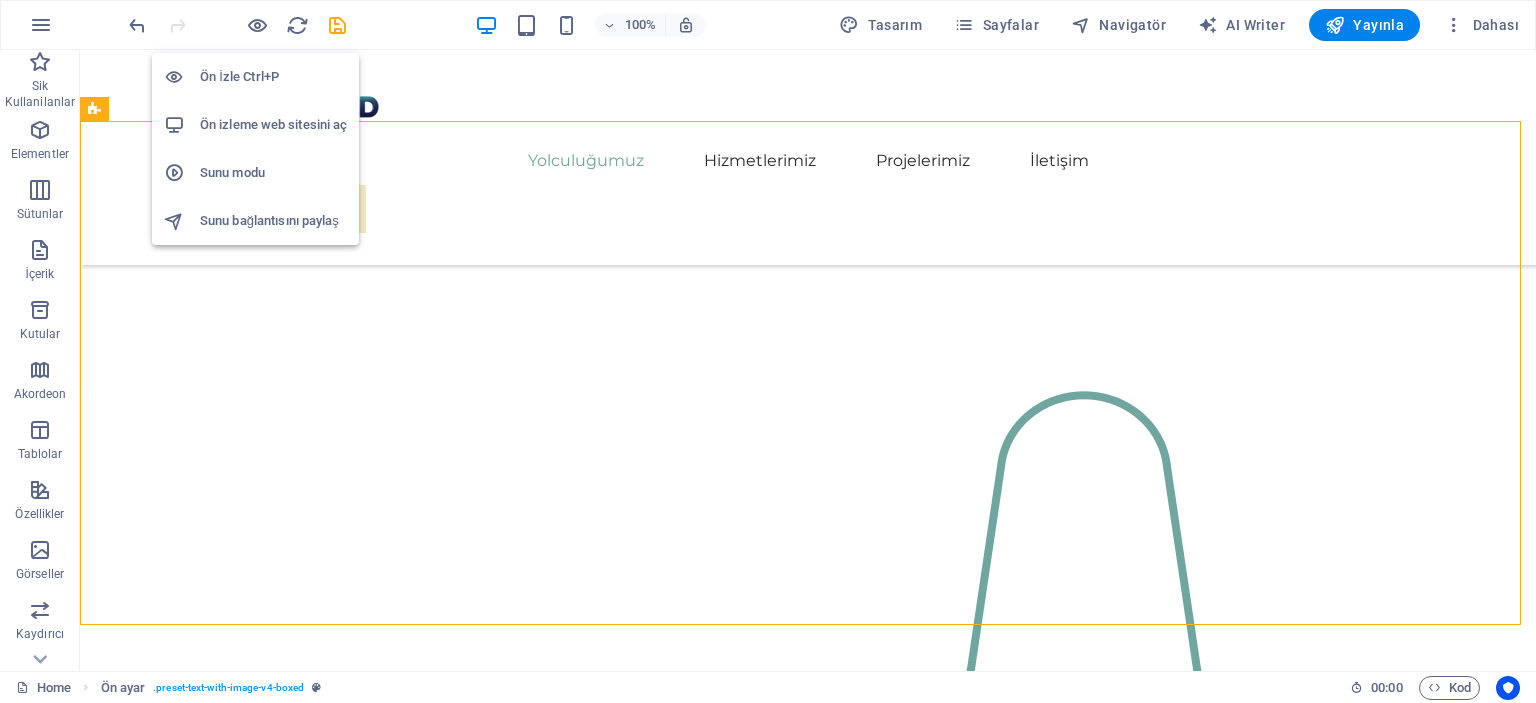 click at bounding box center [257, 25] 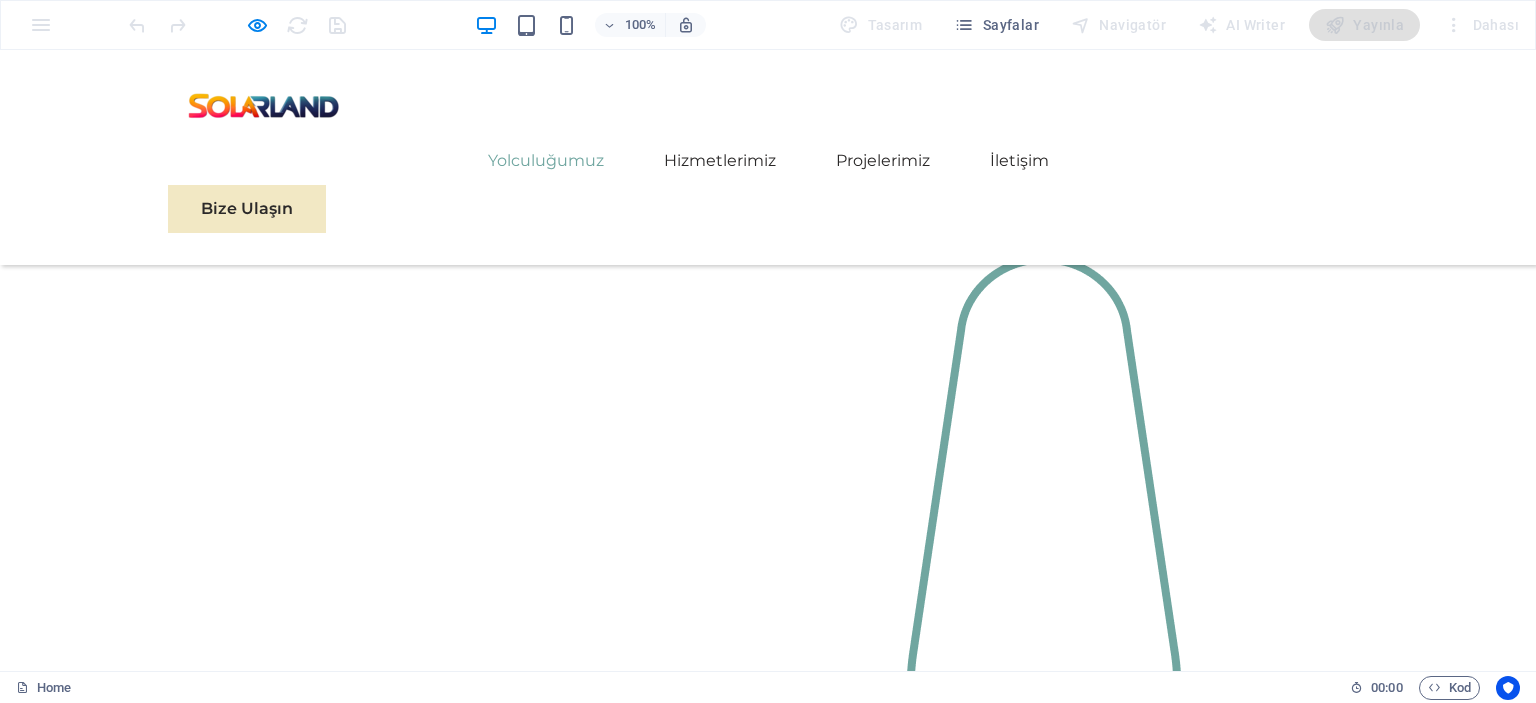 scroll, scrollTop: 1752, scrollLeft: 0, axis: vertical 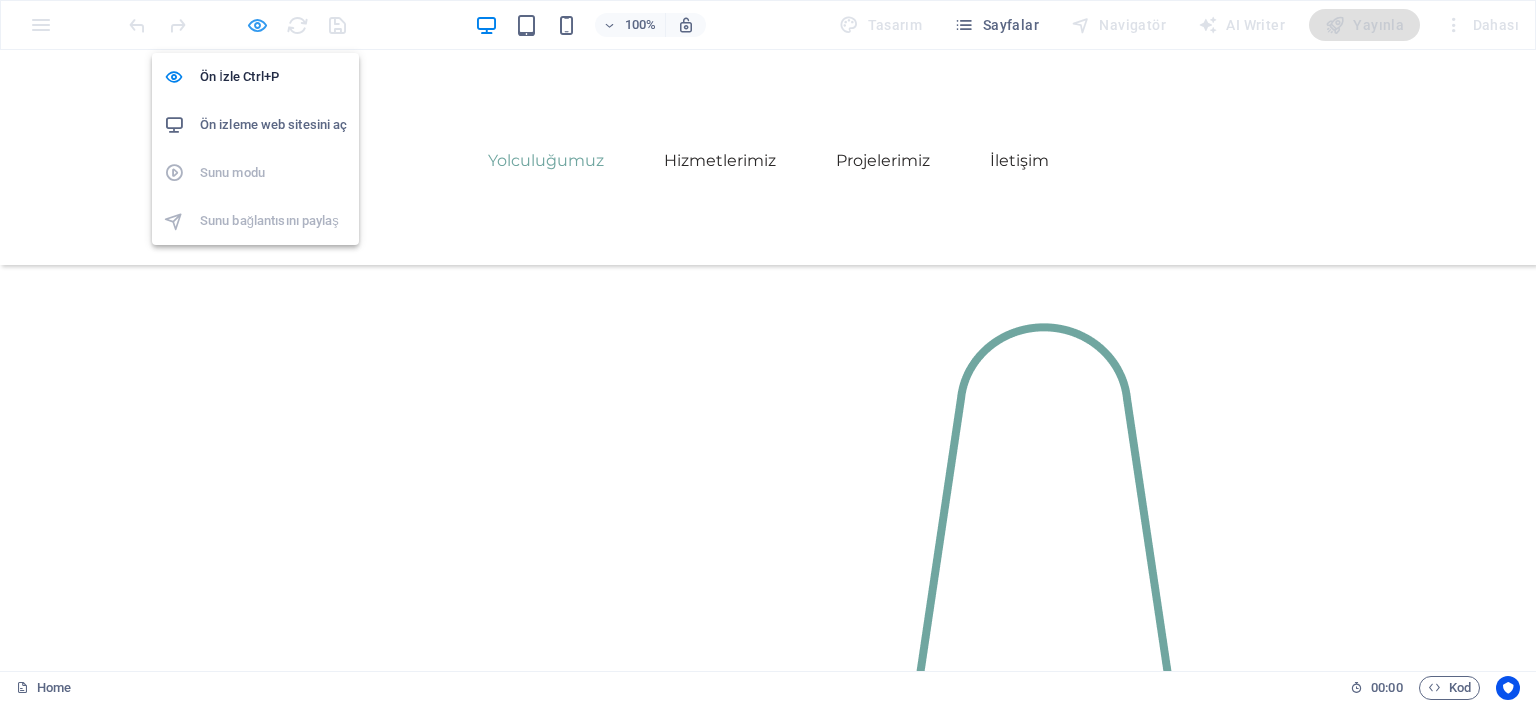 click at bounding box center [257, 25] 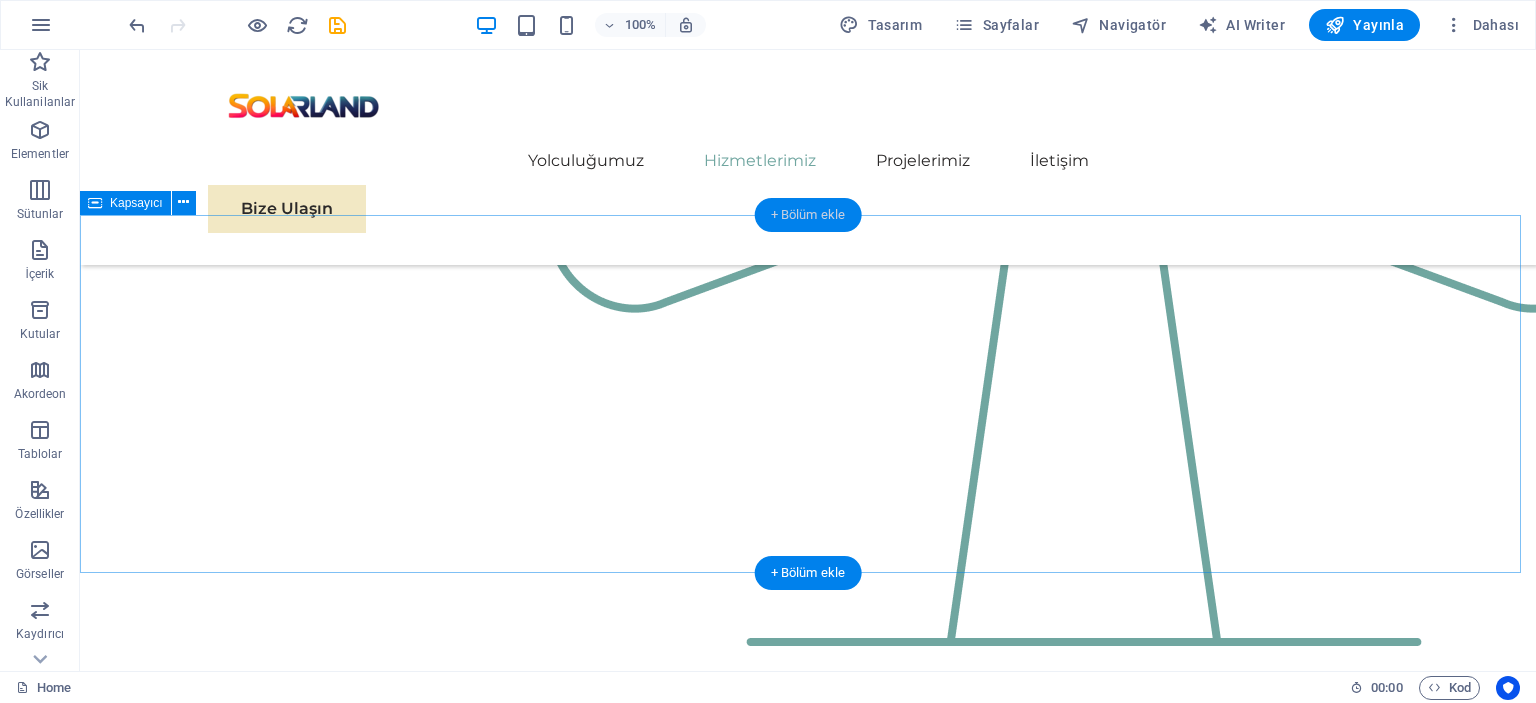 scroll, scrollTop: 2684, scrollLeft: 0, axis: vertical 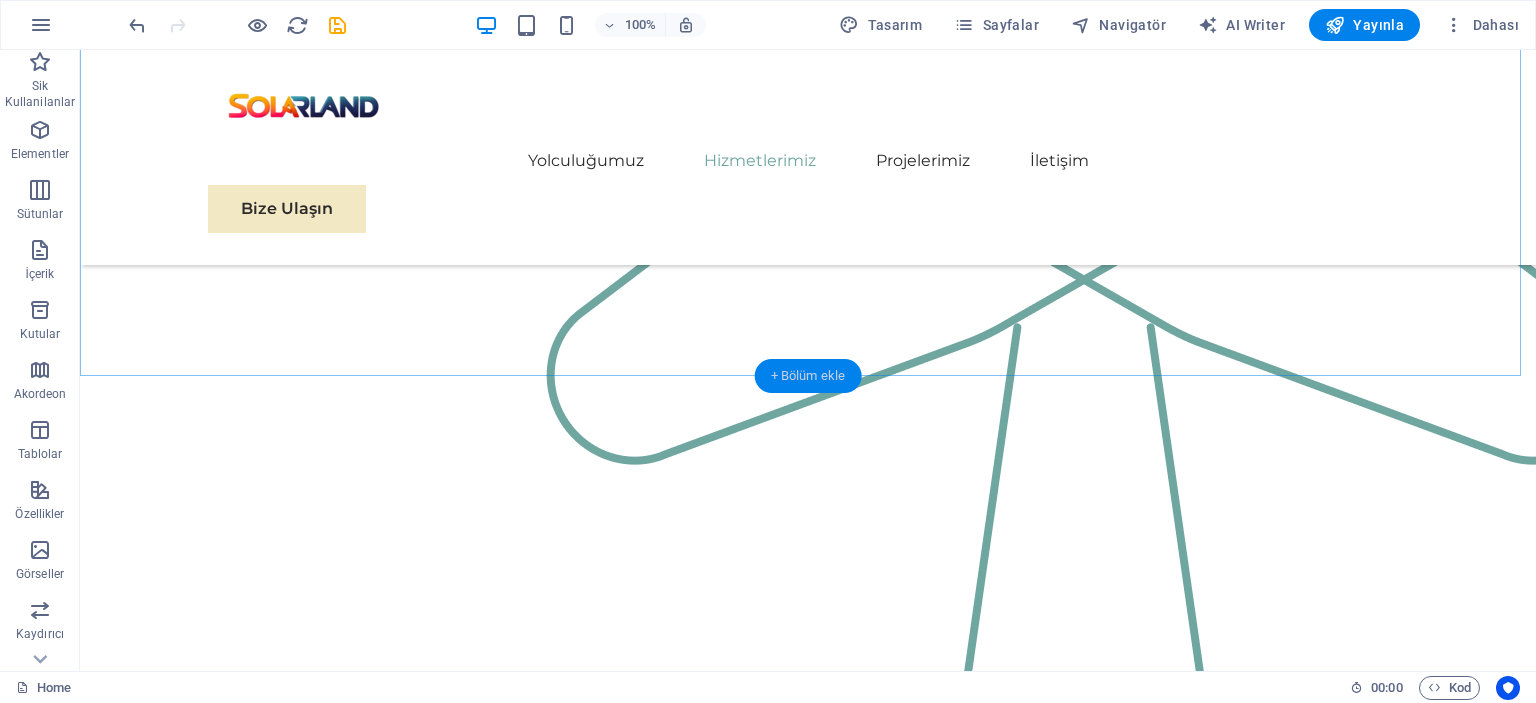 click on "+ Bölüm ekle" at bounding box center (808, 376) 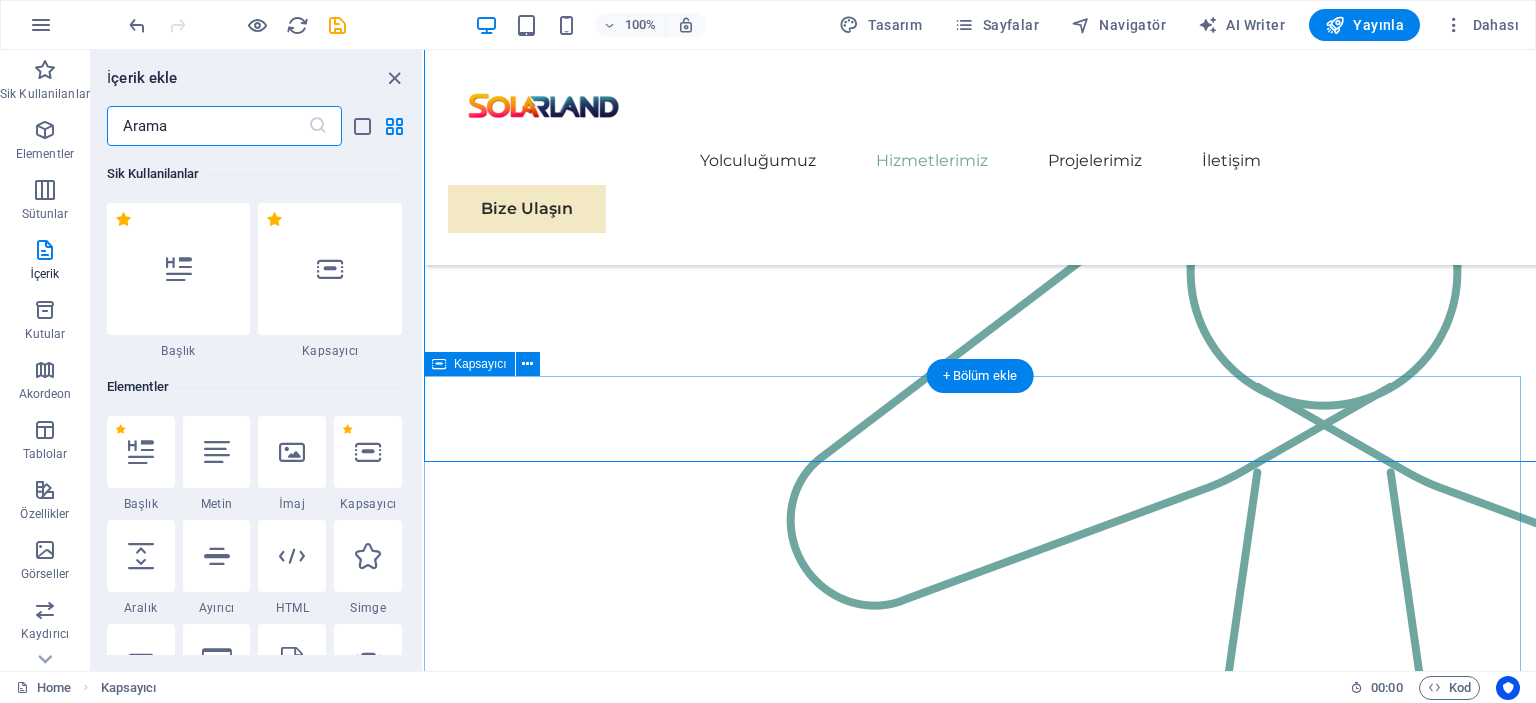 scroll, scrollTop: 2466, scrollLeft: 0, axis: vertical 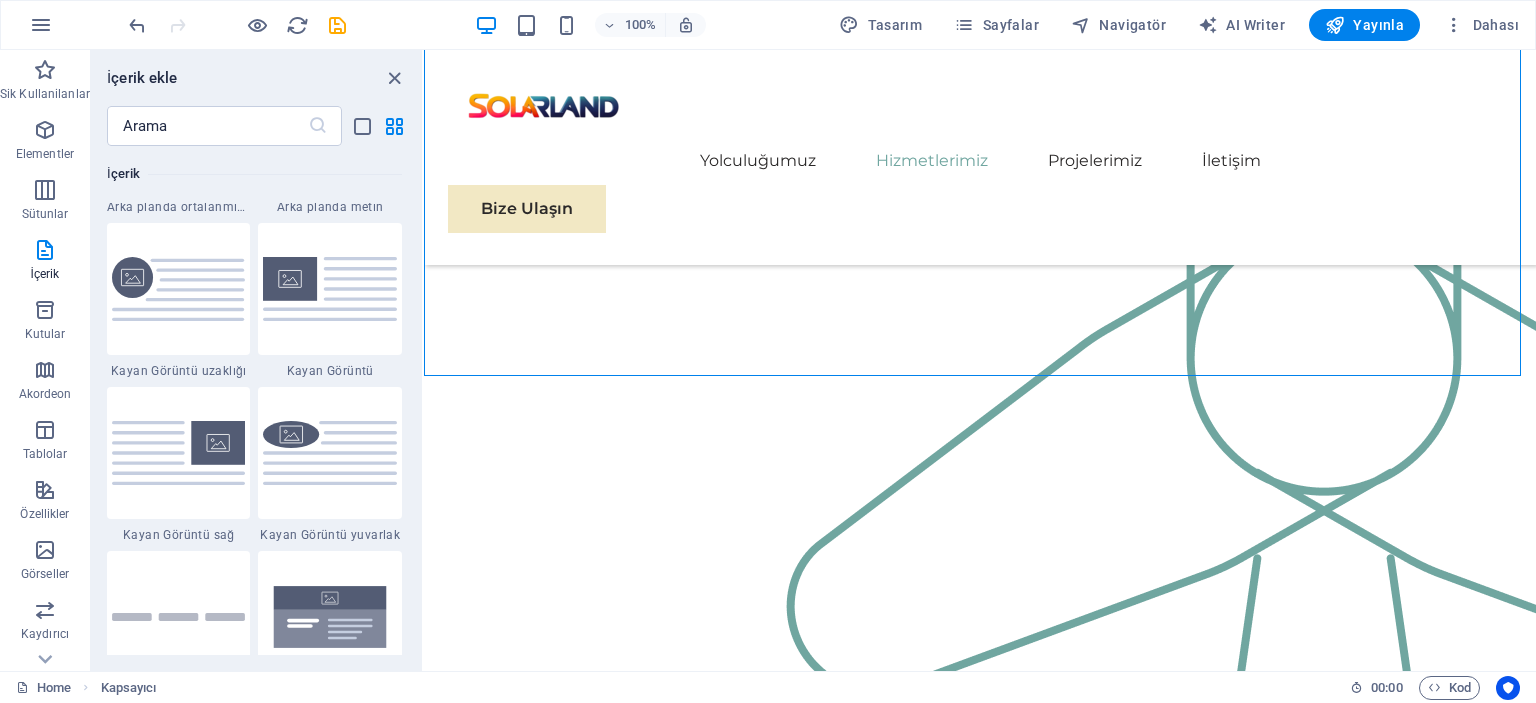 drag, startPoint x: 329, startPoint y: 307, endPoint x: 327, endPoint y: 292, distance: 15.132746 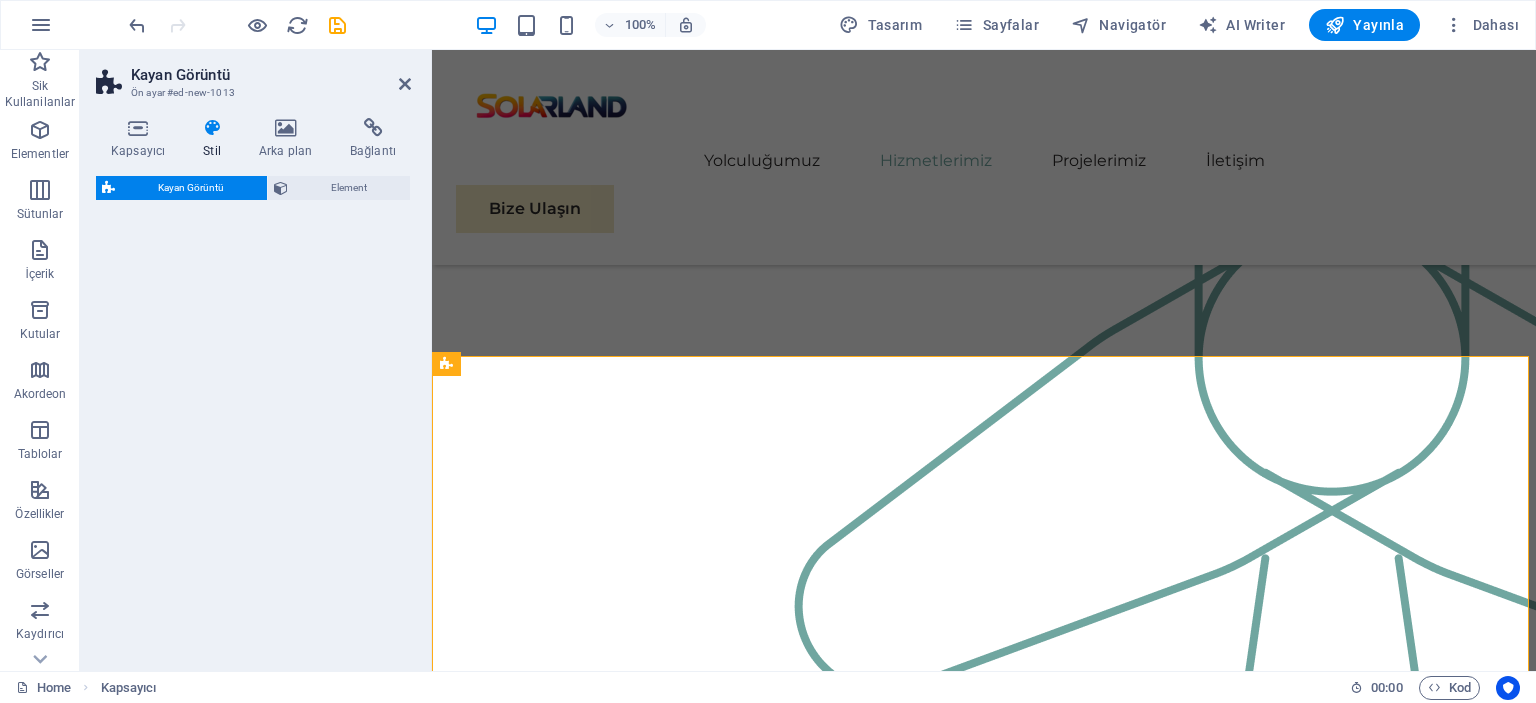 scroll, scrollTop: 2487, scrollLeft: 0, axis: vertical 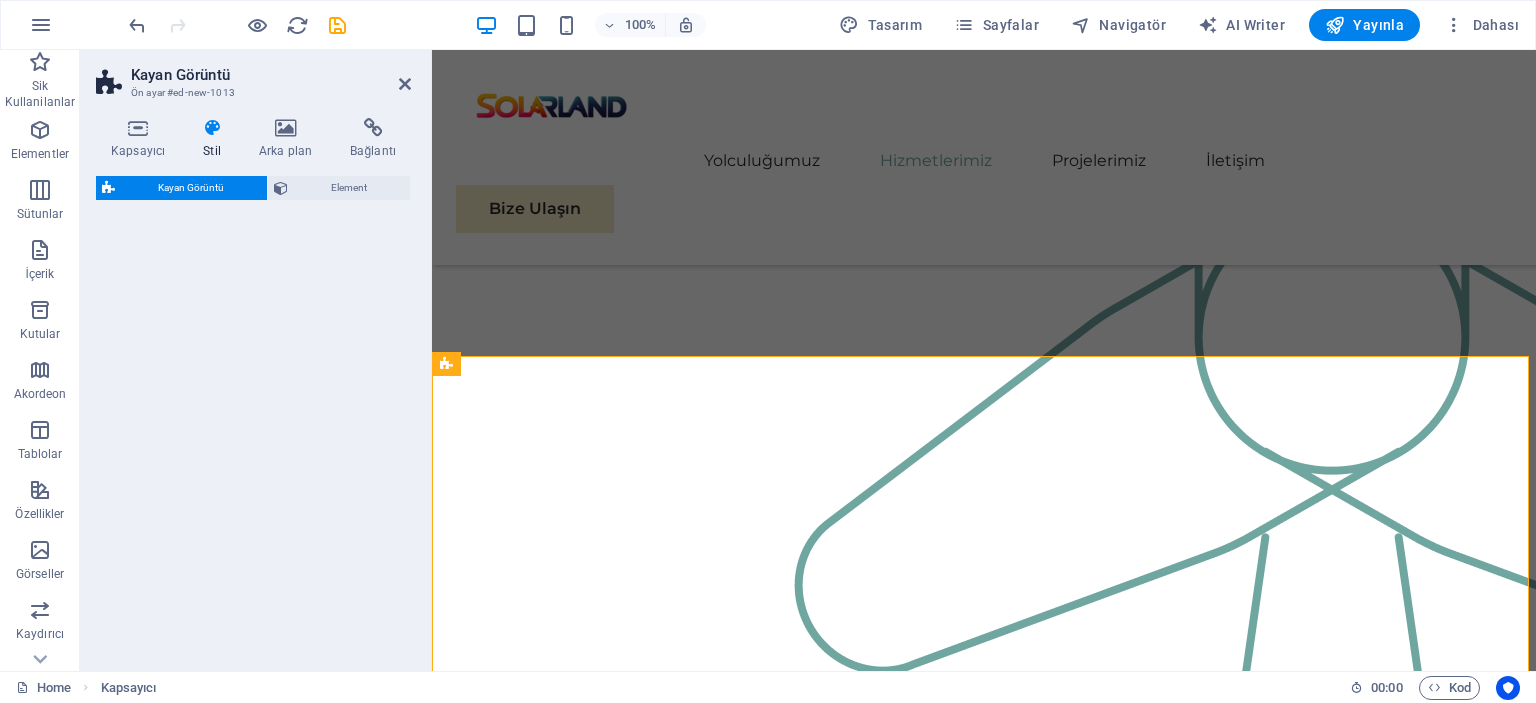 select on "%" 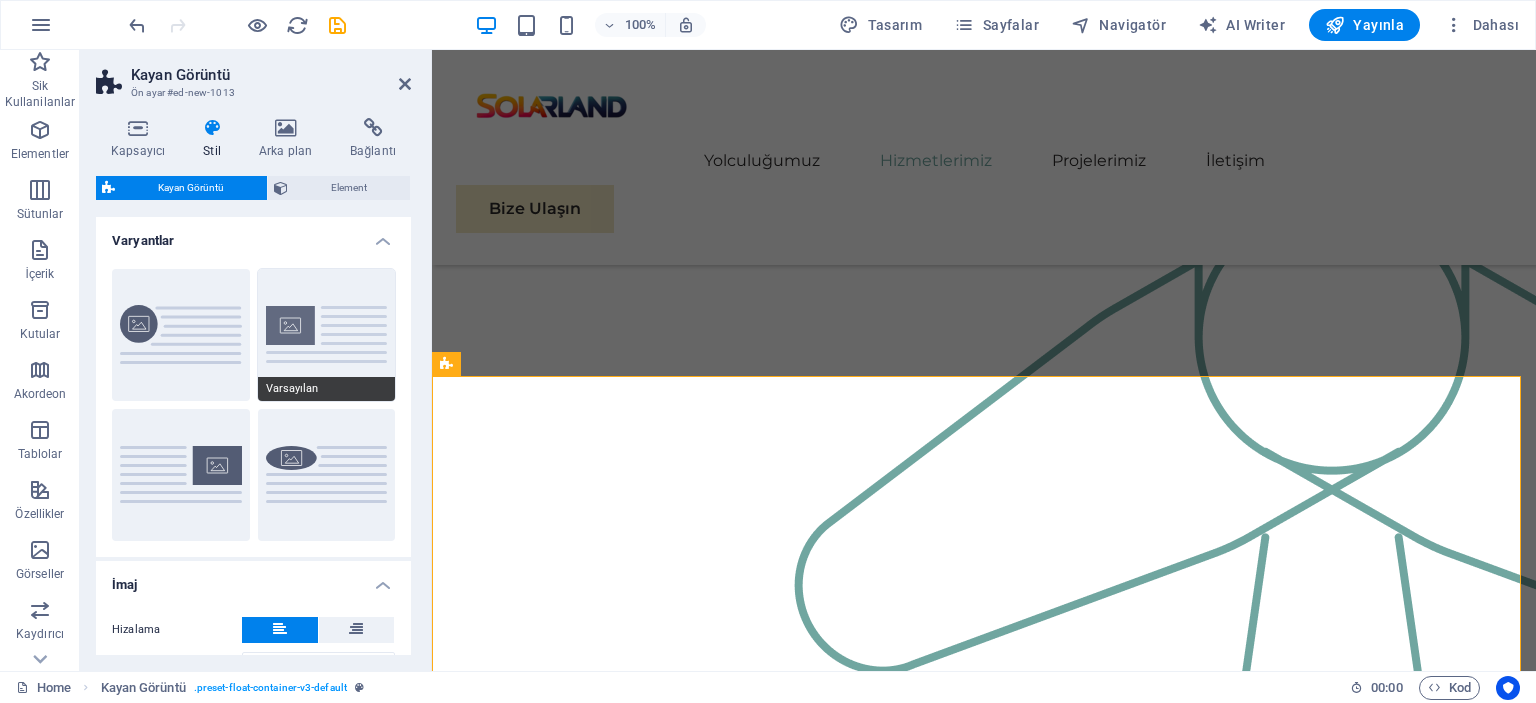 scroll, scrollTop: 2552, scrollLeft: 0, axis: vertical 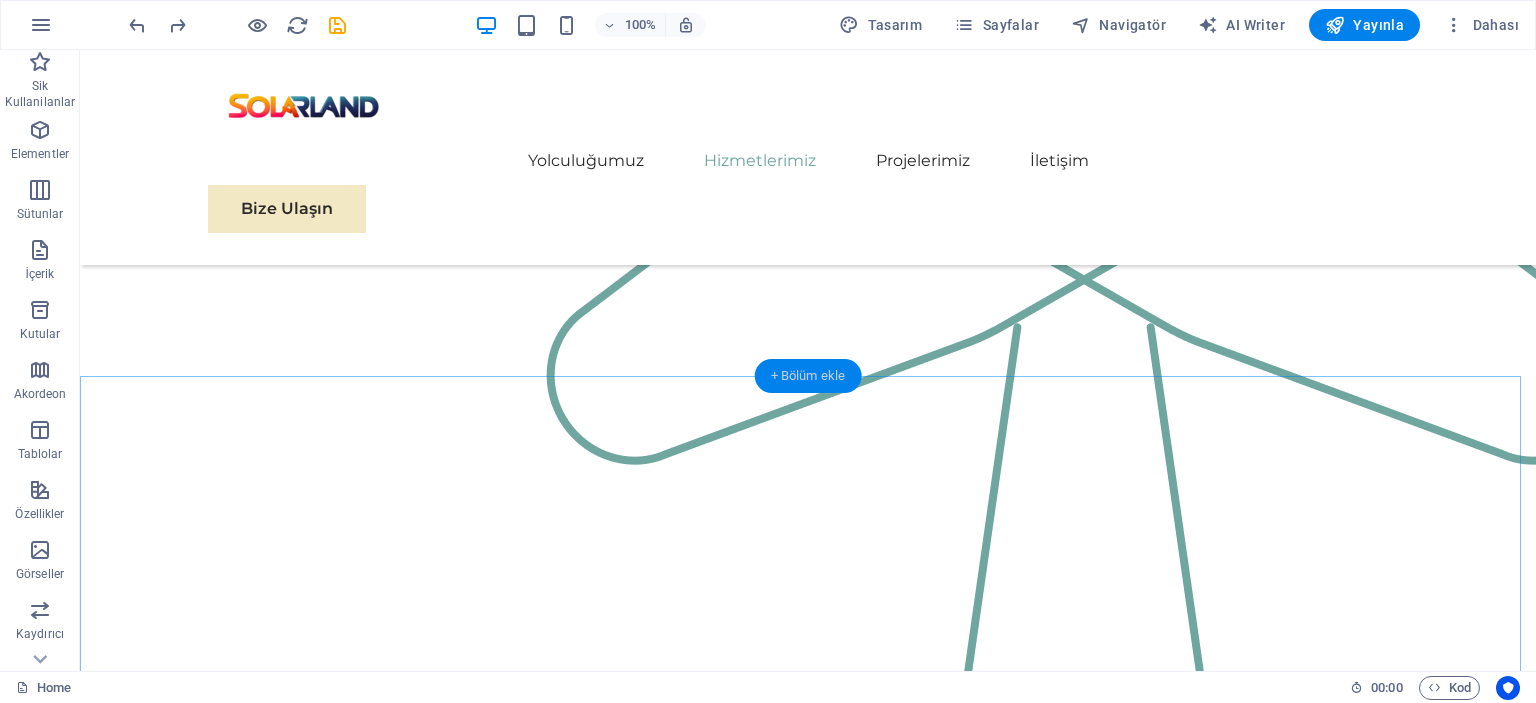 click on "+ Bölüm ekle" at bounding box center (808, 376) 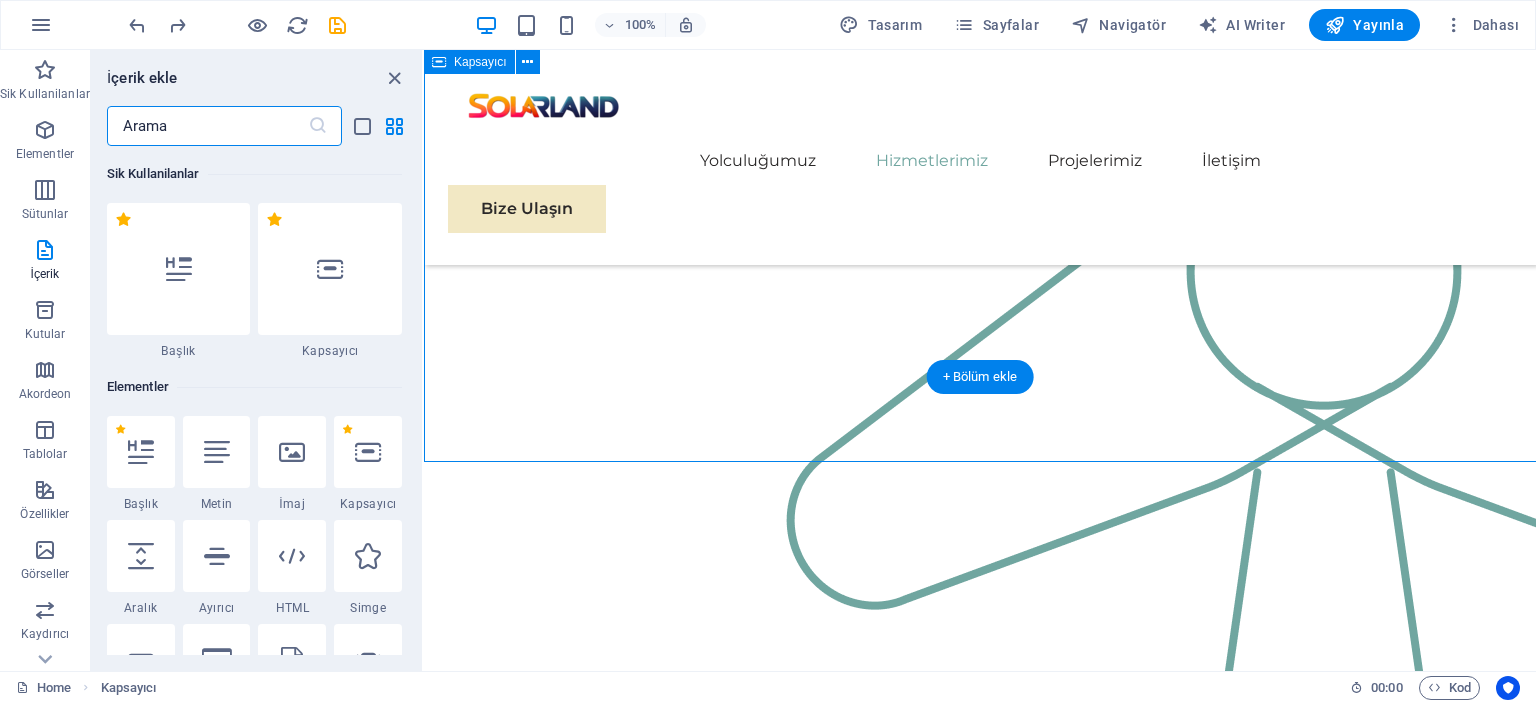 scroll, scrollTop: 2466, scrollLeft: 0, axis: vertical 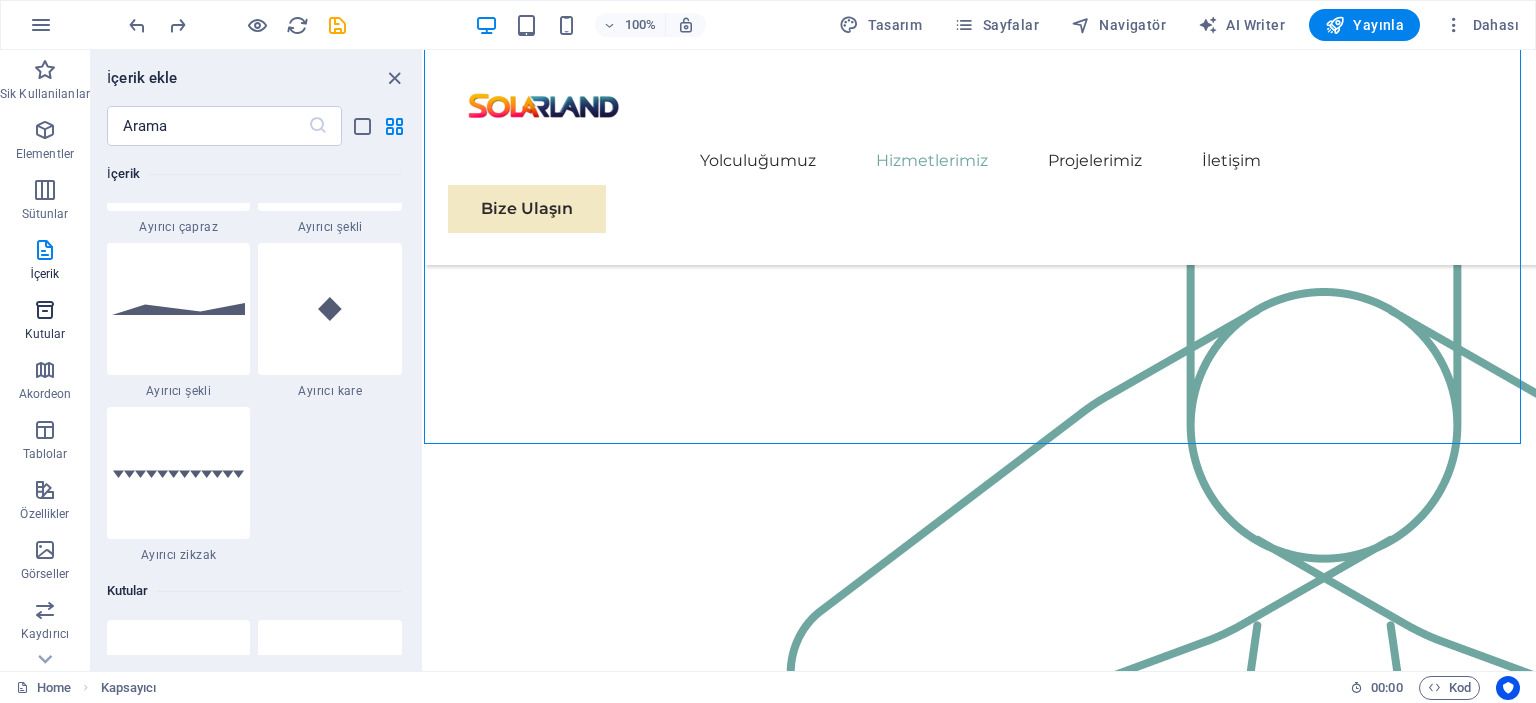 click at bounding box center (45, 310) 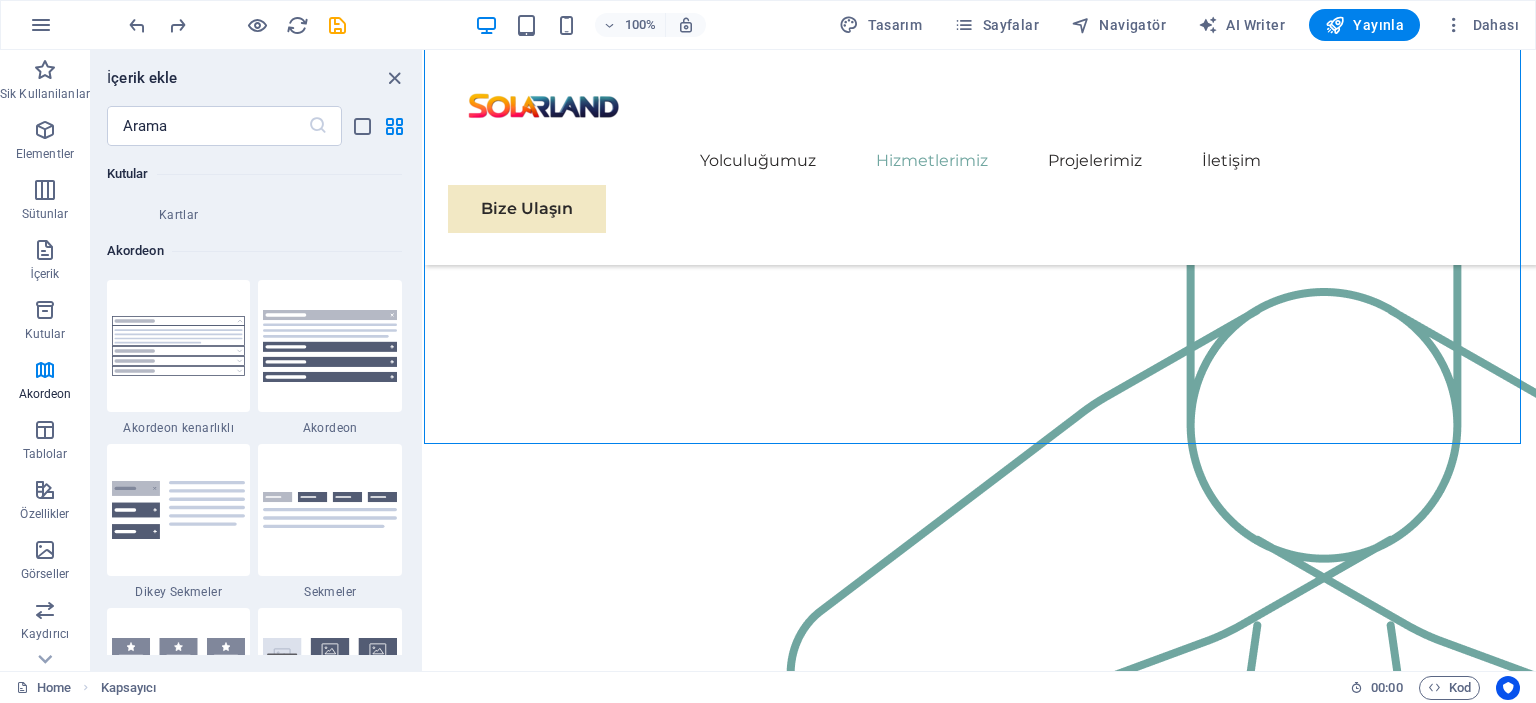 scroll, scrollTop: 6382, scrollLeft: 0, axis: vertical 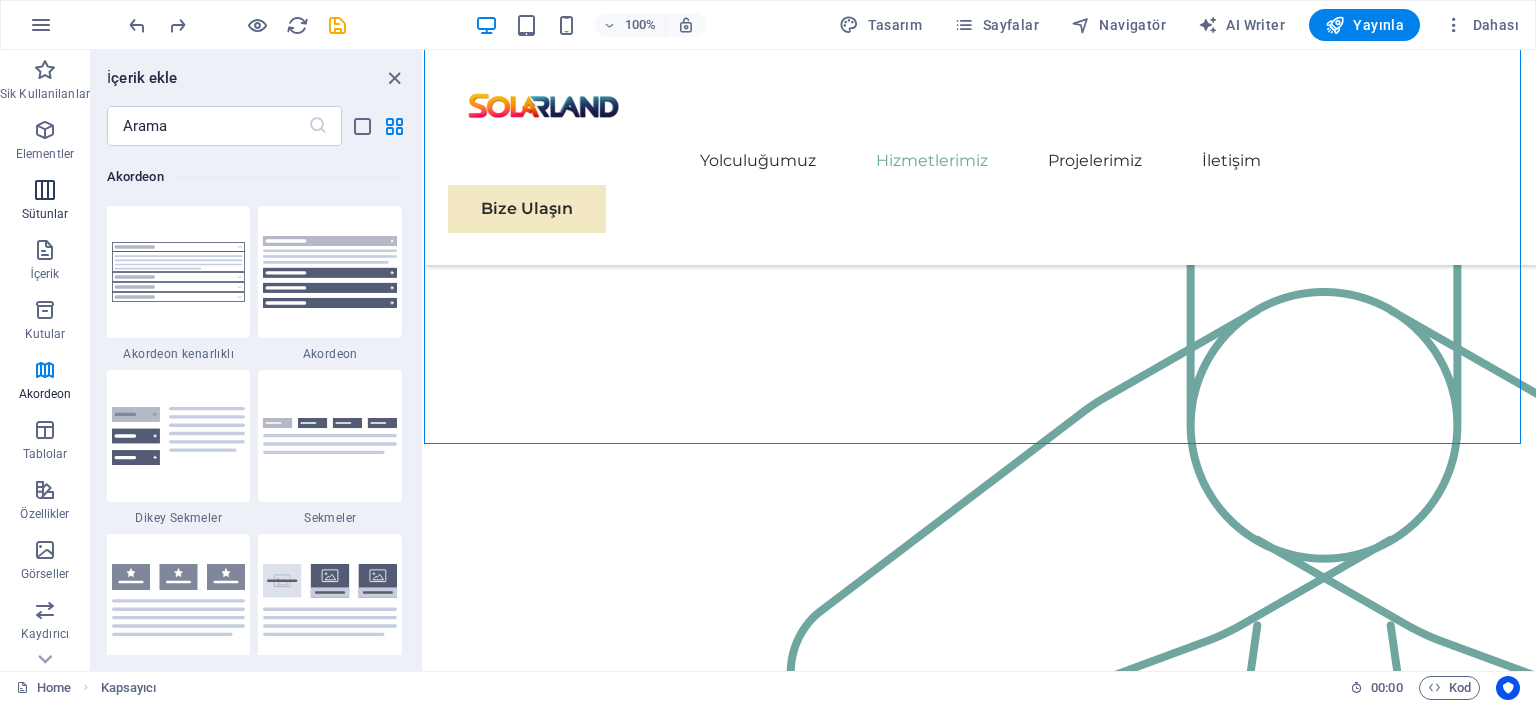 click on "Sütunlar" at bounding box center [45, 202] 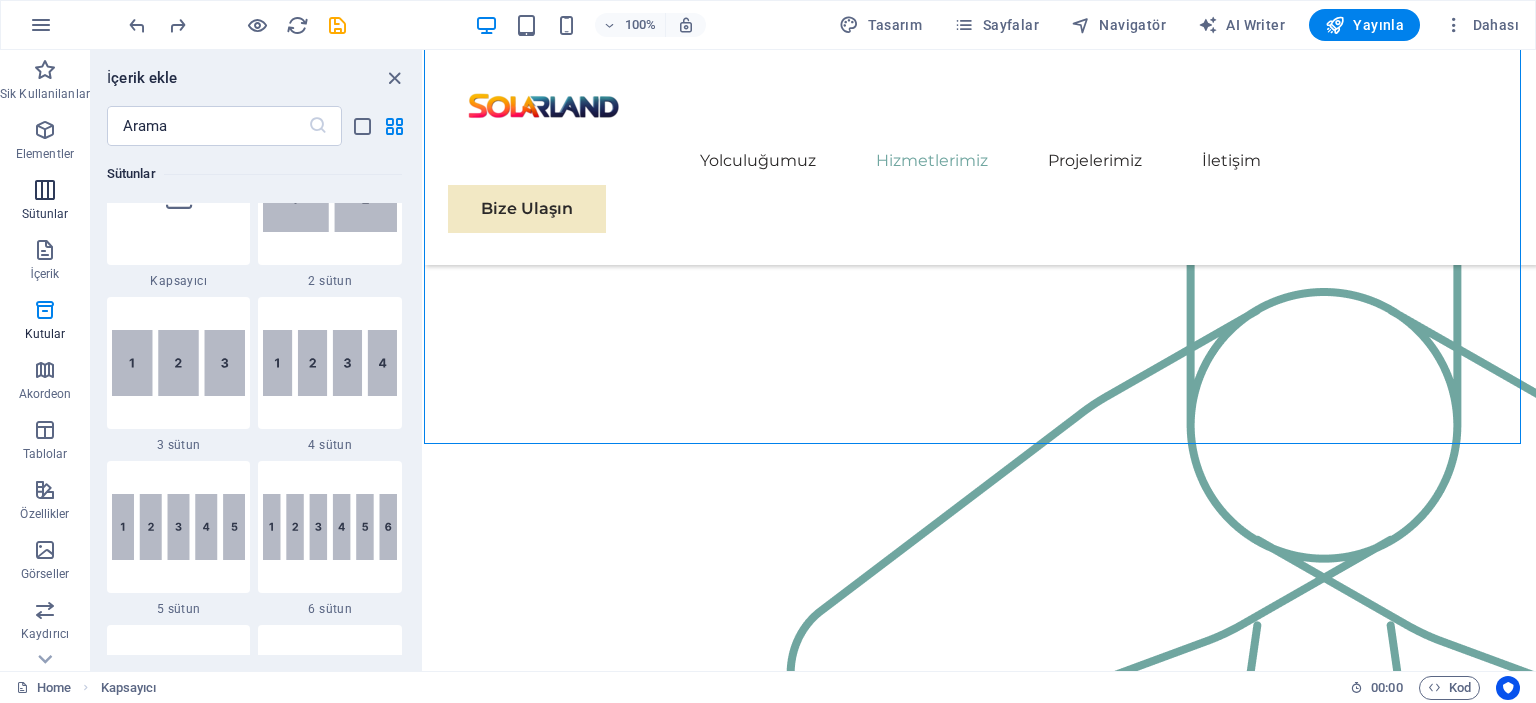 scroll, scrollTop: 990, scrollLeft: 0, axis: vertical 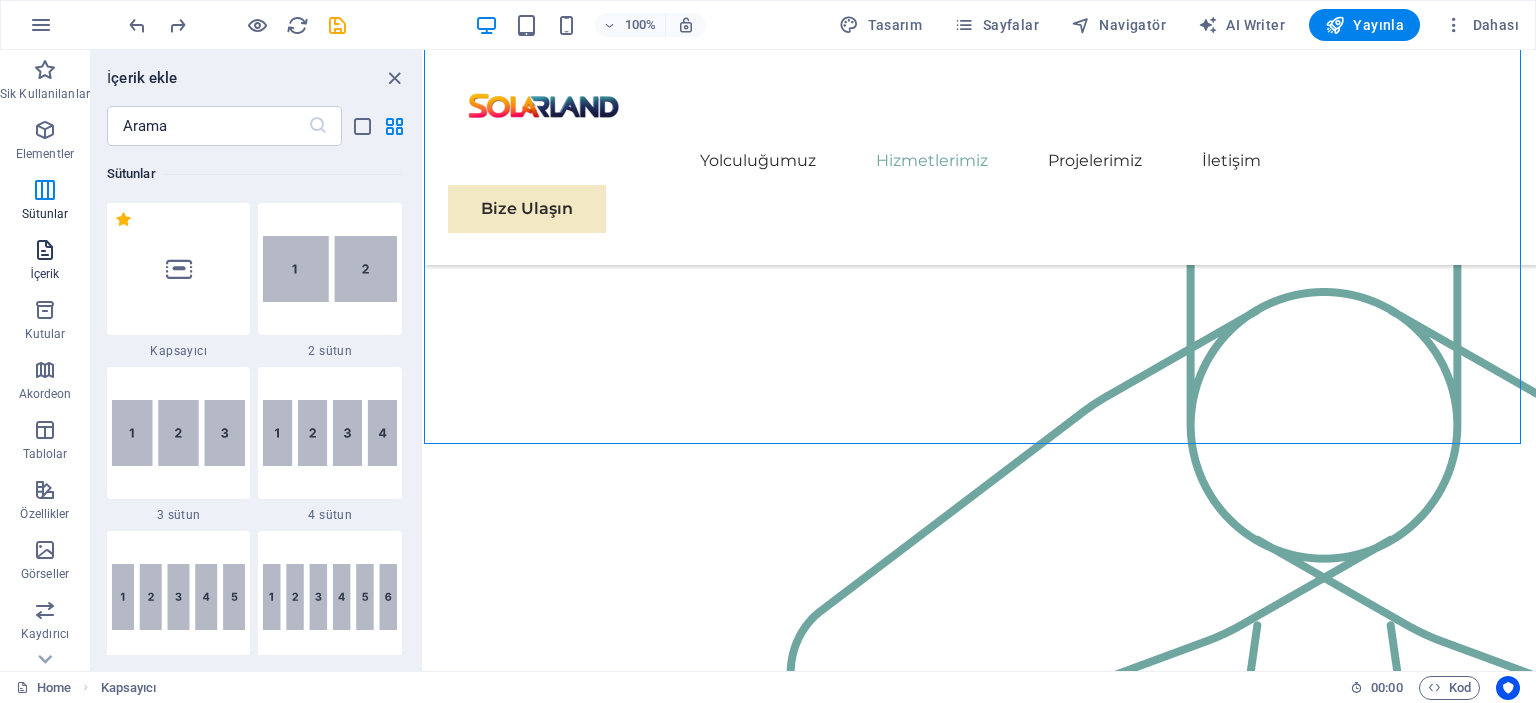 click at bounding box center [45, 250] 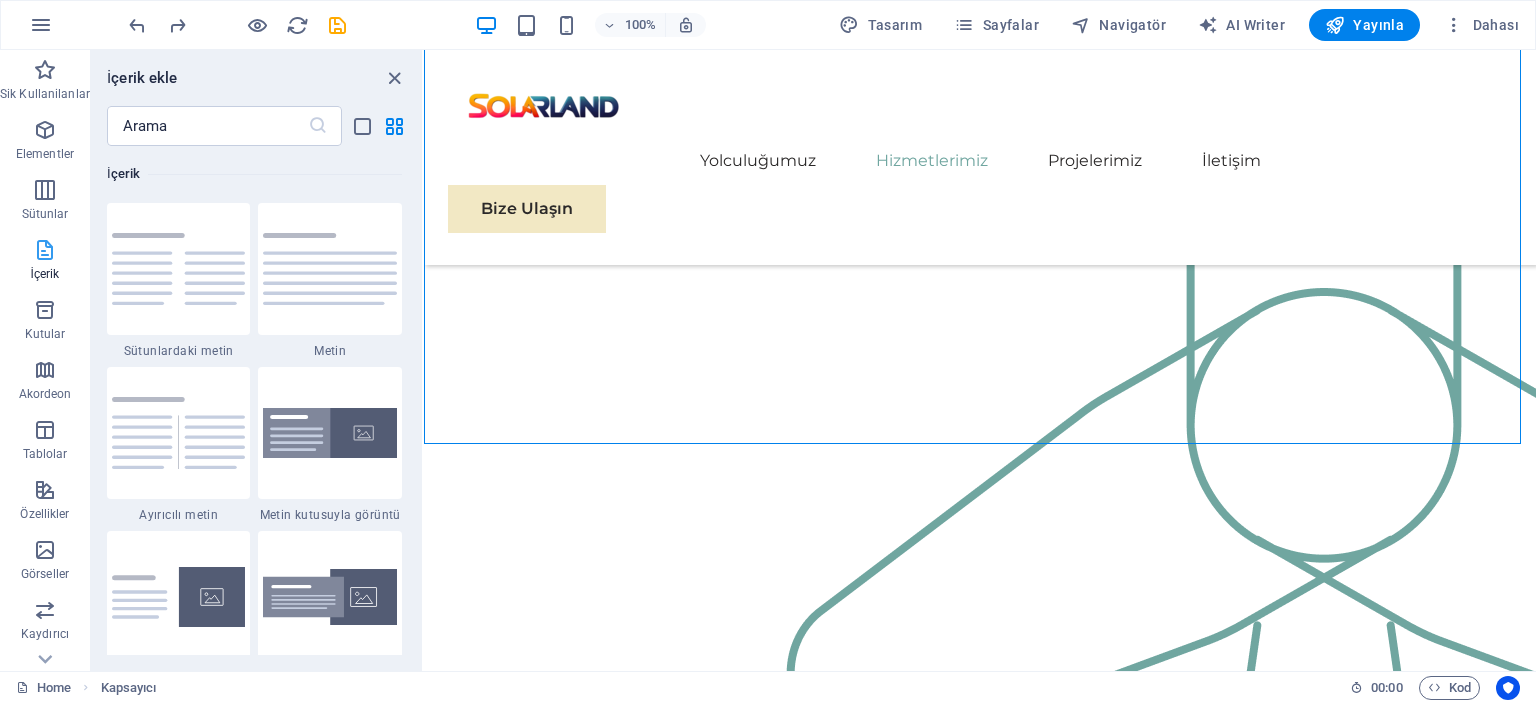 scroll, scrollTop: 3499, scrollLeft: 0, axis: vertical 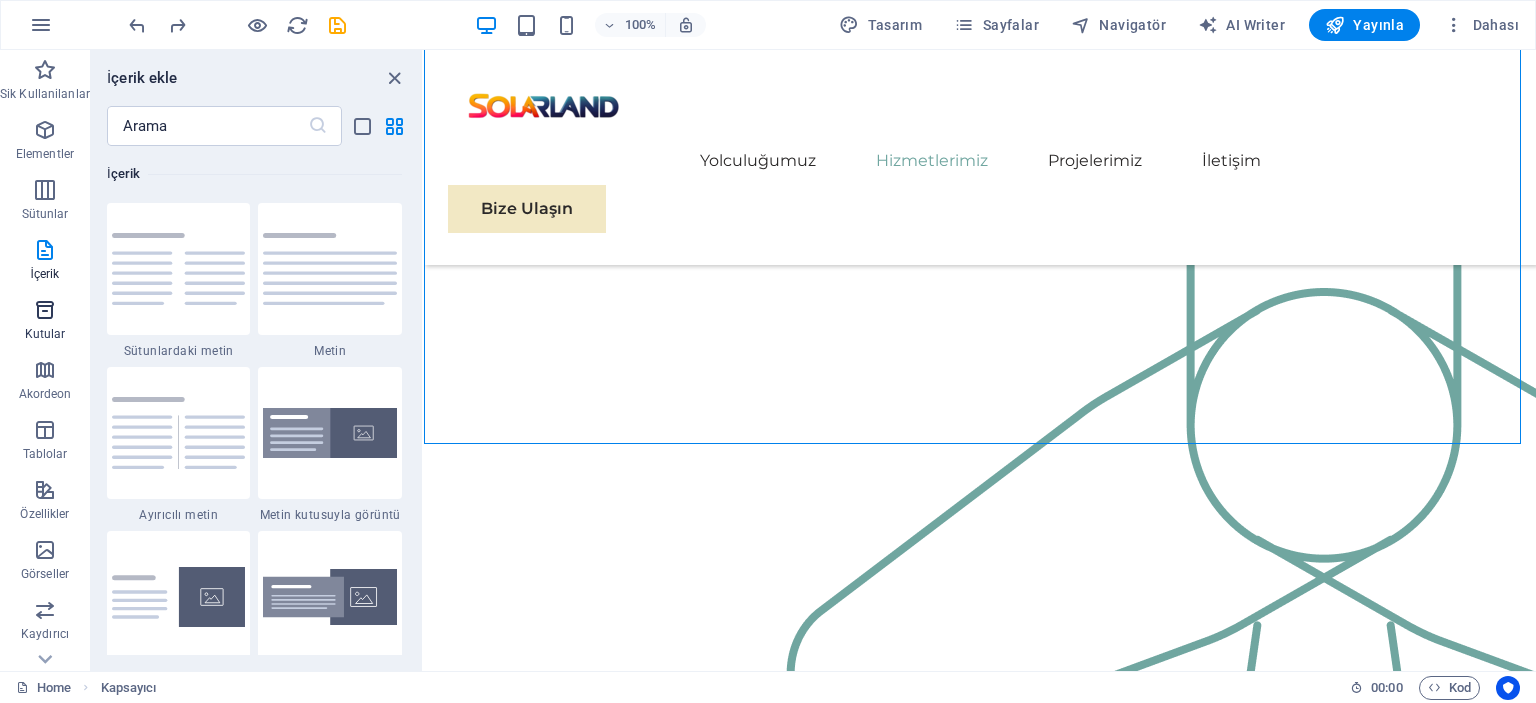 click at bounding box center (45, 310) 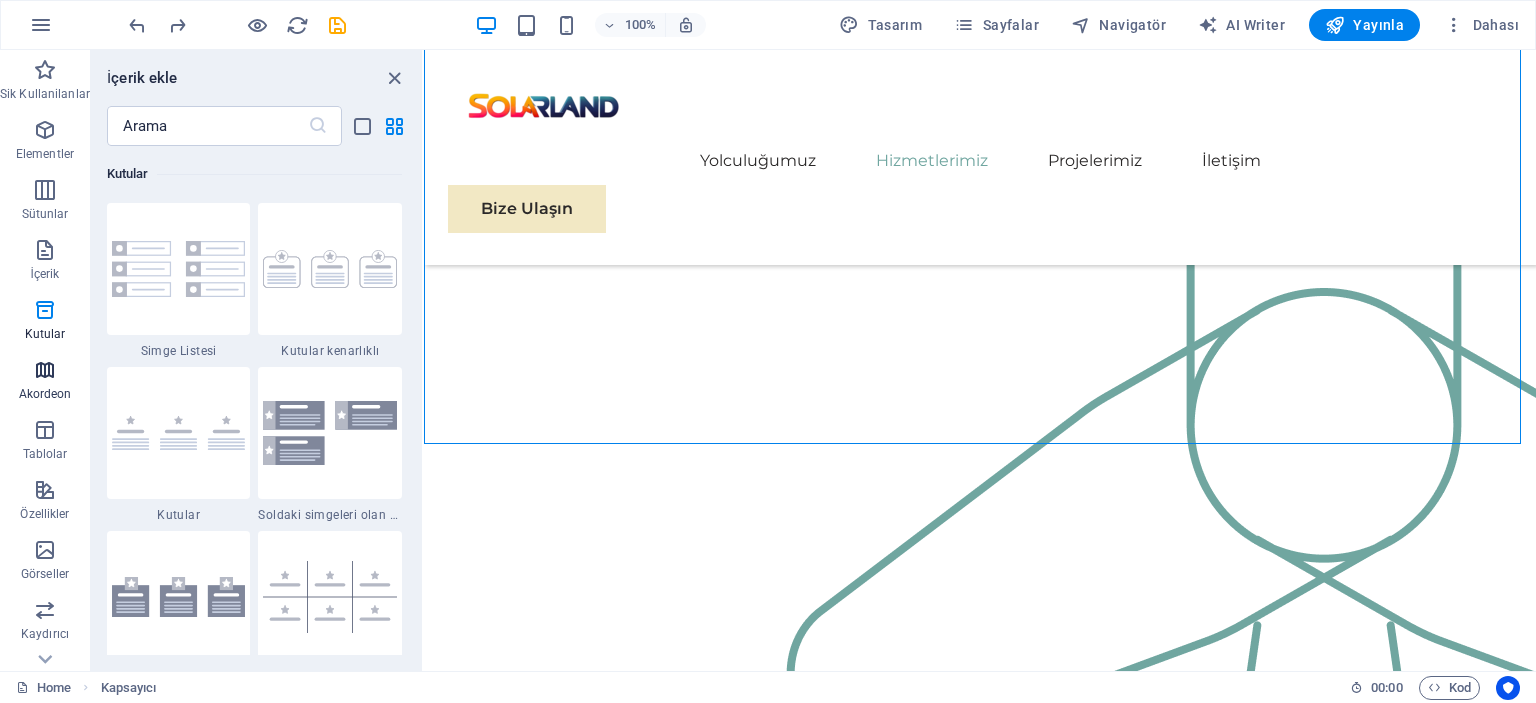 click at bounding box center (45, 370) 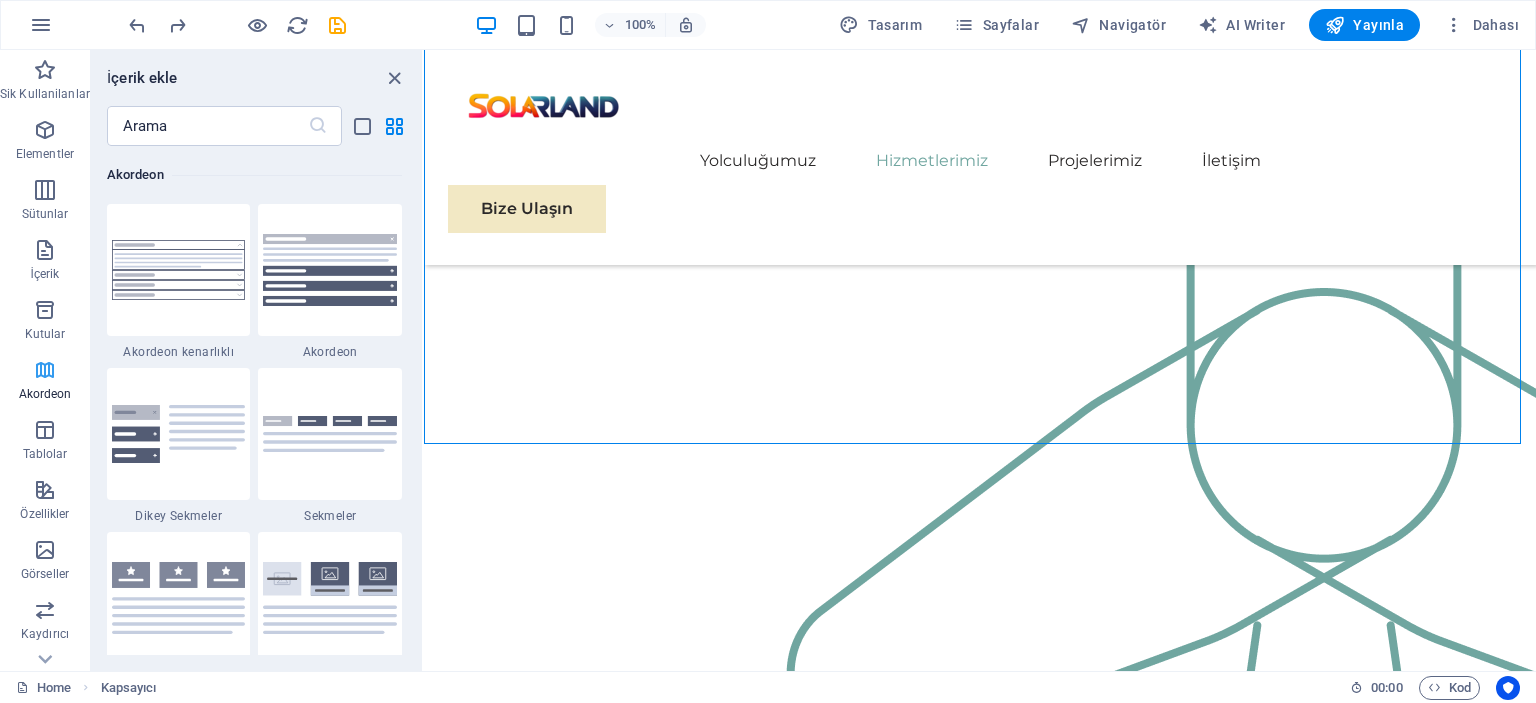 scroll, scrollTop: 6384, scrollLeft: 0, axis: vertical 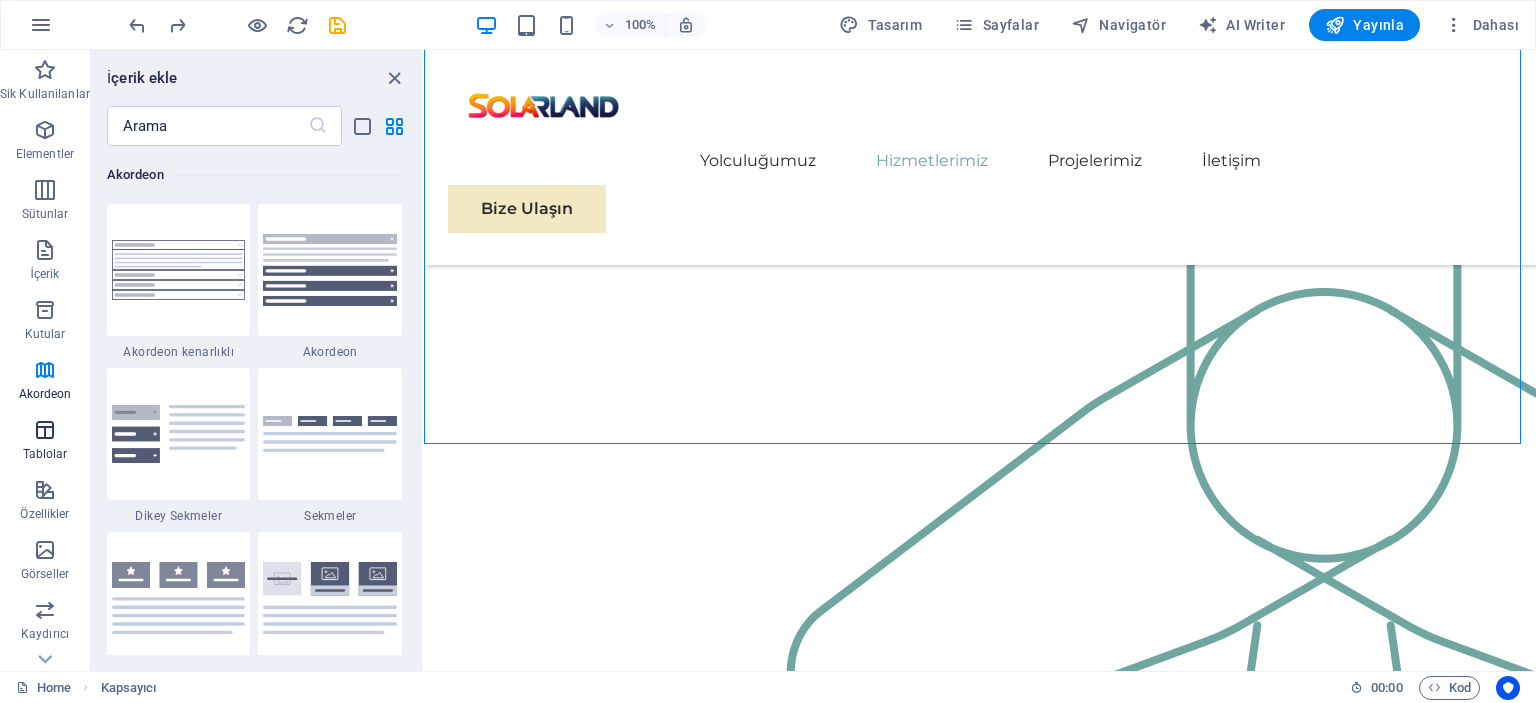 click at bounding box center (45, 430) 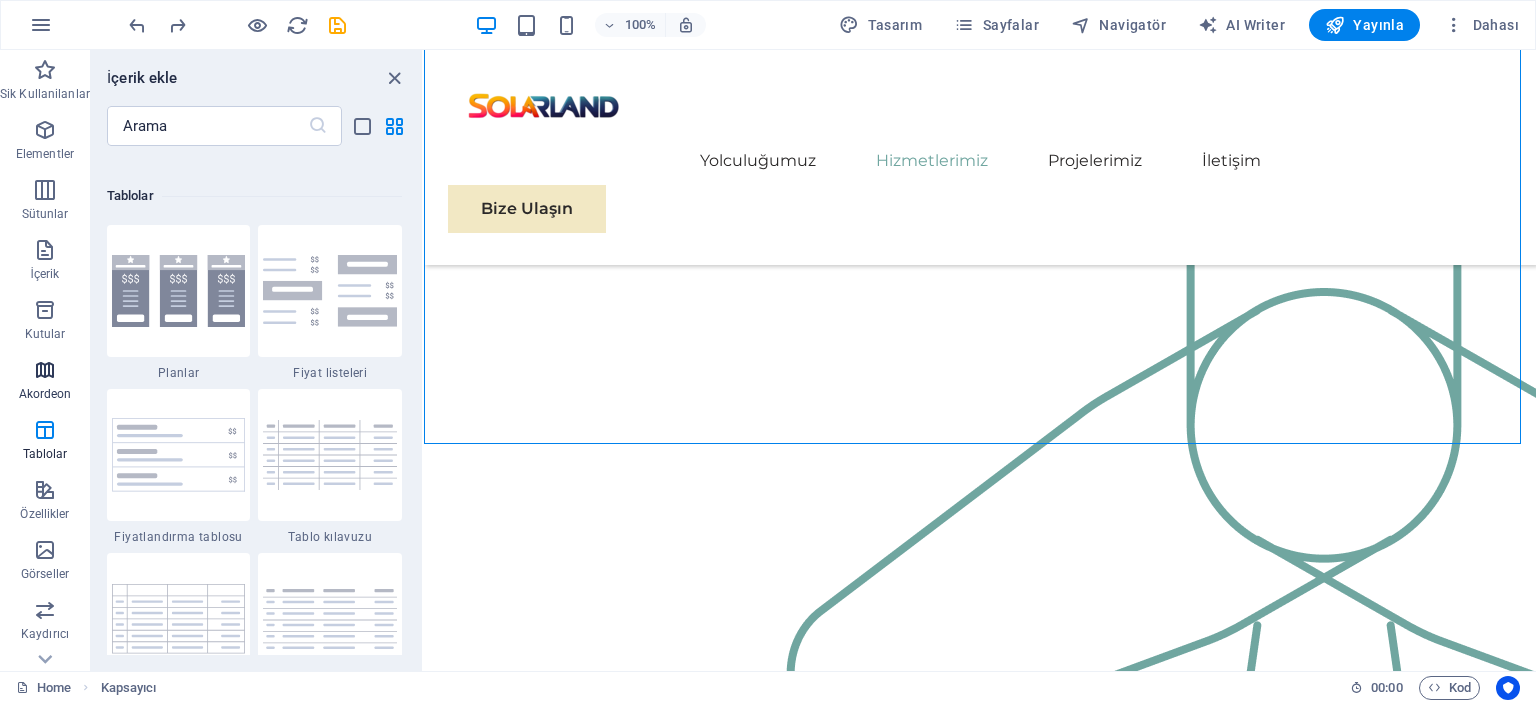 scroll, scrollTop: 6925, scrollLeft: 0, axis: vertical 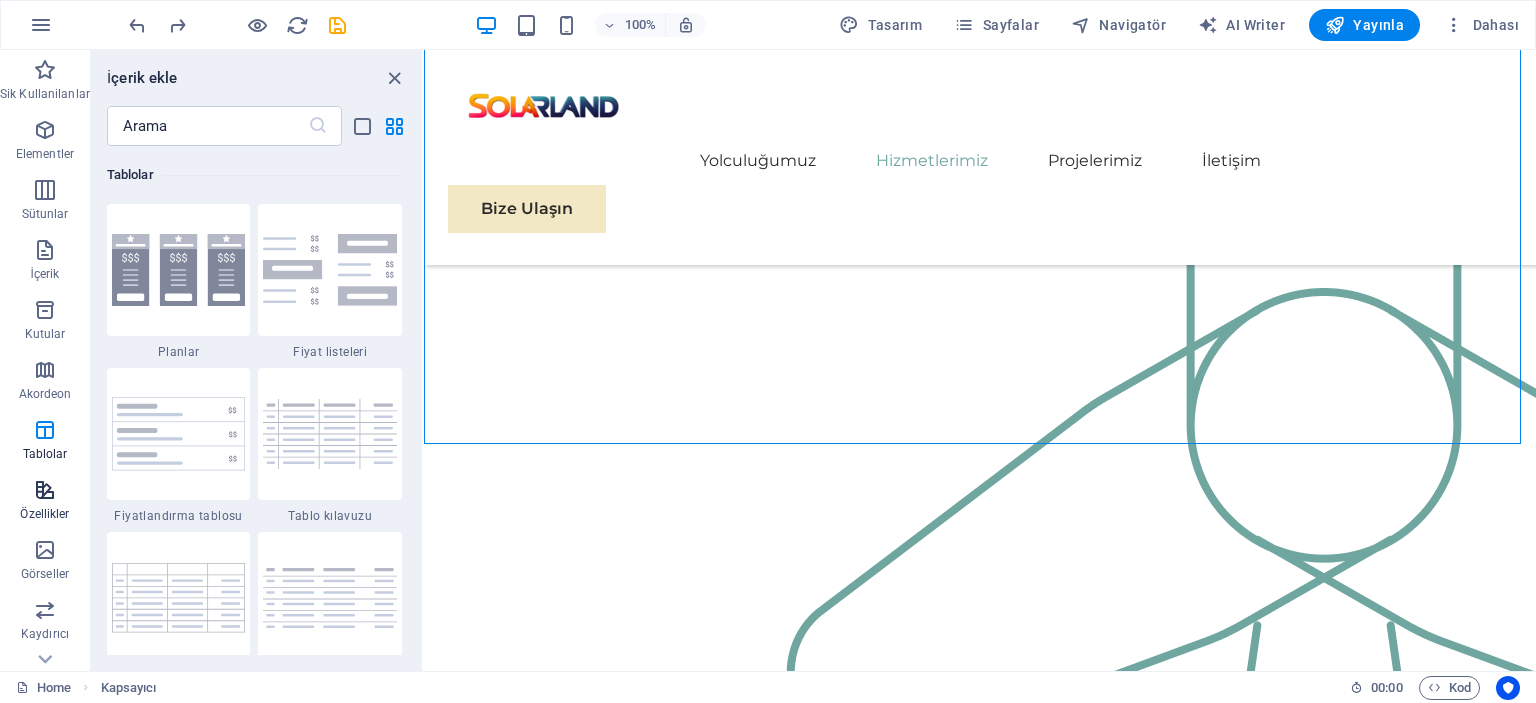 click at bounding box center [45, 490] 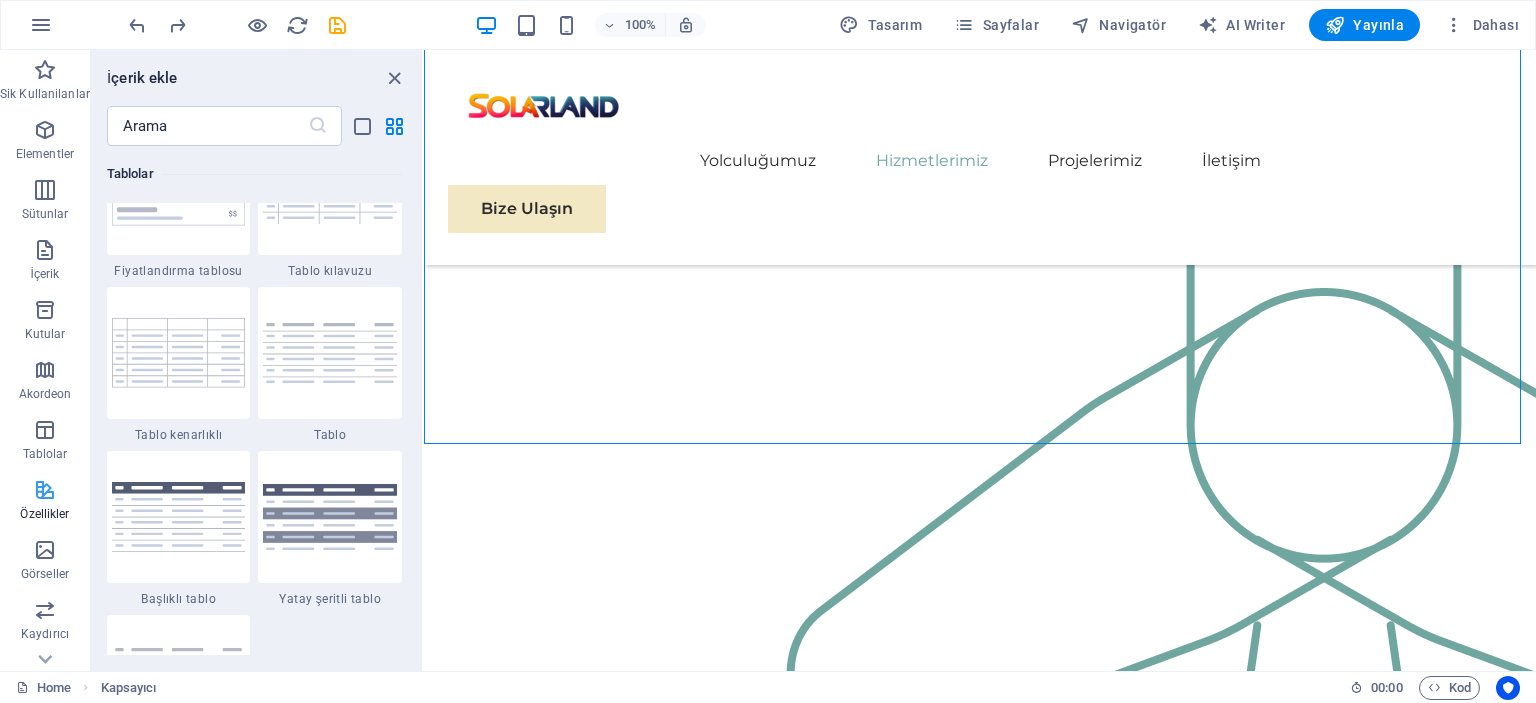 scroll, scrollTop: 7794, scrollLeft: 0, axis: vertical 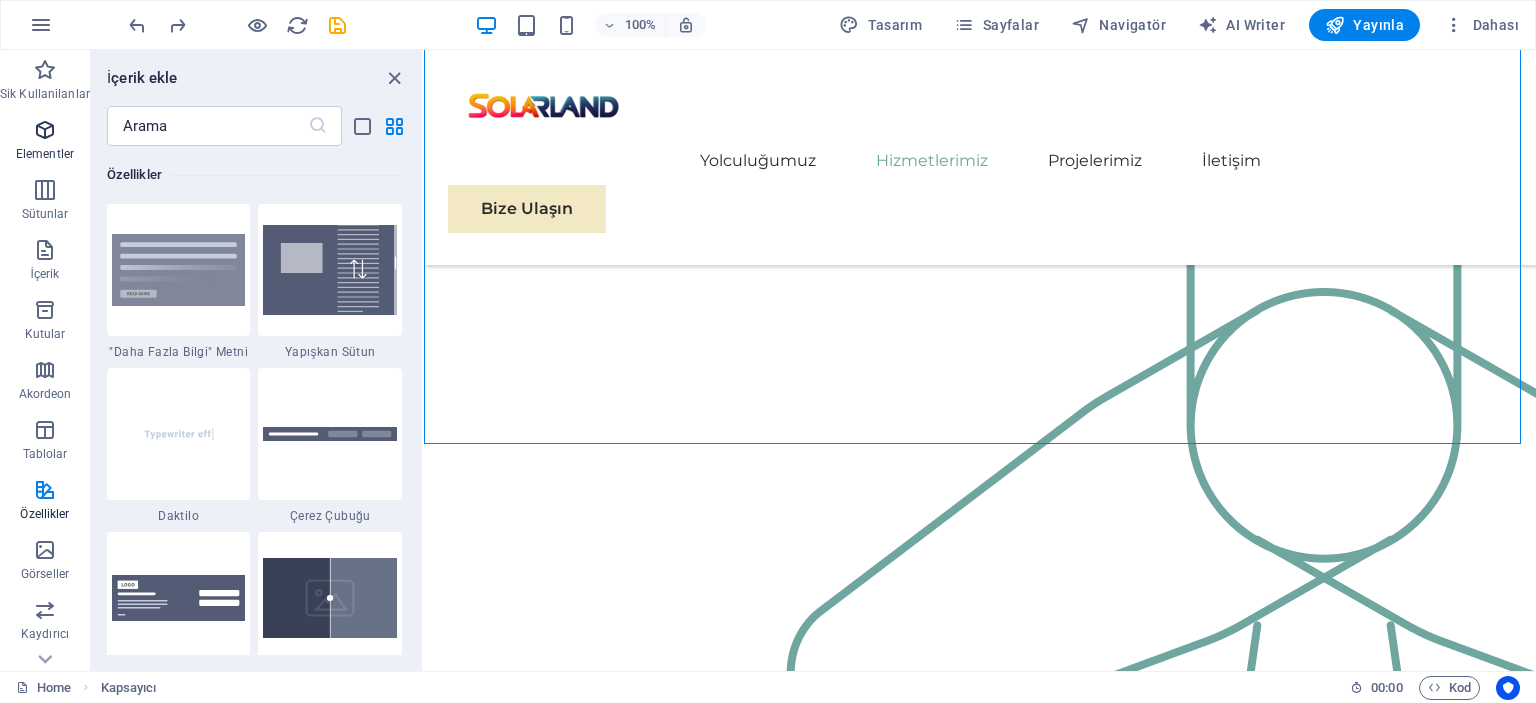 click on "Elementler" at bounding box center [45, 154] 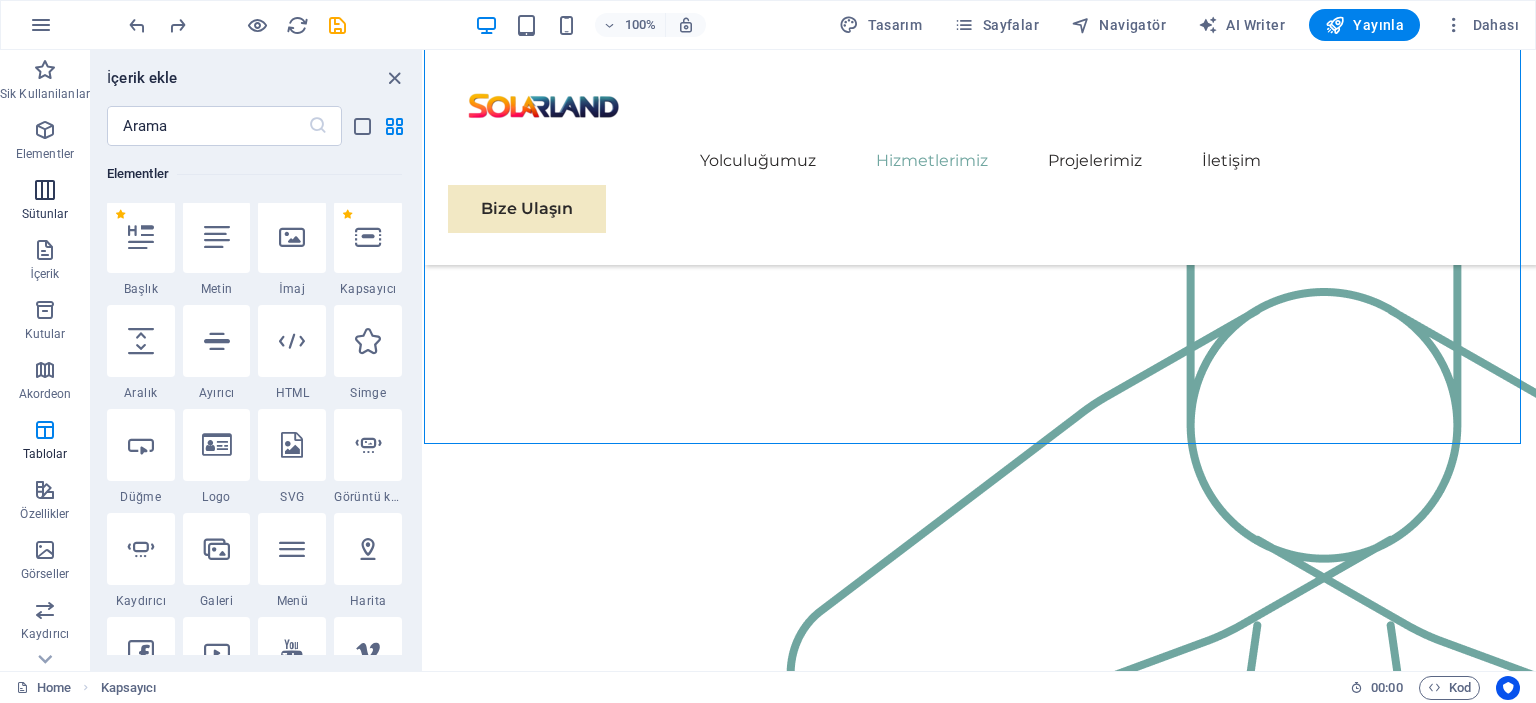 scroll, scrollTop: 213, scrollLeft: 0, axis: vertical 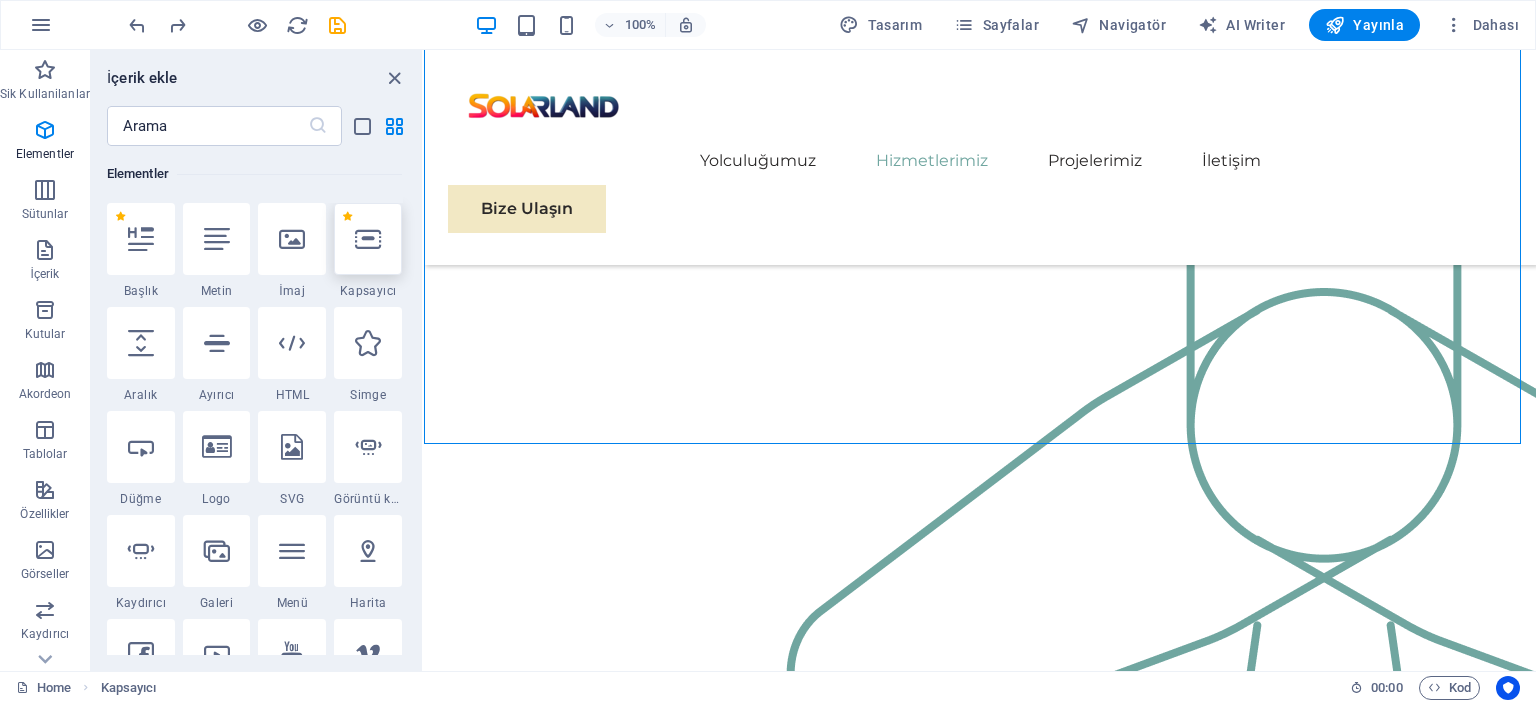 type 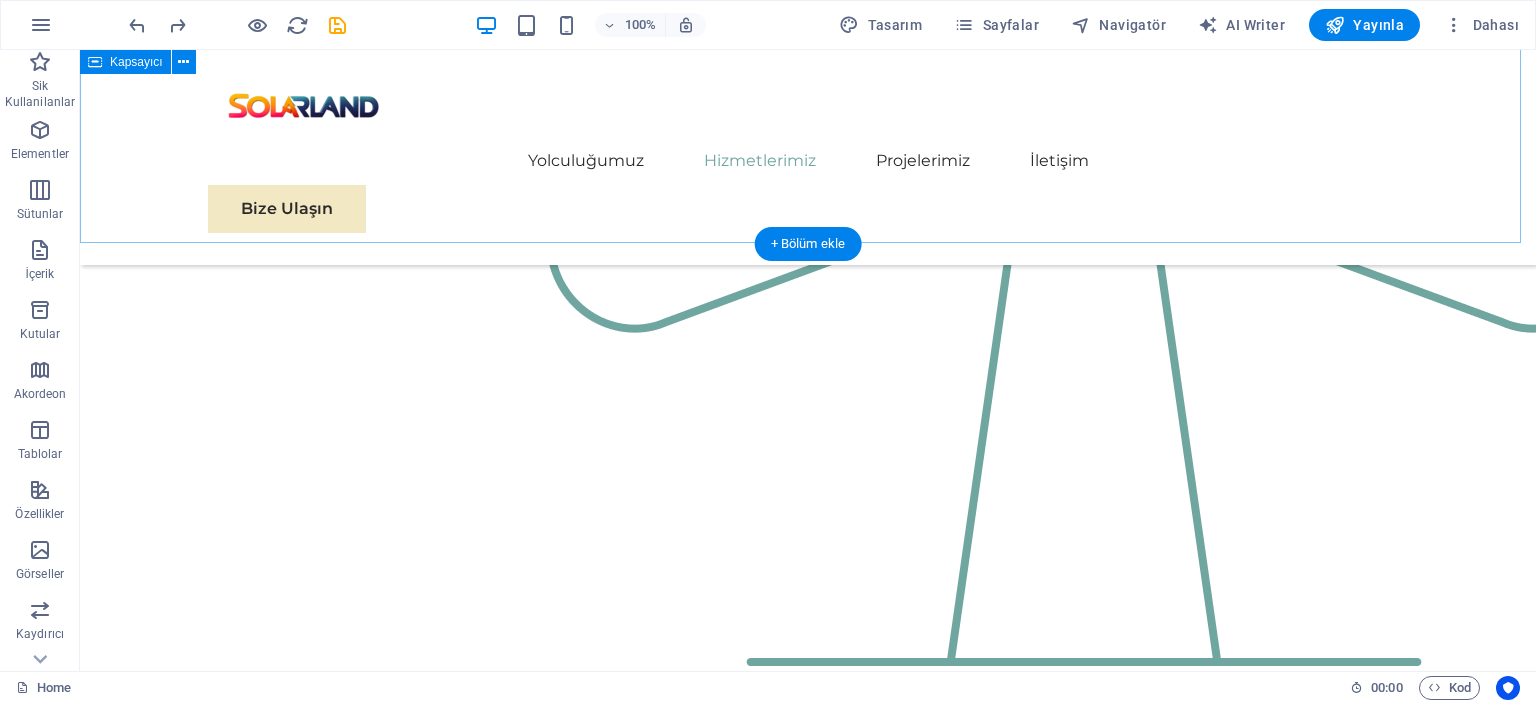 scroll, scrollTop: 2618, scrollLeft: 0, axis: vertical 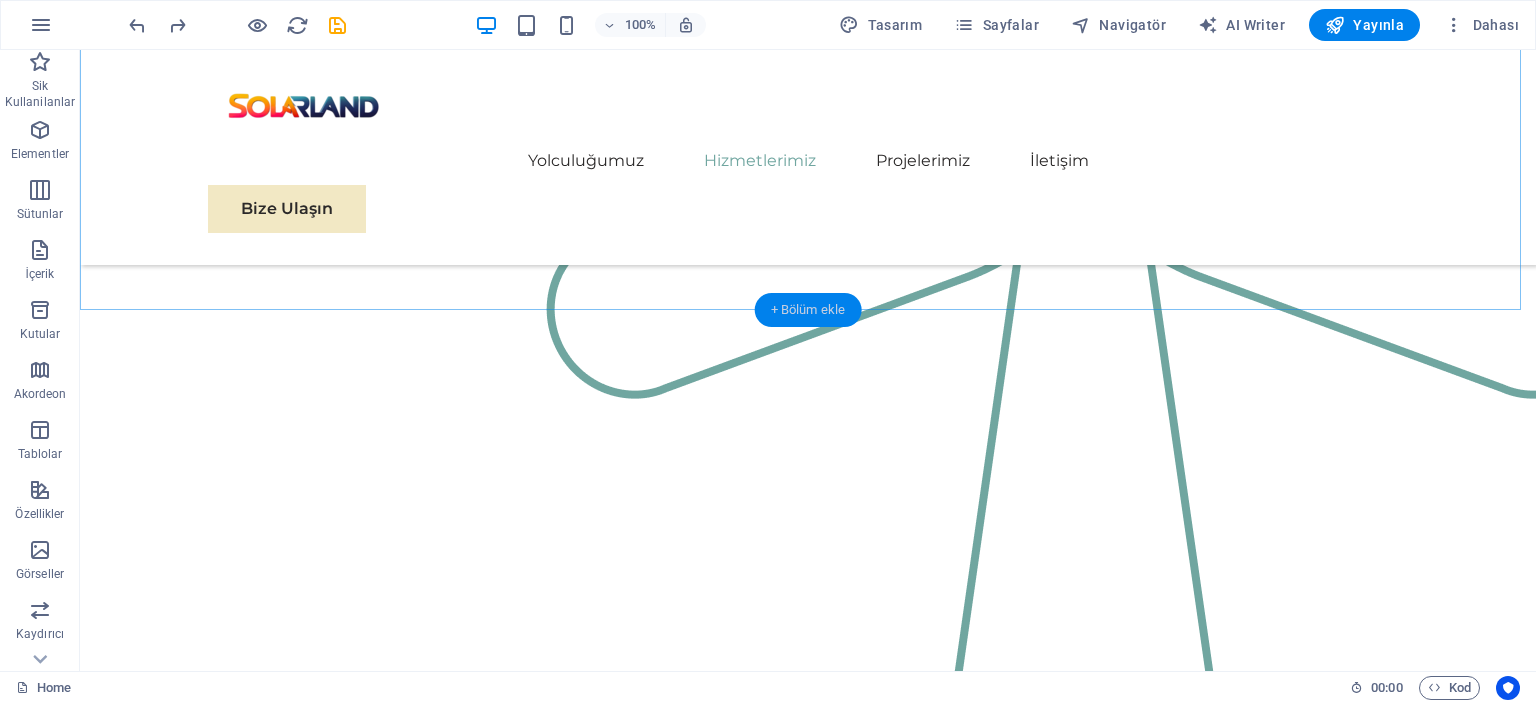 click on "+ Bölüm ekle" at bounding box center (808, 310) 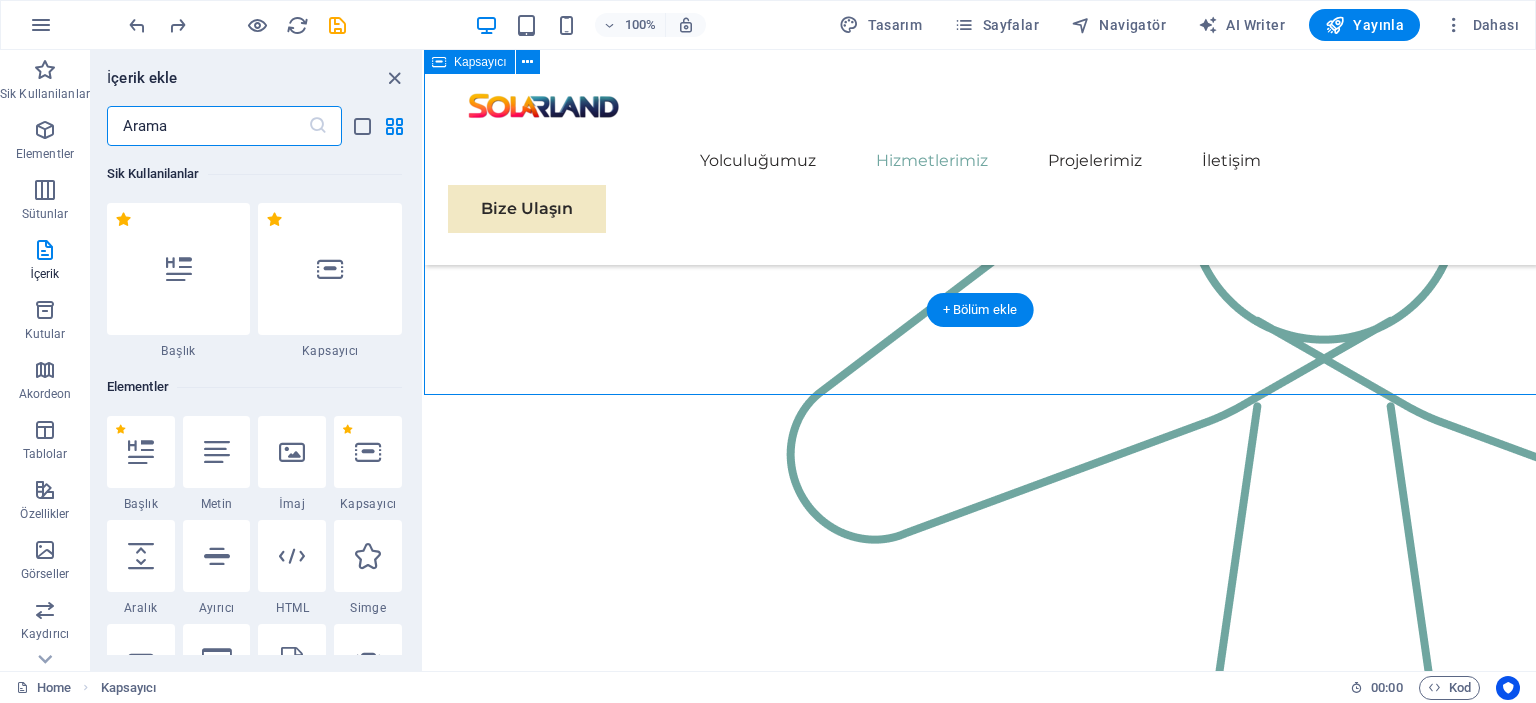 scroll, scrollTop: 2532, scrollLeft: 0, axis: vertical 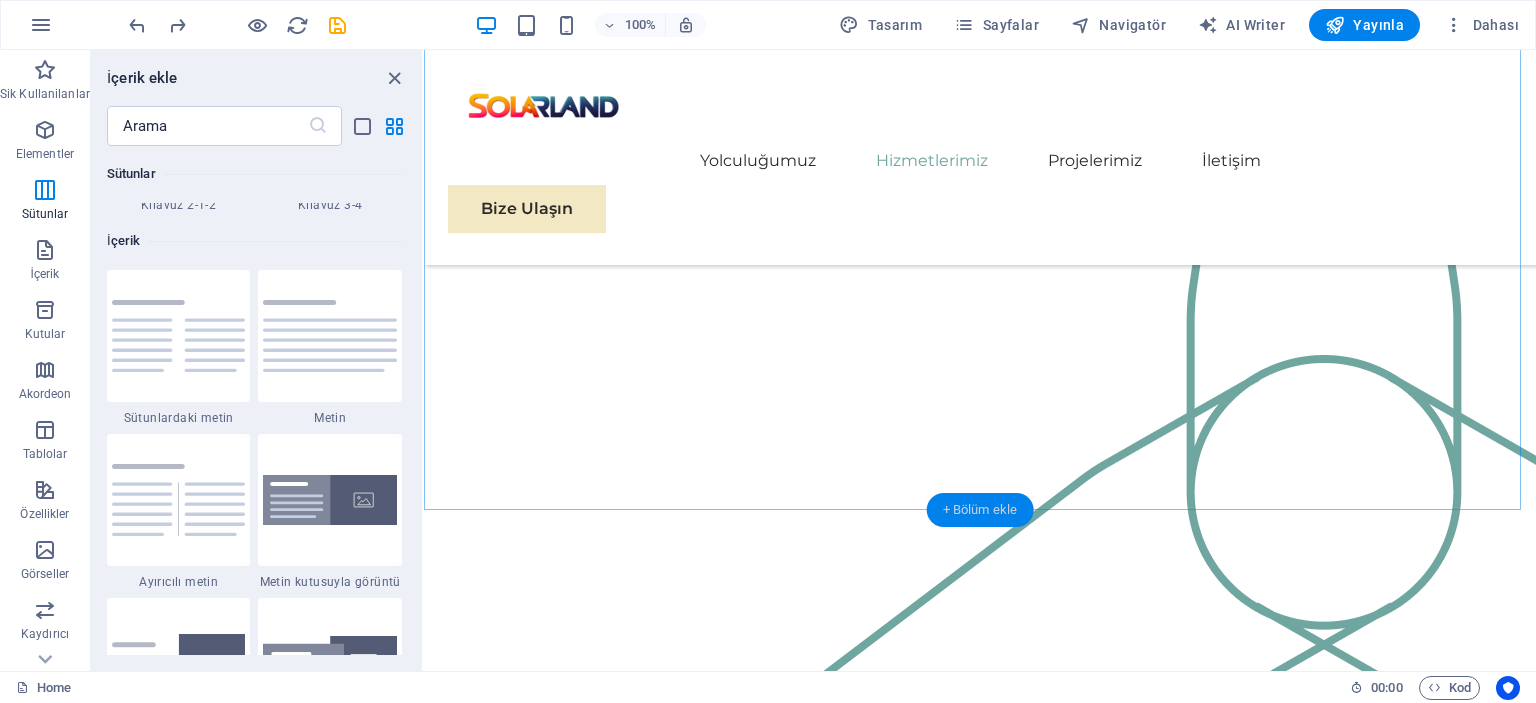 click on "+ Bölüm ekle" at bounding box center [980, 510] 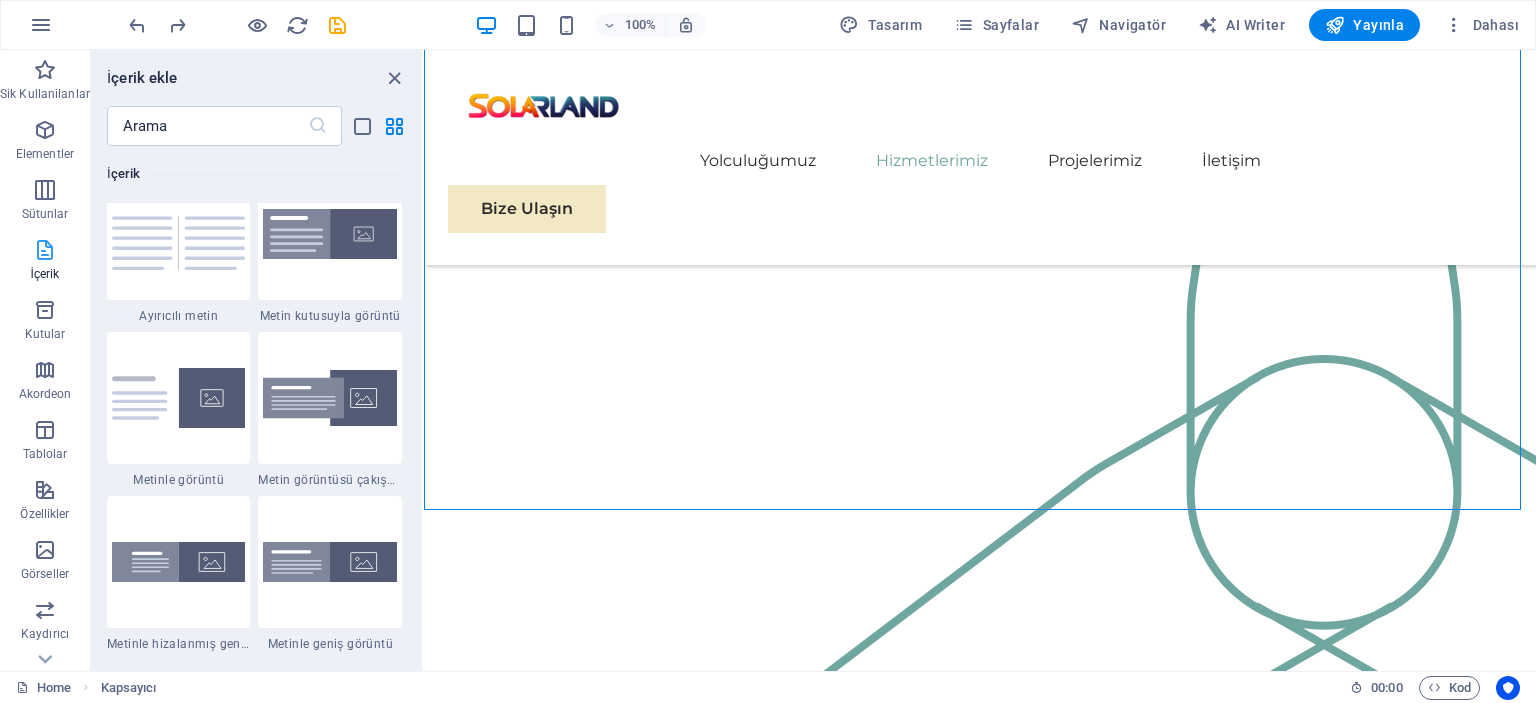 scroll, scrollTop: 3699, scrollLeft: 0, axis: vertical 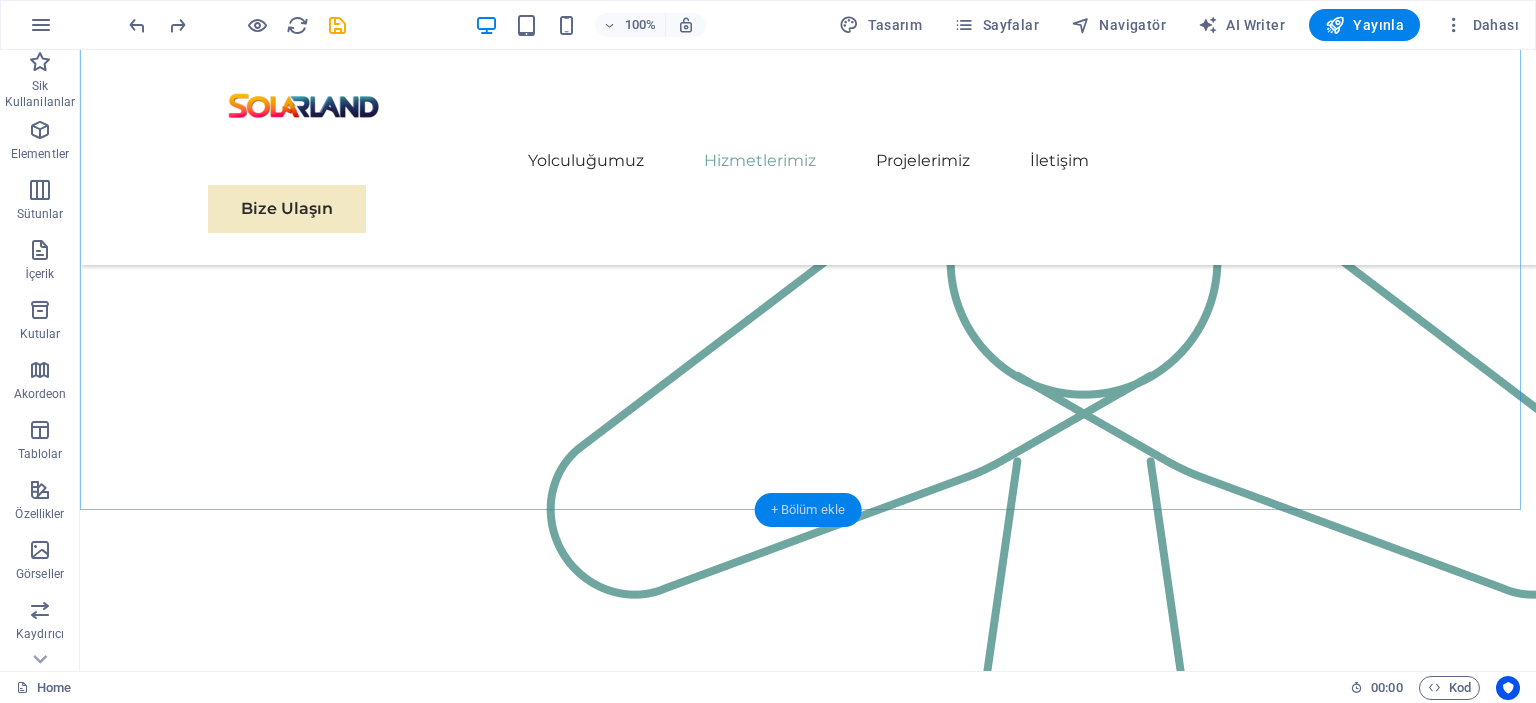 click on "+ Bölüm ekle" at bounding box center [808, 510] 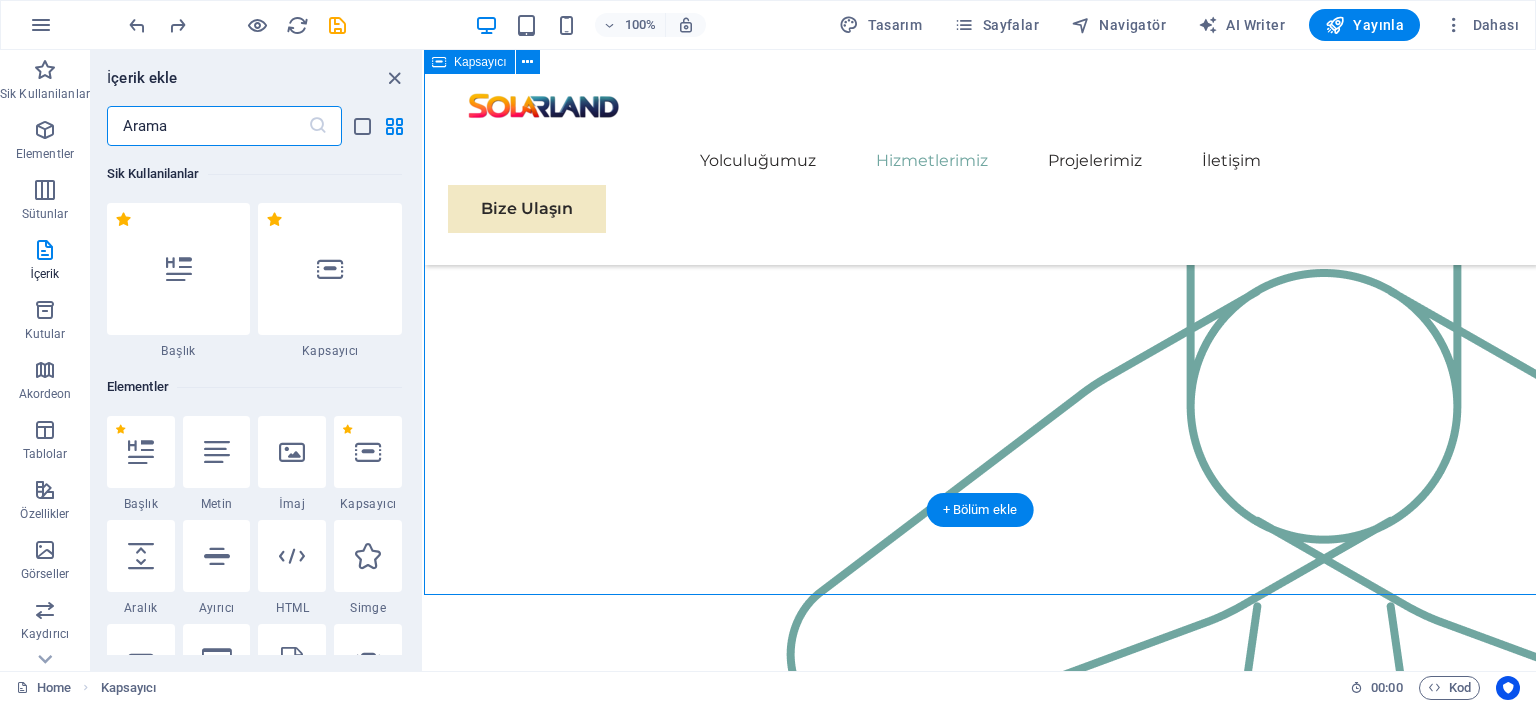 scroll, scrollTop: 2332, scrollLeft: 0, axis: vertical 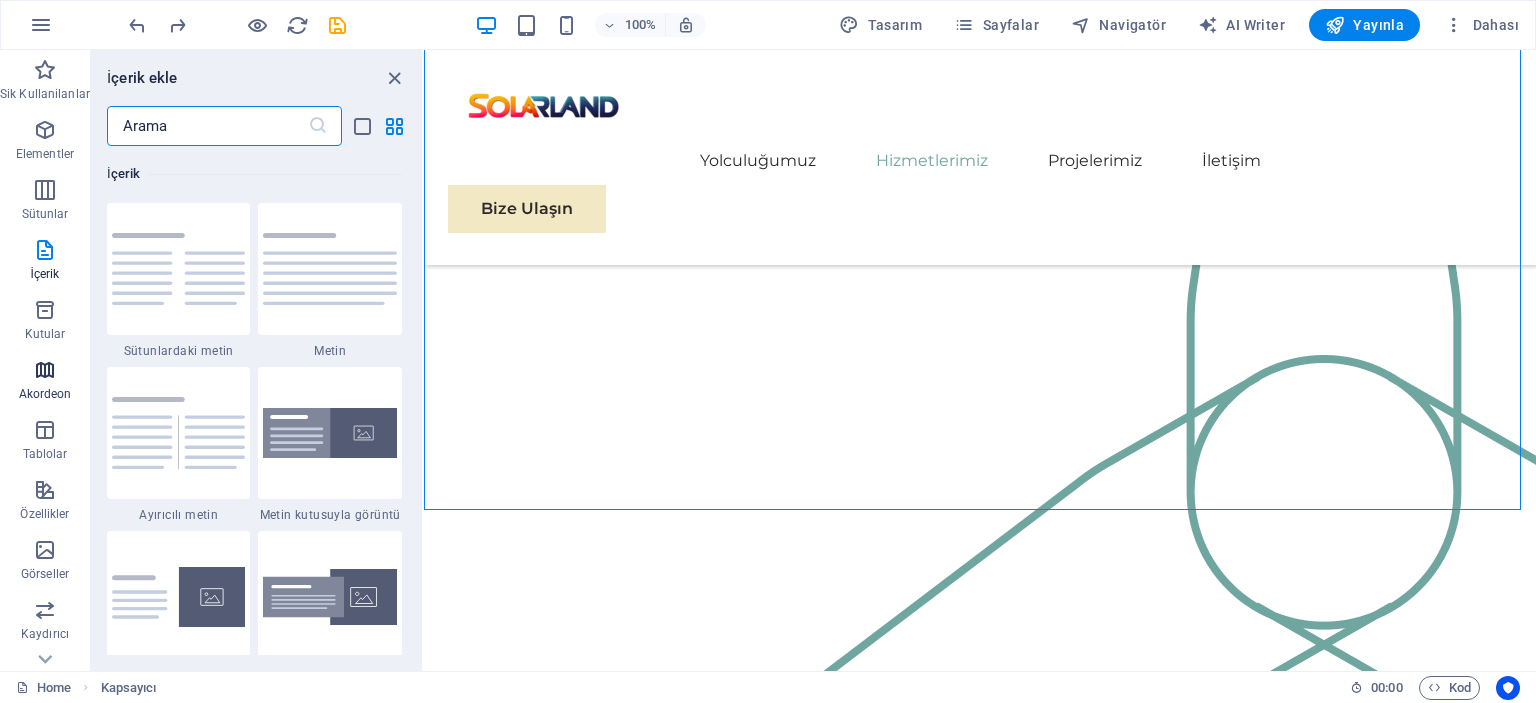 click at bounding box center (45, 370) 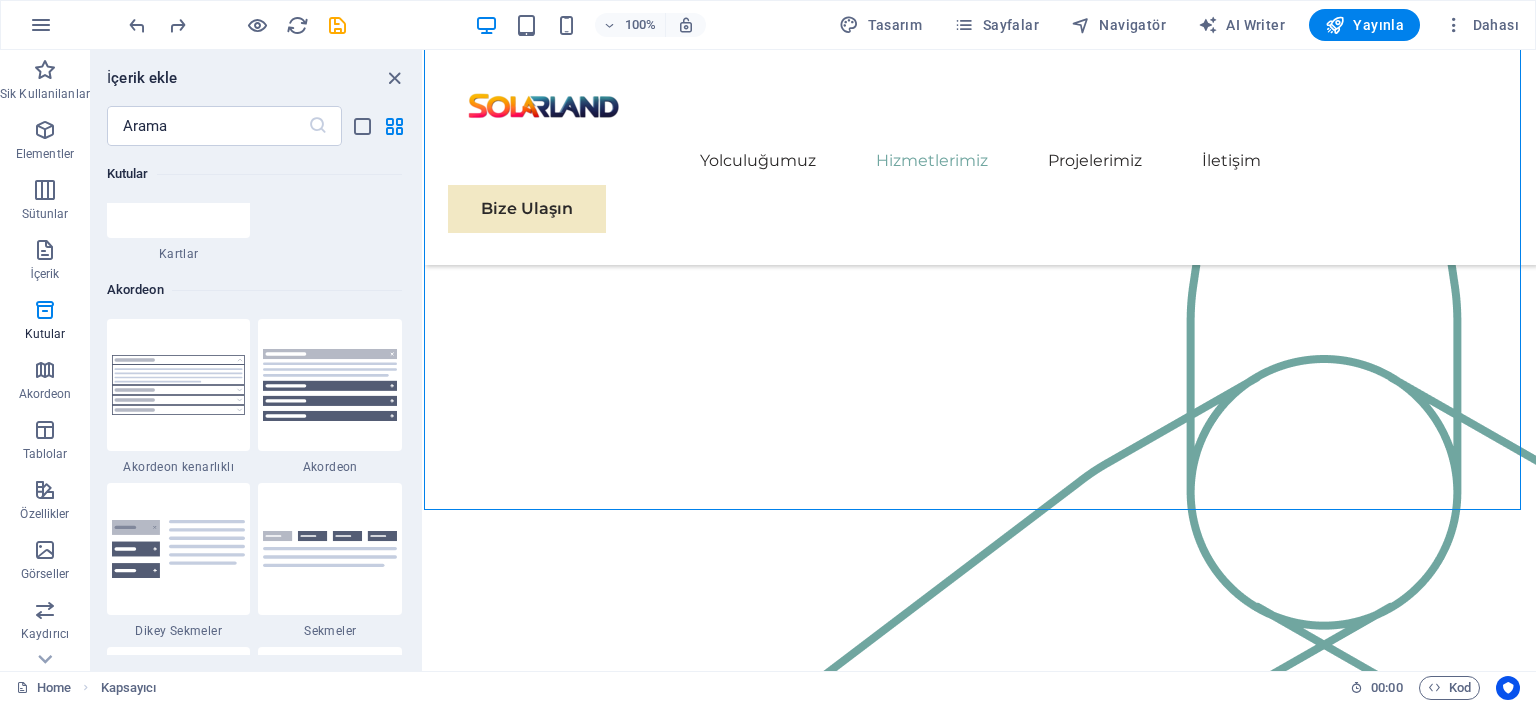 scroll, scrollTop: 6385, scrollLeft: 0, axis: vertical 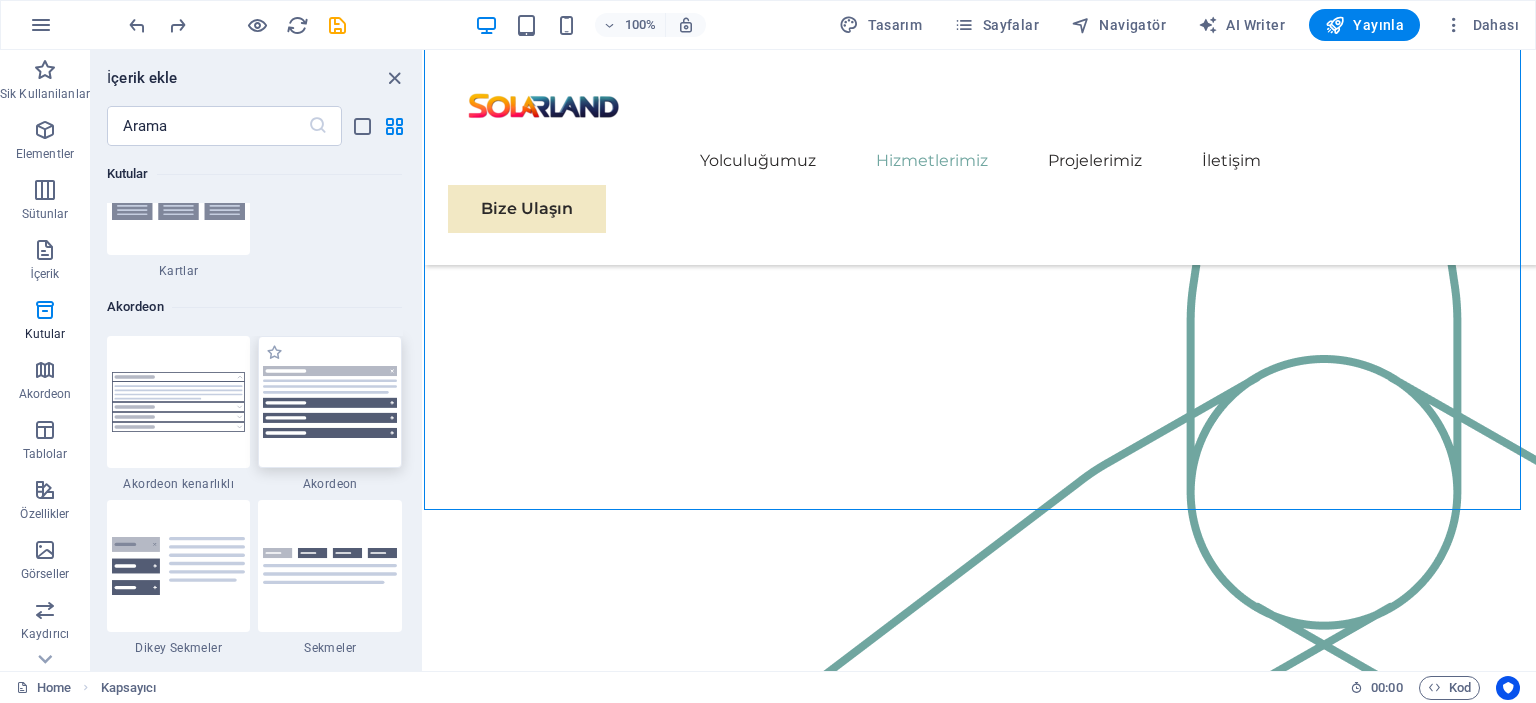 click at bounding box center [330, 401] 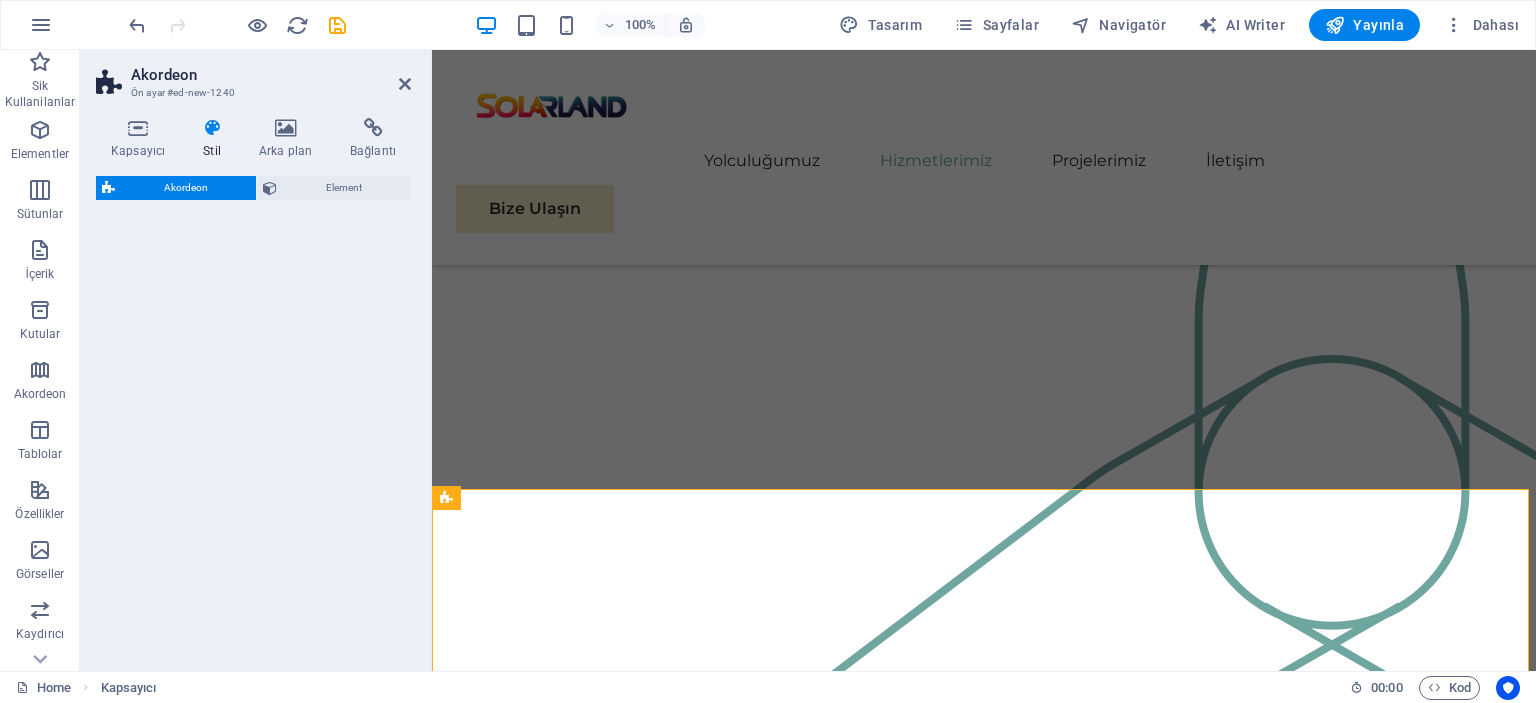 select on "rem" 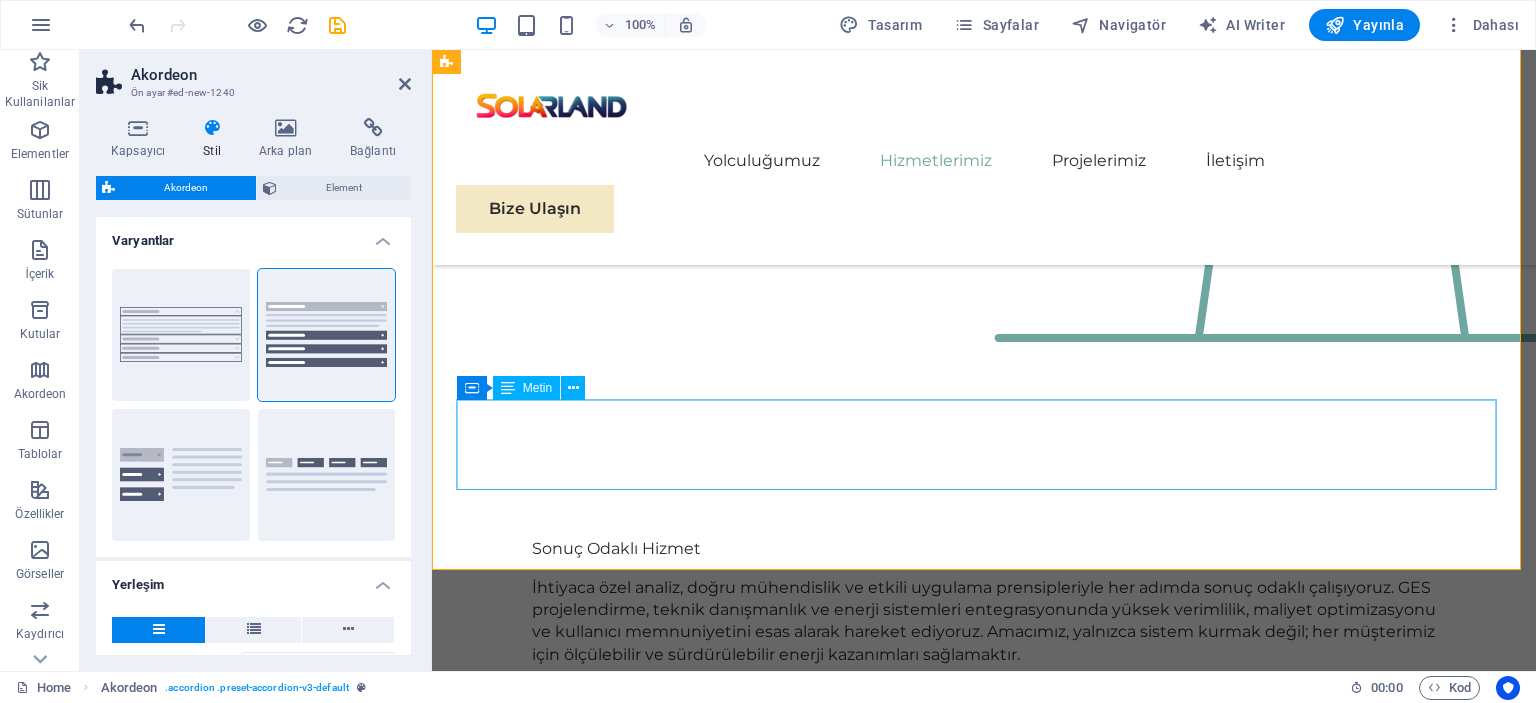 scroll, scrollTop: 3220, scrollLeft: 0, axis: vertical 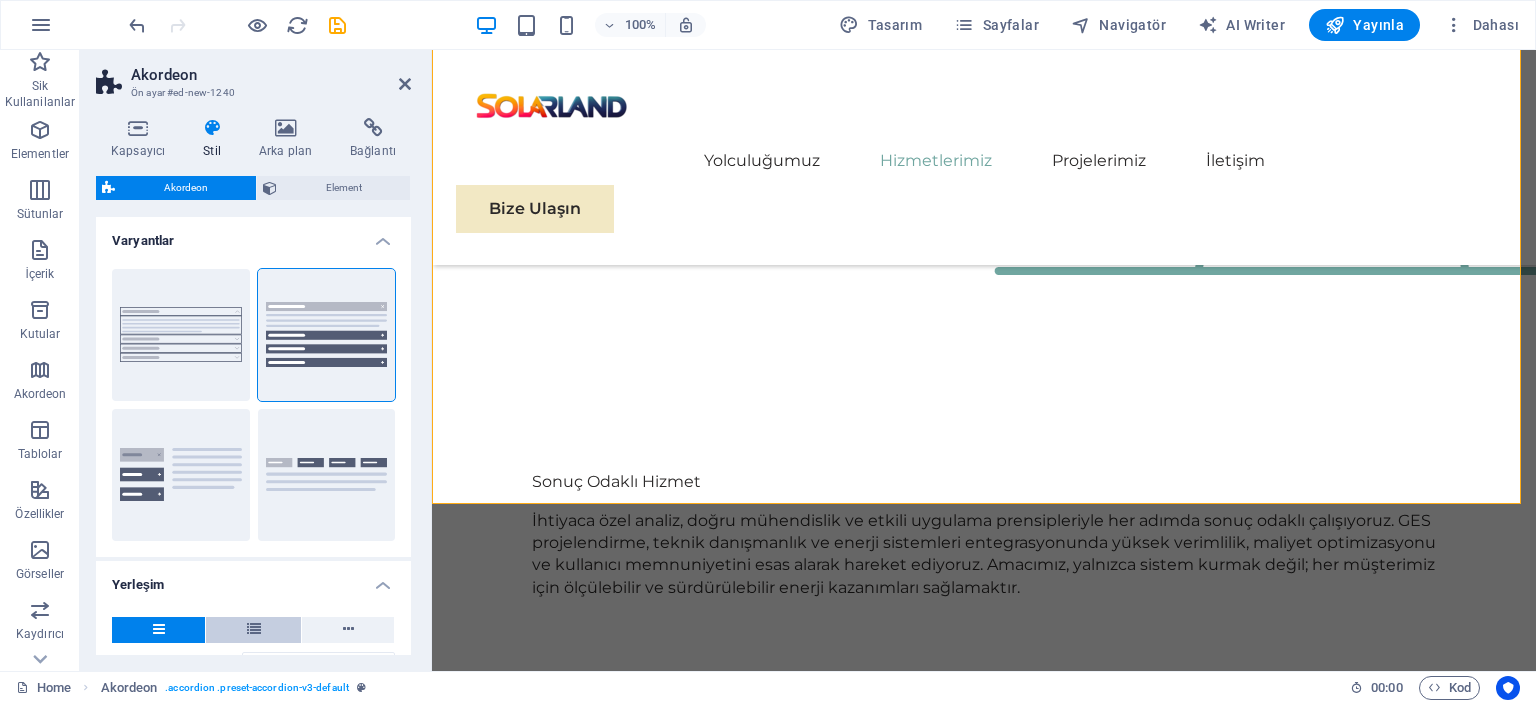 click at bounding box center (254, 629) 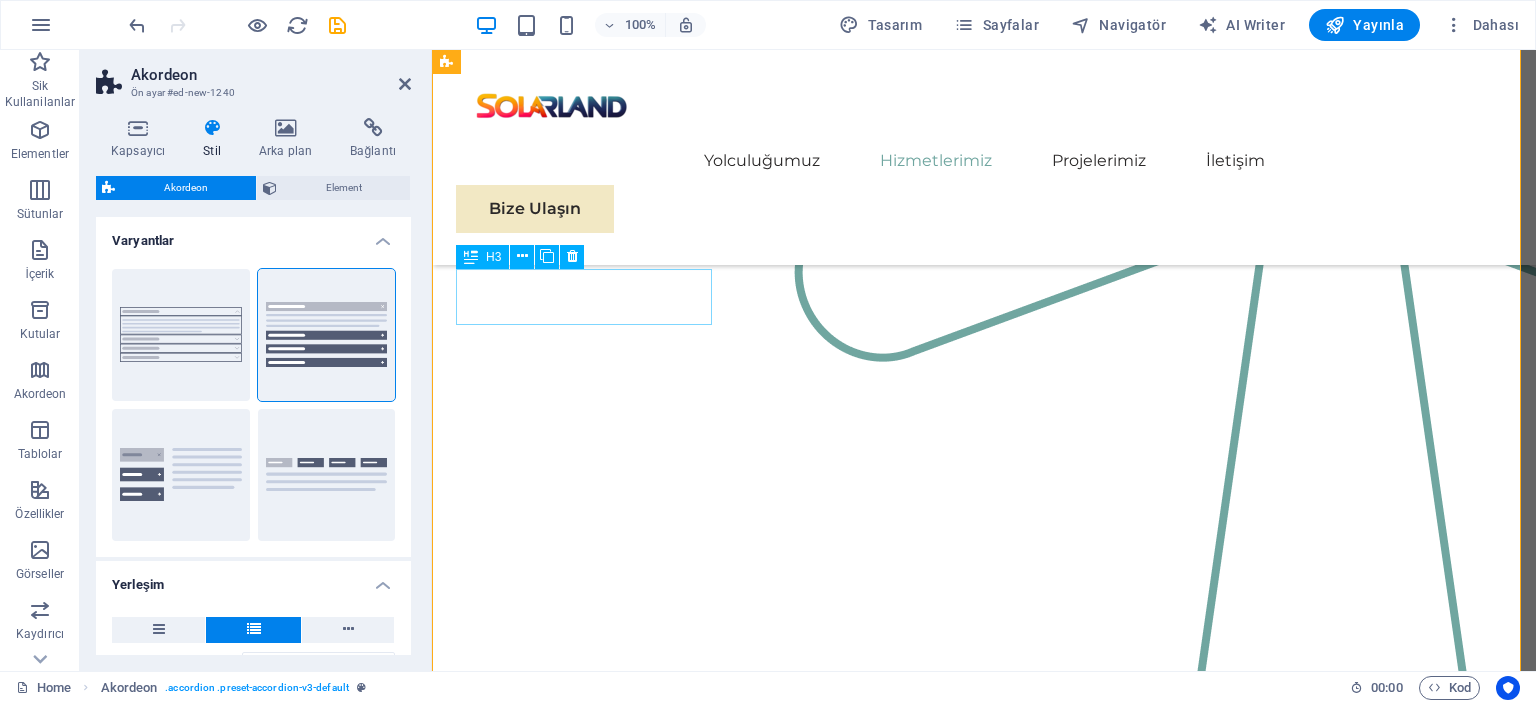 scroll, scrollTop: 2820, scrollLeft: 0, axis: vertical 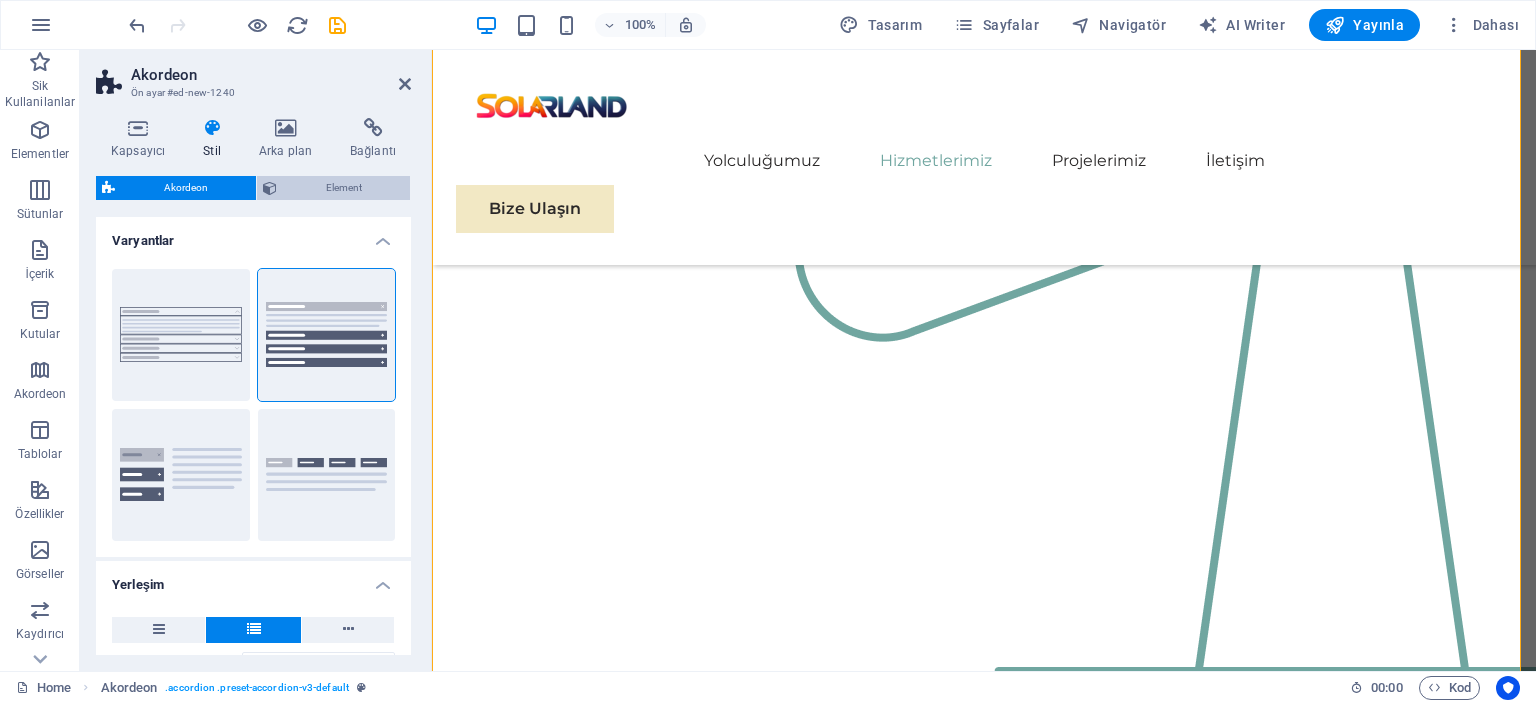 click on "Element" at bounding box center (343, 188) 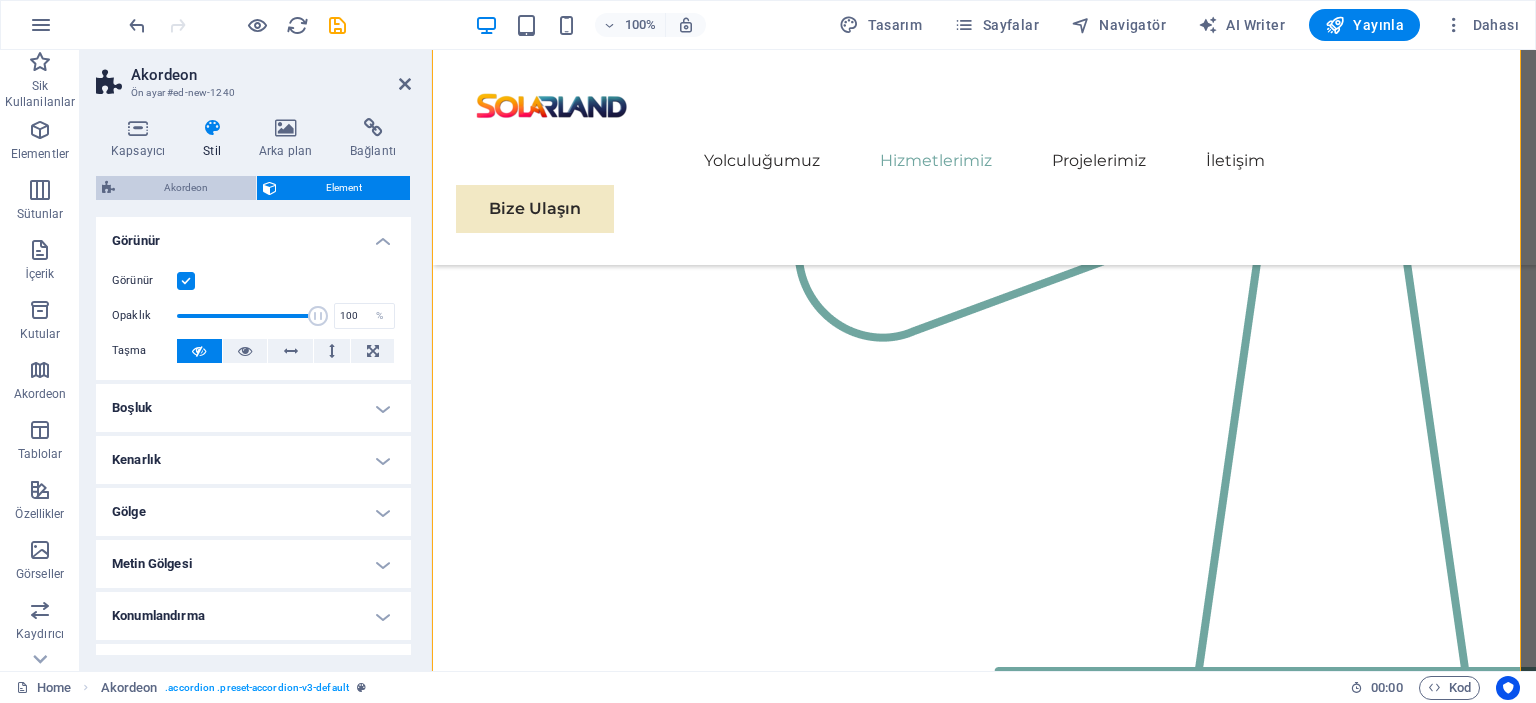 click on "Akordeon" at bounding box center (185, 188) 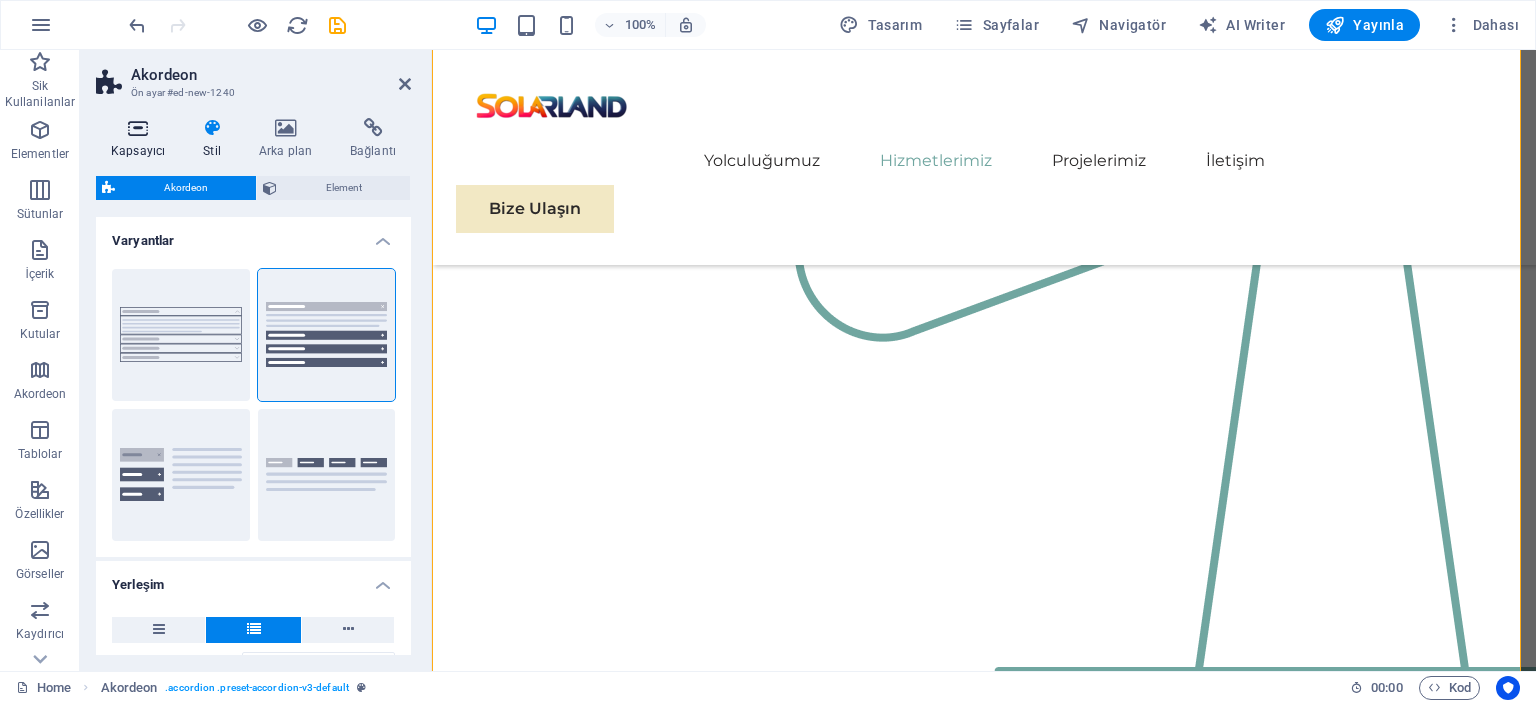 click at bounding box center (138, 128) 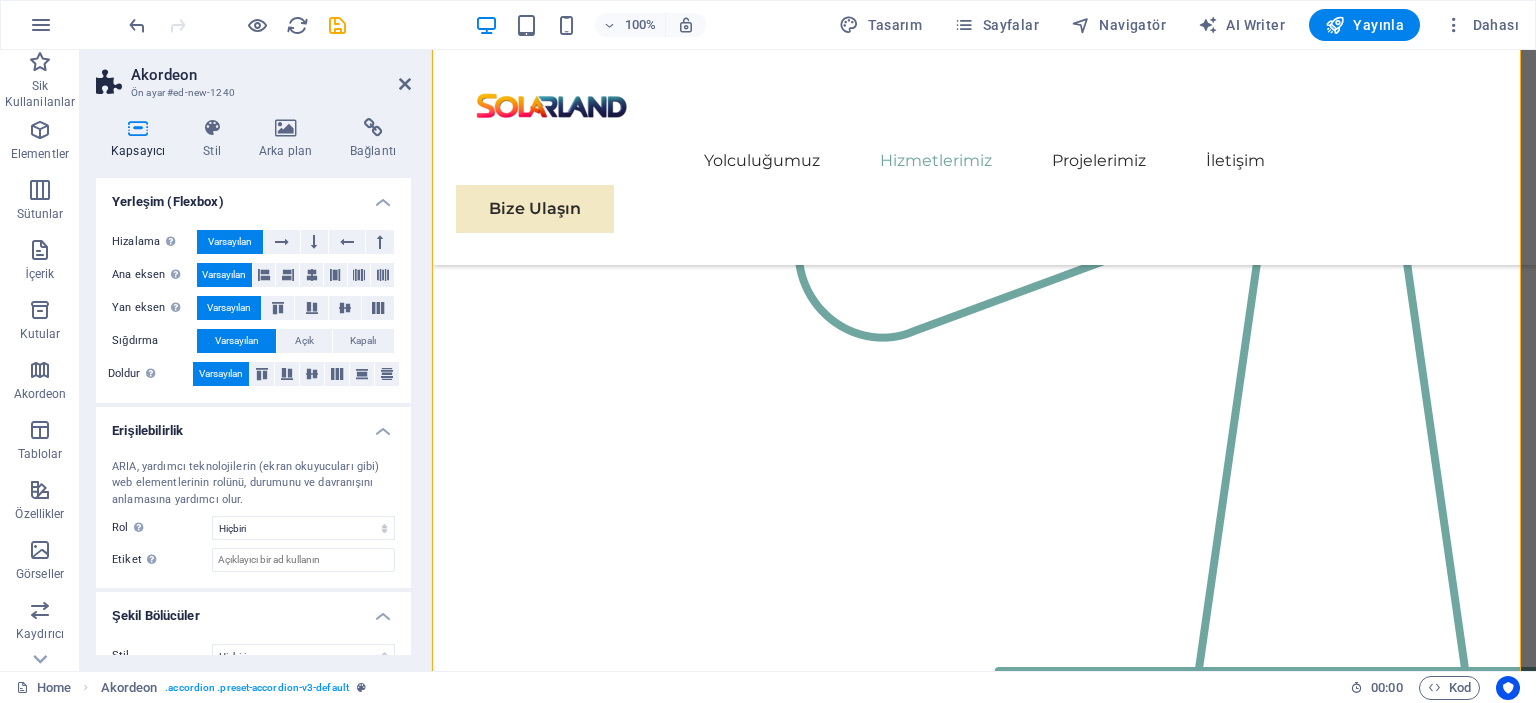 scroll, scrollTop: 294, scrollLeft: 0, axis: vertical 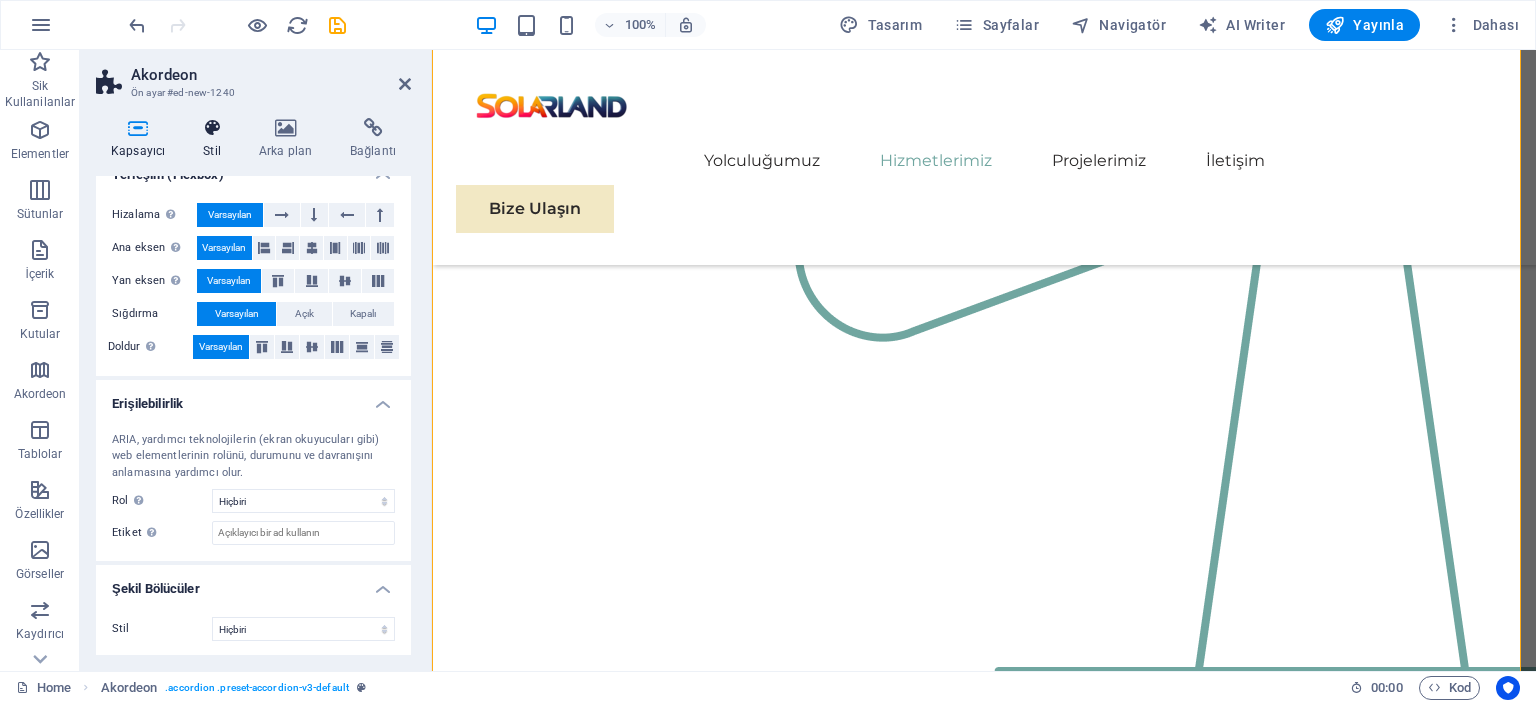 click at bounding box center (212, 128) 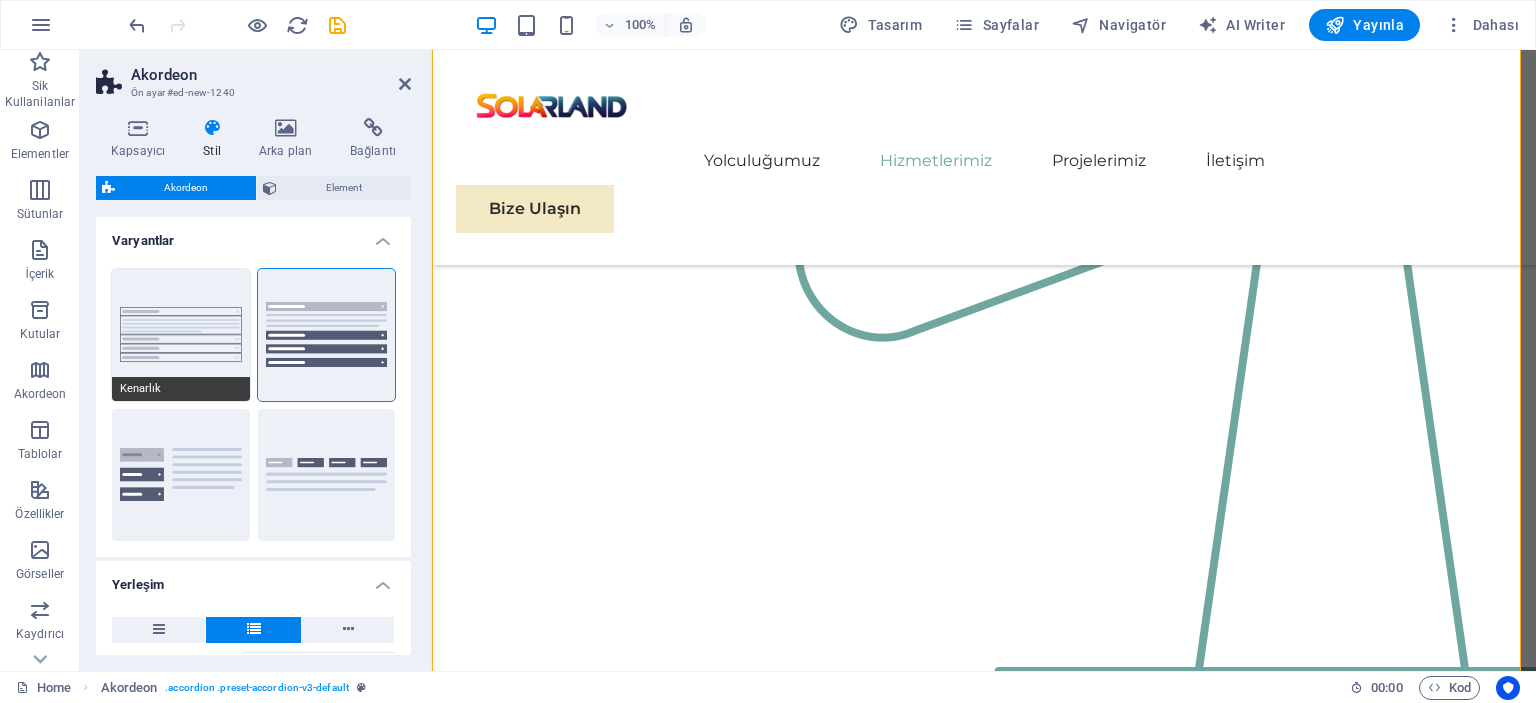 click on "Kenarlık" at bounding box center (181, 335) 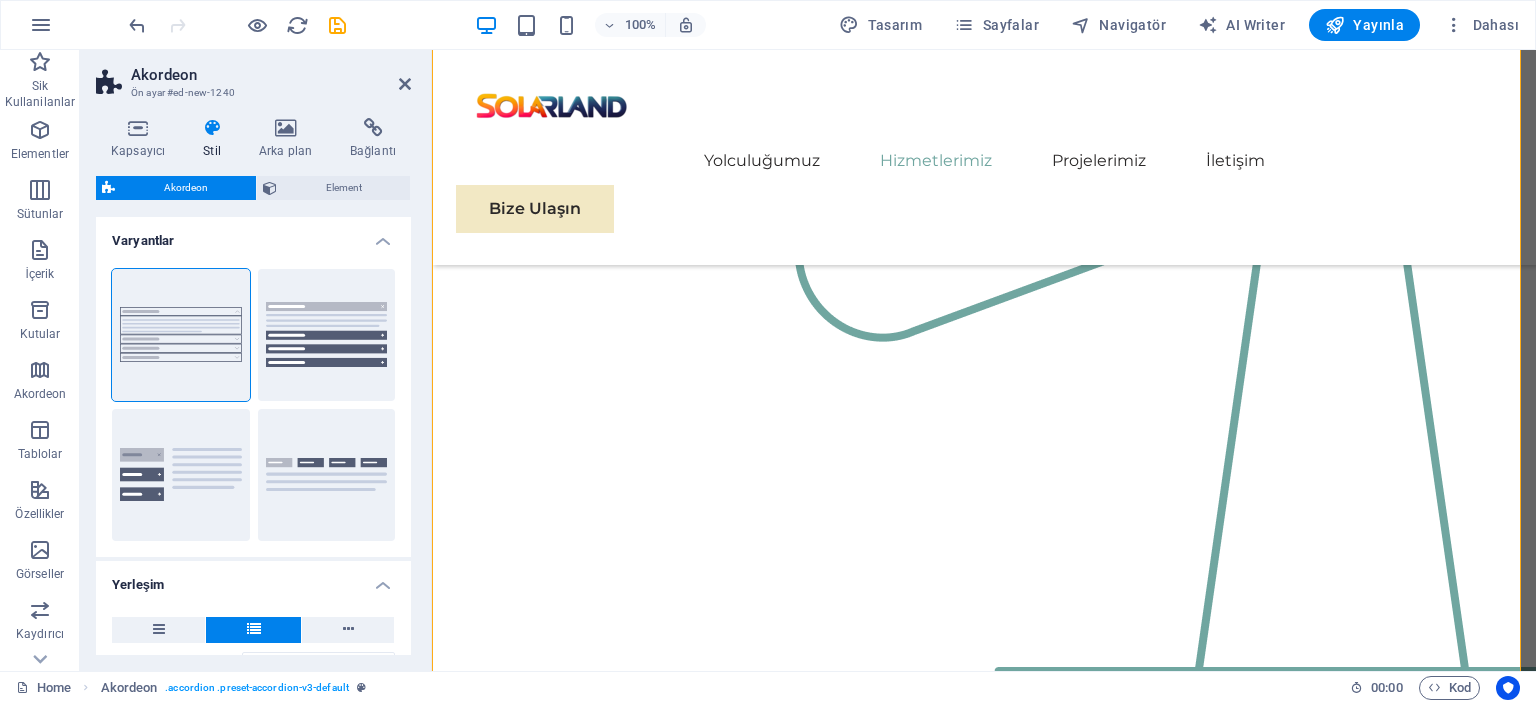 type on "1" 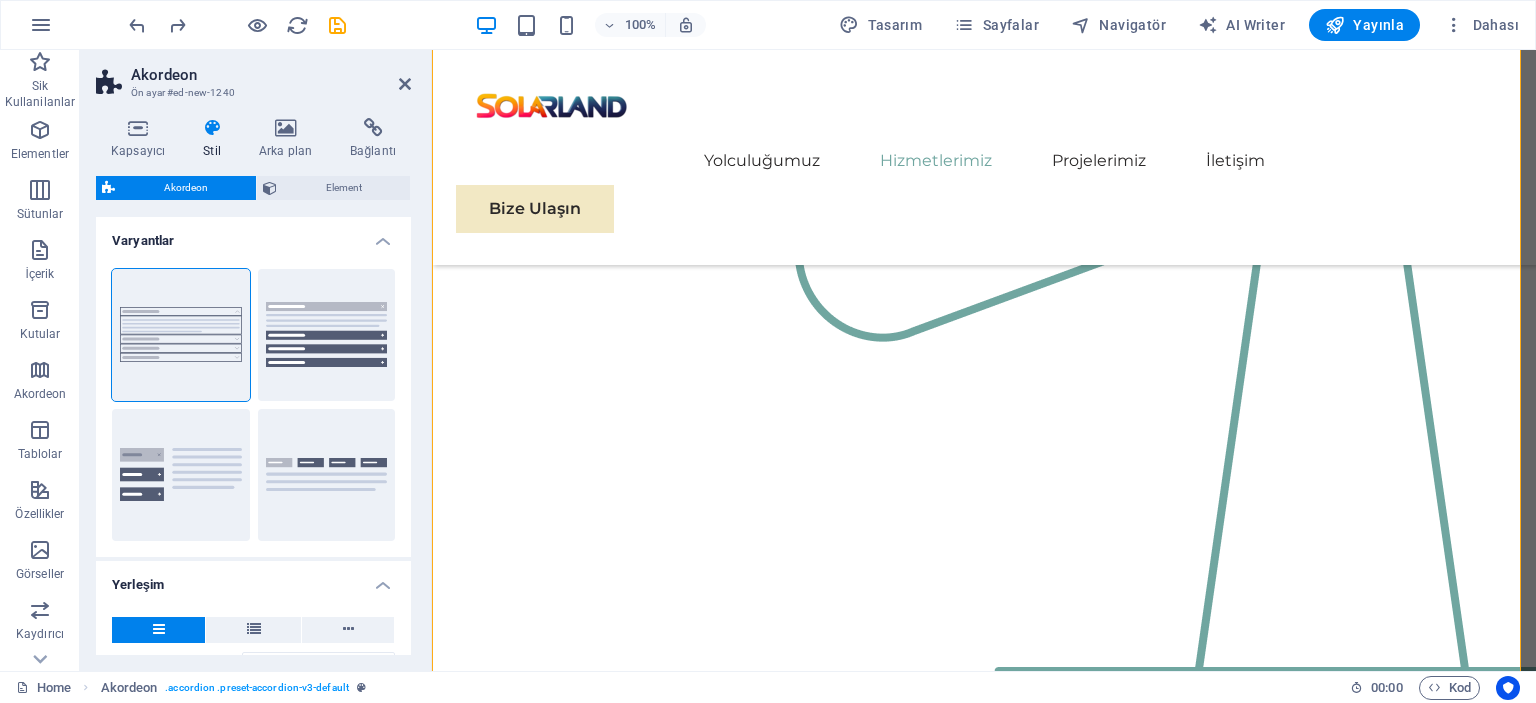 scroll, scrollTop: 2884, scrollLeft: 0, axis: vertical 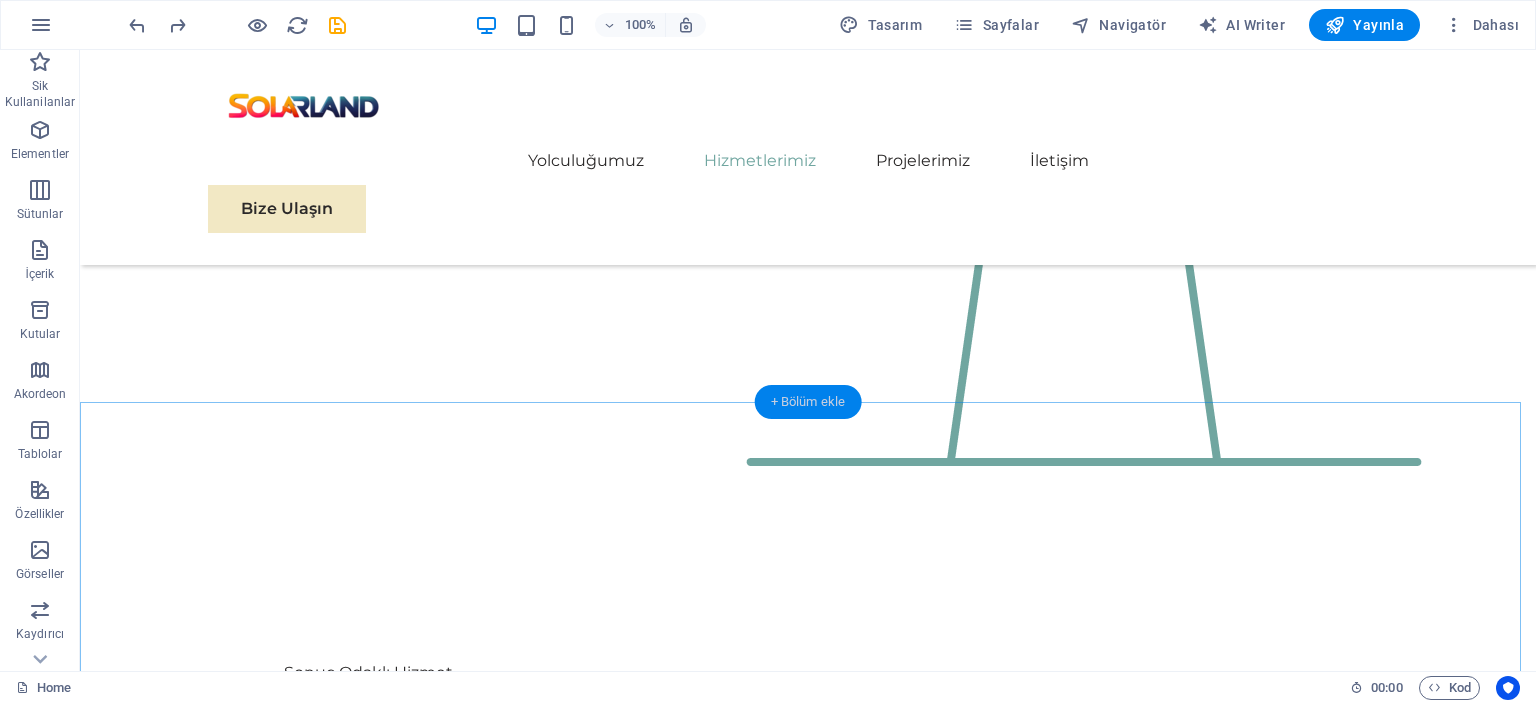 drag, startPoint x: 780, startPoint y: 397, endPoint x: 335, endPoint y: 365, distance: 446.14908 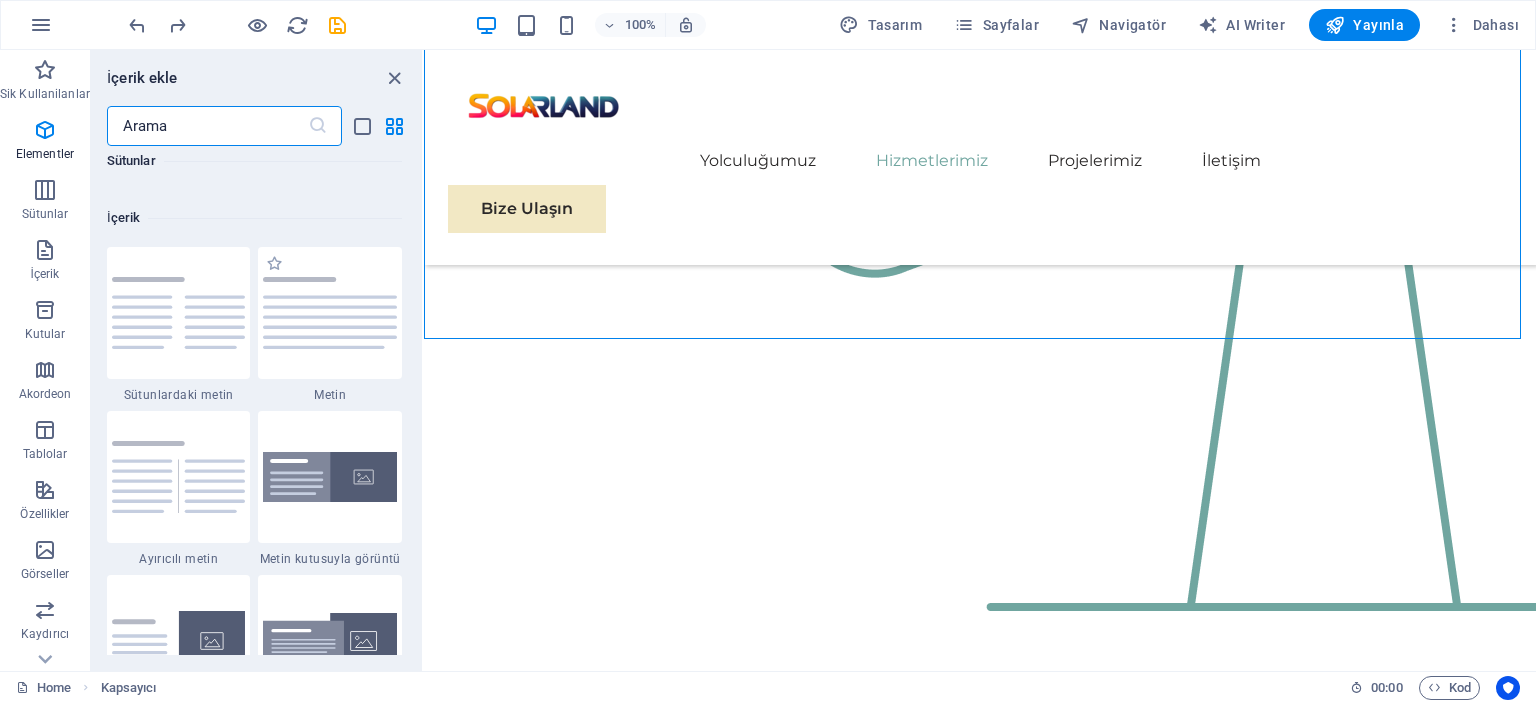 scroll, scrollTop: 3499, scrollLeft: 0, axis: vertical 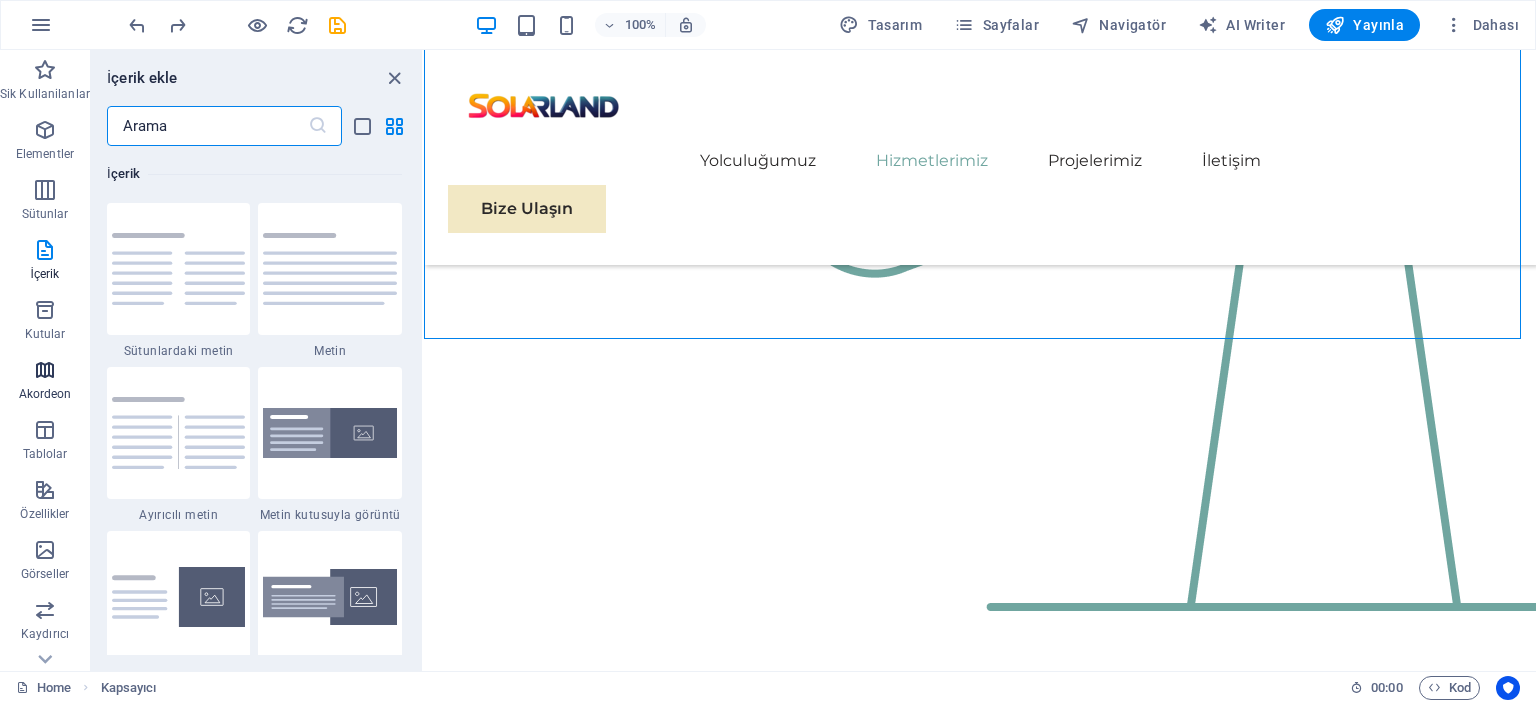 click at bounding box center (45, 370) 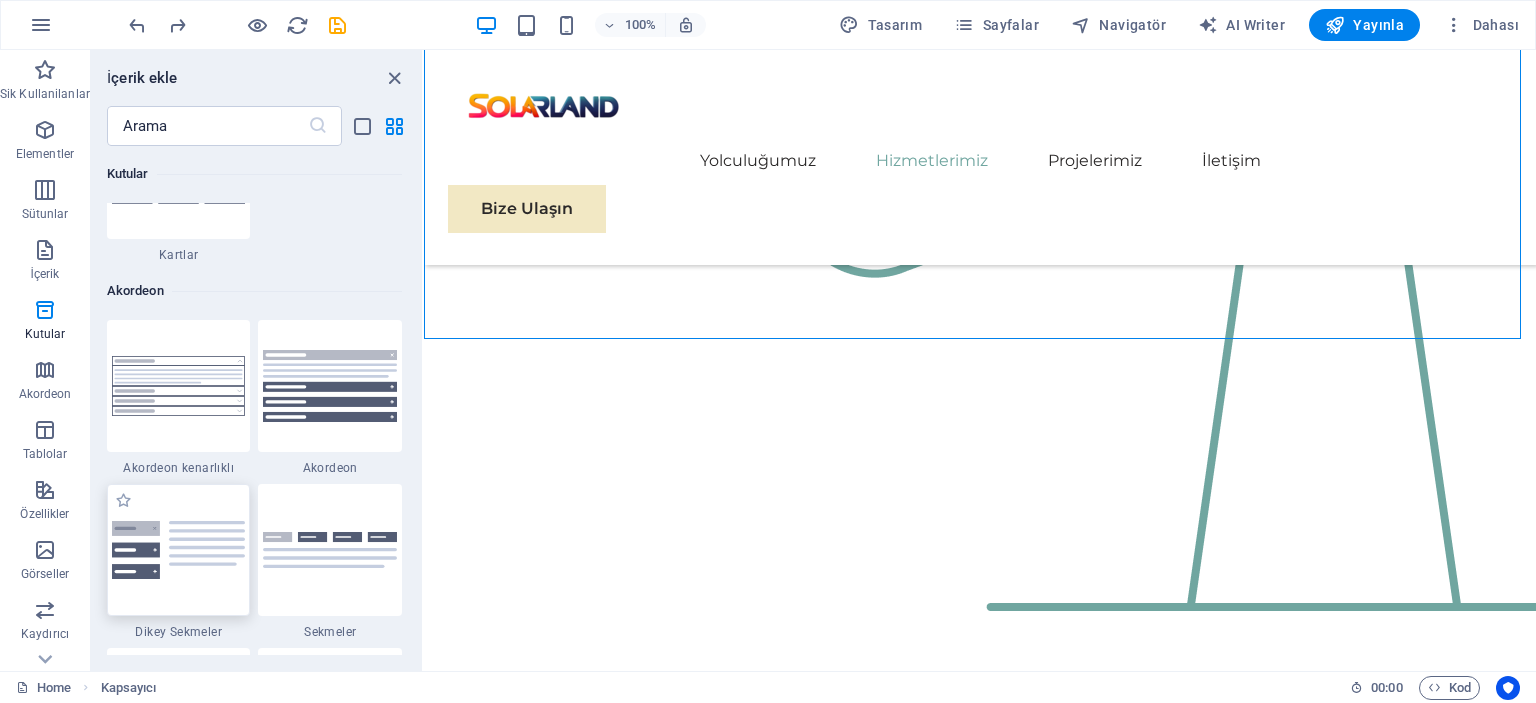 scroll, scrollTop: 6385, scrollLeft: 0, axis: vertical 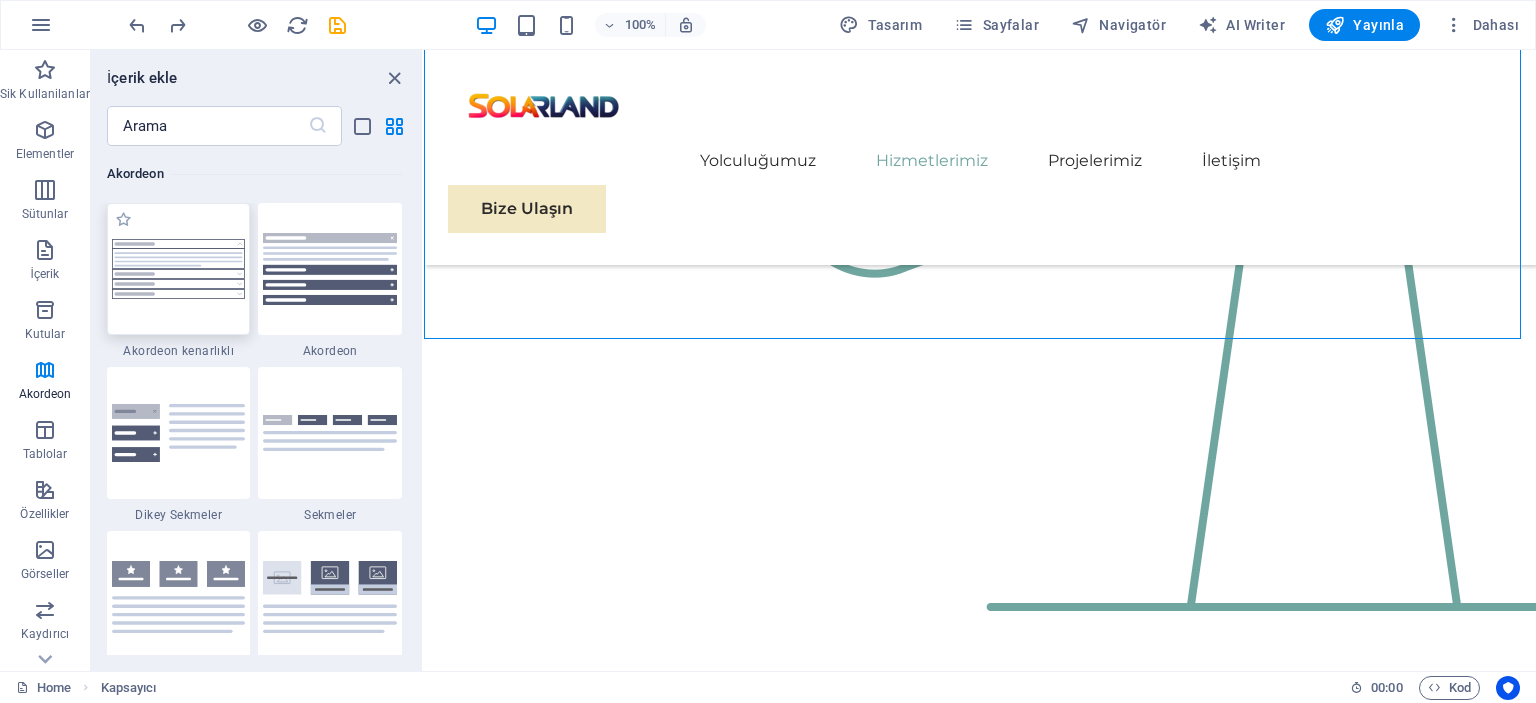 click at bounding box center [179, 269] 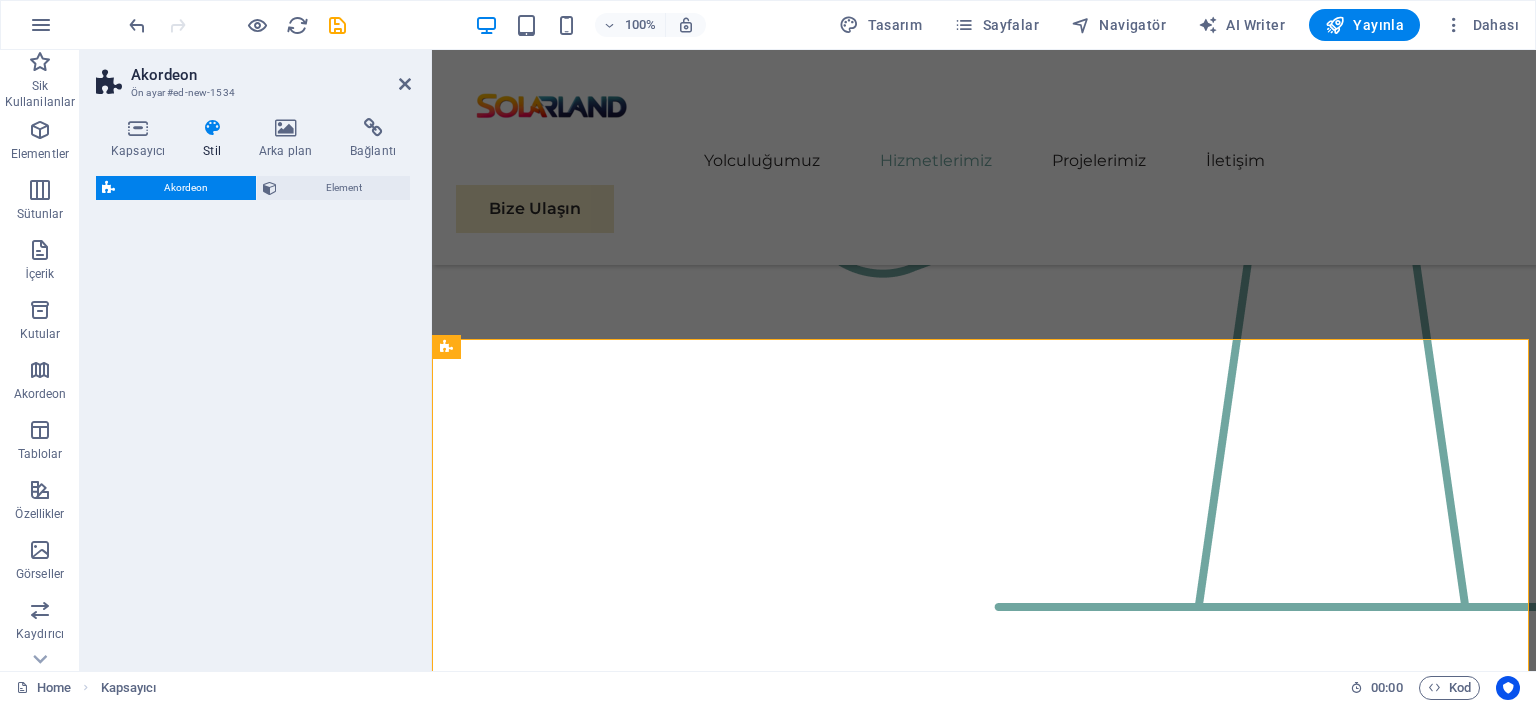 select on "rem" 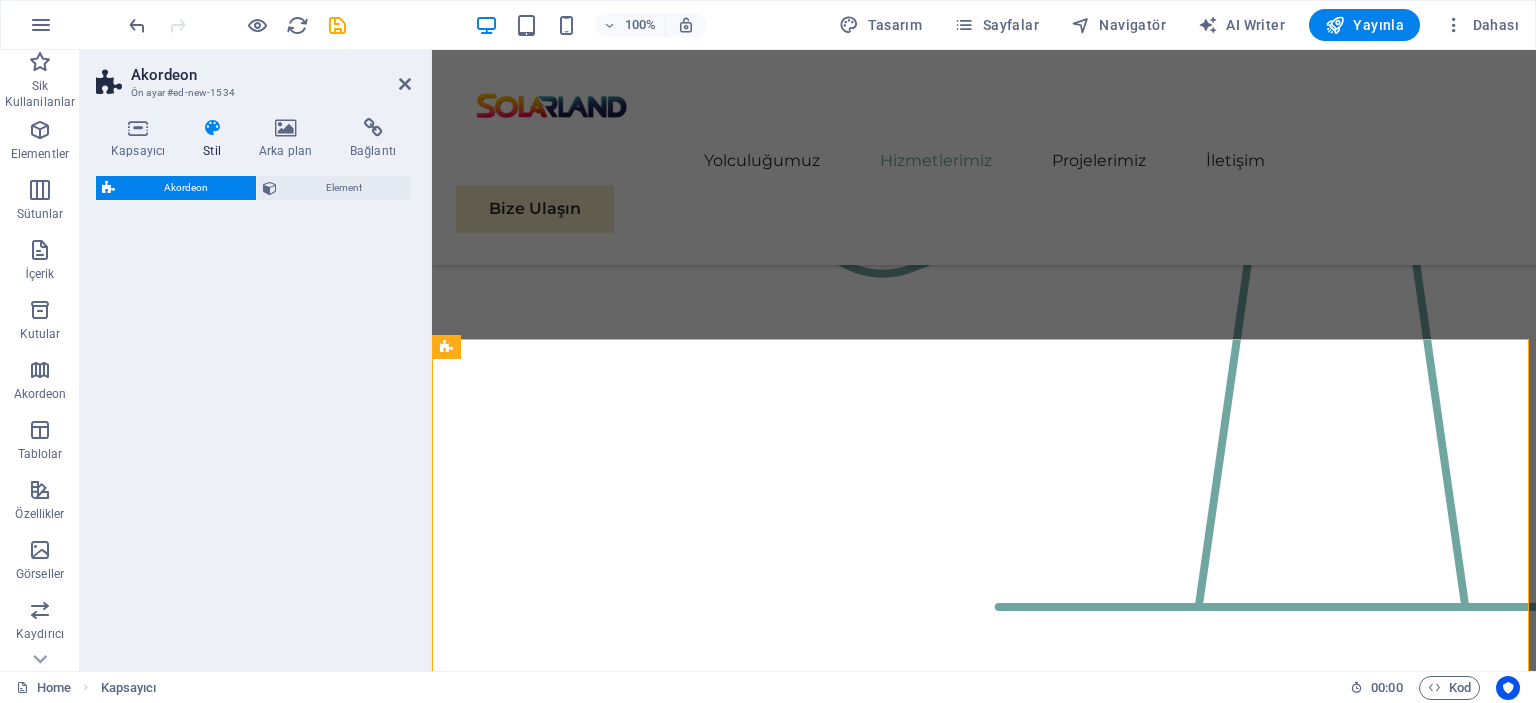 select on "preset-accordion-v3-border" 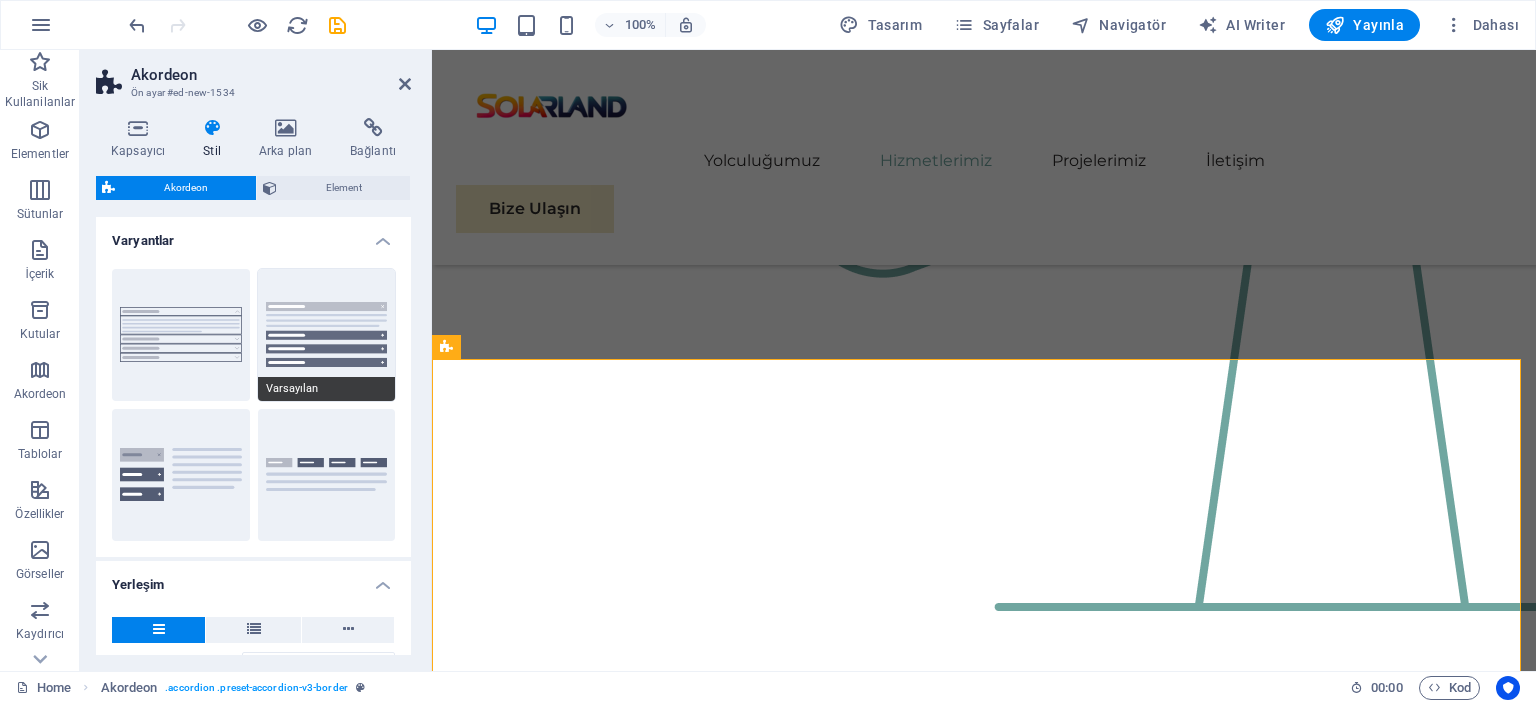 click on "Varsayılan" at bounding box center [327, 335] 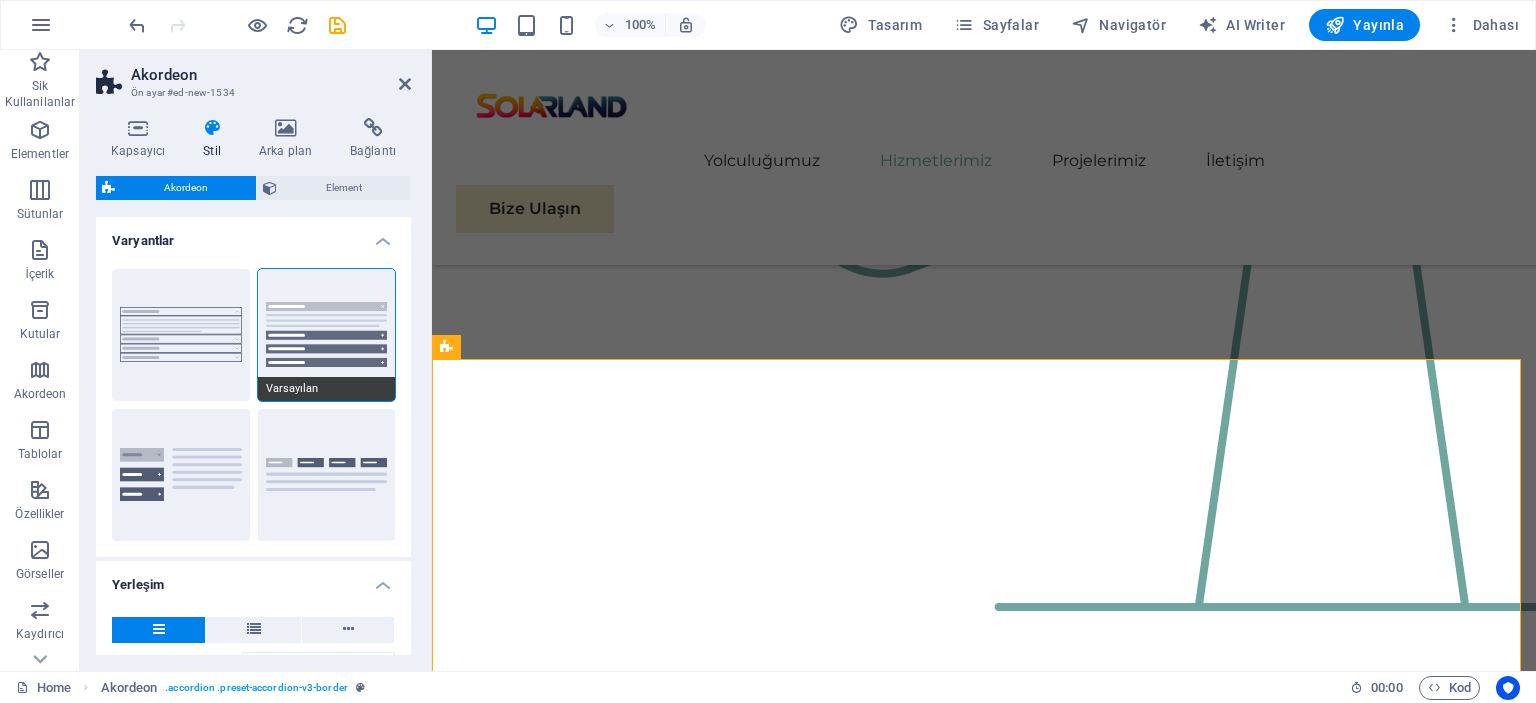 type on "0" 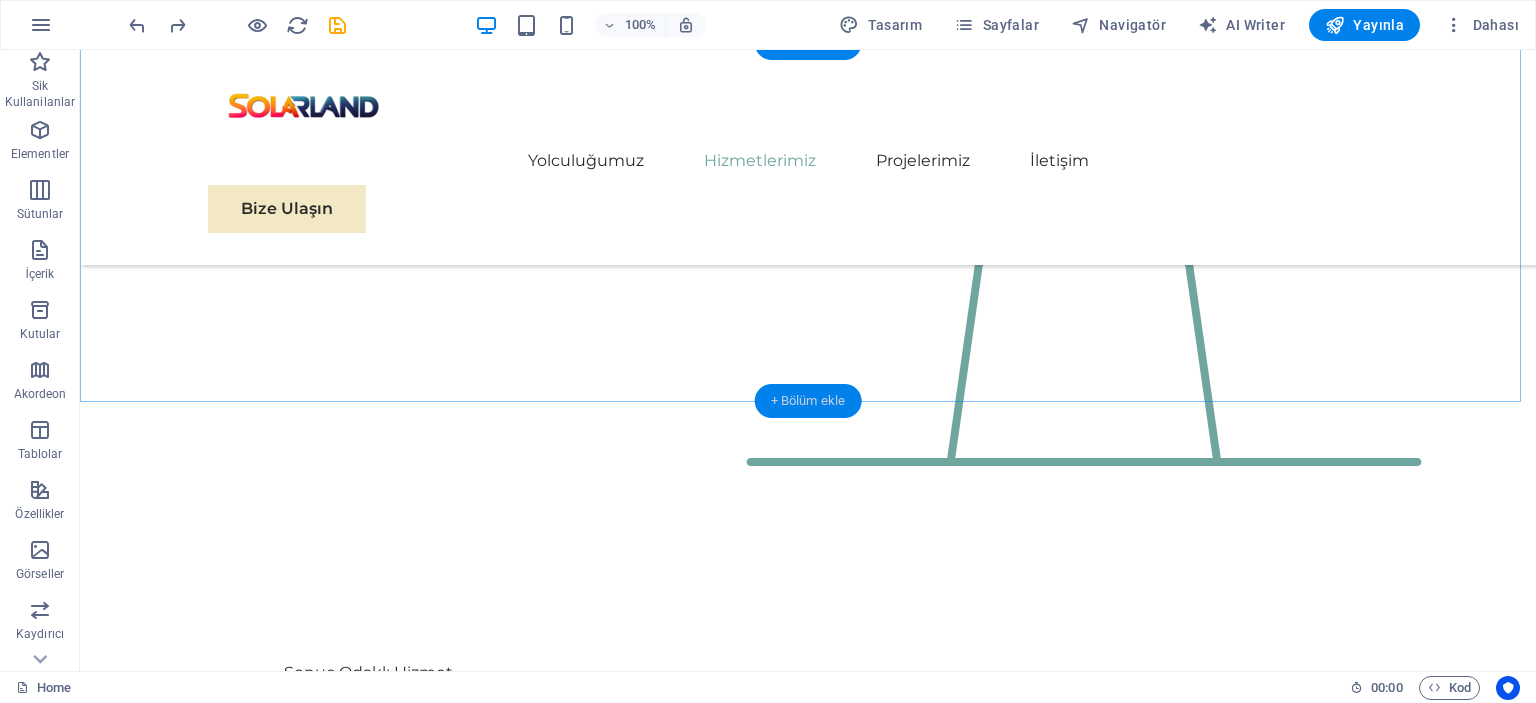 click on "+ Bölüm ekle" at bounding box center [808, 401] 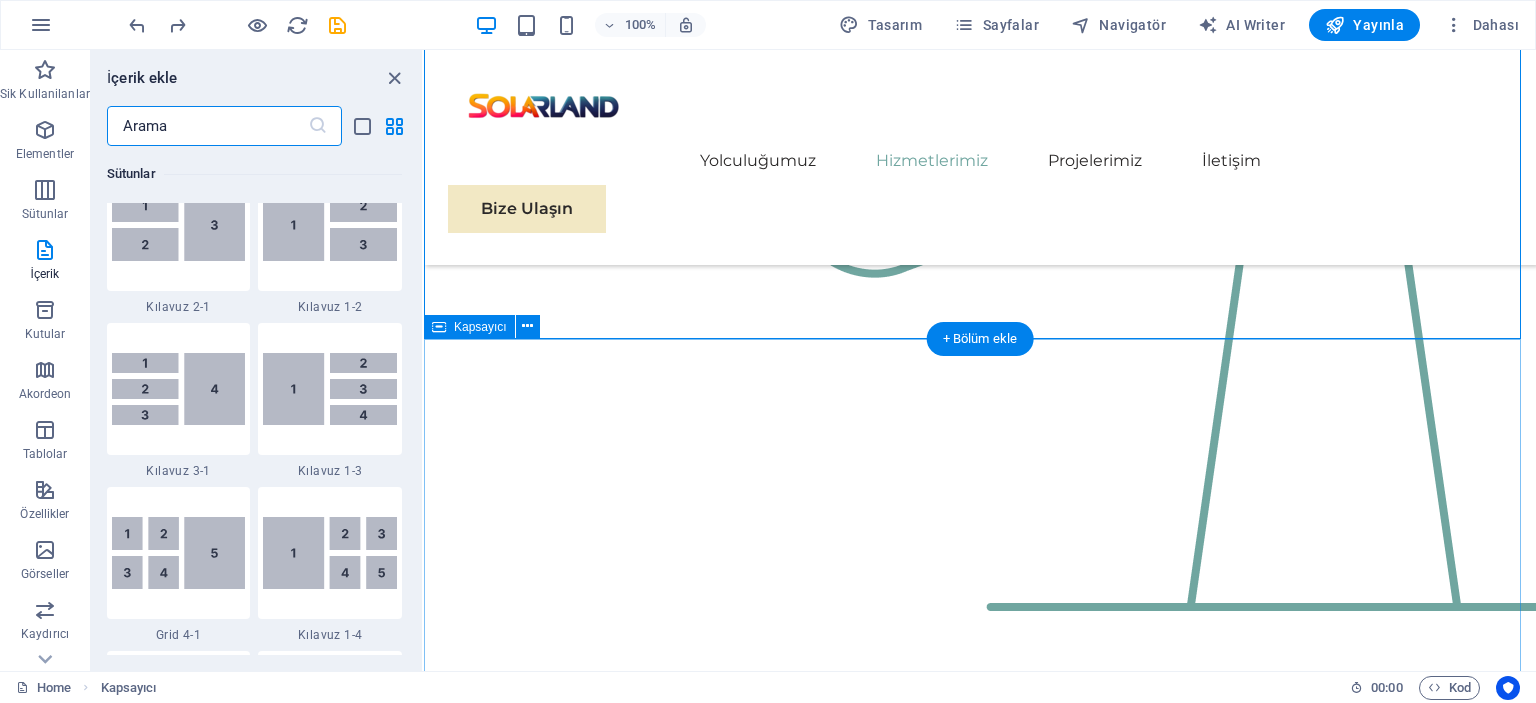 scroll, scrollTop: 3499, scrollLeft: 0, axis: vertical 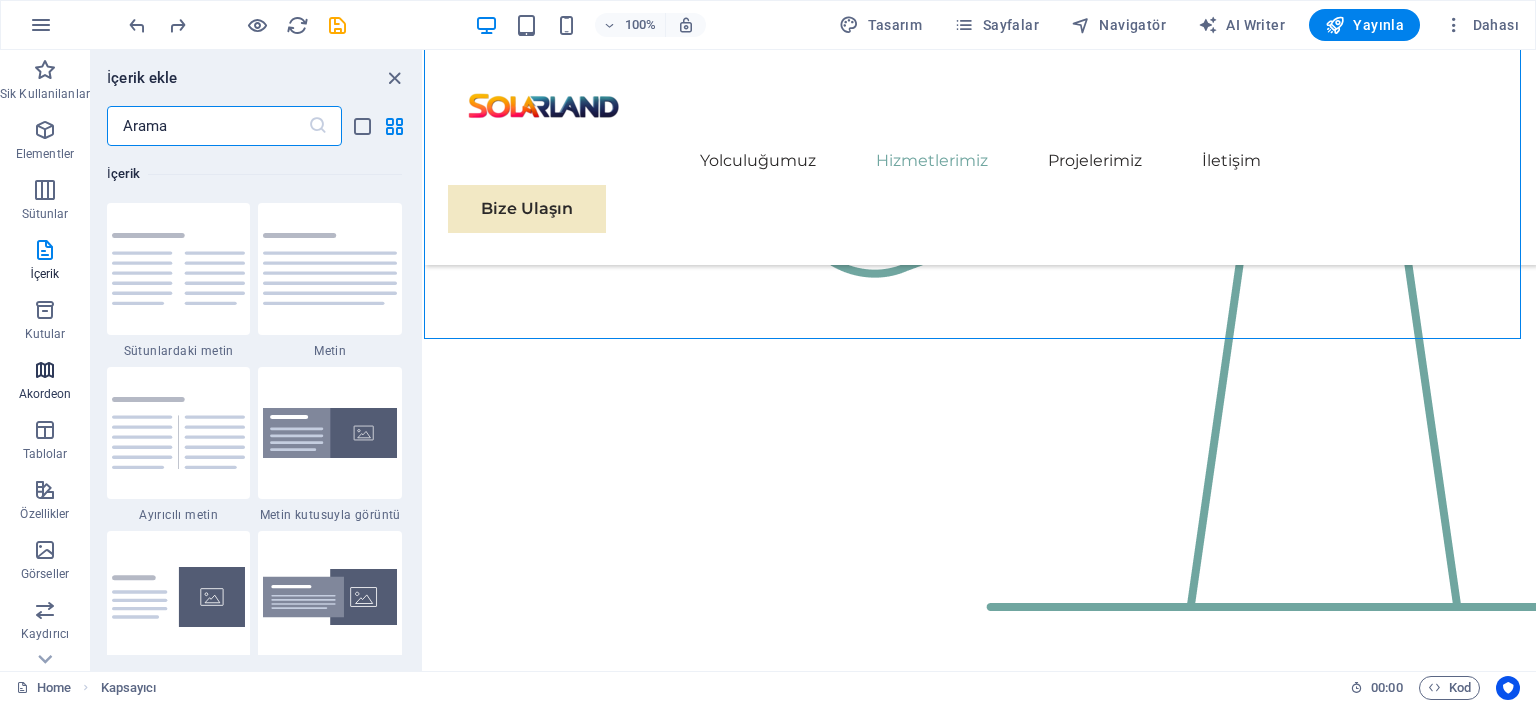 click on "Akordeon" at bounding box center (45, 382) 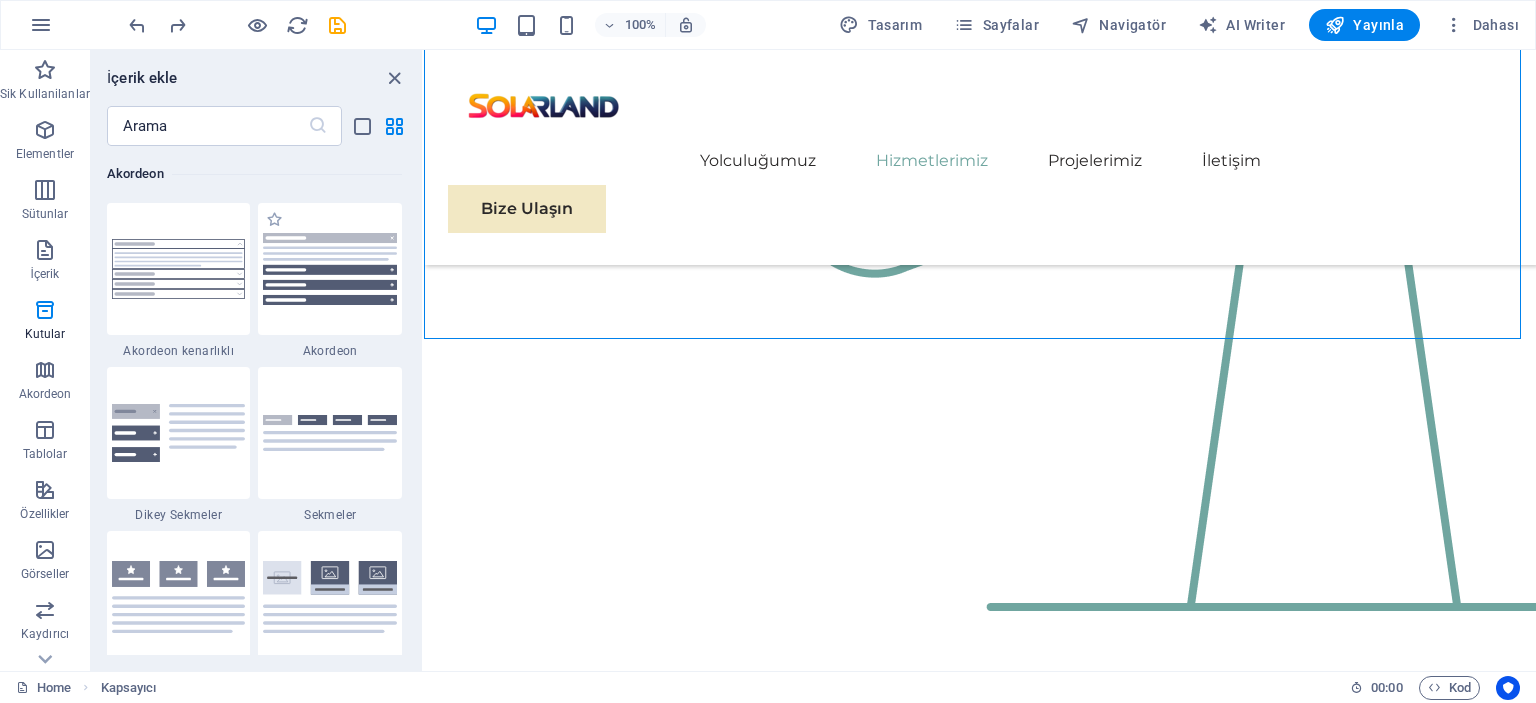 scroll, scrollTop: 6385, scrollLeft: 0, axis: vertical 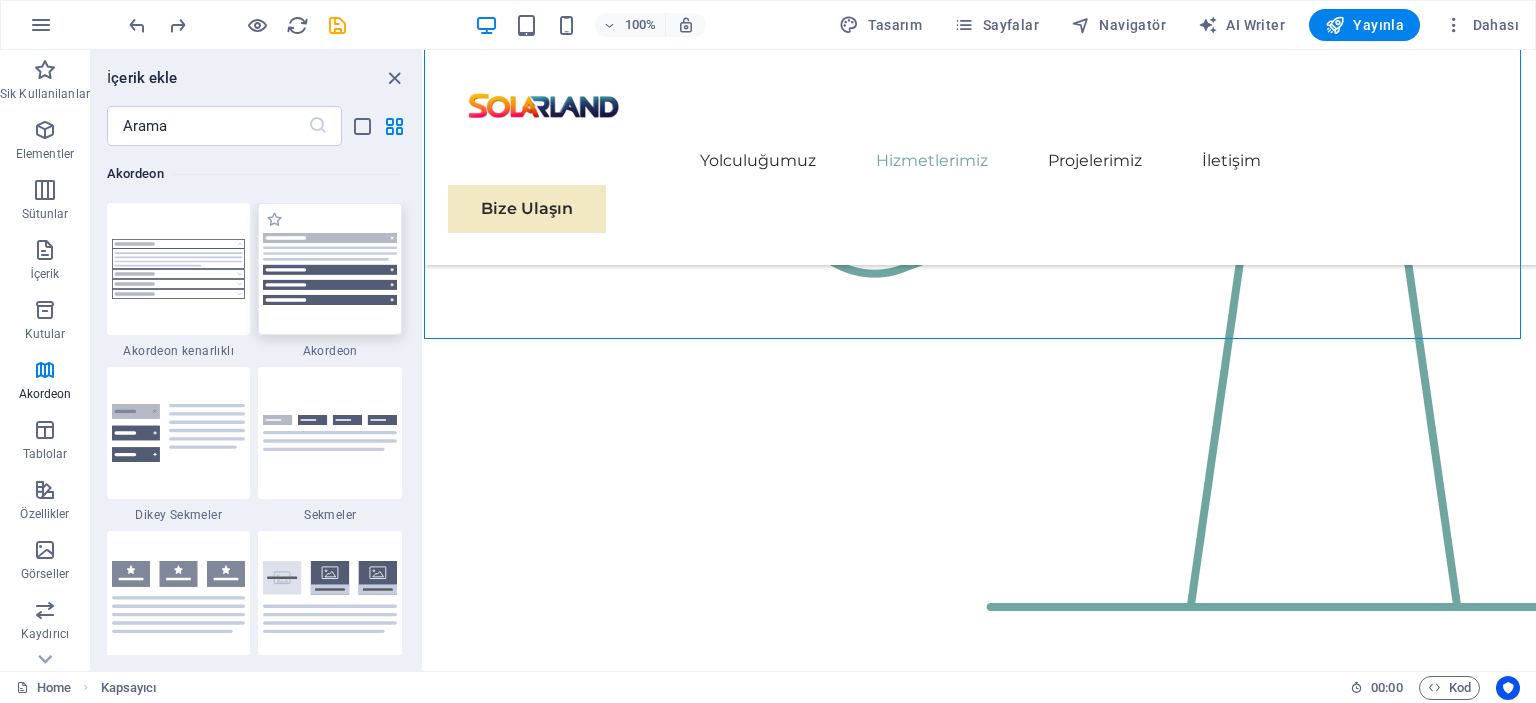 click at bounding box center [330, 268] 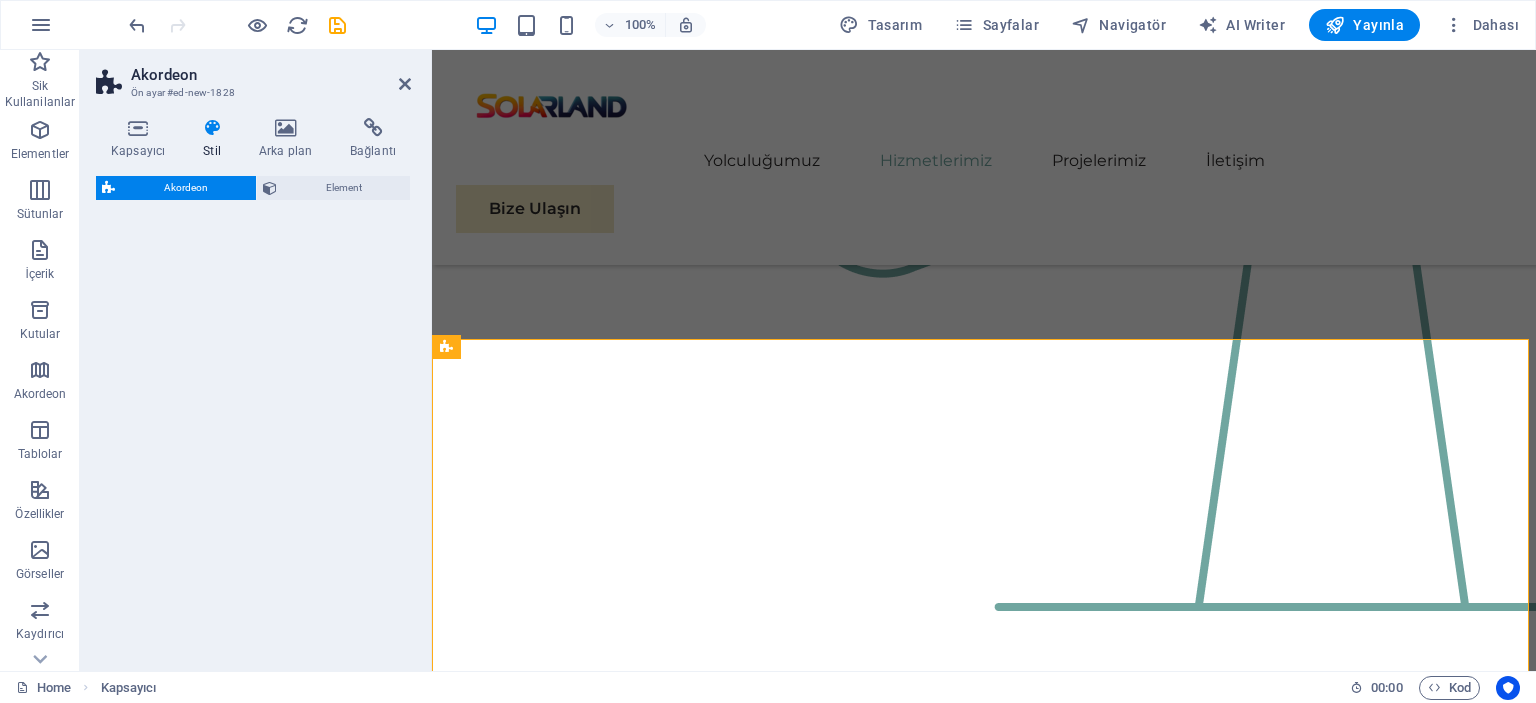 select on "rem" 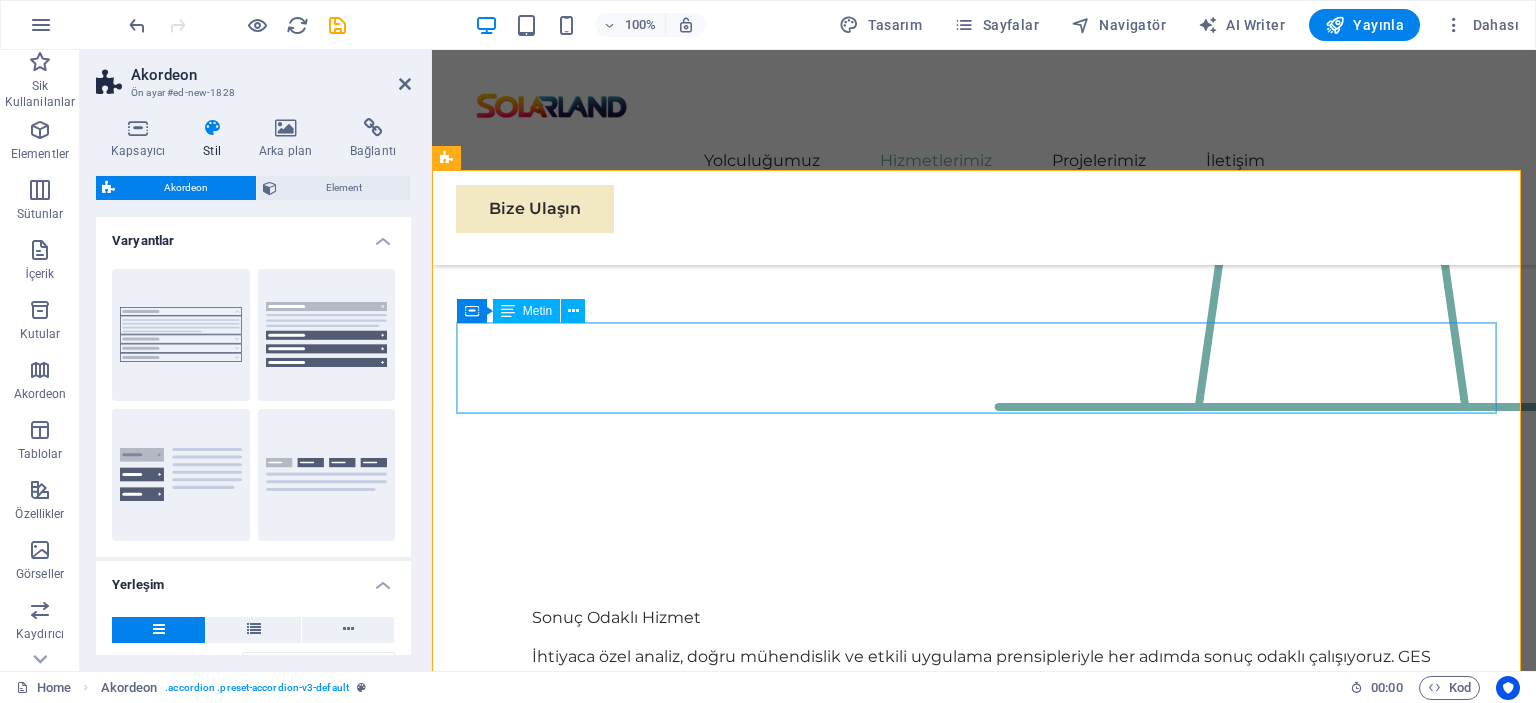 scroll, scrollTop: 3084, scrollLeft: 0, axis: vertical 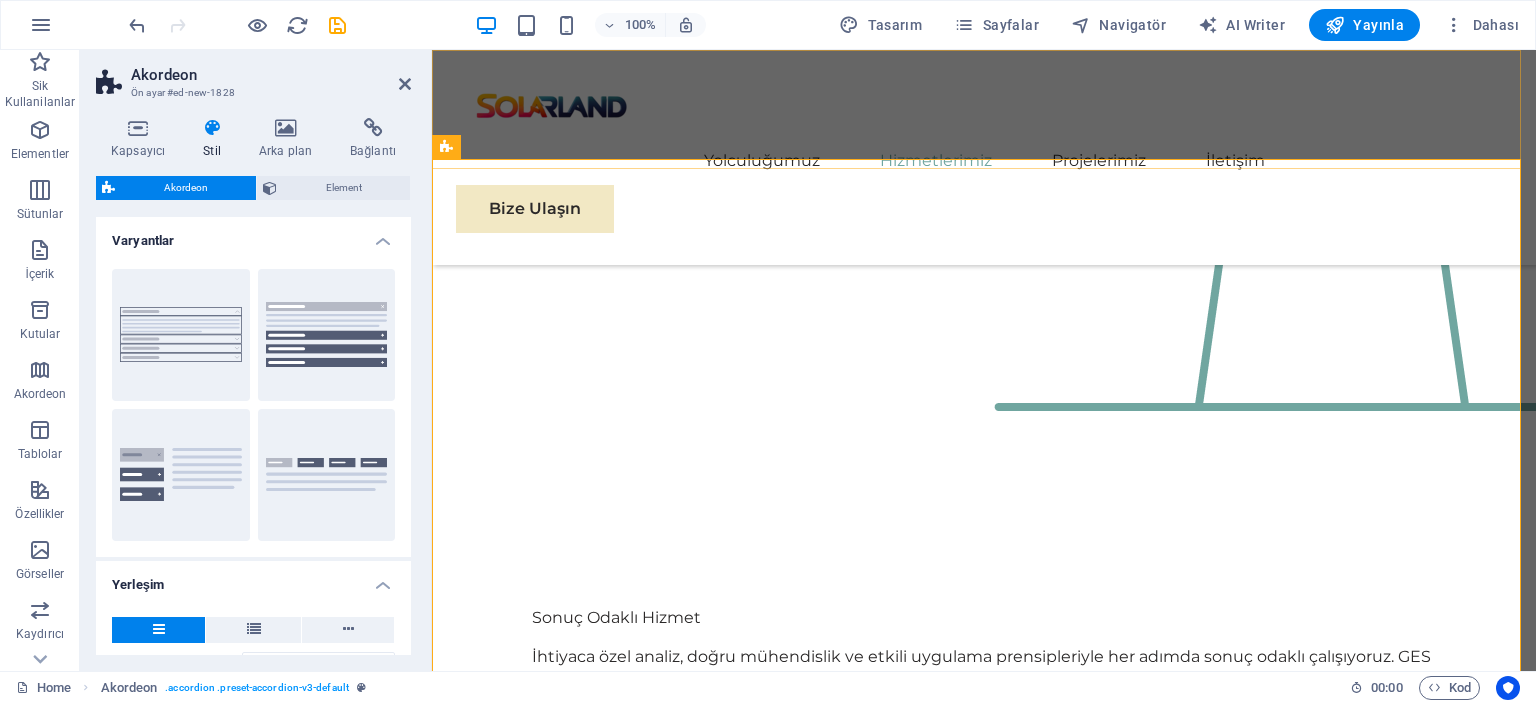 click on "Yolculuğumuz Hizmetlerimiz Projelerimiz İletişim Bize Ulaşın" at bounding box center (984, 157) 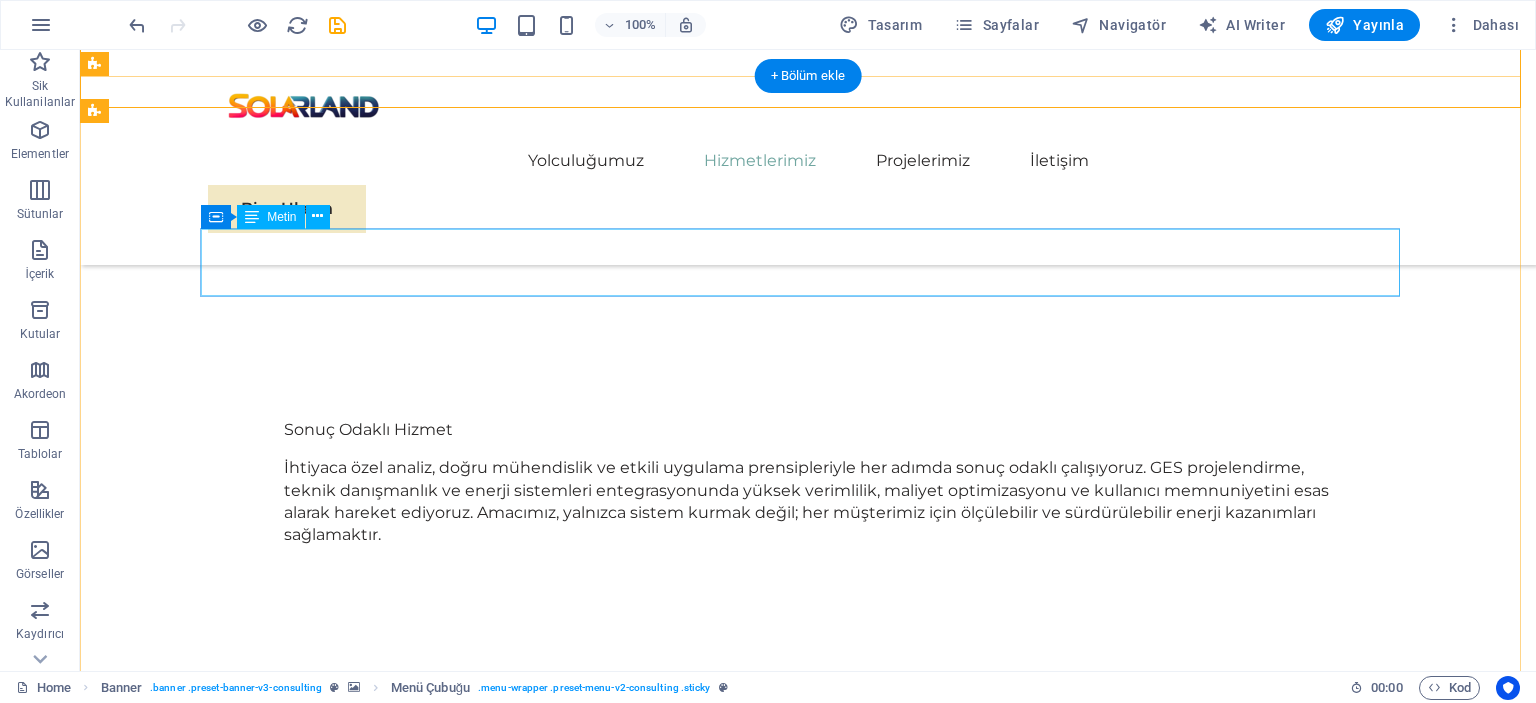 scroll, scrollTop: 2949, scrollLeft: 0, axis: vertical 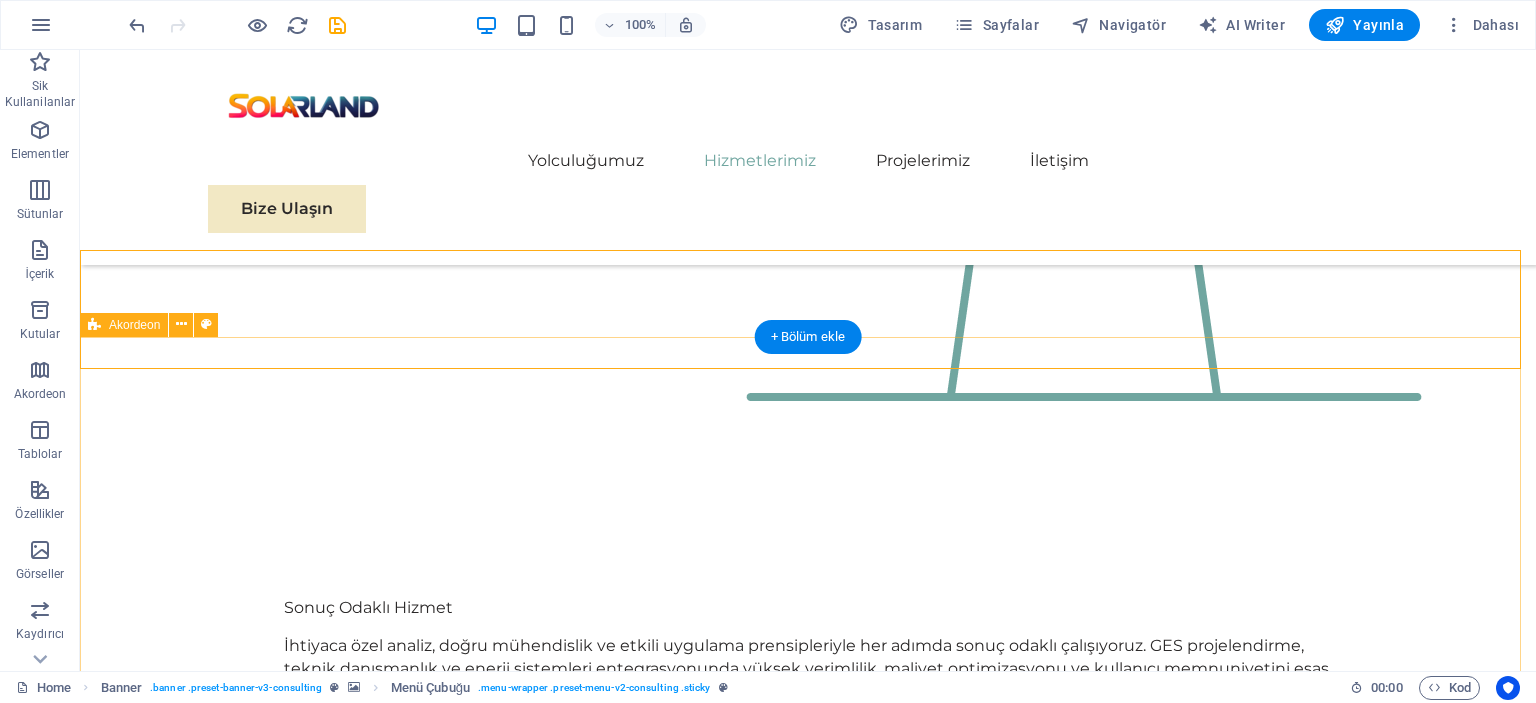 click on "Headline Lorem ipsum dolor sit amet, consectetur adipisicing elit. Maiores ipsum repellat minus nihil. Labore, delectus, nam dignissimos ea repudiandae minima voluptatum magni pariatur possimus quia accusamus harum facilis corporis animi nisi. Enim, pariatur, impedit quia repellat harum ipsam laboriosam voluptas dicta illum nisi obcaecati reprehenderit quis placeat recusandae tenetur aperiam. Headline Lorem ipsum dolor sit amet, consectetur adipisicing elit. Maiores ipsum repellat minus nihil. Labore, delectus, nam dignissimos ea repudiandae minima voluptatum magni pariatur possimus quia accusamus harum facilis corporis animi nisi. Enim, pariatur, impedit quia repellat harum ipsam laboriosam voluptas dicta illum nisi obcaecati reprehenderit quis placeat recusandae tenetur aperiam. Headline Headline" at bounding box center [808, 4432] 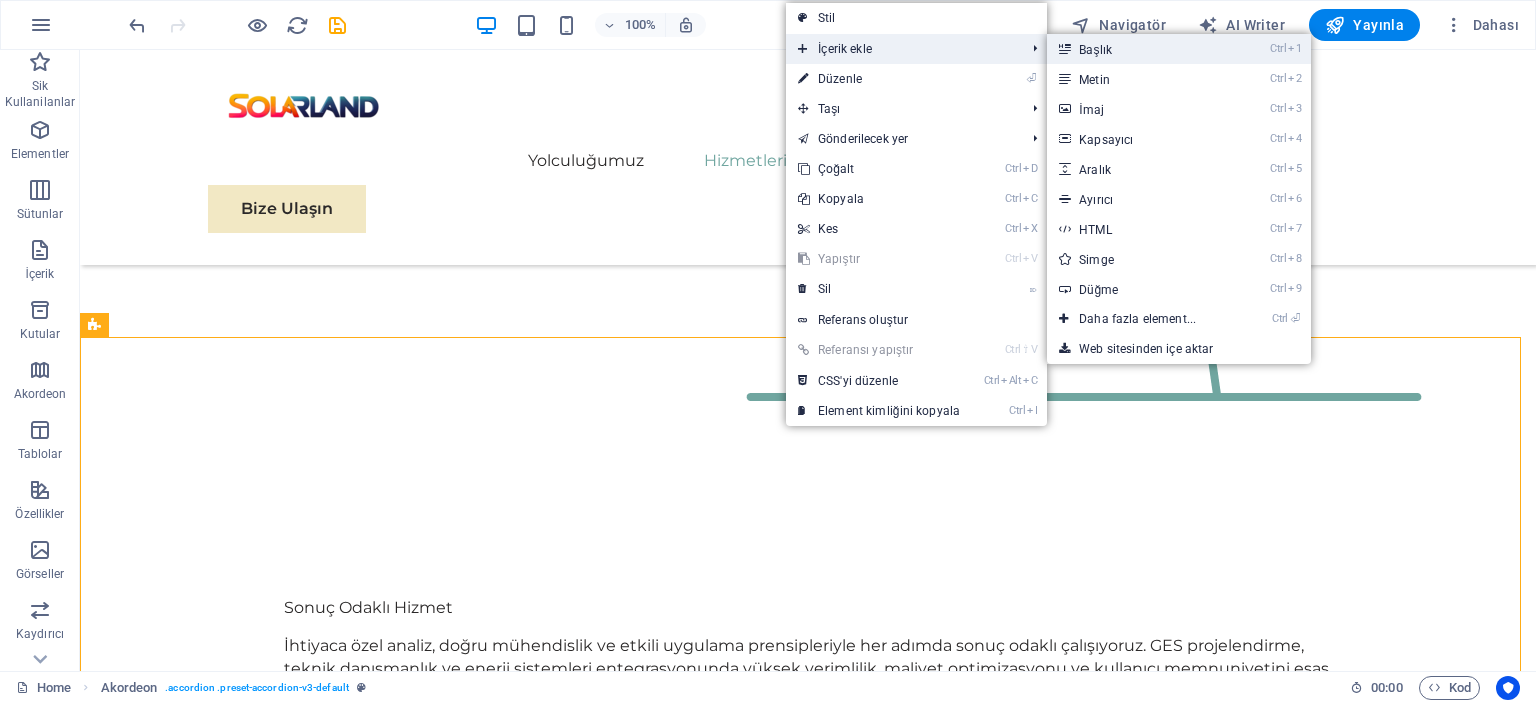 click on "Ctrl 1  Başlık" at bounding box center (1141, 49) 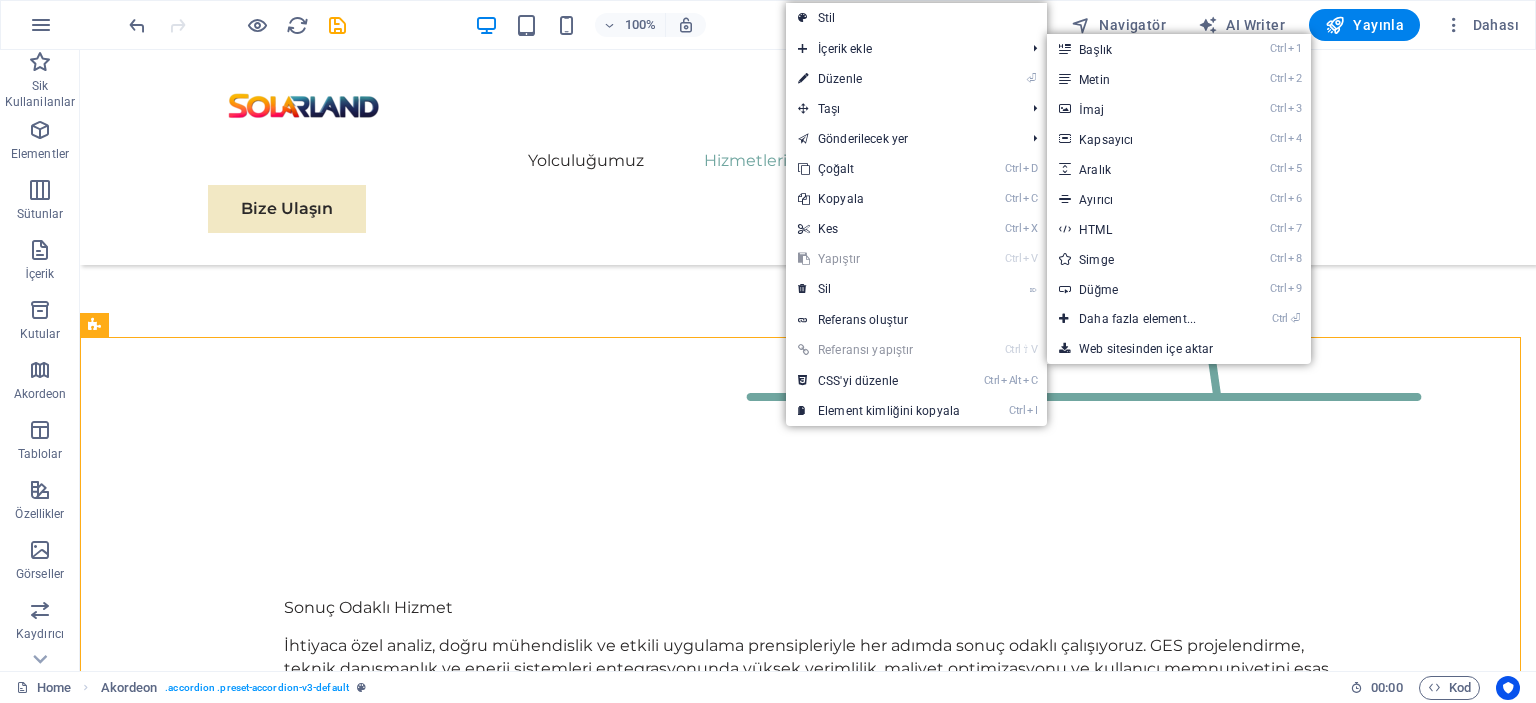 scroll, scrollTop: 2884, scrollLeft: 0, axis: vertical 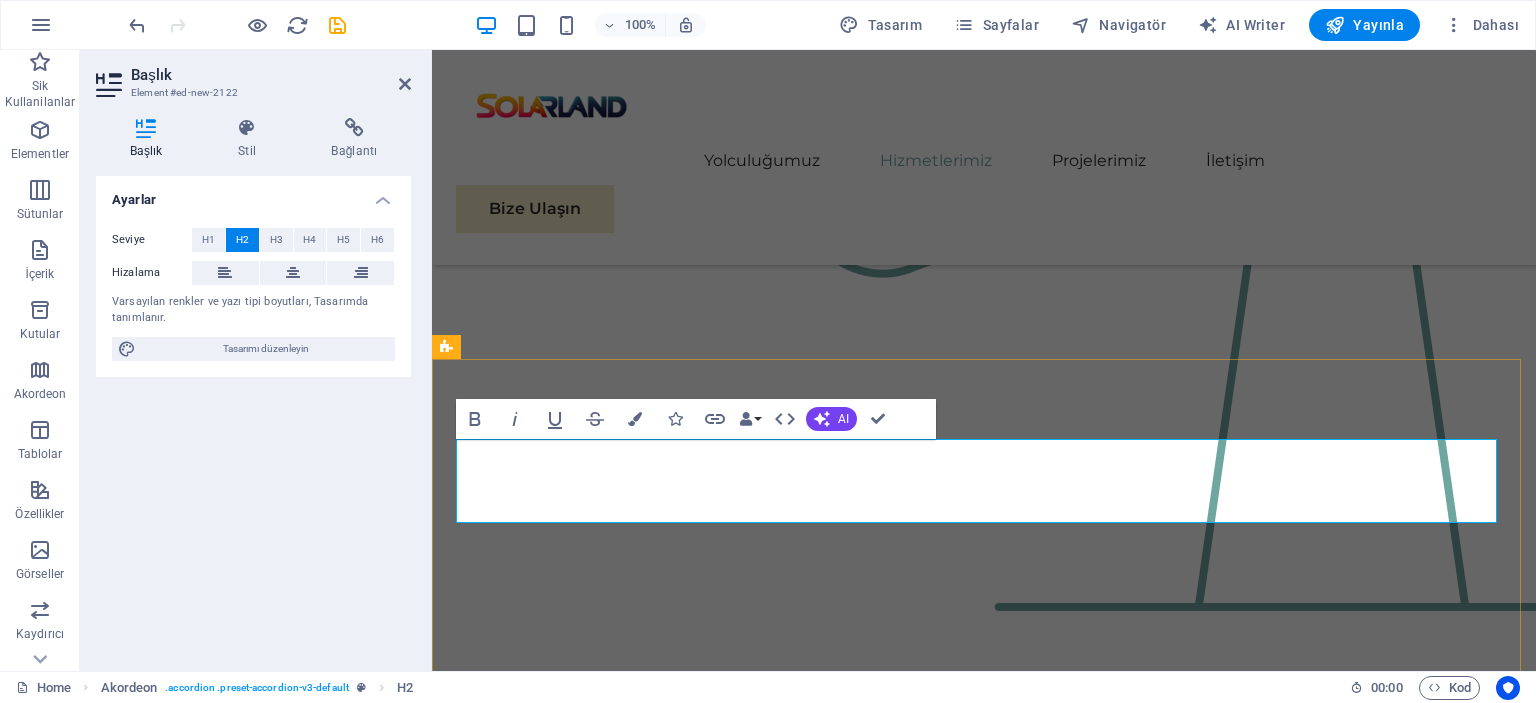 click on "Yeni başlık" at bounding box center (984, 4430) 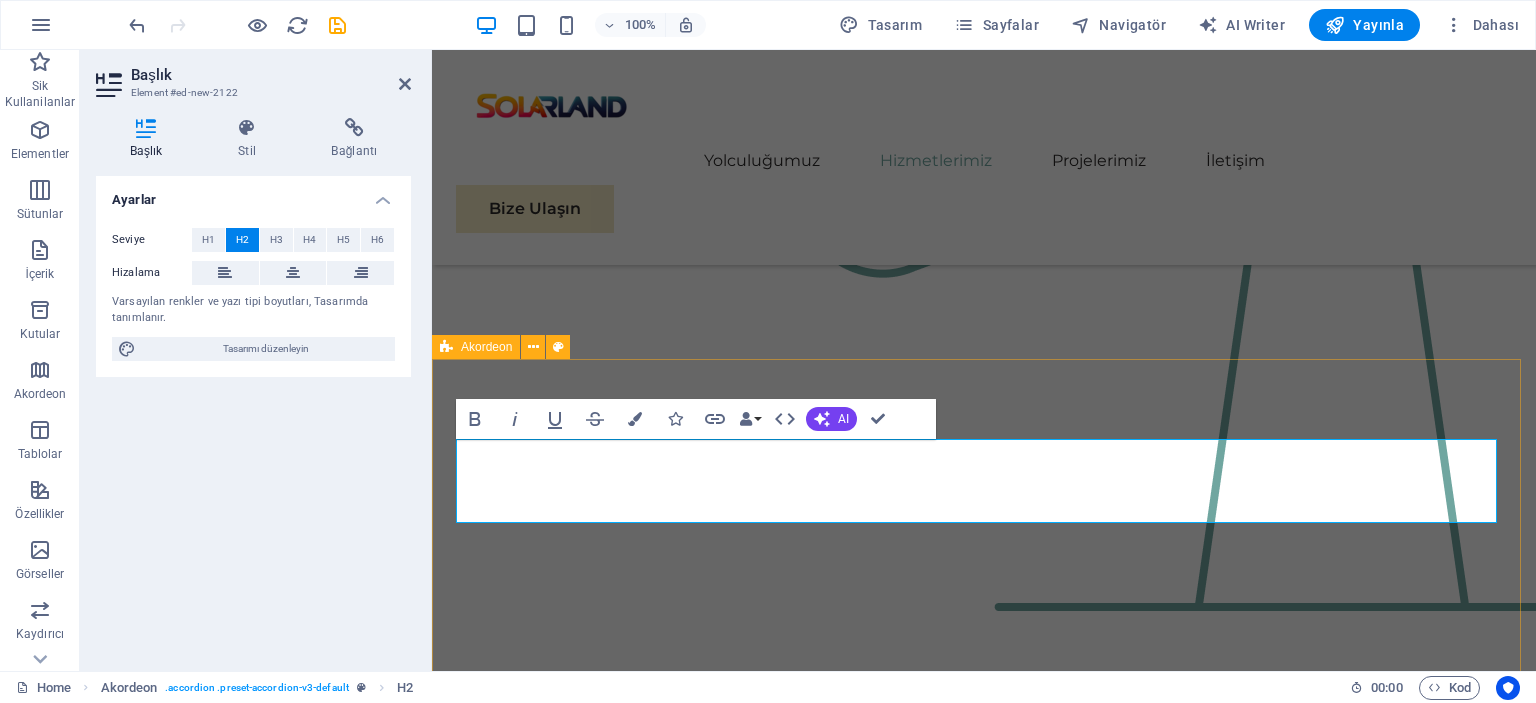 click on "​Sıkça Sorulan Sorular Headline Lorem ipsum dolor sit amet, consectetur adipisicing elit. Maiores ipsum repellat minus nihil. Labore, delectus, nam dignissimos ea repudiandae minima voluptatum magni pariatur possimus quia accusamus harum facilis corporis animi nisi. Enim, pariatur, impedit quia repellat harum ipsam laboriosam voluptas dicta illum nisi obcaecati reprehenderit quis placeat recusandae tenetur aperiam. Headline Lorem ipsum dolor sit amet, consectetur adipisicing elit. Maiores ipsum repellat minus nihil. Labore, delectus, nam dignissimos ea repudiandae minima voluptatum magni pariatur possimus quia accusamus harum facilis corporis animi nisi. Enim, pariatur, impedit quia repellat harum ipsam laboriosam voluptas dicta illum nisi obcaecati reprehenderit quis placeat recusandae tenetur aperiam. Headline Headline" at bounding box center (984, 4733) 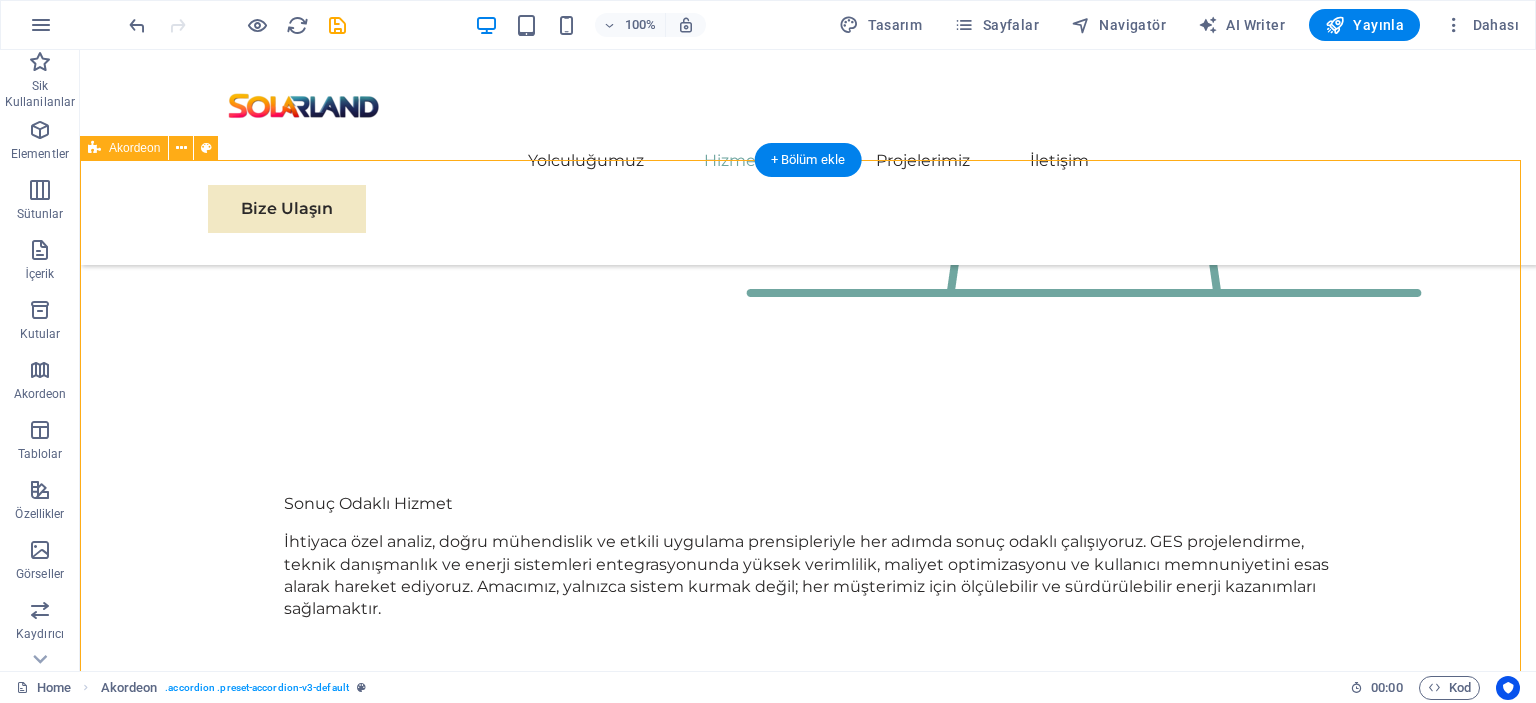 scroll, scrollTop: 3127, scrollLeft: 0, axis: vertical 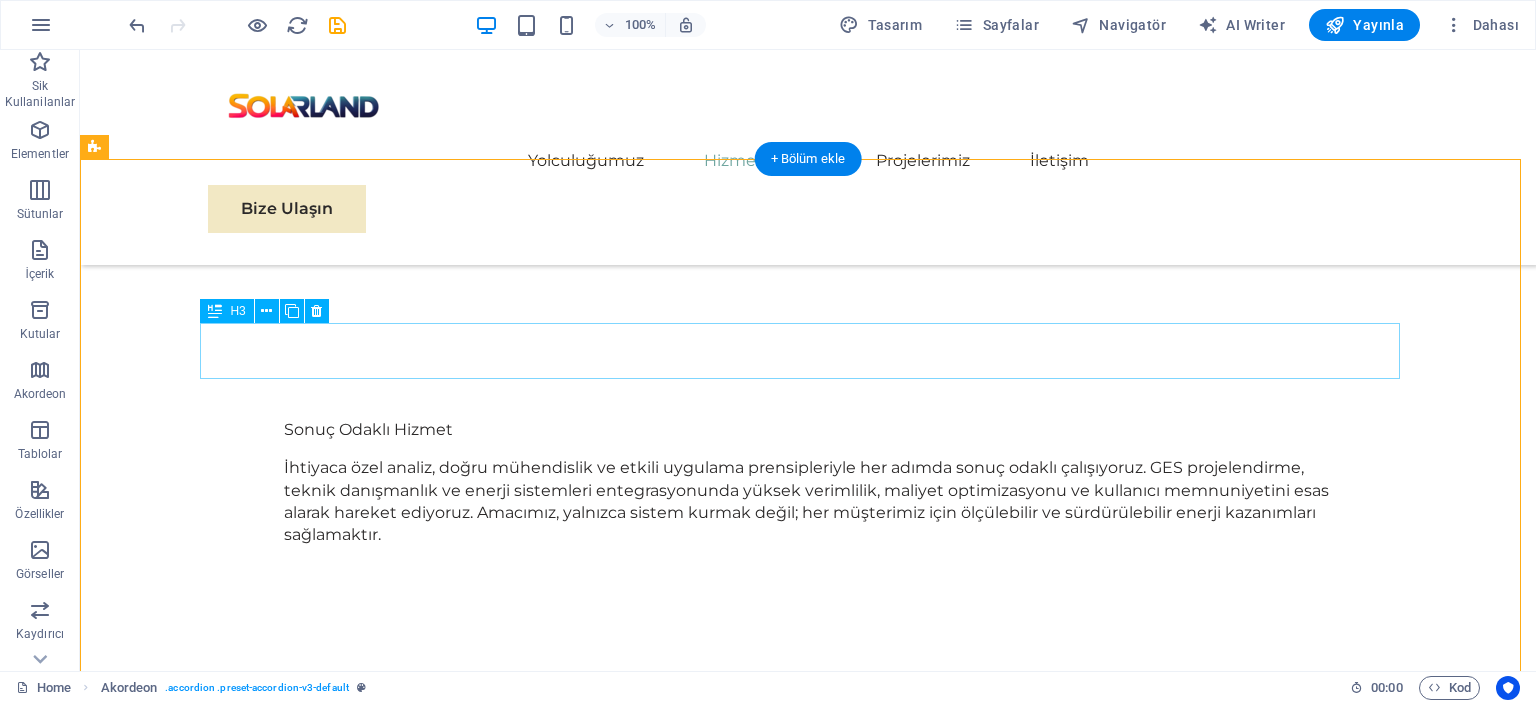 click on "Headline" at bounding box center (704, 4063) 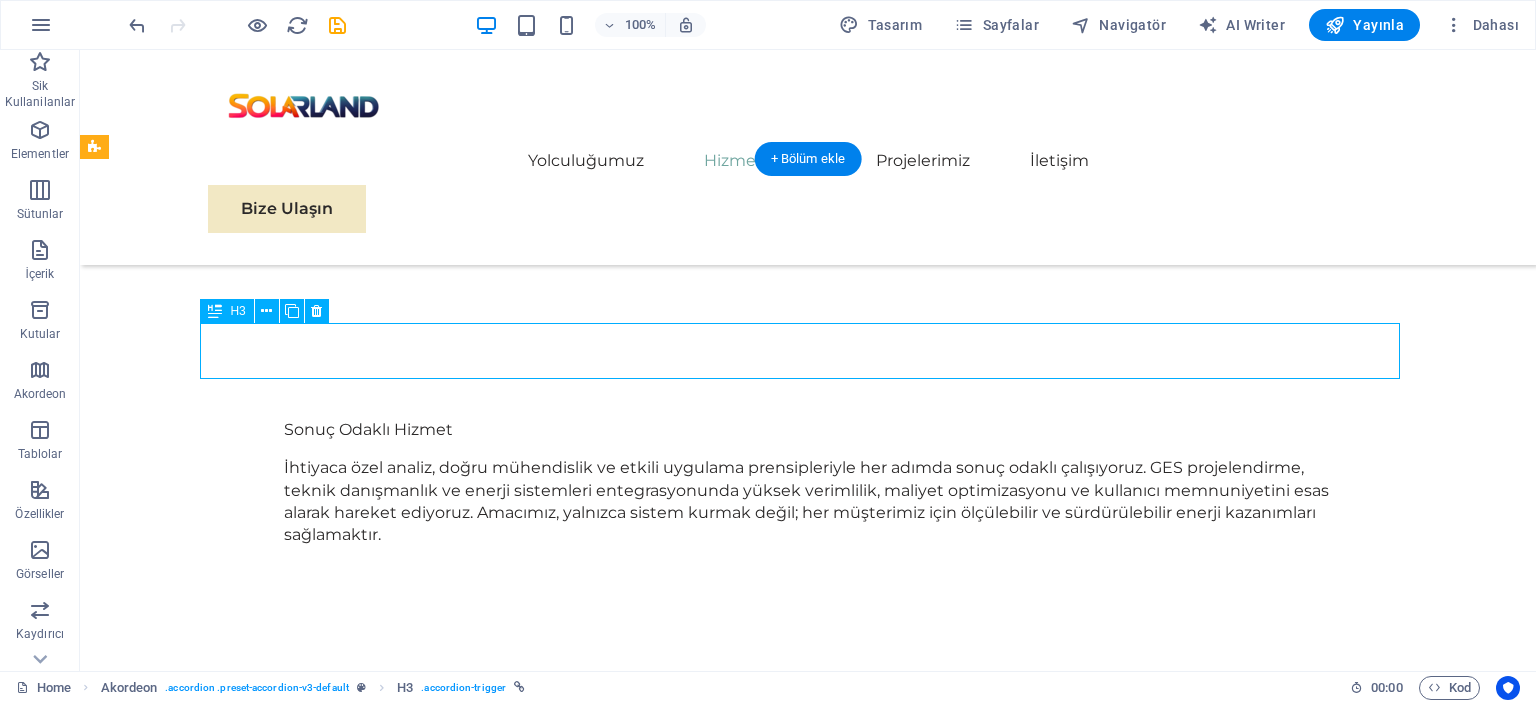 click on "Headline" at bounding box center (704, 4063) 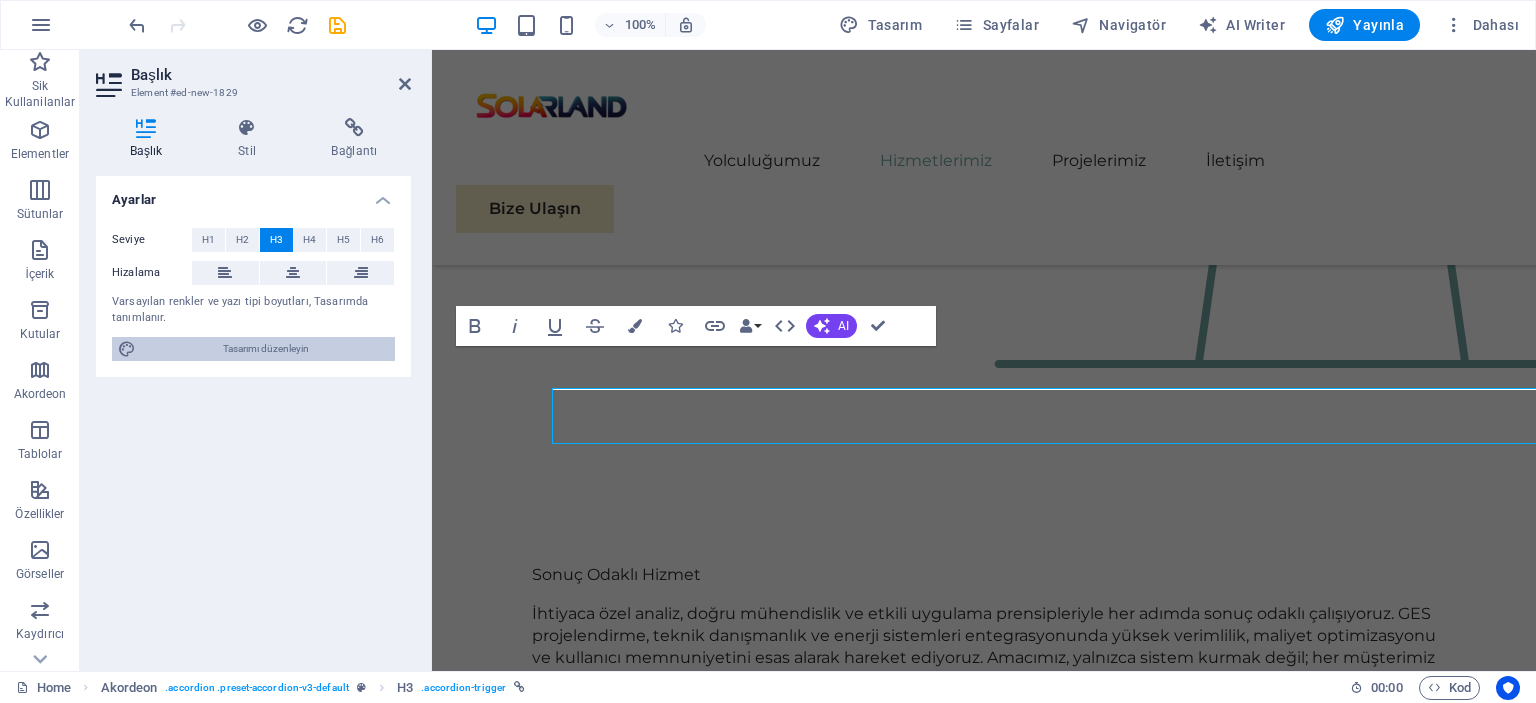 scroll, scrollTop: 3062, scrollLeft: 0, axis: vertical 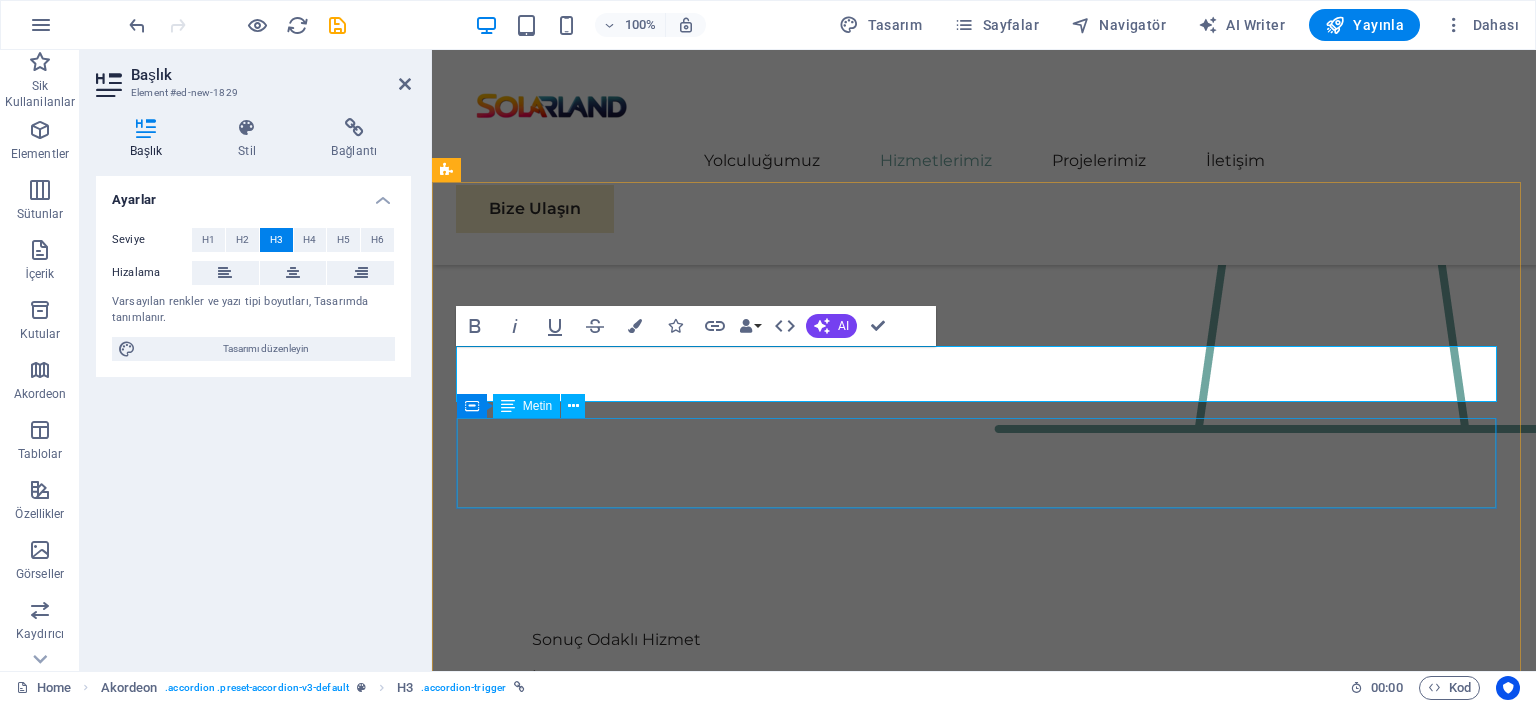 click on "Lorem ipsum dolor sit amet, consectetur adipisicing elit. Maiores ipsum repellat minus nihil. Labore, delectus, nam dignissimos ea repudiandae minima voluptatum magni pariatur possimus quia accusamus harum facilis corporis animi nisi. Enim, pariatur, impedit quia repellat harum ipsam laboriosam voluptas dicta illum nisi obcaecati reprehenderit quis placeat recusandae tenetur aperiam." at bounding box center [984, 4401] 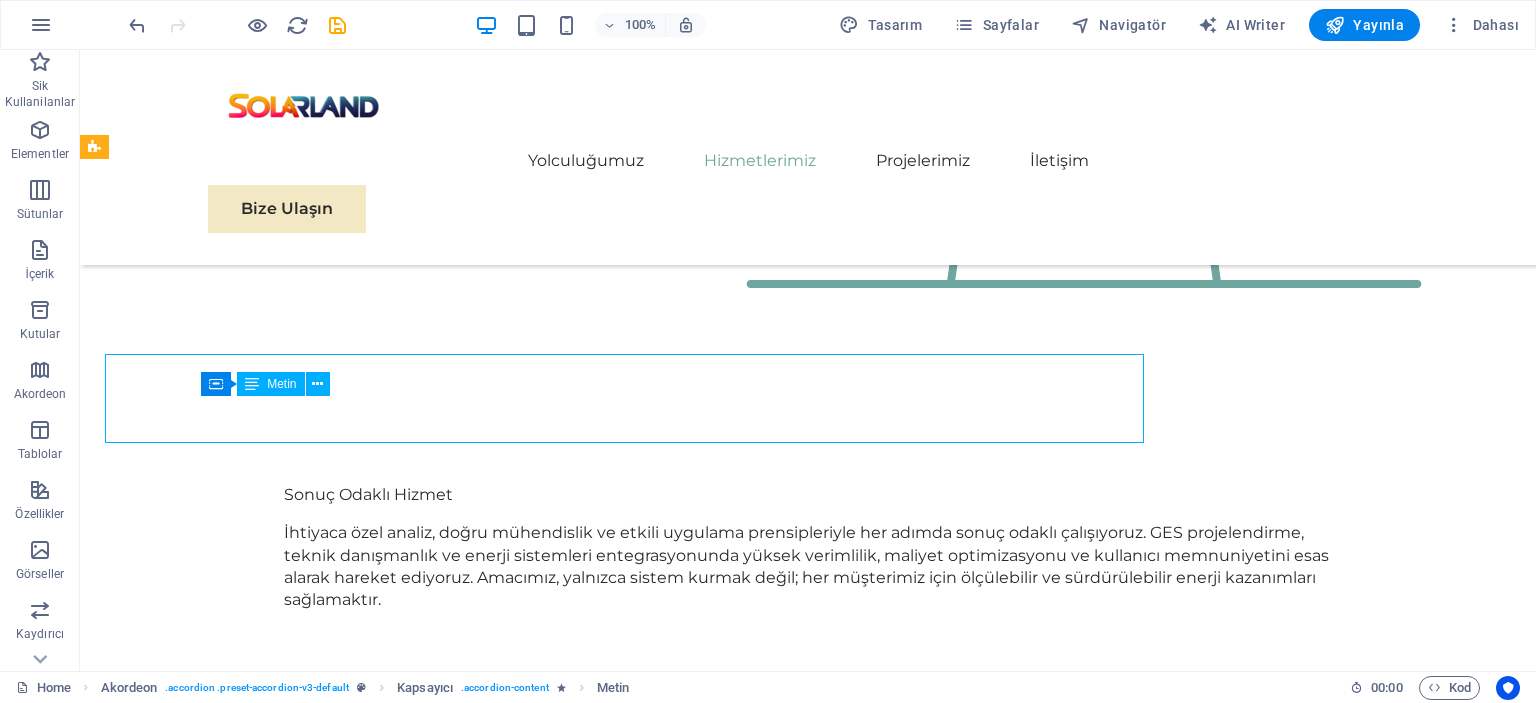 scroll, scrollTop: 3127, scrollLeft: 0, axis: vertical 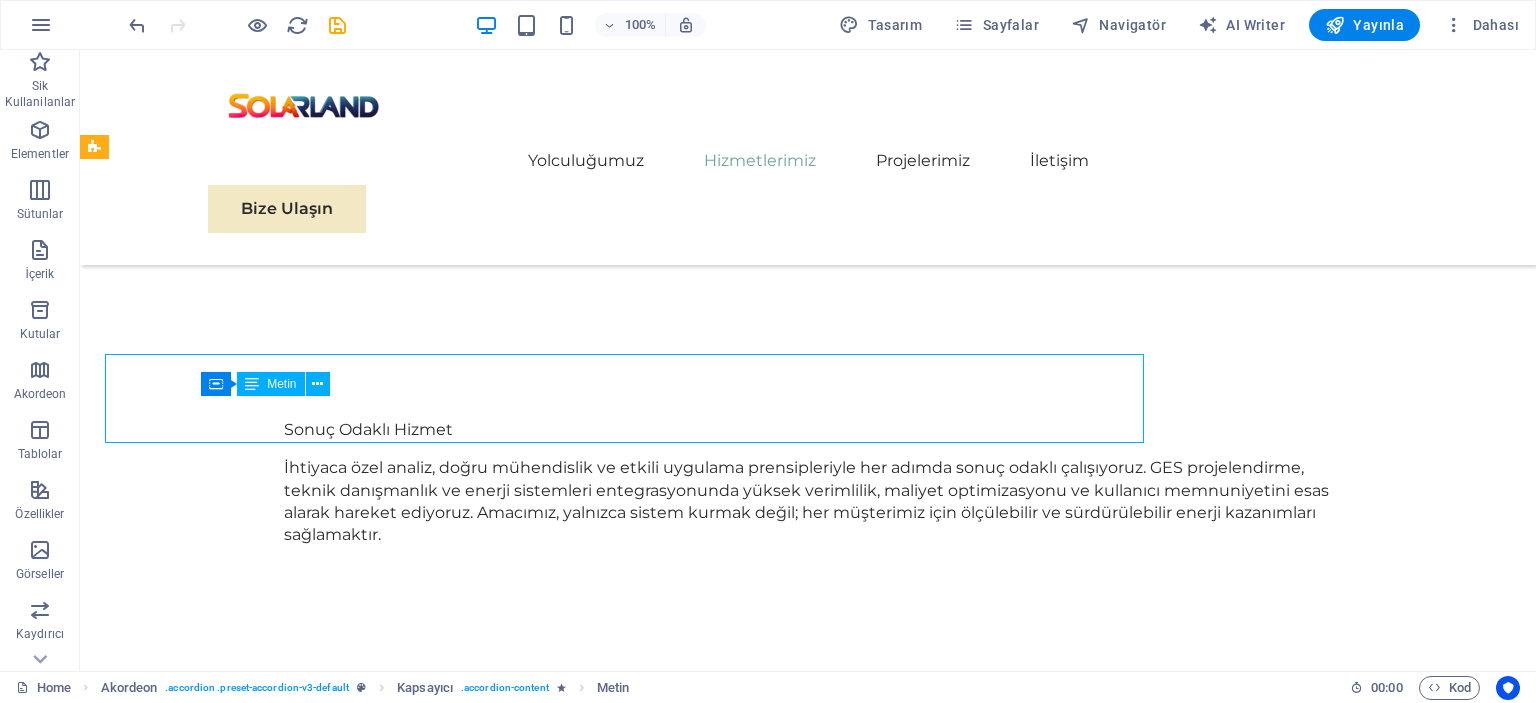 click on "Lorem ipsum dolor sit amet, consectetur adipisicing elit. Maiores ipsum repellat minus nihil. Labore, delectus, nam dignissimos ea repudiandae minima voluptatum magni pariatur possimus quia accusamus harum facilis corporis animi nisi. Enim, pariatur, impedit quia repellat harum ipsam laboriosam voluptas dicta illum nisi obcaecati reprehenderit quis placeat recusandae tenetur aperiam." at bounding box center [704, 4142] 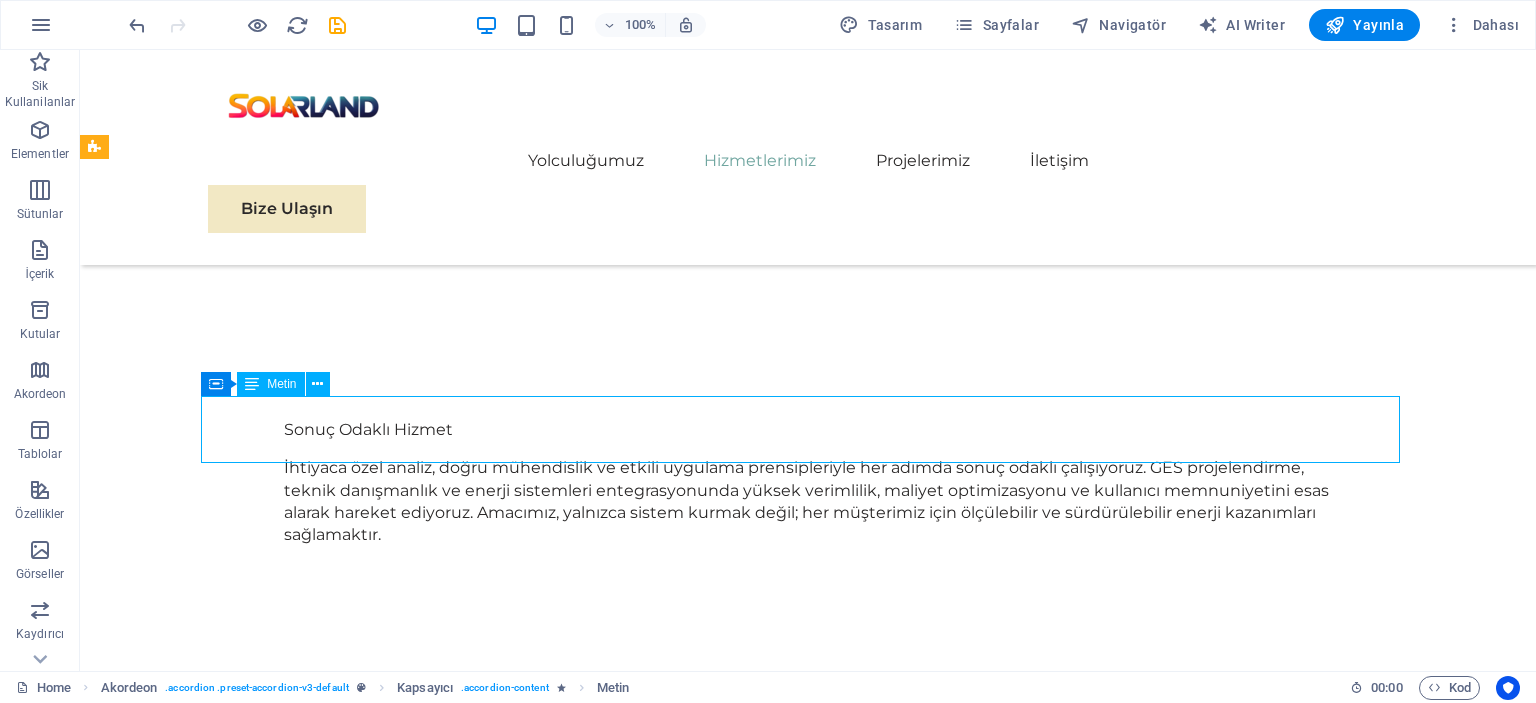 click on "Lorem ipsum dolor sit amet, consectetur adipisicing elit. Maiores ipsum repellat minus nihil. Labore, delectus, nam dignissimos ea repudiandae minima voluptatum magni pariatur possimus quia accusamus harum facilis corporis animi nisi. Enim, pariatur, impedit quia repellat harum ipsam laboriosam voluptas dicta illum nisi obcaecati reprehenderit quis placeat recusandae tenetur aperiam." at bounding box center [704, 4142] 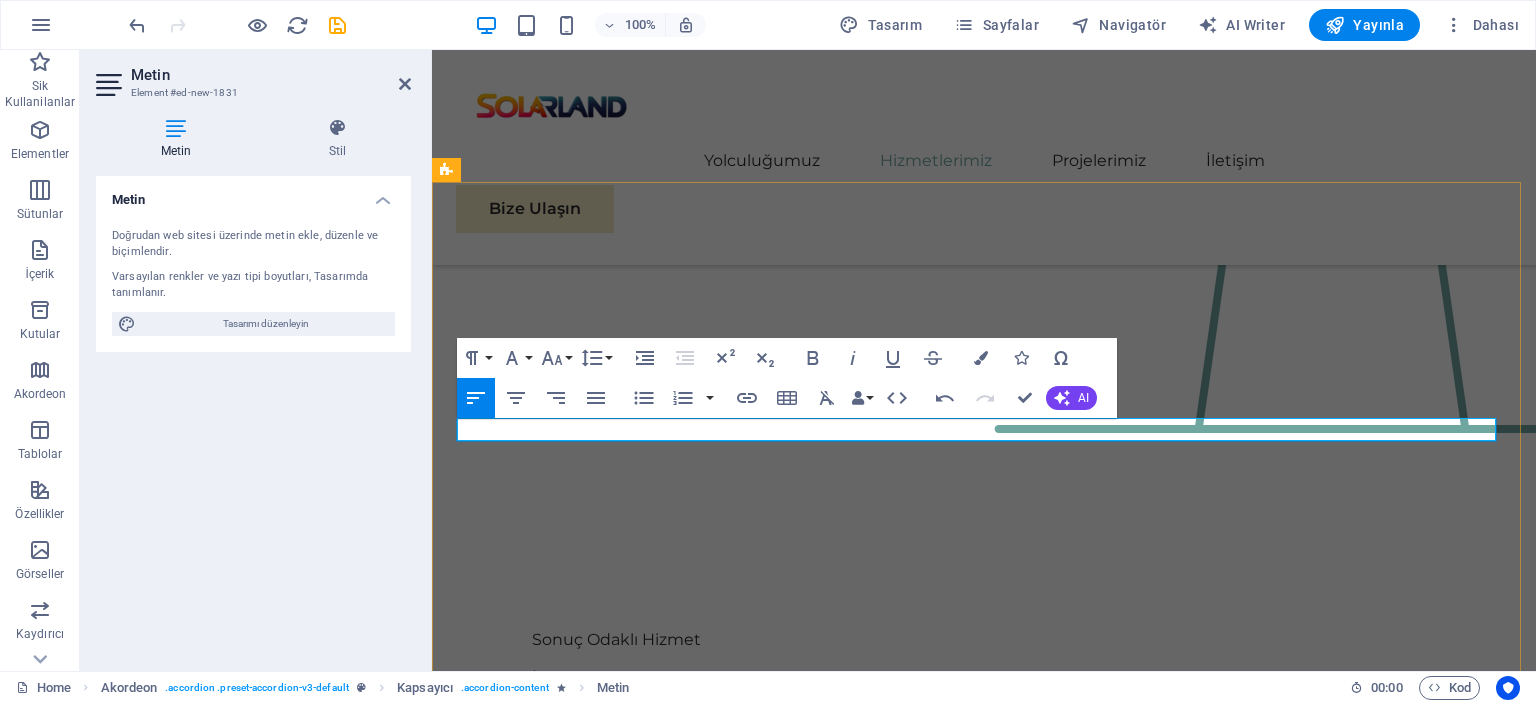 click at bounding box center [984, 4379] 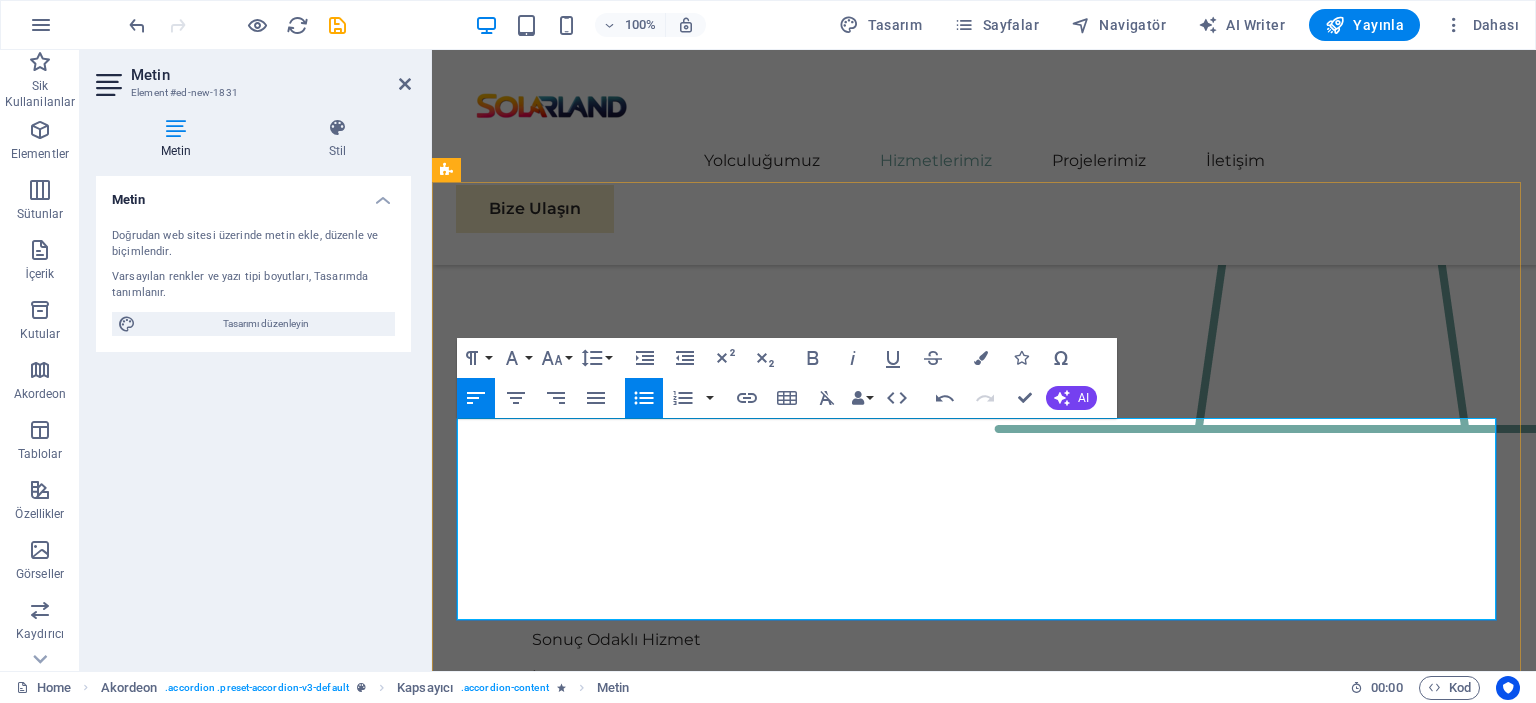 click on "Şehir içindeki evler" at bounding box center [996, 4457] 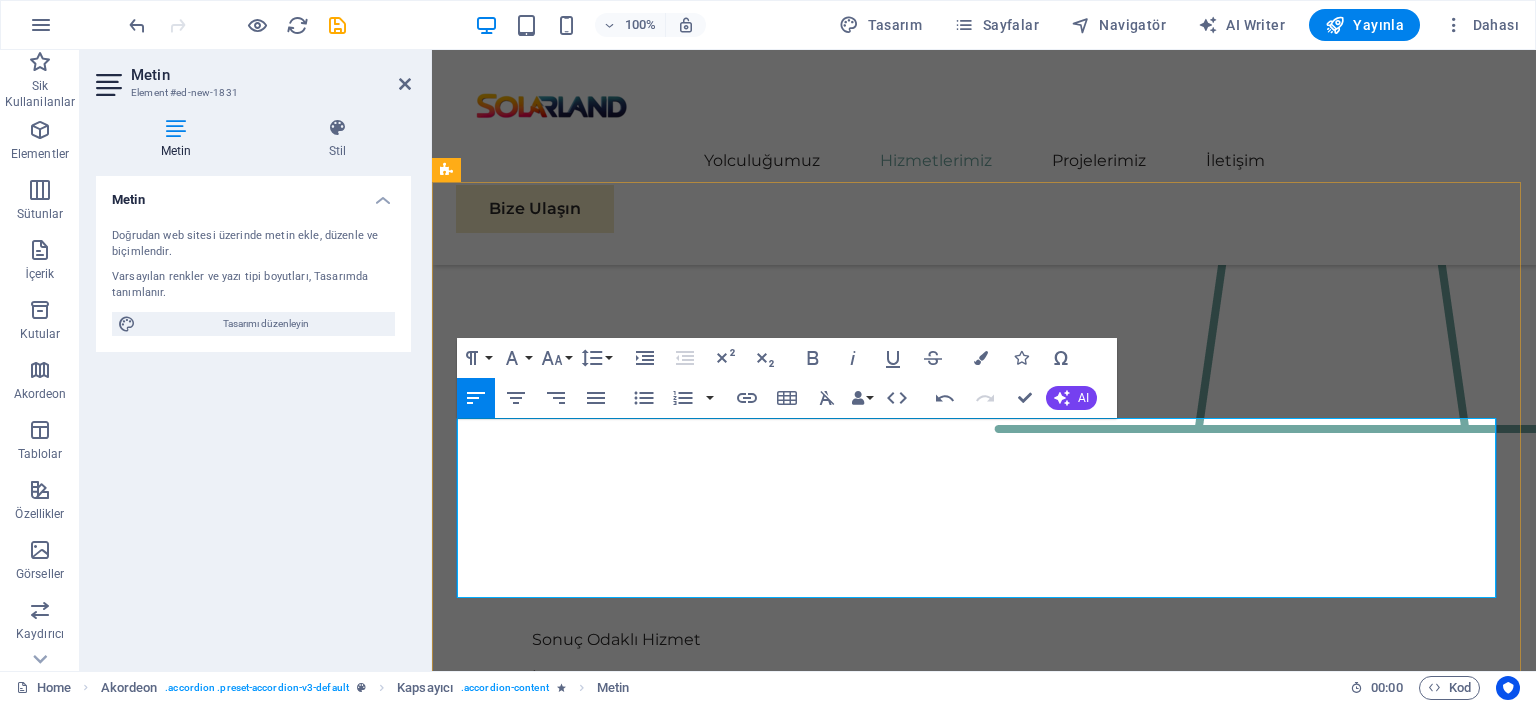 click on "İş yerleri Fabrikalar" at bounding box center [984, 4502] 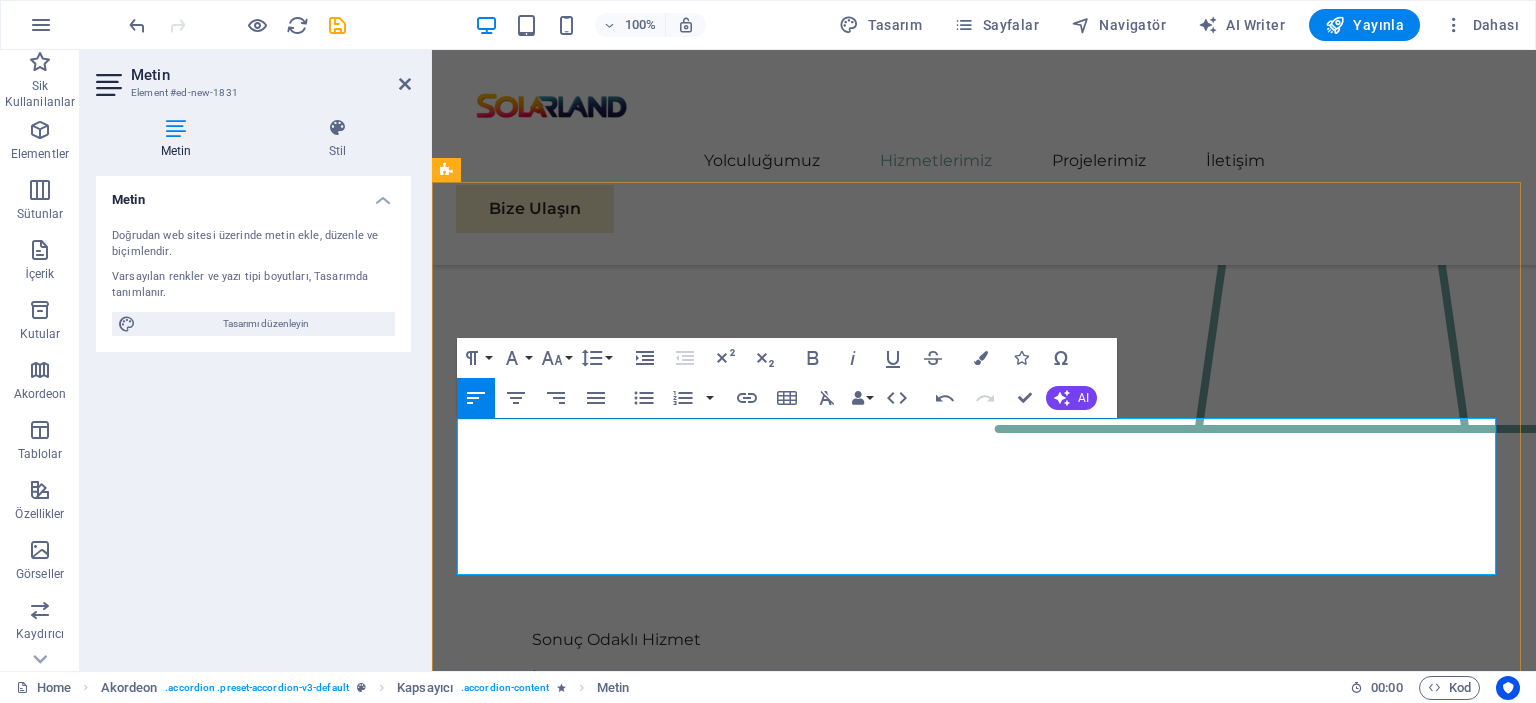 click on "Fabrikalar" at bounding box center [984, 4502] 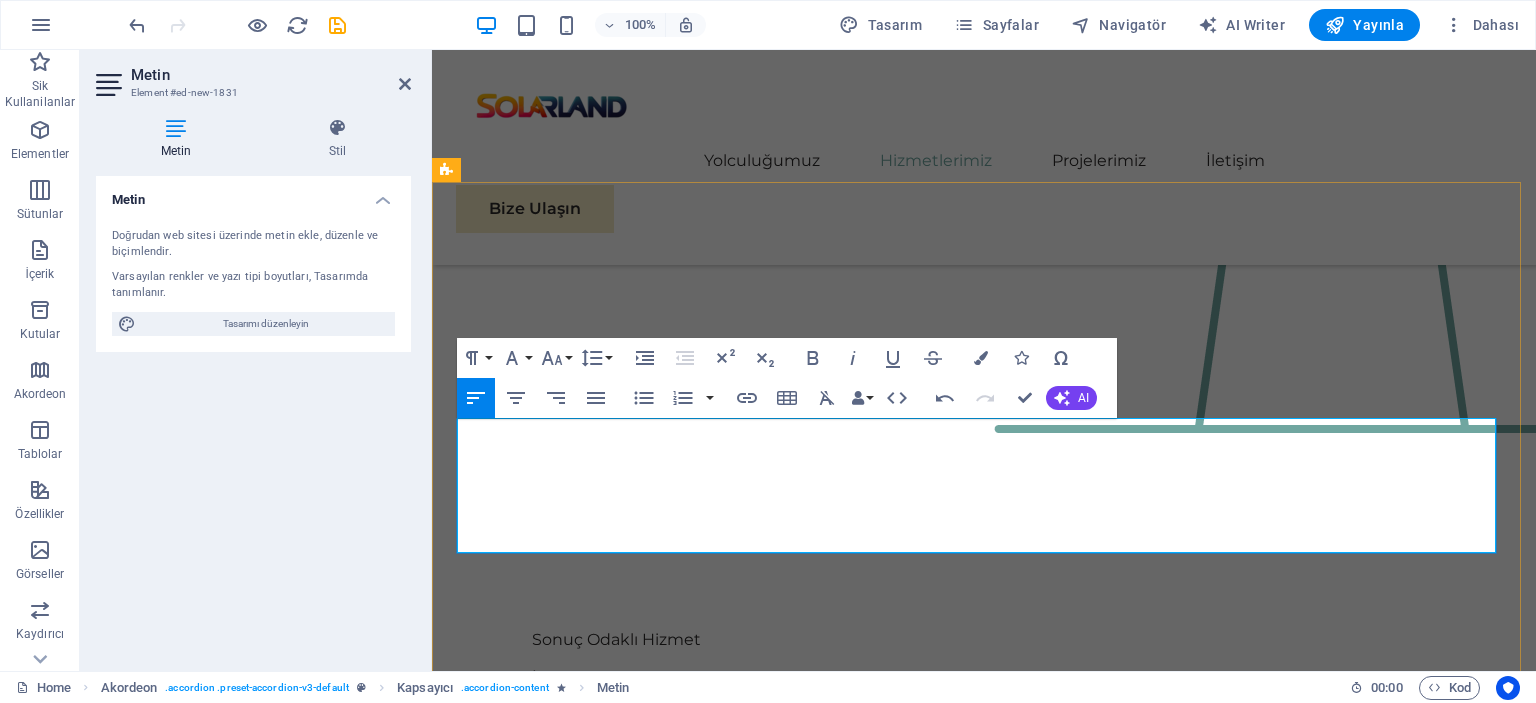 click on "On-Grid , yani şebeke bağlantılı sistemler, güneş panelleriyle üretilen enerjinin doğrudan elektrik şebekesine aktarıldığı sistemlerdir. Gündüz üretilen fazla enerji şebekeye verilir, gece ise ihtiyaç halinde şebekeden elektrik çekilir." at bounding box center [984, 4390] 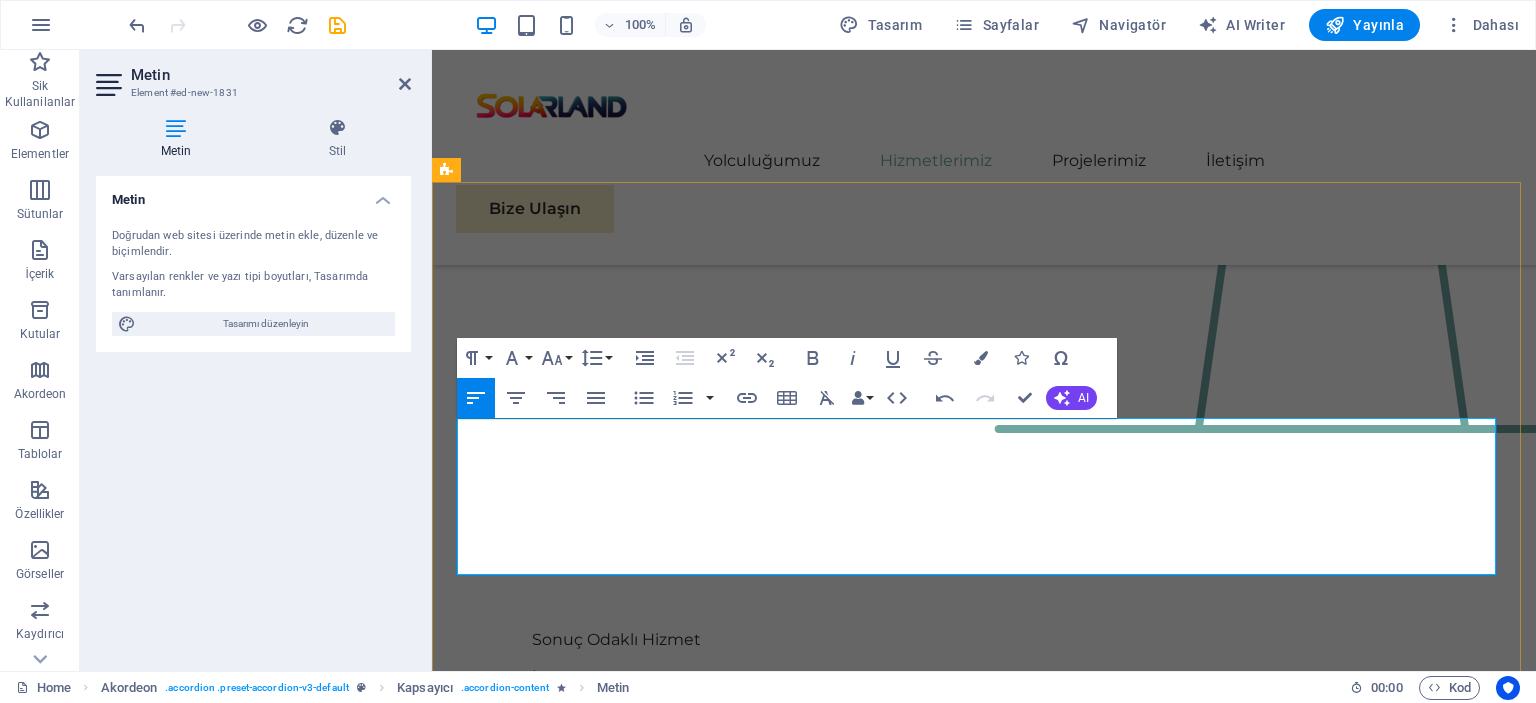 click on "Fabrikalar" at bounding box center [984, 4513] 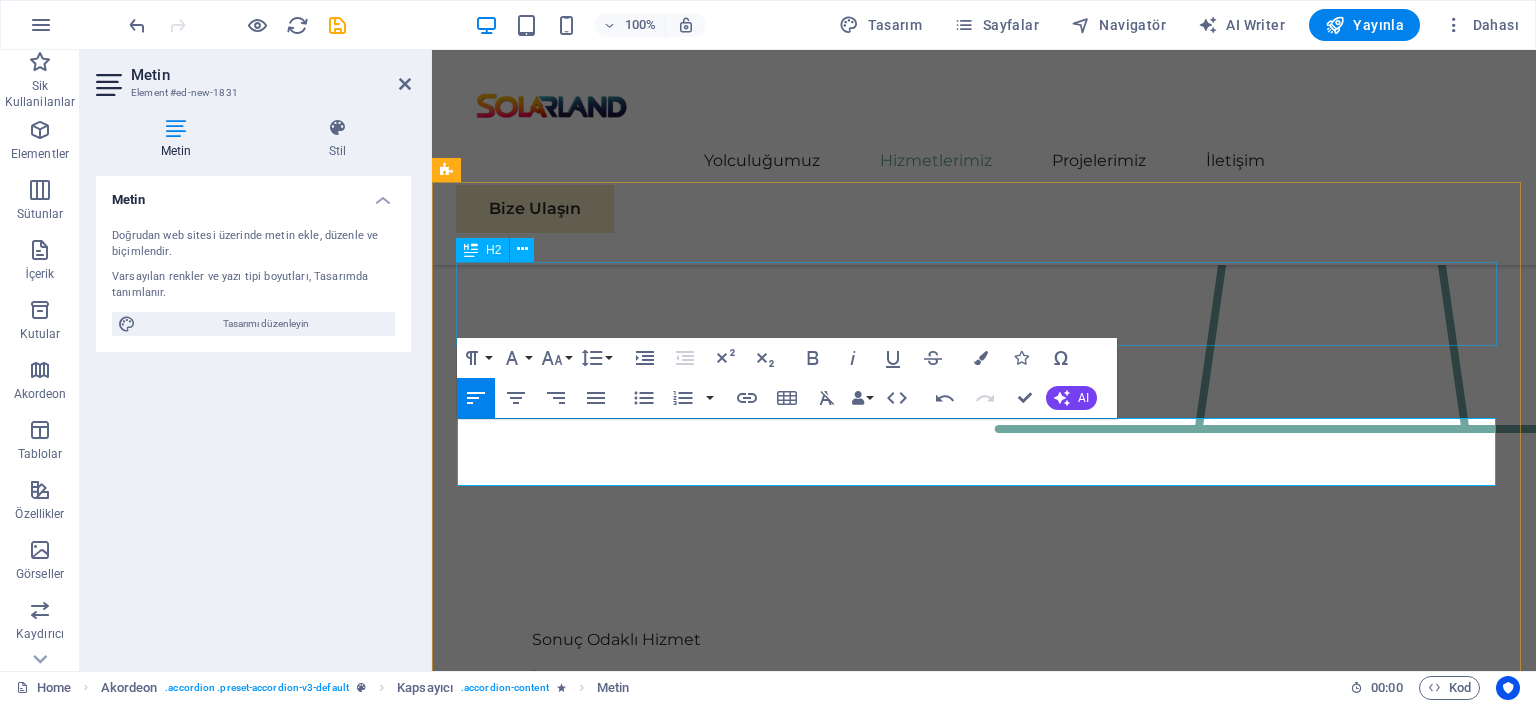 click on "Sıkça Sorulan Sorular" at bounding box center (984, 4252) 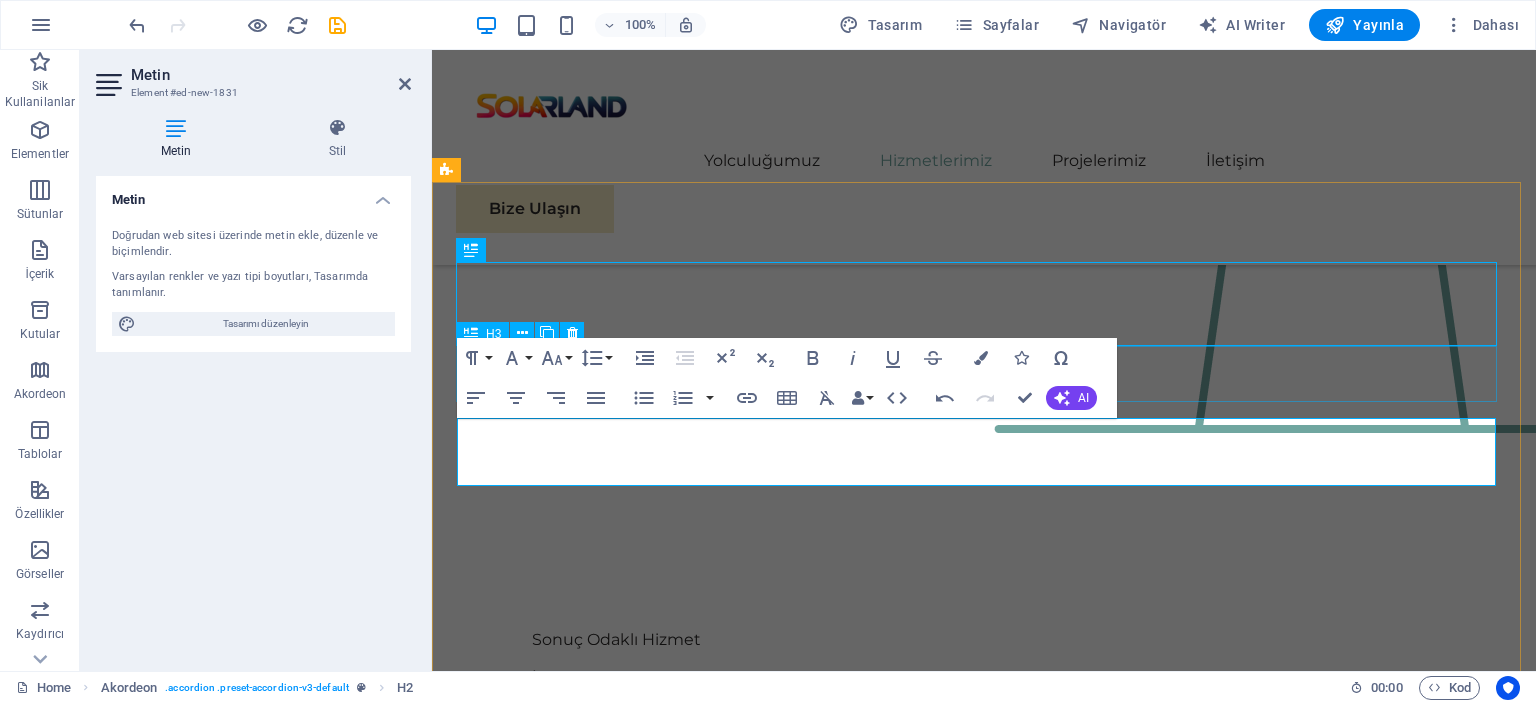 scroll, scrollTop: 3127, scrollLeft: 0, axis: vertical 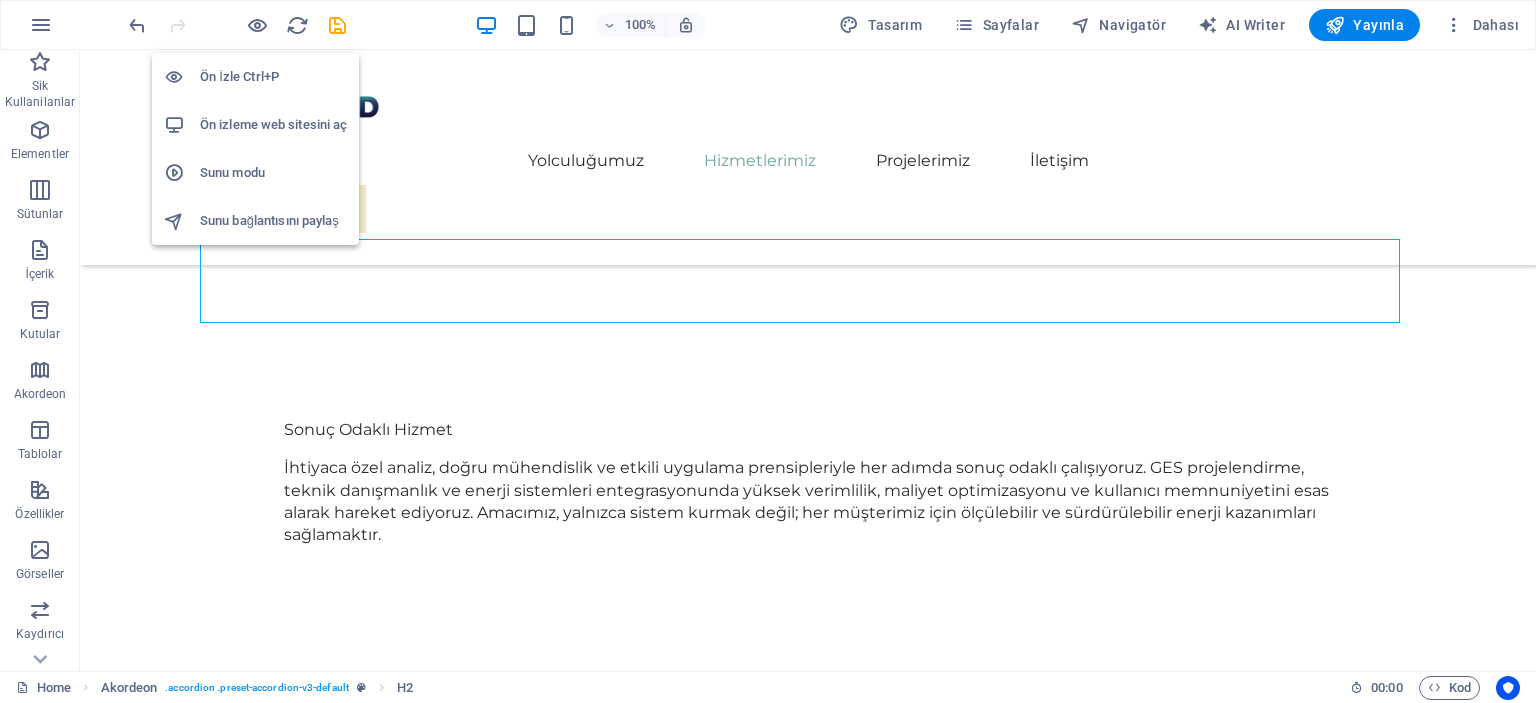 click on "Ön İzle Ctrl+P" at bounding box center (273, 77) 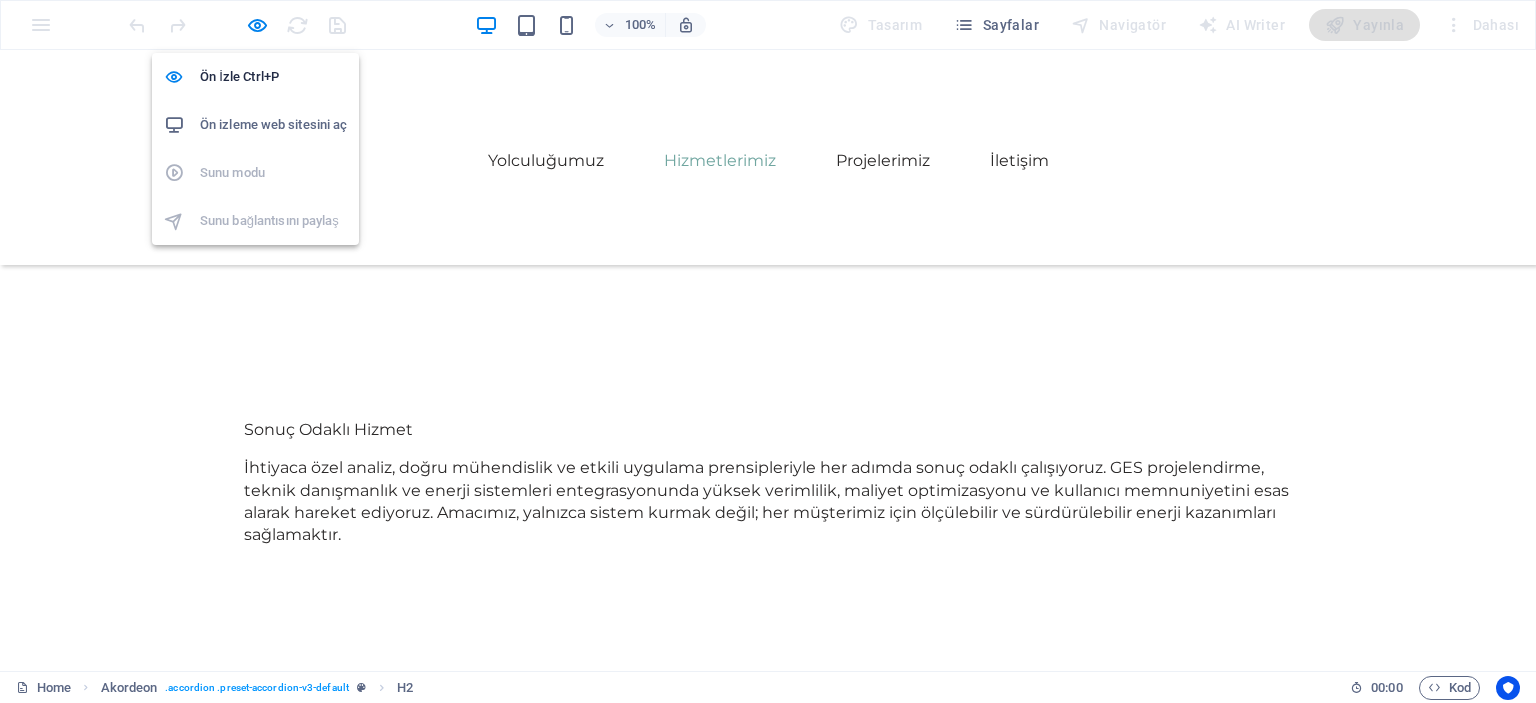 scroll, scrollTop: 2972, scrollLeft: 0, axis: vertical 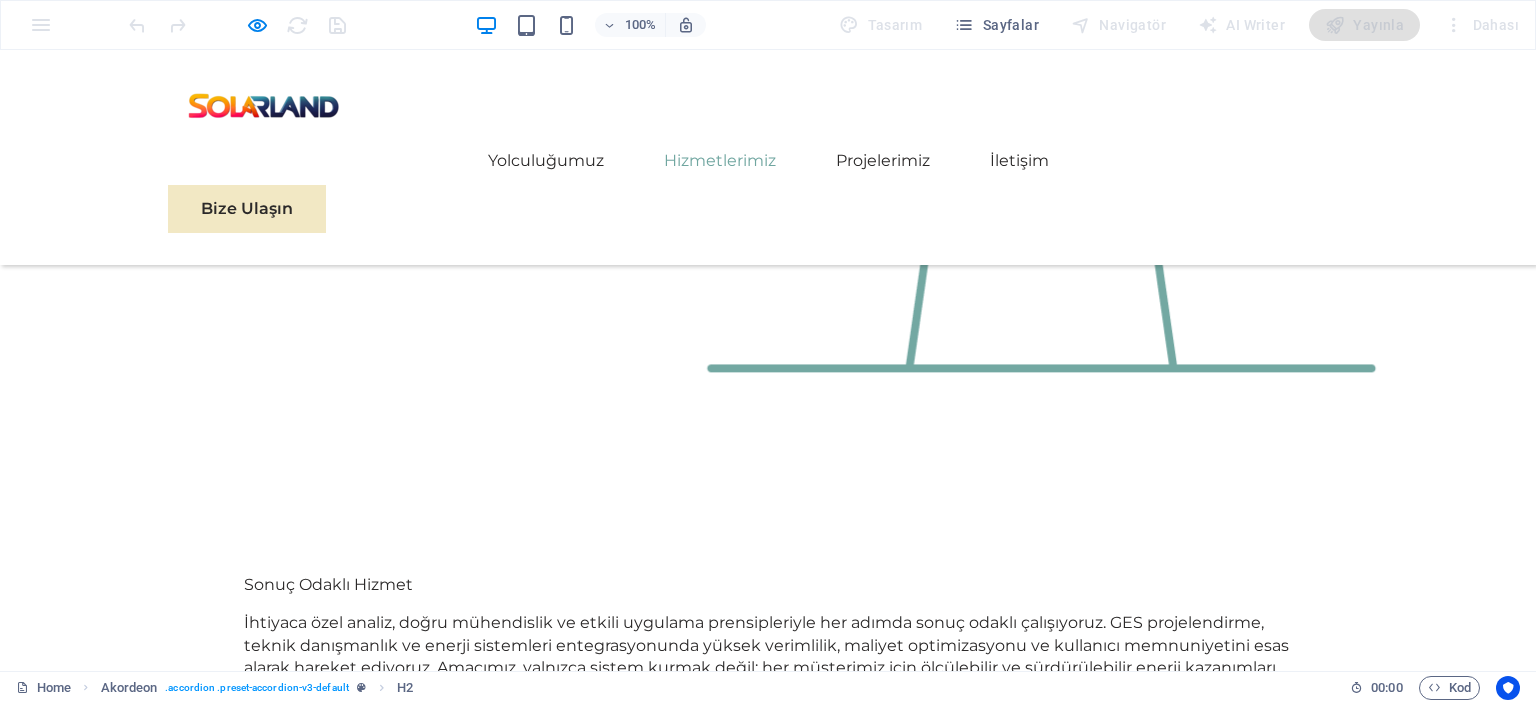 click on "On-Grid Sistem Nedir?" at bounding box center (624, 3873) 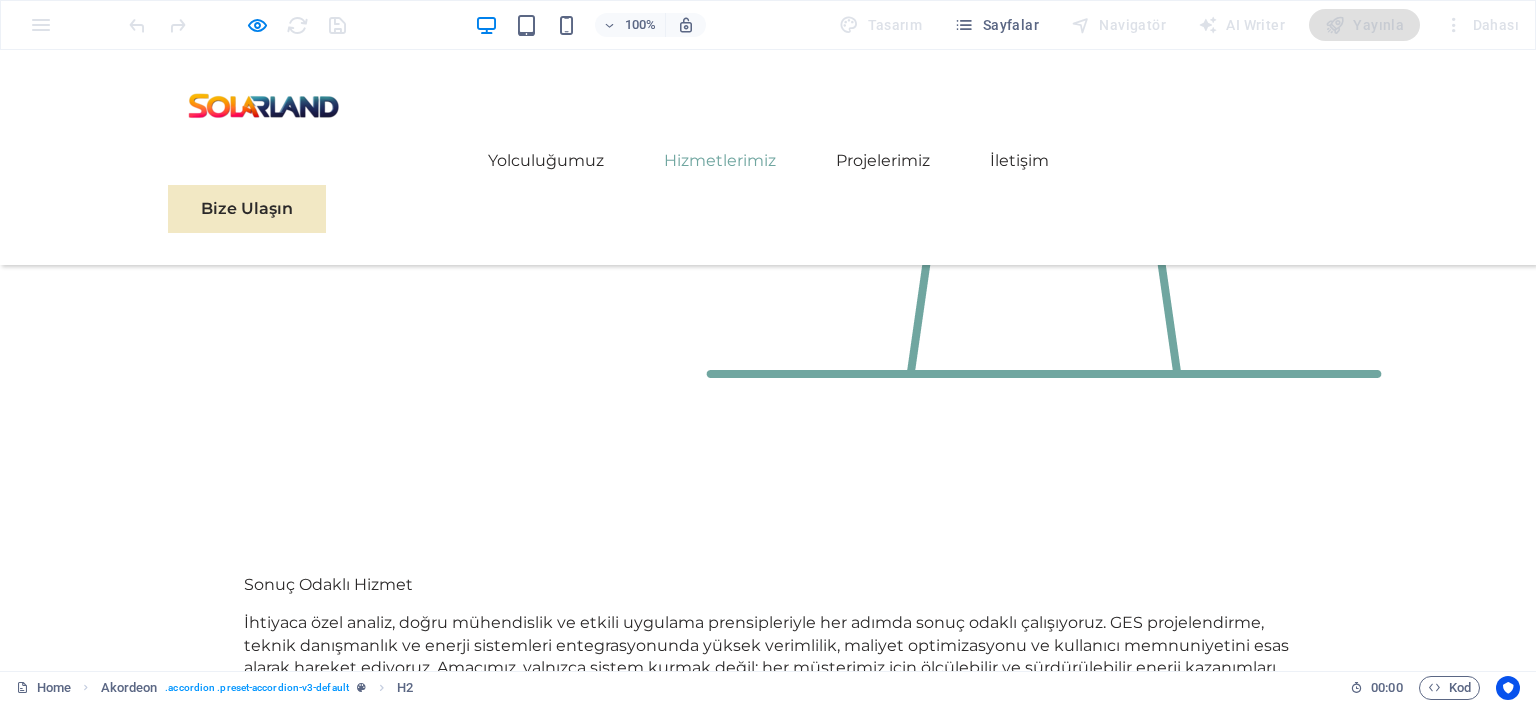 click on "On-Grid Sistem Nedir?" at bounding box center [624, 3873] 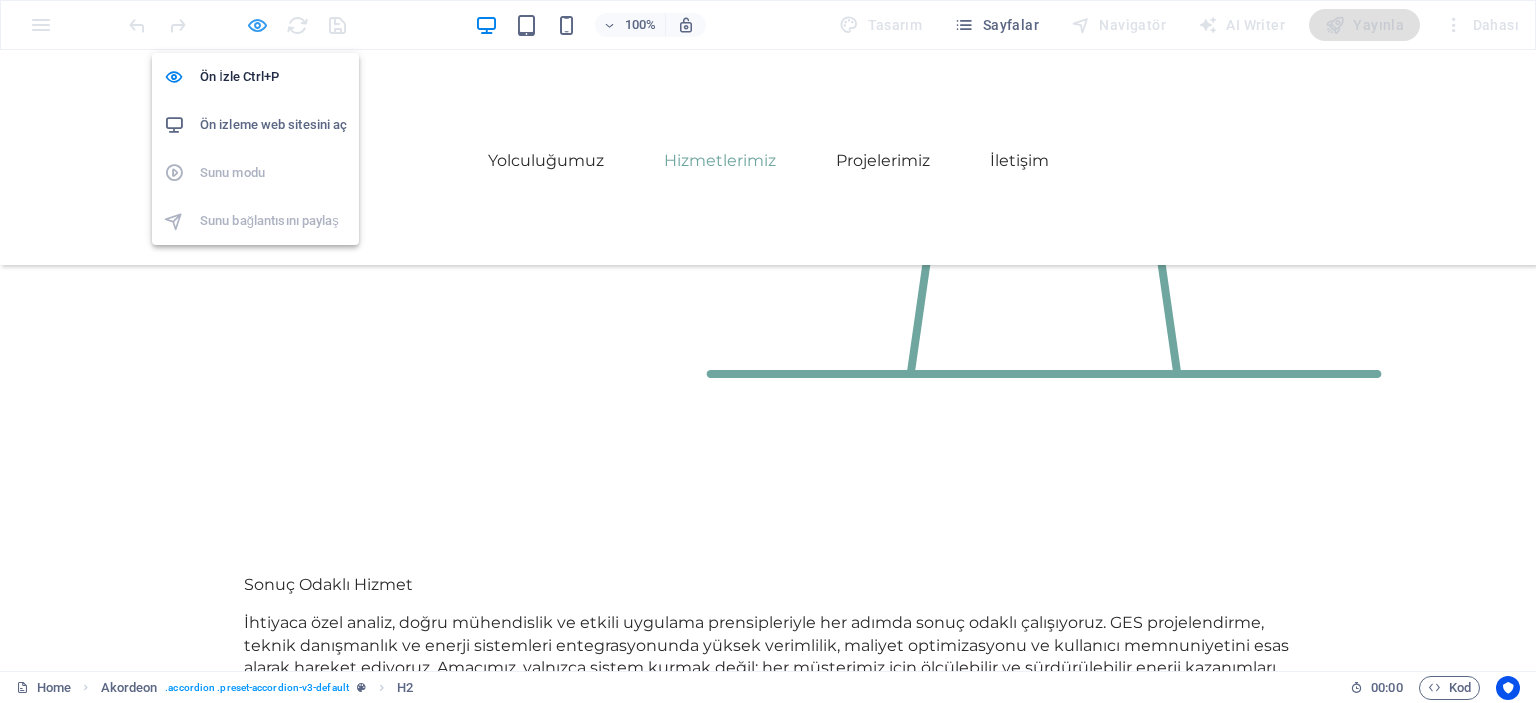 click at bounding box center (257, 25) 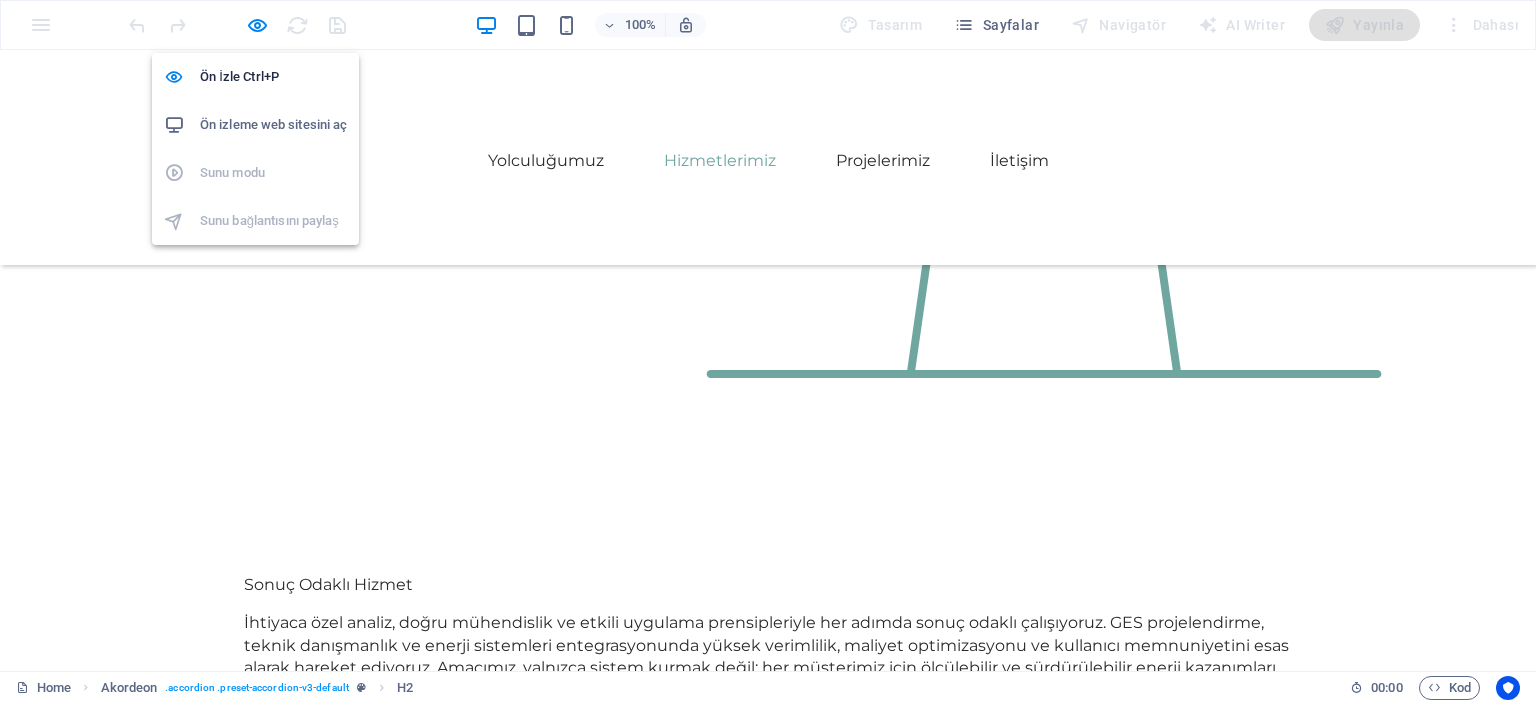 scroll, scrollTop: 3127, scrollLeft: 0, axis: vertical 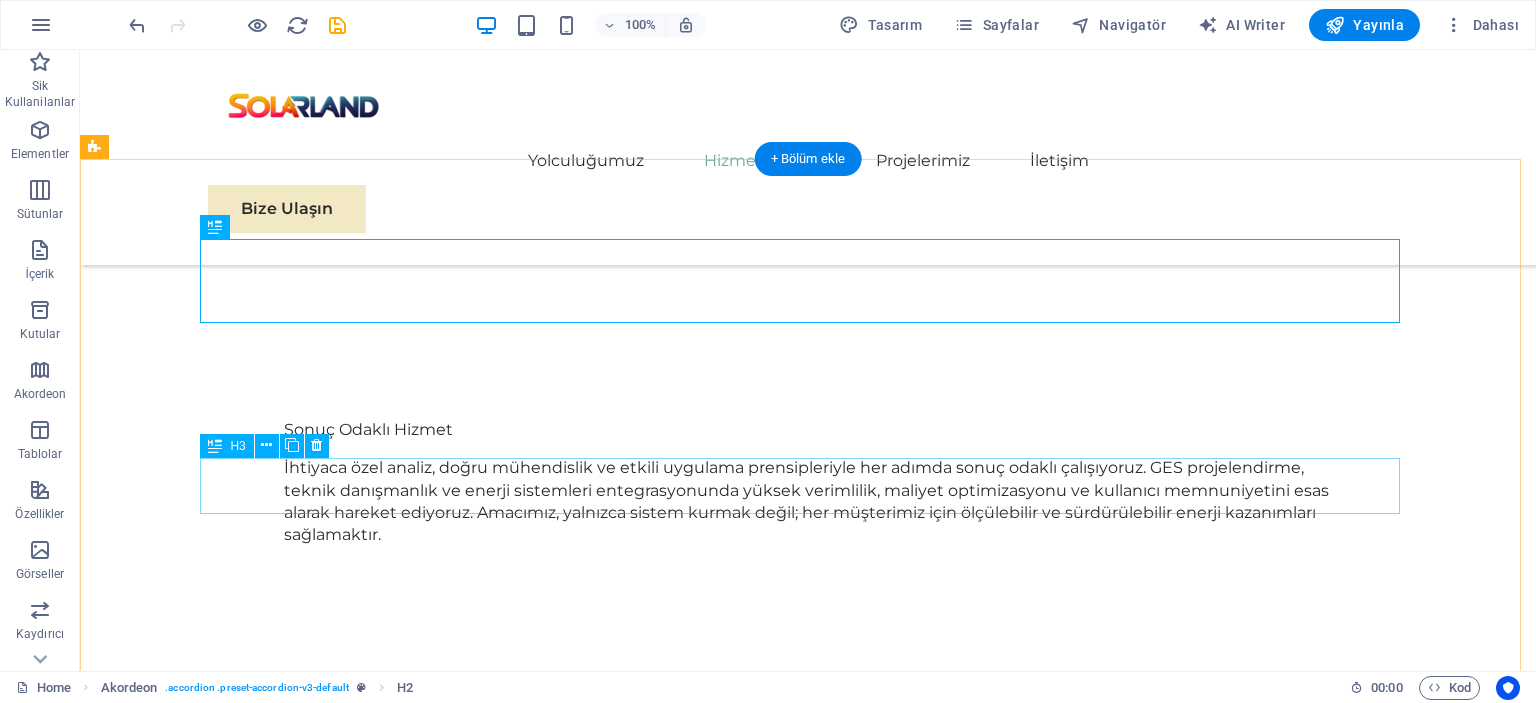 click on "Headline" at bounding box center (704, 4198) 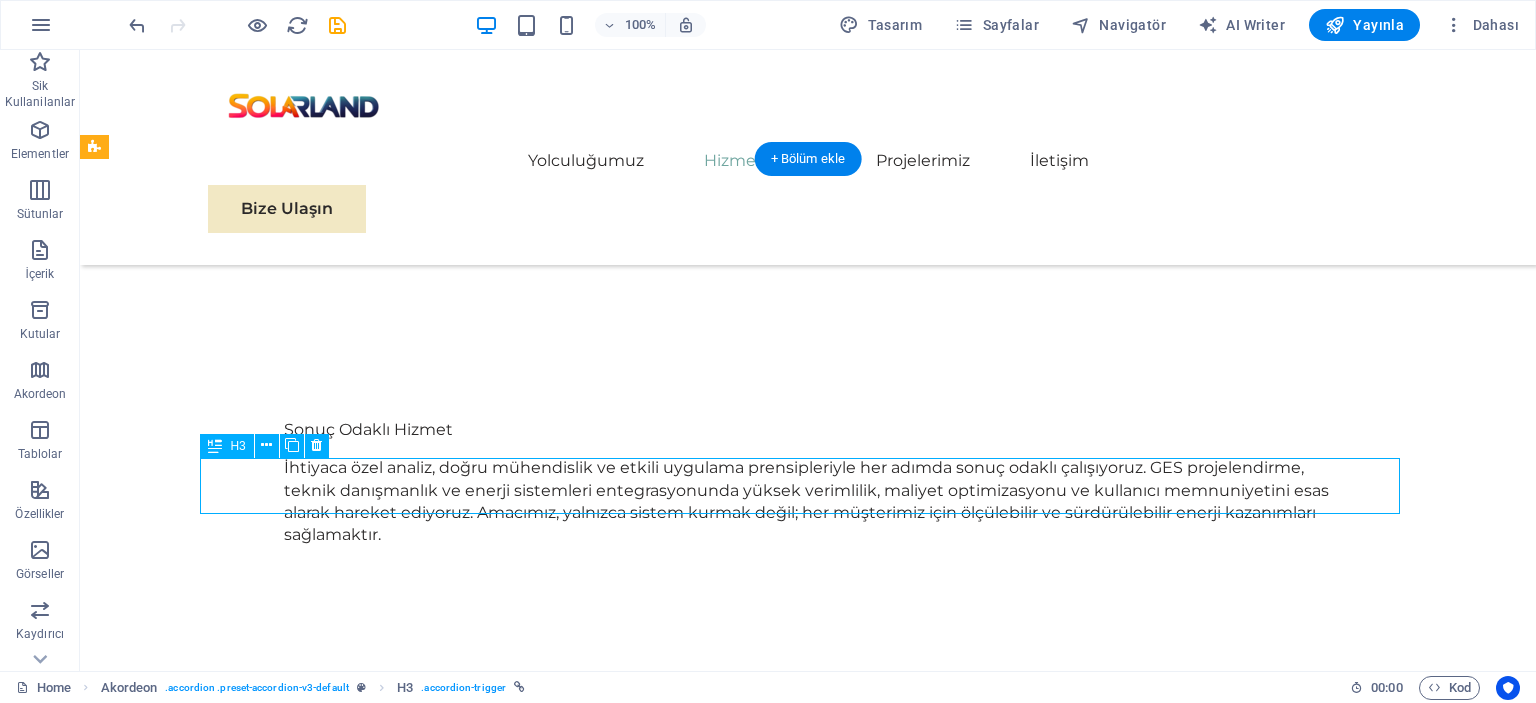 click on "Headline" at bounding box center (704, 4198) 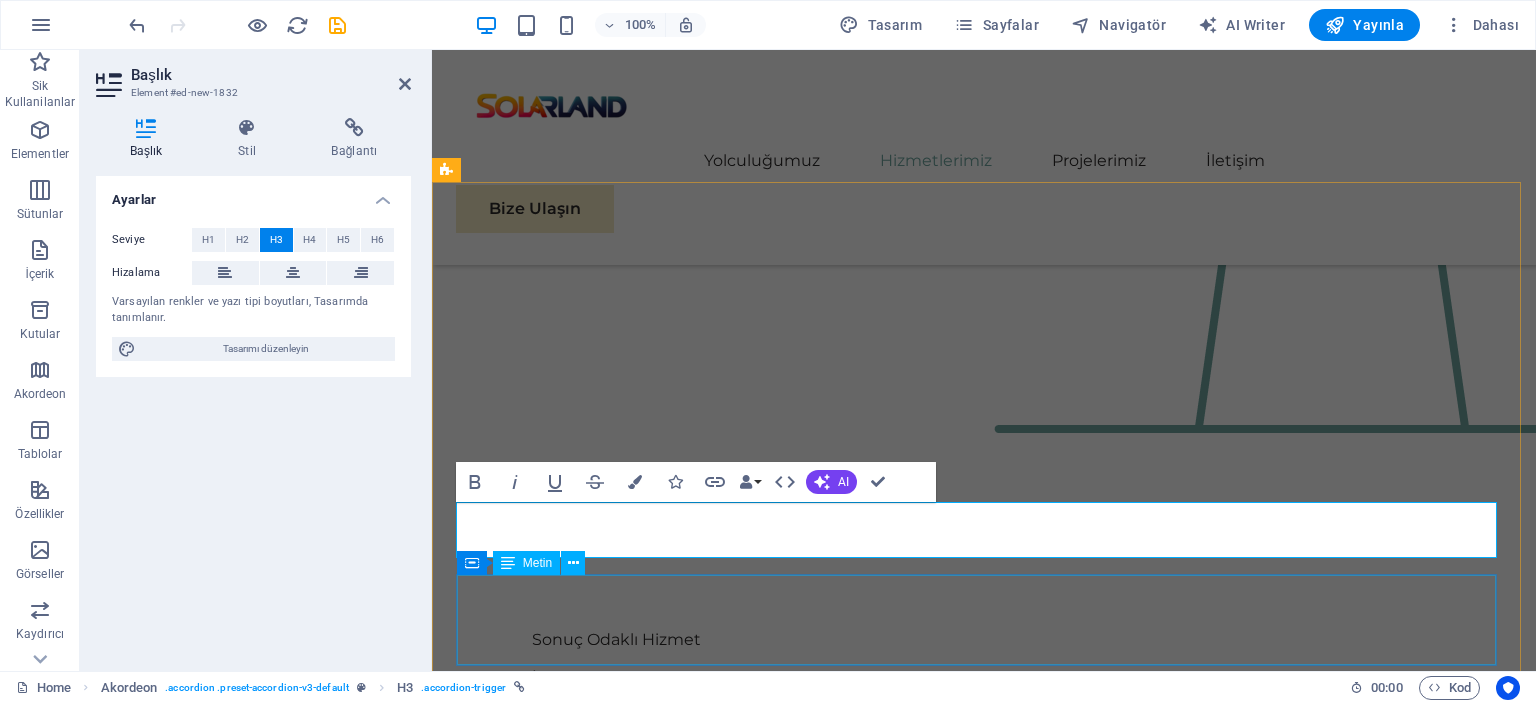 click on "Lorem ipsum dolor sit amet, consectetur adipisicing elit. Maiores ipsum repellat minus nihil. Labore, delectus, nam dignissimos ea repudiandae minima voluptatum magni pariatur possimus quia accusamus harum facilis corporis animi nisi. Enim, pariatur, impedit quia repellat harum ipsam laboriosam voluptas dicta illum nisi obcaecati reprehenderit quis placeat recusandae tenetur aperiam." at bounding box center (984, 4558) 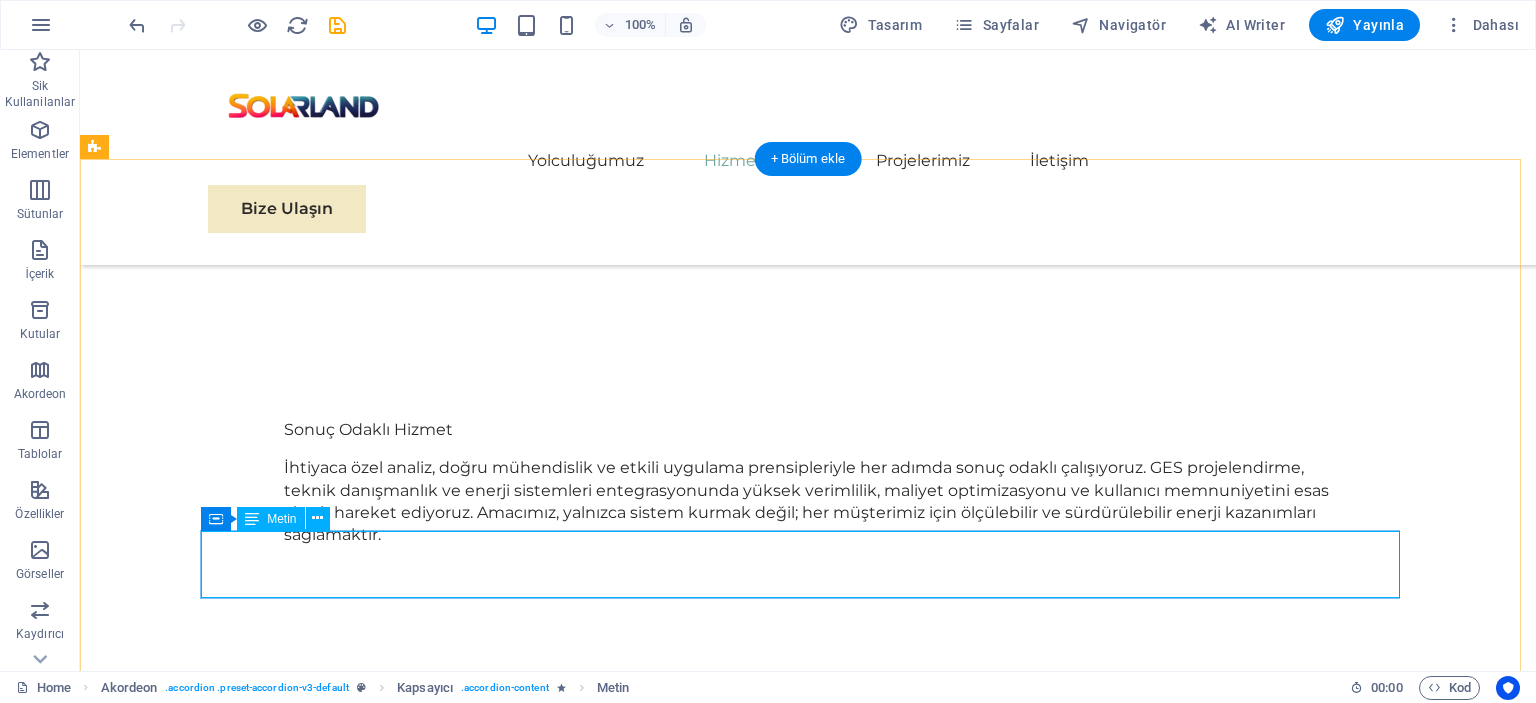 scroll, scrollTop: 3194, scrollLeft: 0, axis: vertical 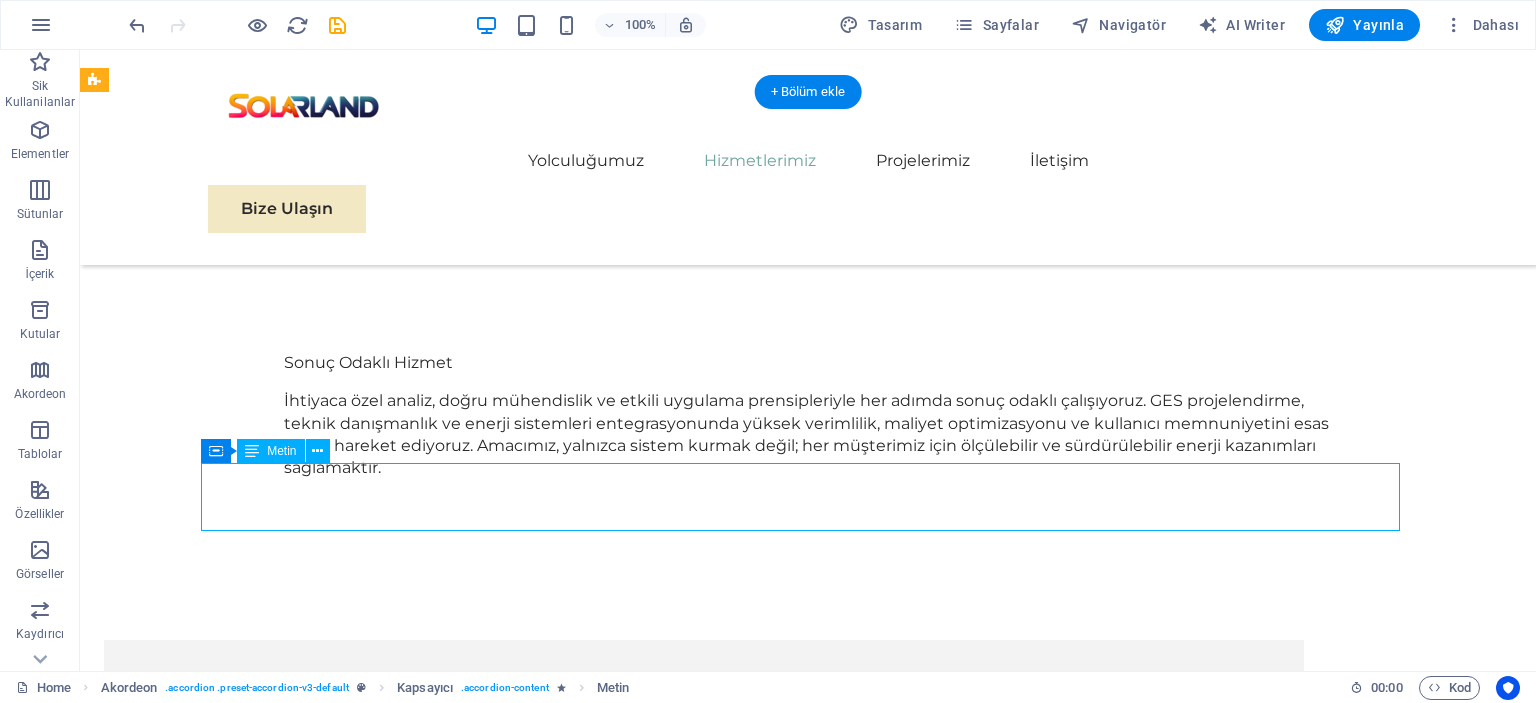 drag, startPoint x: 1031, startPoint y: 519, endPoint x: 542, endPoint y: 510, distance: 489.08282 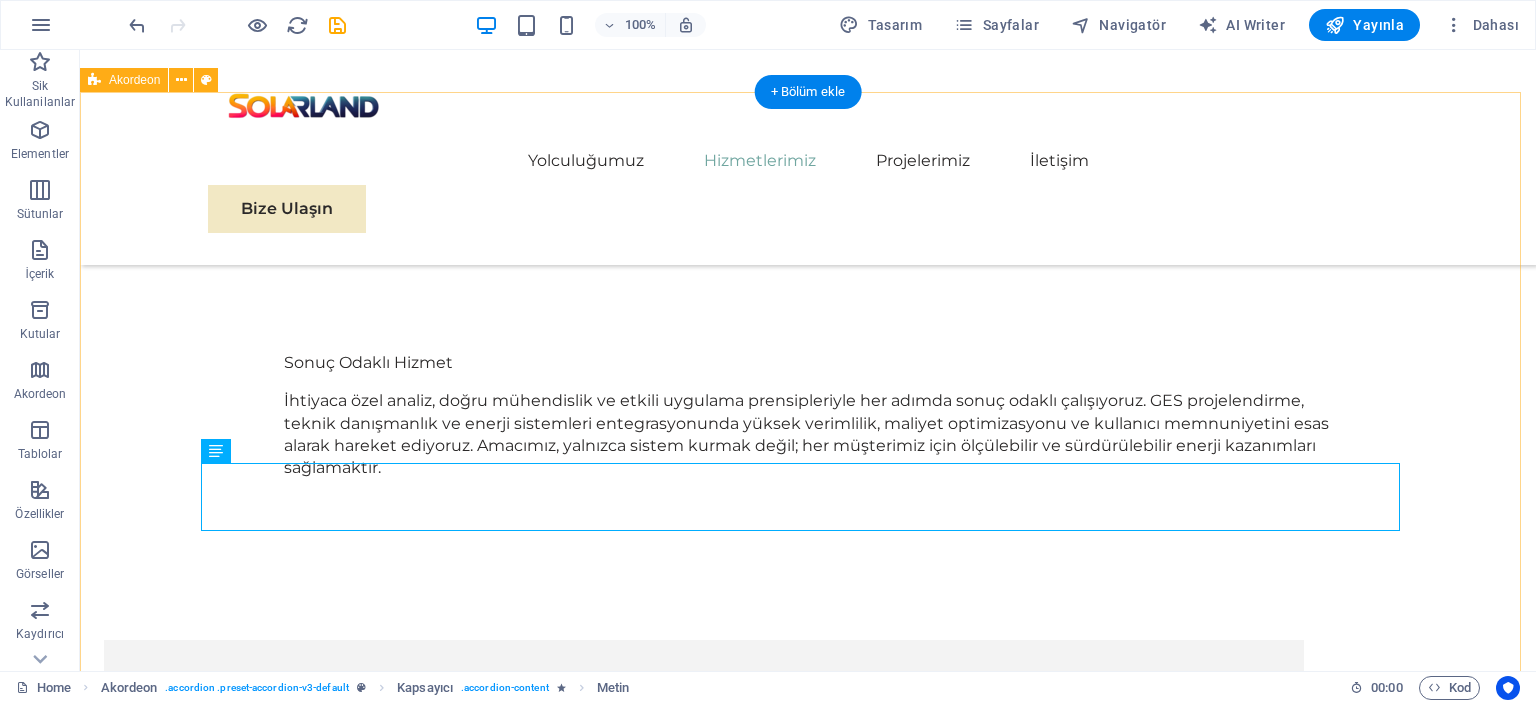 click on "Lorem ipsum dolor sit amet, consectetur adipisicing elit. Maiores ipsum repellat minus nihil. Labore, delectus, nam dignissimos ea repudiandae minima voluptatum magni pariatur possimus quia accusamus harum facilis corporis animi nisi. Enim, pariatur, impedit quia repellat harum ipsam laboriosam voluptas dicta illum nisi obcaecati reprehenderit quis placeat recusandae tenetur aperiam." at bounding box center (704, 4210) 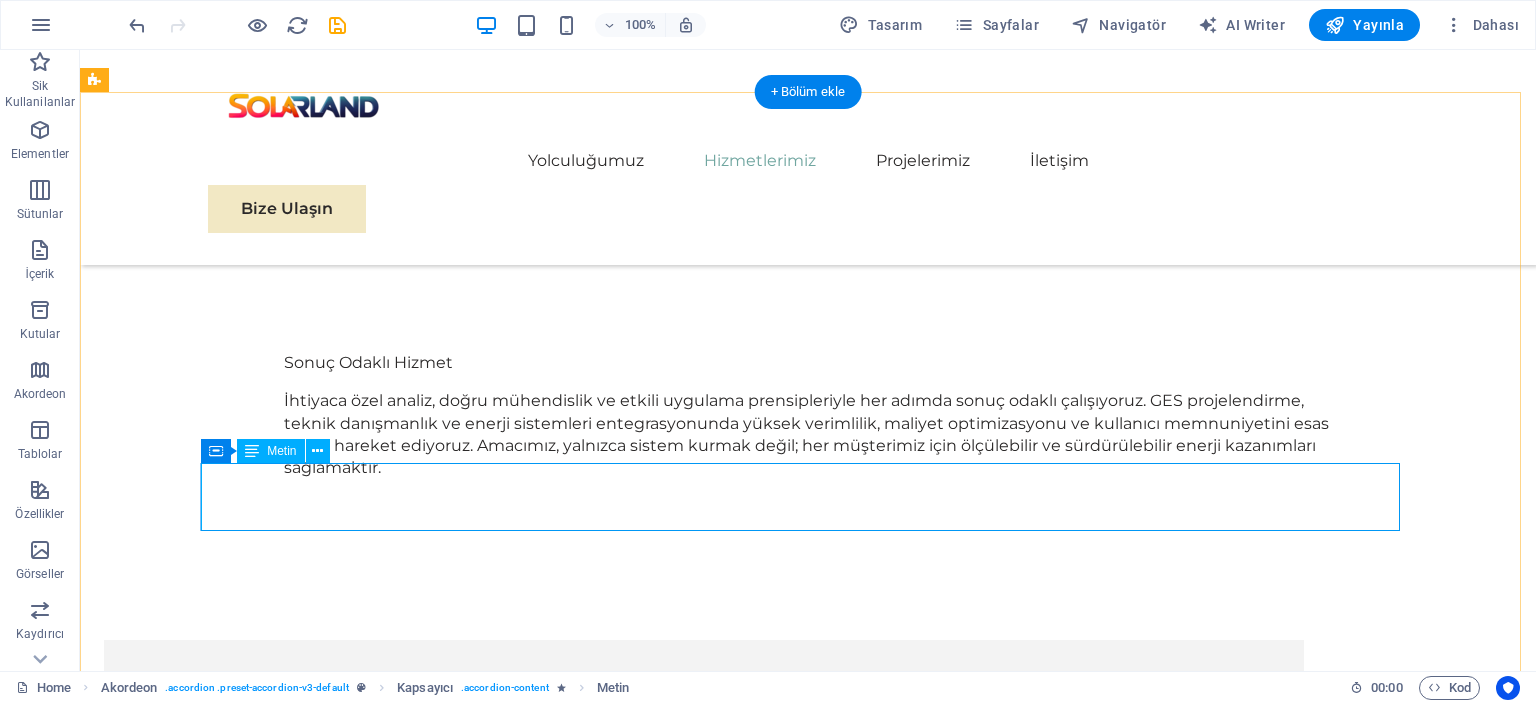 click on "Lorem ipsum dolor sit amet, consectetur adipisicing elit. Maiores ipsum repellat minus nihil. Labore, delectus, nam dignissimos ea repudiandae minima voluptatum magni pariatur possimus quia accusamus harum facilis corporis animi nisi. Enim, pariatur, impedit quia repellat harum ipsam laboriosam voluptas dicta illum nisi obcaecati reprehenderit quis placeat recusandae tenetur aperiam." at bounding box center [704, 4210] 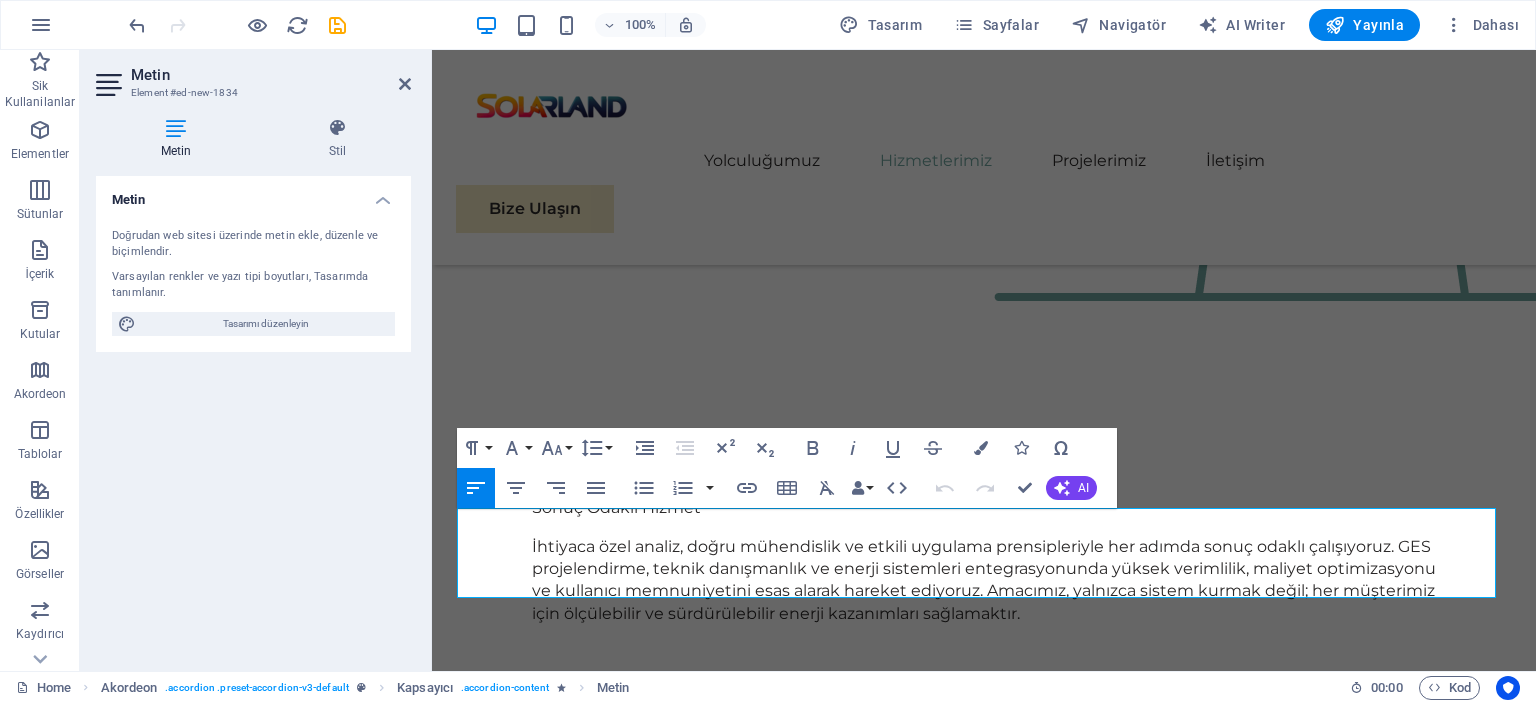 scroll, scrollTop: 3129, scrollLeft: 0, axis: vertical 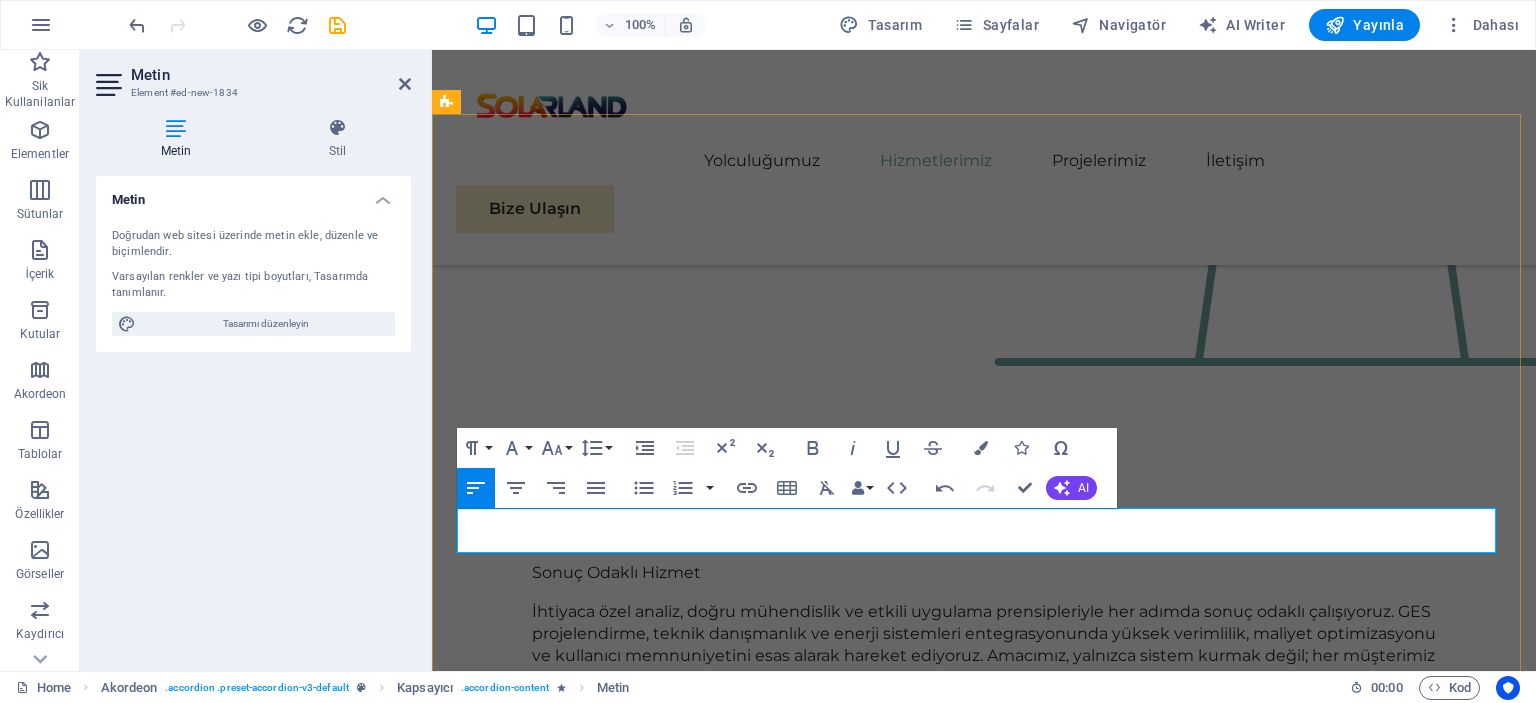 click on "Off-Grid , yani şebekeden bağımsız sistemler, üretilen enerjinin bataryalarda depolandığı sistemlerdir. Elektrik şebekesinin bulunmadığı yerlerde veya enerji kesintisine karşı bağımsız çalışmak isteyenler için idealdir." at bounding box center [984, 4480] 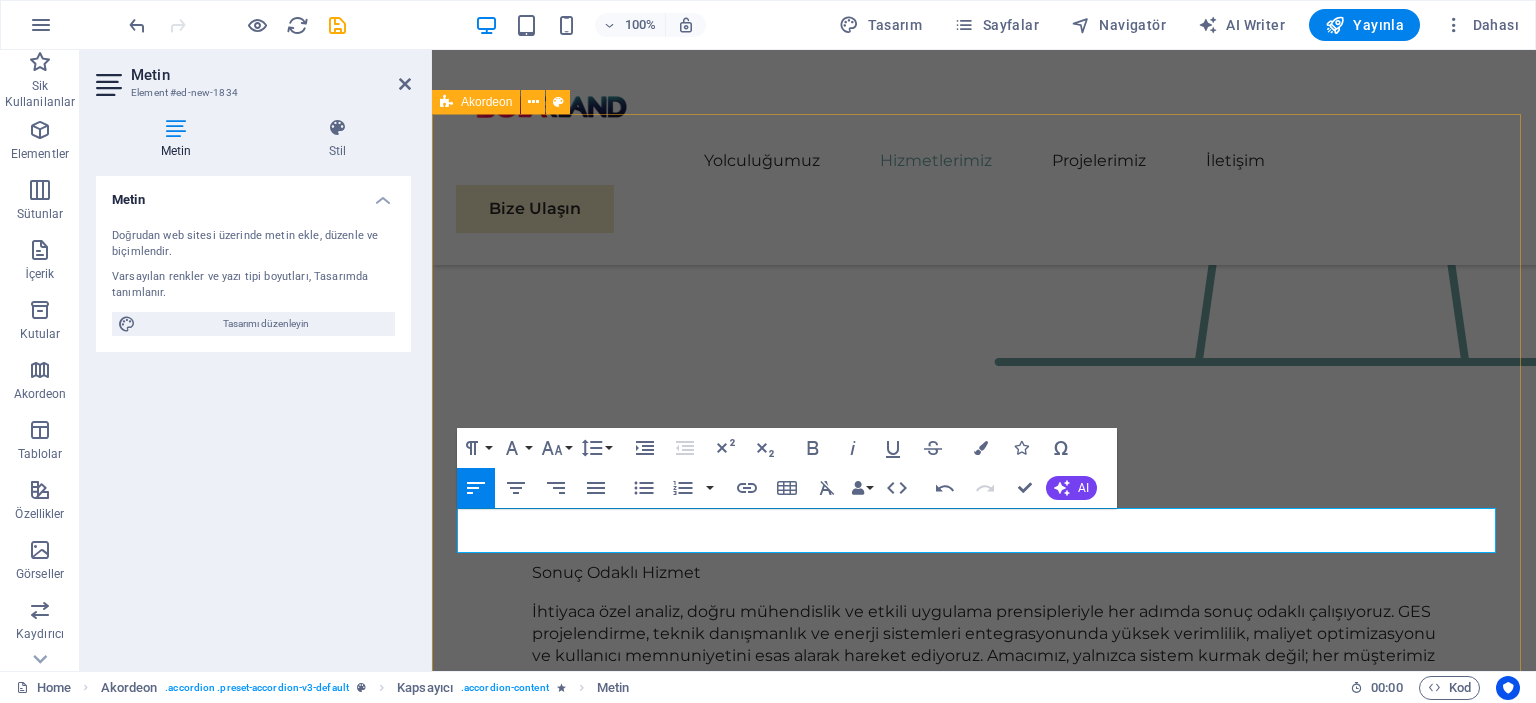 click on "Sıkça Sorulan Sorular On-Grid Sistem Nedir? On-Grid , yani şebeke bağlantılı sistemler, güneş panelleriyle üretilen enerjinin doğrudan elektrik şebekesine aktarıldığı sistemlerdir. Gündüz üretilen fazla enerji şebekeye verilir, gece ise ihtiyaç halinde şebekeden elektrik çekilir. Şehir içindeki evler, iş yerleri ve fabrikalarda yaygın olarak kullanılır. Off-Grid Sistem Nedir? Off-Grid , yani şebekeden bağımsız sistemler, üretilen enerjinin bataryalarda depolandığı sistemlerdir. Elektrik şebekesinin bulunmadığı yerlerde veya enerji kesintisine karşı bağımsız çalışmak isteyenler için idealdir. Headline Headline" at bounding box center [984, 4477] 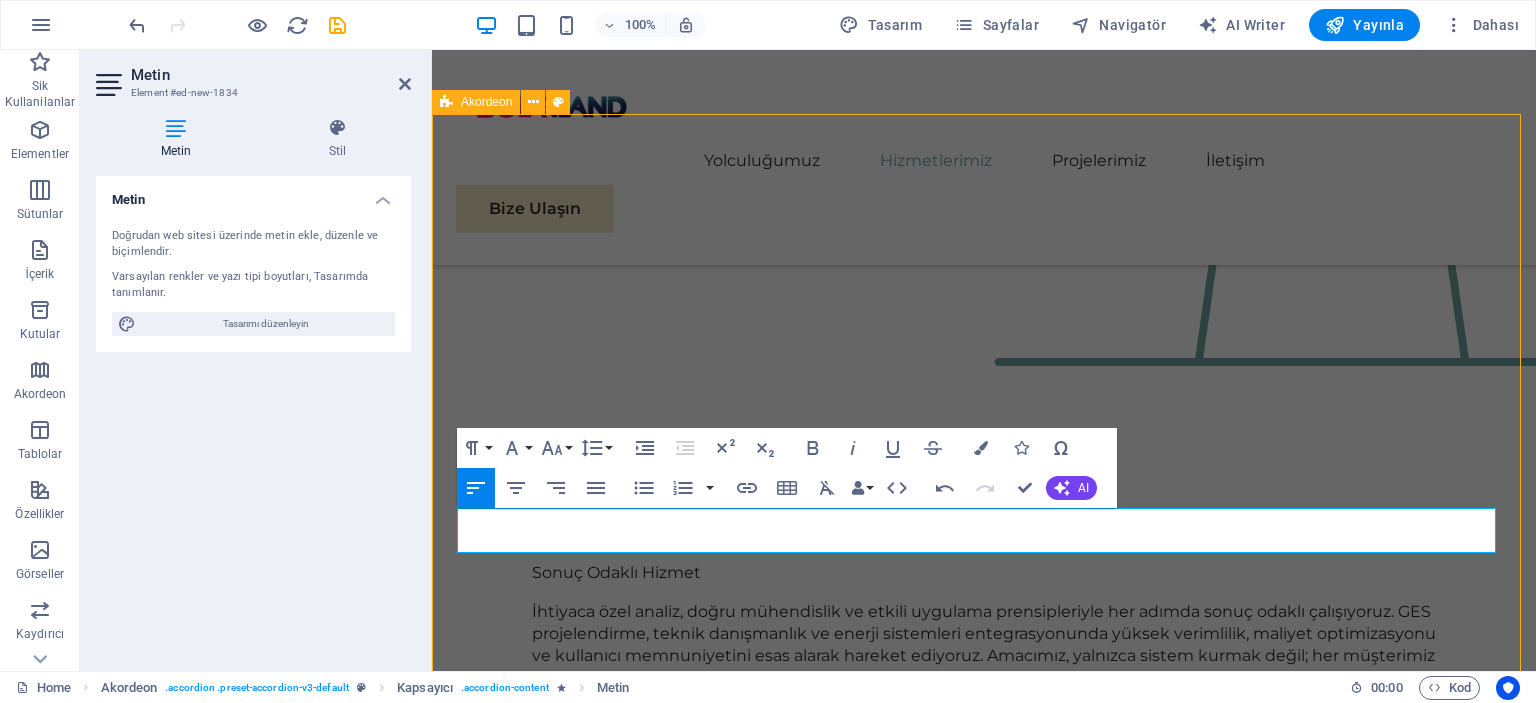 click on "Sıkça Sorulan Sorular On-Grid Sistem Nedir? On-Grid , yani şebeke bağlantılı sistemler, güneş panelleriyle üretilen enerjinin doğrudan elektrik şebekesine aktarıldığı sistemlerdir. Gündüz üretilen fazla enerji şebekeye verilir, gece ise ihtiyaç halinde şebekeden elektrik çekilir. Şehir içindeki evler, iş yerleri ve fabrikalarda yaygın olarak kullanılır. Off-Grid Sistem Nedir? Off-Grid , yani şebekeden bağımsız sistemler, üretilen enerjinin bataryalarda depolandığı sistemlerdir. Elektrik şebekesinin bulunmadığı yerlerde veya enerji kesintisine karşı bağımsız çalışmak isteyenler için idealdir. Headline Headline" at bounding box center (984, 4477) 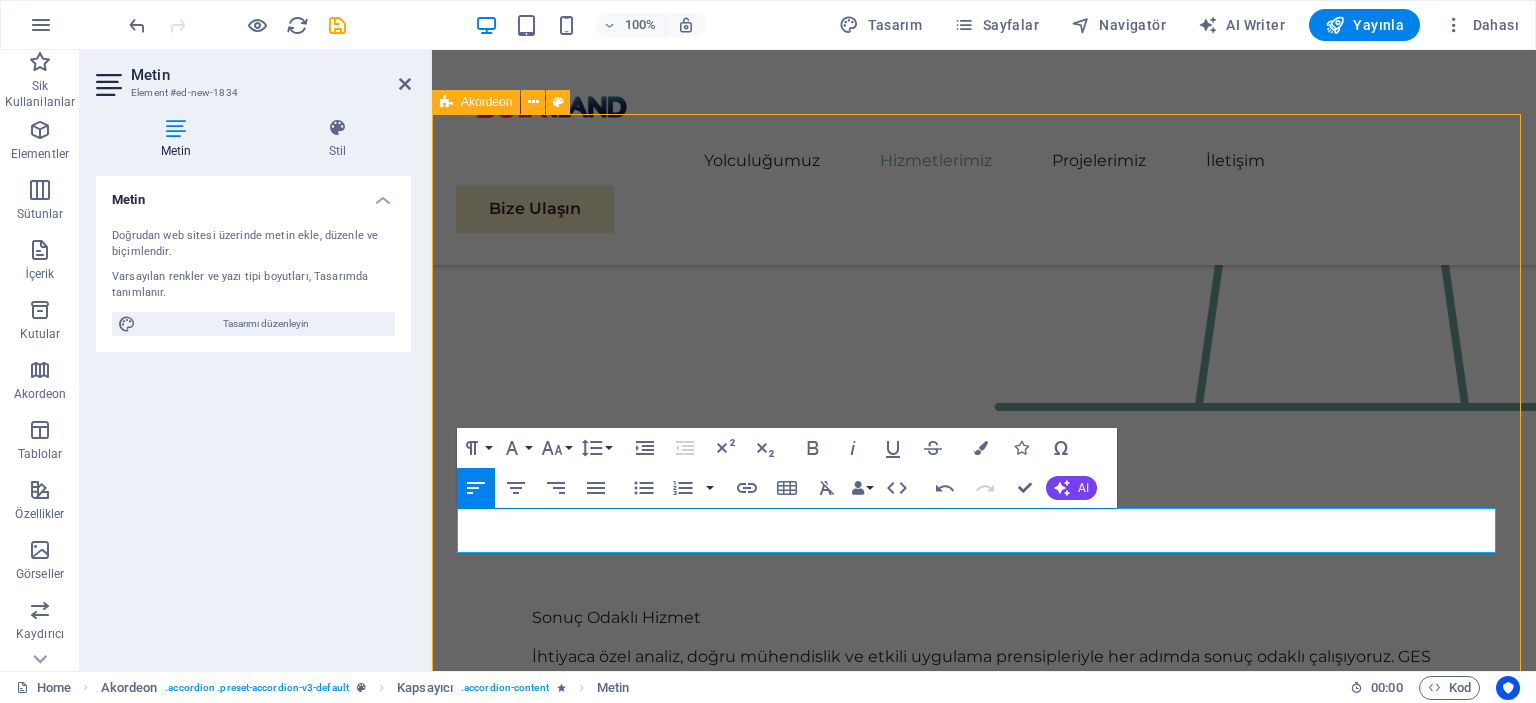 select on "rem" 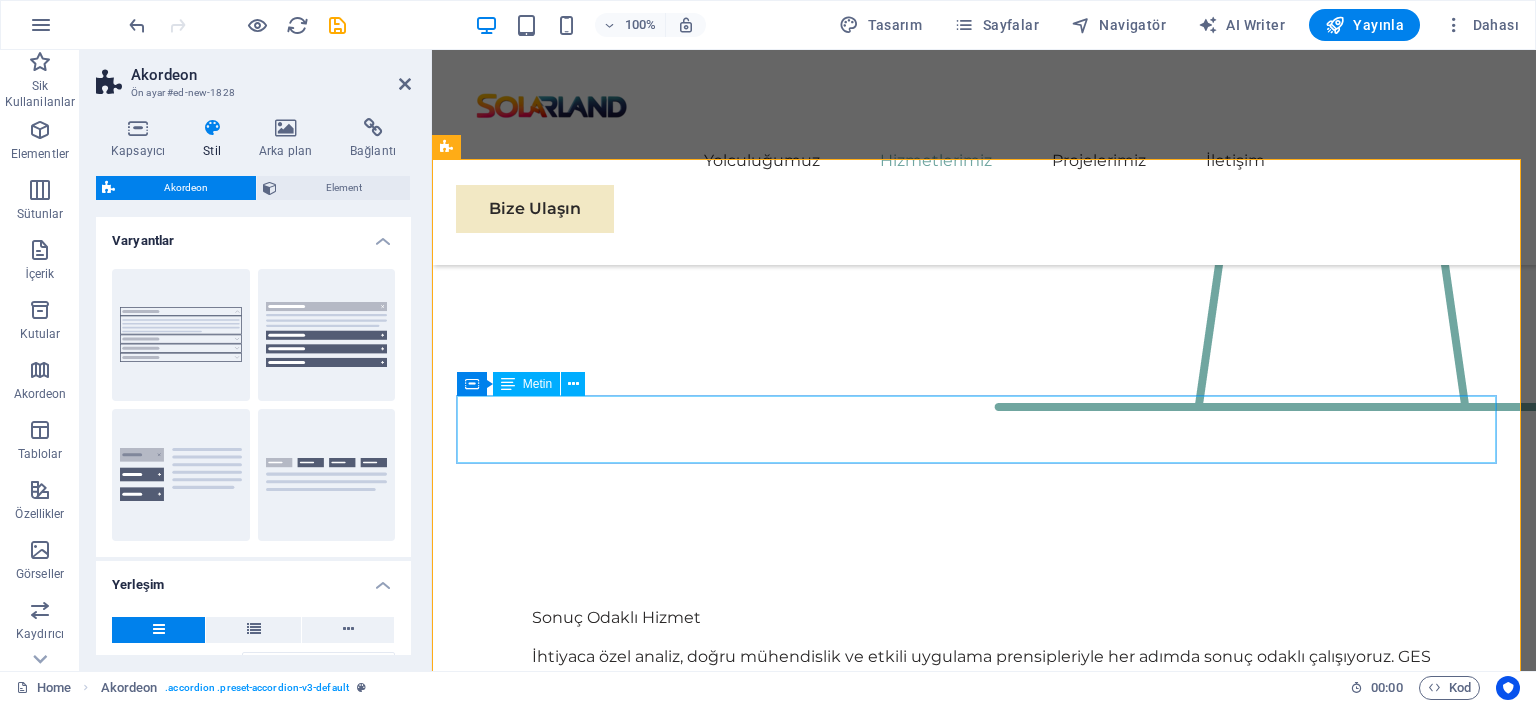 click on "On-Grid , yani şebeke bağlantılı sistemler, güneş panelleriyle üretilen enerjinin doğrudan elektrik şebekesine aktarıldığı sistemlerdir. Gündüz üretilen fazla enerji şebekeye verilir, gece ise ihtiyaç halinde şebekeden elektrik çekilir. Şehir içindeki evler, iş yerleri ve fabrikalarda yaygın olarak kullanılır." at bounding box center [984, 4379] 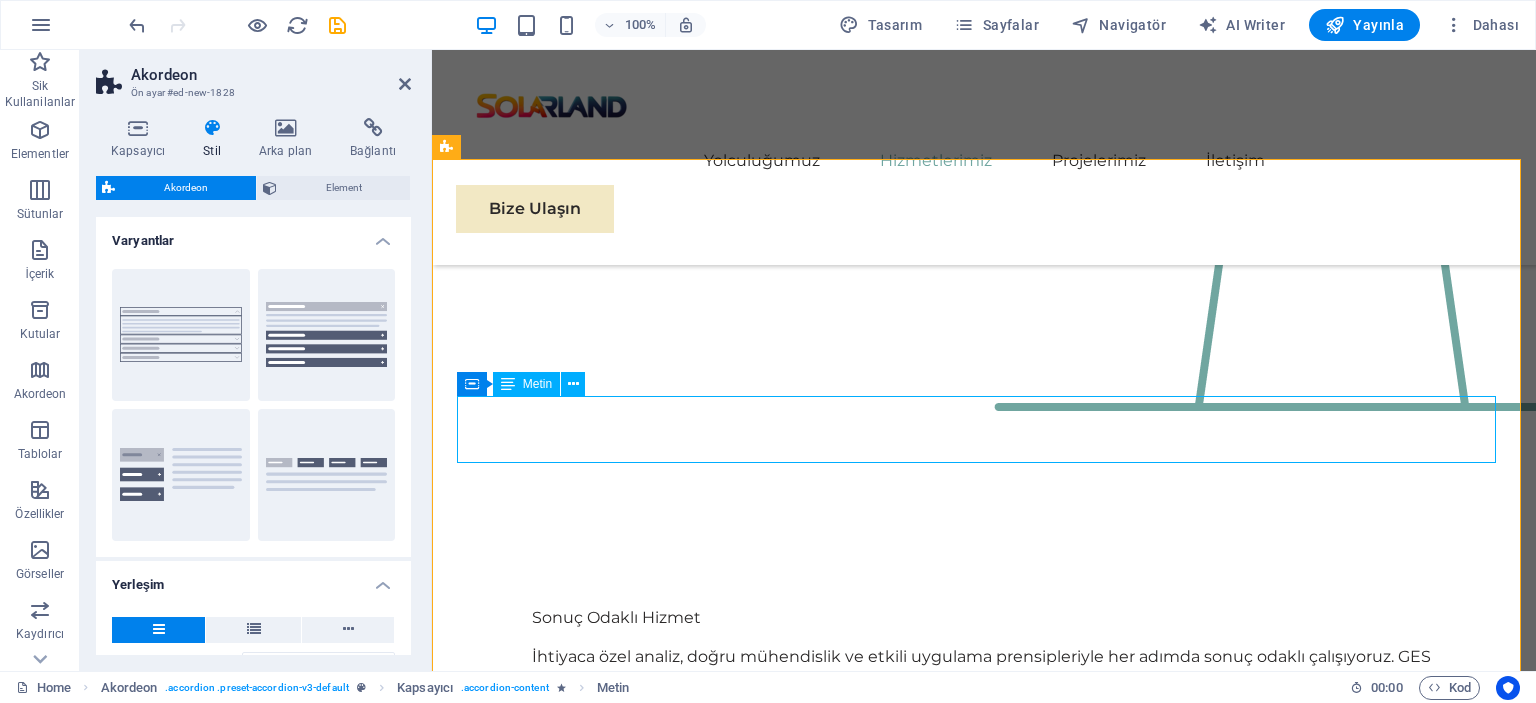 click on "On-Grid , yani şebeke bağlantılı sistemler, güneş panelleriyle üretilen enerjinin doğrudan elektrik şebekesine aktarıldığı sistemlerdir. Gündüz üretilen fazla enerji şebekeye verilir, gece ise ihtiyaç halinde şebekeden elektrik çekilir. Şehir içindeki evler, iş yerleri ve fabrikalarda yaygın olarak kullanılır." at bounding box center [984, 4379] 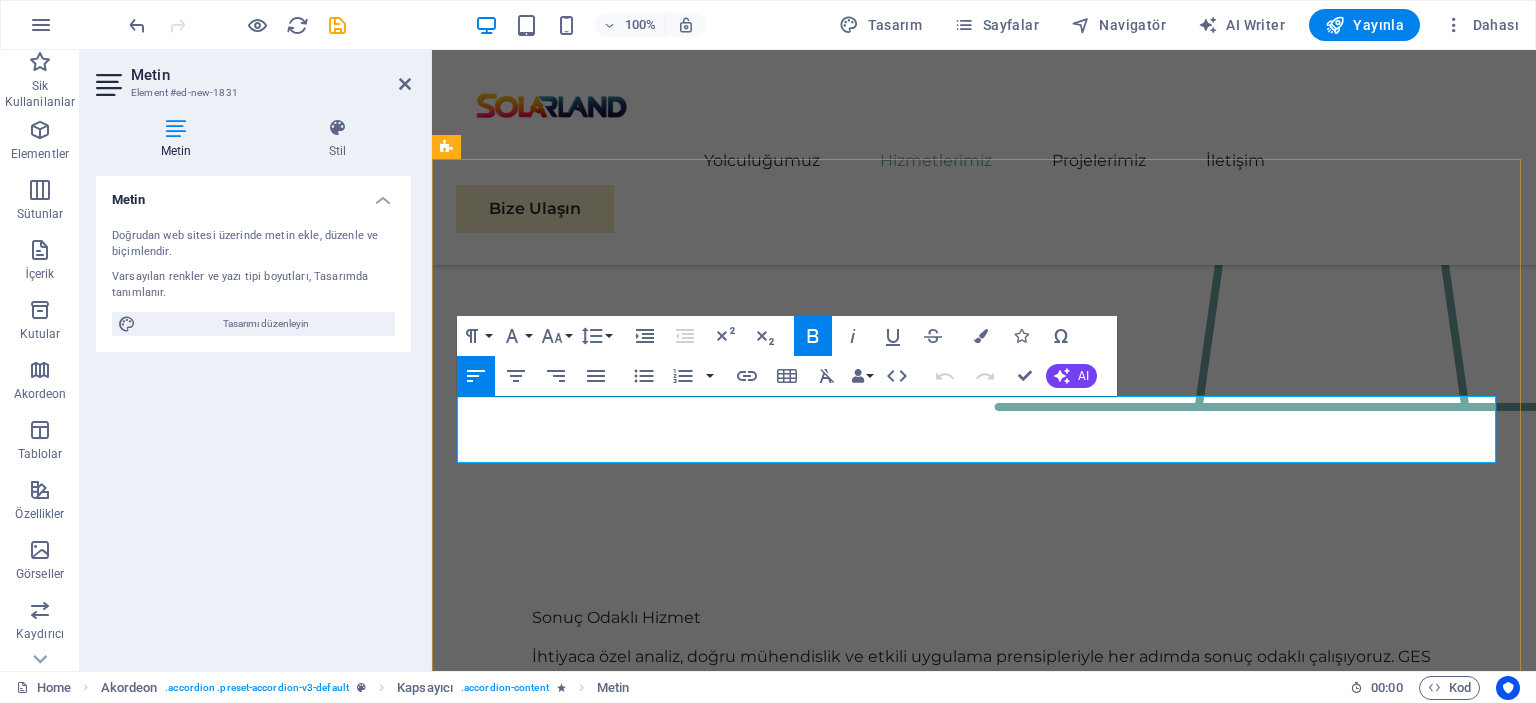 click on "On-Grid" at bounding box center (489, 4356) 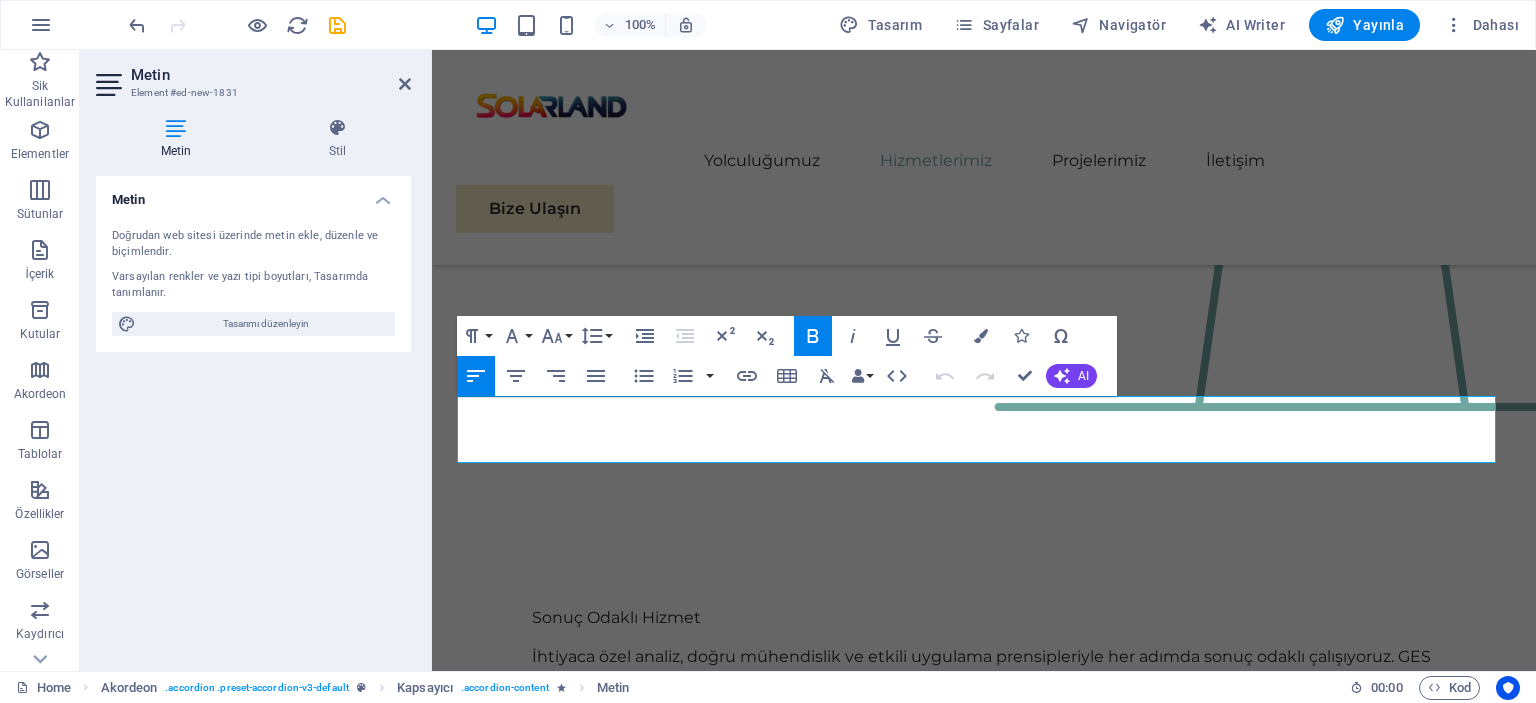 click 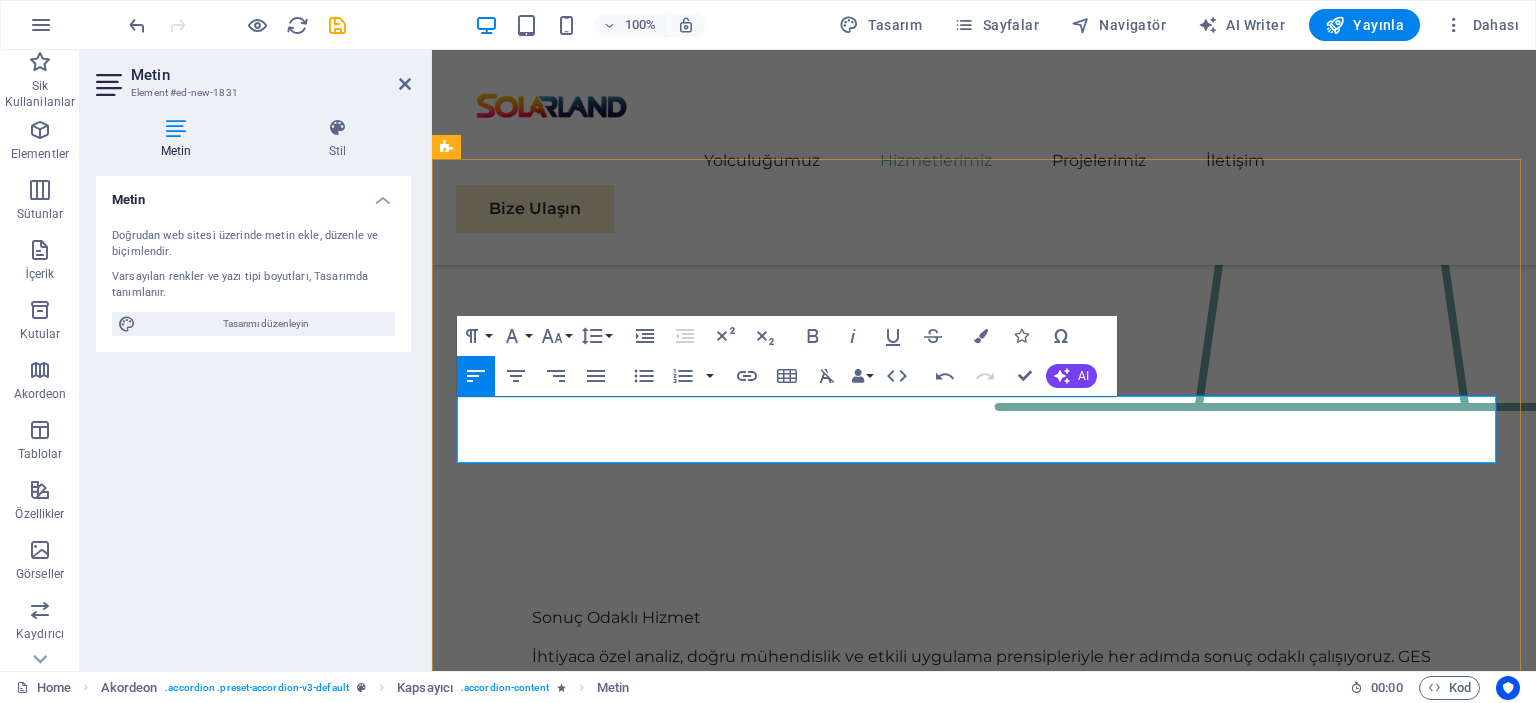 click on "On-Grid, yani şebeke bağlantılı sistemler, güneş panelleriyle üretilen enerjinin doğrudan elektrik şebekesine aktarıldığı sistemlerdir. Gündüz üretilen fazla enerji şebekeye verilir, gece ise ihtiyaç halinde şebekeden elektrik çekilir. Şehir içindeki evler, iş yerleri ve fabrikalarda yaygın olarak kullanılır." at bounding box center (984, 4379) 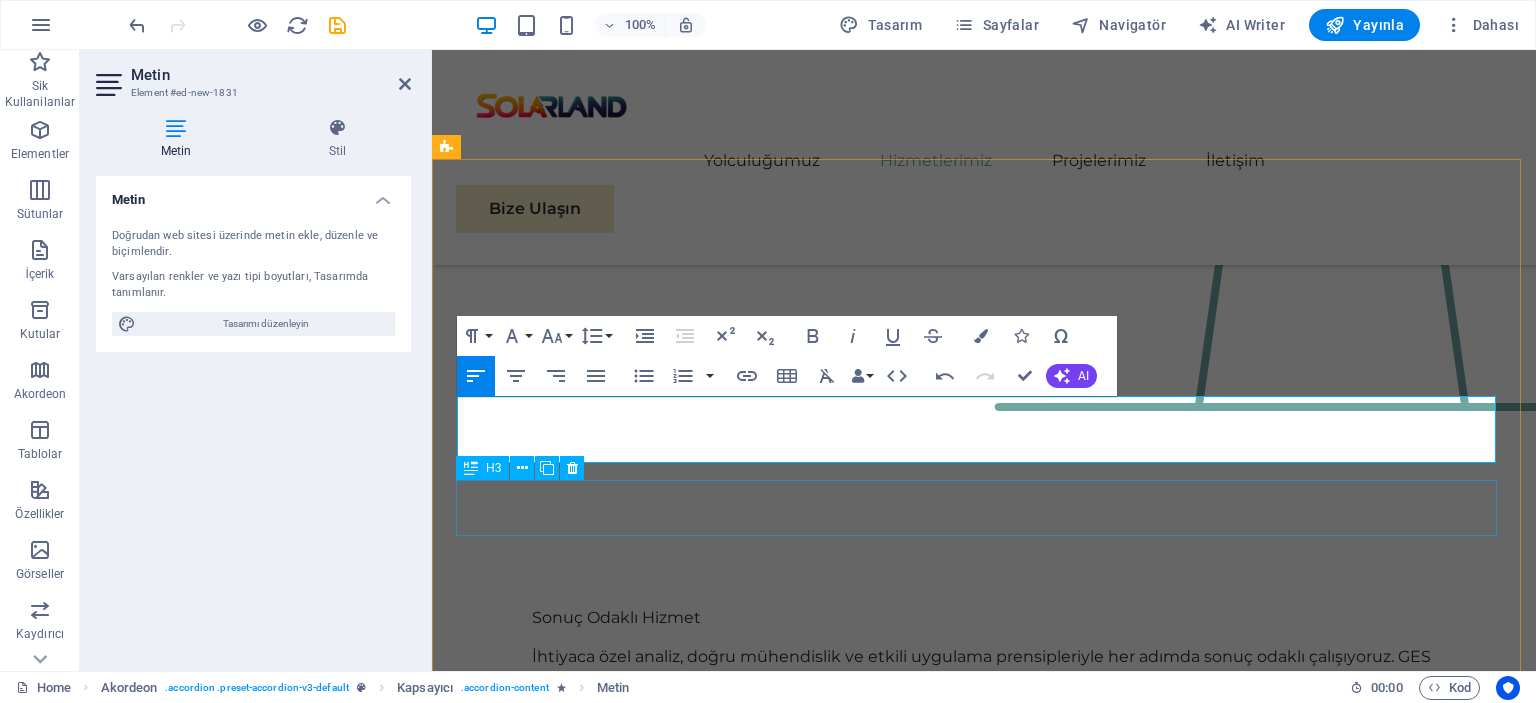 click on "Off-Grid Sistem Nedir?" at bounding box center [984, 4458] 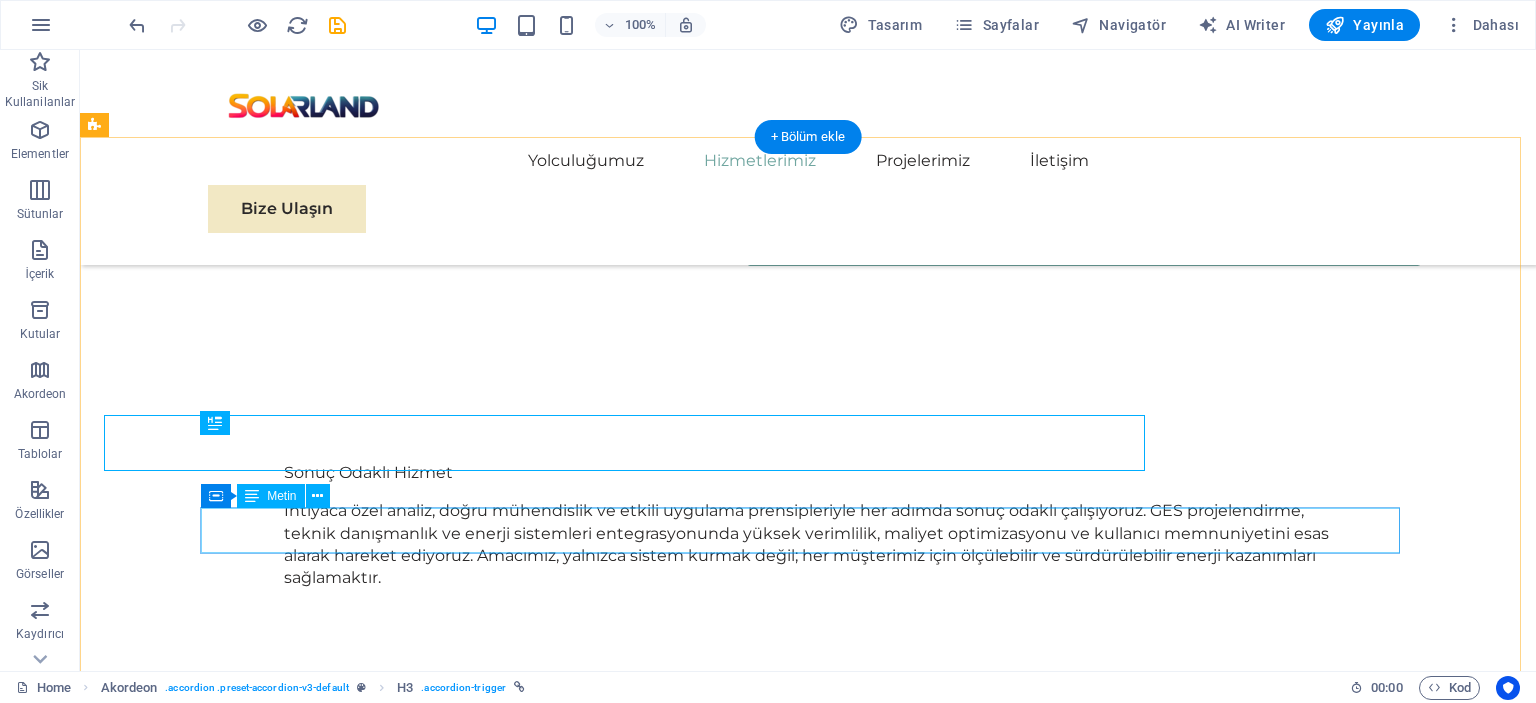 scroll, scrollTop: 3149, scrollLeft: 0, axis: vertical 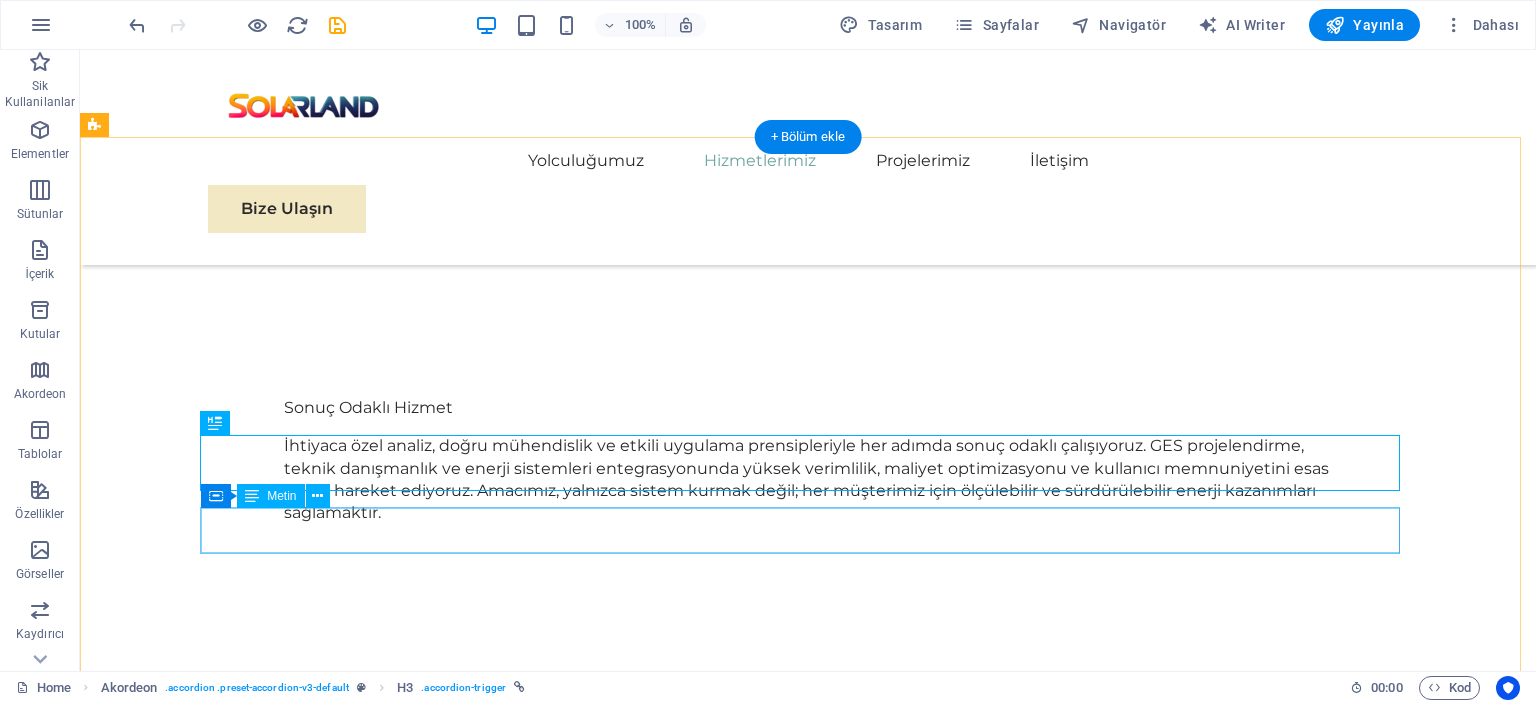 click on "Off-Grid , yani şebekeden bağımsız sistemler, üretilen enerjinin bataryalarda depolandığı sistemlerdir. Elektrik şebekesinin bulunmadığı yerlerde veya enerji kesintisine karşı bağımsız çalışmak isteyenler için idealdir." at bounding box center [704, 4244] 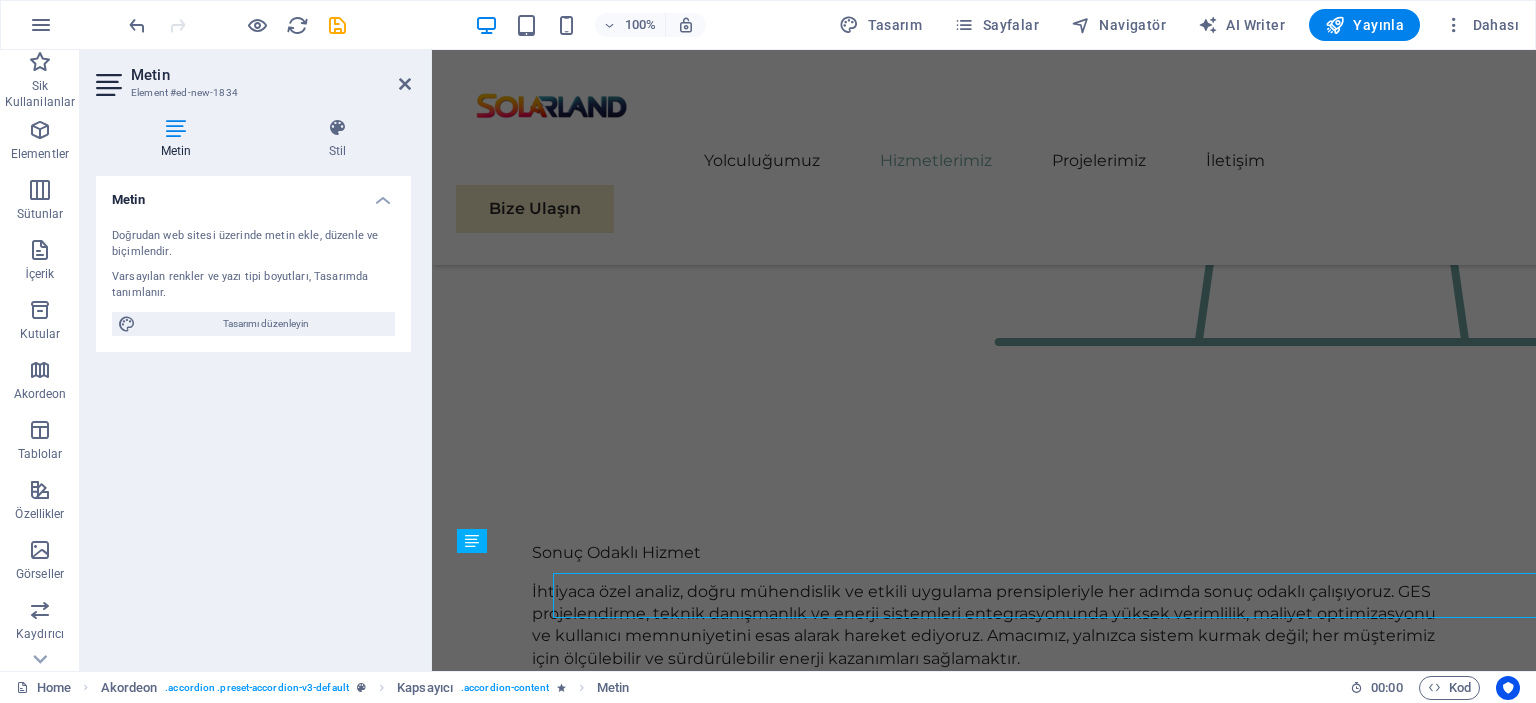 scroll, scrollTop: 3084, scrollLeft: 0, axis: vertical 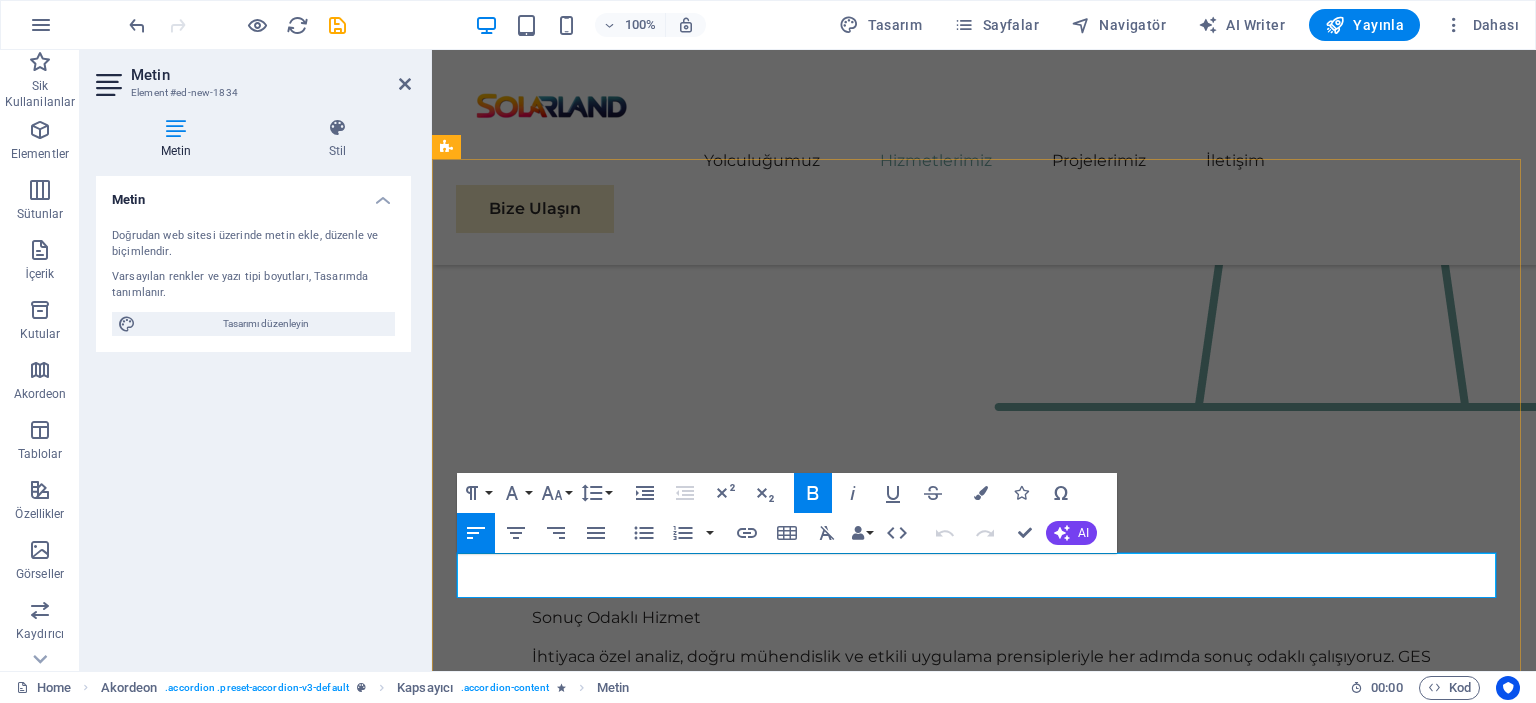 click on "Off-Grid , yani şebekeden bağımsız sistemler, üretilen enerjinin bataryalarda depolandığı sistemlerdir. Elektrik şebekesinin bulunmadığı yerlerde veya enerji kesintisine karşı bağımsız çalışmak isteyenler için idealdir." at bounding box center [984, 4525] 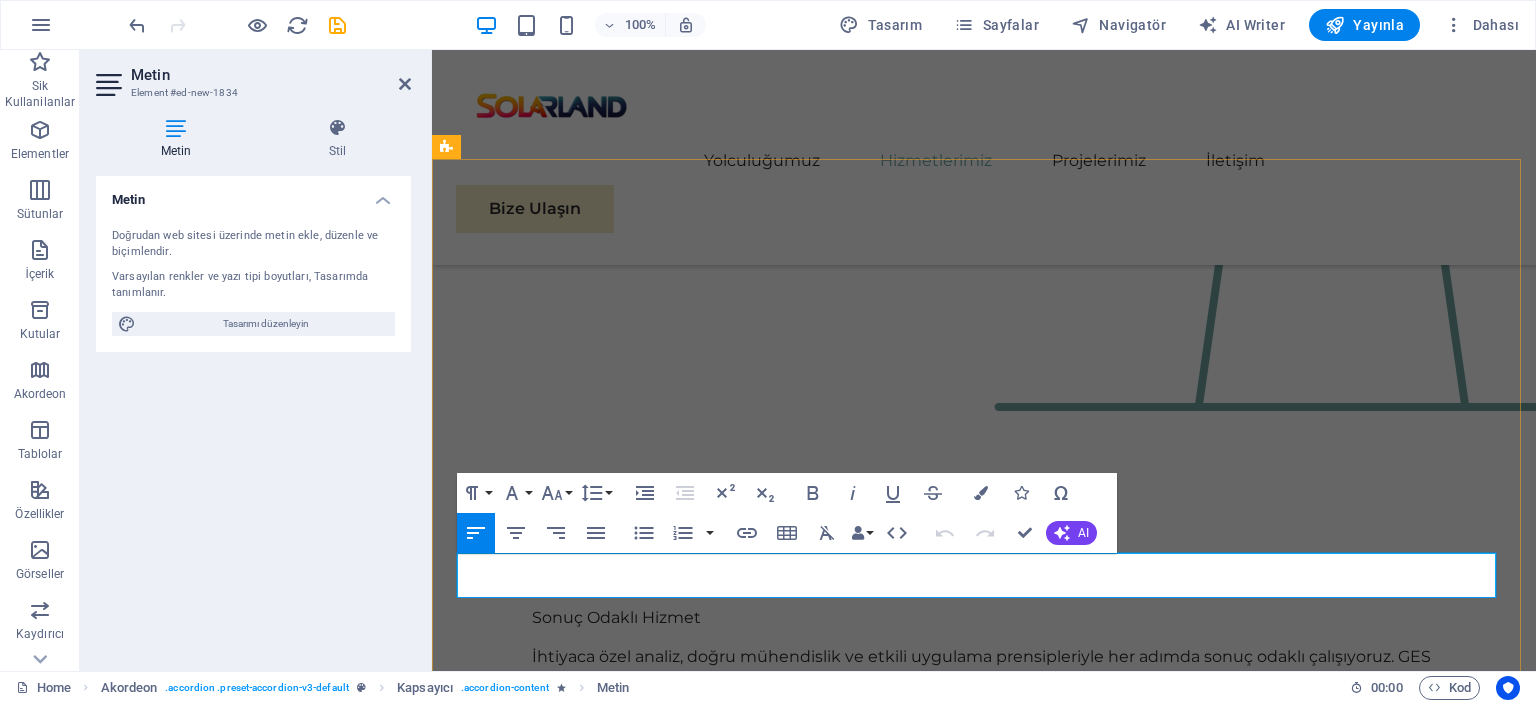 drag, startPoint x: 521, startPoint y: 565, endPoint x: 460, endPoint y: 568, distance: 61.073727 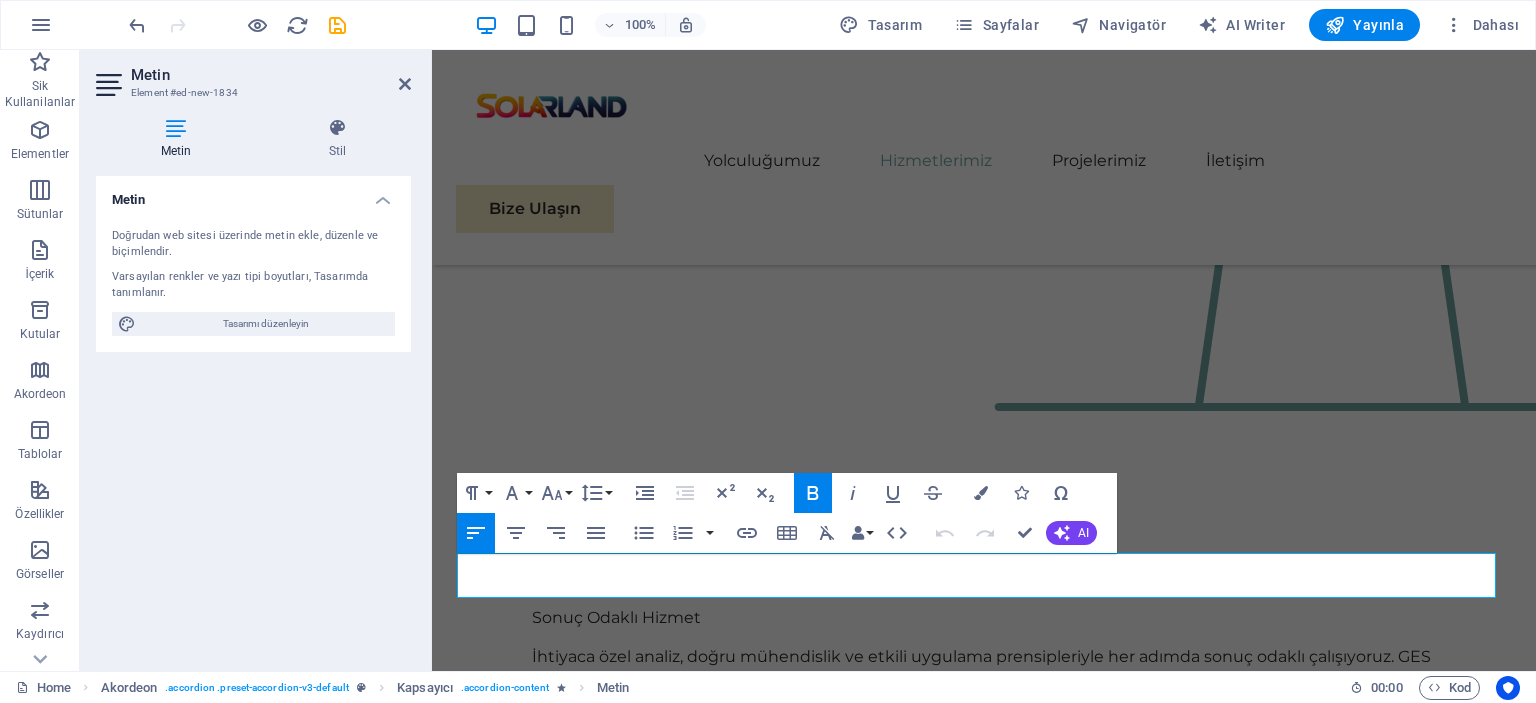 click 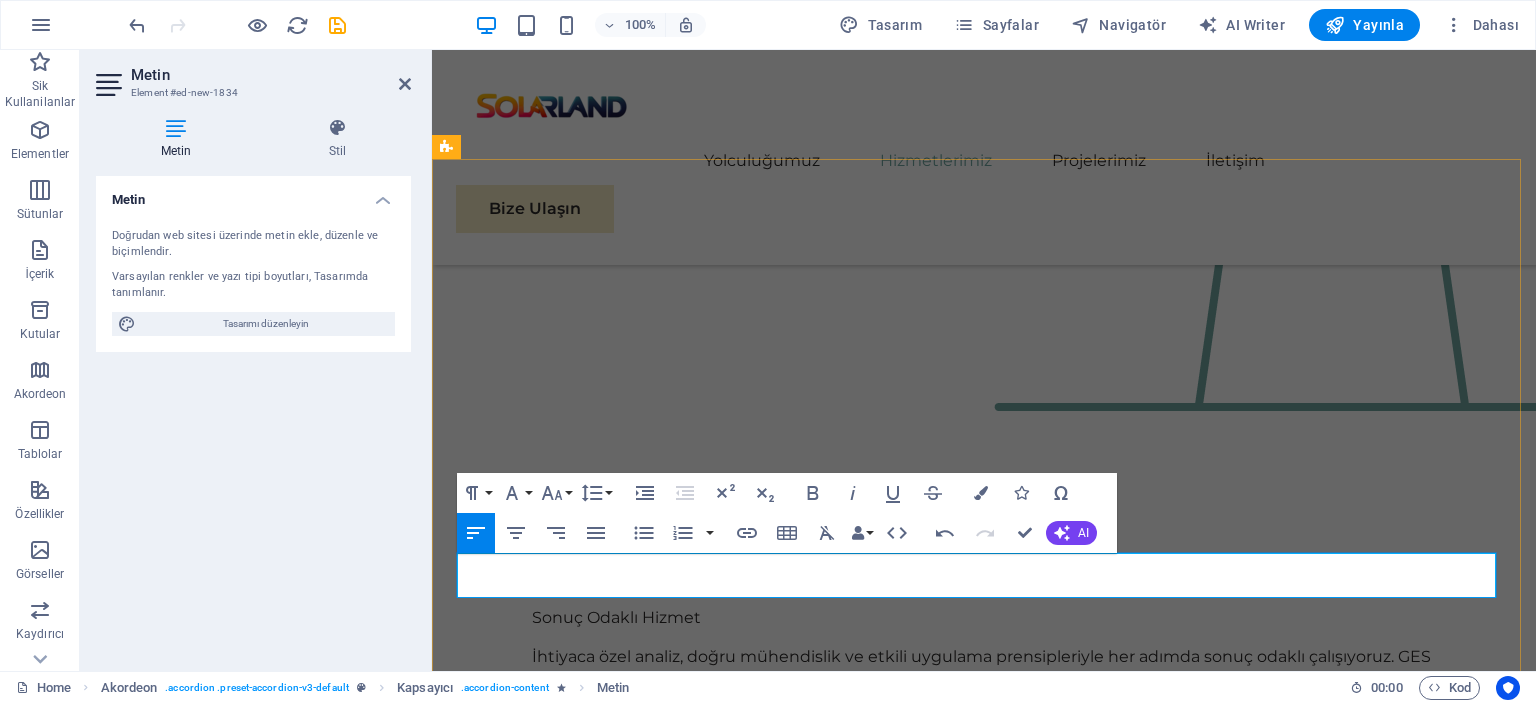 click on "Off-Grid, yani şebekeden bağımsız sistemler, üretilen enerjinin bataryalarda depolandığı sistemlerdir. Elektrik şebekesinin bulunmadığı yerlerde veya enerji kesintisine karşı bağımsız çalışmak isteyenler için idealdir." at bounding box center (984, 4525) 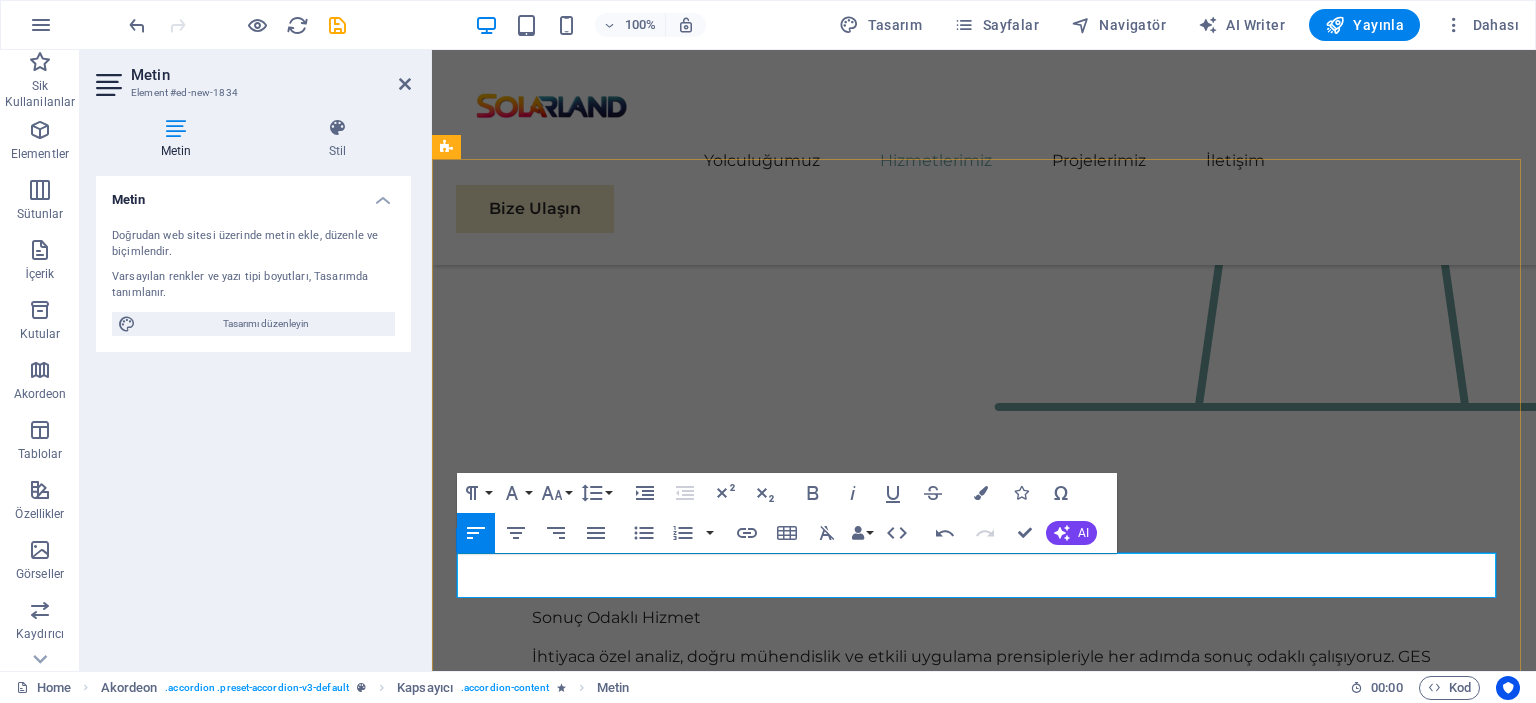type 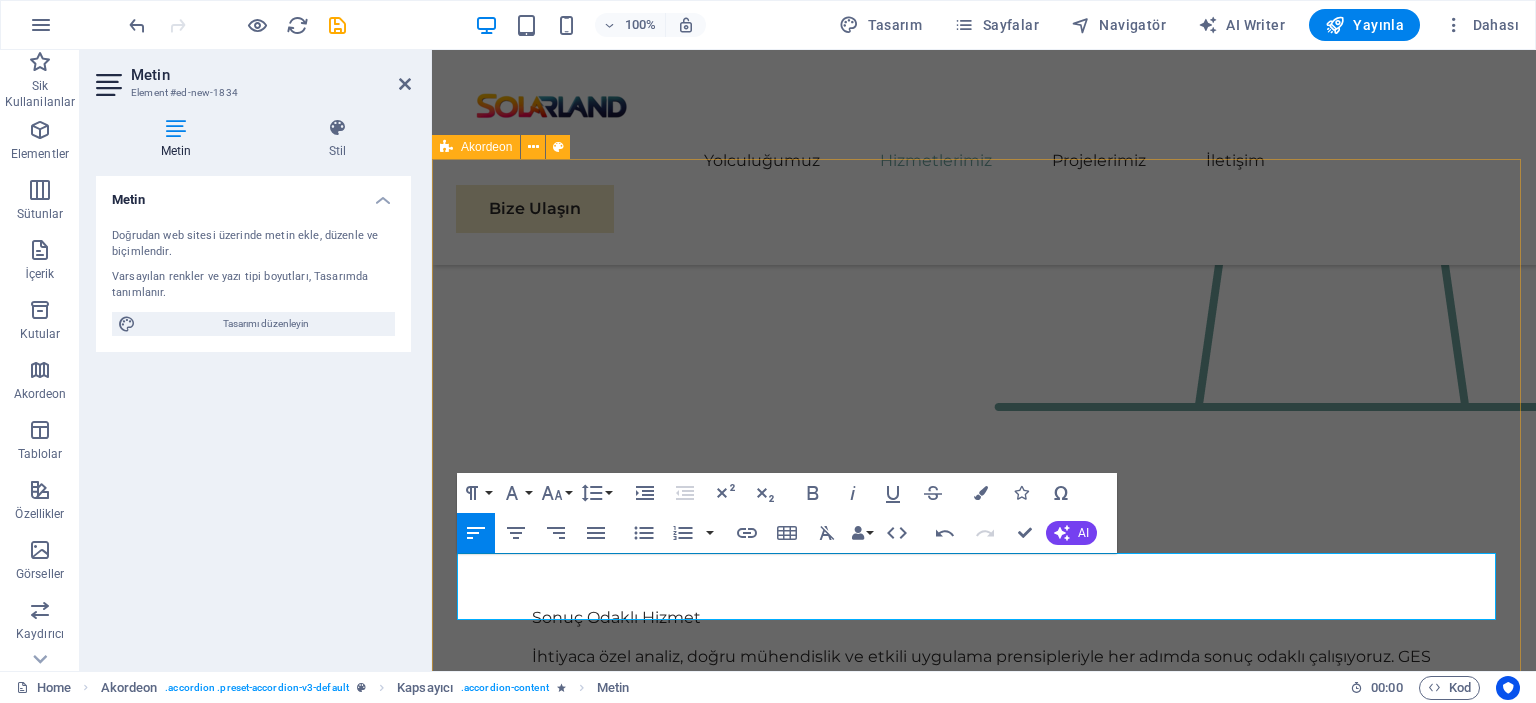 click on "Sıkça Sorulan Sorular On-Grid Sistem Nedir? On-Grid, yani şebeke bağlantılı sistemler, güneş panelleriyle üretilen enerjinin doğrudan elektrik şebekesine aktarıldığı sistemlerdir. Gündüz üretilen fazla enerji şebekeye verilir, gece ise ihtiyaç halinde şebekeden elektrik çekilir. Şehir içindeki evler, iş yerleri ve fabrikalarda yaygın olarak kullanılır. Off-Grid Sistem Nedir? Off-Grid, yani şebekeden bağımsız sistemler, üretilen enerjinin bataryalarda depolandığı sistemlerdir. Elektrik şebekesinin bulunmadığı yerlerde veya enerji kesintisine karşı bağımsız çalışmak isteyenler için idealdir.  Dağ evleri, yaylalar, karavanlar, tekneler ve enerji altyapısı olmayan bölgelerde kullanılır. Headline Headline" at bounding box center [984, 4533] 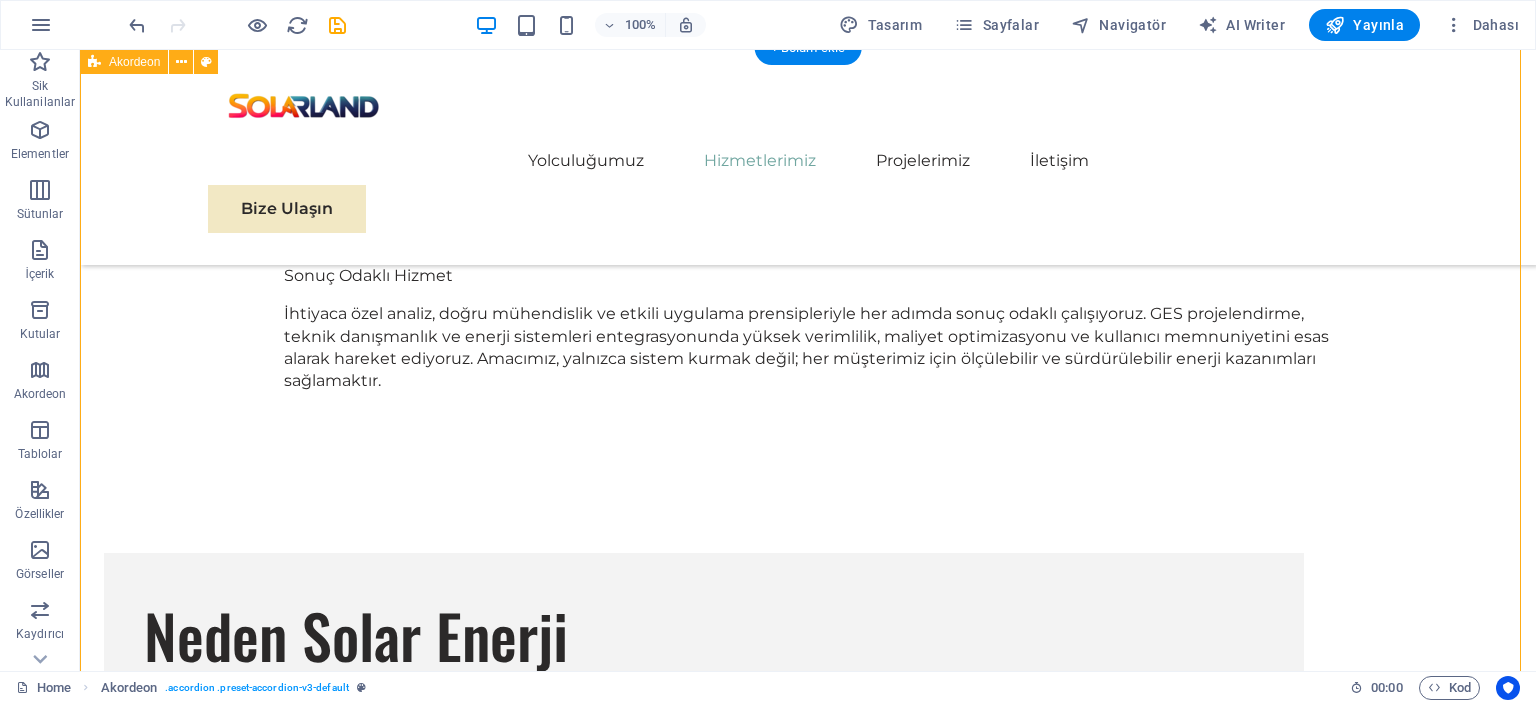 scroll, scrollTop: 3304, scrollLeft: 0, axis: vertical 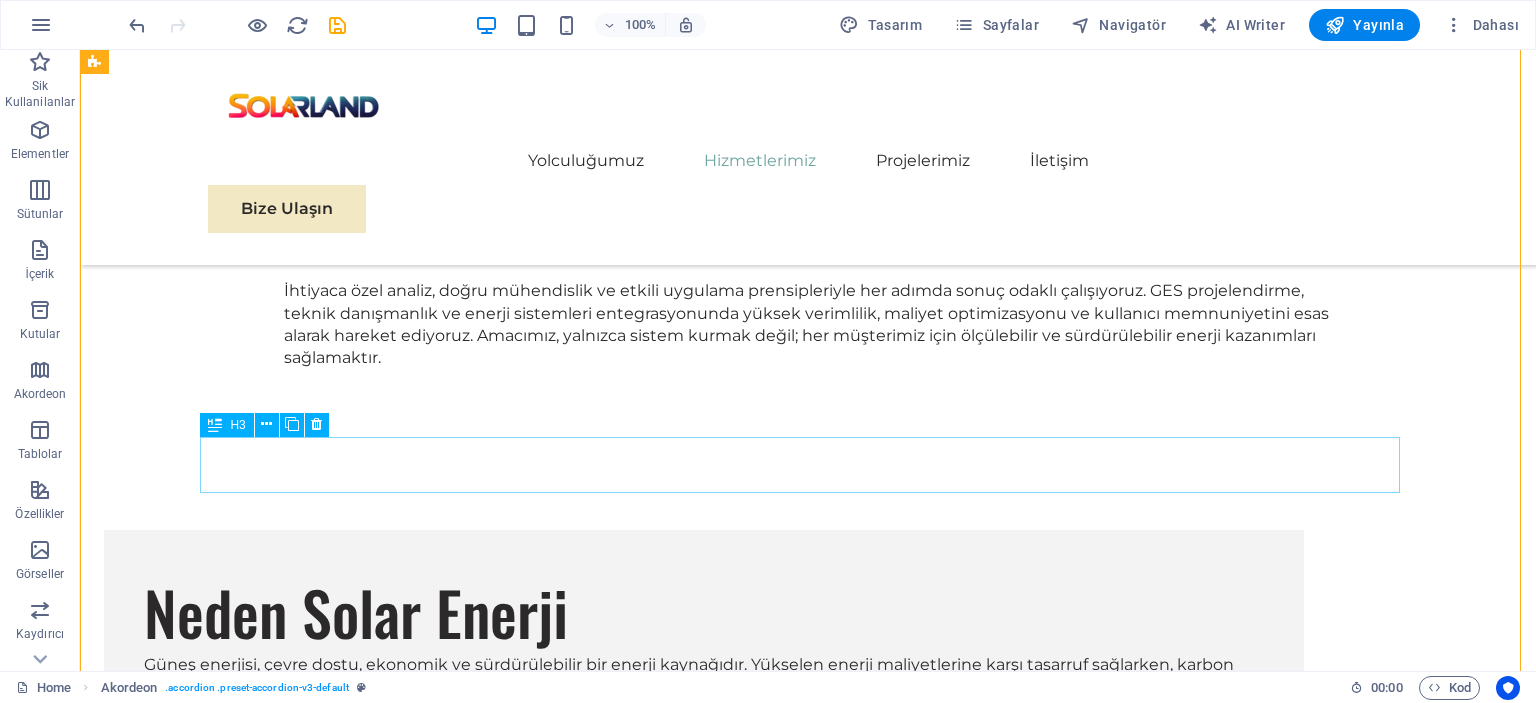 click on "Headline" at bounding box center [704, 4179] 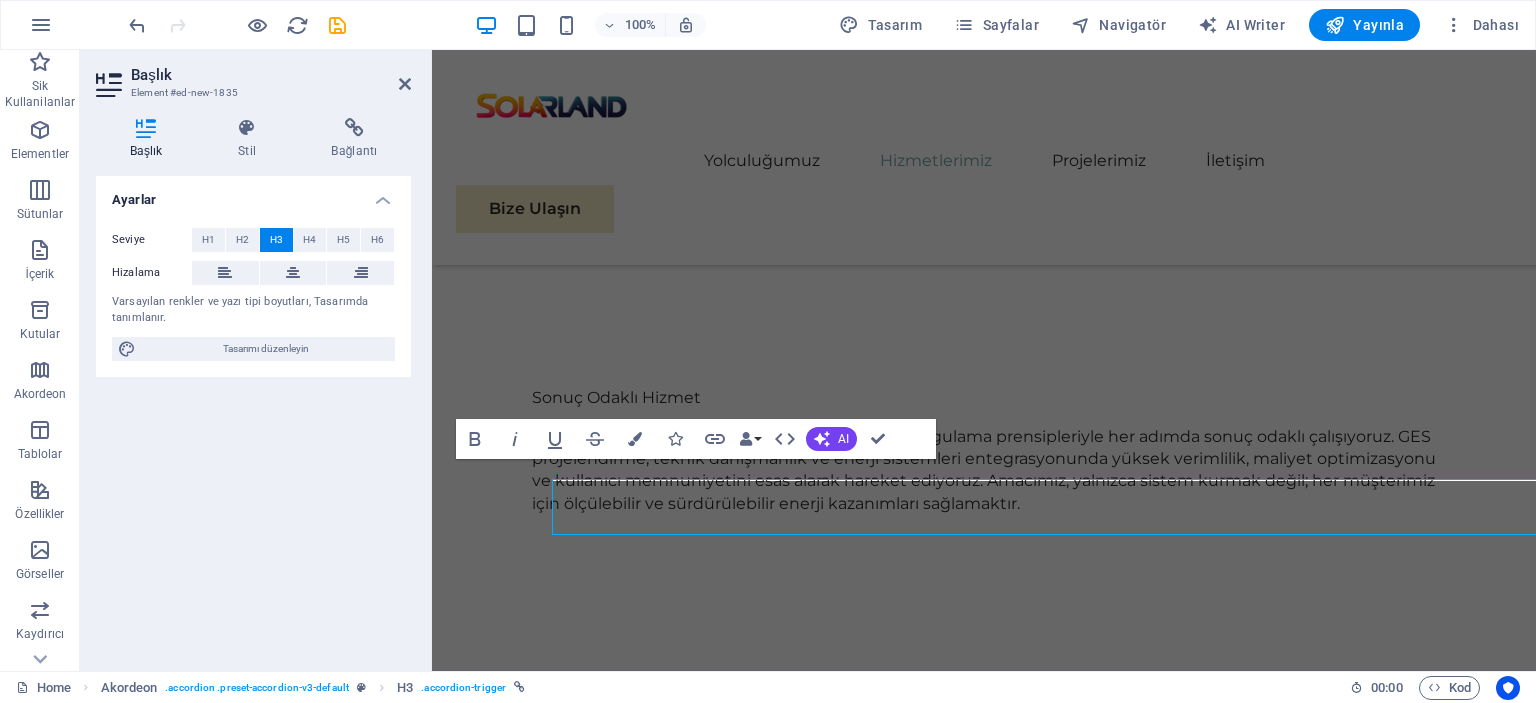 scroll, scrollTop: 3262, scrollLeft: 0, axis: vertical 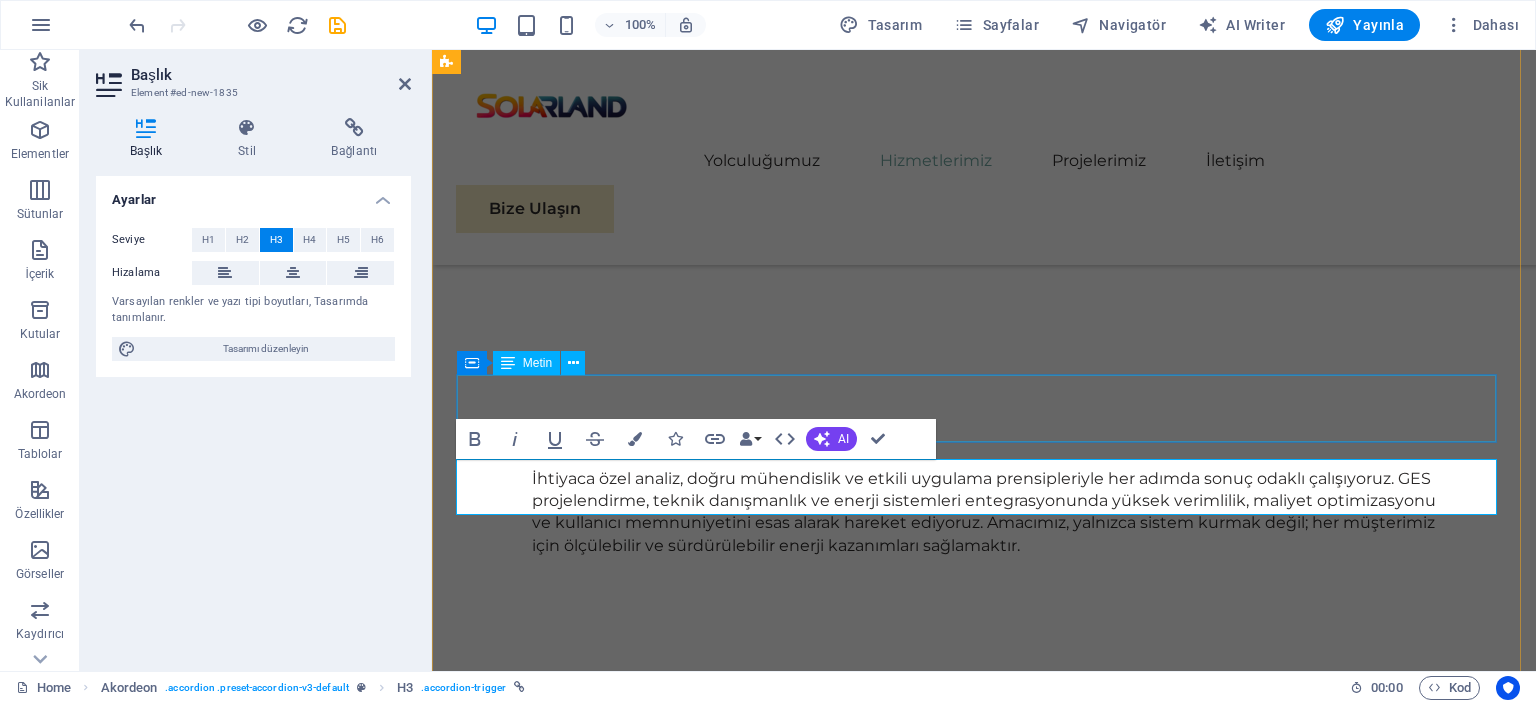 click on "Off-Grid, yani şebekeden bağımsız sistemler, üretilen enerjinin bataryalarda depolandığı sistemlerdir. Elektrik şebekesinin bulunmadığı yerlerde veya enerji kesintisine karşı bağımsız çalışmak isteyenler için idealdir.  Dağ evleri, yaylalar, karavanlar, tekneler ve enerji altyapısı olmayan bölgelerde kullanılır." at bounding box center [984, 4358] 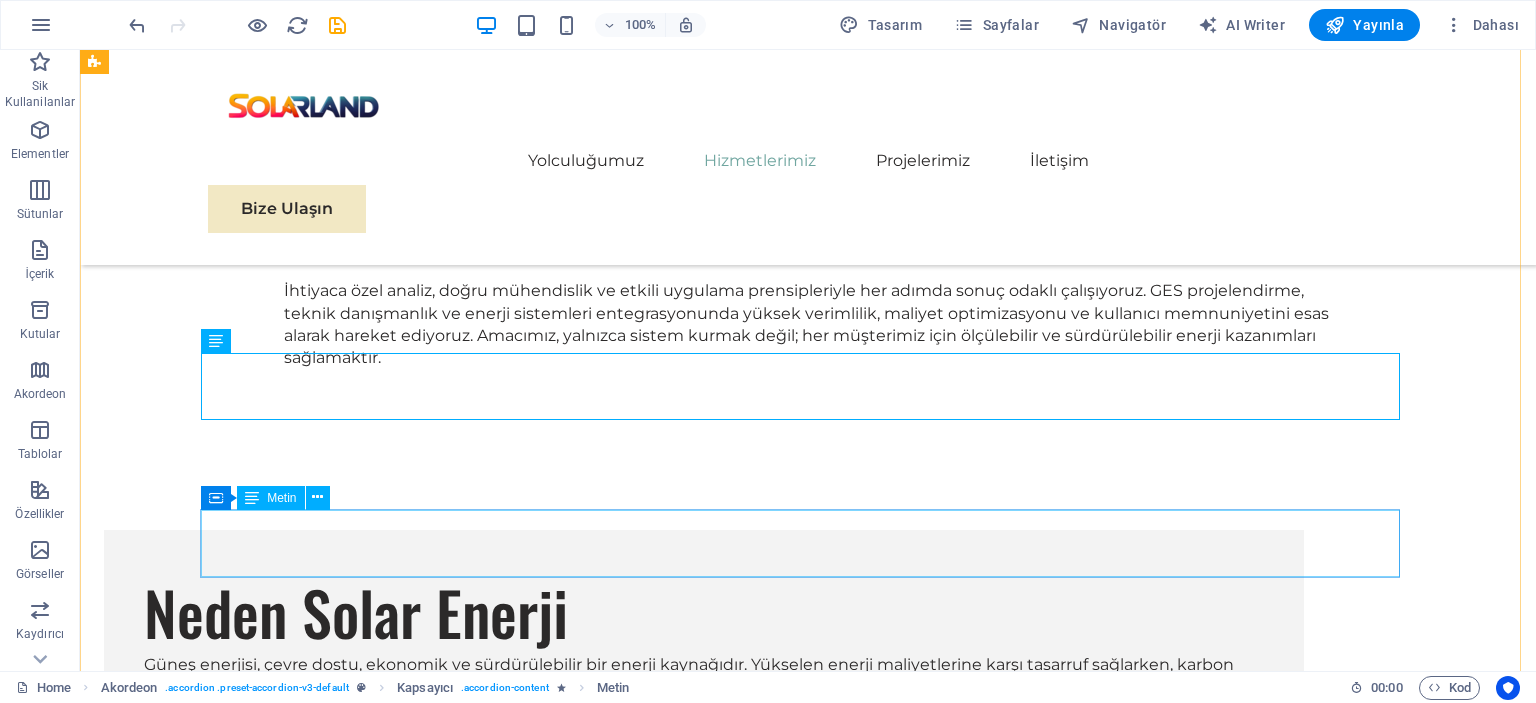 scroll, scrollTop: 3371, scrollLeft: 0, axis: vertical 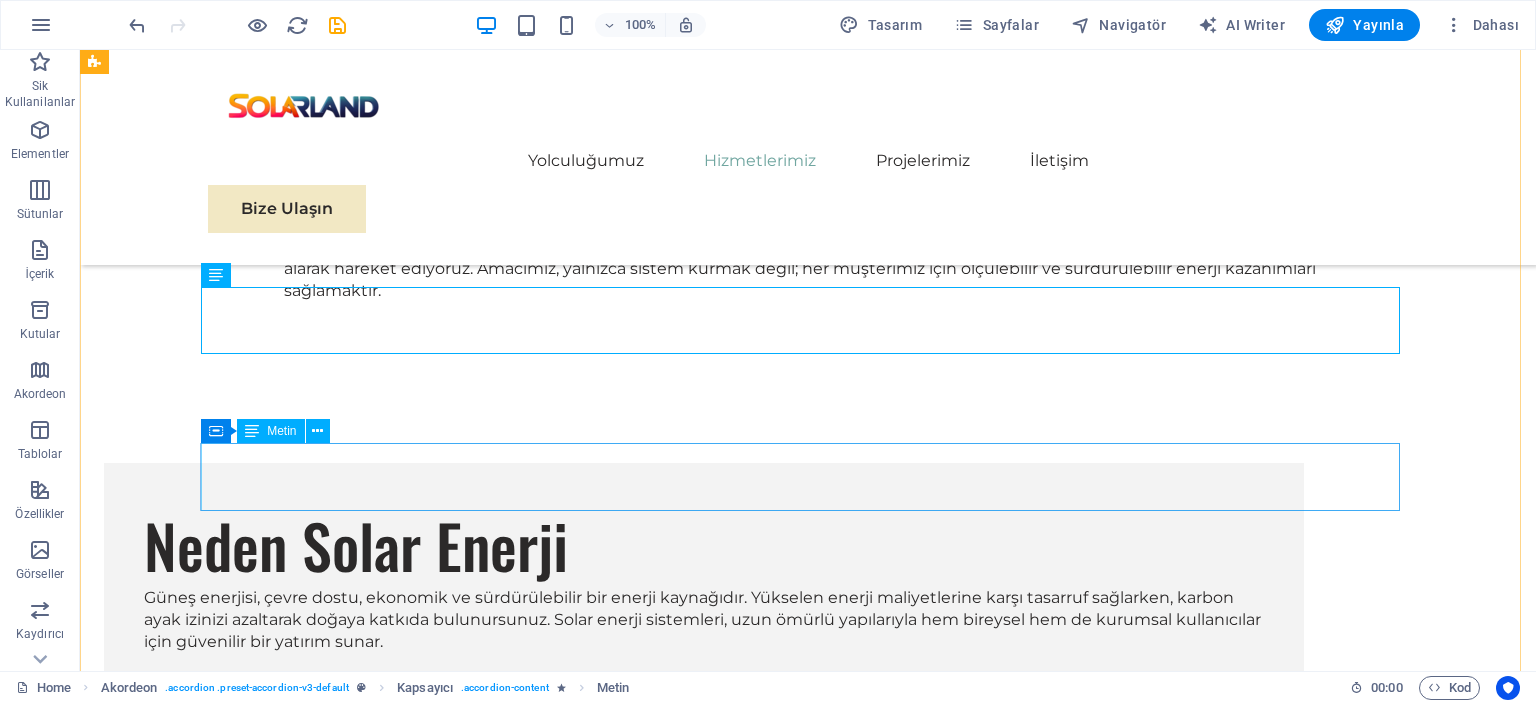 click on "Lorem ipsum dolor sit amet, consectetur adipisicing elit. Maiores ipsum repellat minus nihil. Labore, delectus, nam dignissimos ea repudiandae minima voluptatum magni pariatur possimus quia accusamus harum facilis corporis animi nisi. Enim, pariatur, impedit quia repellat harum ipsam laboriosam voluptas dicta illum nisi obcaecati reprehenderit quis placeat recusandae tenetur aperiam." at bounding box center [704, 4190] 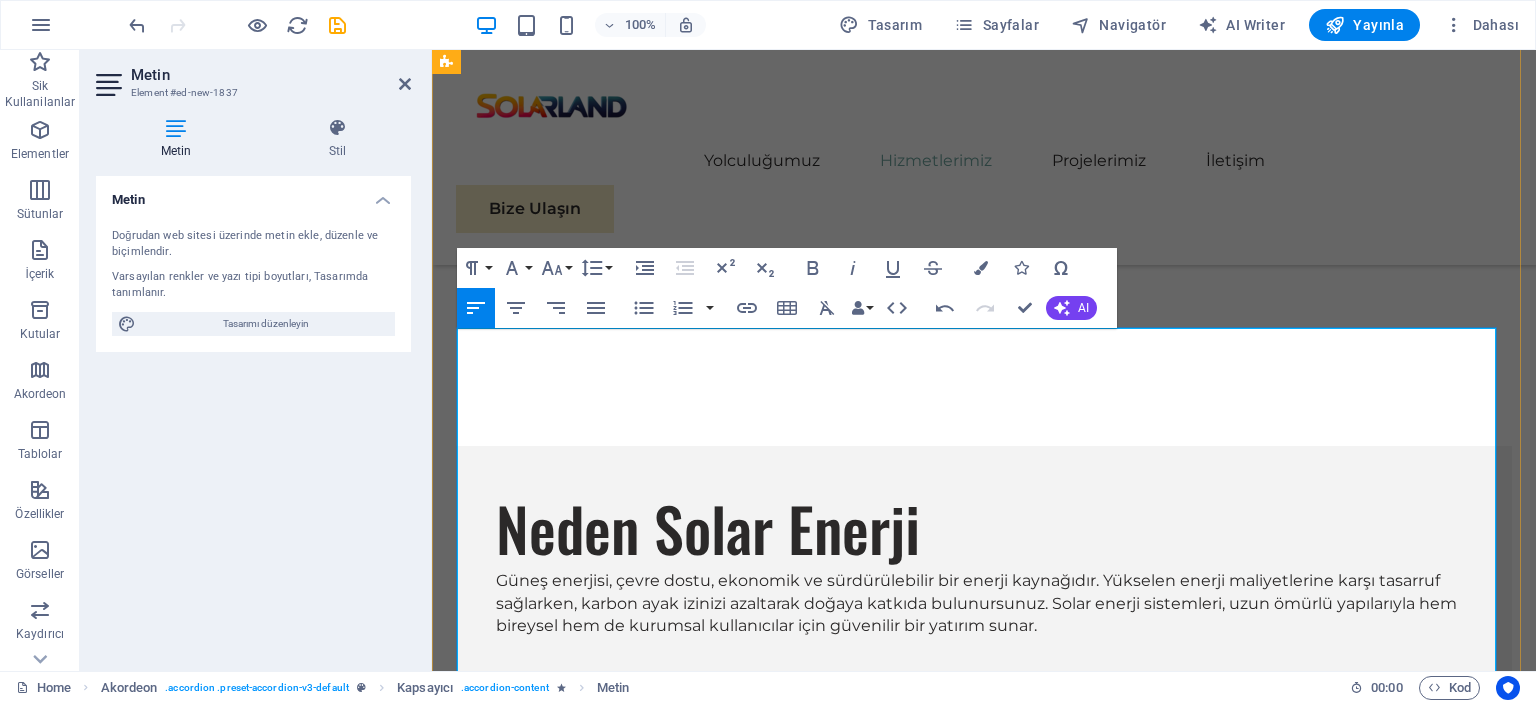scroll, scrollTop: 3595, scrollLeft: 0, axis: vertical 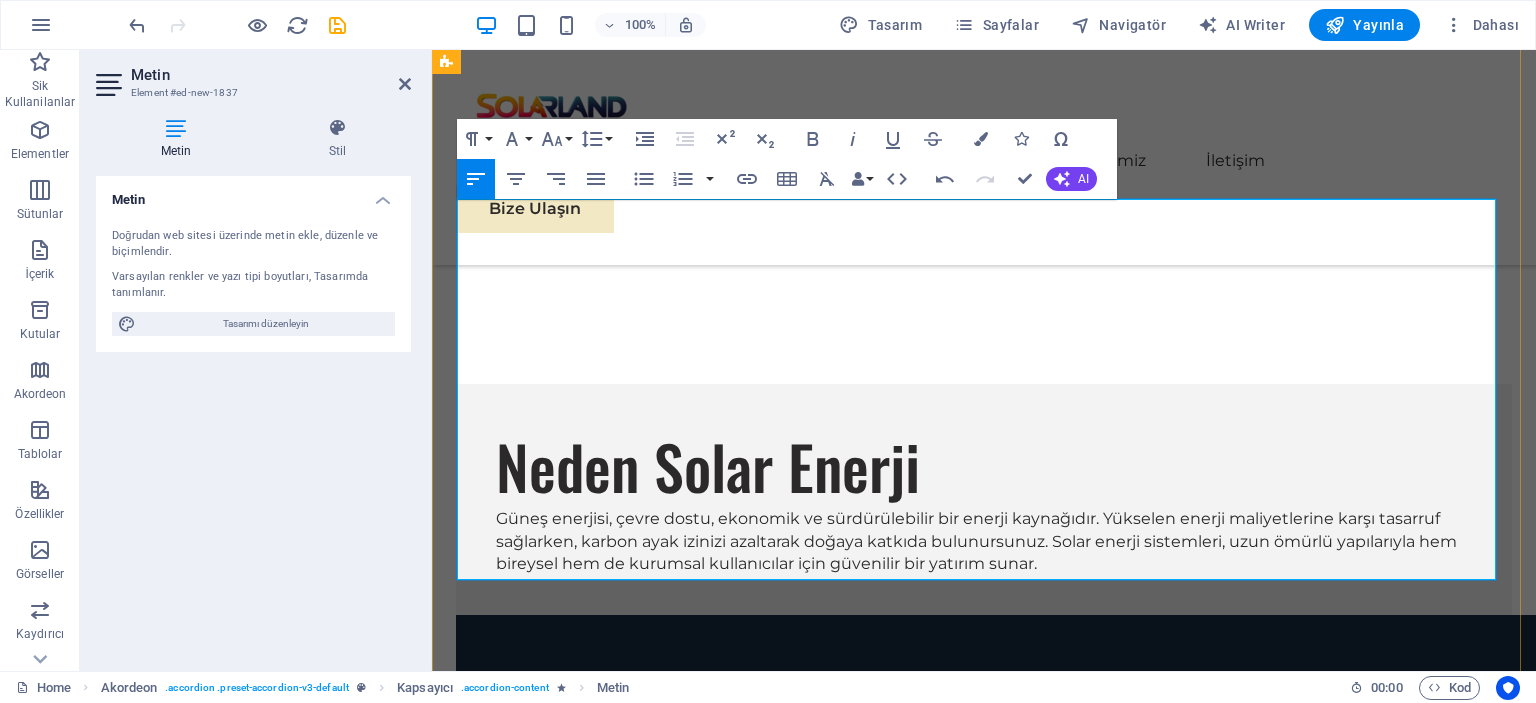 click on "Jel Akü:" at bounding box center [488, 4361] 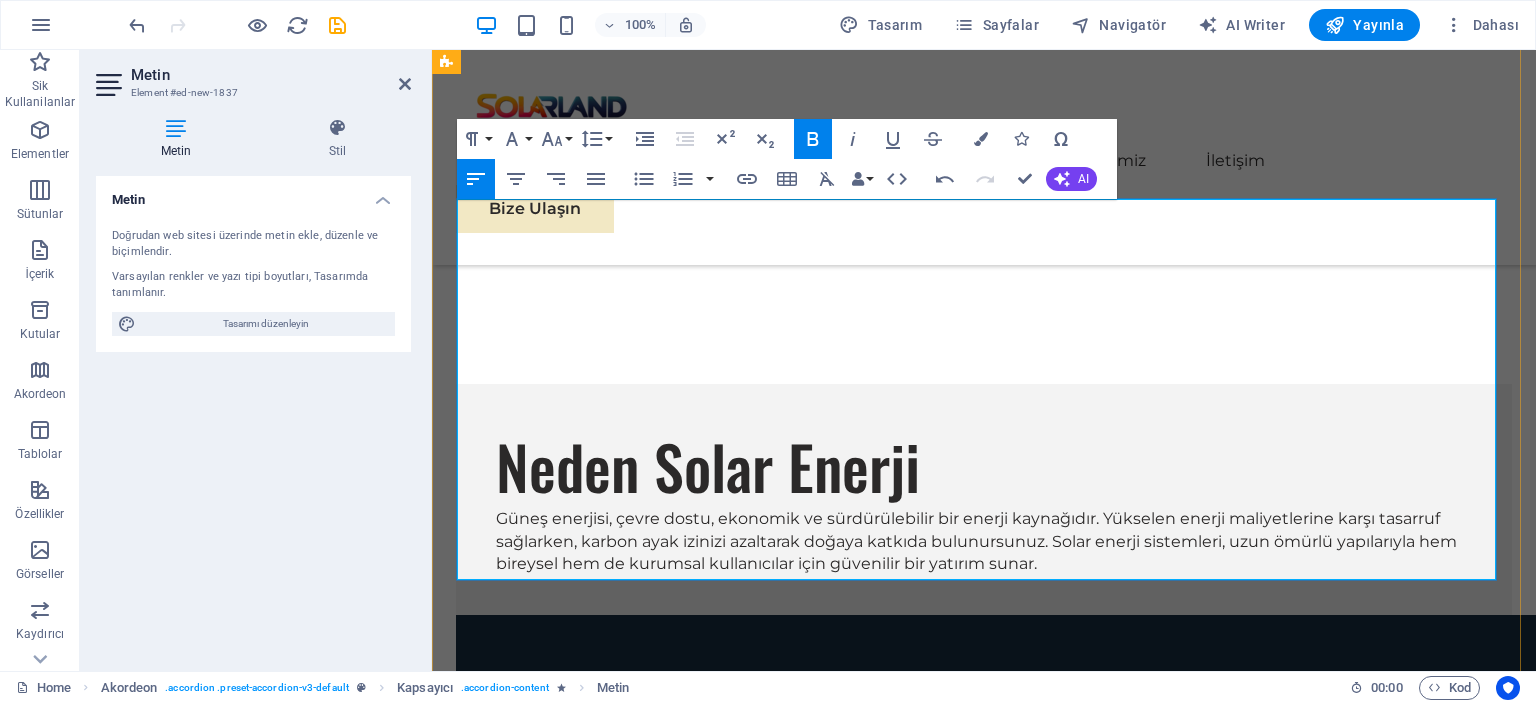 click on "Daha uzun ömürlüdür (3000+ çevrim)." at bounding box center (996, 4194) 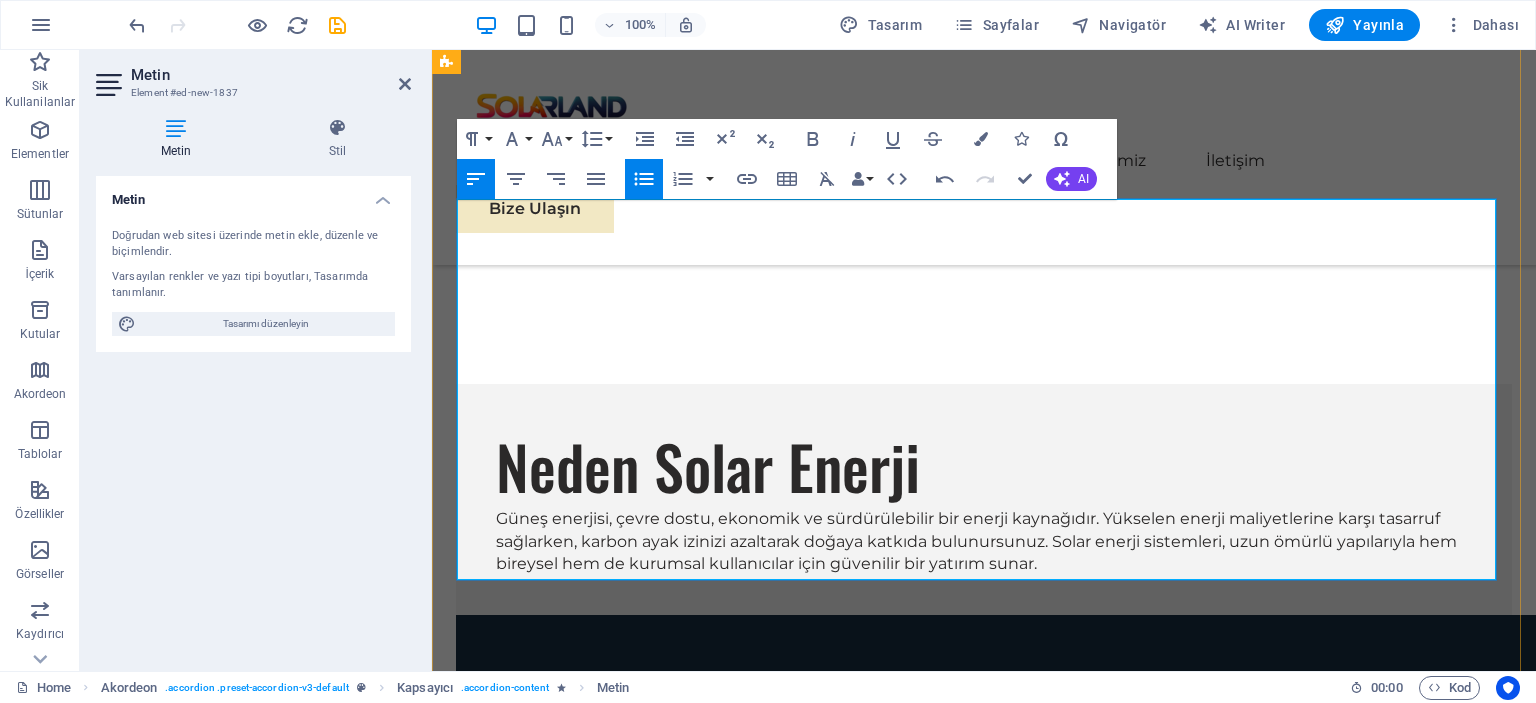 click on "Lityum Batarya:" at bounding box center [984, 4161] 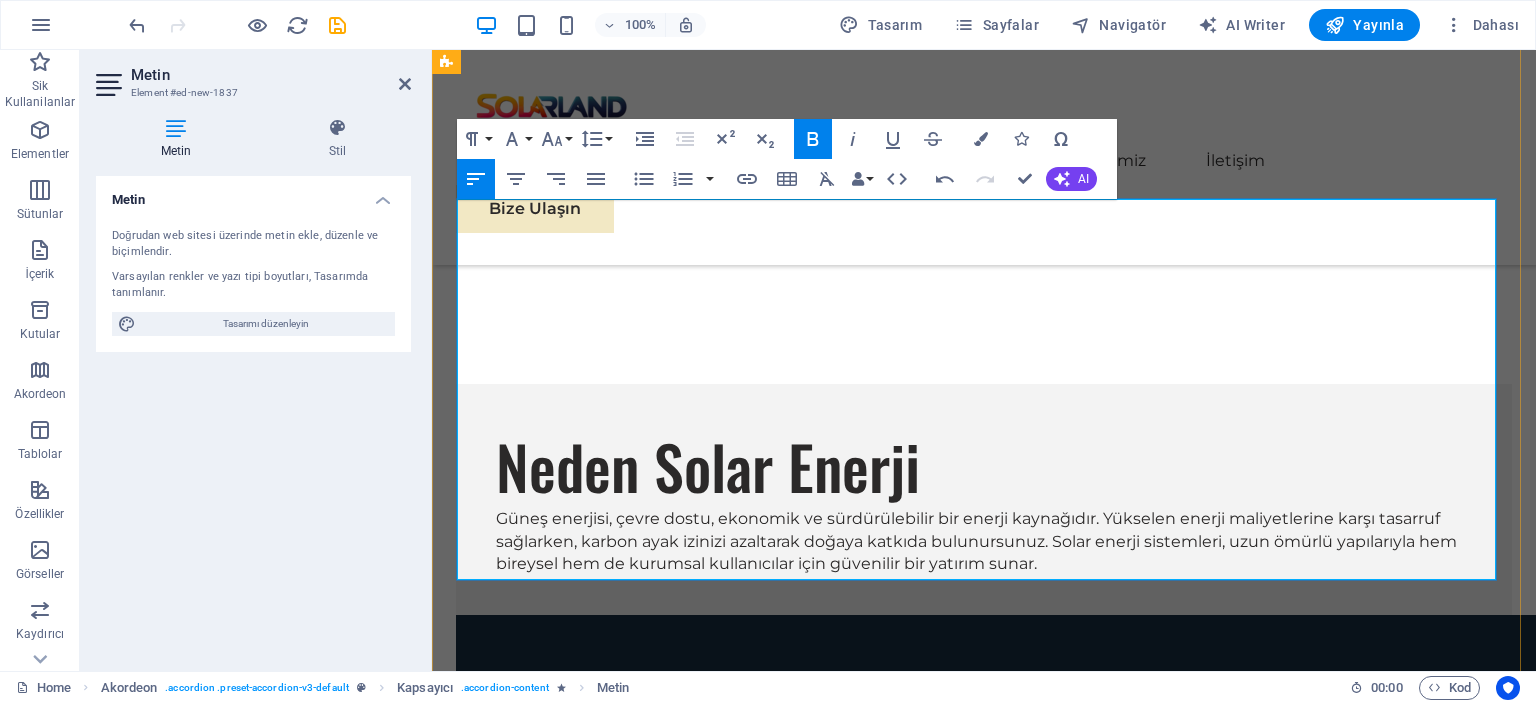 click on "Jel Akü:" at bounding box center (488, 4361) 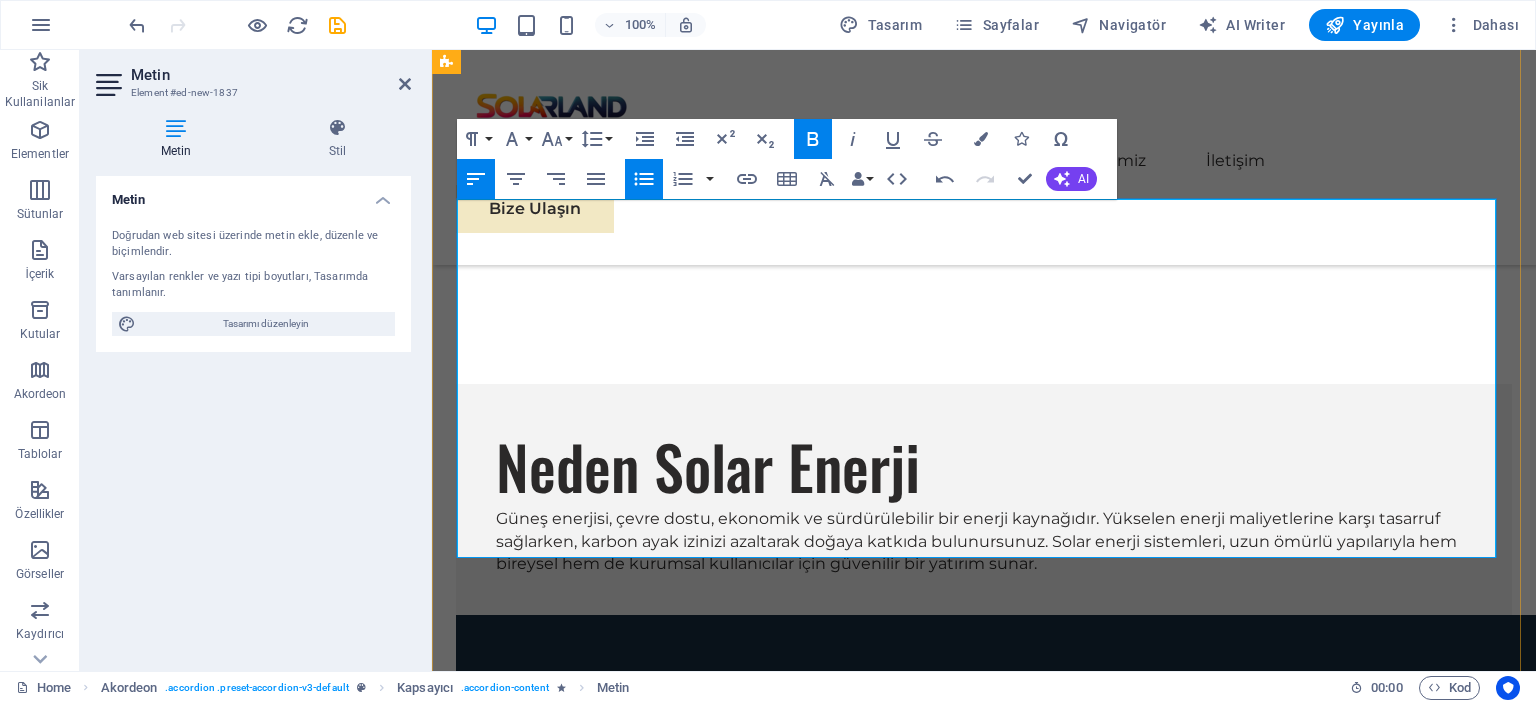 type 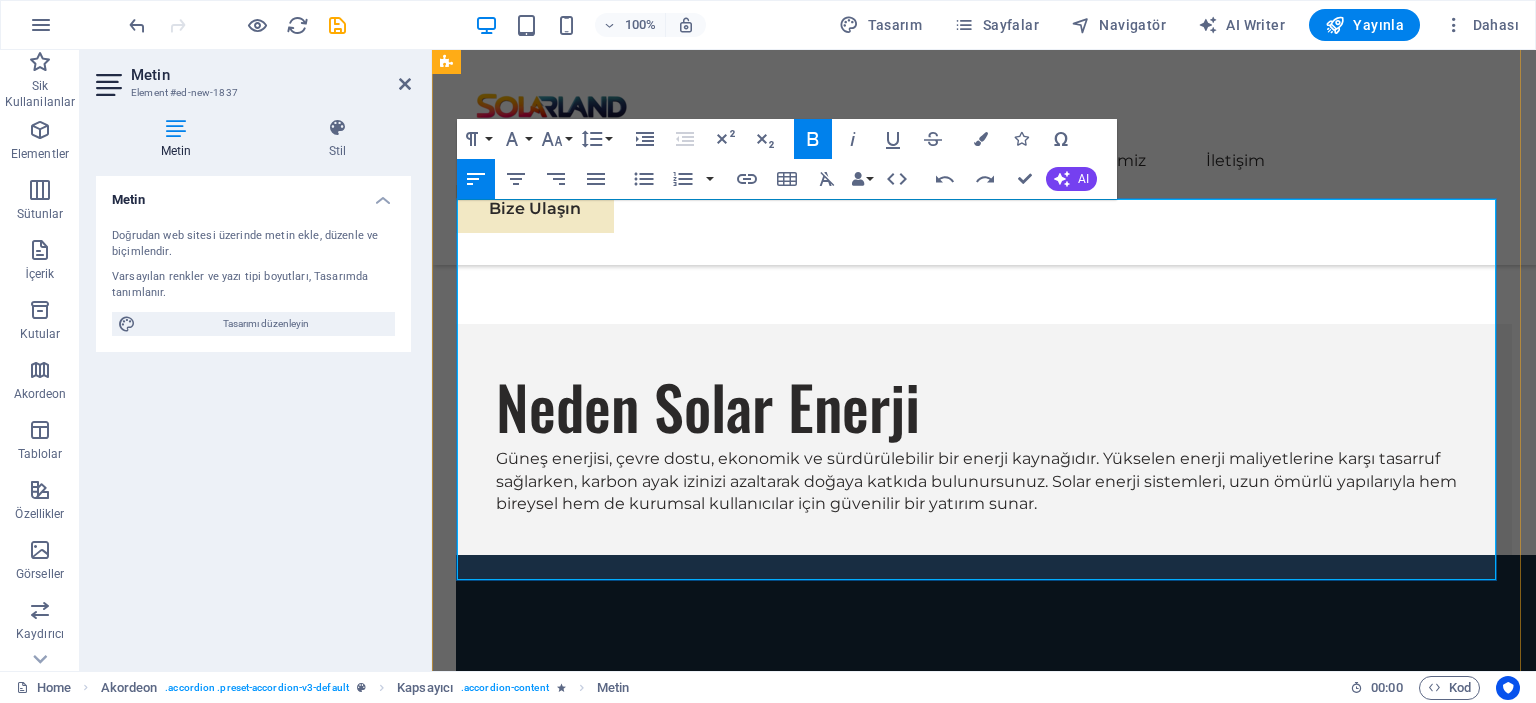 scroll, scrollTop: 3728, scrollLeft: 0, axis: vertical 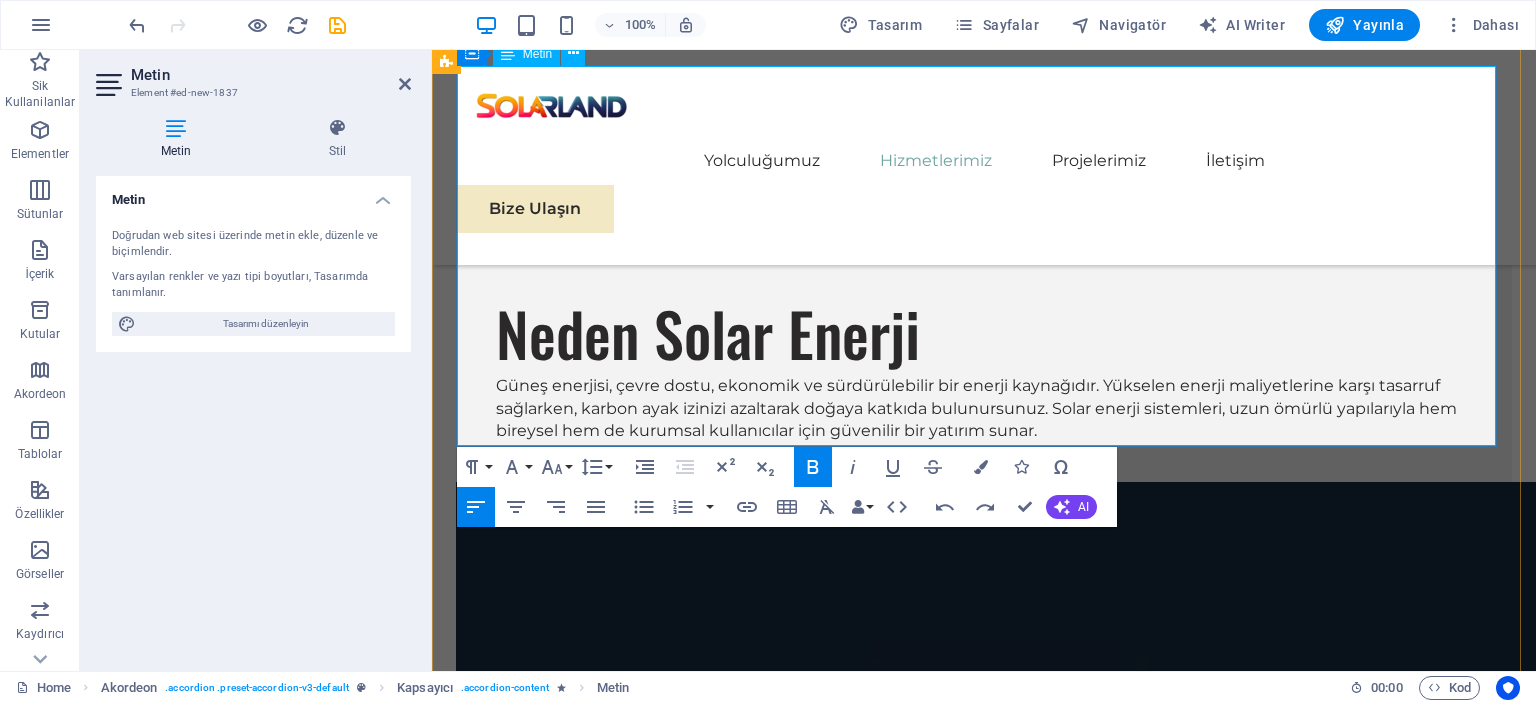 click on "Daha ağırdır ve [CHARGE_TYPE] olur." at bounding box center [996, 4319] 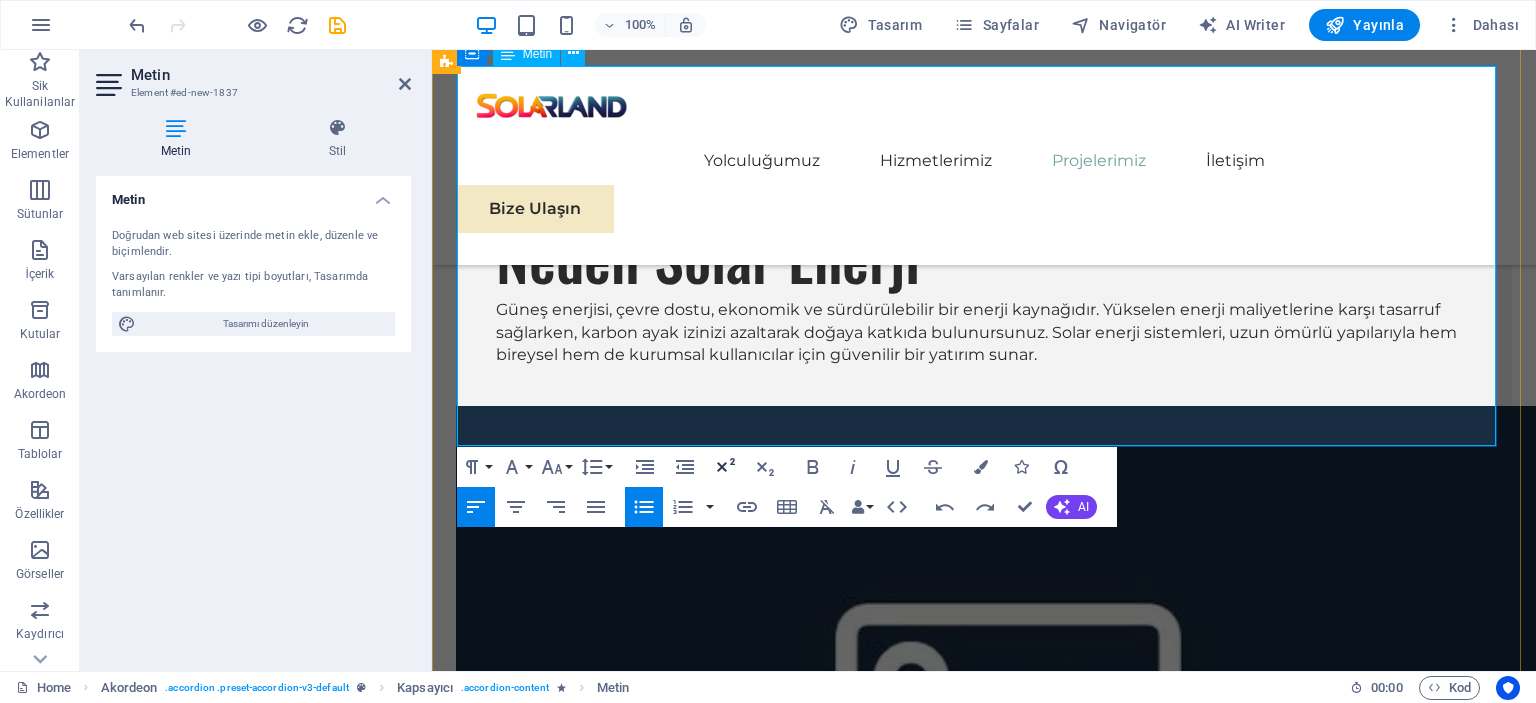 scroll, scrollTop: 3862, scrollLeft: 0, axis: vertical 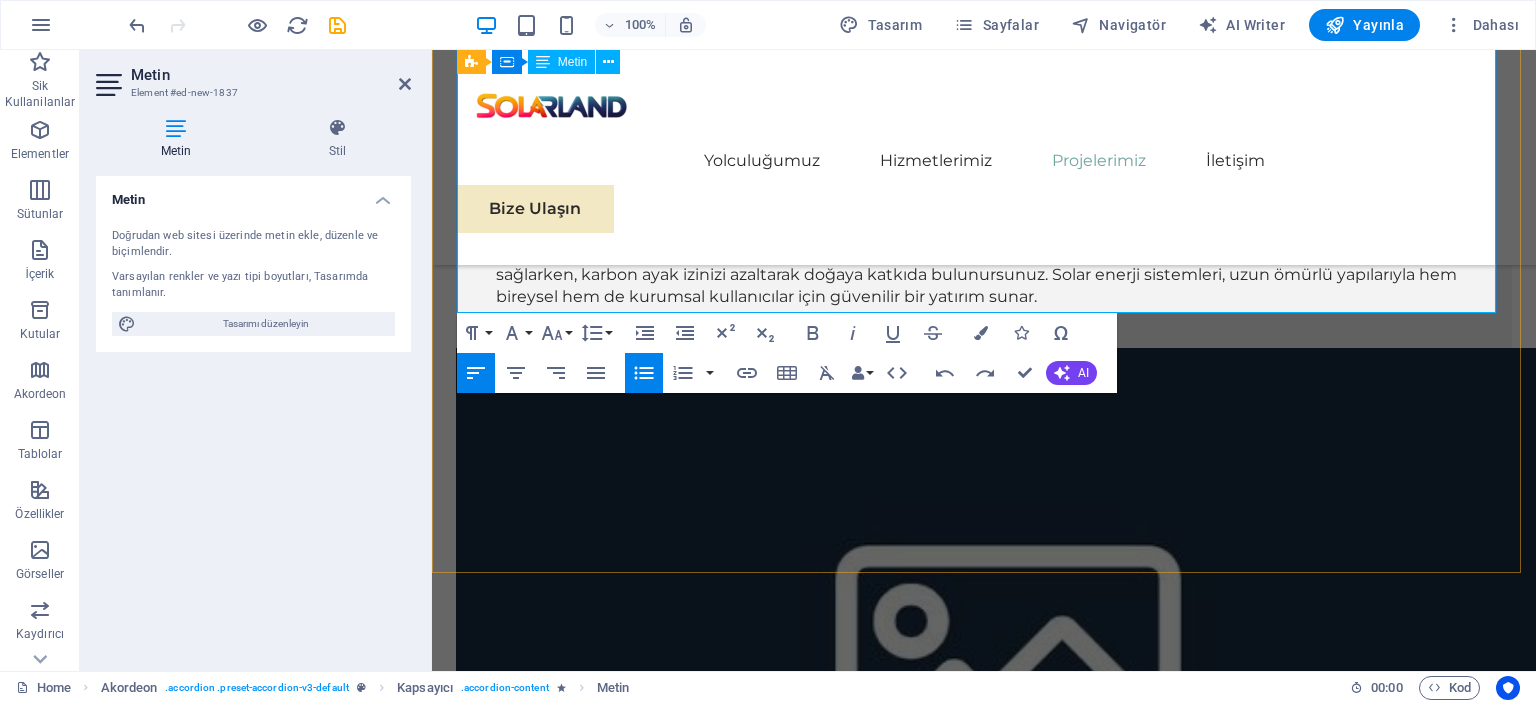 click on "🔋 Örnek: Şehirde kullanılacak bir güneş sistemi için lityum batarya daha uygundur. Ancak bütçe kısıtlıysa jel akü tercih edilebilir." at bounding box center [984, 4263] 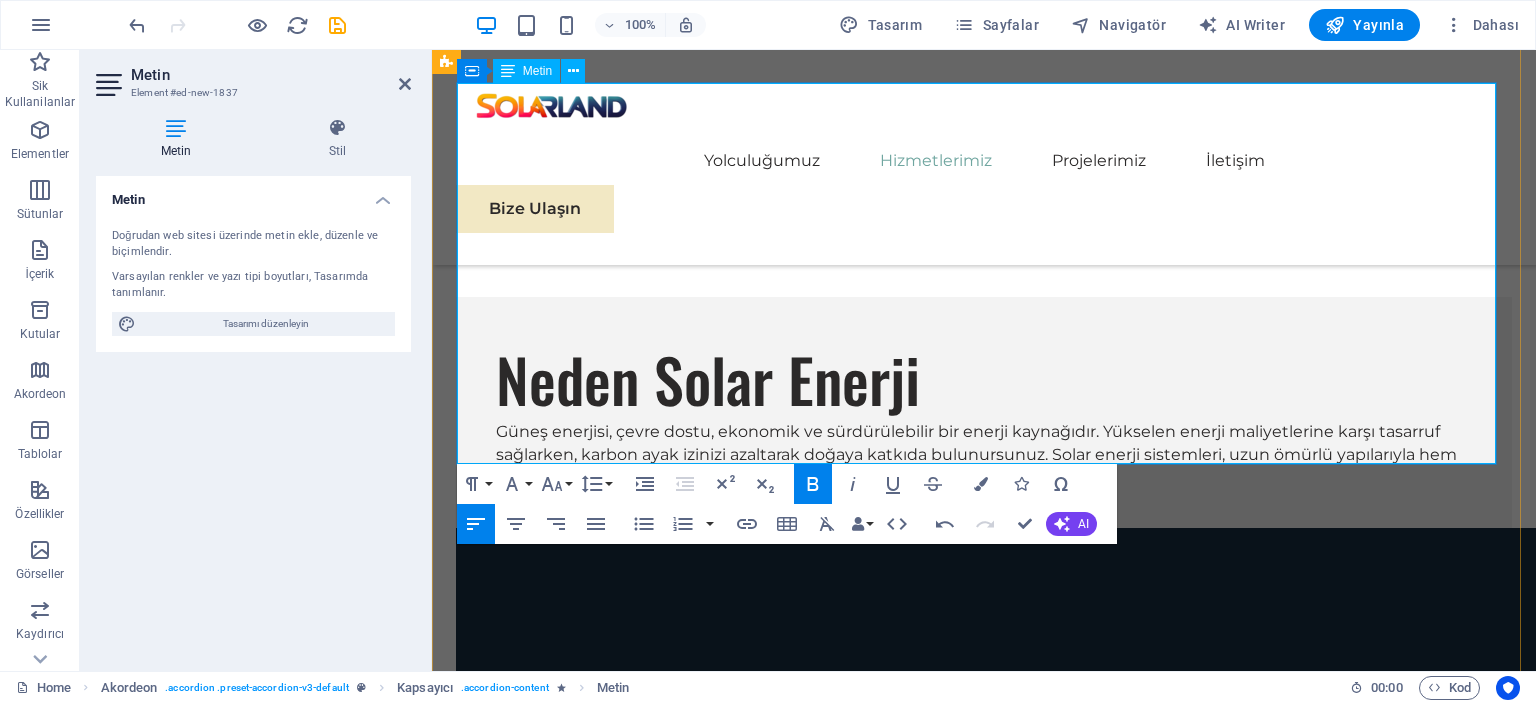 scroll, scrollTop: 3662, scrollLeft: 0, axis: vertical 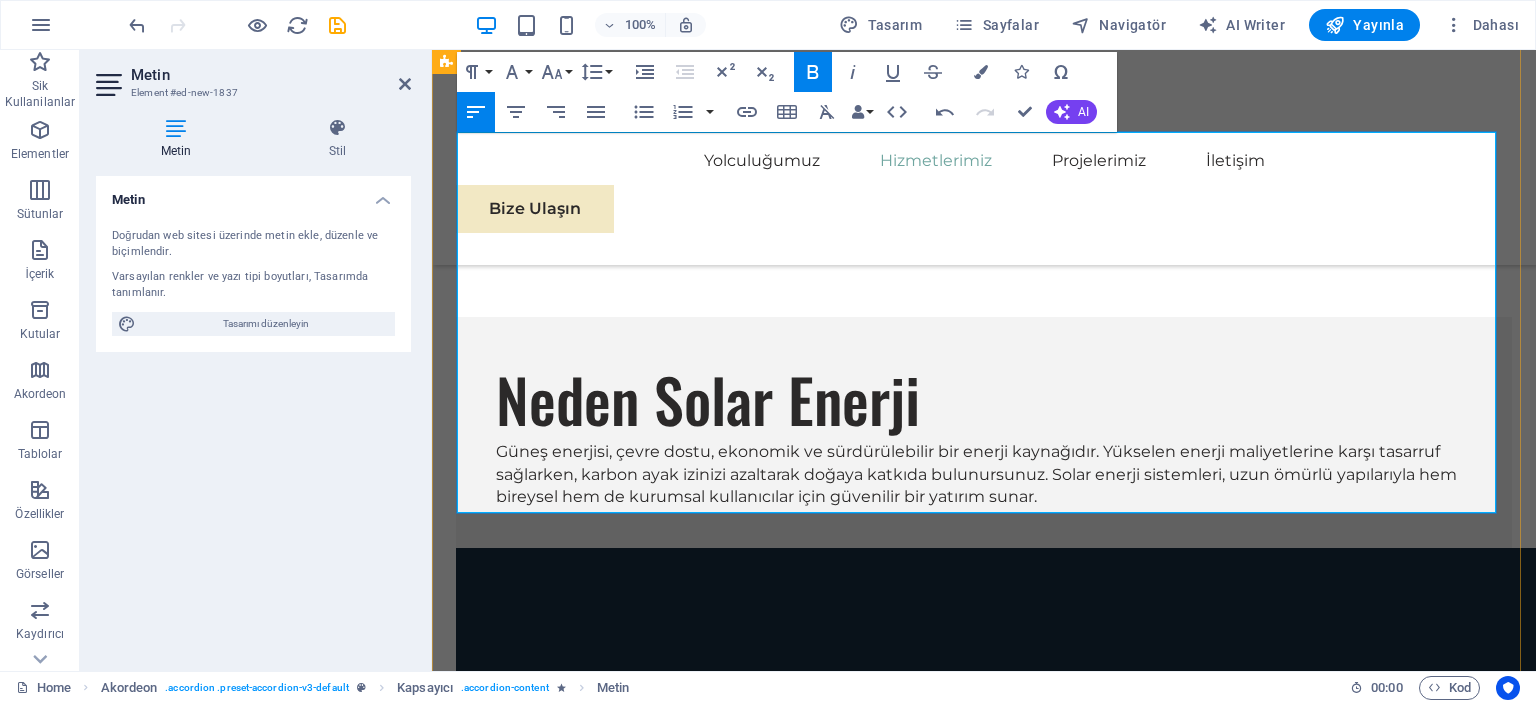 click on "Jel Akü:" at bounding box center (488, 4294) 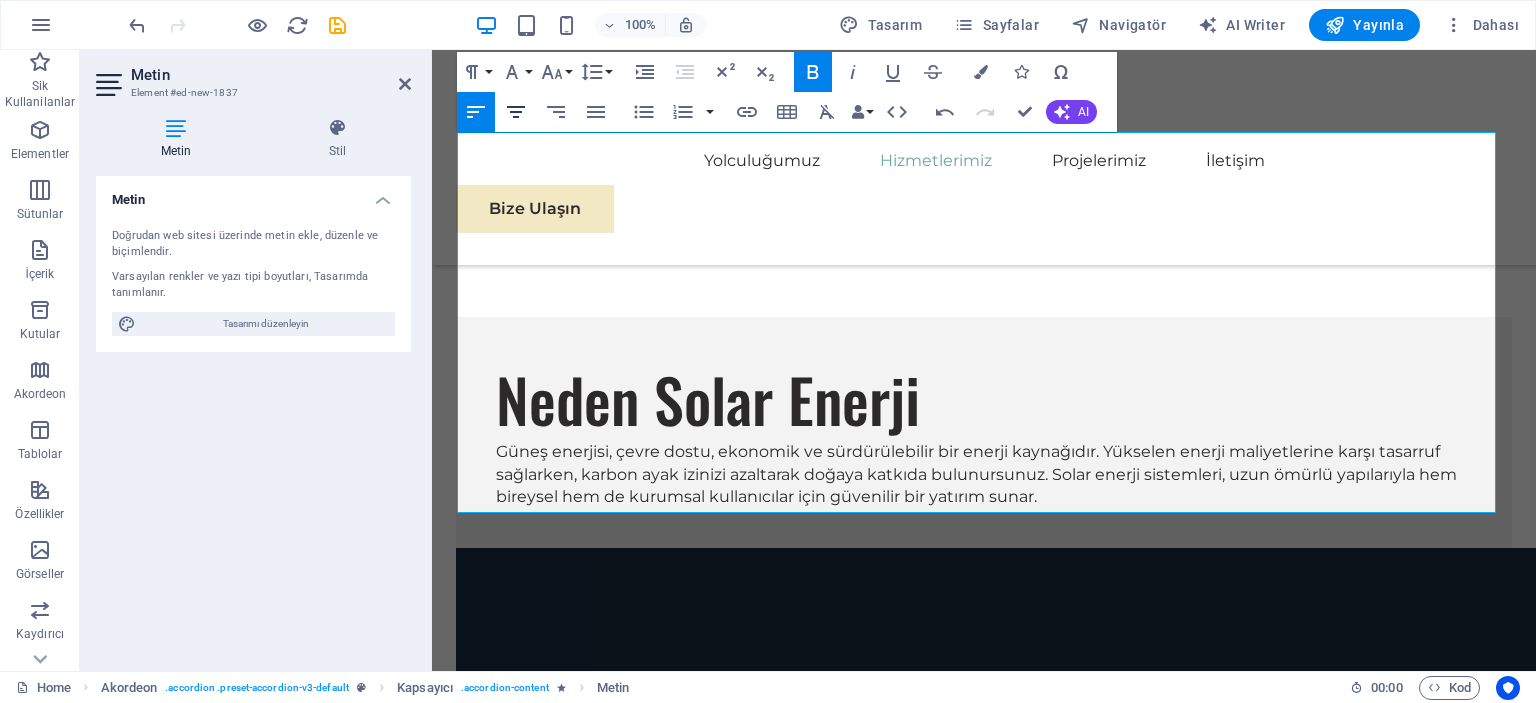 drag, startPoint x: 516, startPoint y: 111, endPoint x: 520, endPoint y: 123, distance: 12.649111 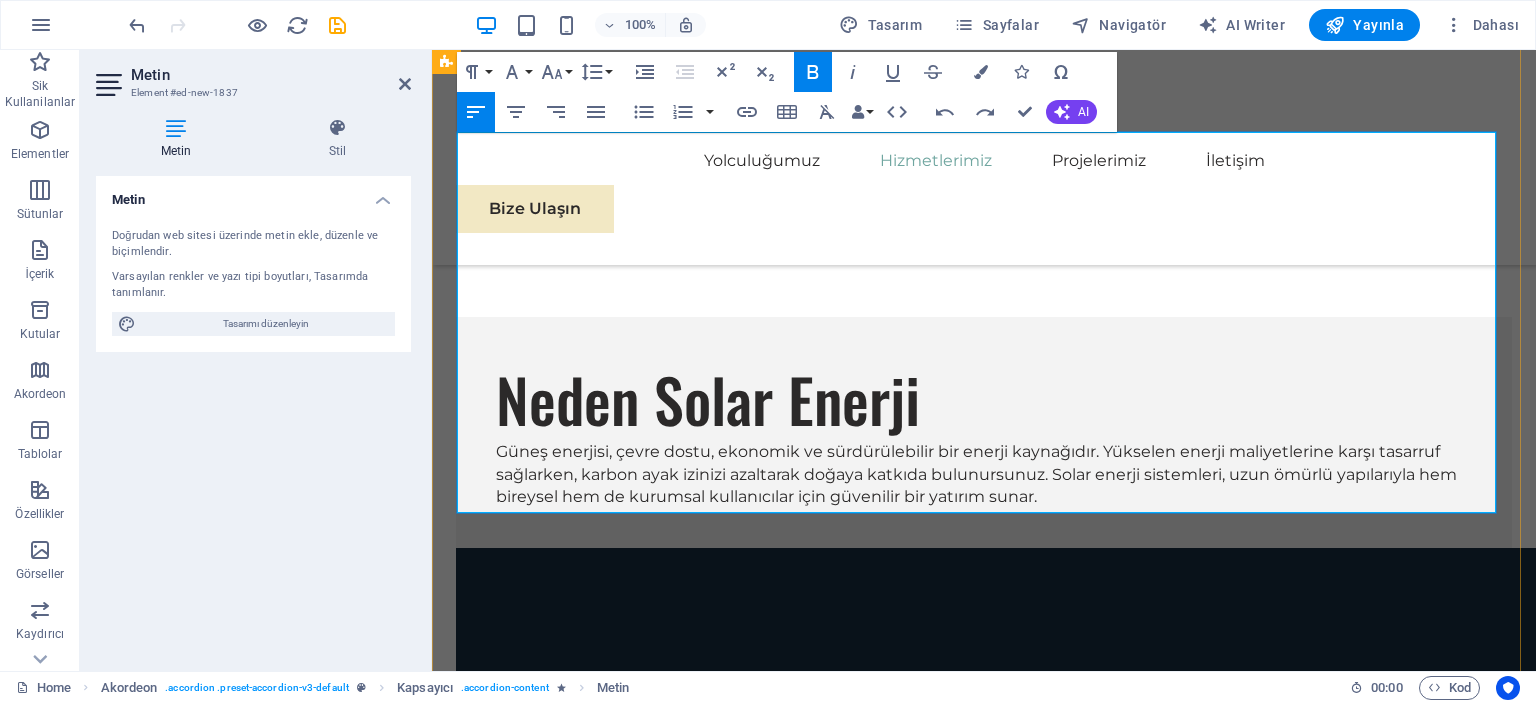 drag, startPoint x: 460, startPoint y: 343, endPoint x: 859, endPoint y: 480, distance: 421.8649 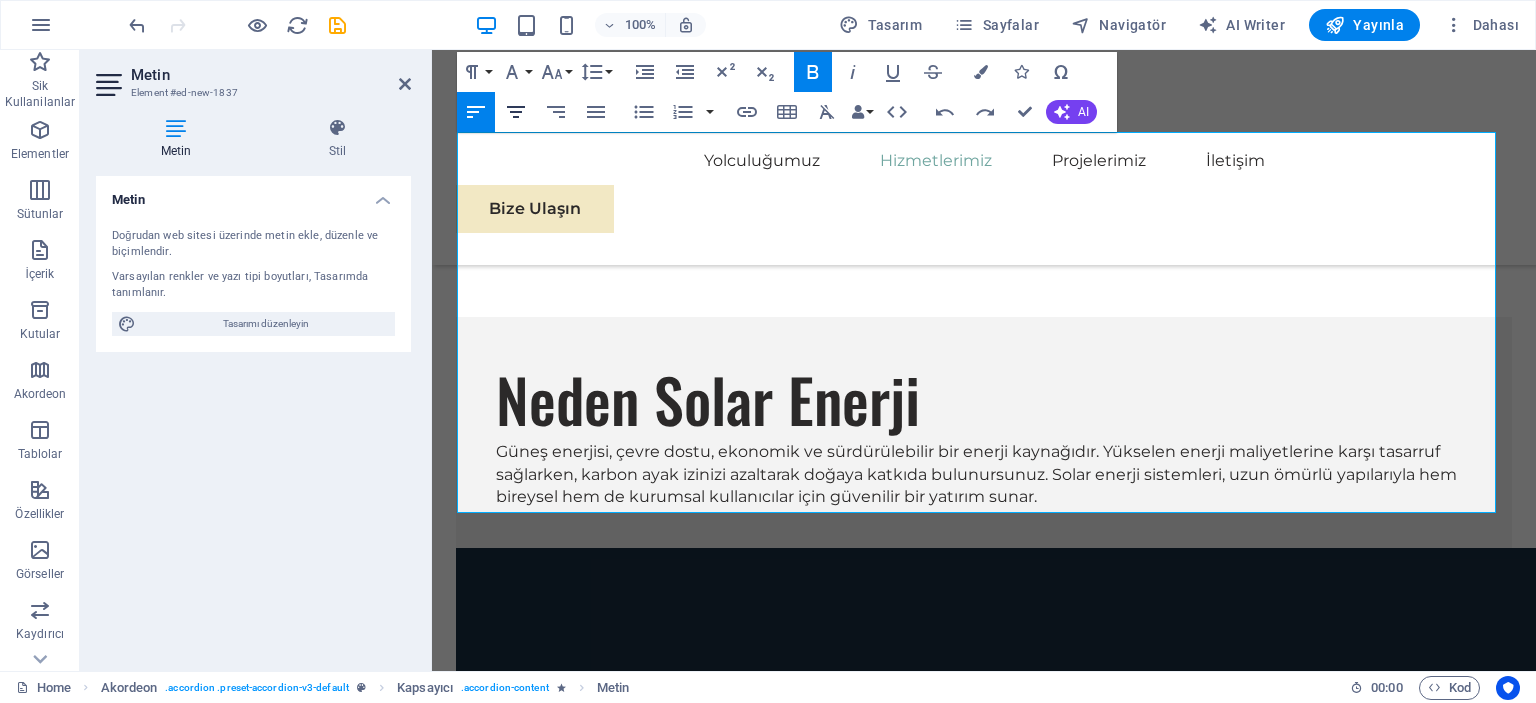 click 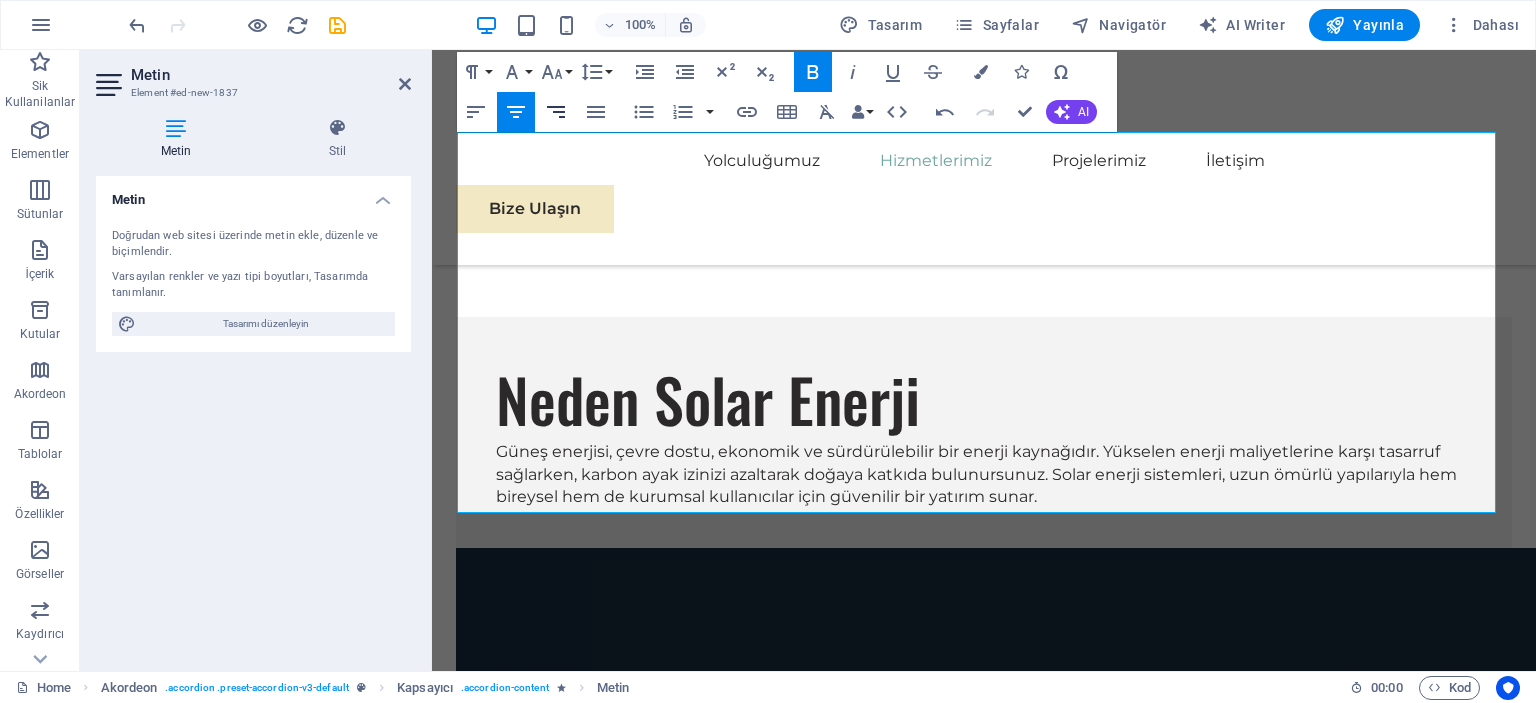 click 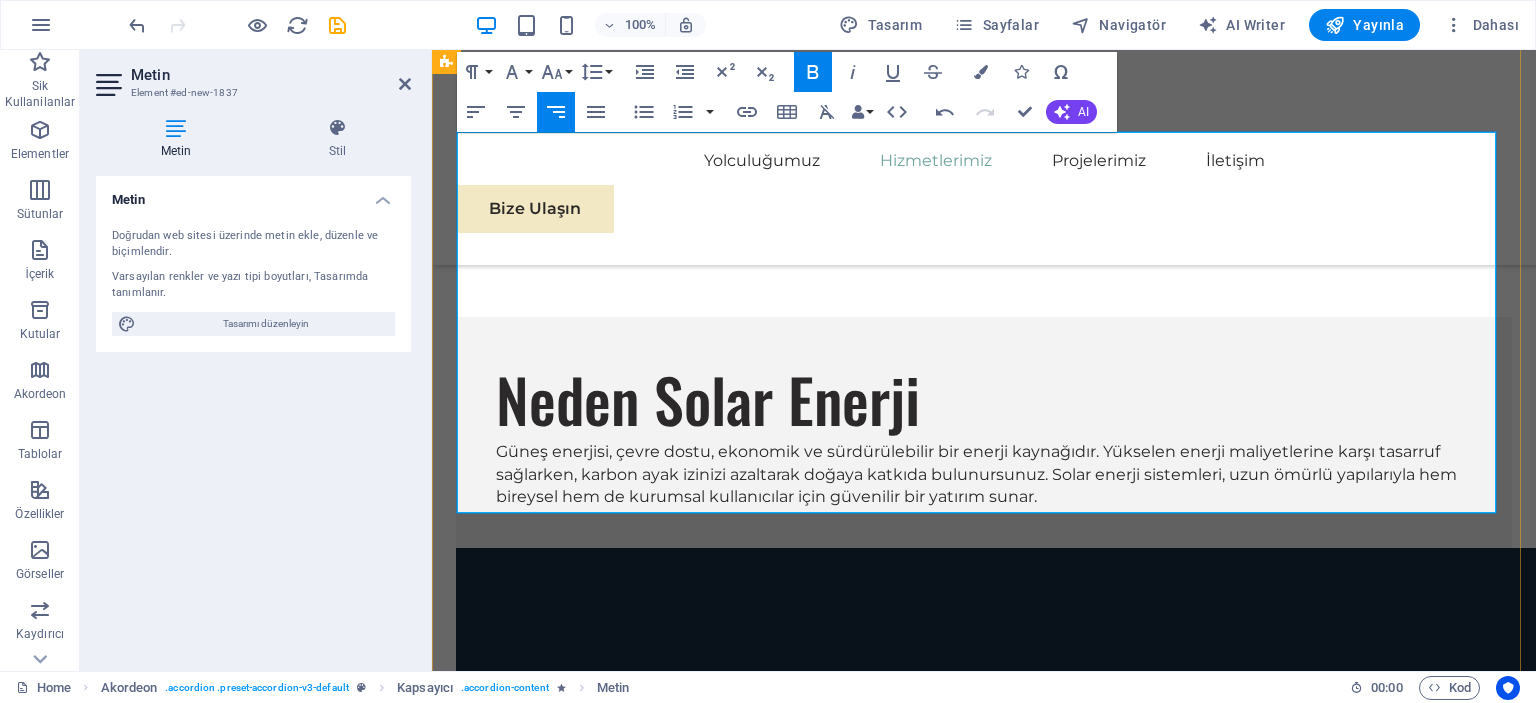 click on "Uygun fiyatlıdır." at bounding box center [996, 4329] 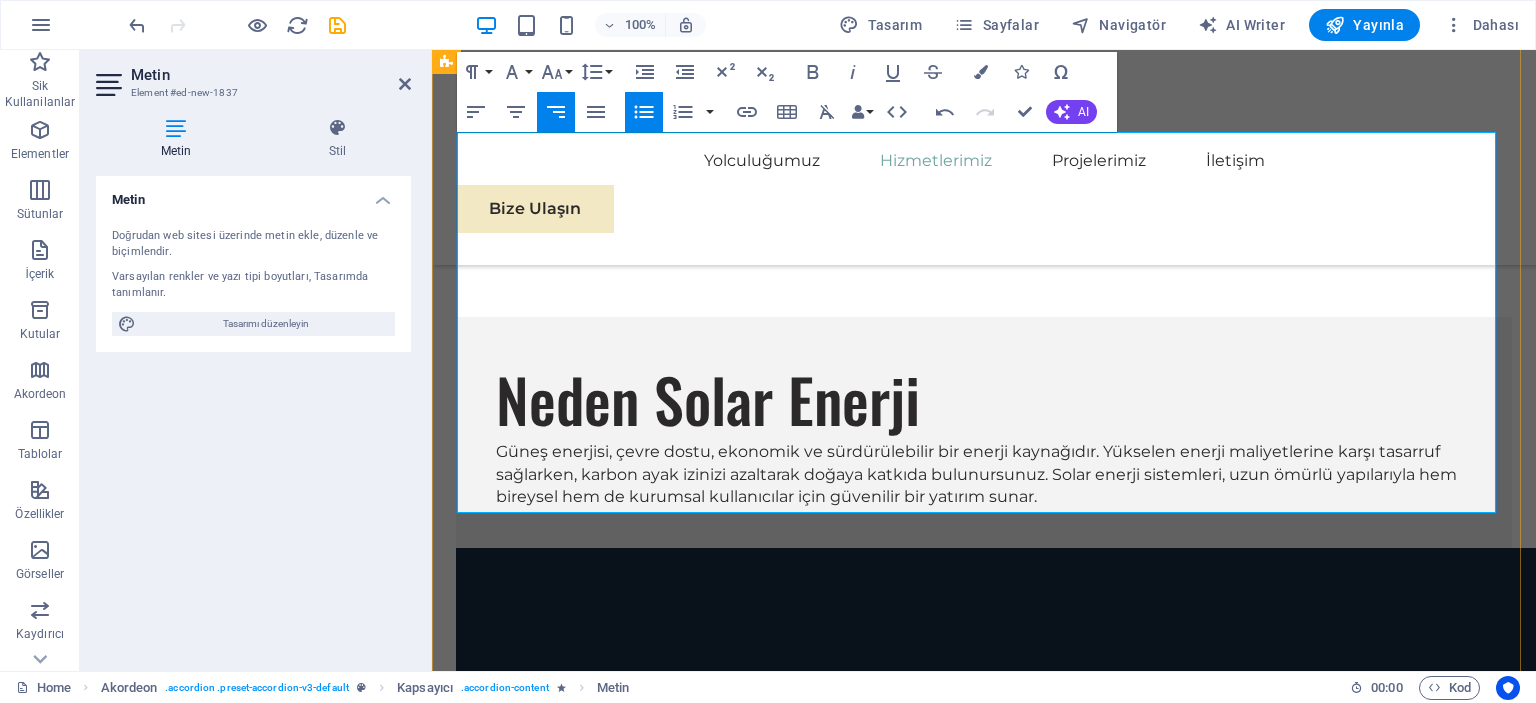click on "Uygun fiyatlıdır." at bounding box center (996, 4329) 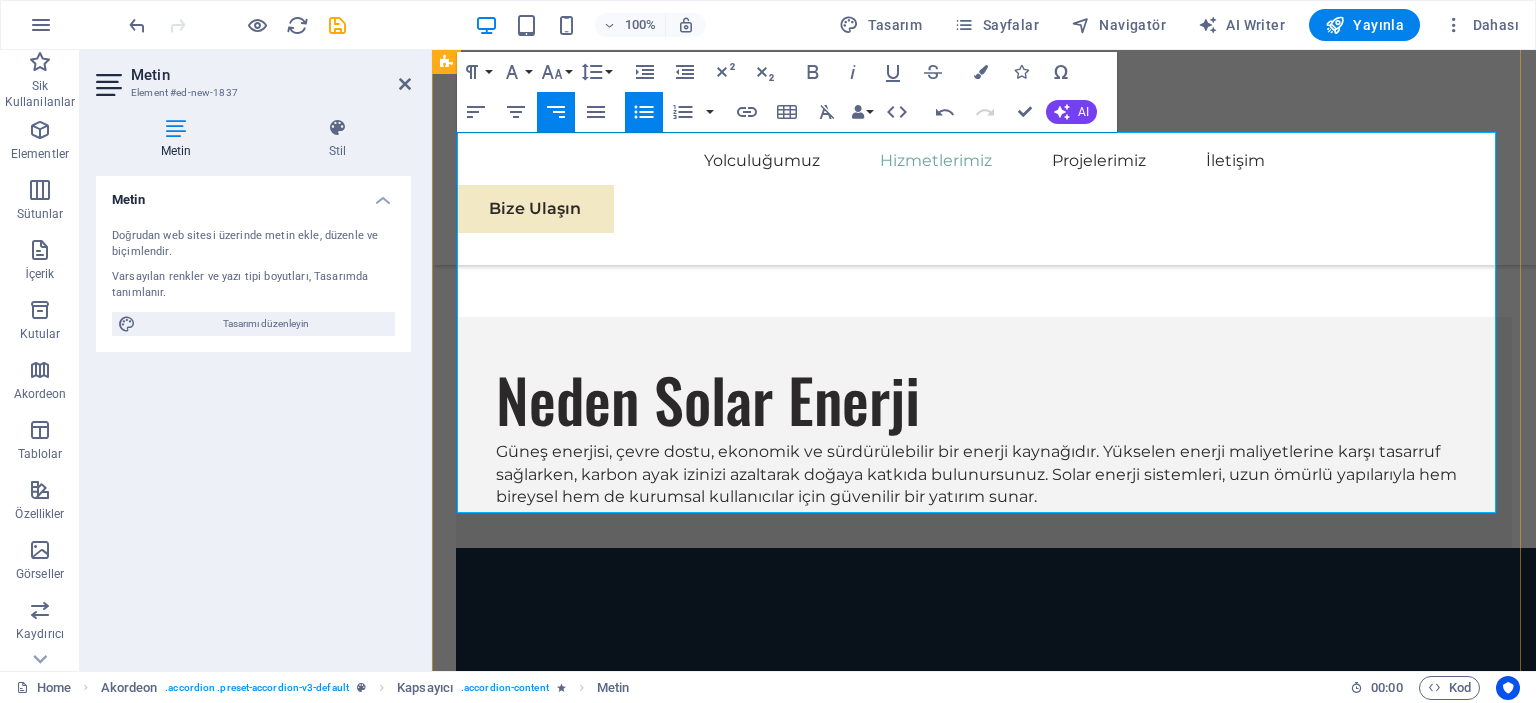 click on "Fiyatı daha yüksektir." at bounding box center (996, 4262) 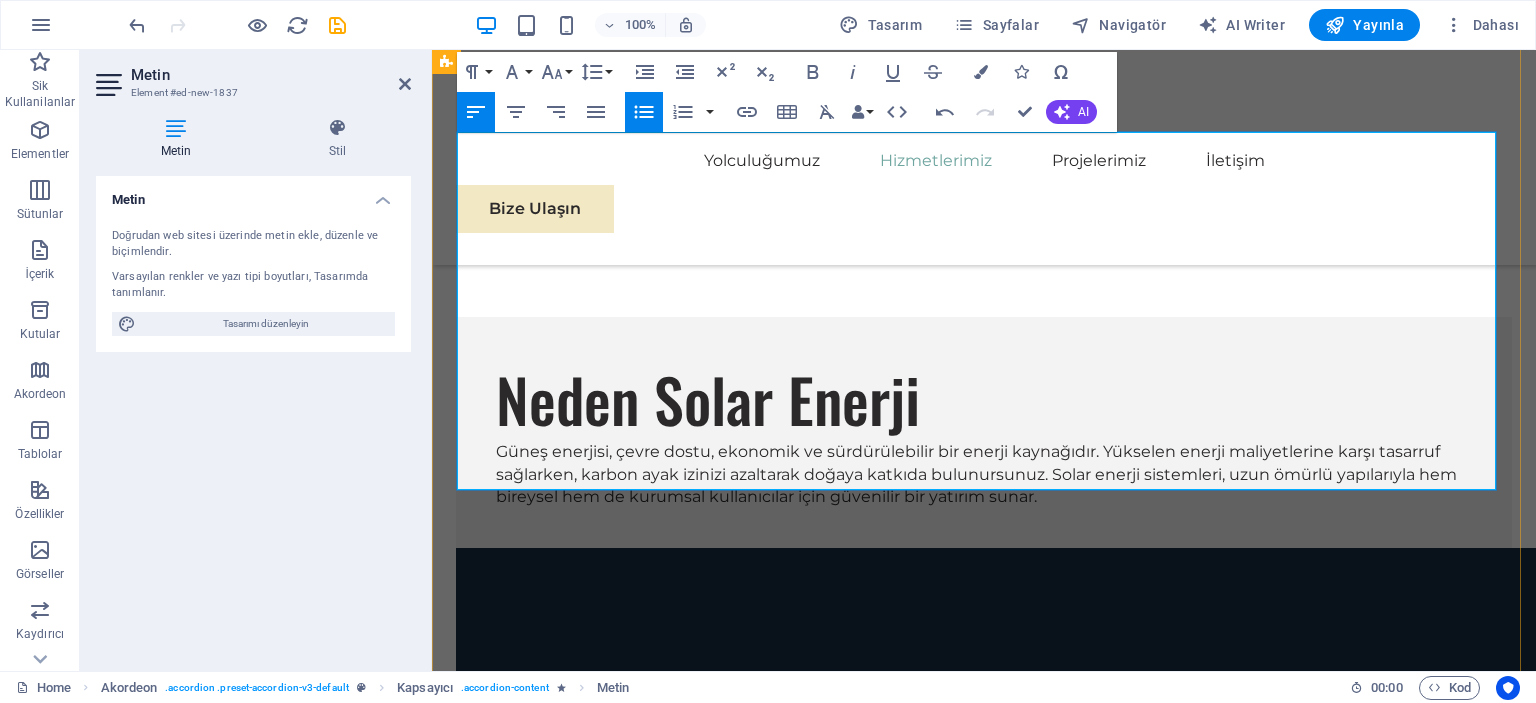 click on "Daha uzun ömürlüdür (3000+ çevrim). Hafiftir, yer kaplamaz. Hızlı şarj olur.Fiyatı daha yüksektir." at bounding box center [984, 4183] 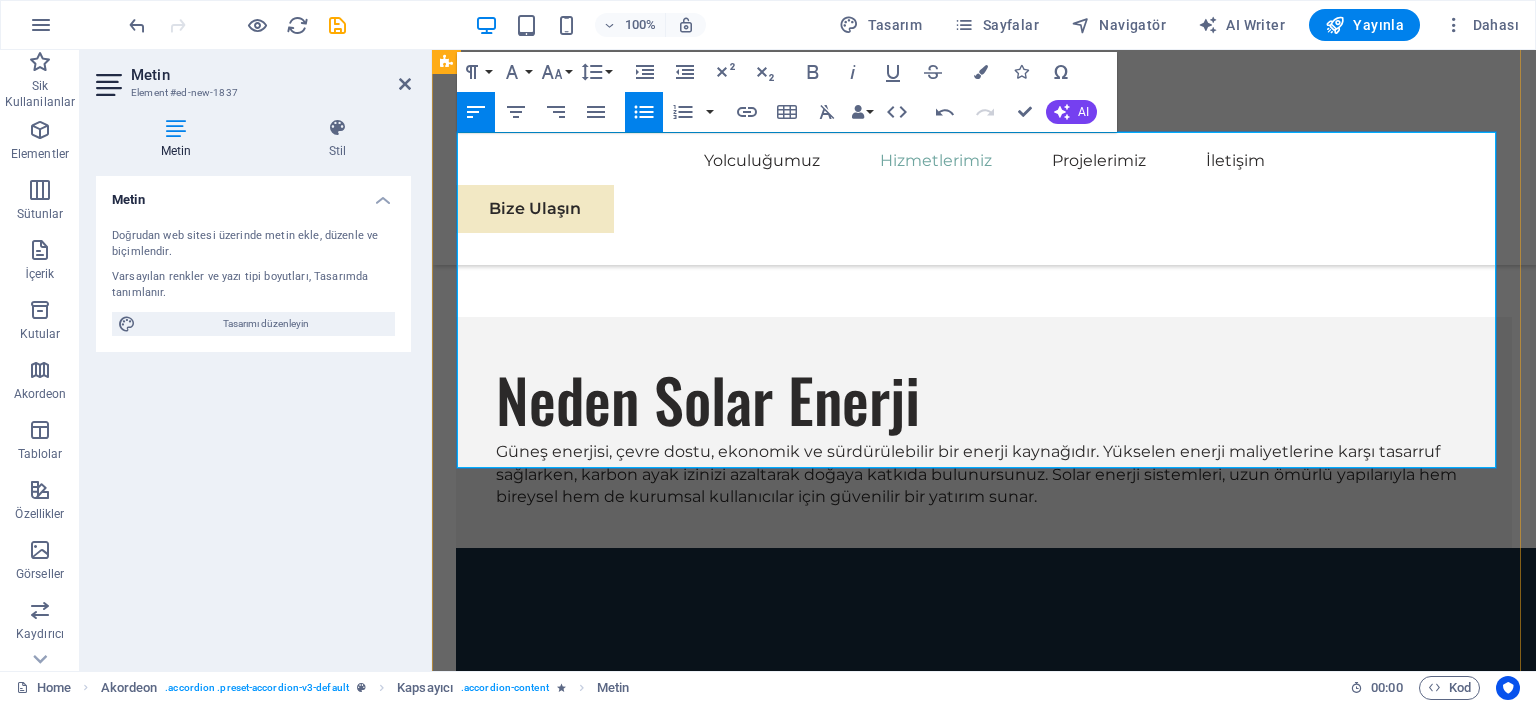 click on "Hafiftir, yer kaplamaz.Hızlı şarj olur.Fiyatı daha yüksektir." at bounding box center (996, 4205) 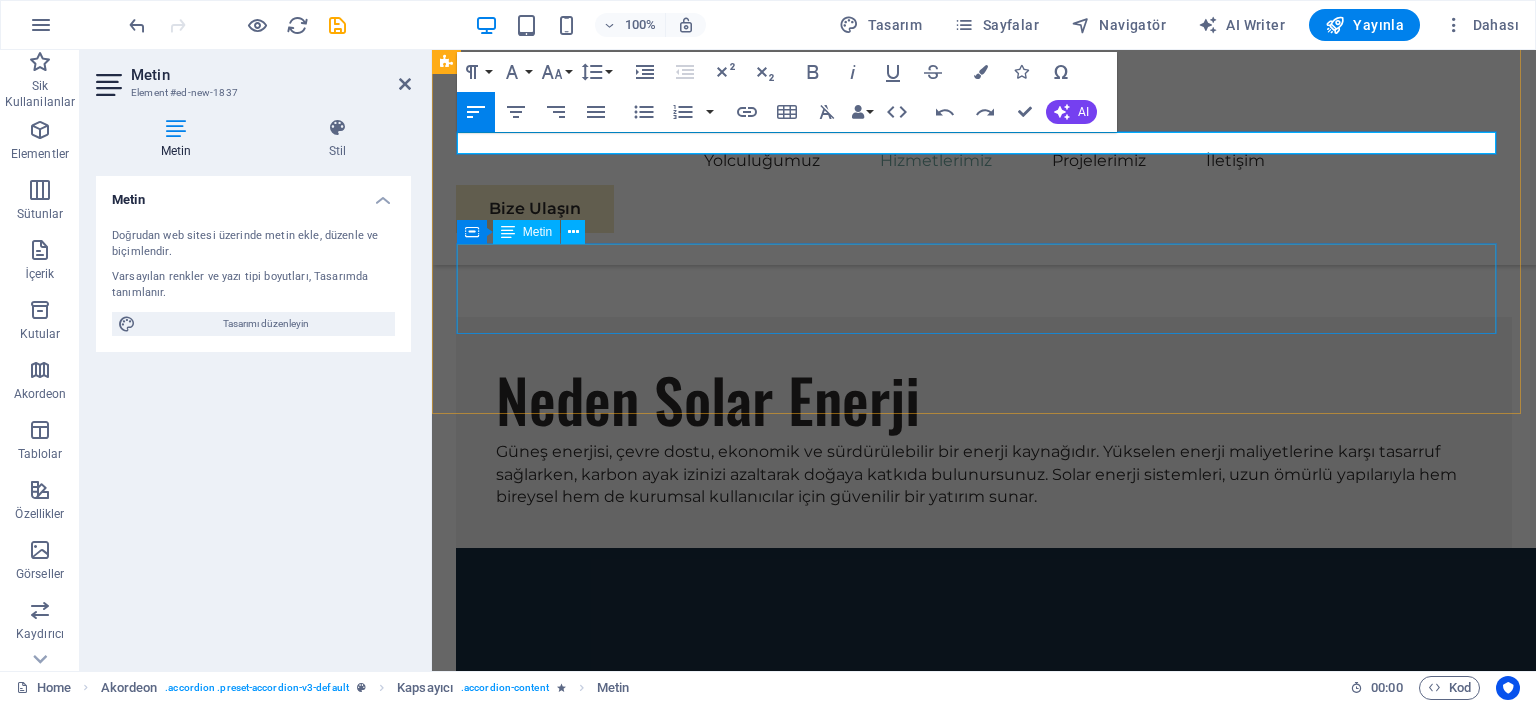 scroll, scrollTop: 3528, scrollLeft: 0, axis: vertical 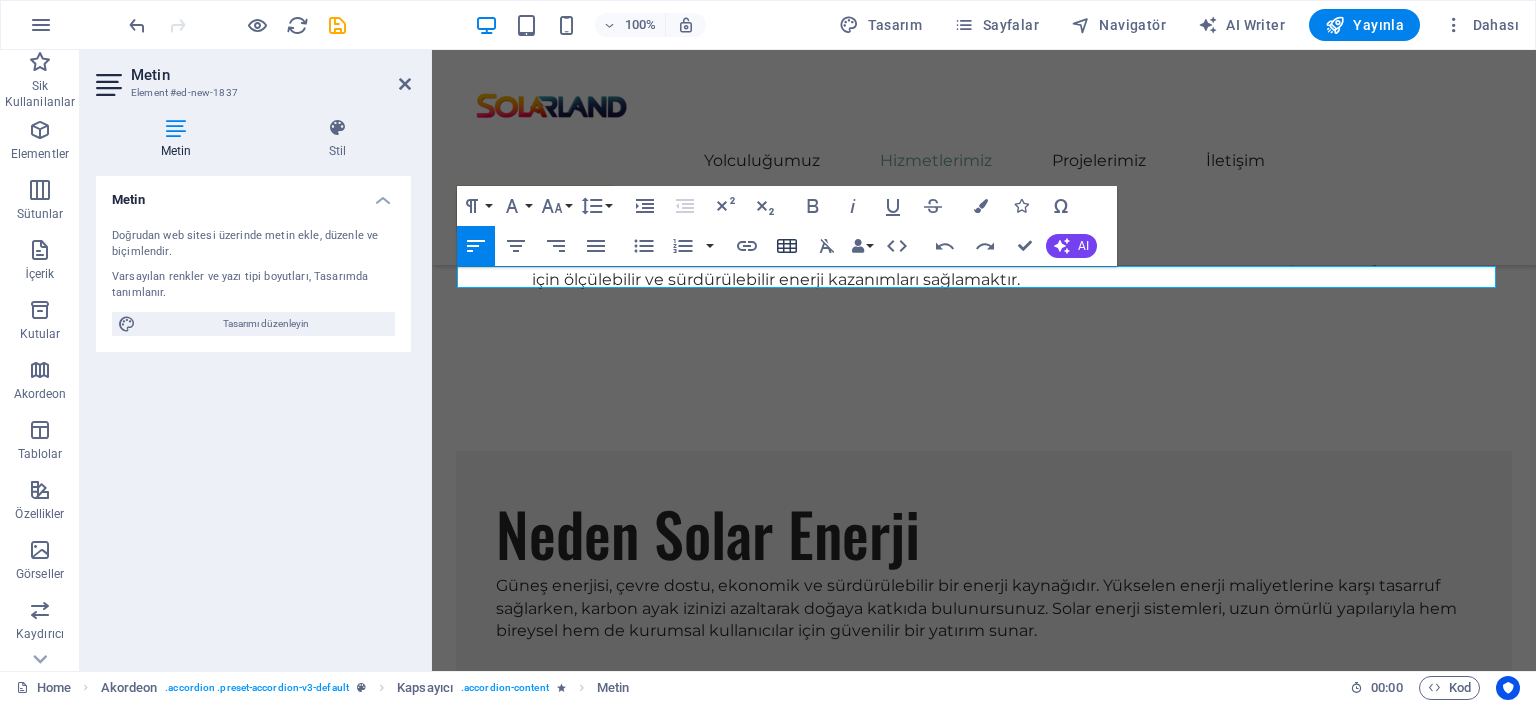 click 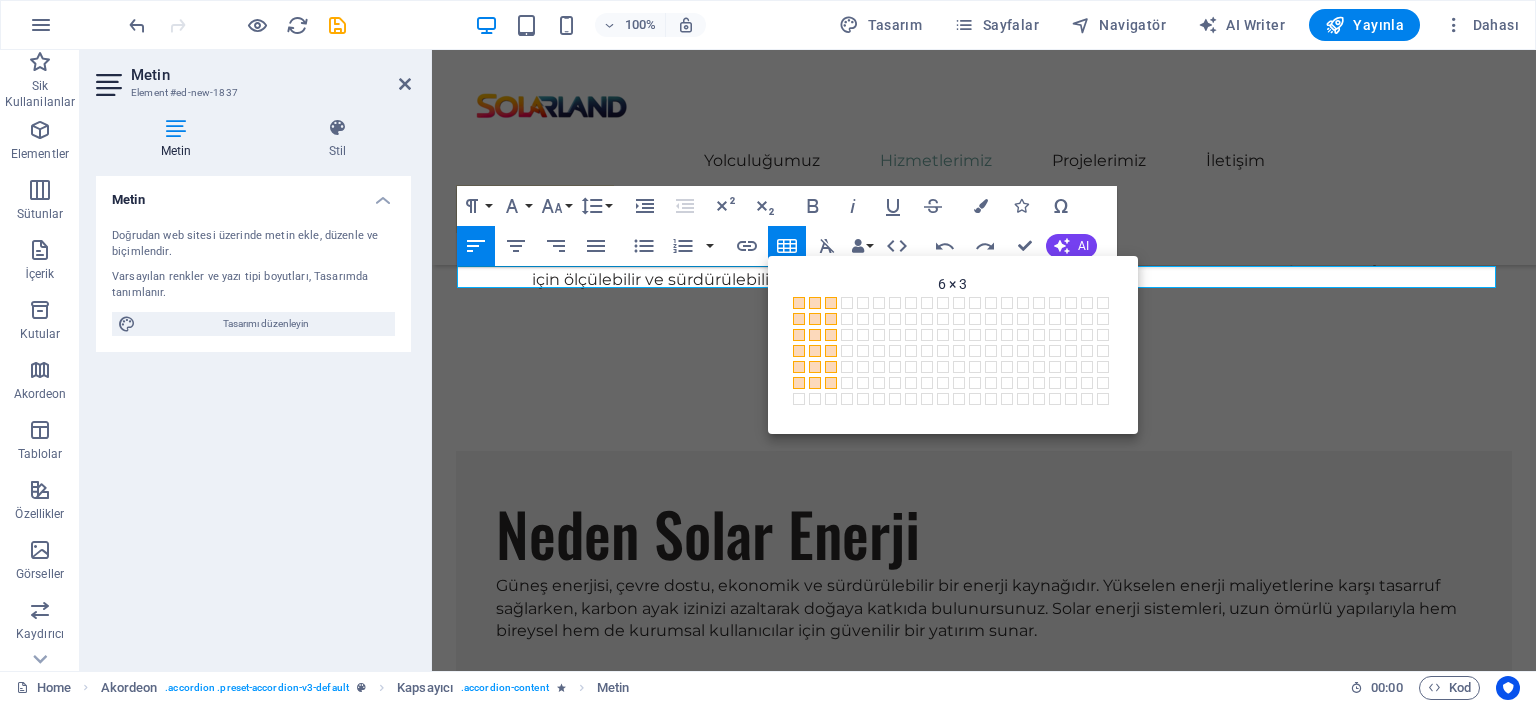 click at bounding box center (831, 383) 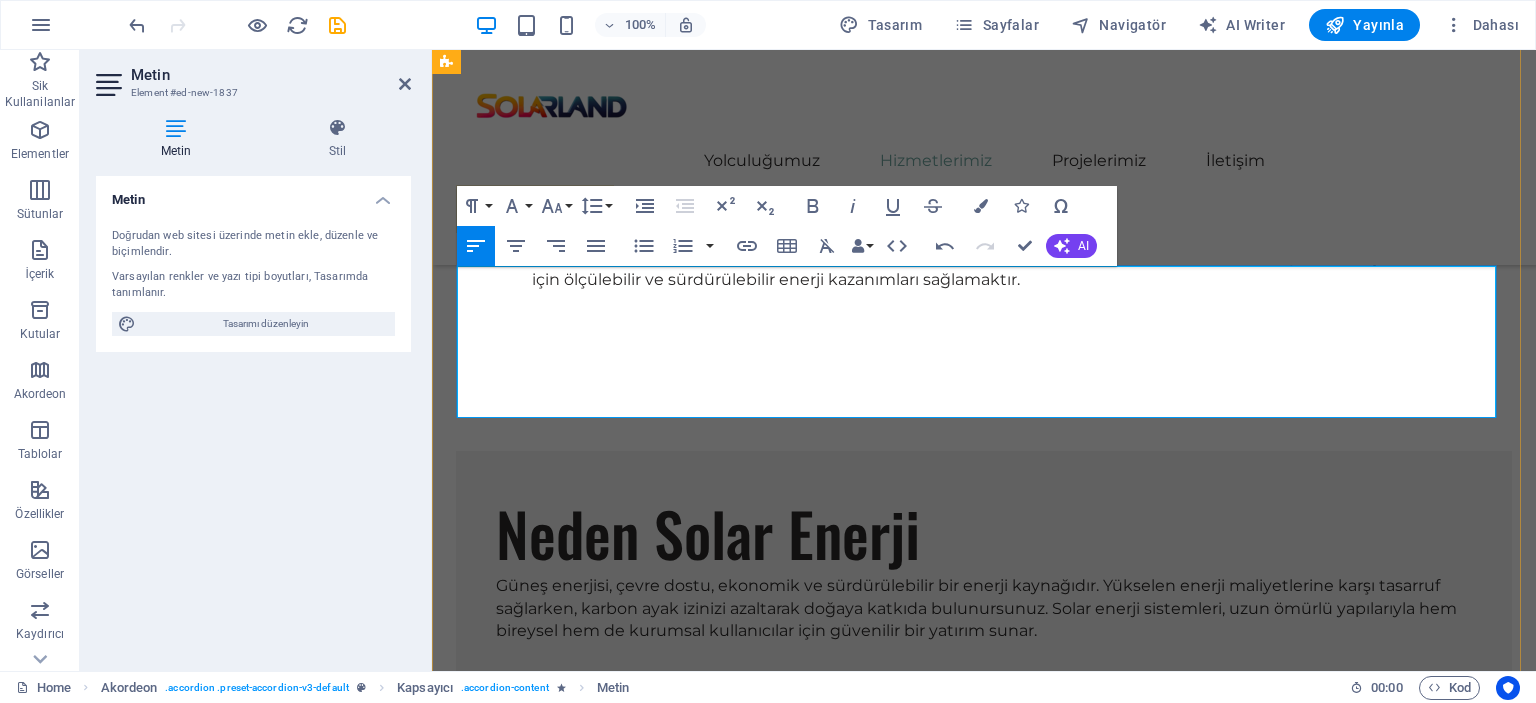 click at bounding box center [984, 4229] 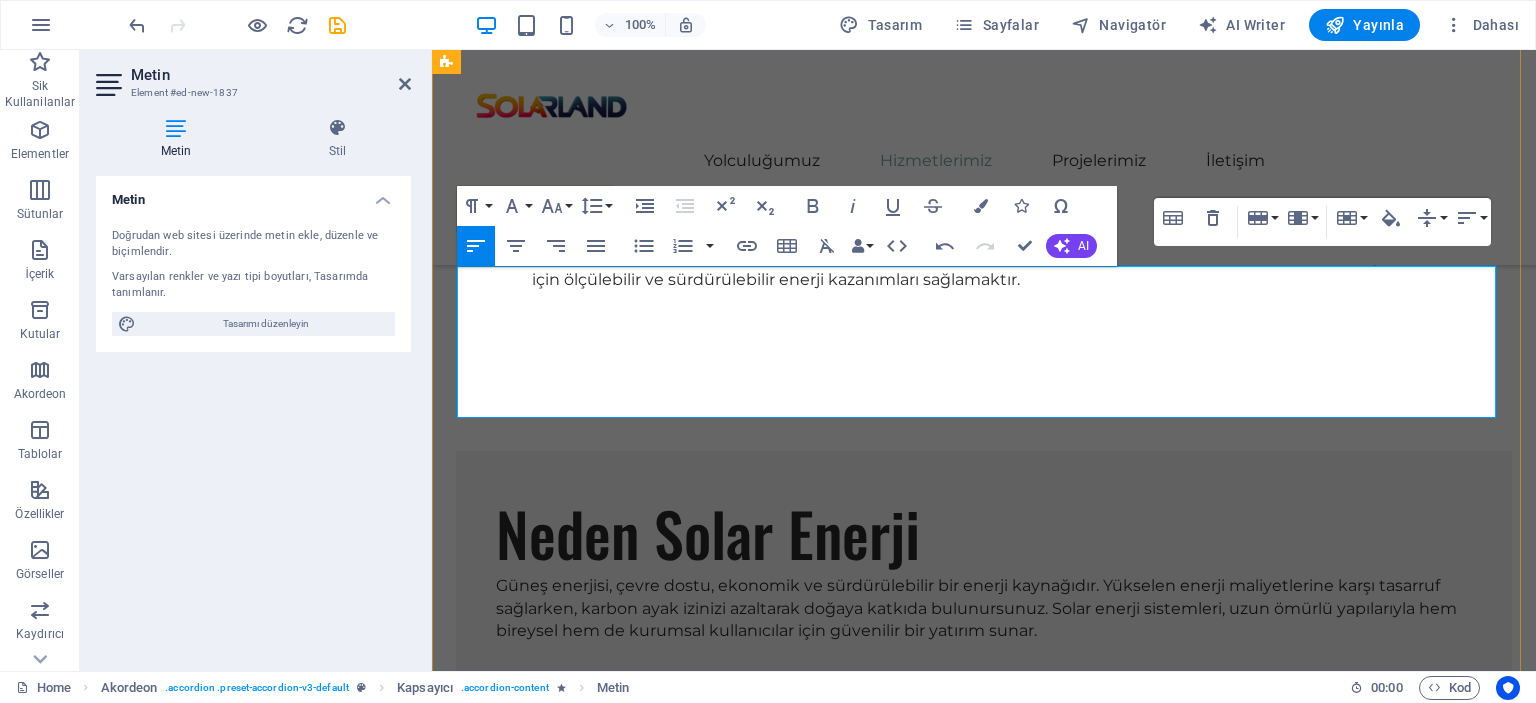 click at bounding box center (633, 4255) 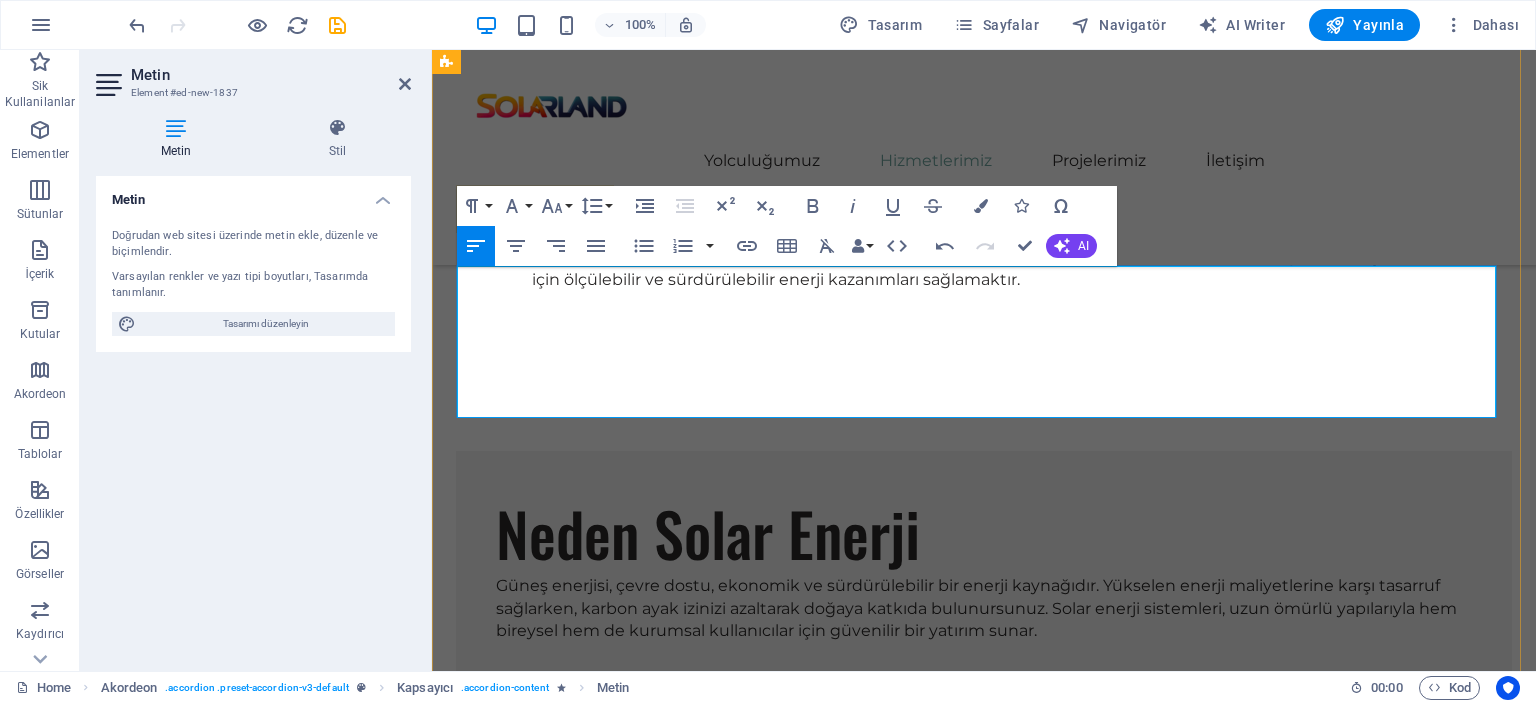 click at bounding box center [633, 4255] 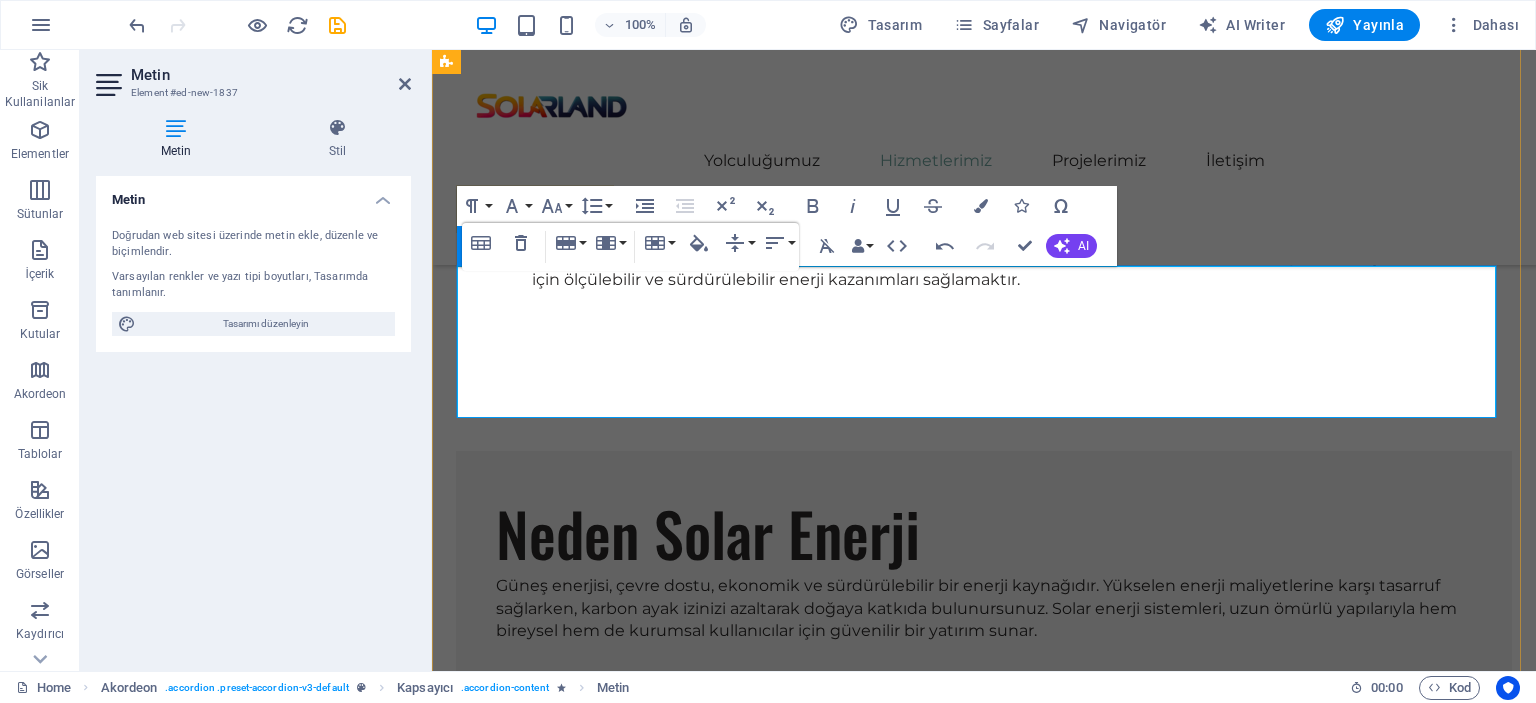 click at bounding box center (633, 4280) 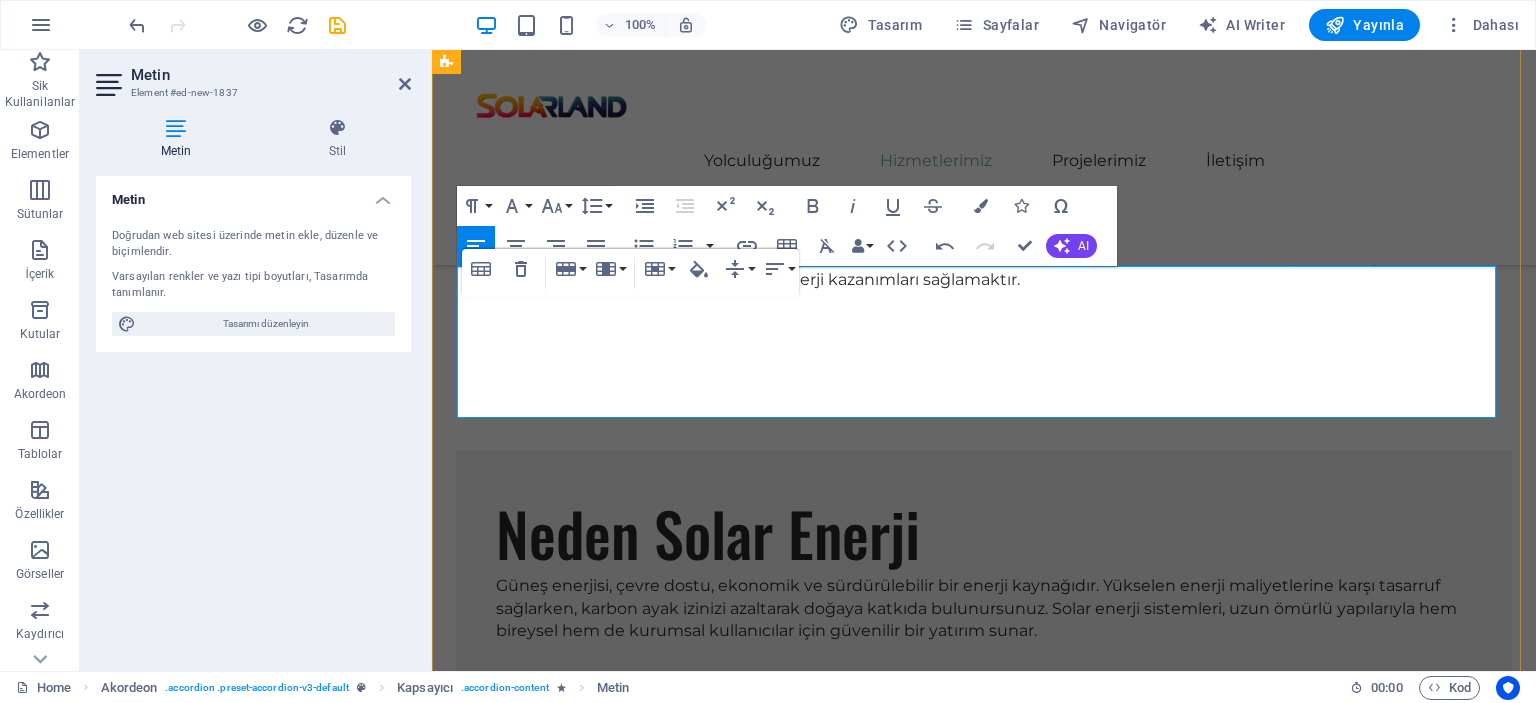 click at bounding box center (633, 4305) 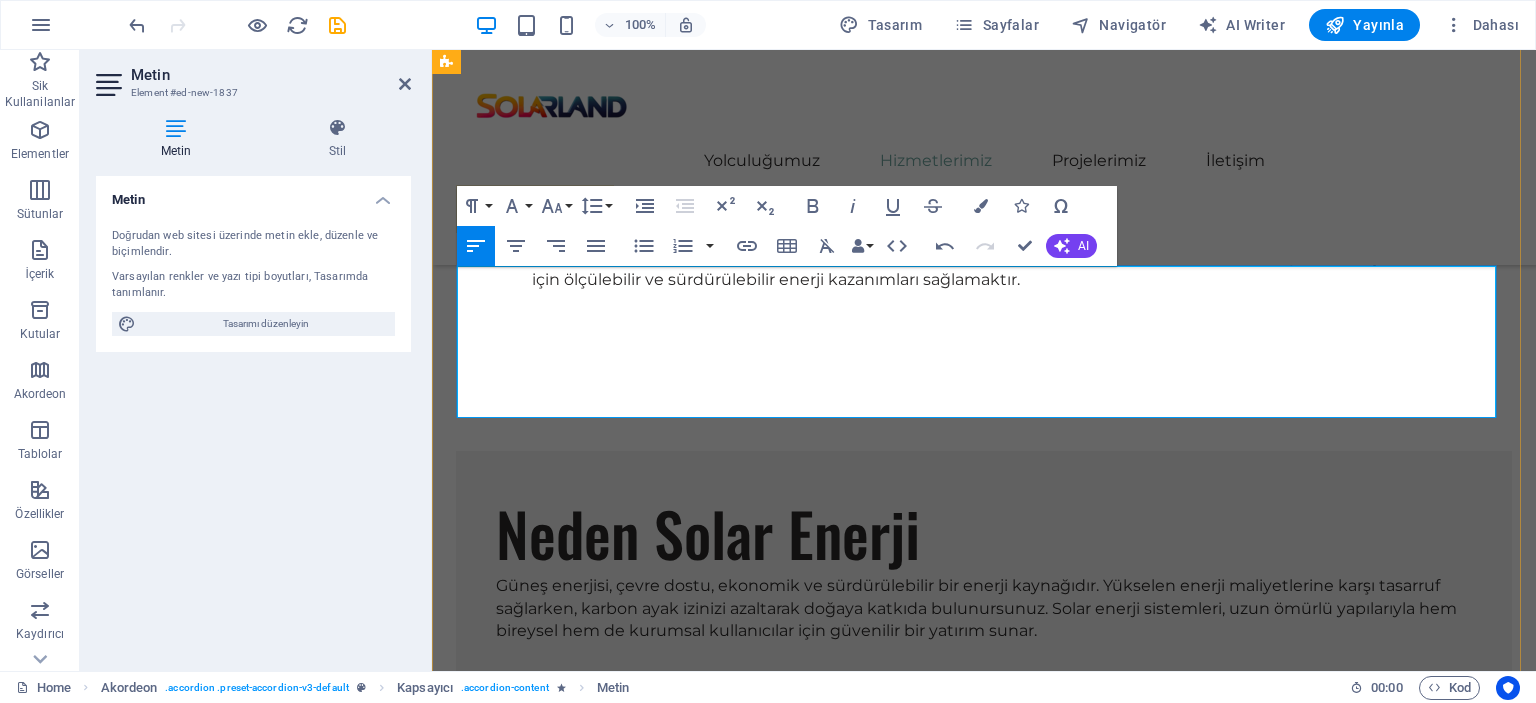 click at bounding box center (633, 4331) 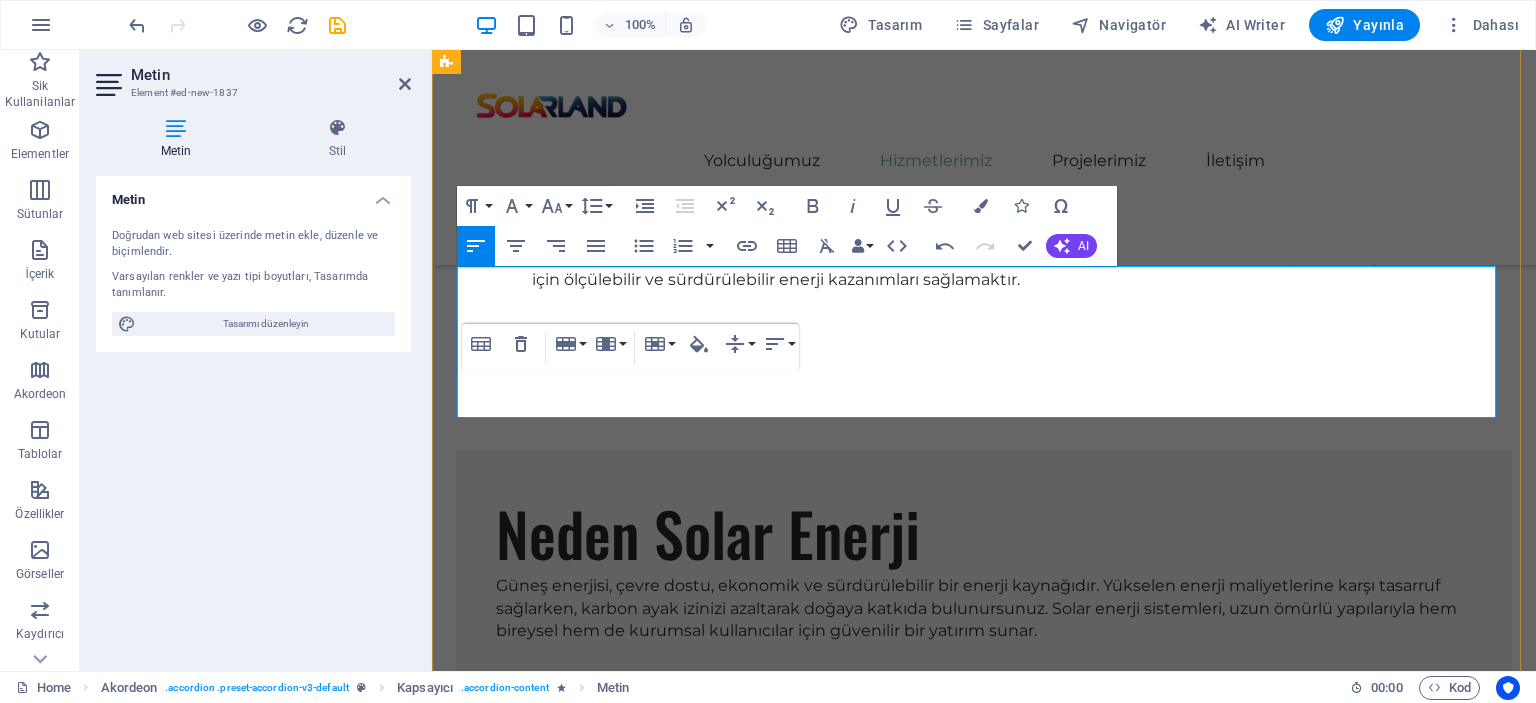 click at bounding box center (984, 4255) 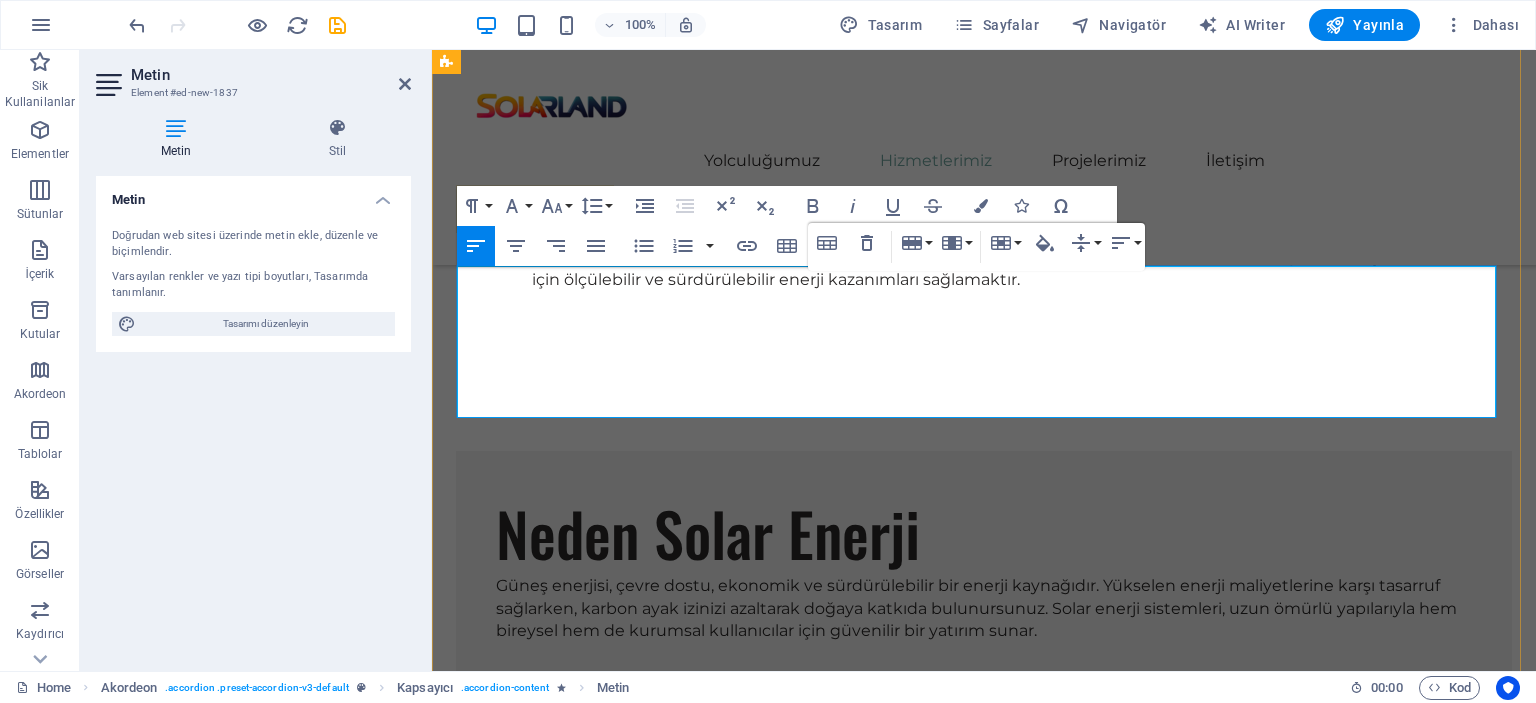 click at bounding box center [984, 4280] 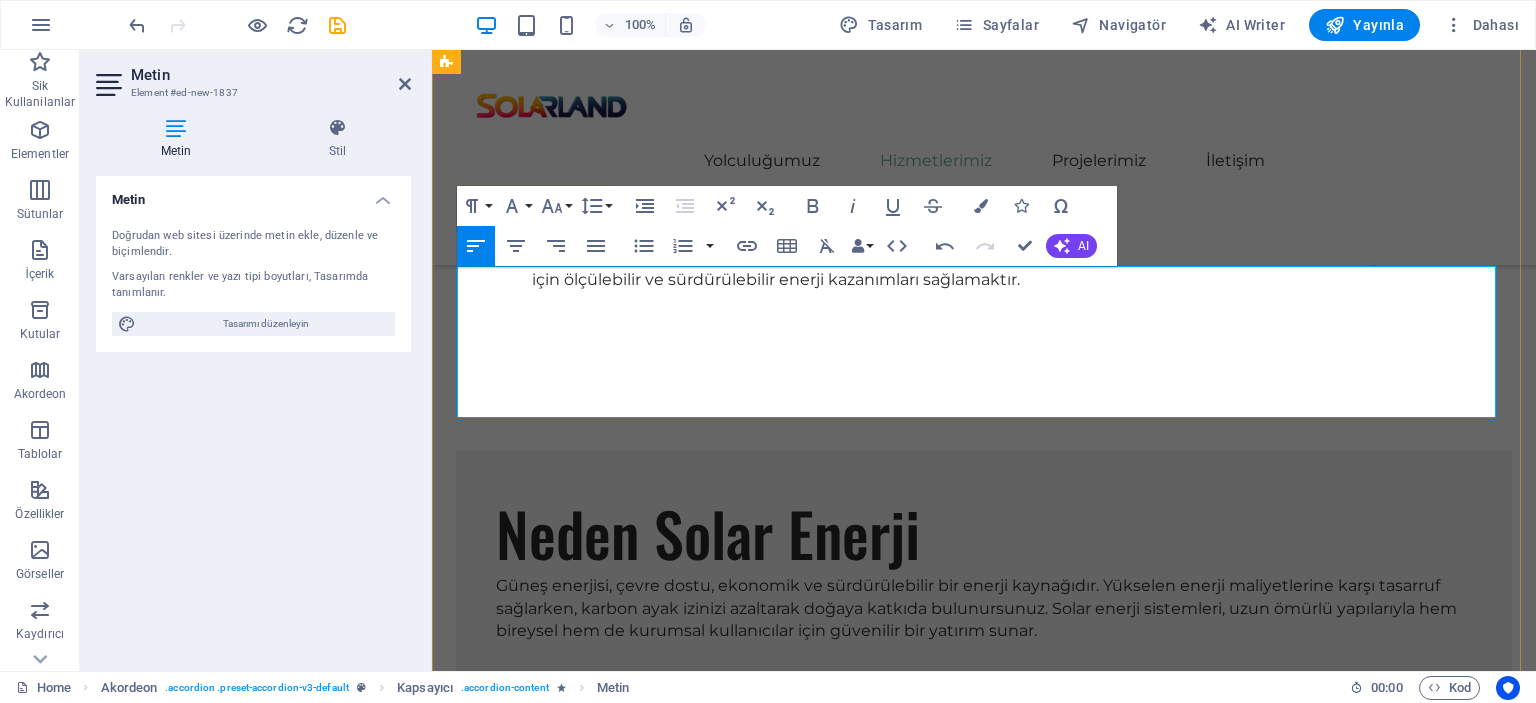 click at bounding box center (984, 4305) 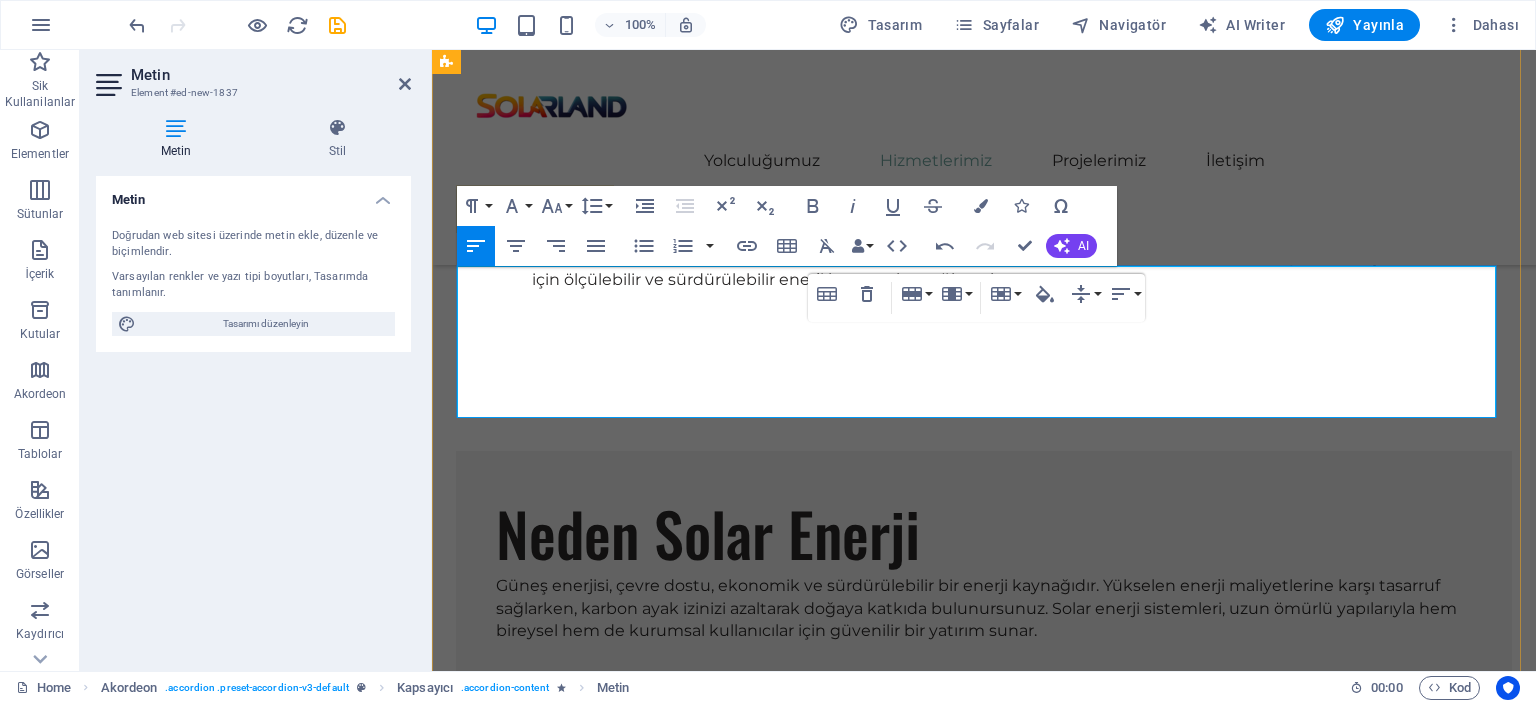 click at bounding box center (984, 4331) 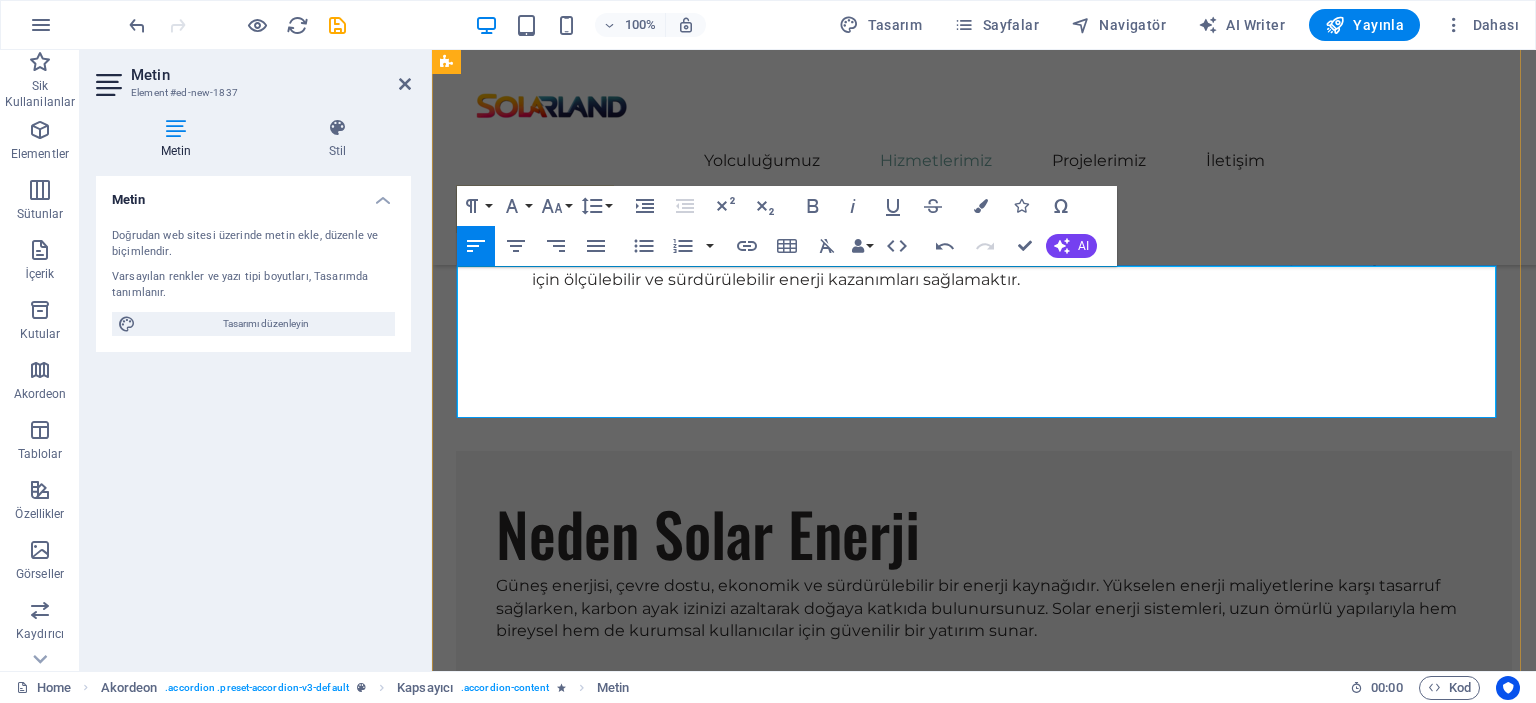 click at bounding box center (984, 4356) 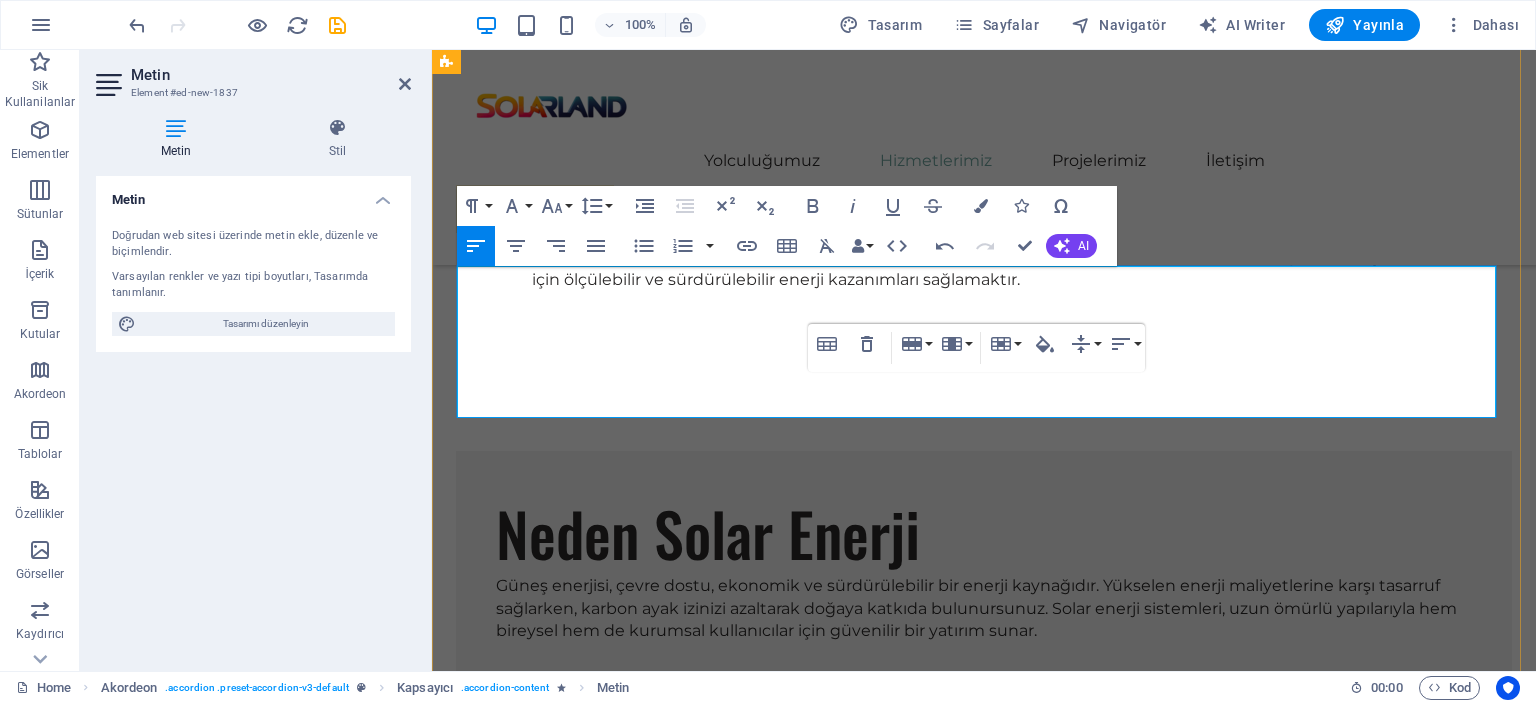 drag, startPoint x: 1165, startPoint y: 298, endPoint x: 1174, endPoint y: 324, distance: 27.513634 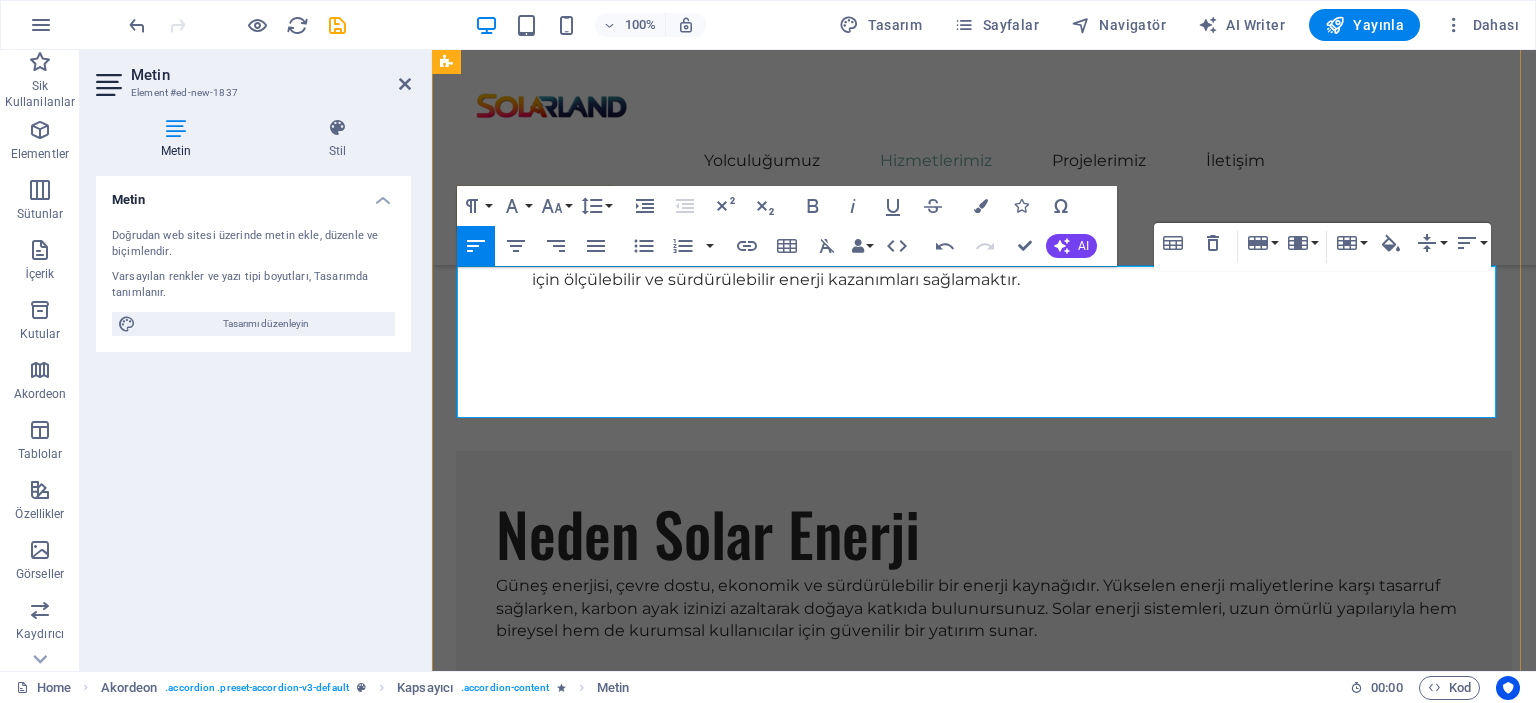 click at bounding box center (1335, 4280) 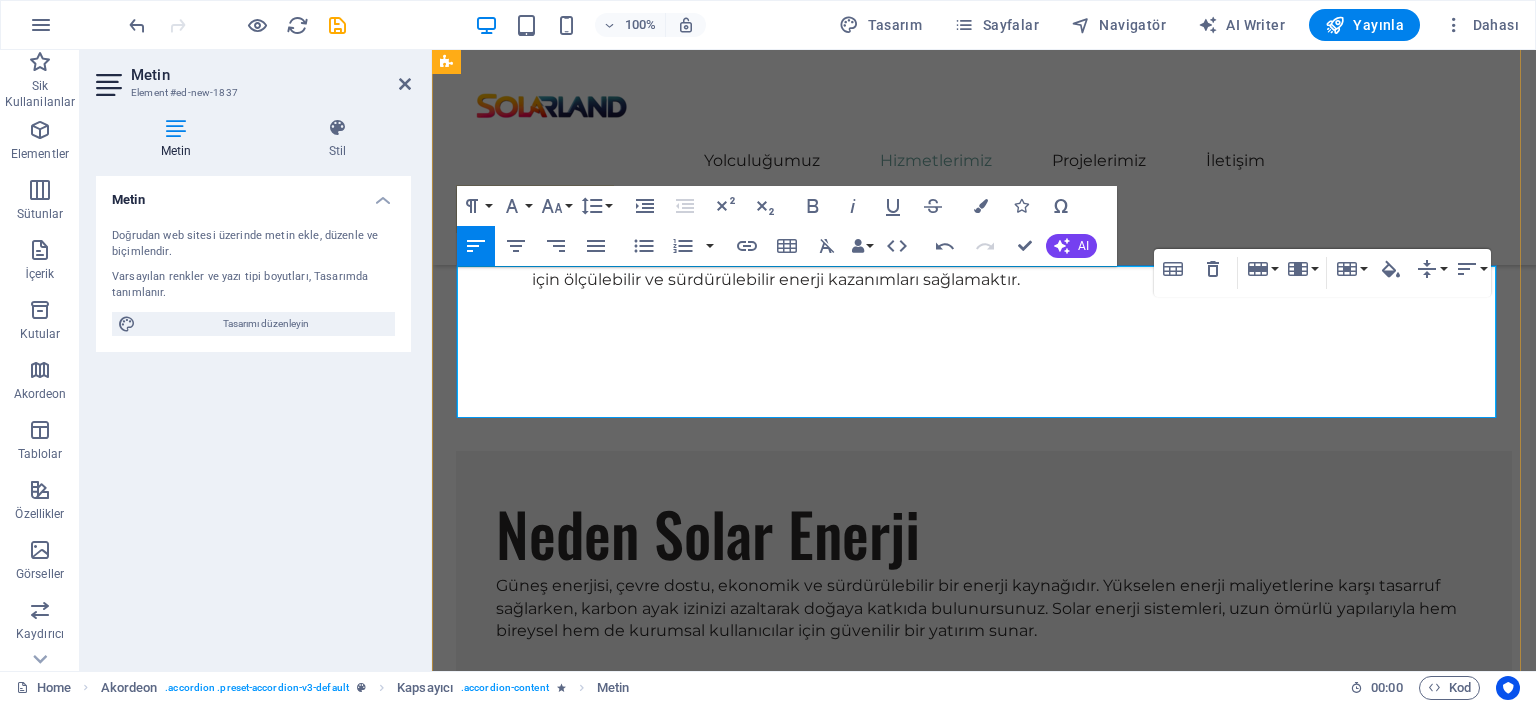 click at bounding box center [1335, 4305] 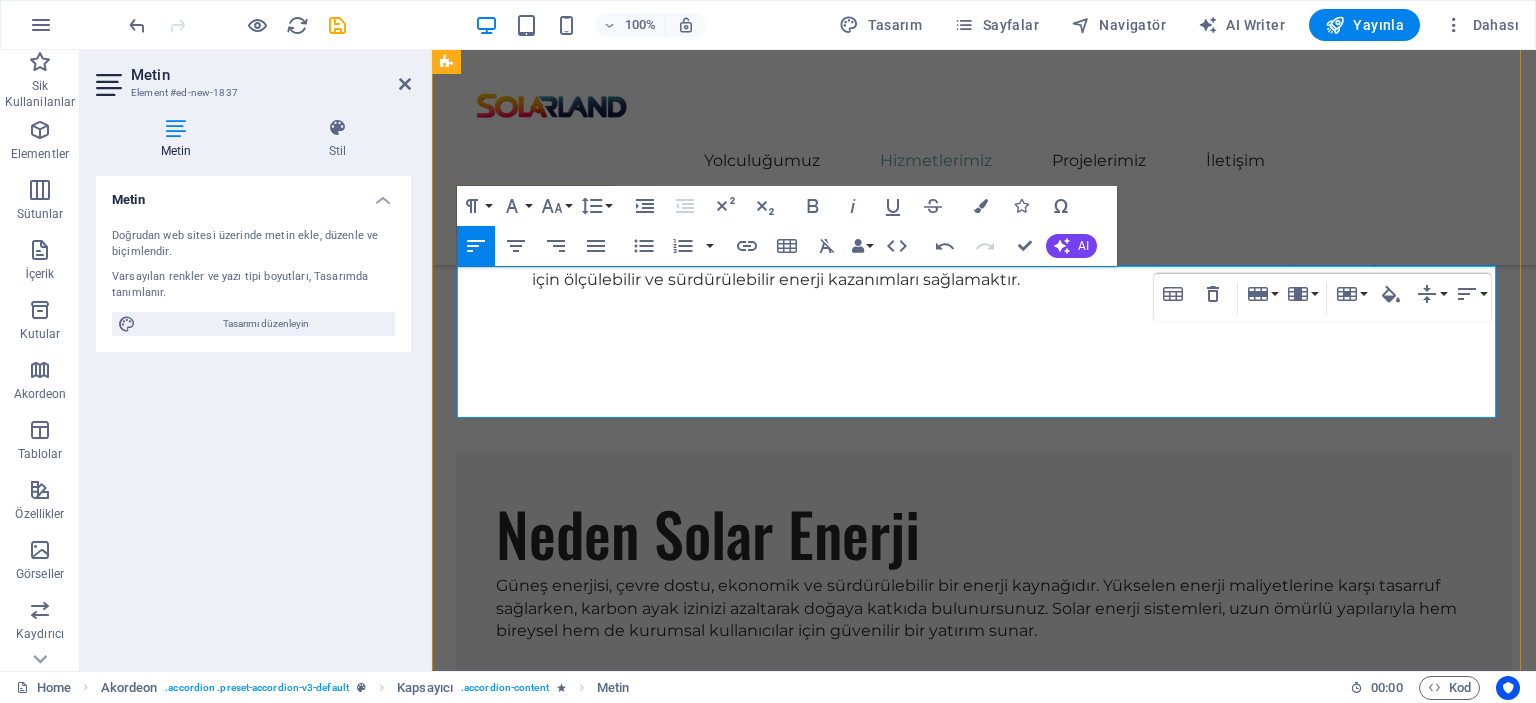 click at bounding box center (1335, 4331) 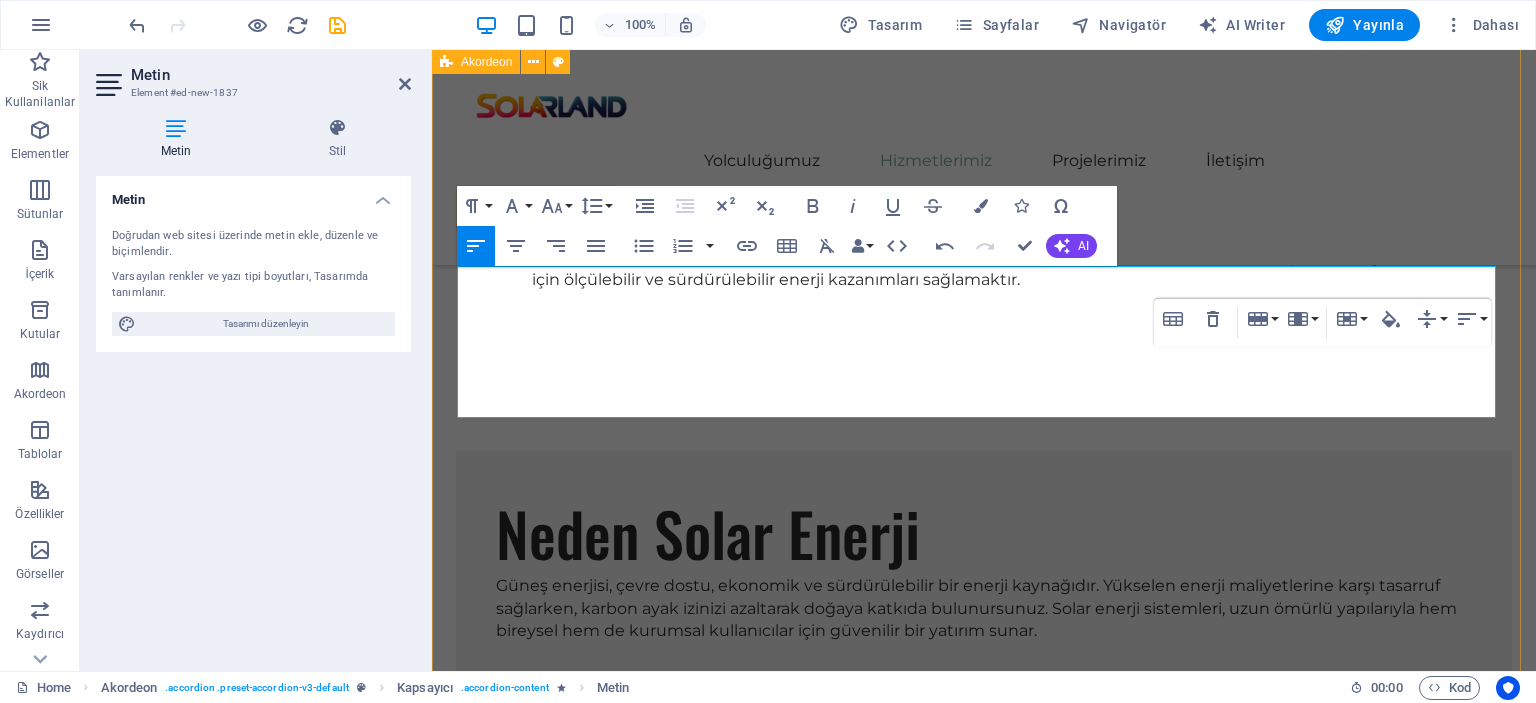 click at bounding box center [1335, 4356] 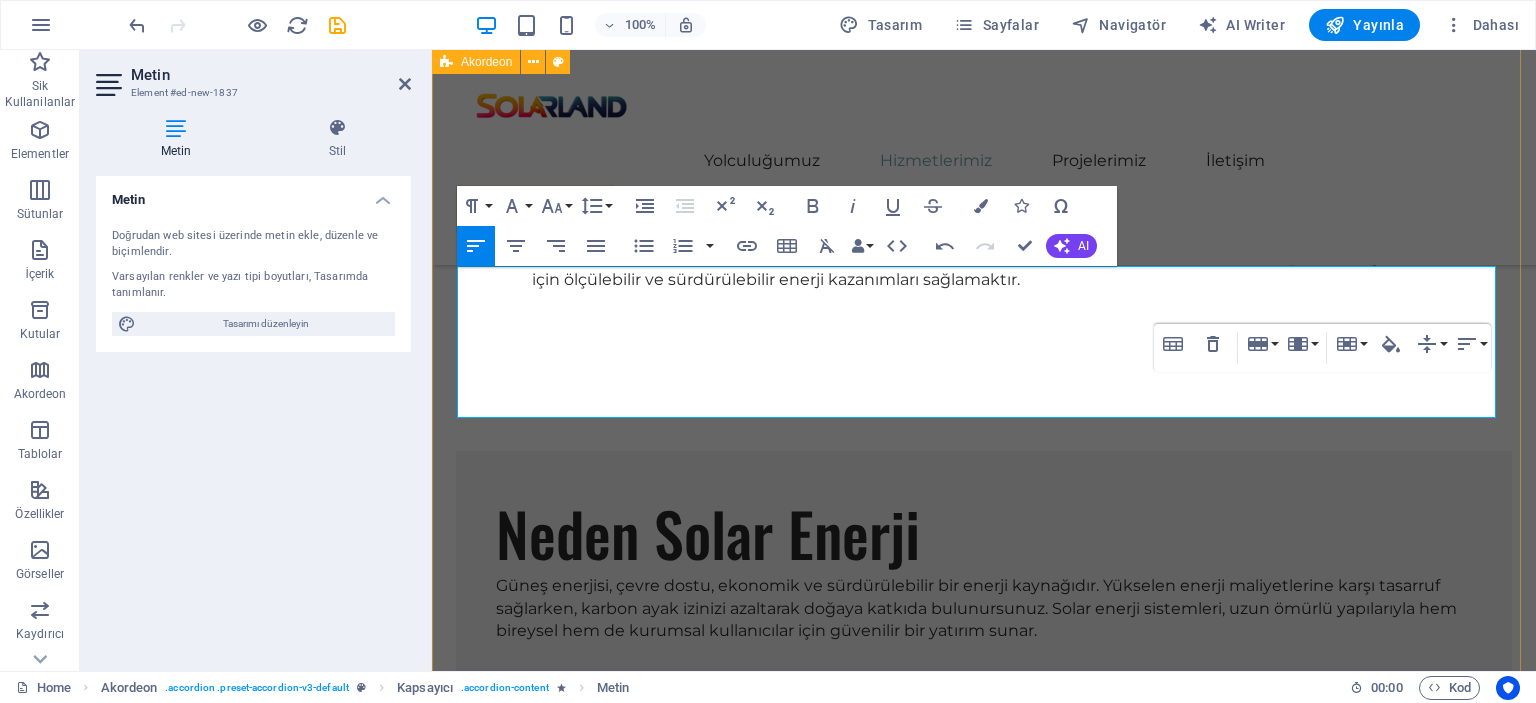 click on "Lorem ipsum dolor sit amet, consectetur adipisicing elit. Maiores ipsum repellat minus nihil. Labore, delectus, nam dignissimos ea repudiandae minima voluptatum magni pariatur possimus quia accusamus harum facilis corporis animi nisi. Enim, pariatur, impedit quia repellat harum ipsam laboriosam voluptas dicta illum nisi obcaecati reprehenderit quis placeat recusandae tenetur aperiam." at bounding box center (984, 4486) 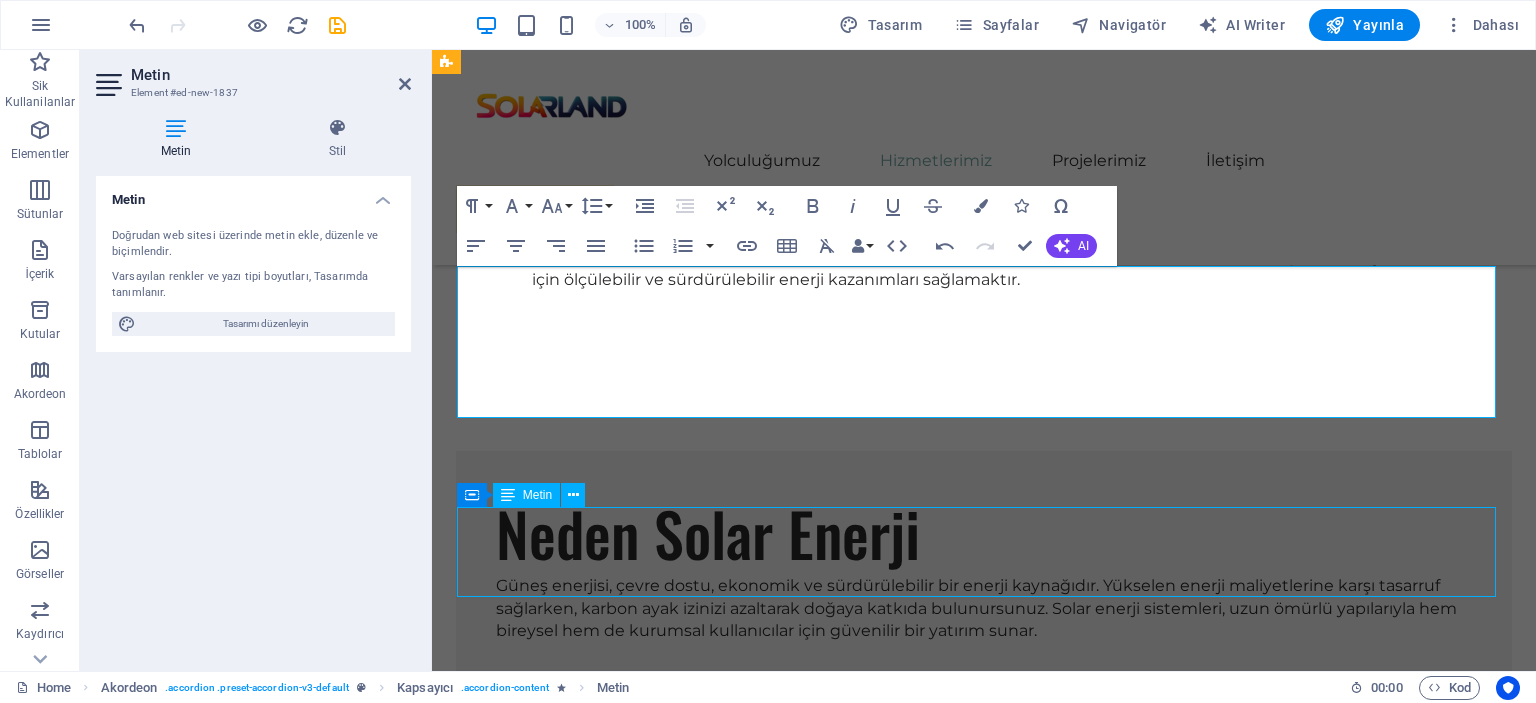 scroll, scrollTop: 3548, scrollLeft: 0, axis: vertical 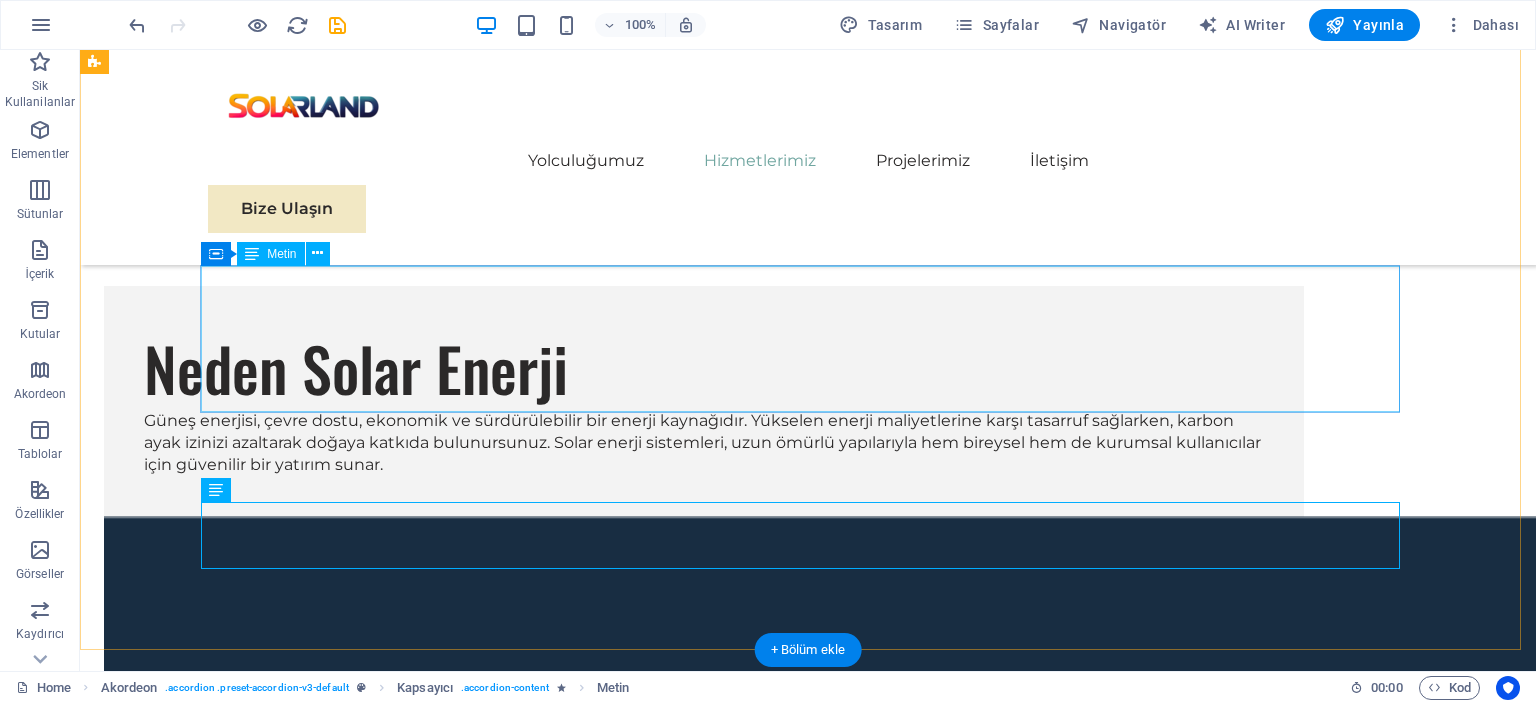 click on "Özellik Lityum Batarya Jel Akü Ömür 3000+ şarj döngüsü 500-1000 şarj döngüsü Ağırlık ve Boyut Hafif ve kompakt Ağır ve büyük Şarj Hızı Hızlı şarj Daha yavaş şarj Maliyet Daha yüksek fiyatlı Daha uygun fiyatlı Performans Düşük sıcaklıklarda daha iyi performans Düşük sıcaklıklarda performans düşer" at bounding box center (704, 4053) 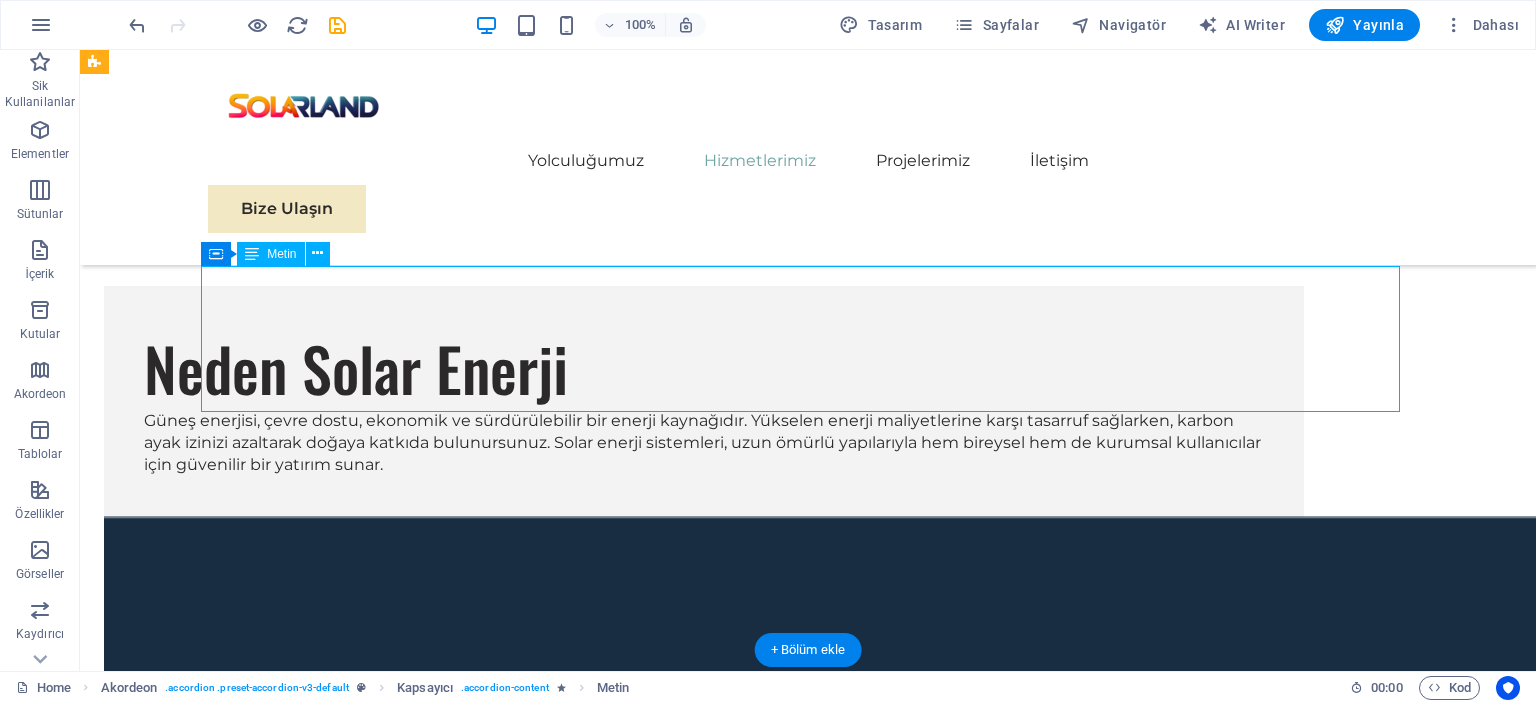 click on "Özellik Lityum Batarya Jel Akü Ömür 3000+ şarj döngüsü 500-1000 şarj döngüsü Ağırlık ve Boyut Hafif ve kompakt Ağır ve büyük Şarj Hızı Hızlı şarj Daha yavaş şarj Maliyet Daha yüksek fiyatlı Daha uygun fiyatlı Performans Düşük sıcaklıklarda daha iyi performans Düşük sıcaklıklarda performans düşer" at bounding box center [704, 4053] 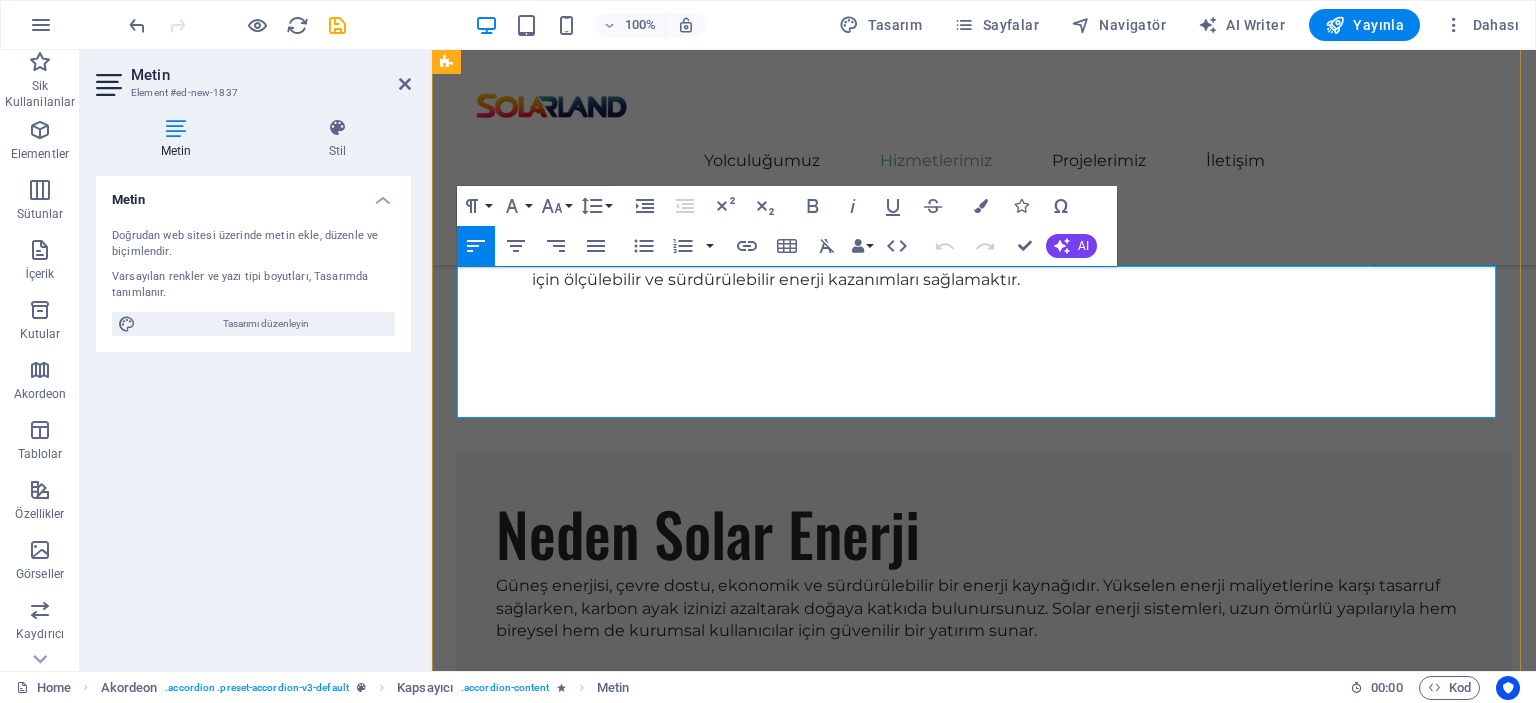 click on "Özellik" at bounding box center (633, 4229) 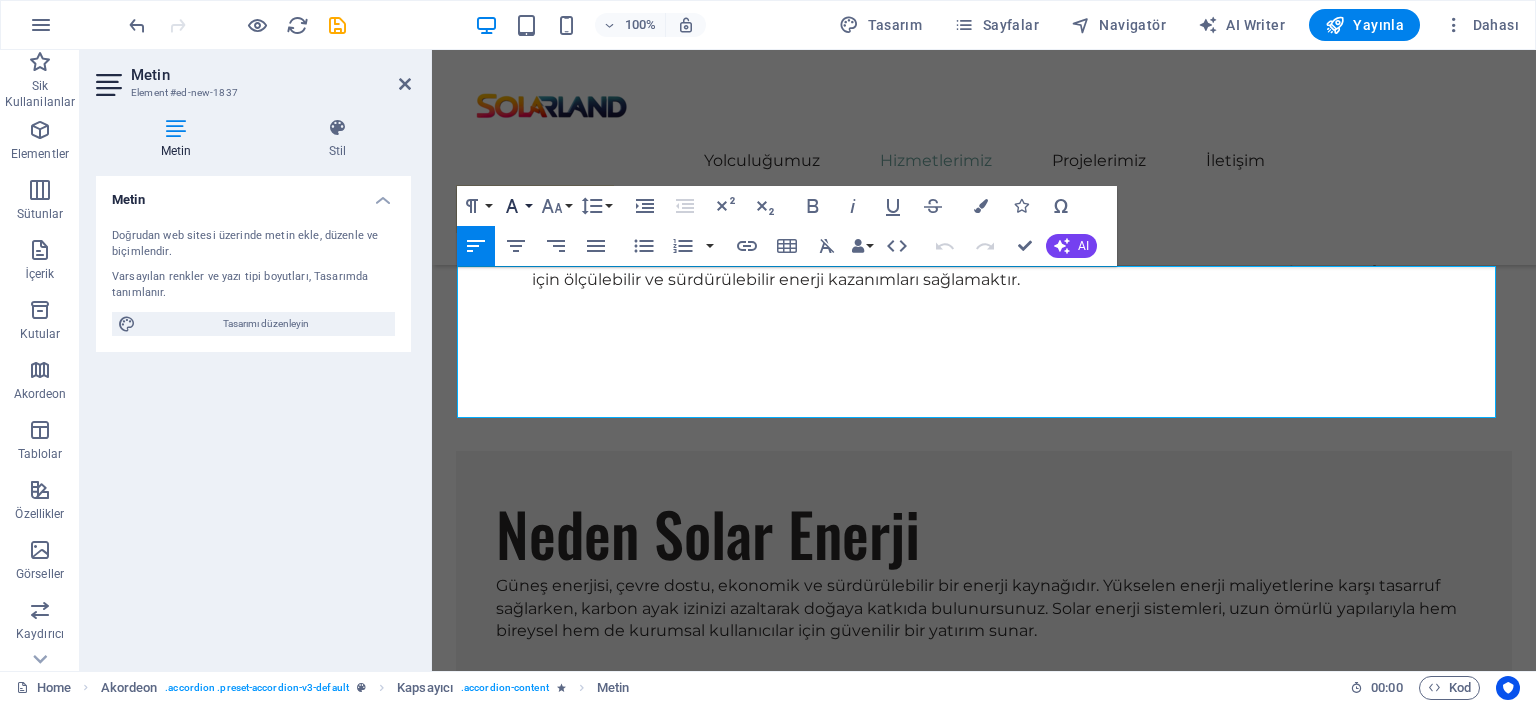 click on "Font Family" at bounding box center (516, 206) 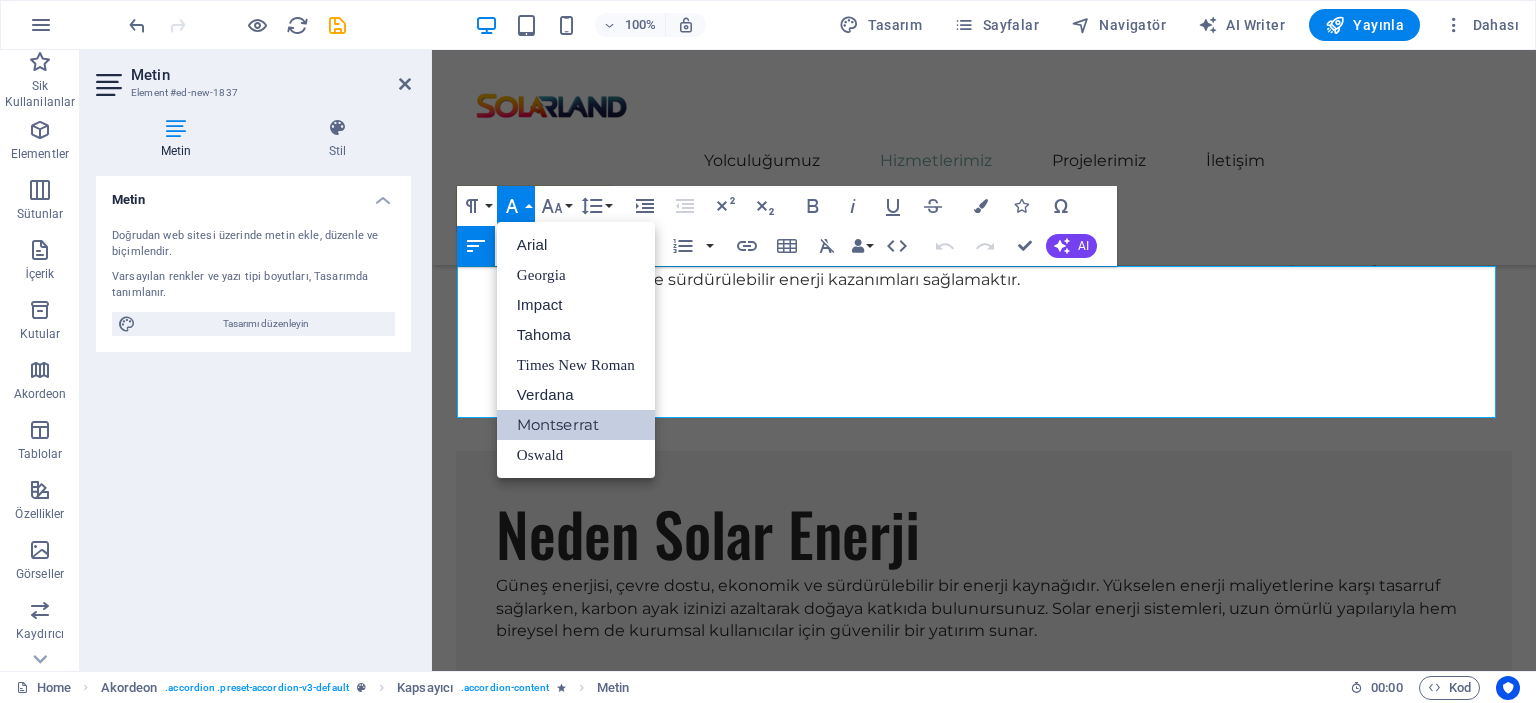 scroll, scrollTop: 0, scrollLeft: 0, axis: both 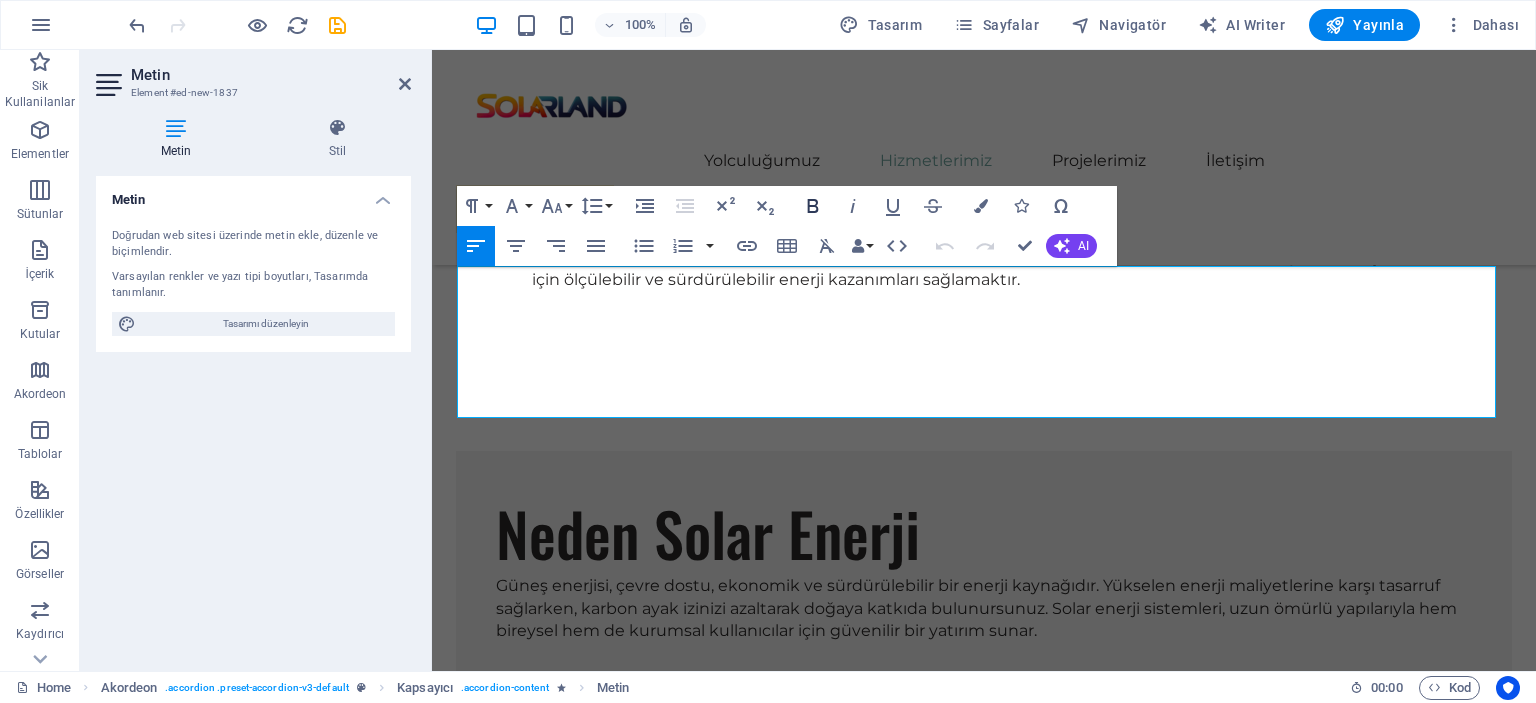 click 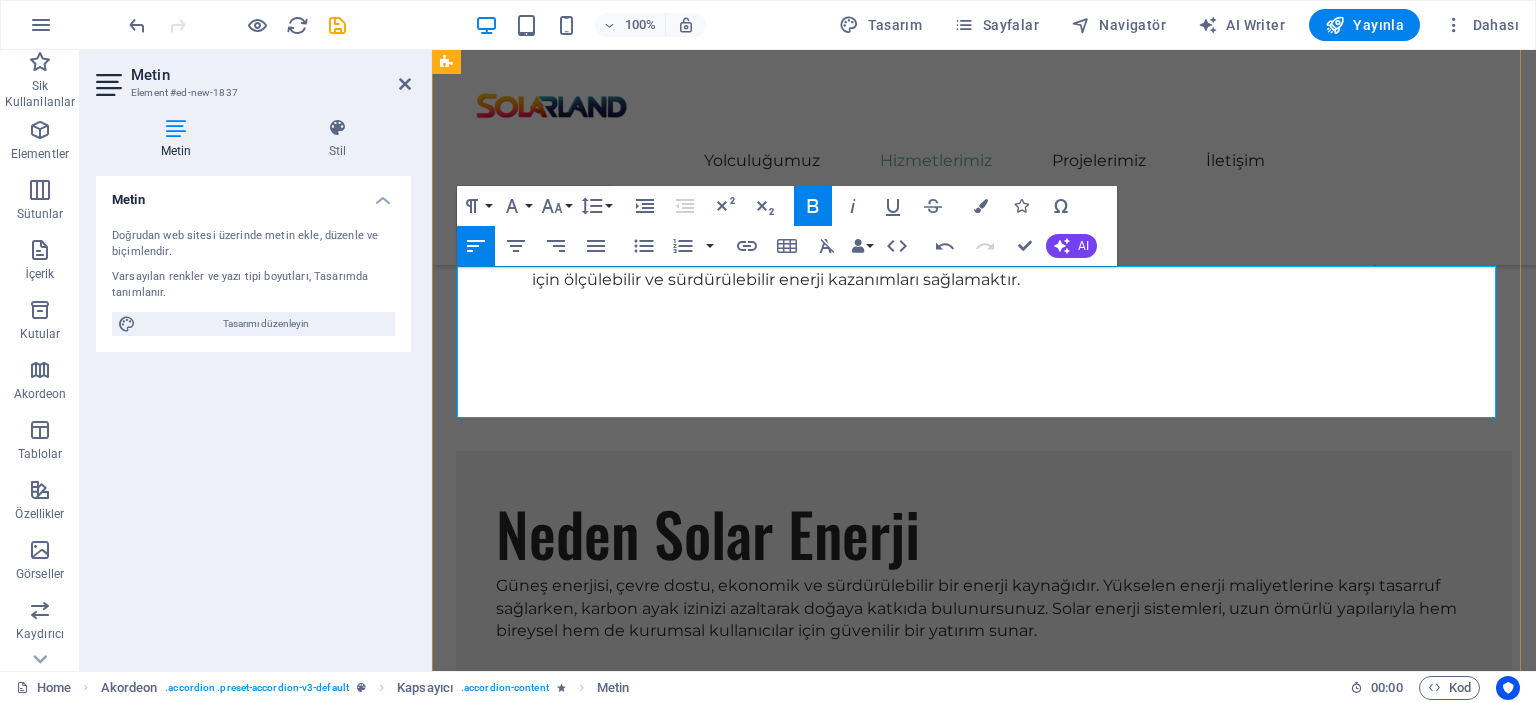 click on "Lityum Batarya" at bounding box center (984, 4229) 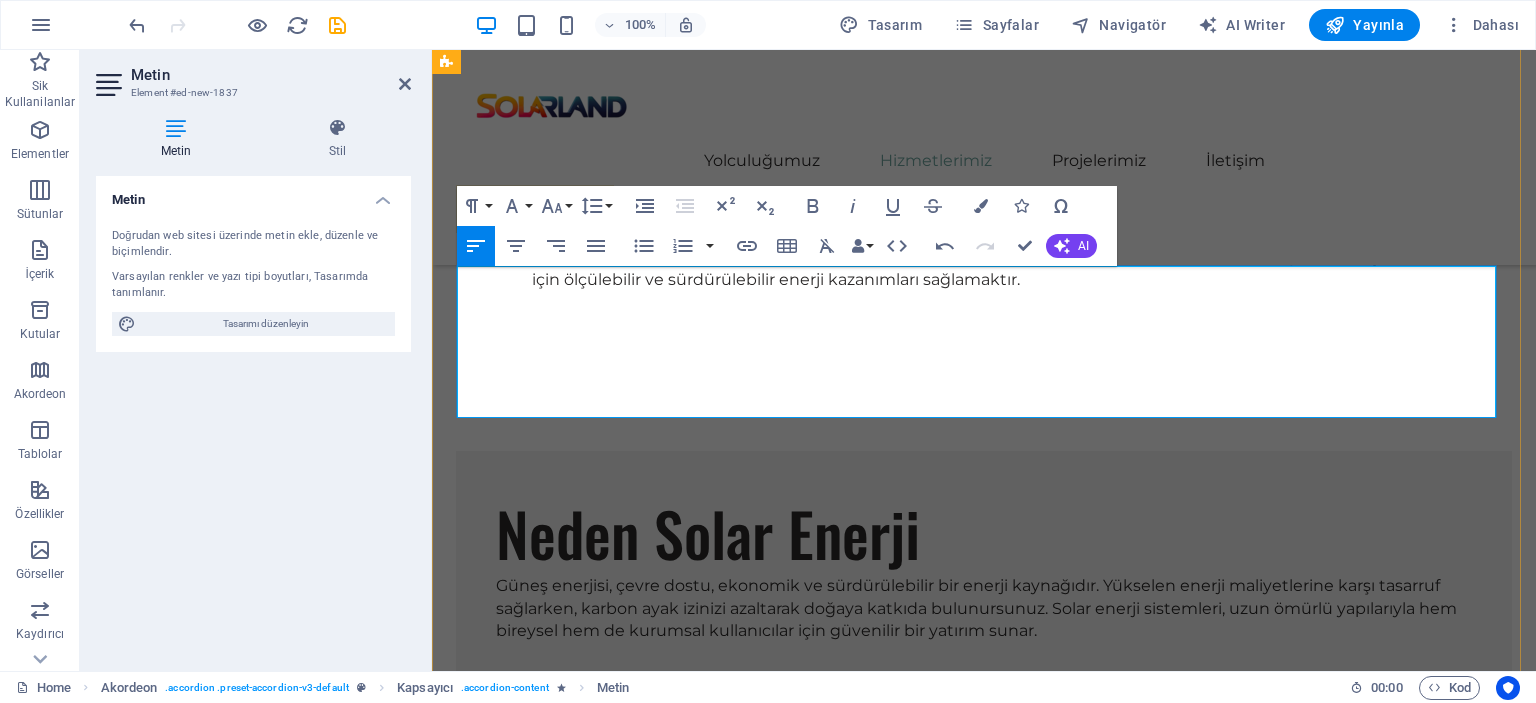 drag, startPoint x: 926, startPoint y: 279, endPoint x: 808, endPoint y: 279, distance: 118 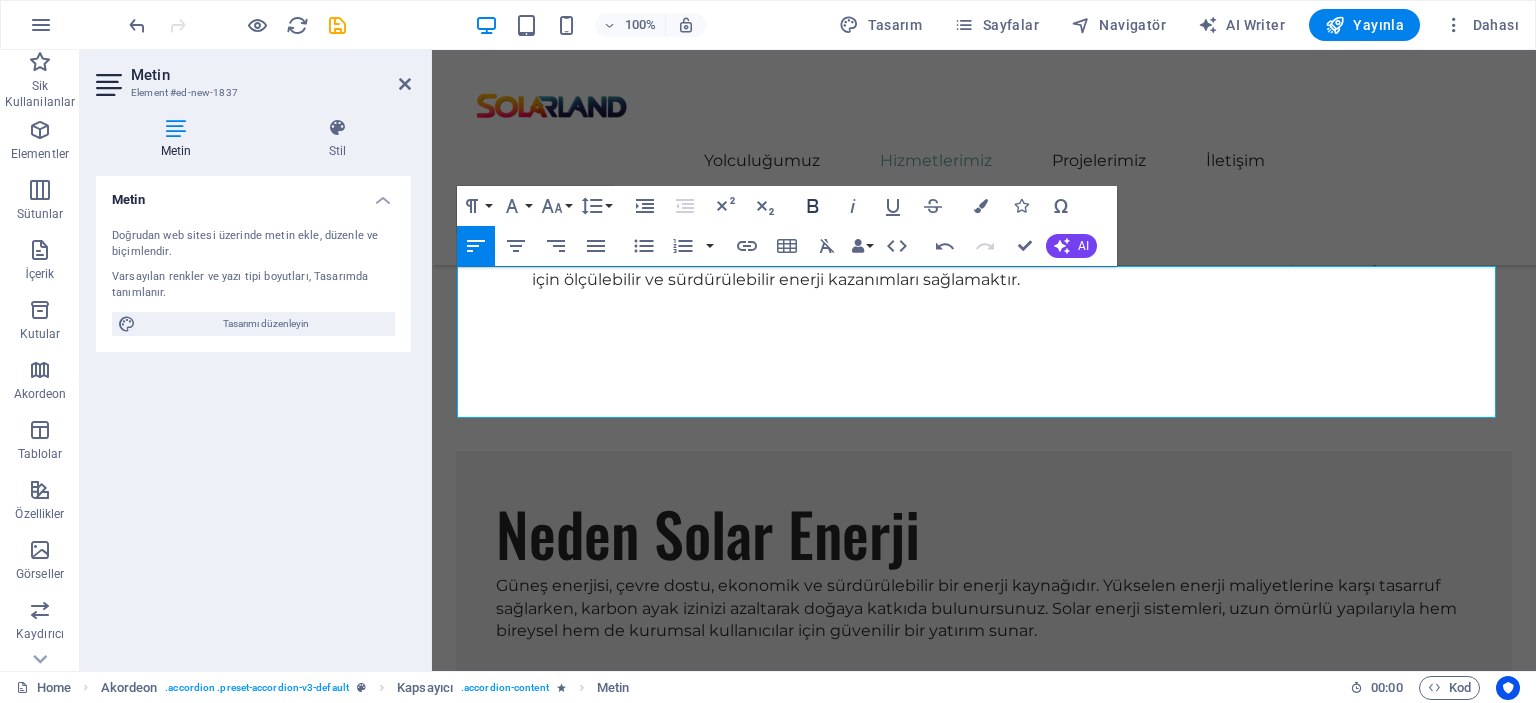 click 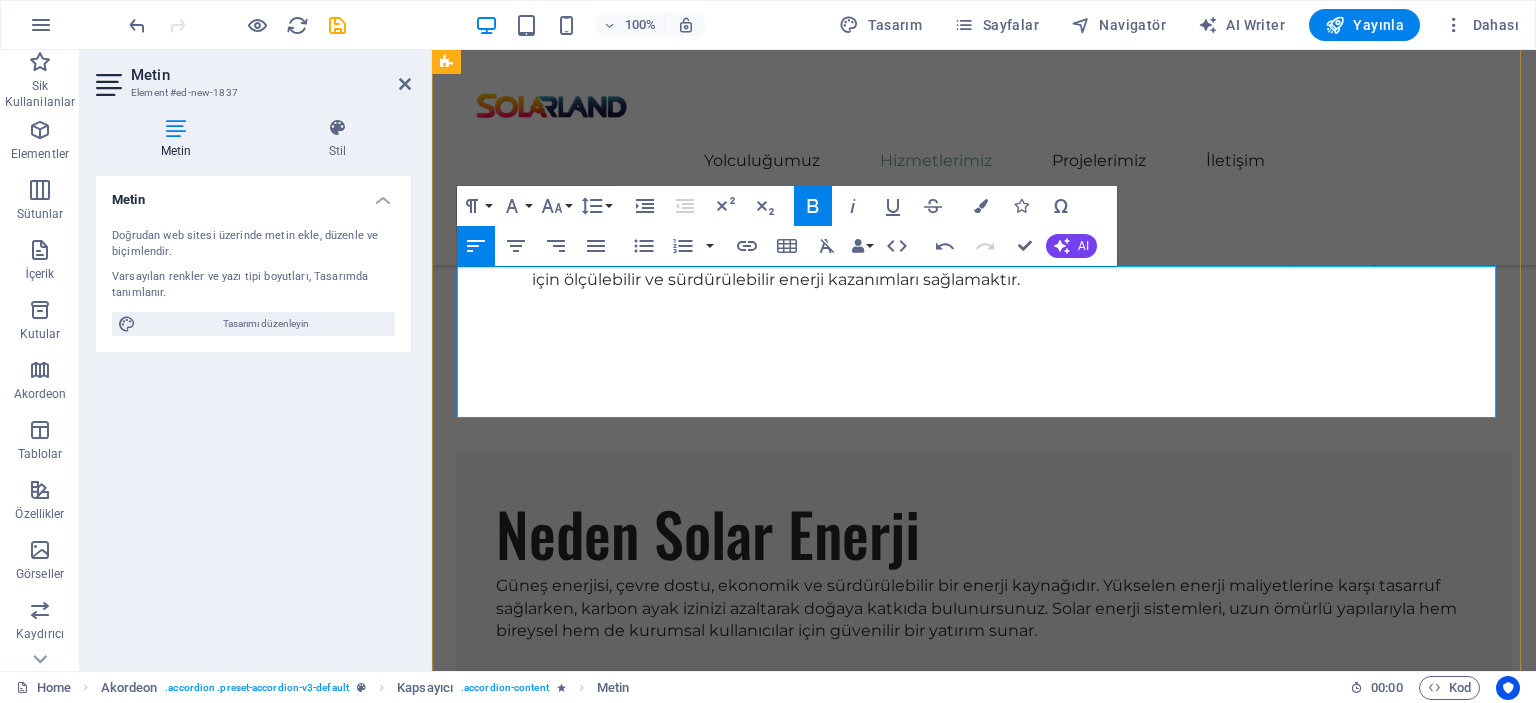 click on "Jel Akü" at bounding box center [1335, 4229] 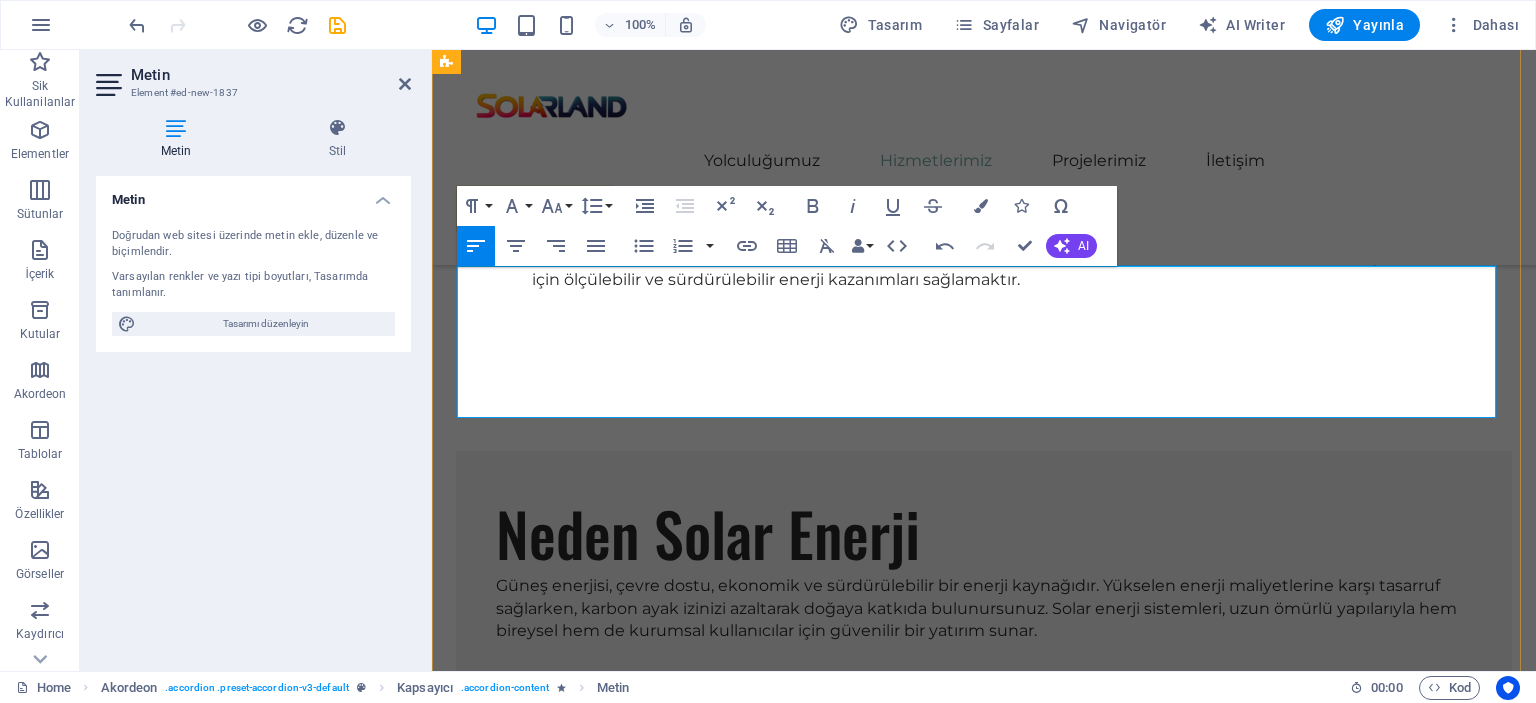 drag, startPoint x: 1192, startPoint y: 286, endPoint x: 1154, endPoint y: 285, distance: 38.013157 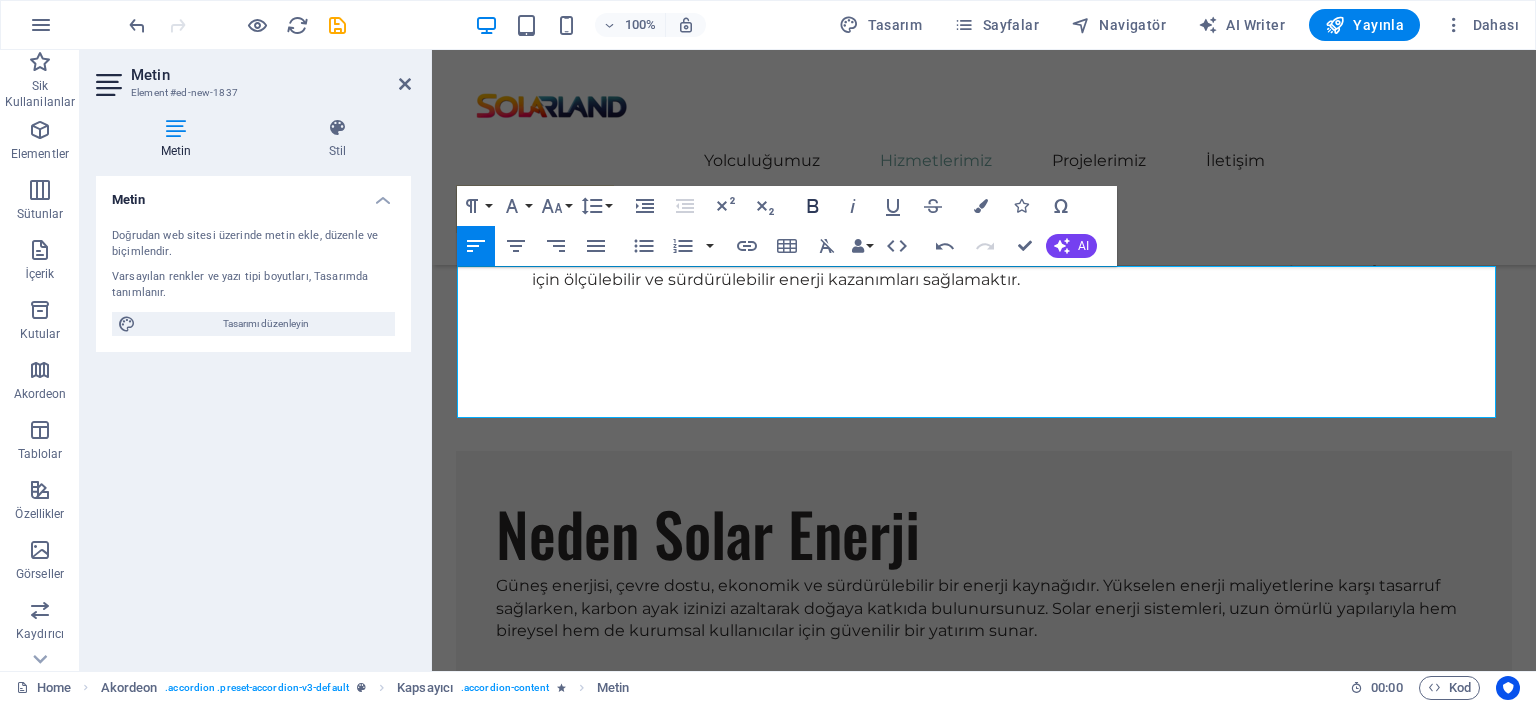 click 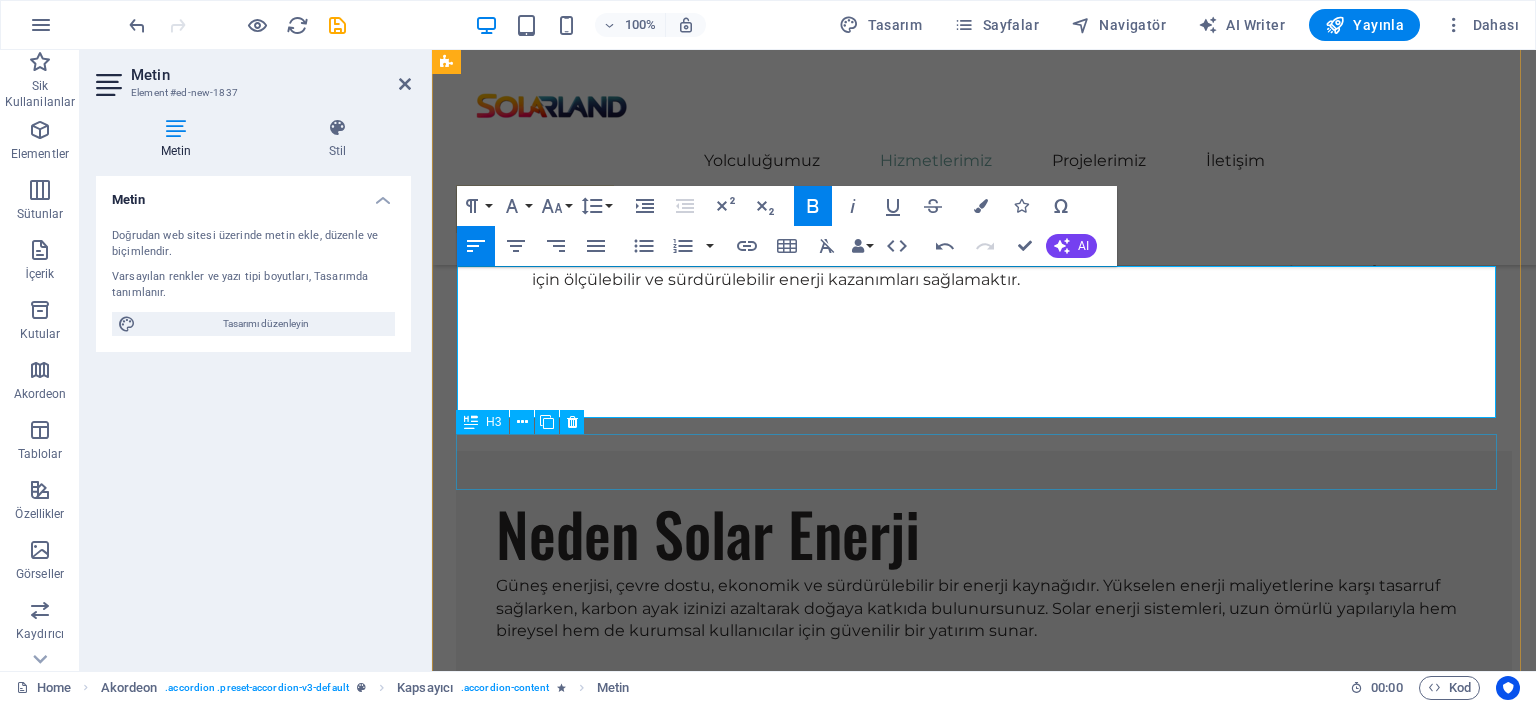 click on "Headline" at bounding box center [984, 4415] 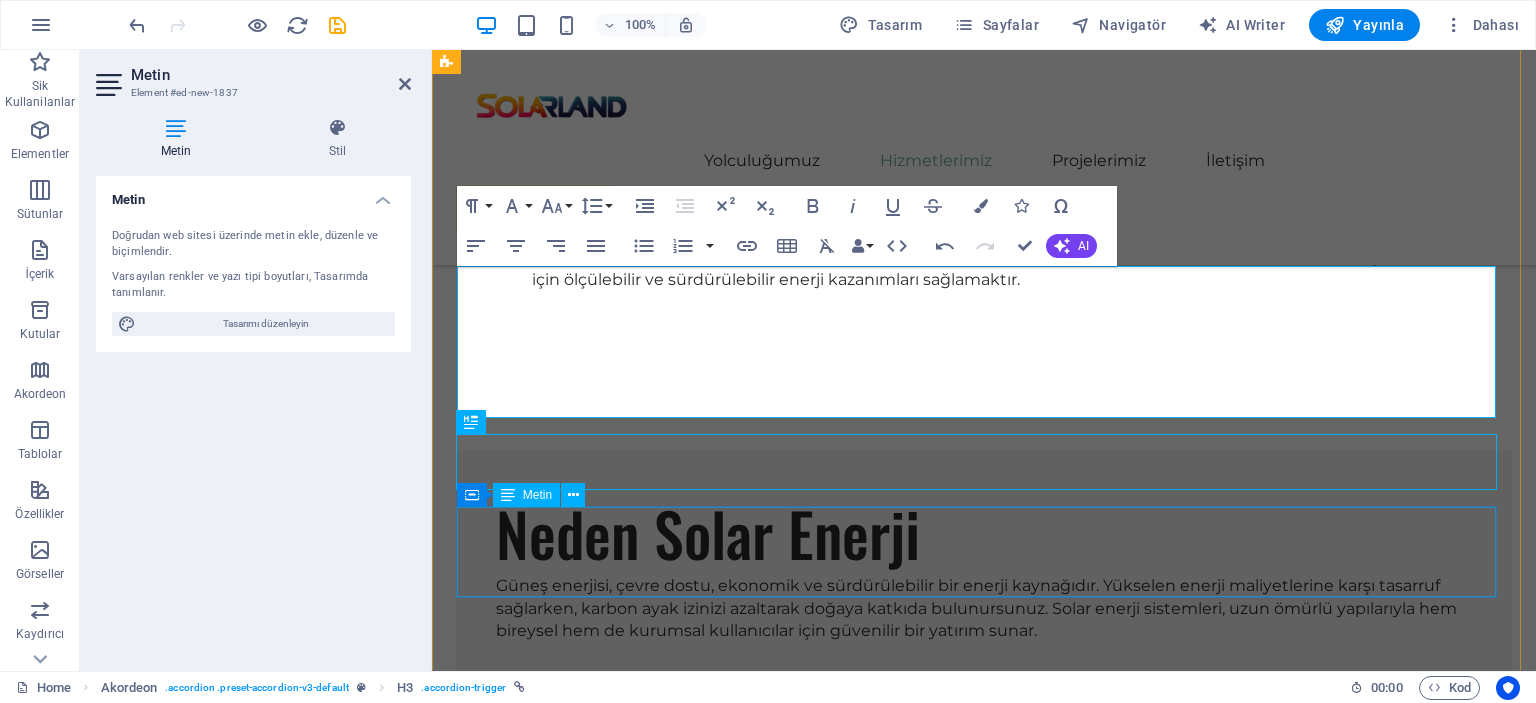 scroll, scrollTop: 3548, scrollLeft: 0, axis: vertical 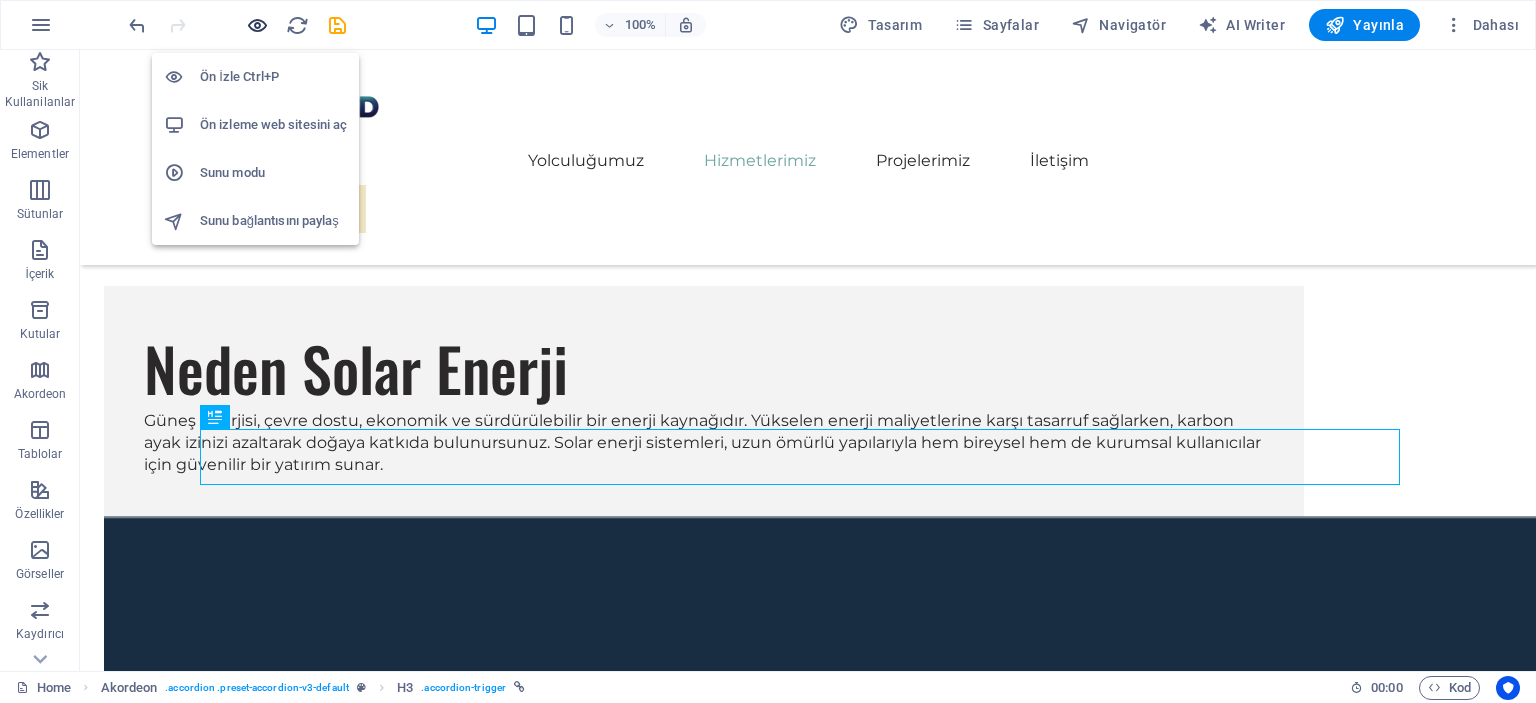 click at bounding box center [257, 25] 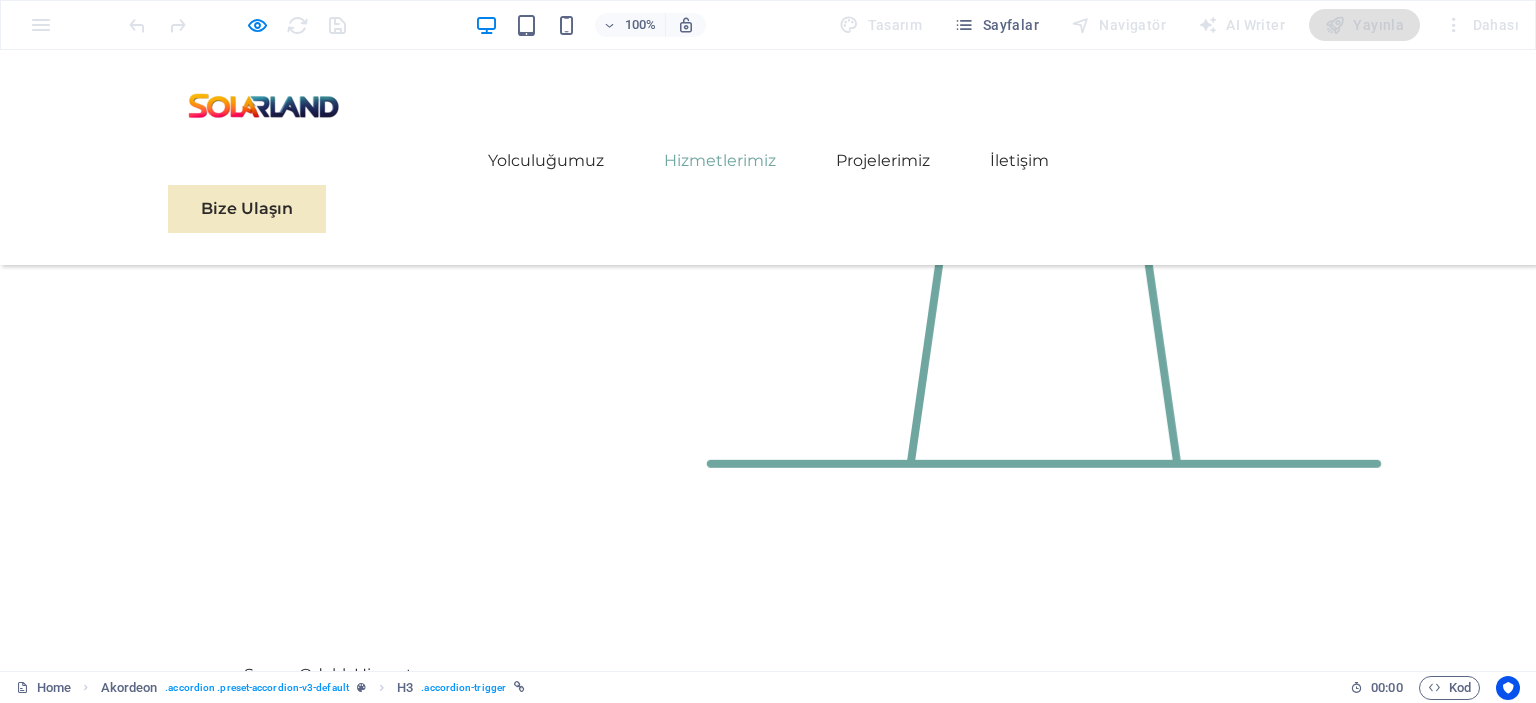 scroll, scrollTop: 2948, scrollLeft: 0, axis: vertical 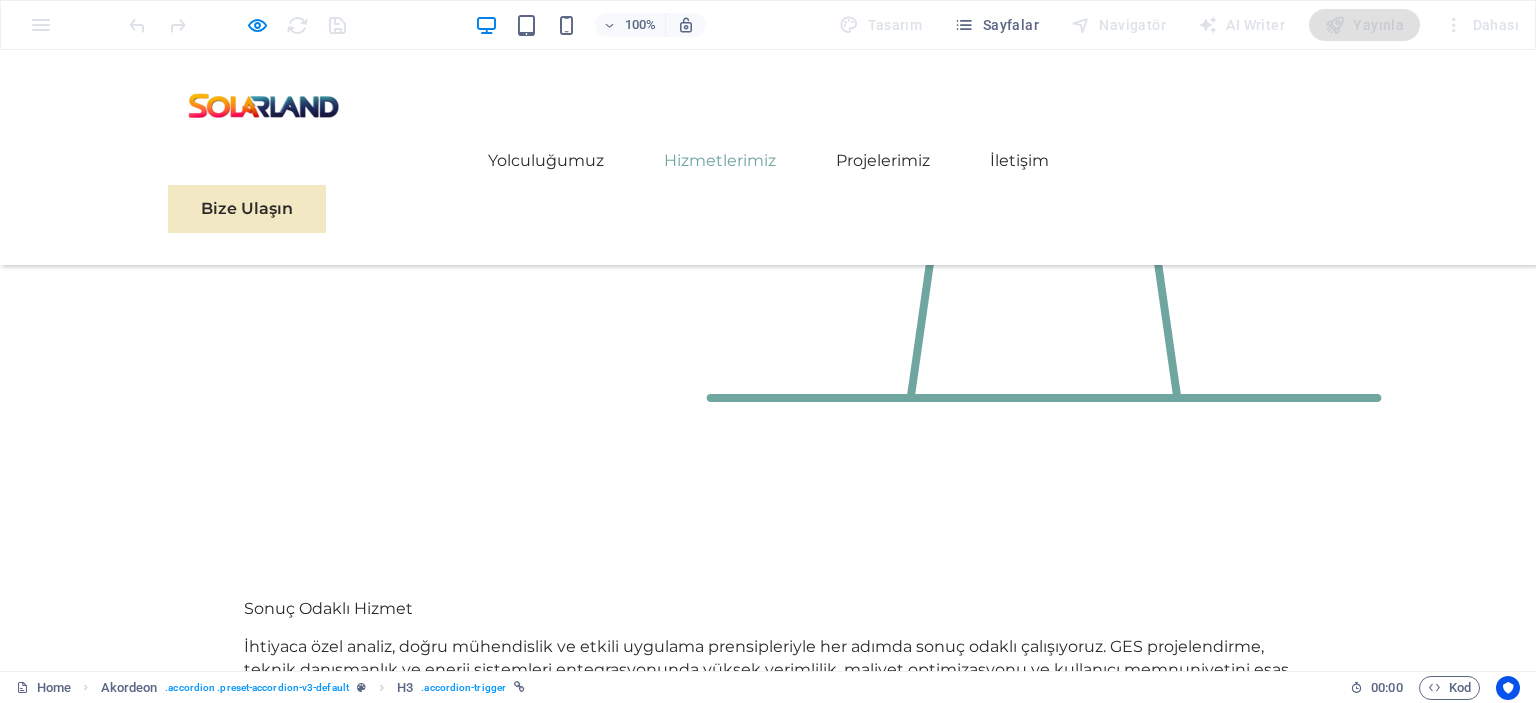 click on "On-Grid Sistem Nedir?" at bounding box center [624, 3897] 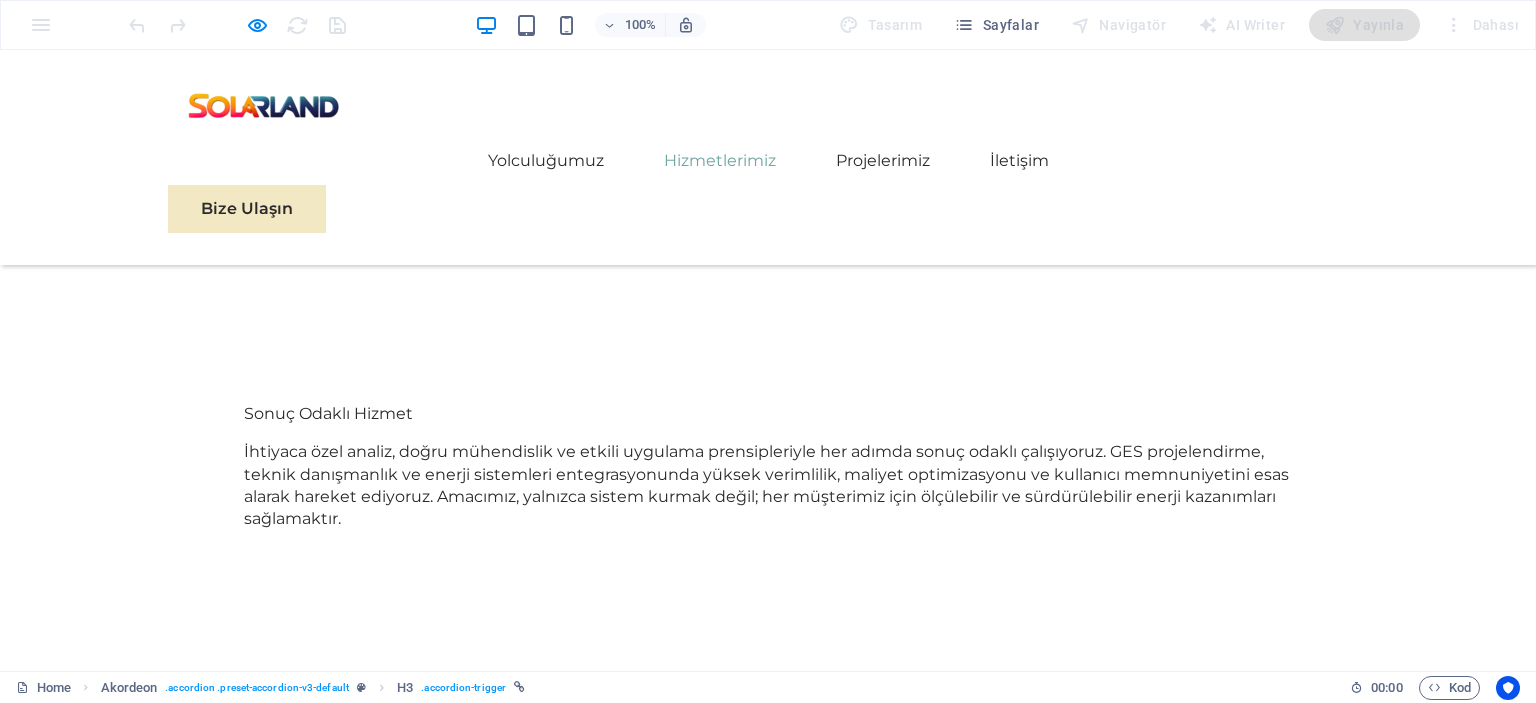 scroll, scrollTop: 3148, scrollLeft: 0, axis: vertical 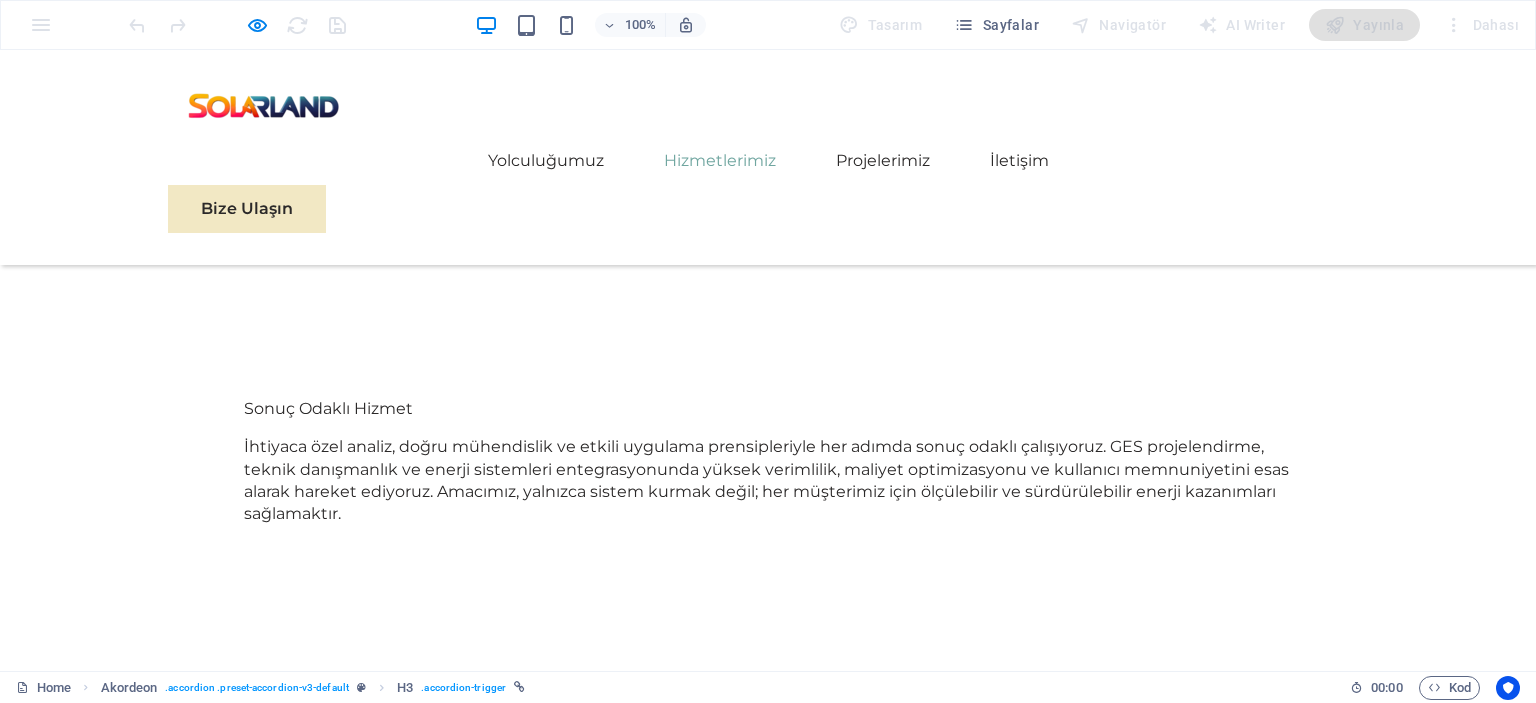 click on "Off-Grid Sistem Nedir?" at bounding box center [624, 3768] 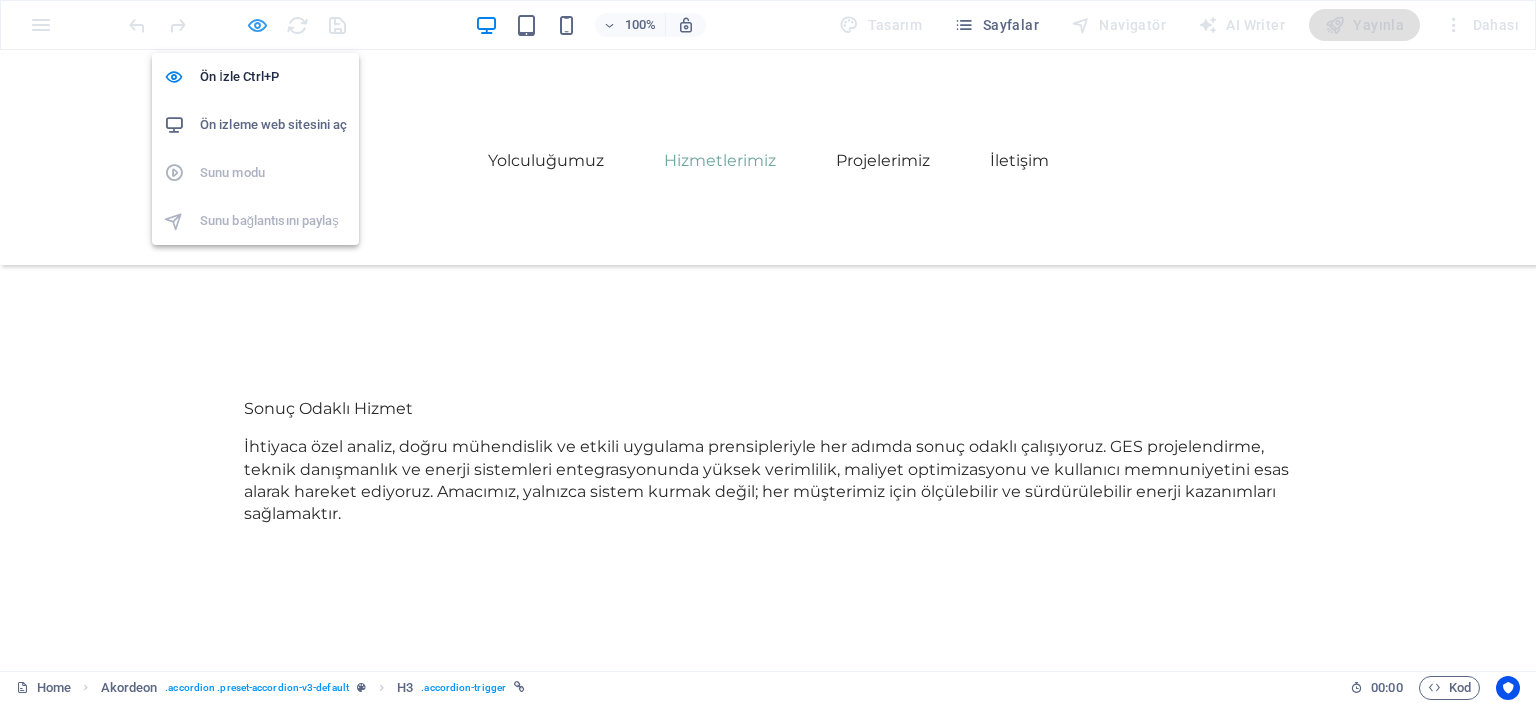 click at bounding box center (257, 25) 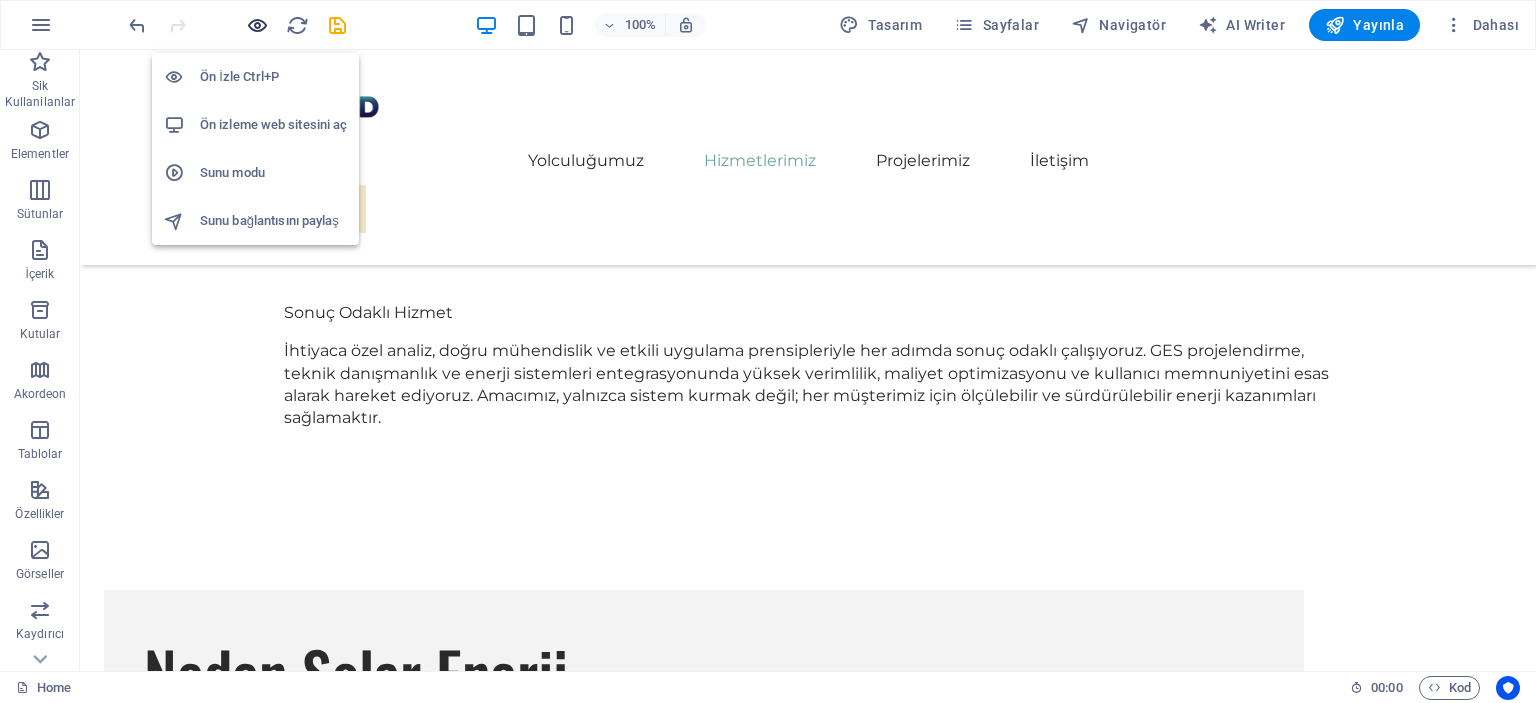 click at bounding box center (257, 25) 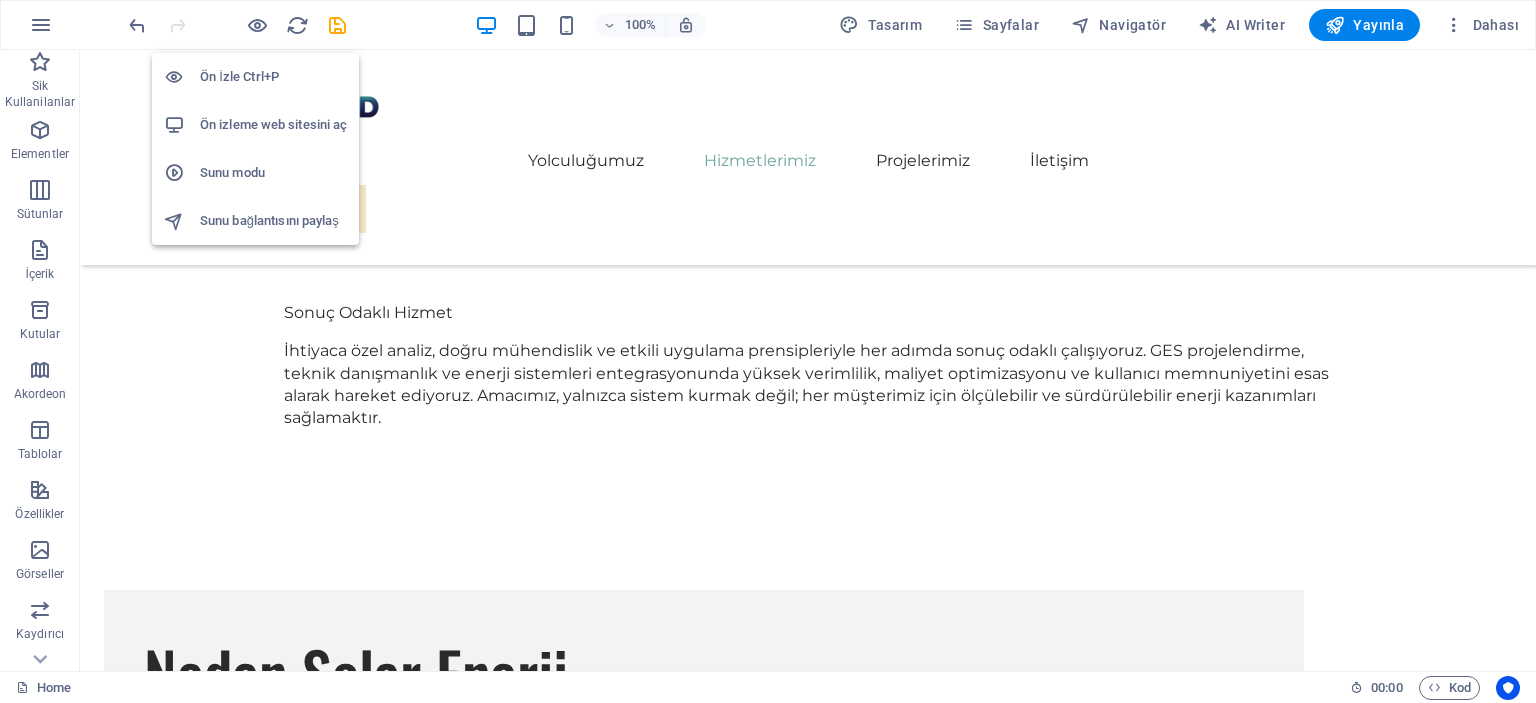 scroll, scrollTop: 3090, scrollLeft: 0, axis: vertical 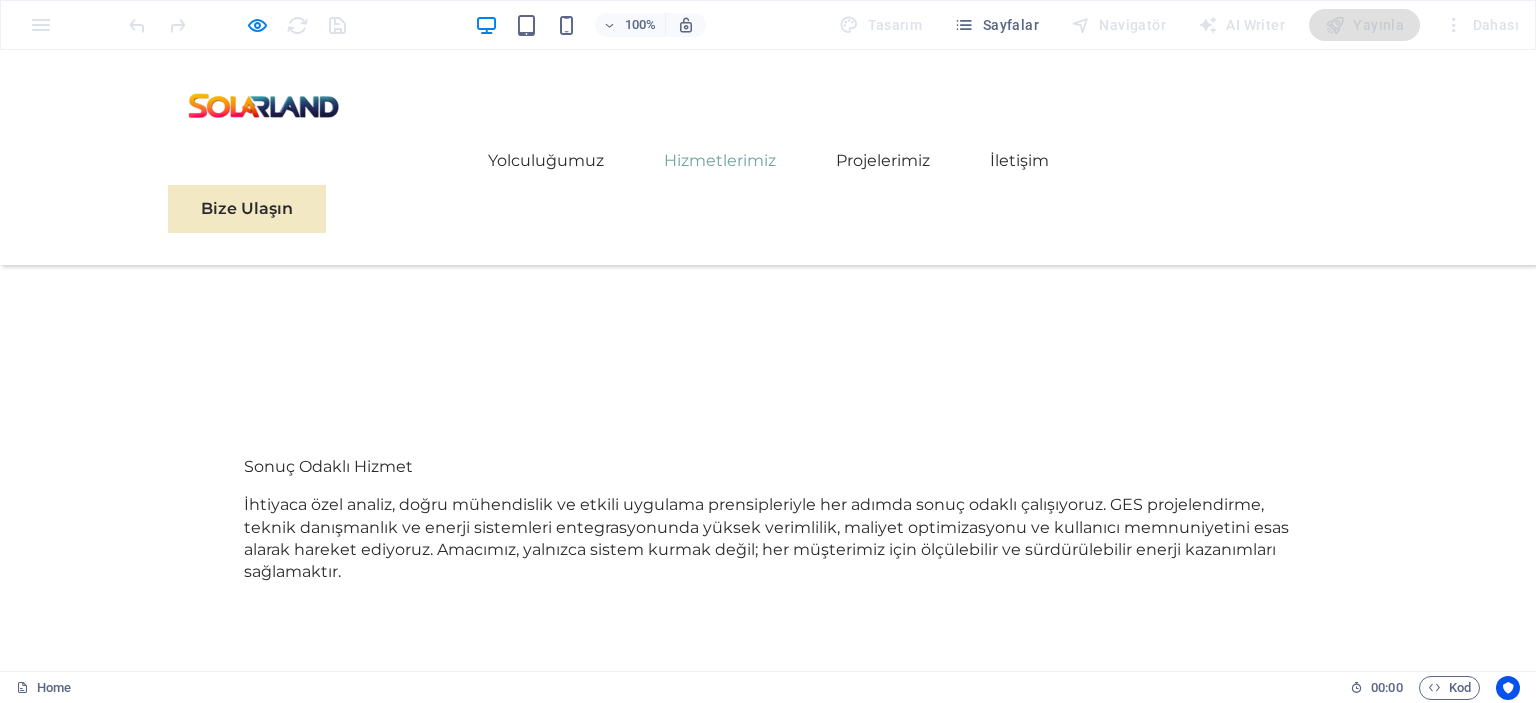 click on "On-Grid Sistem Nedir?" at bounding box center (624, 3755) 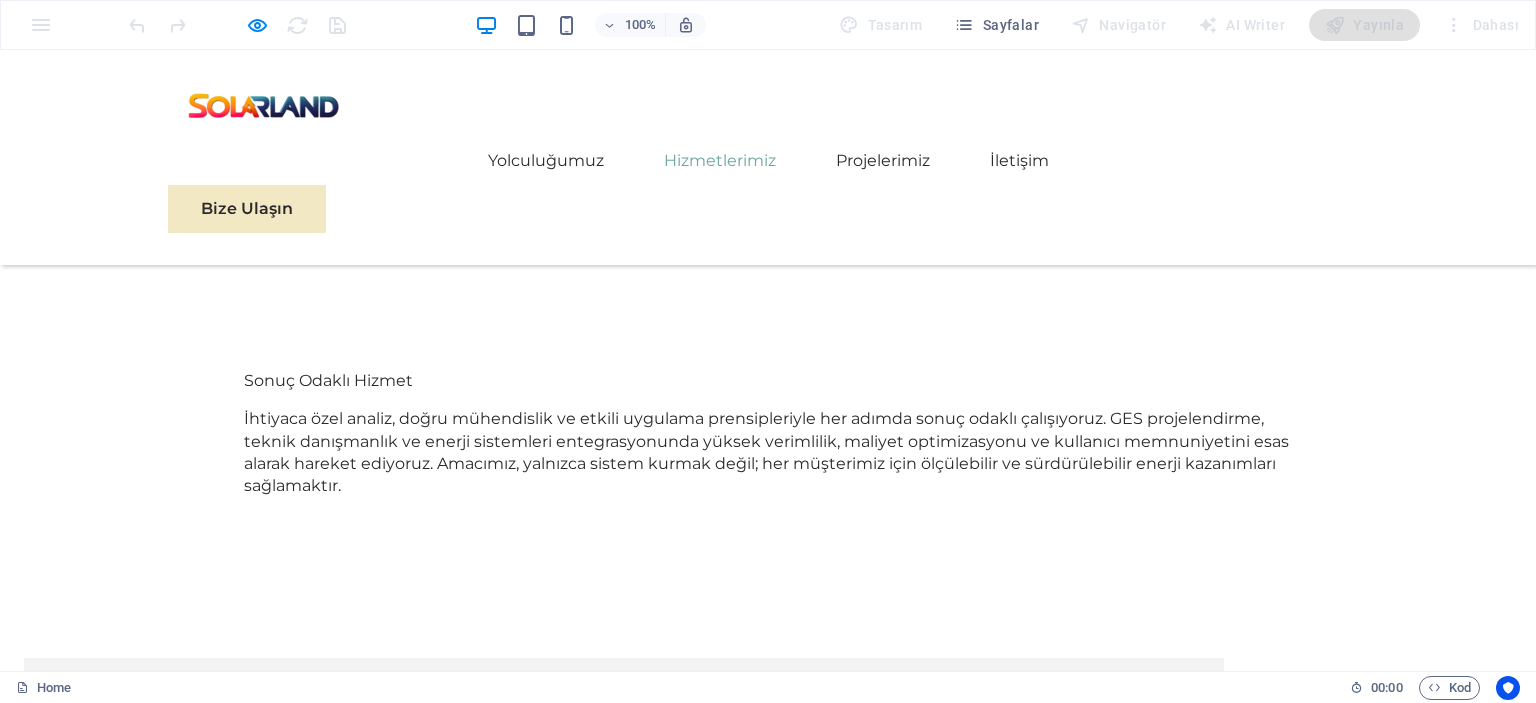 scroll, scrollTop: 3224, scrollLeft: 0, axis: vertical 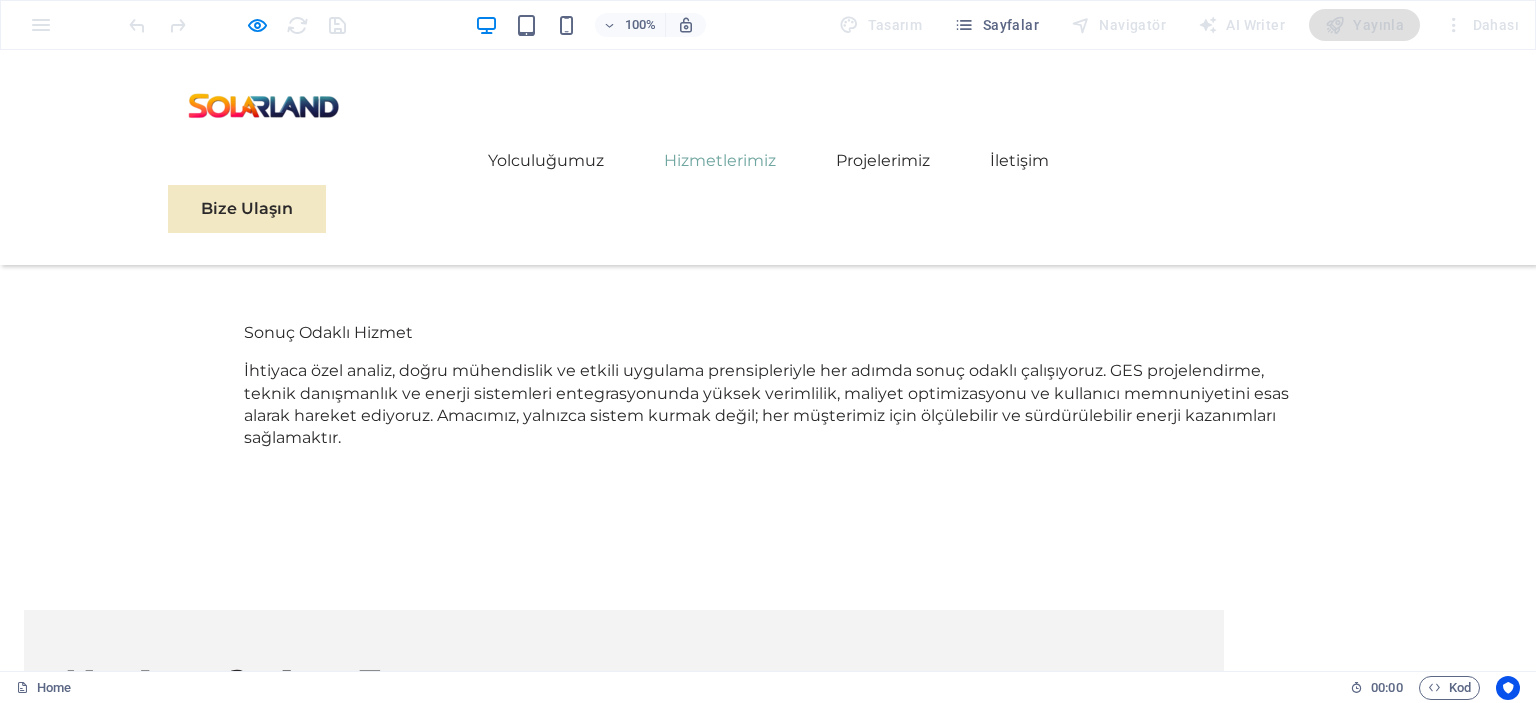 click on "Headline" at bounding box center (624, 3832) 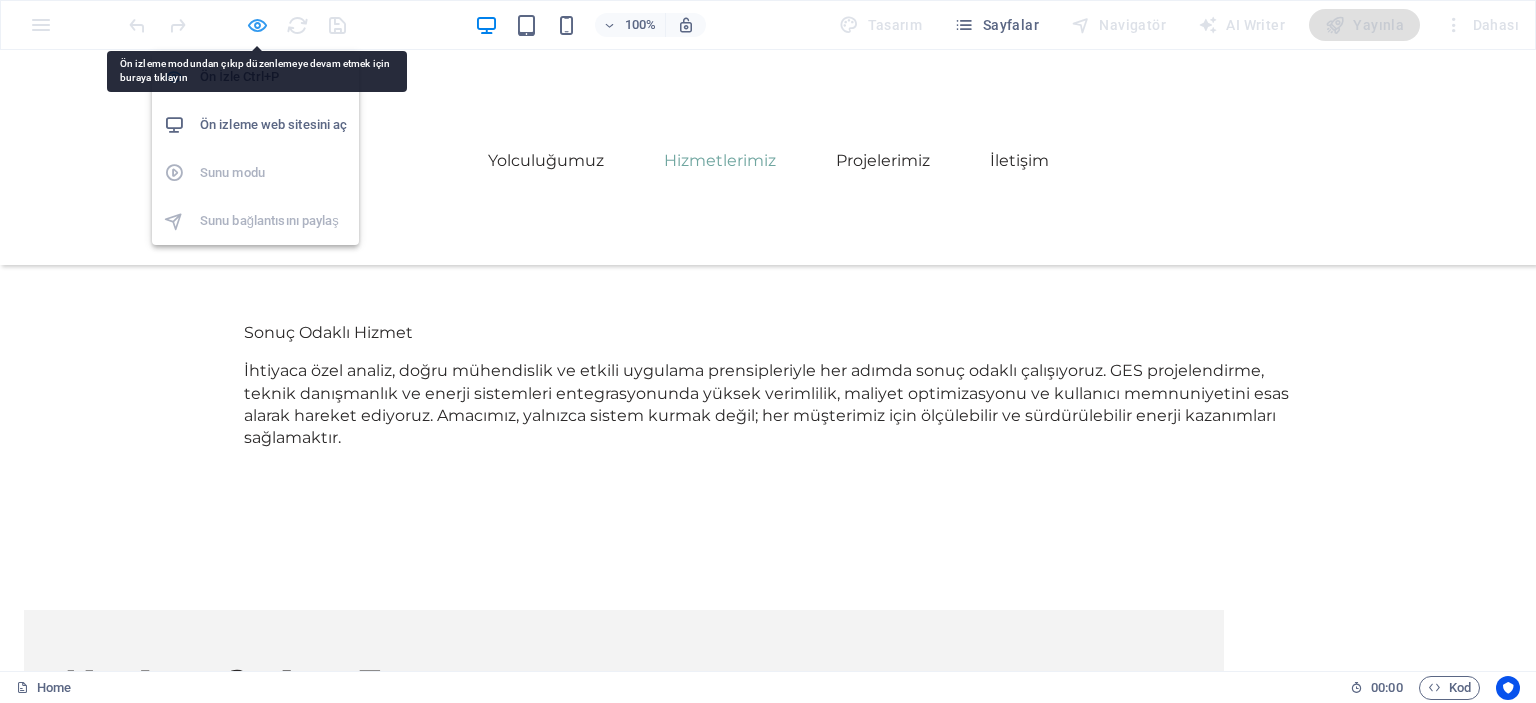 click at bounding box center [257, 25] 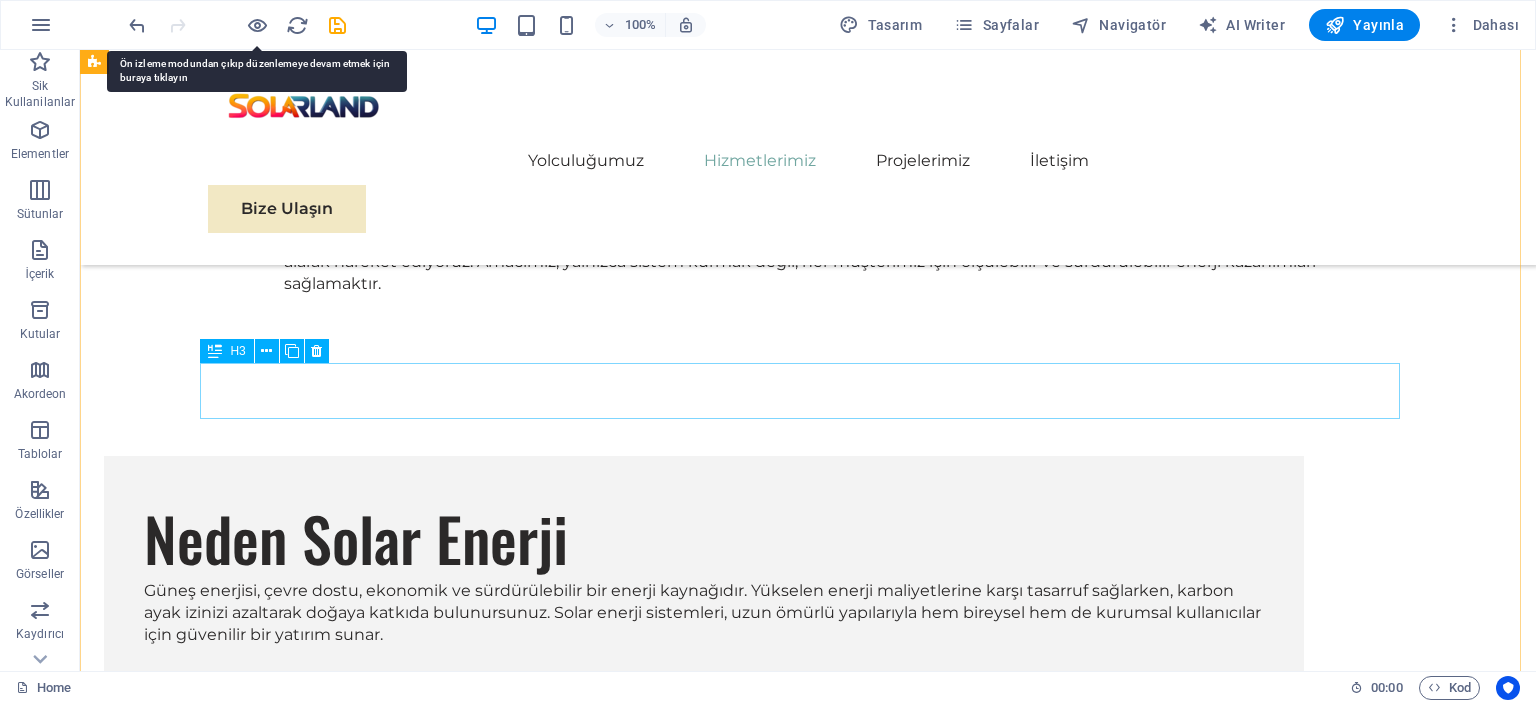 scroll, scrollTop: 3644, scrollLeft: 0, axis: vertical 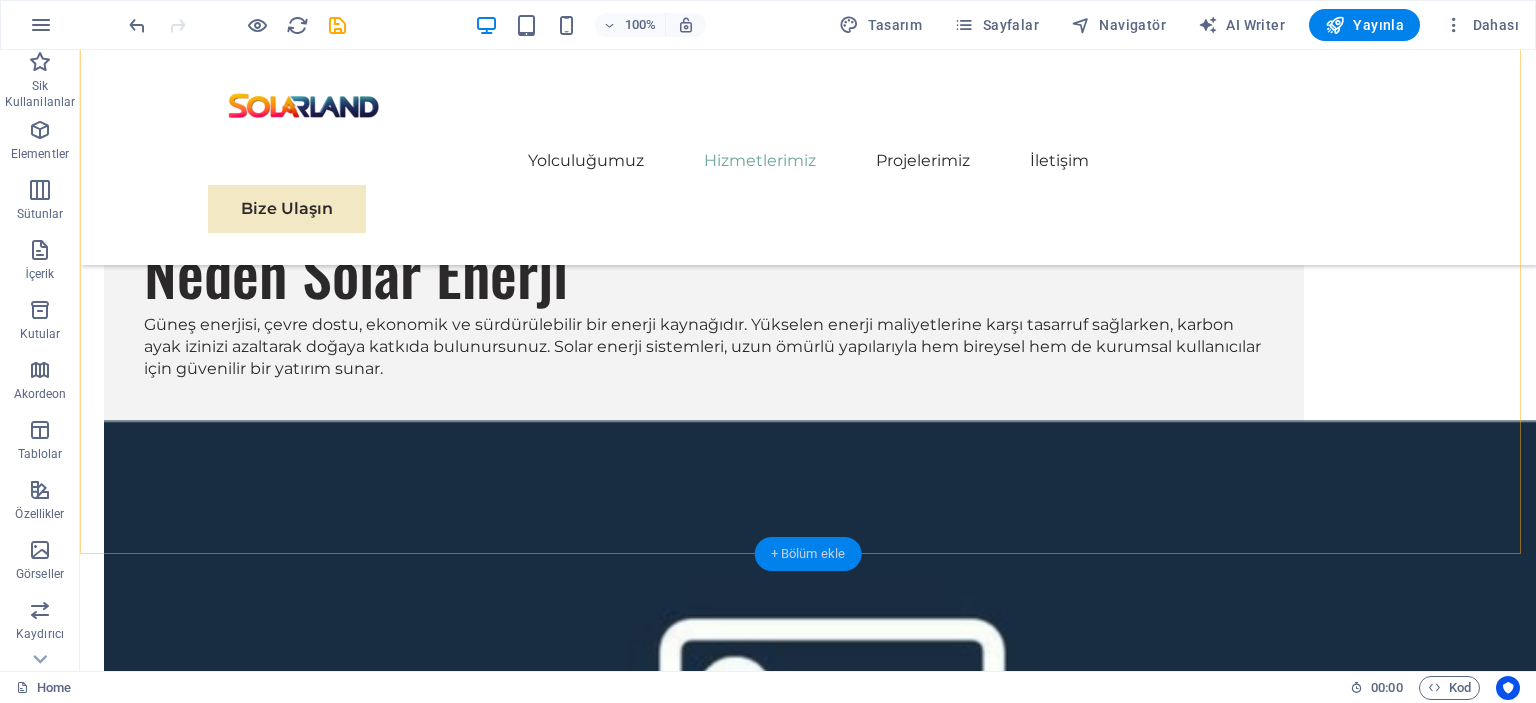 click on "+ Bölüm ekle" at bounding box center [808, 554] 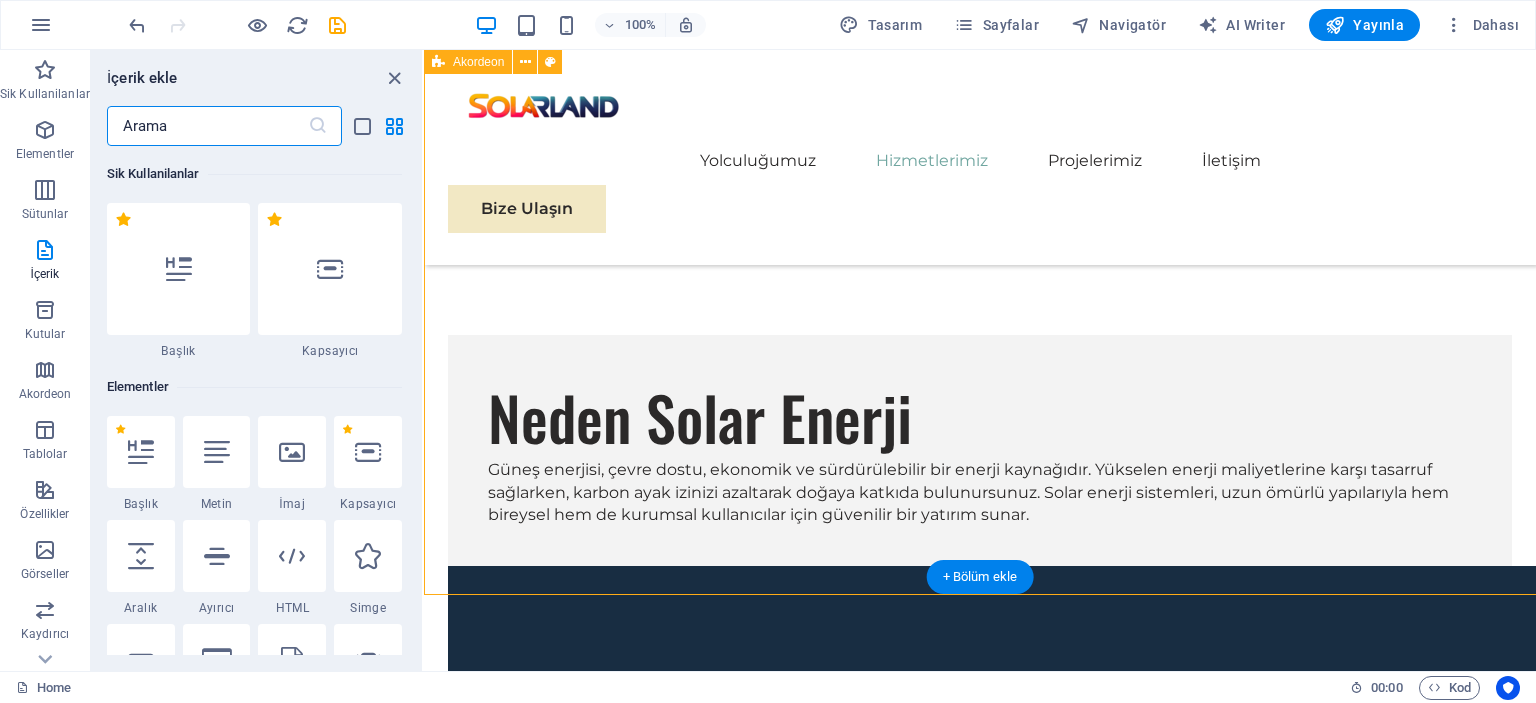 scroll, scrollTop: 3604, scrollLeft: 0, axis: vertical 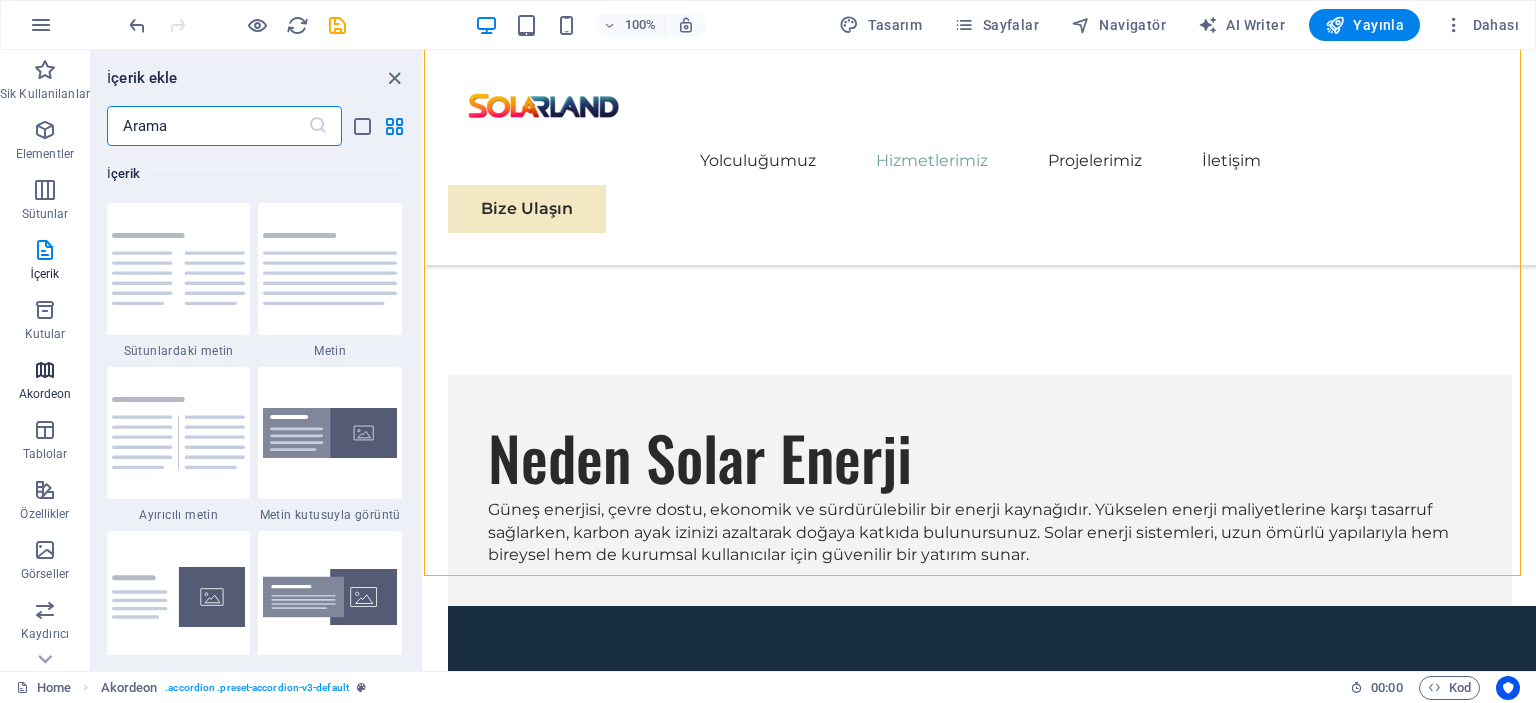 click at bounding box center (45, 370) 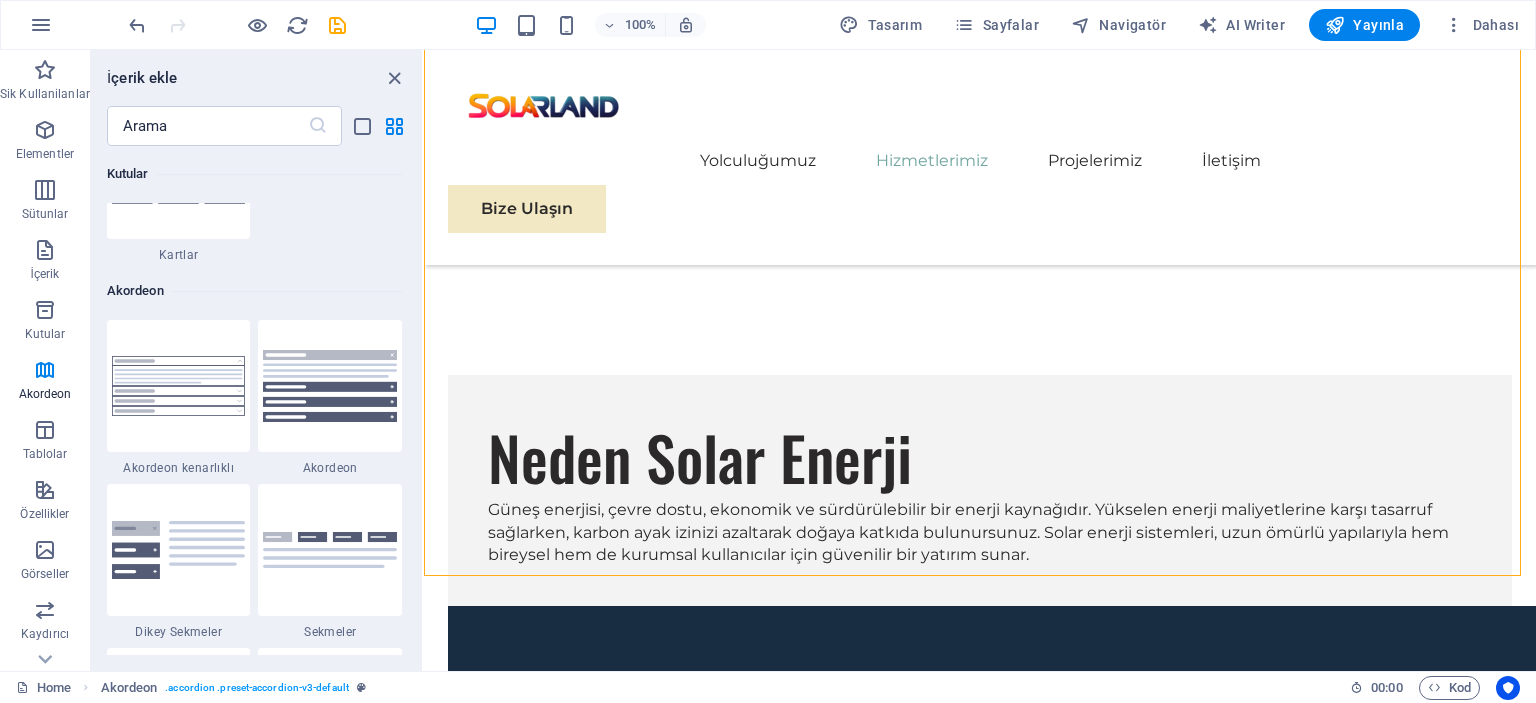 scroll, scrollTop: 6385, scrollLeft: 0, axis: vertical 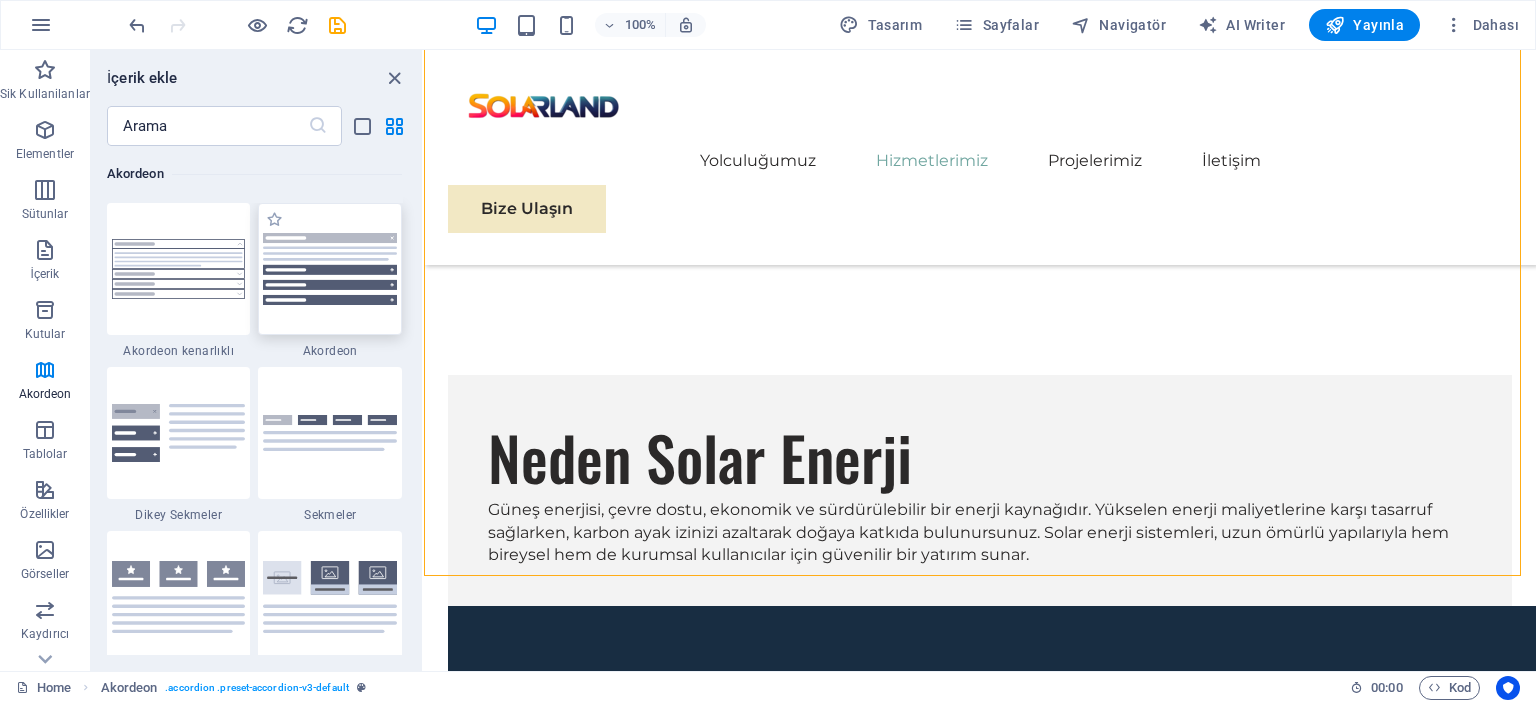 click at bounding box center [330, 268] 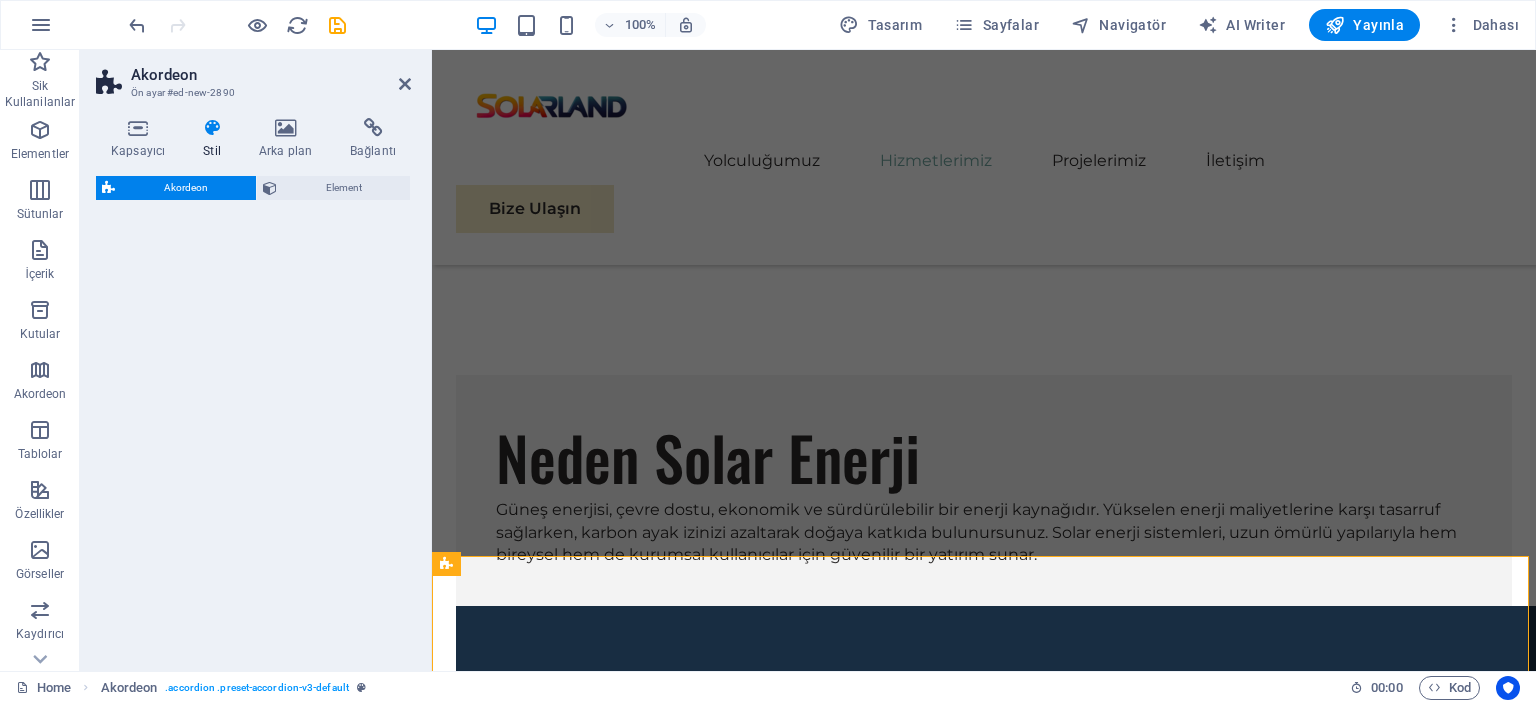 select on "rem" 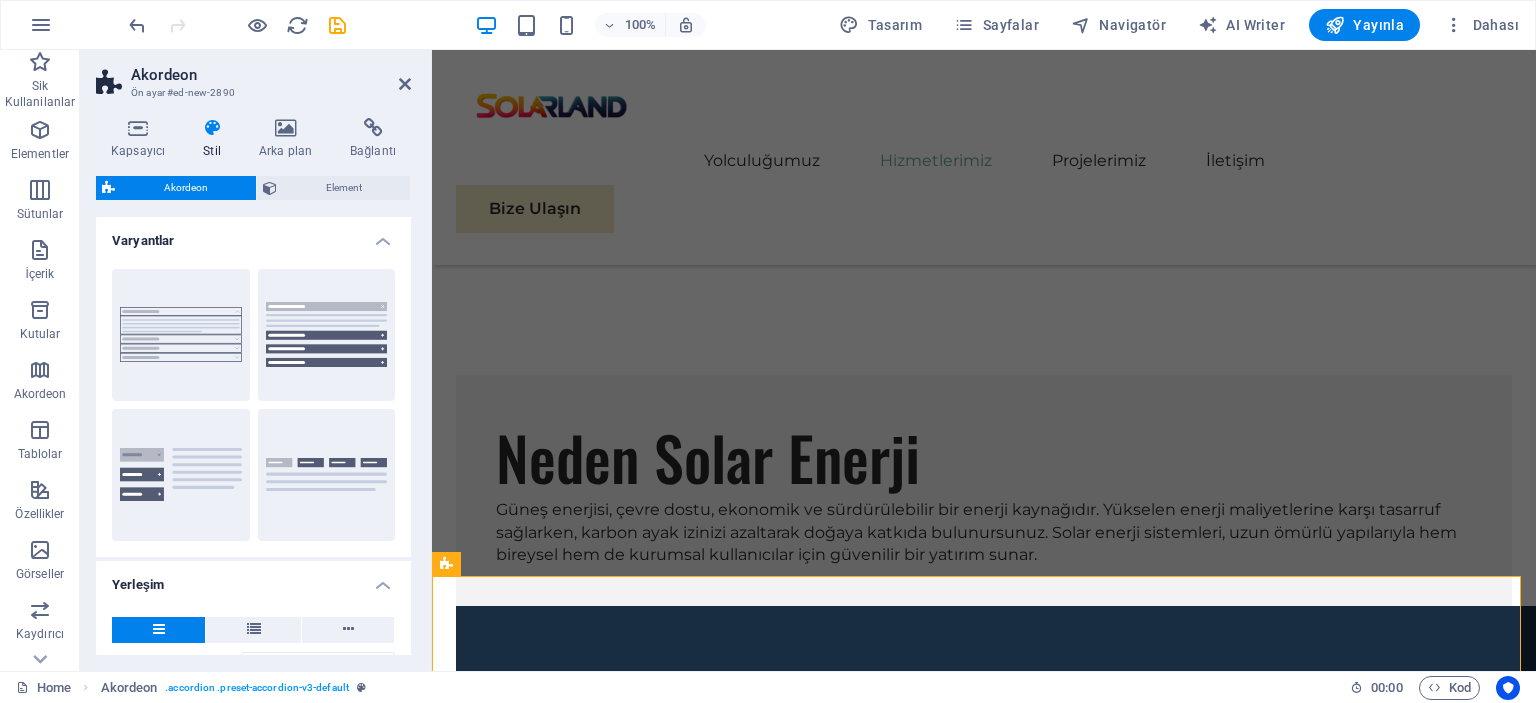 scroll, scrollTop: 3624, scrollLeft: 0, axis: vertical 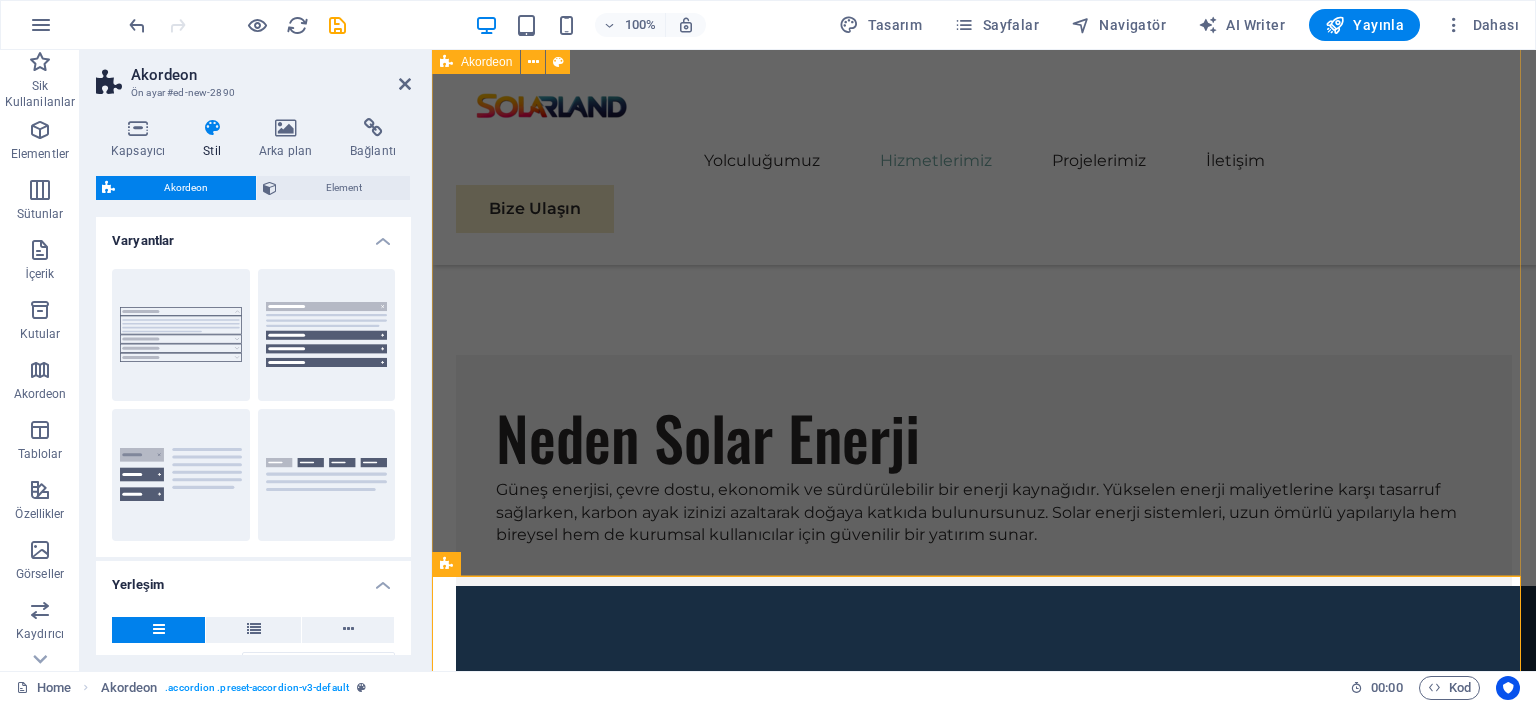 click on "Sıkça Sorulan Sorular On-Grid Sistem Nedir? On-Grid, yani şebeke bağlantılı sistemler, güneş panelleriyle üretilen enerjinin doğrudan elektrik şebekesine aktarıldığı sistemlerdir. Gündüz üretilen fazla enerji şebekeye verilir, gece ise ihtiyaç halinde şebekeden elektrik çekilir. Şehir içindeki evler, iş yerleri ve fabrikalarda yaygın olarak kullanılır. Off-Grid Sistem Nedir? Off-Grid, yani şebekeden bağımsız sistemler, üretilen enerjinin bataryalarda depolandığı sistemlerdir. Elektrik şebekesinin bulunmadığı yerlerde veya enerji kesintisine karşı bağımsız çalışmak isteyenler için idealdir.  Dağ evleri, yaylalar, karavanlar, tekneler ve enerji altyapısı olmayan bölgelerde kullanılır. Lityum Batarya ile Jel Akünün Farkları Nelerdir? Özellik Lityum Batarya Jel Akü Ömür 3000+ şarj döngüsü 500-1000 şarj döngüsü Ağırlık ve Boyut Hafif ve kompakt Ağır ve büyük Şarj Hızı Hızlı şarj Daha yavaş şarj Maliyet Daha yüksek fiyatlı" at bounding box center [984, 4032] 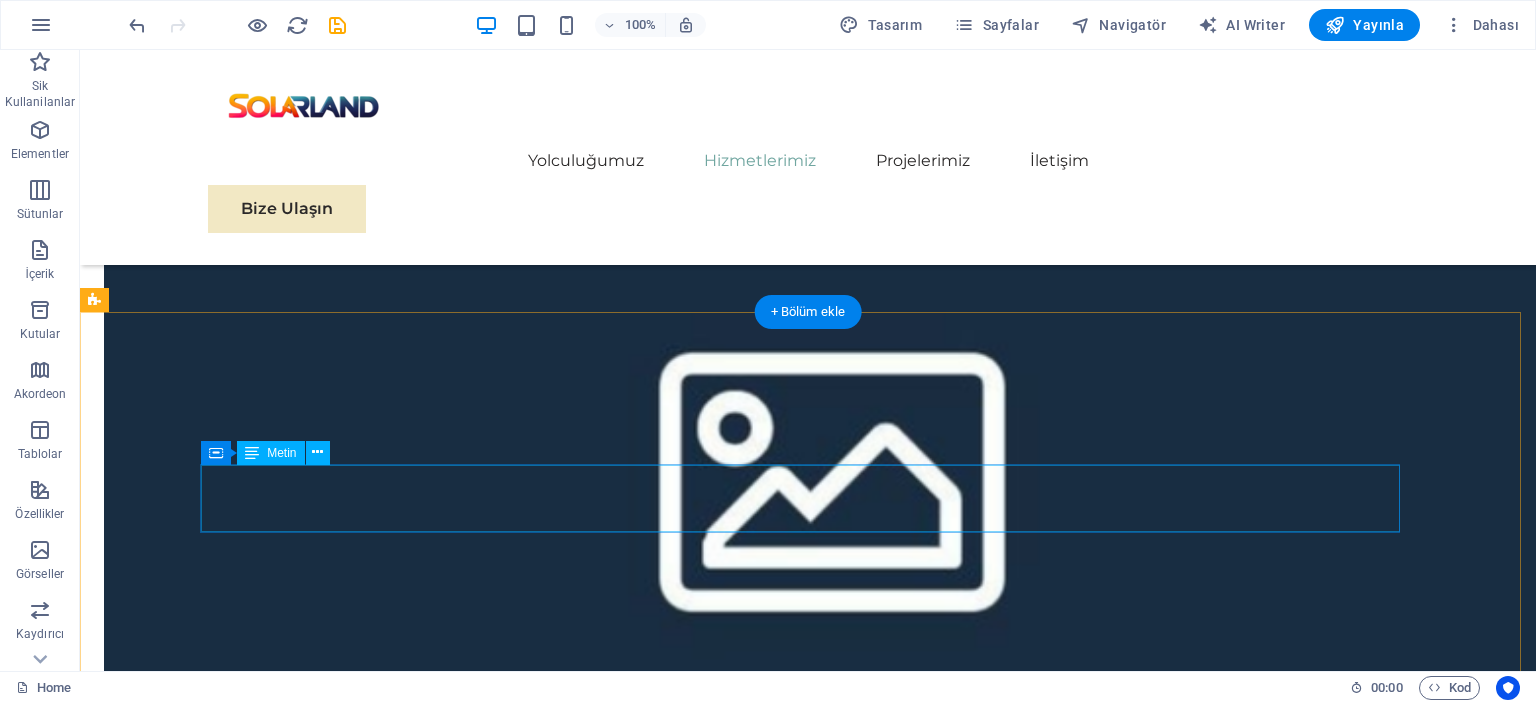 scroll, scrollTop: 3911, scrollLeft: 0, axis: vertical 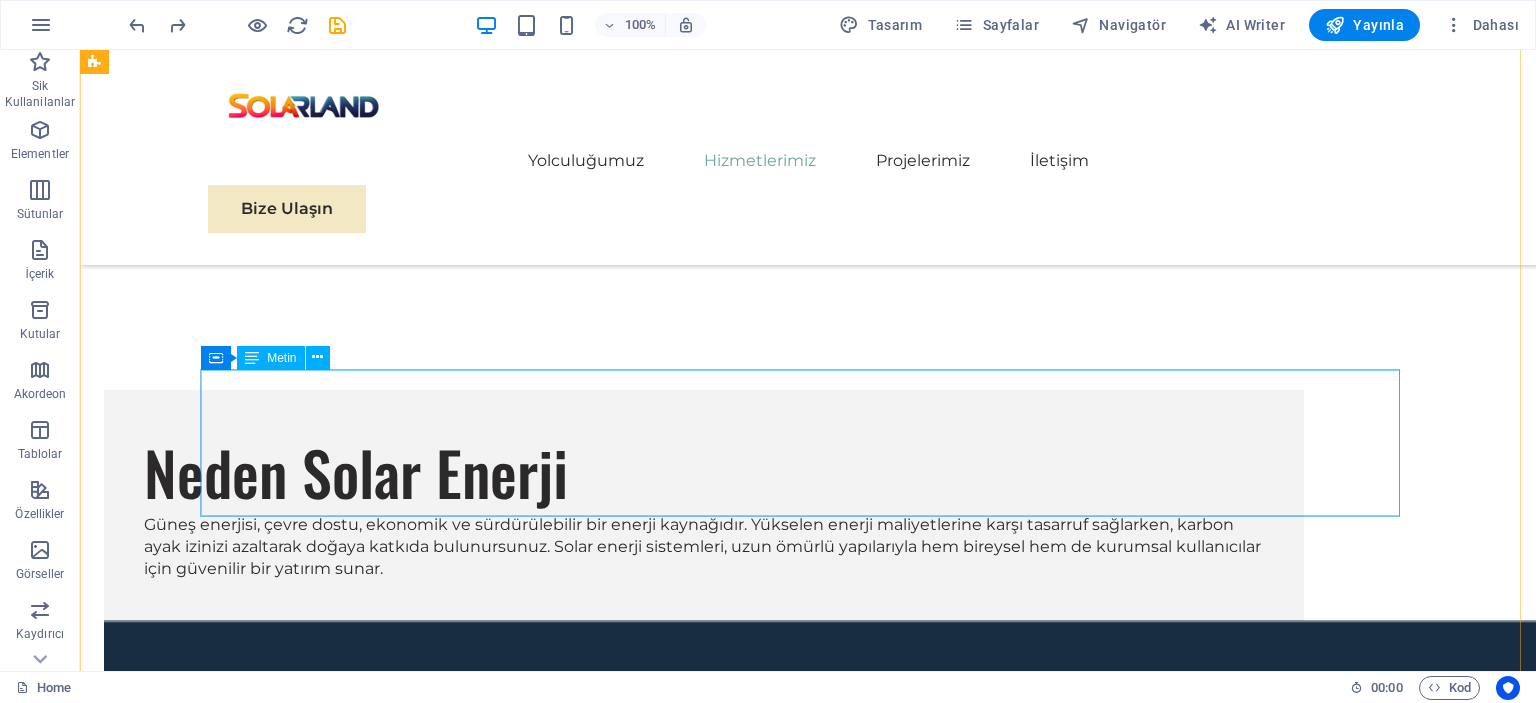 click on "Özellik Lityum Batarya Jel Akü Ömür 3000+ şarj döngüsü 500-1000 şarj döngüsü Ağırlık ve Boyut Hafif ve kompakt Ağır ve büyük Şarj Hızı Hızlı şarj Daha yavaş şarj Maliyet Daha yüksek fiyatlı Daha uygun fiyatlı Performans Düşük sıcaklıklarda daha iyi performans Düşük sıcaklıklarda performans düşer" at bounding box center (704, 4157) 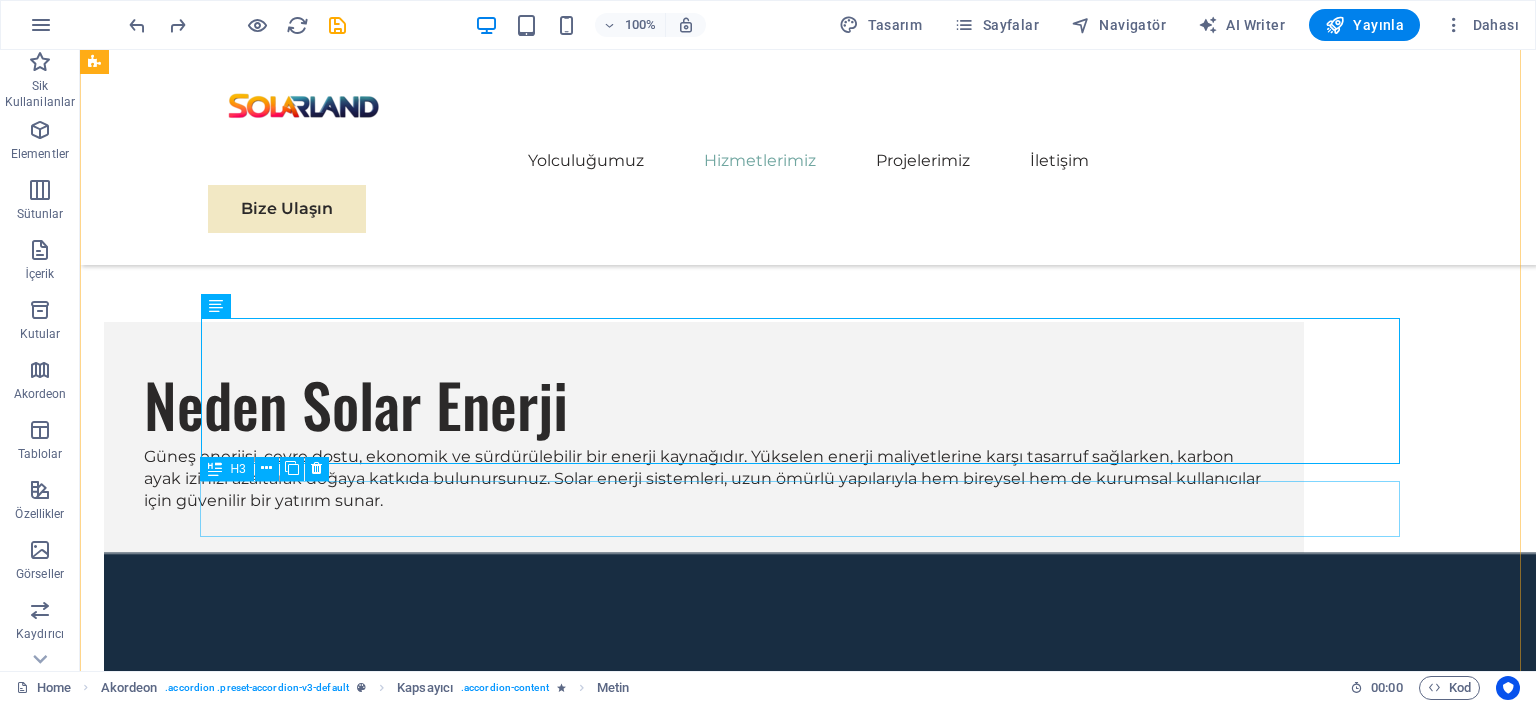 scroll, scrollTop: 3578, scrollLeft: 0, axis: vertical 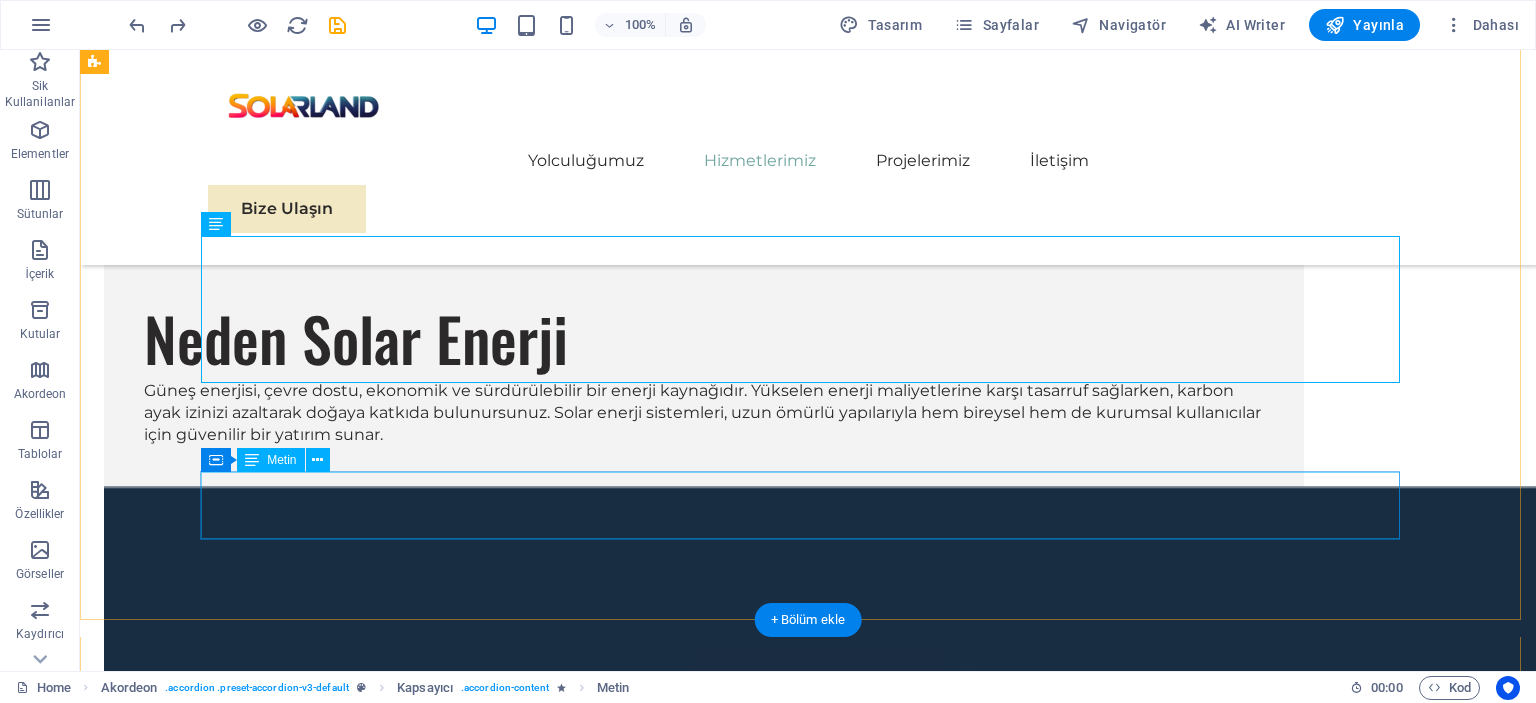 click on "Lorem ipsum dolor sit amet, consectetur adipisicing elit. Maiores ipsum repellat minus nihil. Labore, delectus, nam dignissimos ea repudiandae minima voluptatum magni pariatur possimus quia accusamus harum facilis corporis animi nisi. Enim, pariatur, impedit quia repellat harum ipsam laboriosam voluptas dicta illum nisi obcaecati reprehenderit quis placeat recusandae tenetur aperiam." at bounding box center [704, 4212] 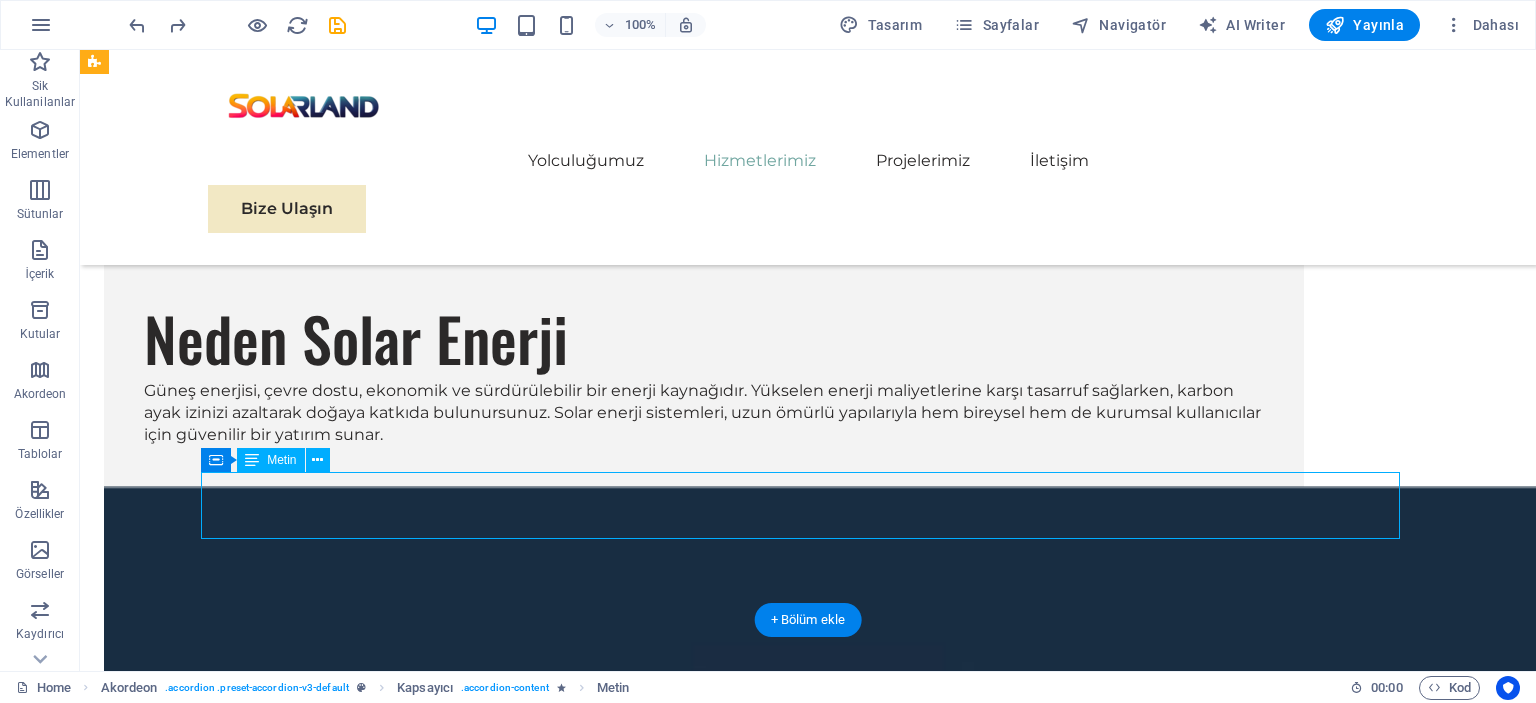 click on "Lorem ipsum dolor sit amet, consectetur adipisicing elit. Maiores ipsum repellat minus nihil. Labore, delectus, nam dignissimos ea repudiandae minima voluptatum magni pariatur possimus quia accusamus harum facilis corporis animi nisi. Enim, pariatur, impedit quia repellat harum ipsam laboriosam voluptas dicta illum nisi obcaecati reprehenderit quis placeat recusandae tenetur aperiam." at bounding box center (704, 4212) 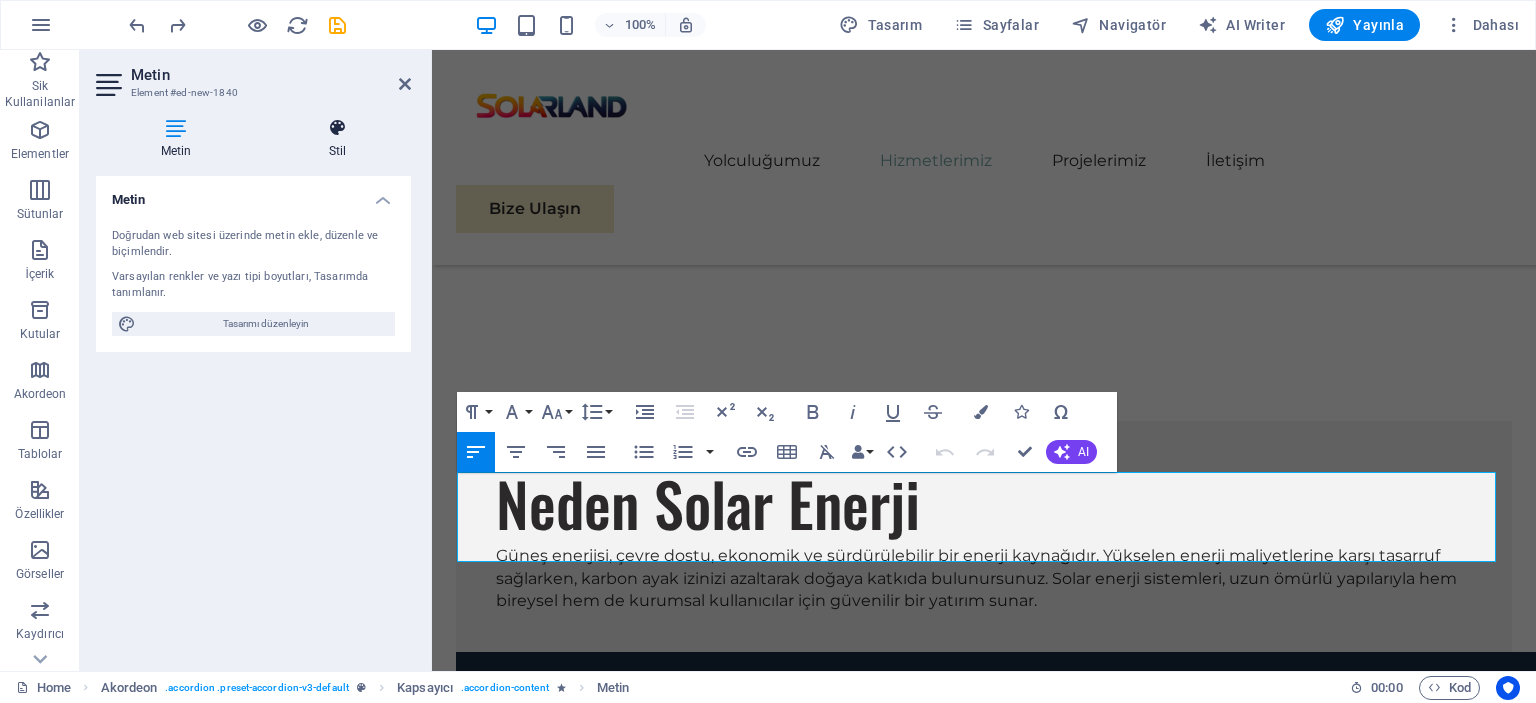click at bounding box center [337, 128] 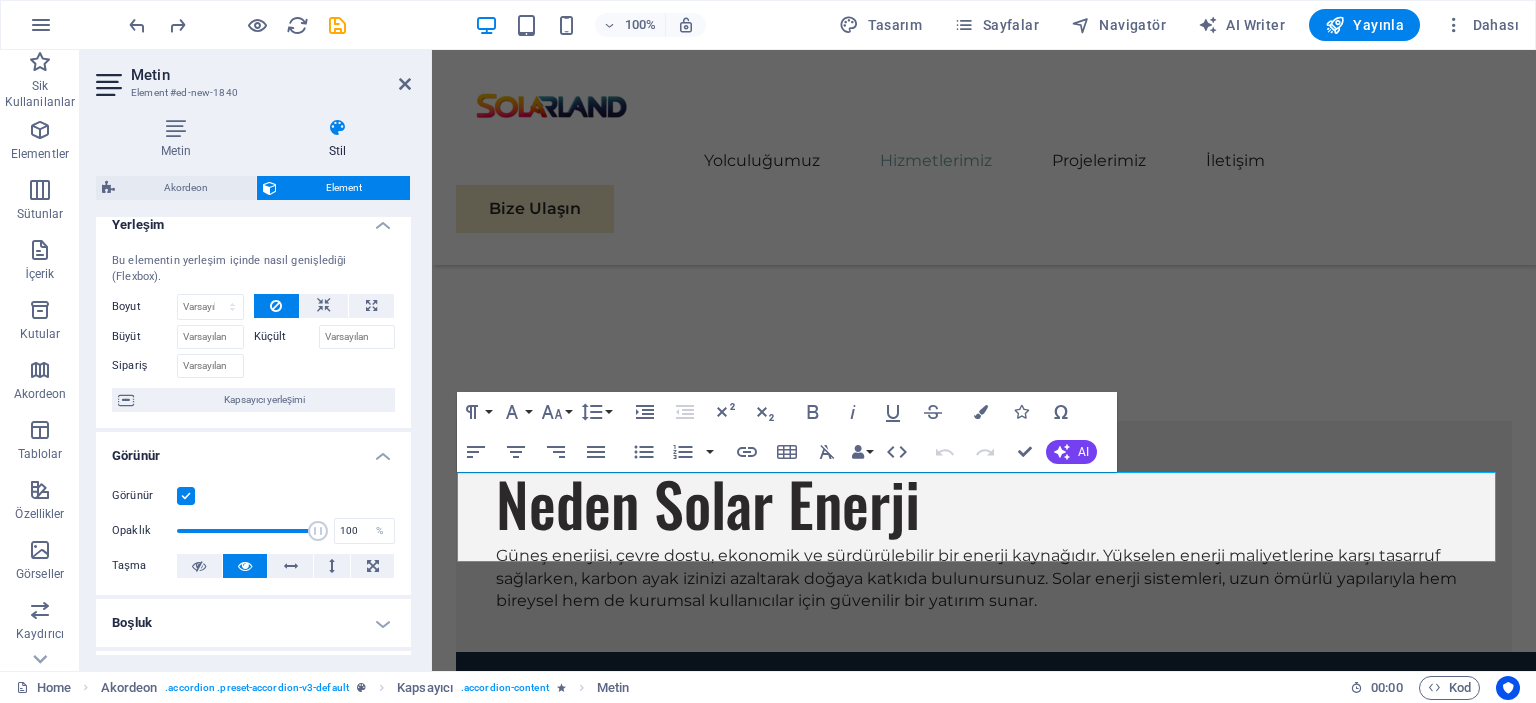 scroll, scrollTop: 0, scrollLeft: 0, axis: both 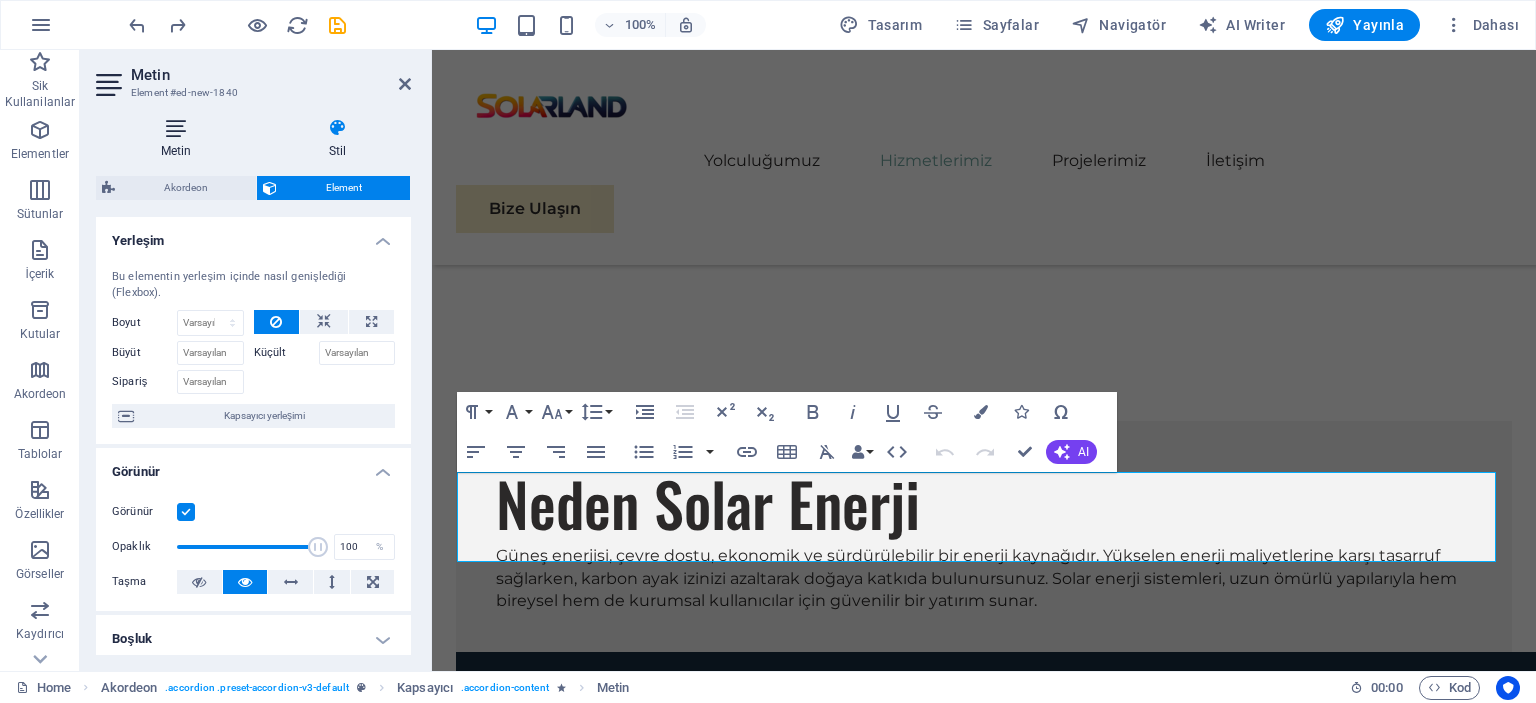 click on "Metin" at bounding box center (180, 139) 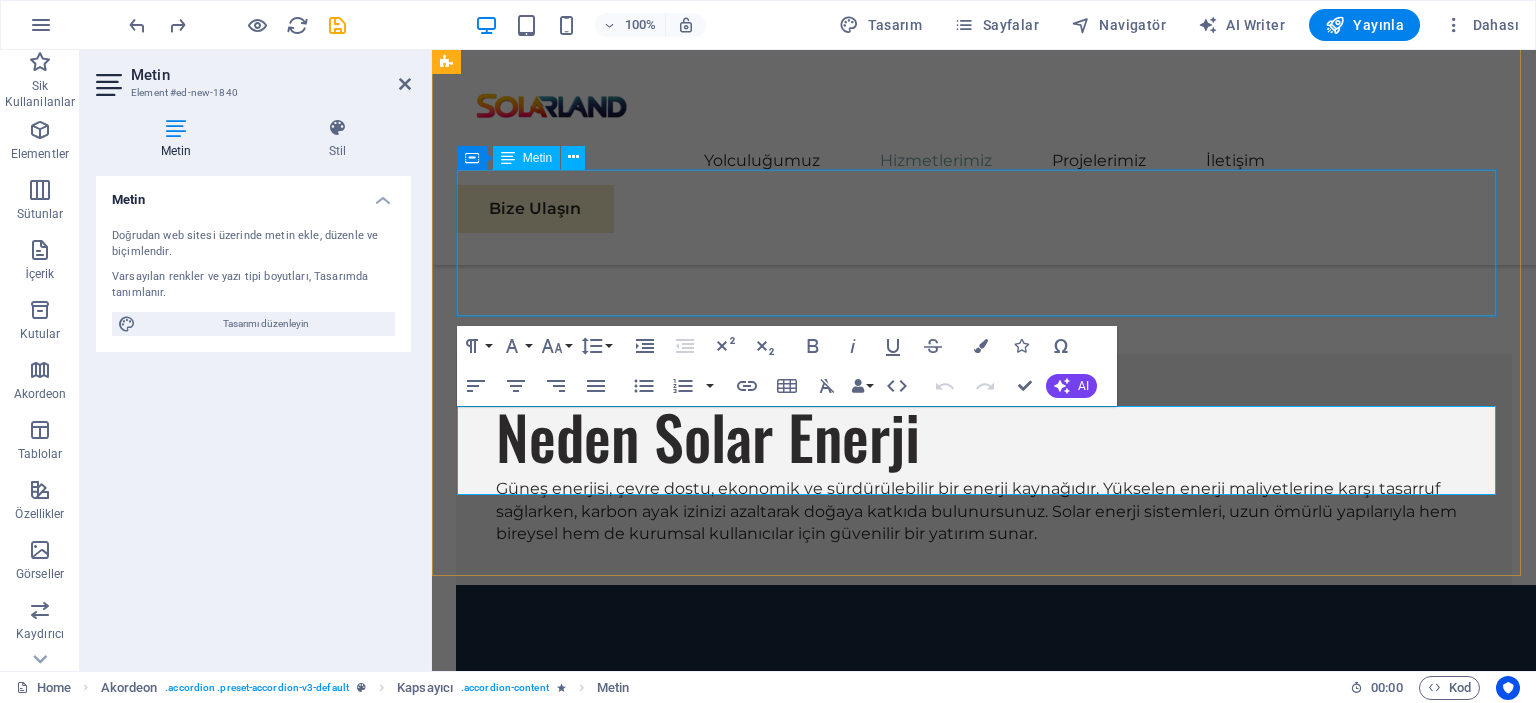 scroll, scrollTop: 3758, scrollLeft: 0, axis: vertical 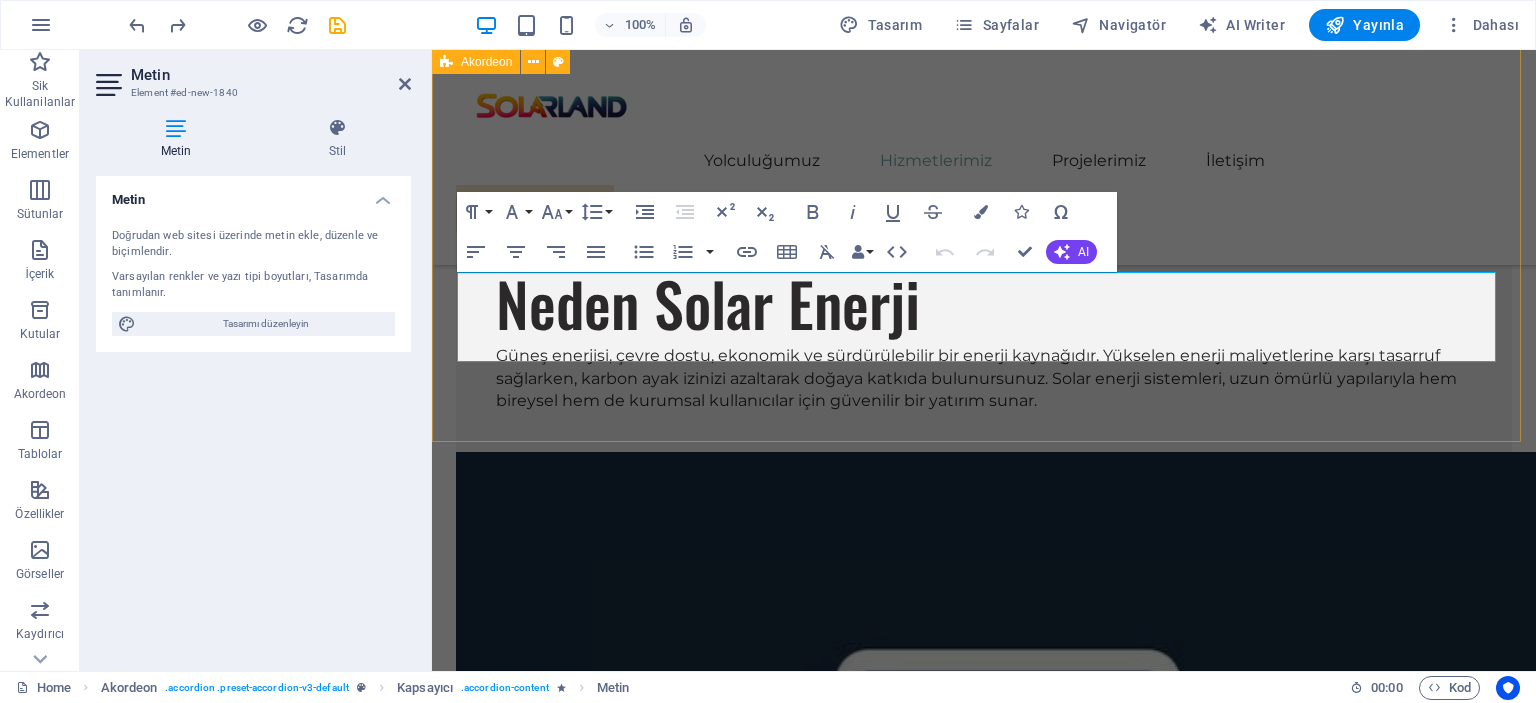 click on "Sıkça Sorulan Sorular On-Grid Sistem Nedir? On-Grid, yani şebeke bağlantılı sistemler, güneş panelleriyle üretilen enerjinin doğrudan elektrik şebekesine aktarıldığı sistemlerdir. Gündüz üretilen fazla enerji şebekeye verilir, gece ise ihtiyaç halinde şebekeden elektrik çekilir. Şehir içindeki evler, iş yerleri ve fabrikalarda yaygın olarak kullanılır. Off-Grid Sistem Nedir? Off-Grid, yani şebekeden bağımsız sistemler, üretilen enerjinin bataryalarda depolandığı sistemlerdir. Elektrik şebekesinin bulunmadığı yerlerde veya enerji kesintisine karşı bağımsız çalışmak isteyenler için idealdir.  Dağ evleri, yaylalar, karavanlar, tekneler ve enerji altyapısı olmayan bölgelerde kullanılır. Lityum Batarya ile Jel Akünün Farkları Nelerdir? Özellik Lityum Batarya Jel Akü Ömür 3000+ şarj döngüsü 500-1000 şarj döngüsü Ağırlık ve Boyut Hafif ve kompakt Ağır ve büyük Şarj Hızı Hızlı şarj Daha yavaş şarj Maliyet Daha yüksek fiyatlı" at bounding box center [984, 3898] 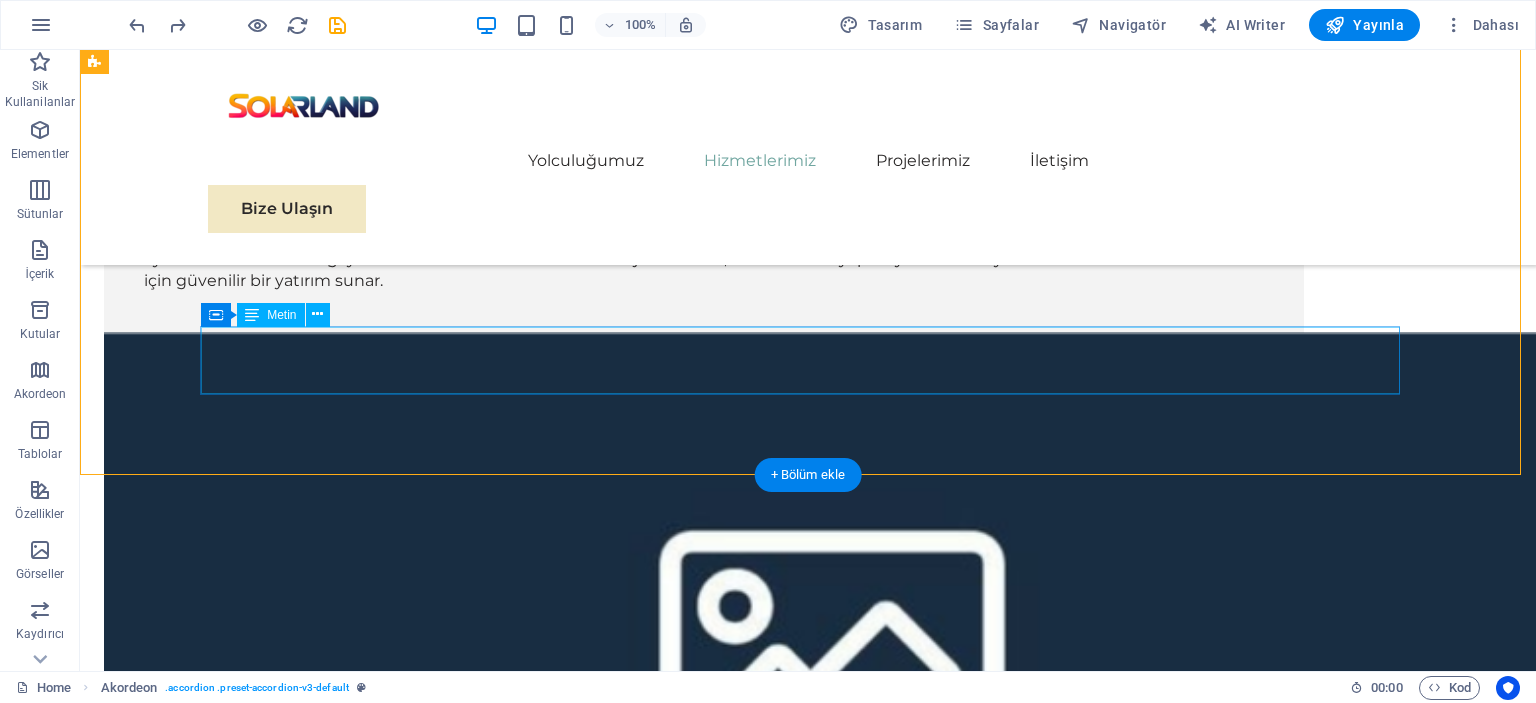 scroll, scrollTop: 3711, scrollLeft: 0, axis: vertical 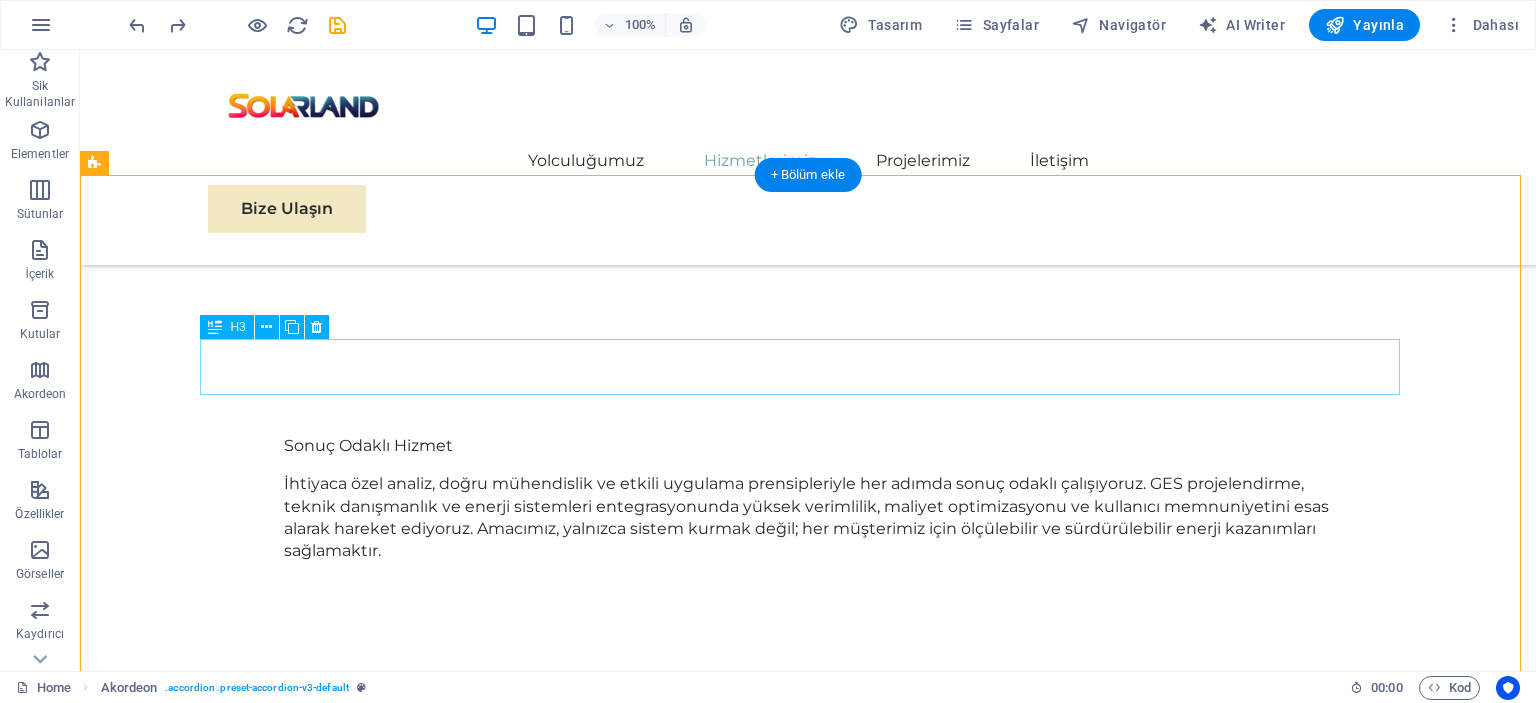 click on "On-Grid Sistem Nedir?" at bounding box center (704, 4079) 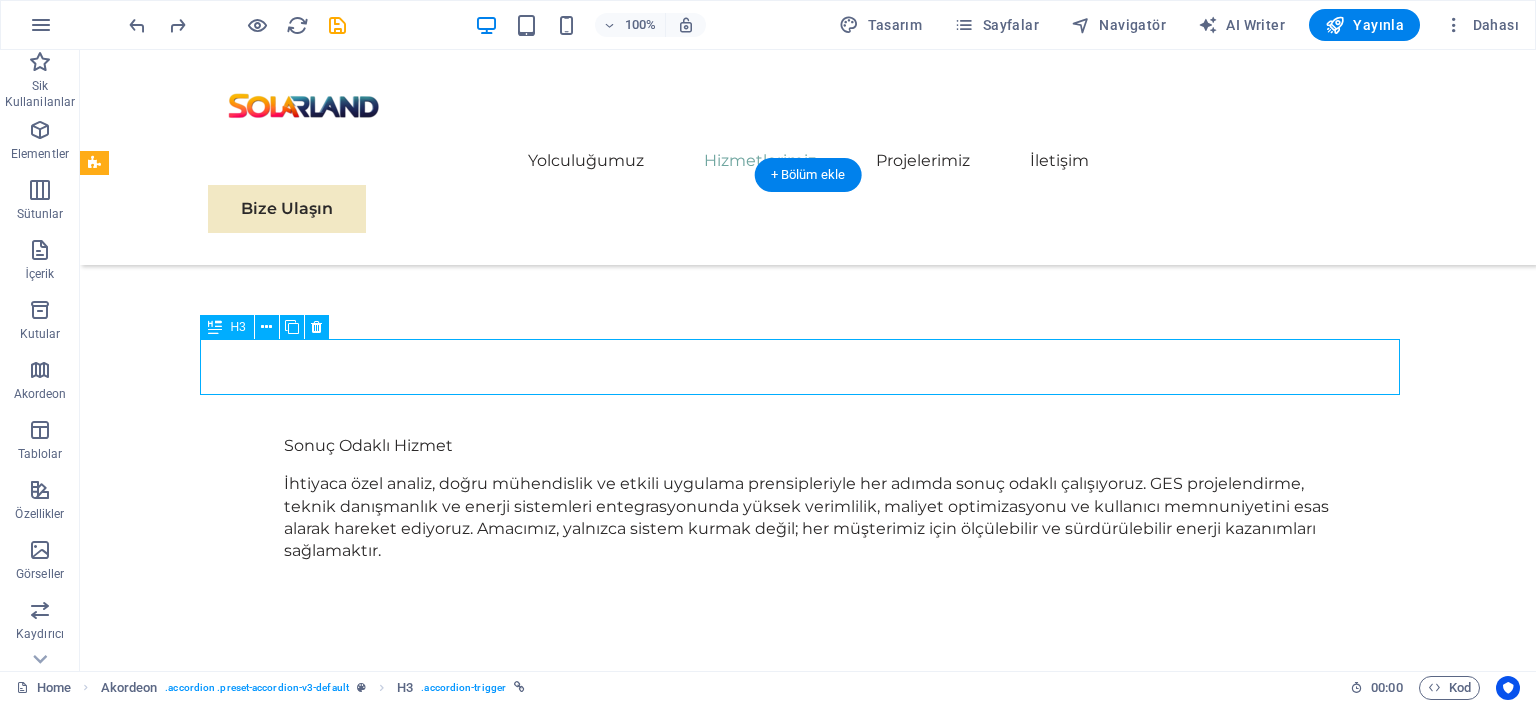 click on "On-Grid Sistem Nedir?" at bounding box center [704, 4079] 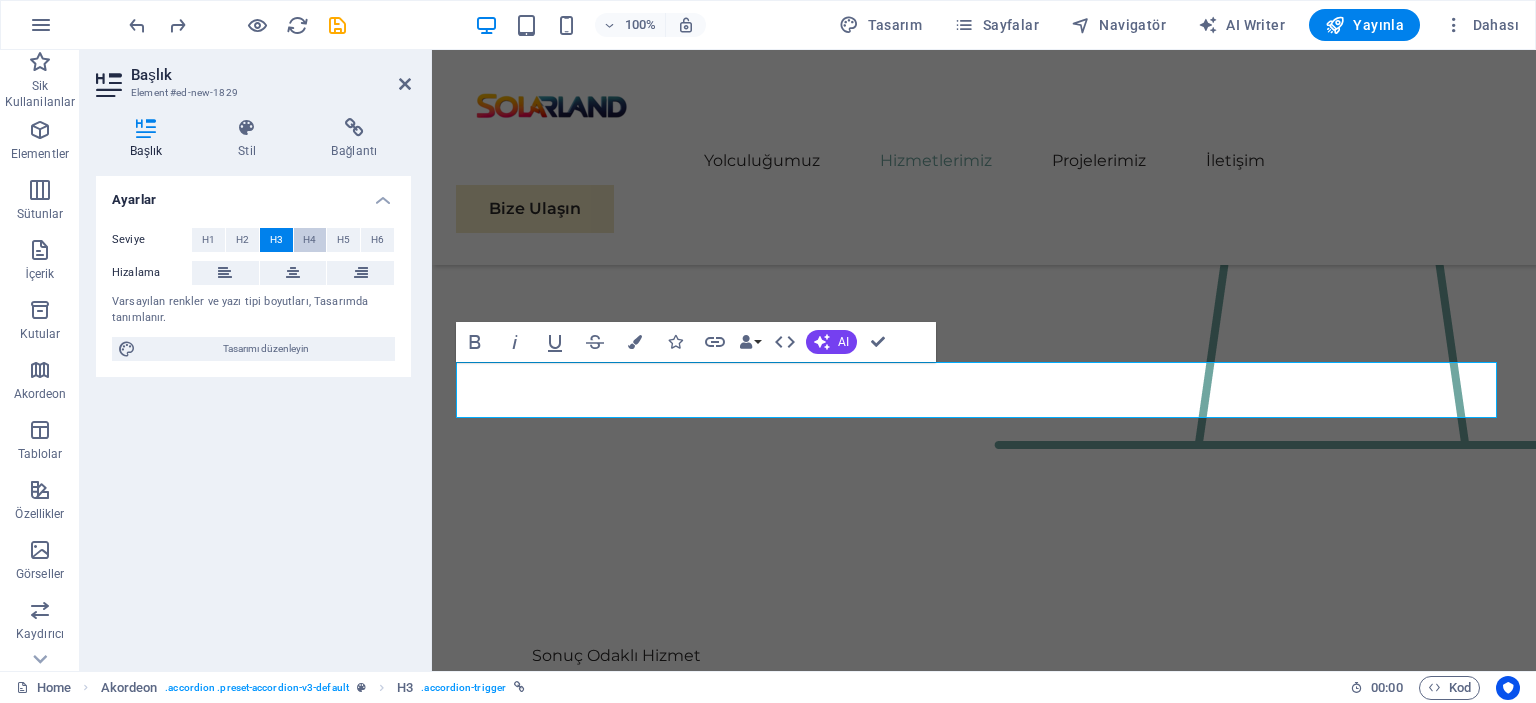 click on "H4" at bounding box center [309, 240] 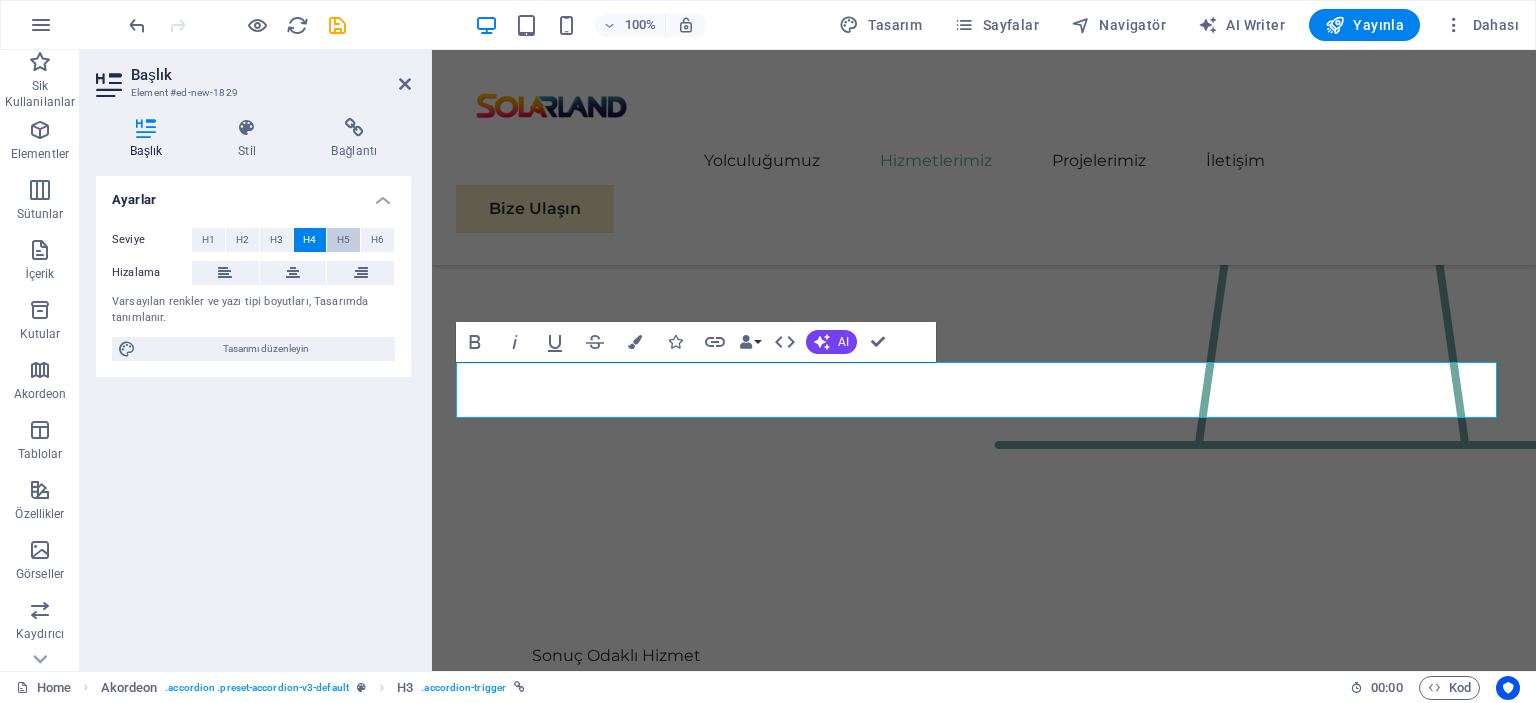click on "H5" at bounding box center [343, 240] 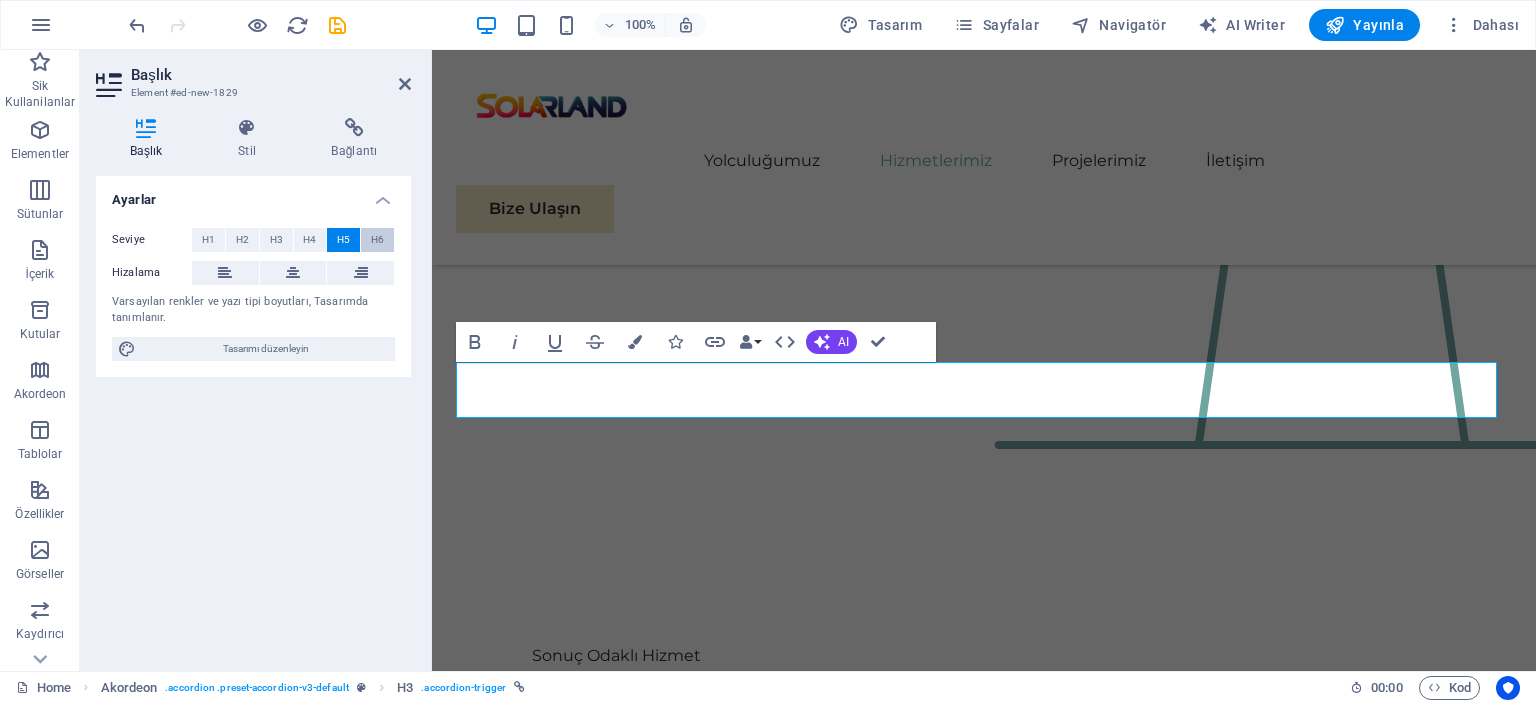 click on "H6" at bounding box center [377, 240] 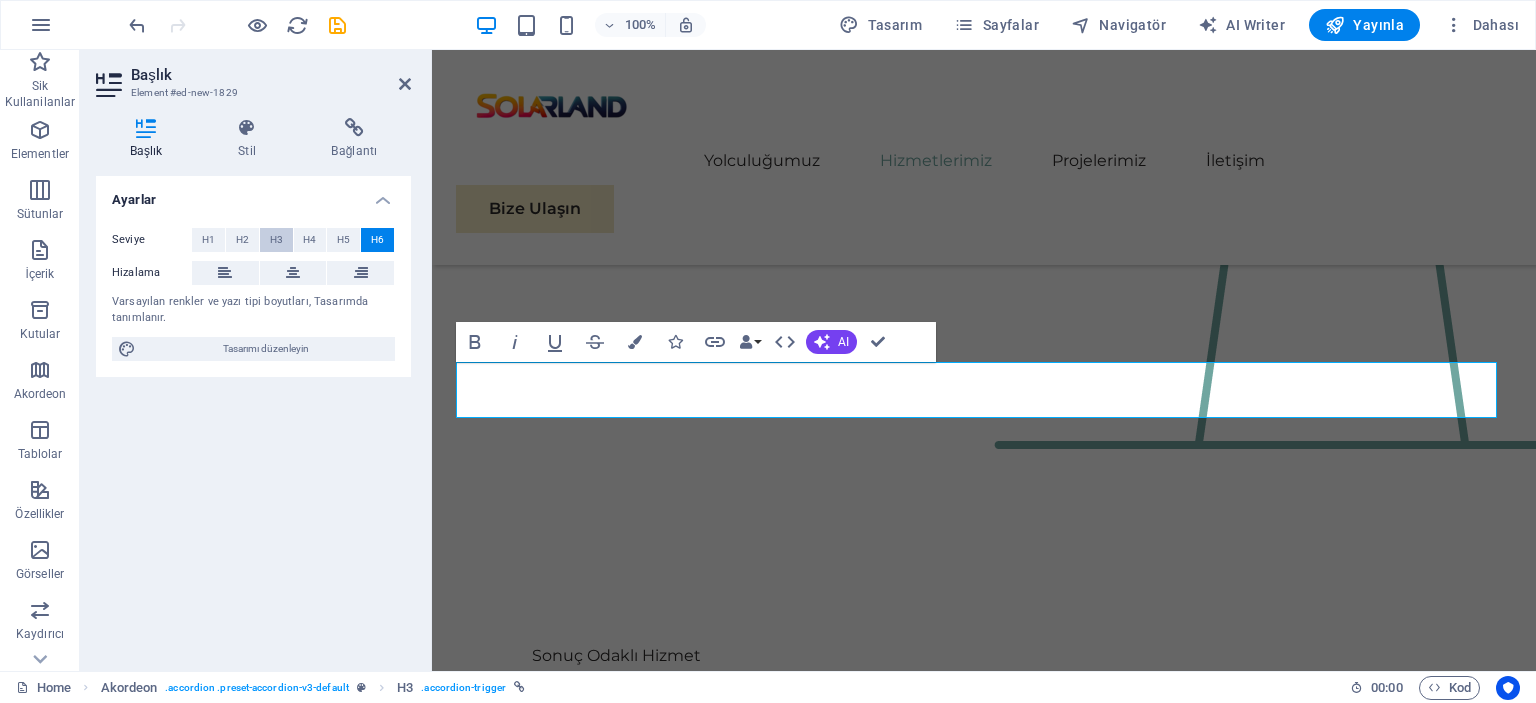 click on "H3" at bounding box center (276, 240) 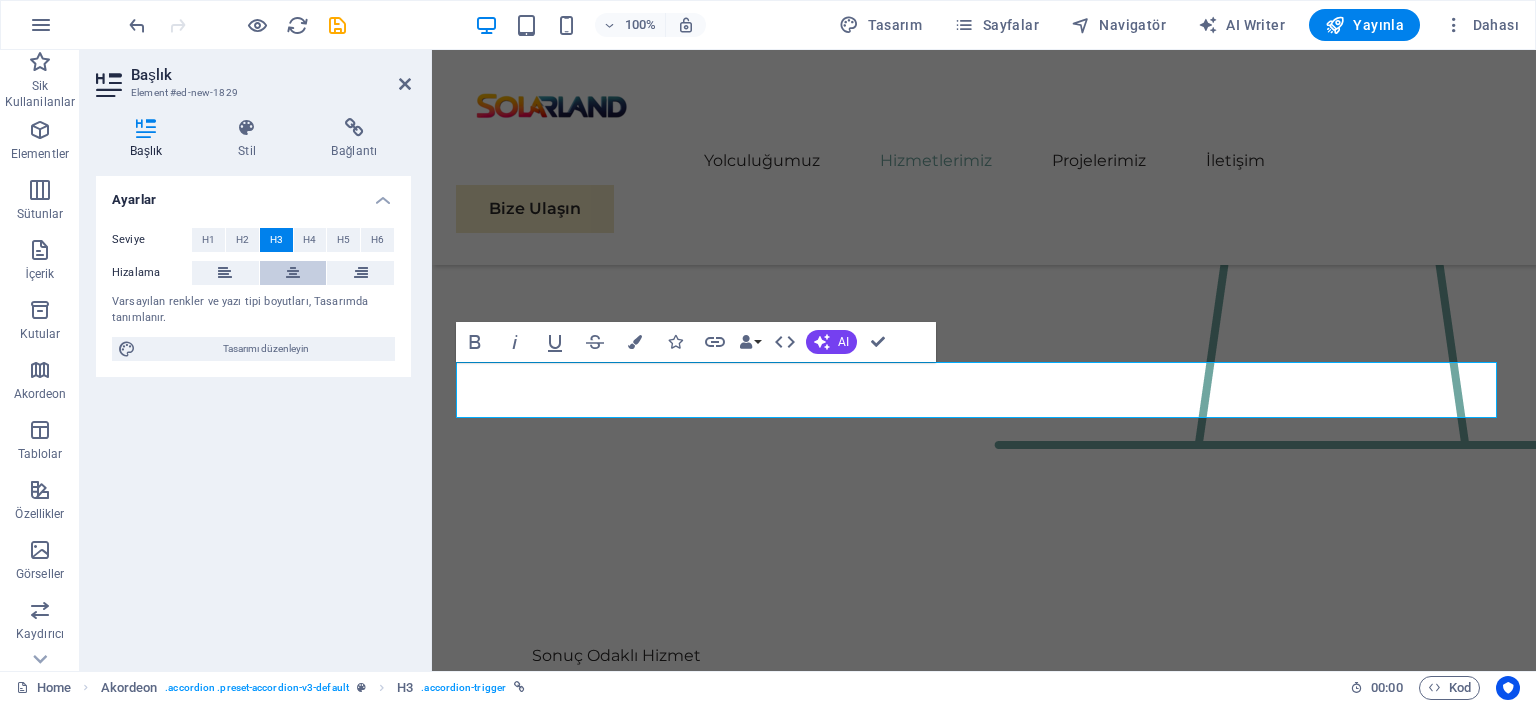 click at bounding box center (293, 273) 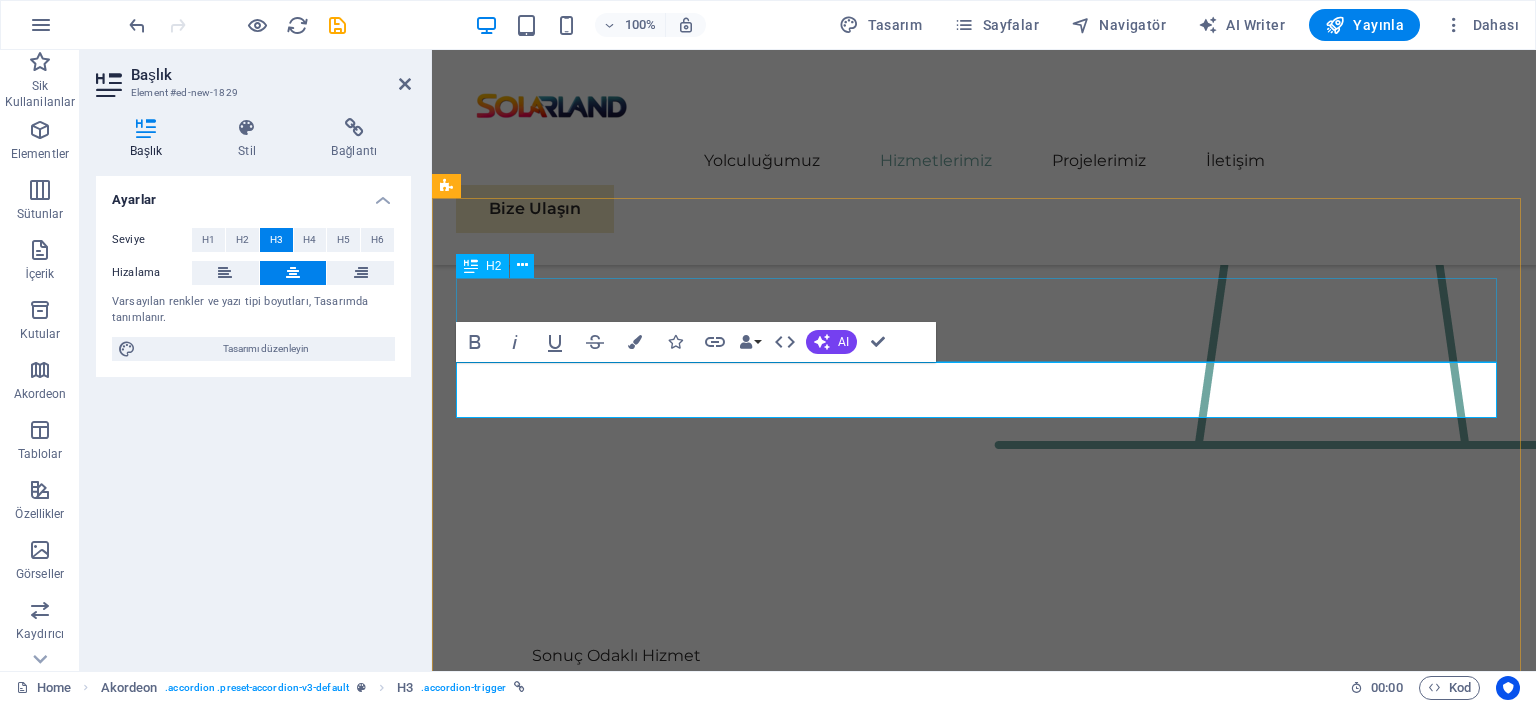 click on "Sıkça Sorulan Sorular" at bounding box center [984, 4268] 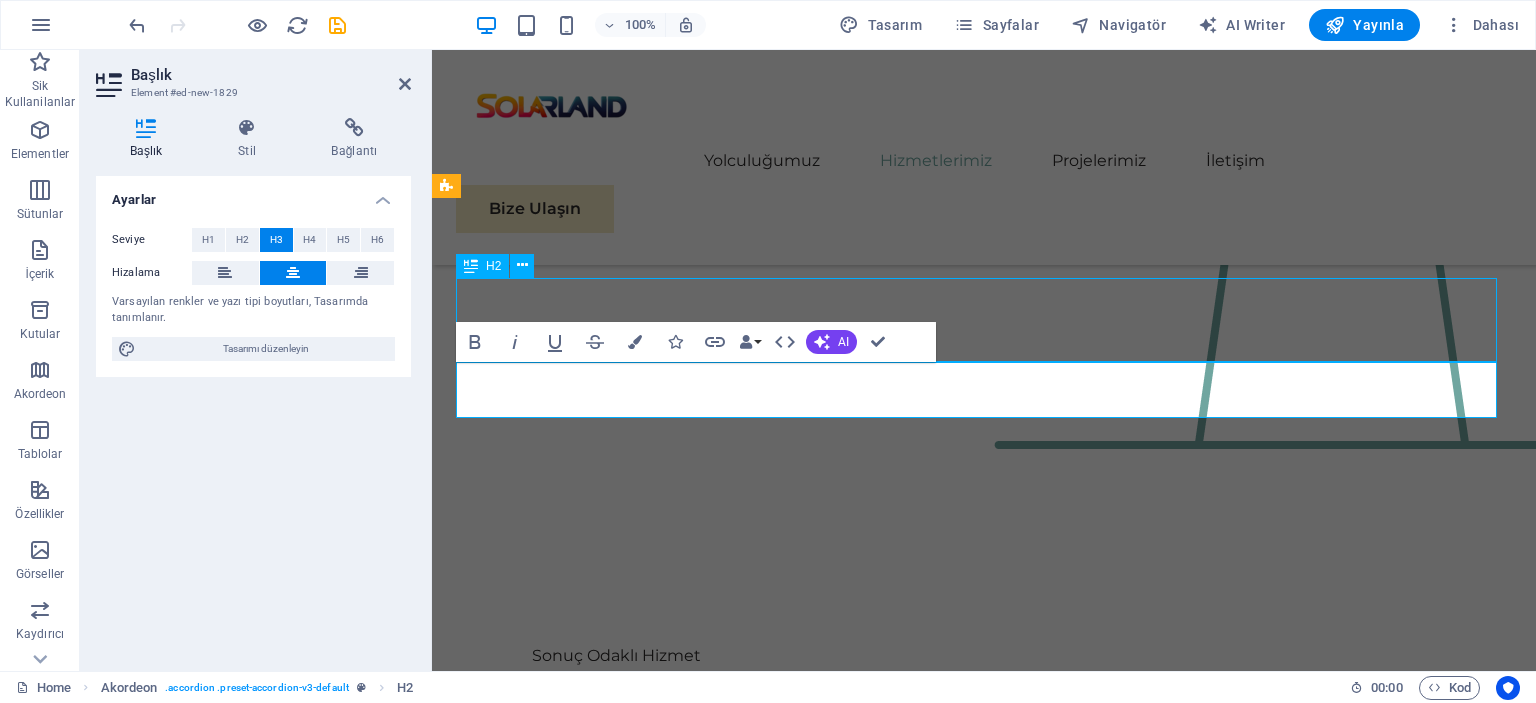 scroll, scrollTop: 3111, scrollLeft: 0, axis: vertical 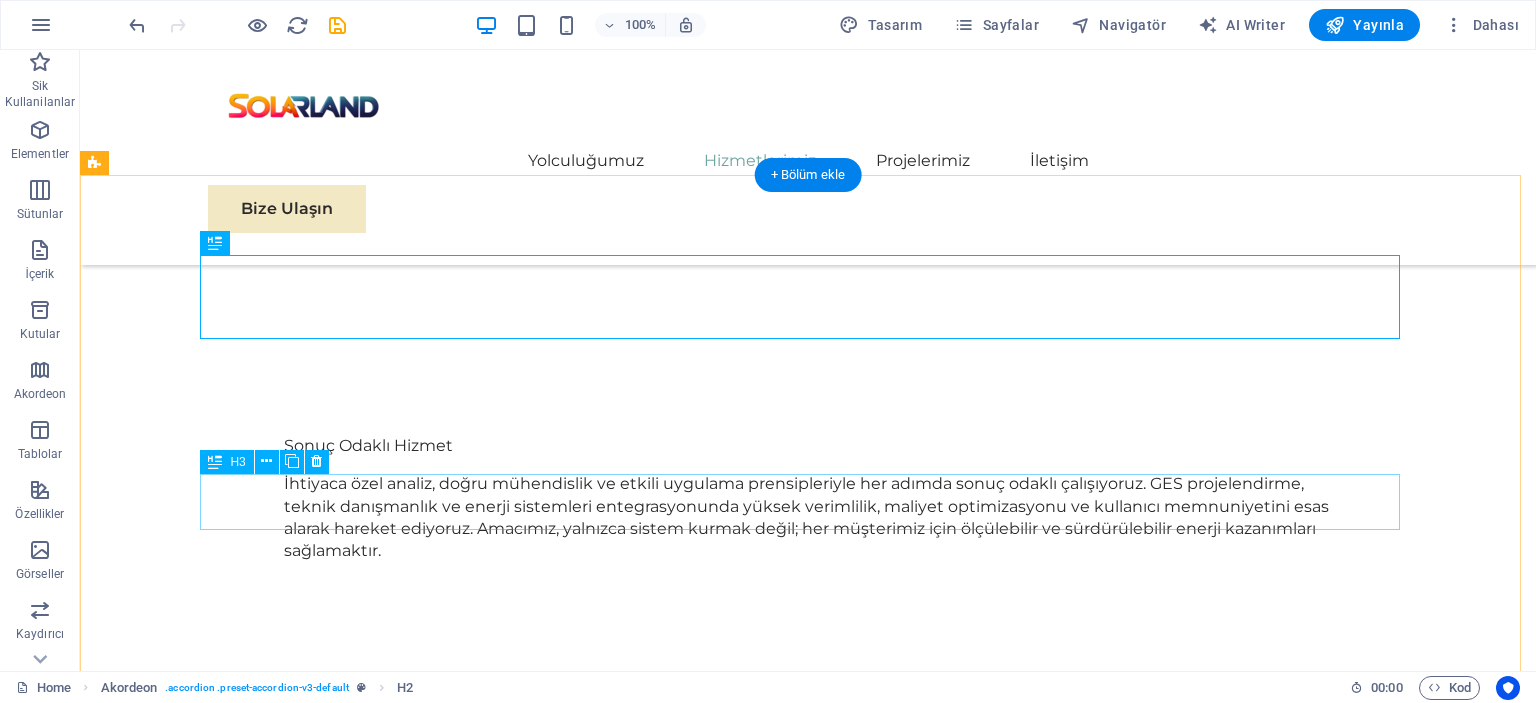 click on "Off-Grid Sistem Nedir?" at bounding box center (704, 4214) 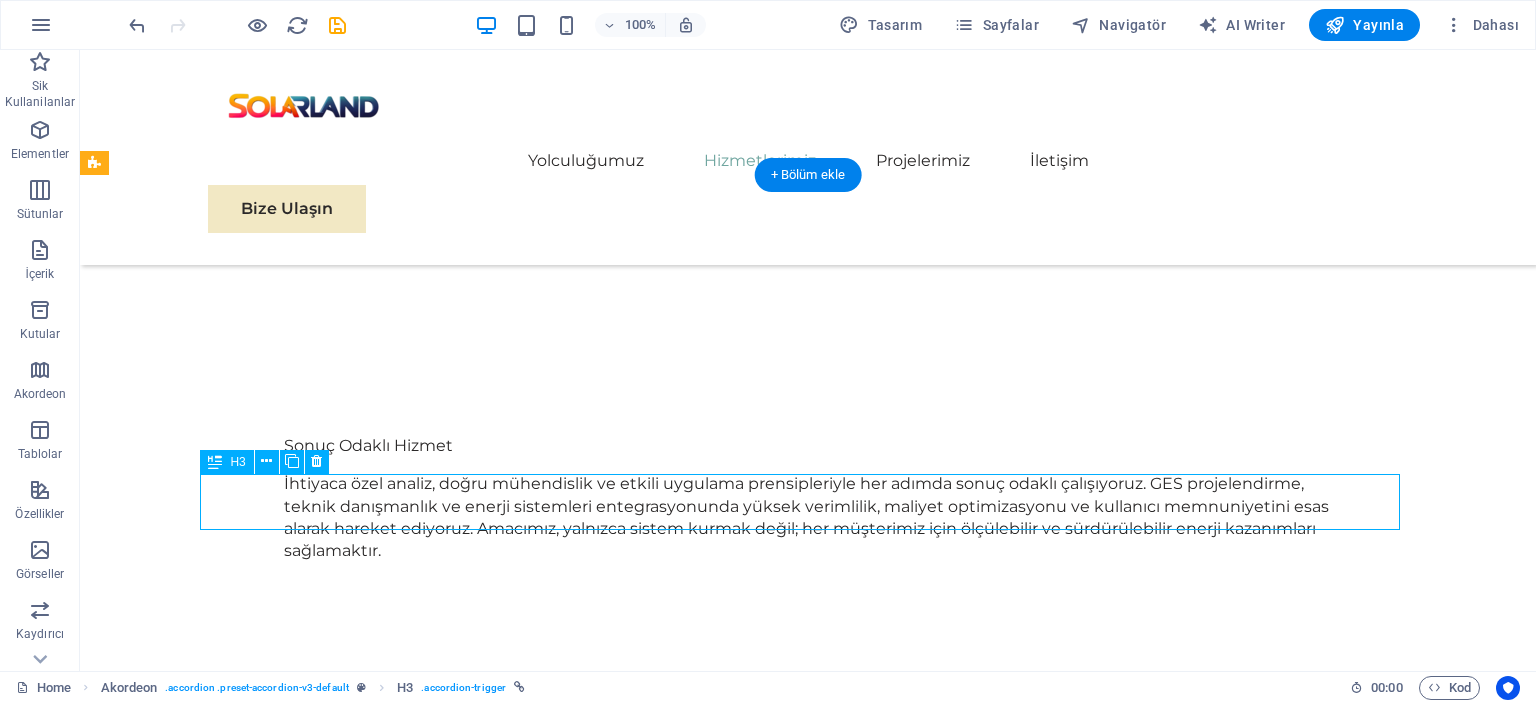 click on "Off-Grid Sistem Nedir?" at bounding box center [704, 4214] 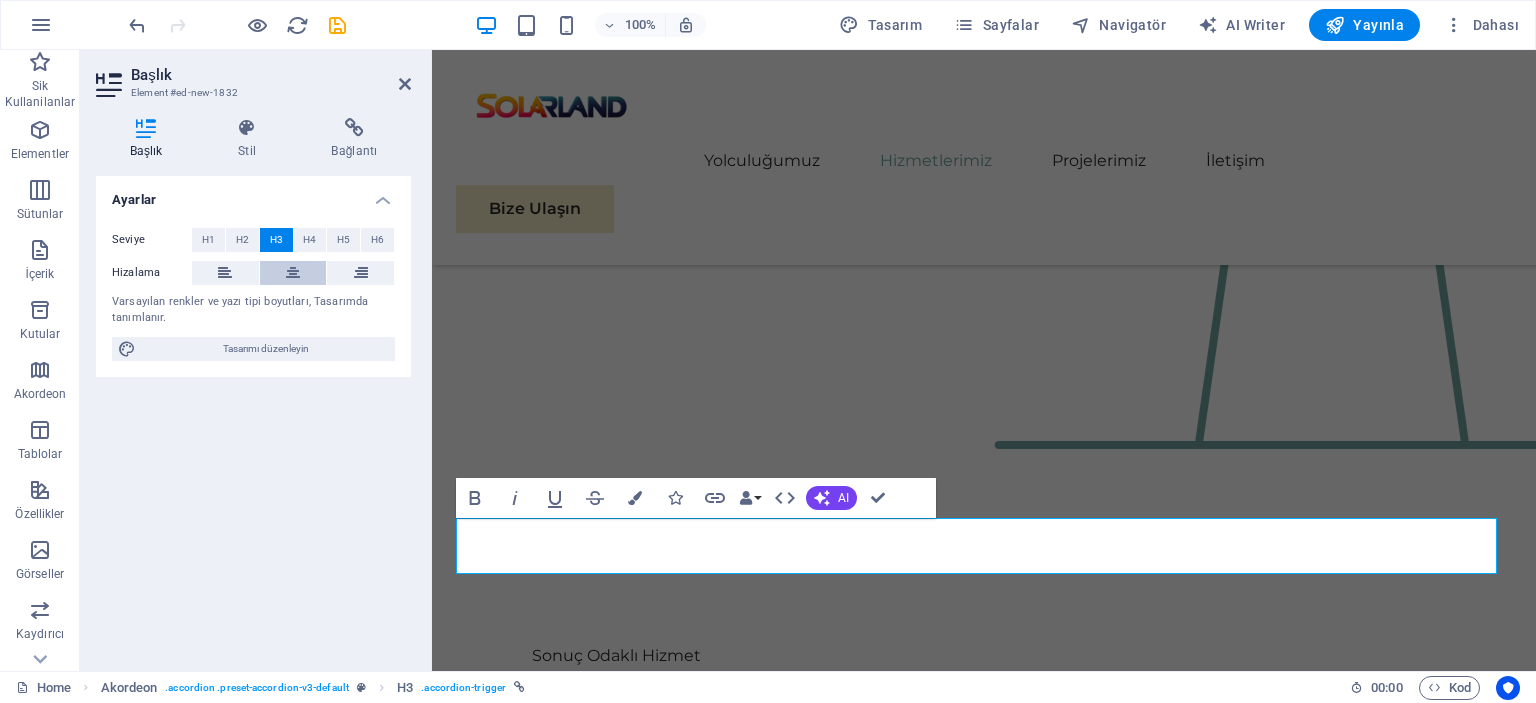 click at bounding box center [293, 273] 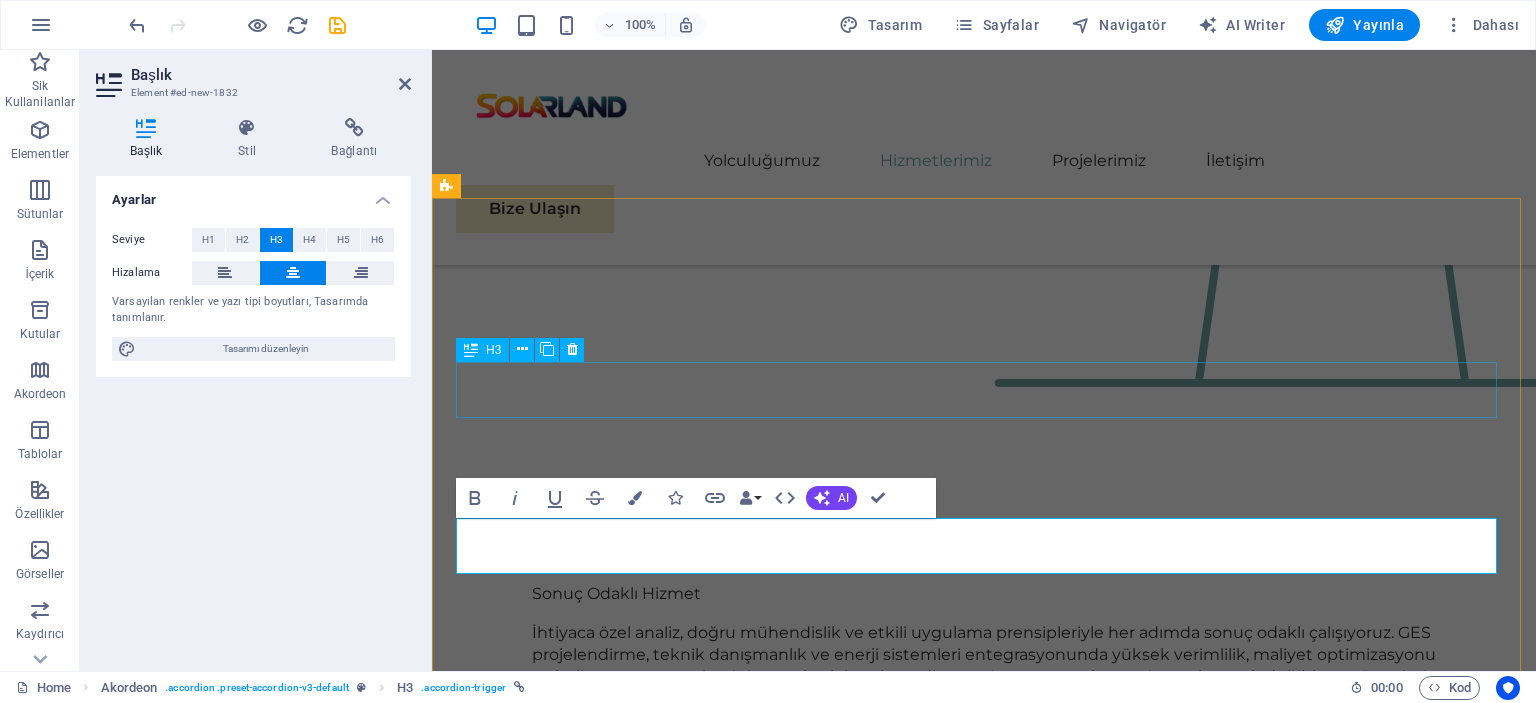 scroll, scrollTop: 3180, scrollLeft: 0, axis: vertical 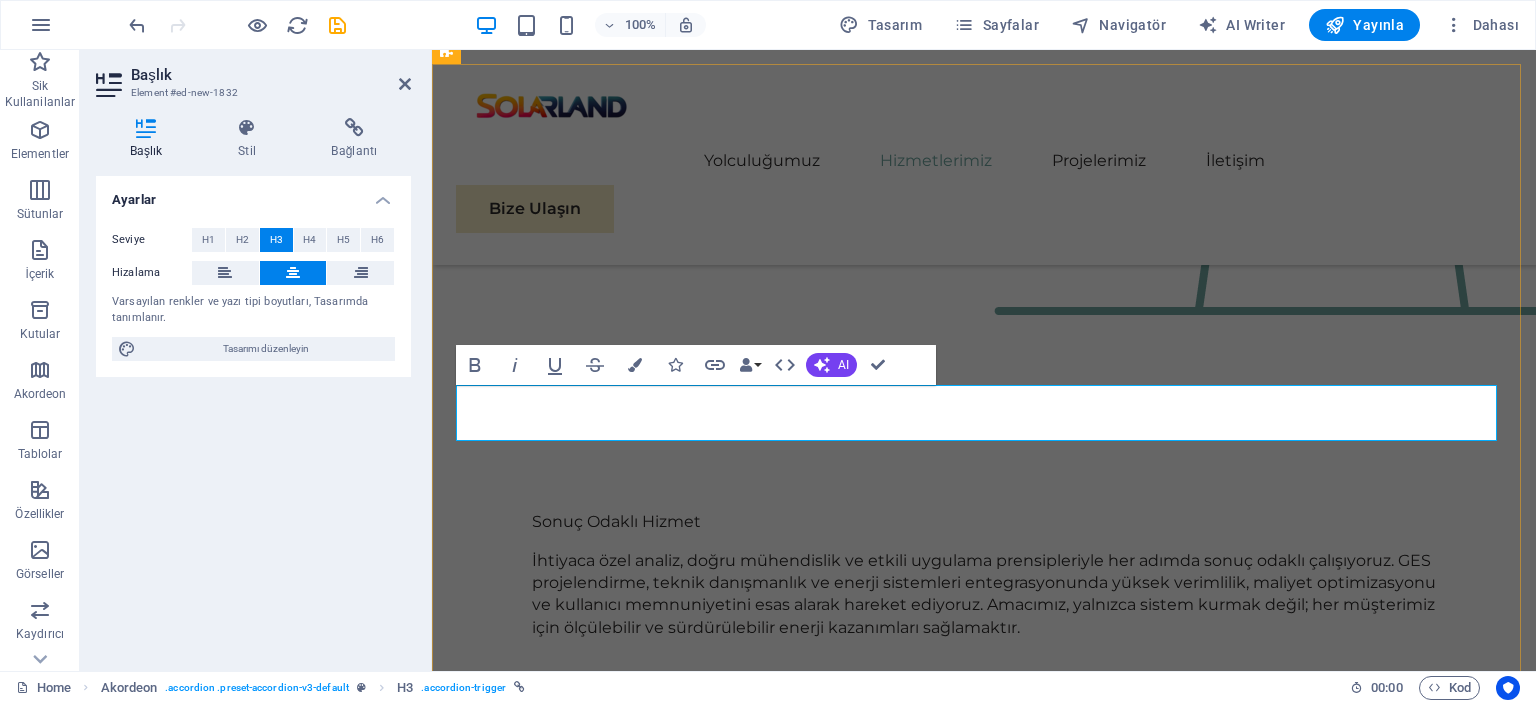 click on "Off-Grid Sistem Nedir?" at bounding box center (984, 4362) 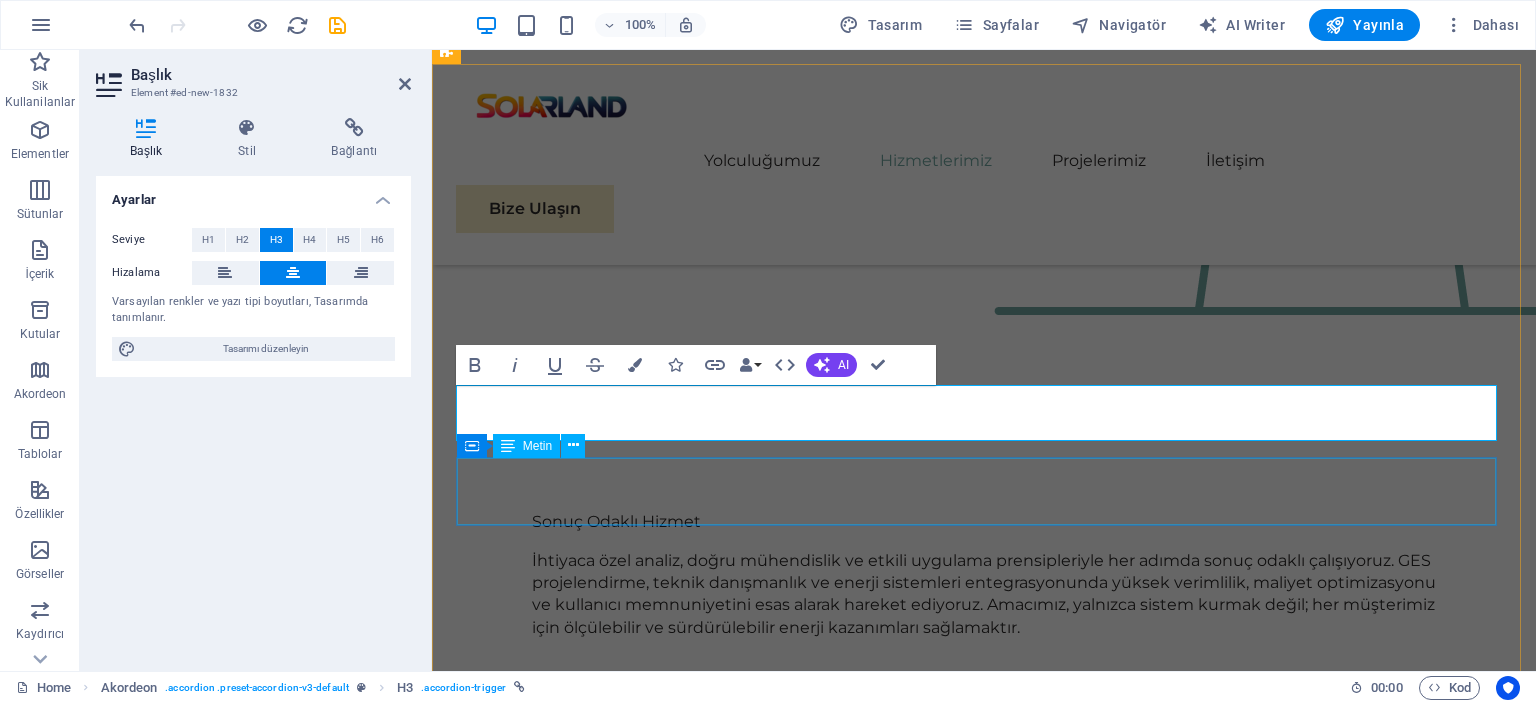 click on "Off-Grid, yani şebekeden bağımsız sistemler, üretilen enerjinin bataryalarda depolandığı sistemlerdir. Elektrik şebekesinin bulunmadığı yerlerde veya enerji kesintisine karşı bağımsız çalışmak isteyenler için idealdir.  Dağ evleri, yaylalar, karavanlar, tekneler ve enerji altyapısı olmayan bölgelerde kullanılır." at bounding box center [984, 4440] 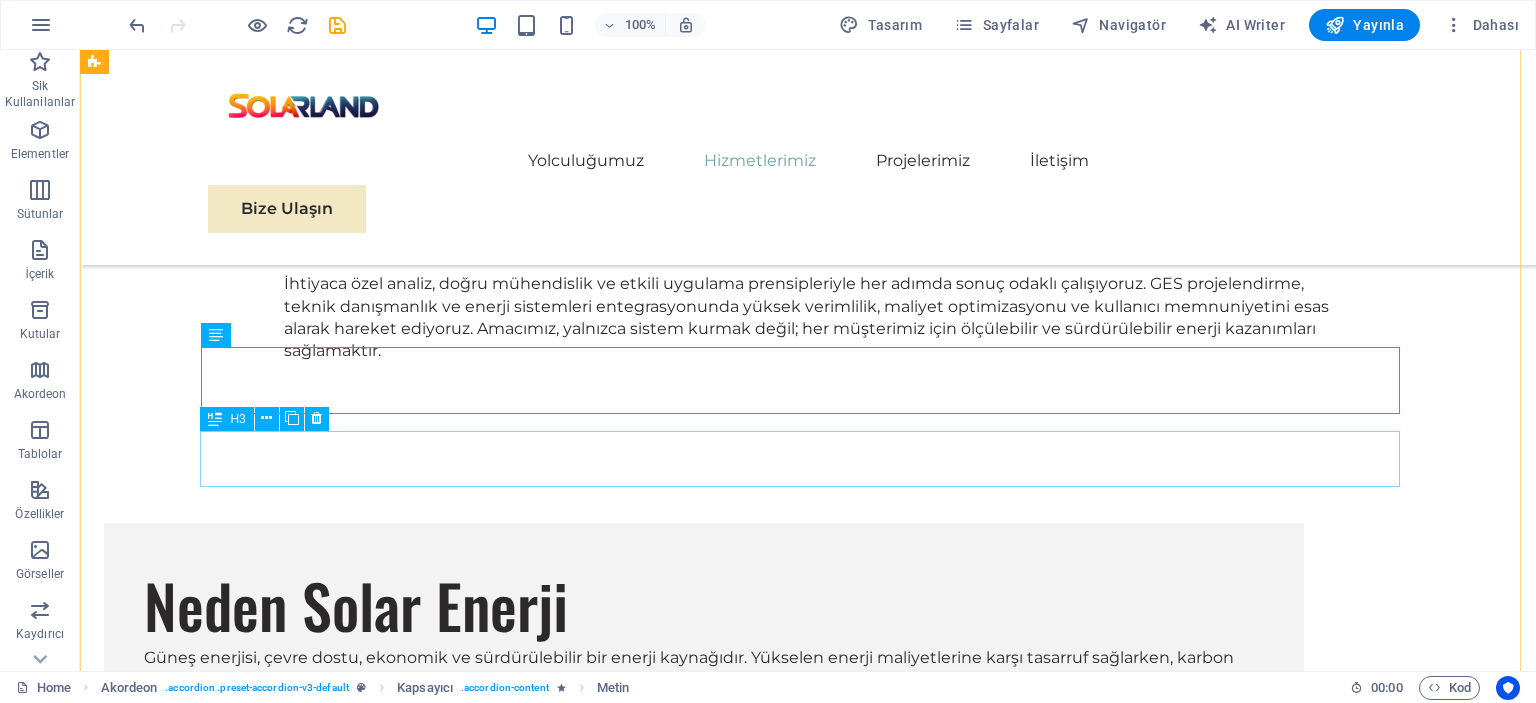 click on "Lityum Batarya ile Jel Akünün Farkları Nelerdir?" at bounding box center [704, 4172] 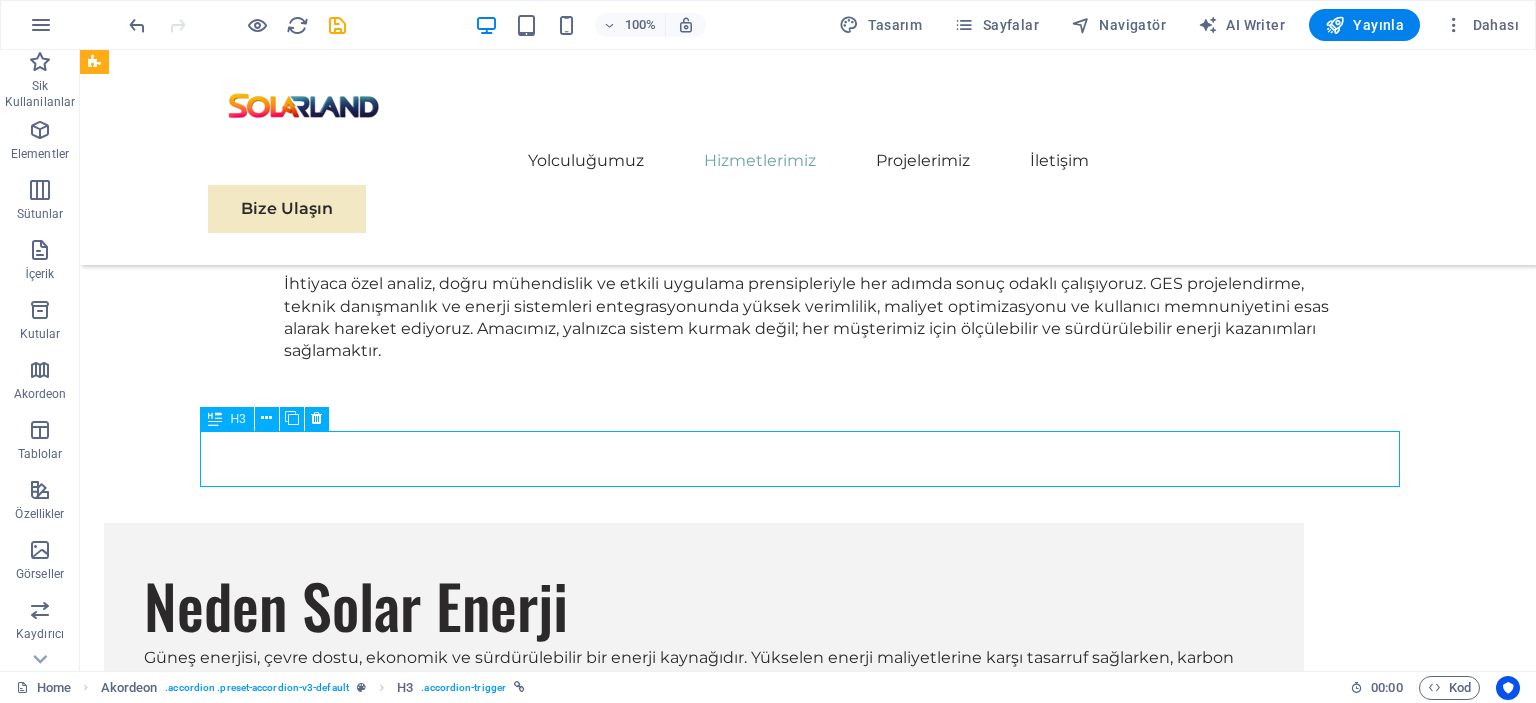 click on "Lityum Batarya ile Jel Akünün Farkları Nelerdir?" at bounding box center (704, 4172) 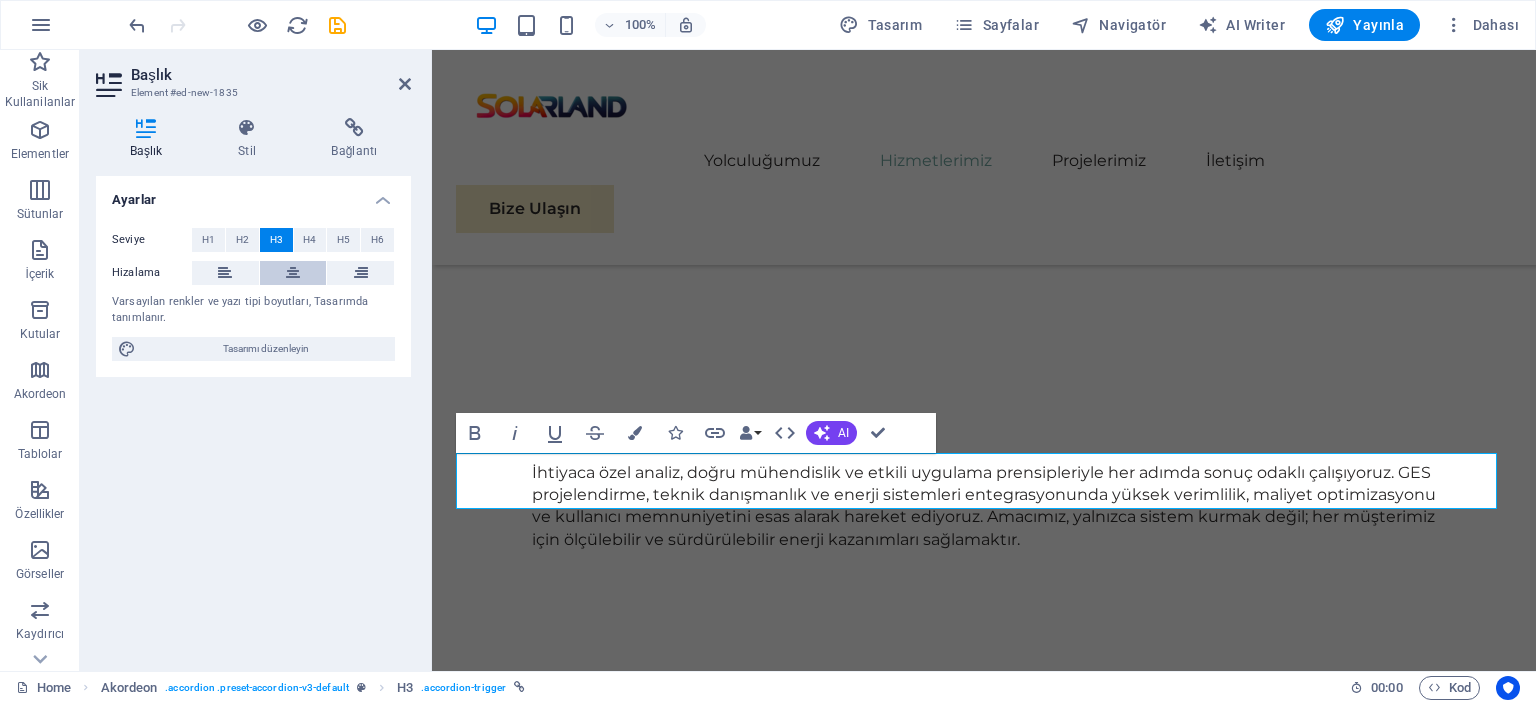 click at bounding box center (293, 273) 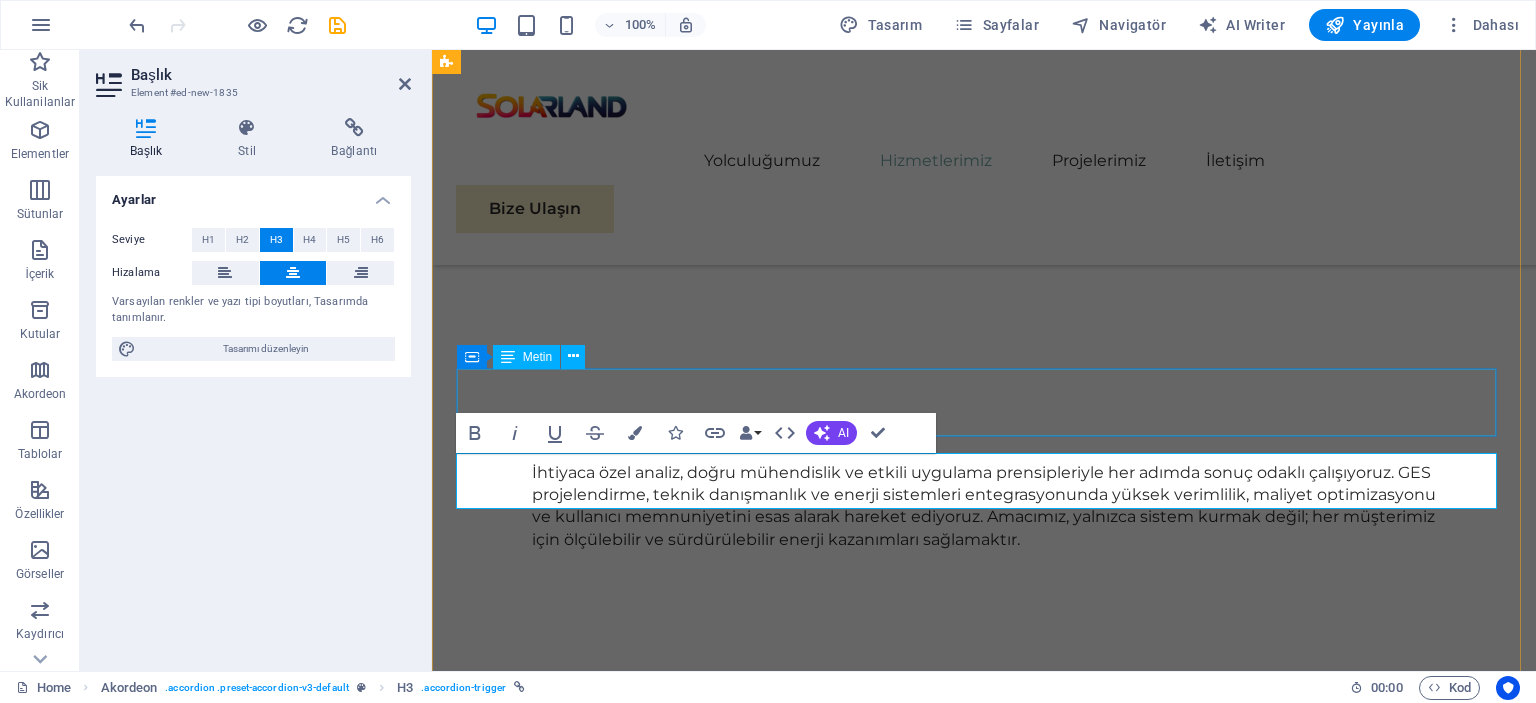 click on "Off-Grid, yani şebekeden bağımsız sistemler, üretilen enerjinin bataryalarda depolandığı sistemlerdir. Elektrik şebekesinin bulunmadığı yerlerde veya enerji kesintisine karşı bağımsız çalışmak isteyenler için idealdir.  Dağ evleri, yaylalar, karavanlar, tekneler ve enerji altyapısı olmayan bölgelerde kullanılır." at bounding box center (984, 4352) 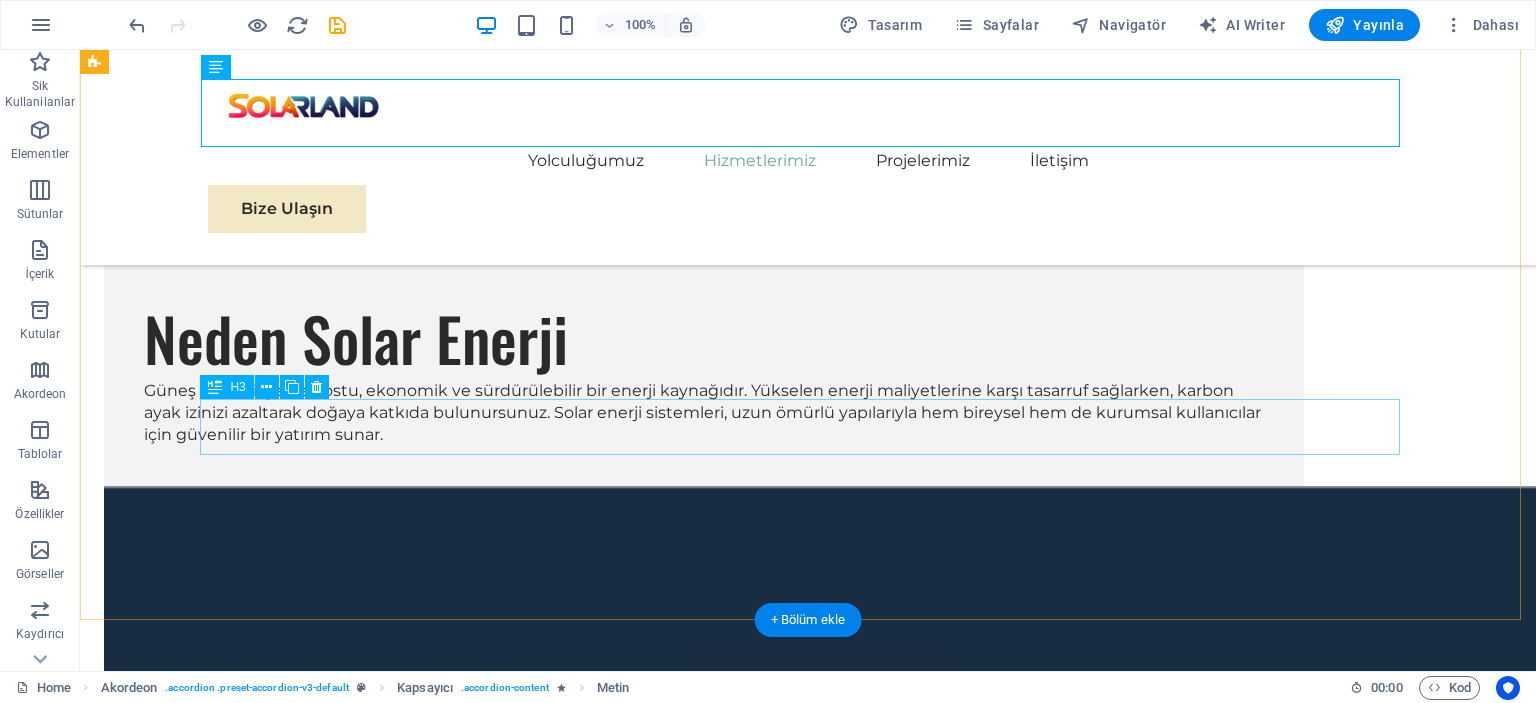 click on "Headline" at bounding box center [704, 4142] 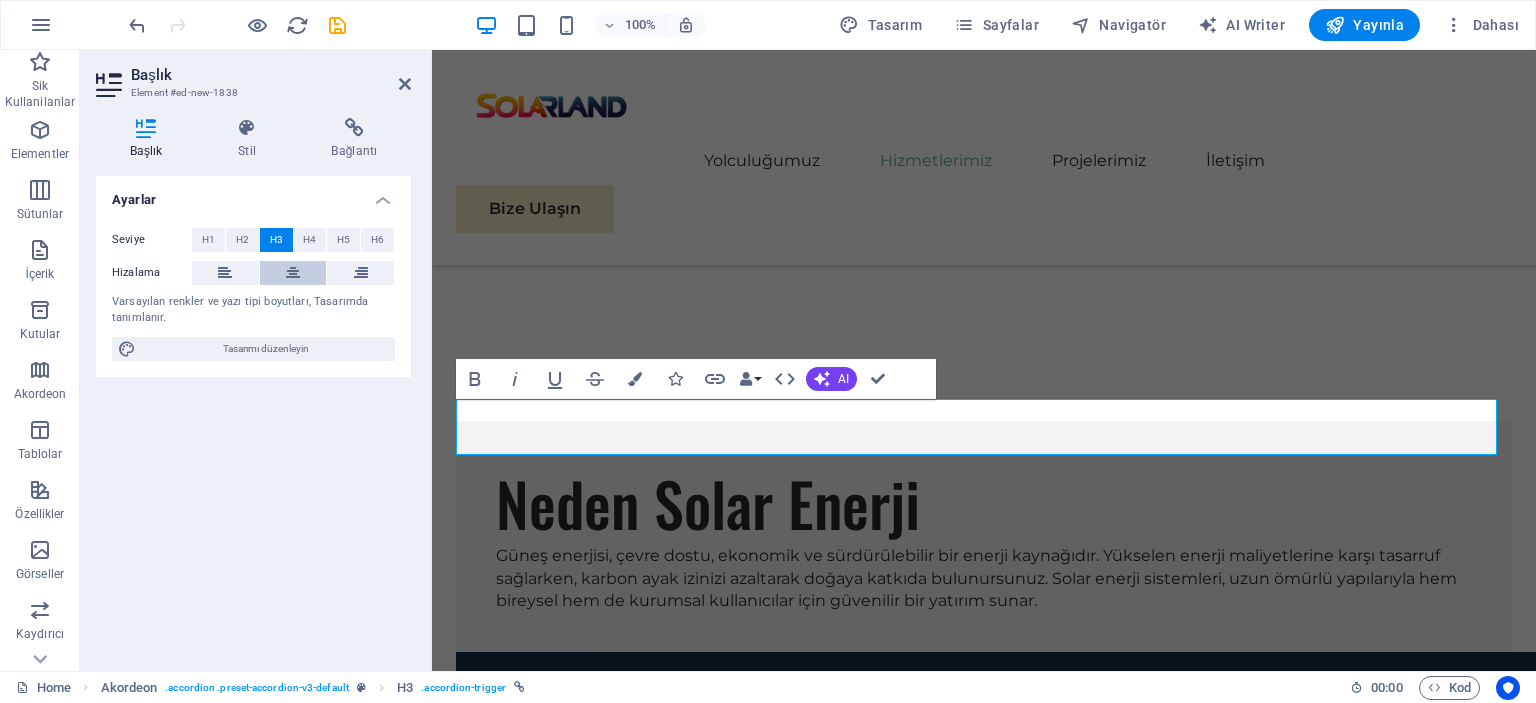 click at bounding box center (293, 273) 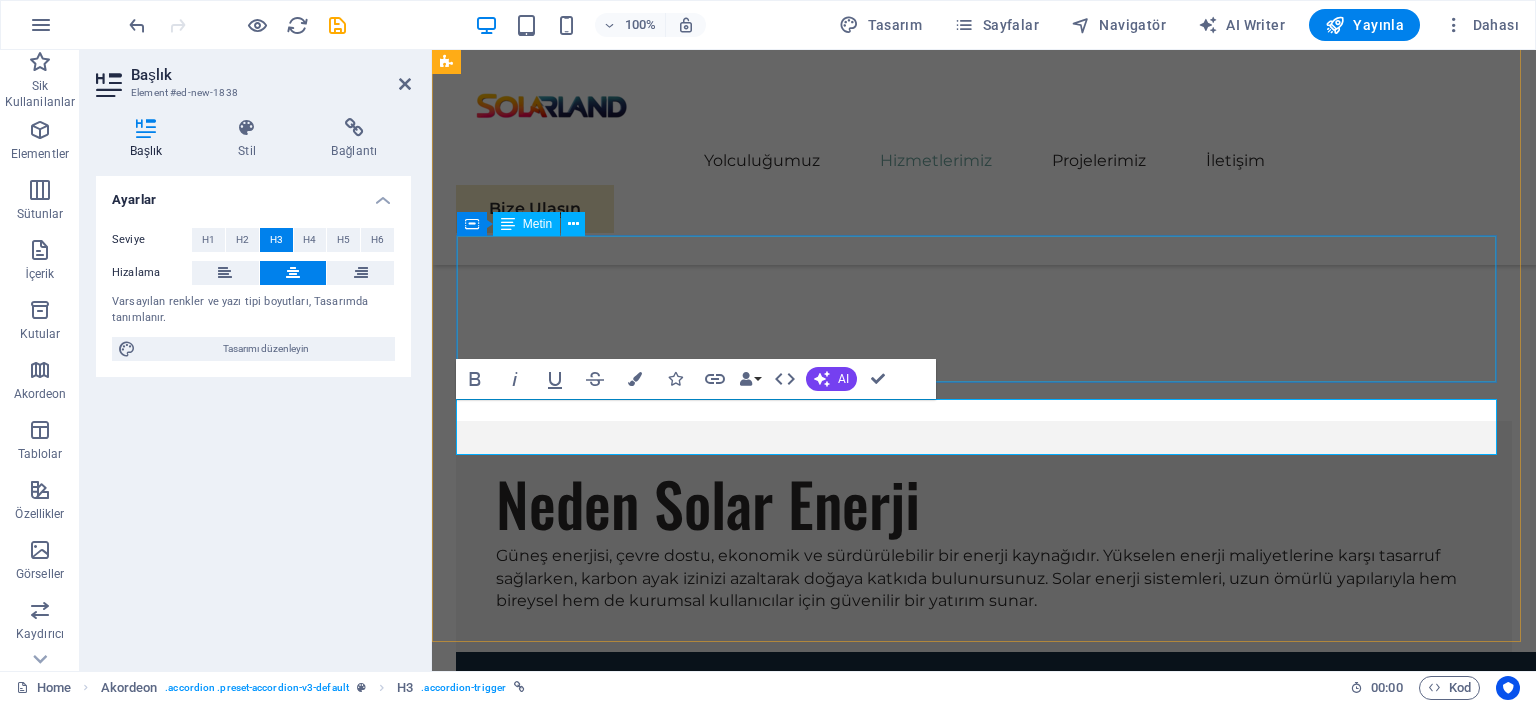 drag, startPoint x: 1108, startPoint y: 335, endPoint x: 1064, endPoint y: 415, distance: 91.3017 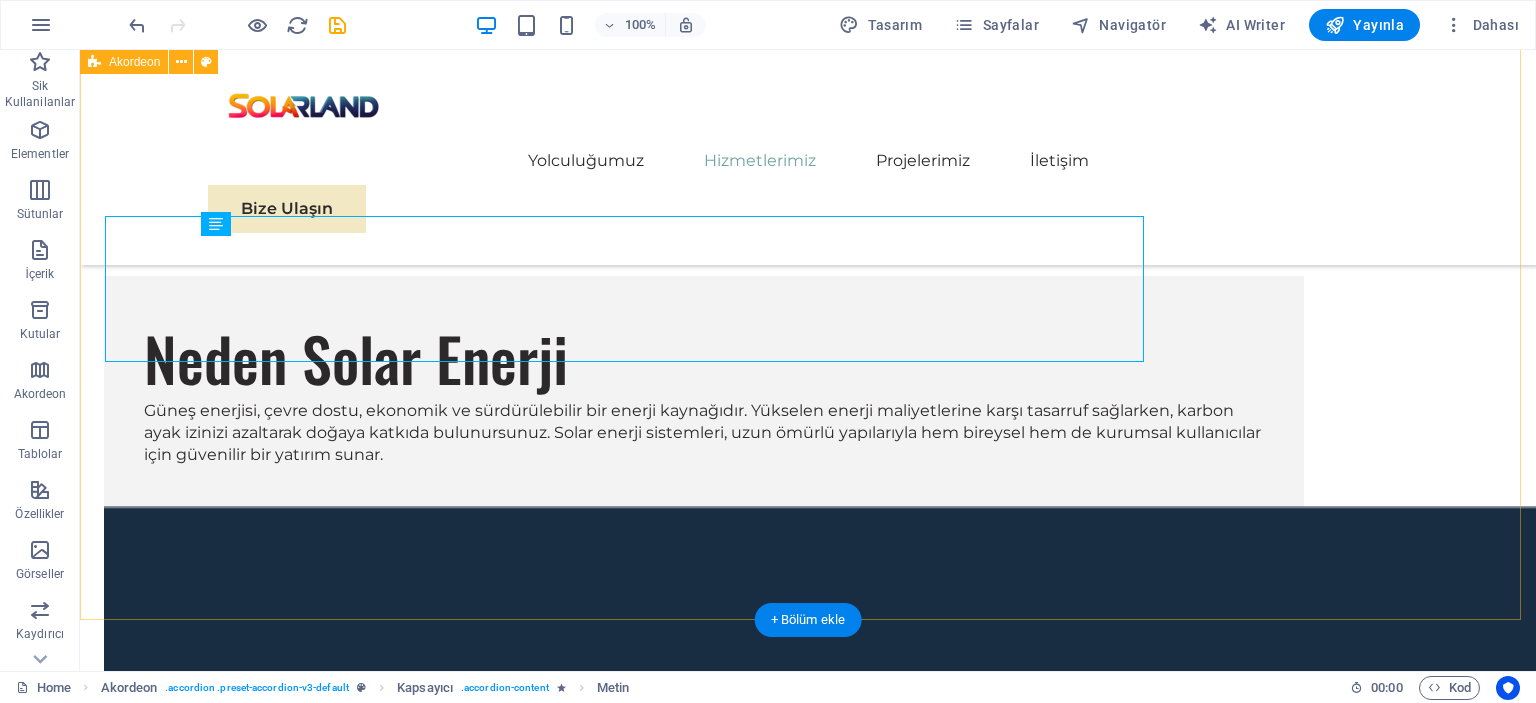 scroll, scrollTop: 3578, scrollLeft: 0, axis: vertical 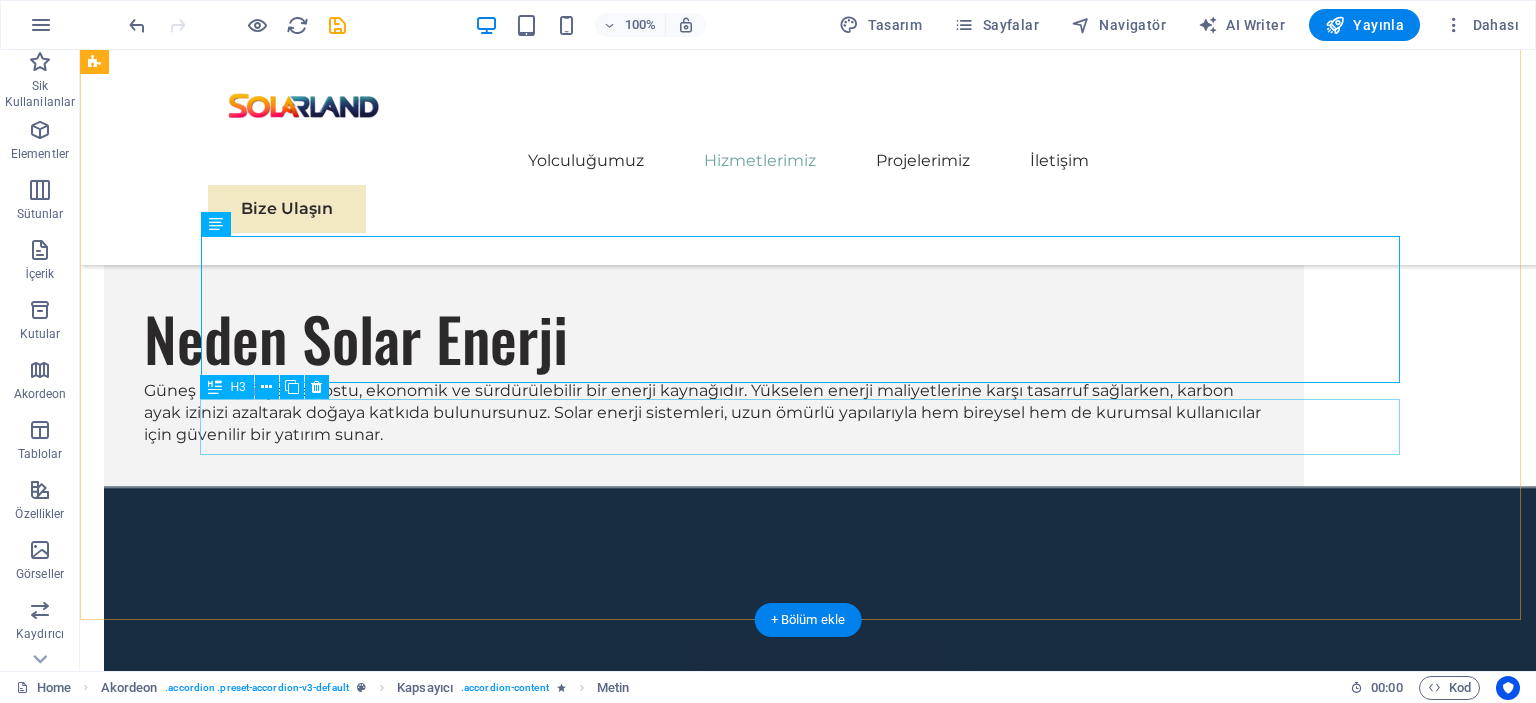 click on "Headline" at bounding box center [704, 4142] 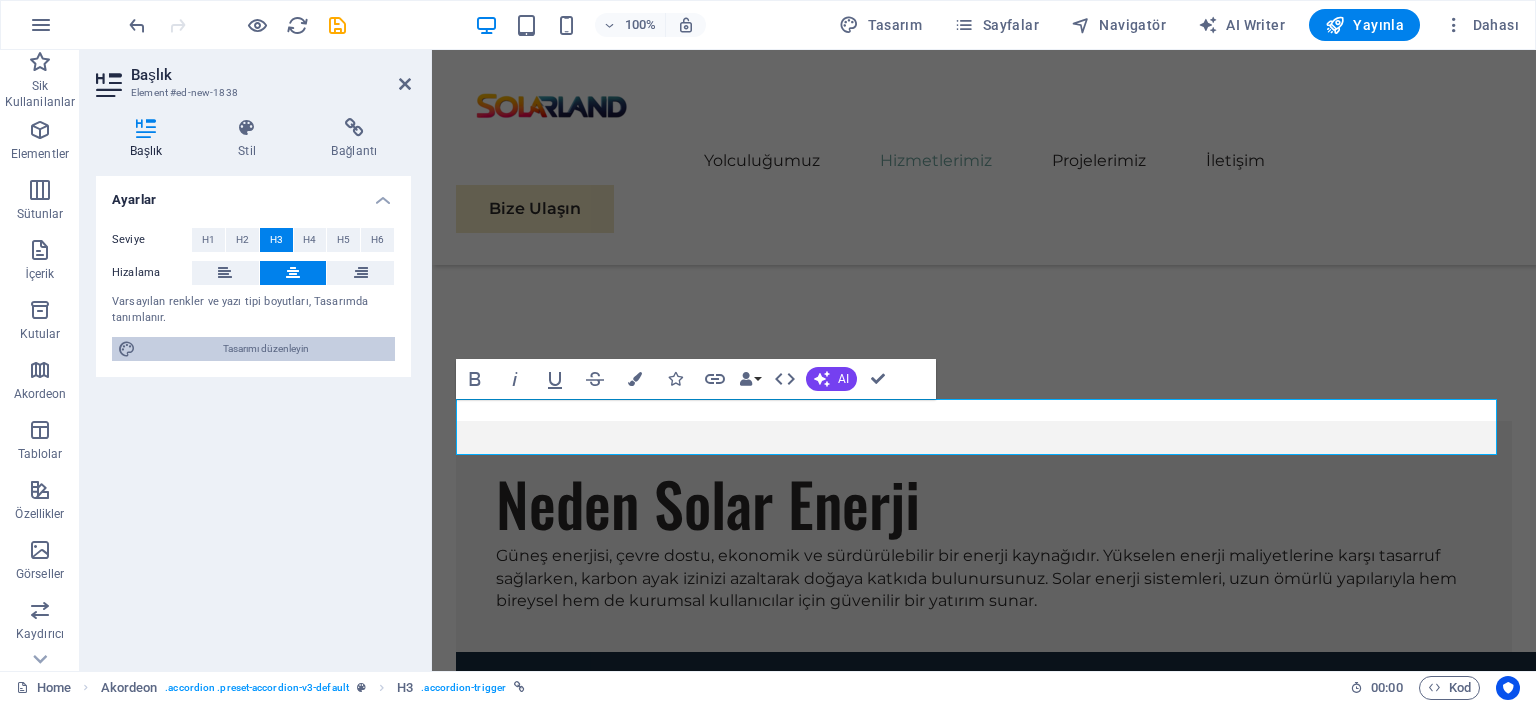 click on "Tasarımı düzenleyin" at bounding box center (265, 349) 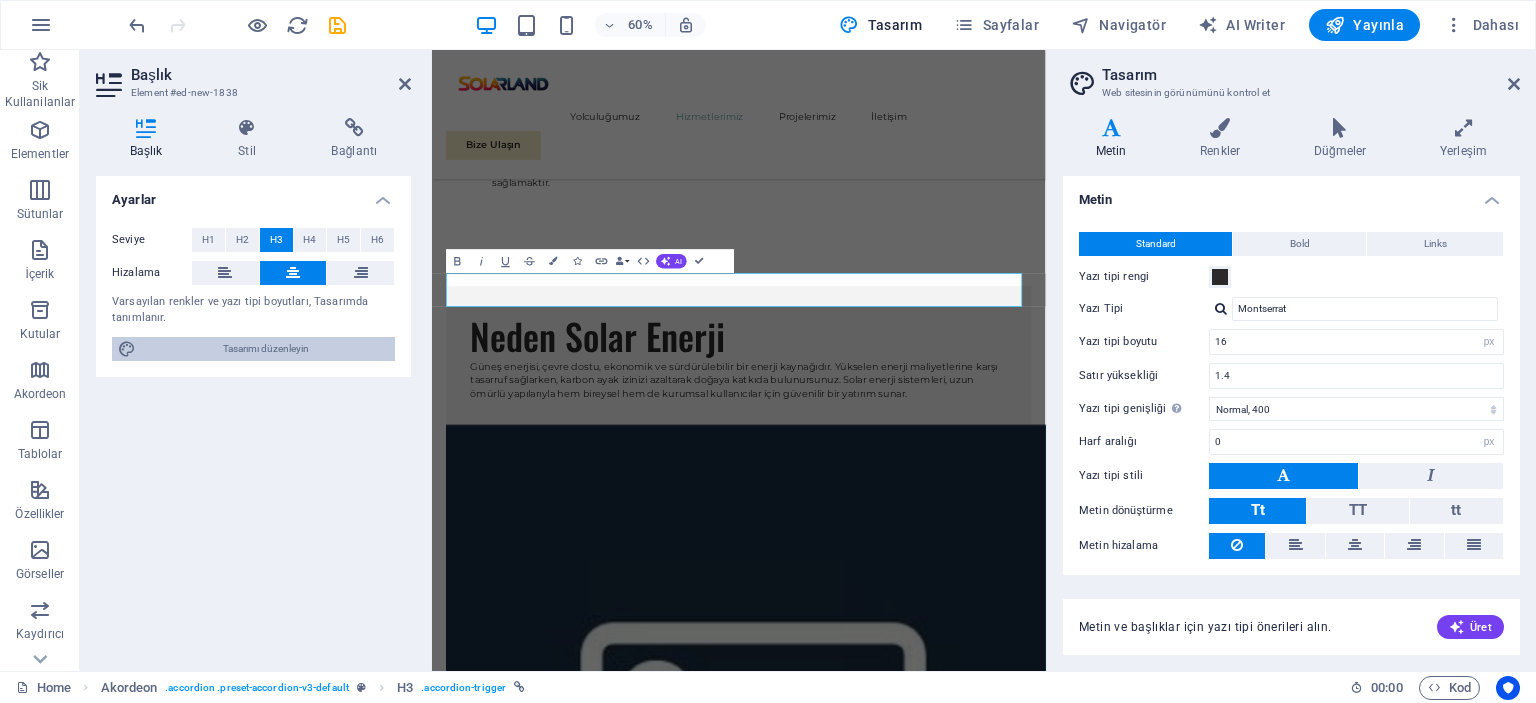 scroll, scrollTop: 3687, scrollLeft: 0, axis: vertical 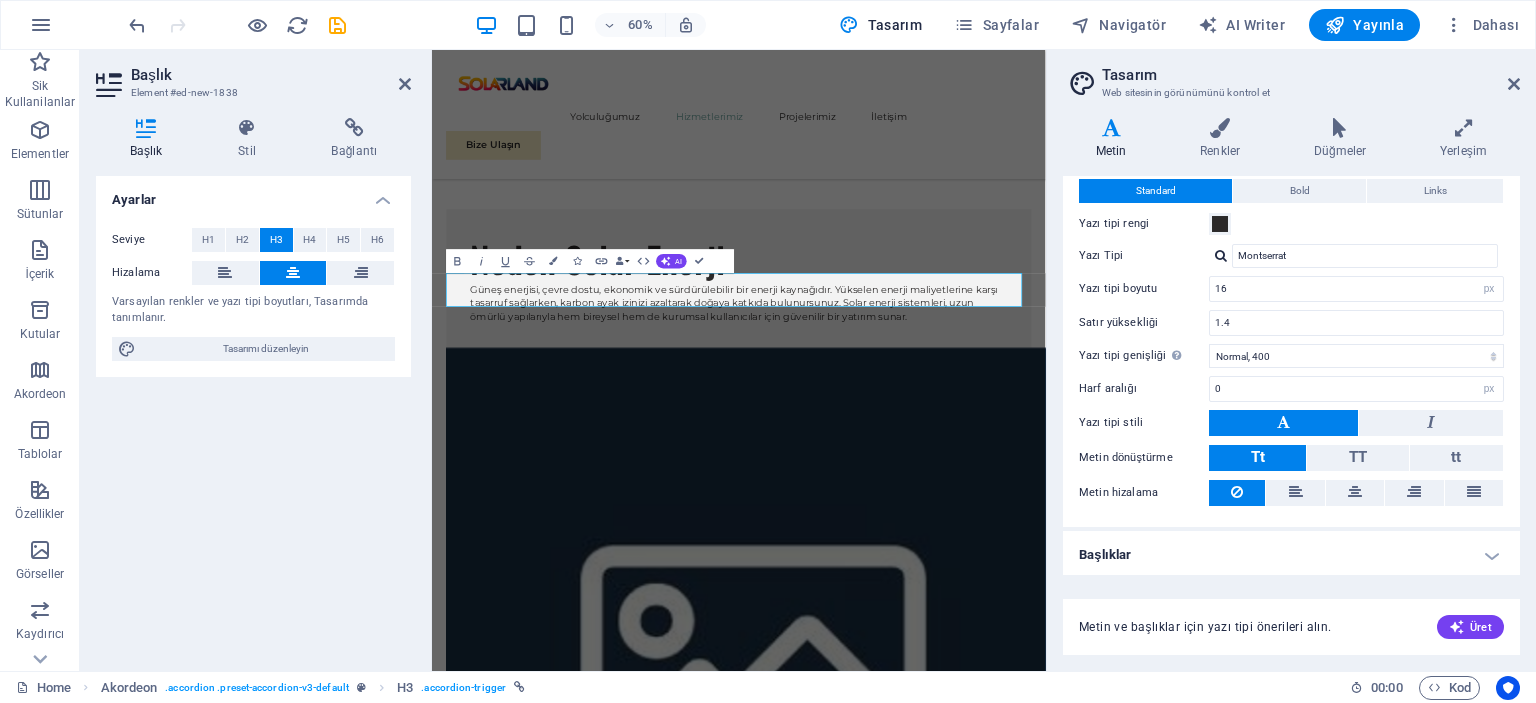 click on "Başlıklar" at bounding box center (1291, 555) 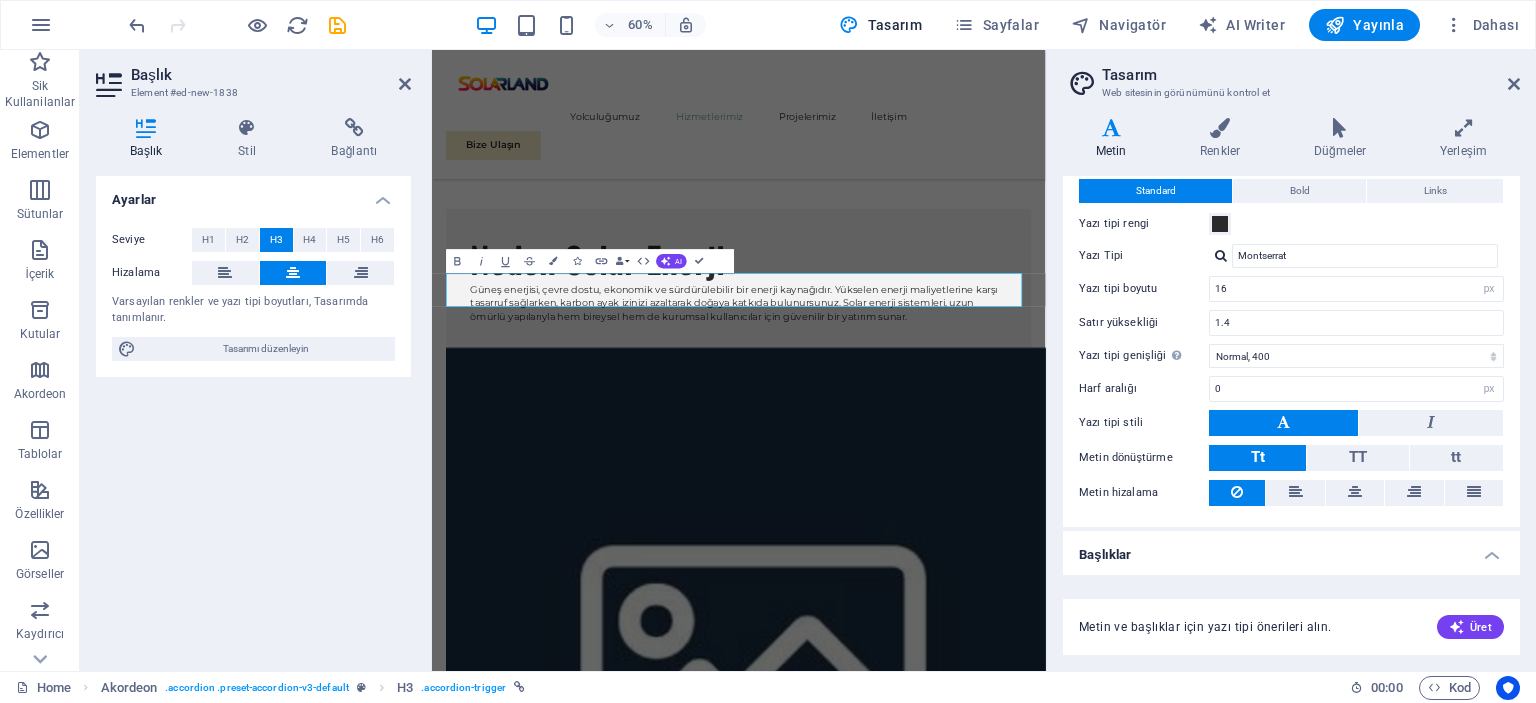 click on "Başlıklar" at bounding box center [1291, 549] 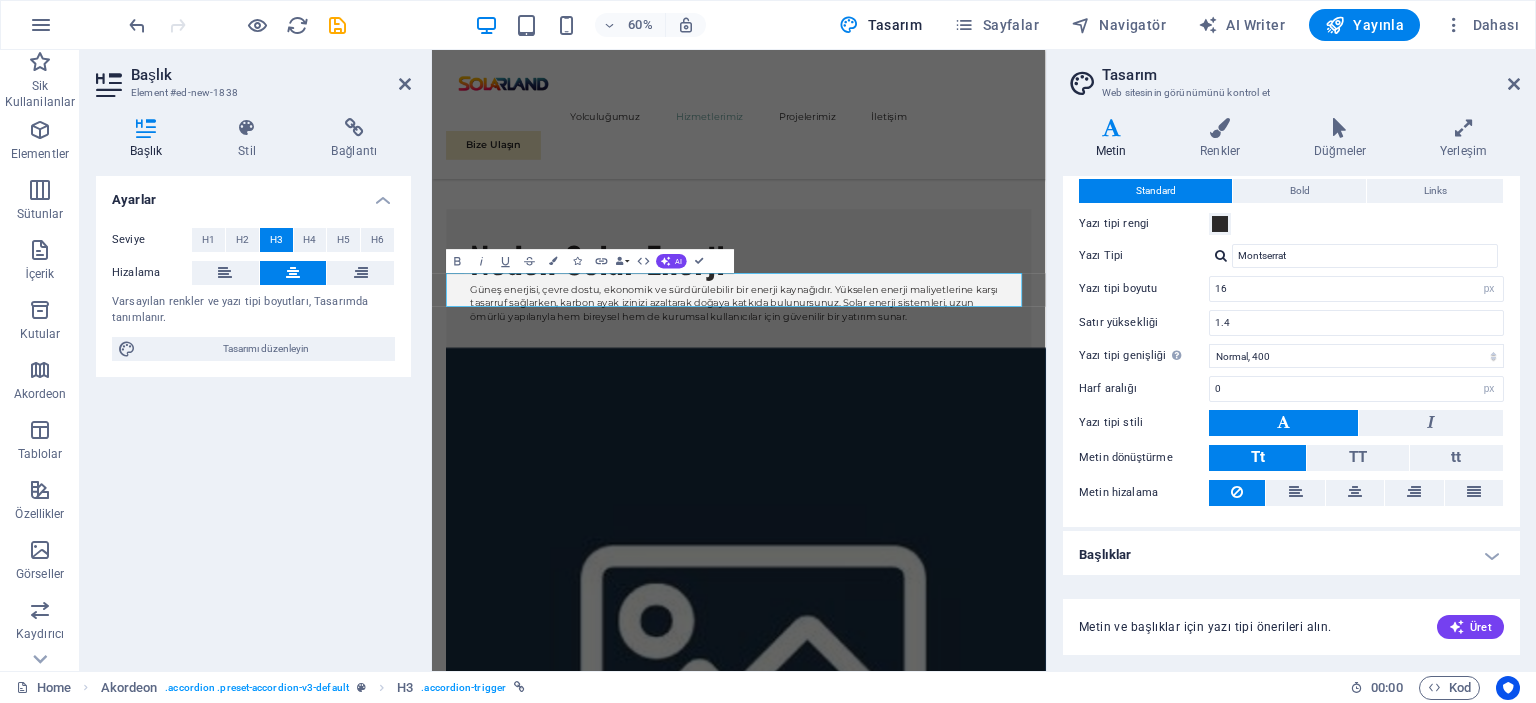 click on "Başlıklar" at bounding box center [1291, 555] 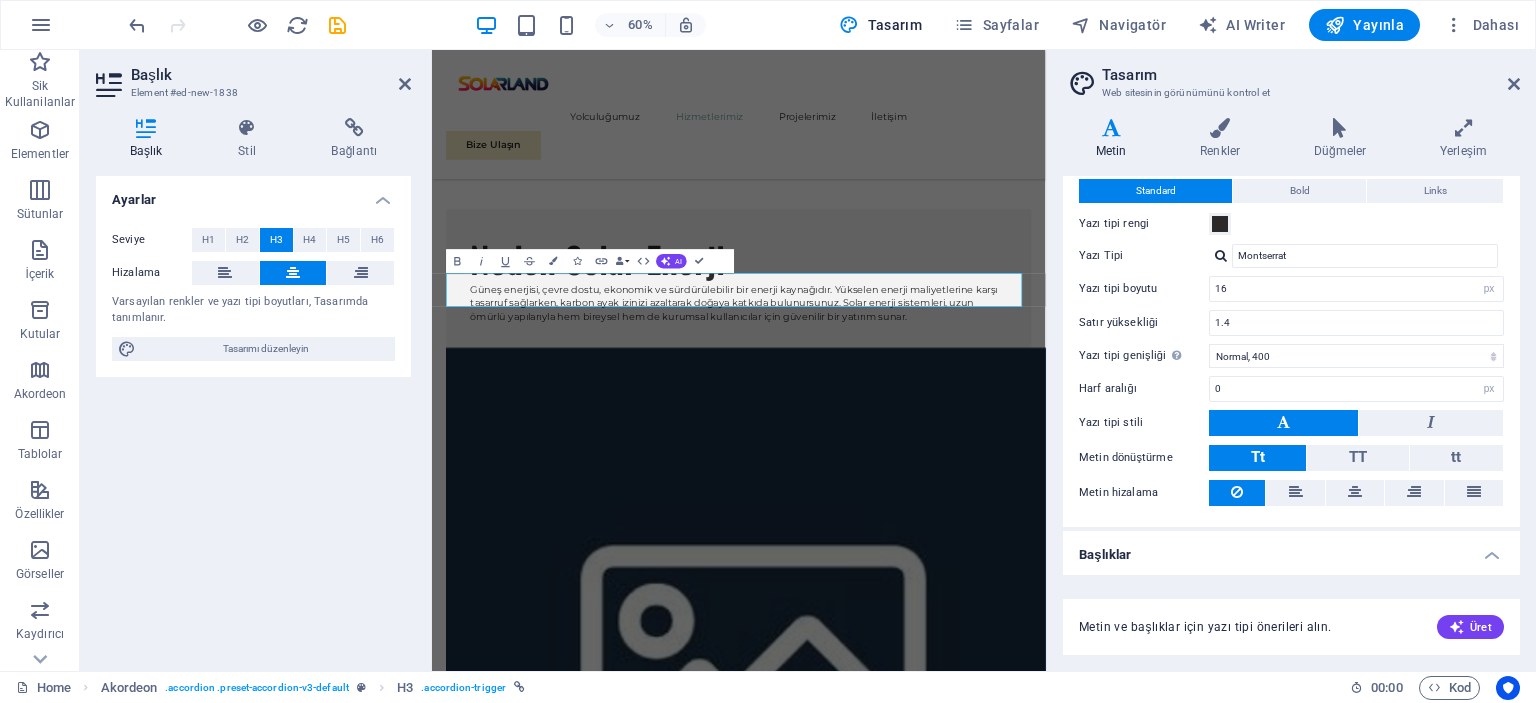 click on "Başlıklar" at bounding box center (1291, 549) 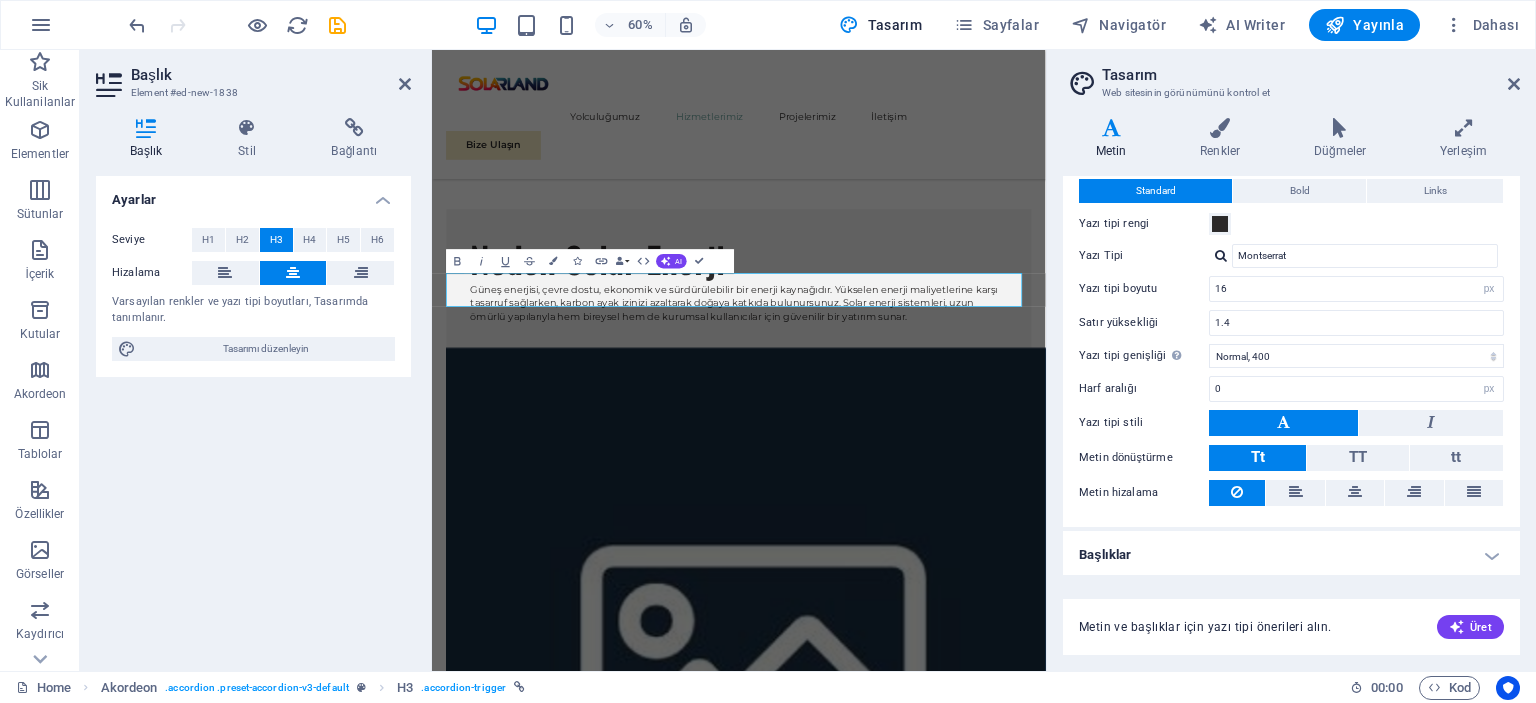 click on "Başlıklar" at bounding box center (1291, 555) 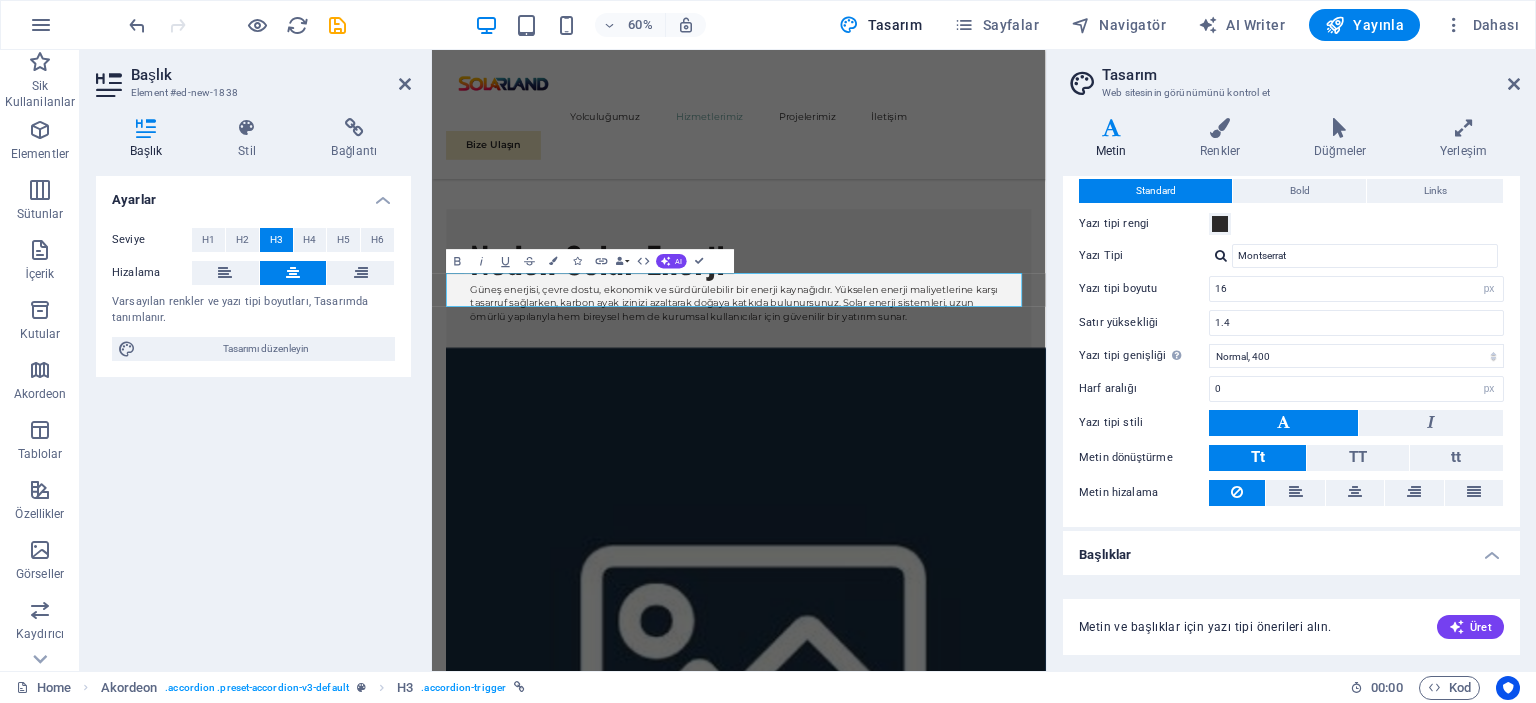 click on "Başlıklar" at bounding box center (1291, 549) 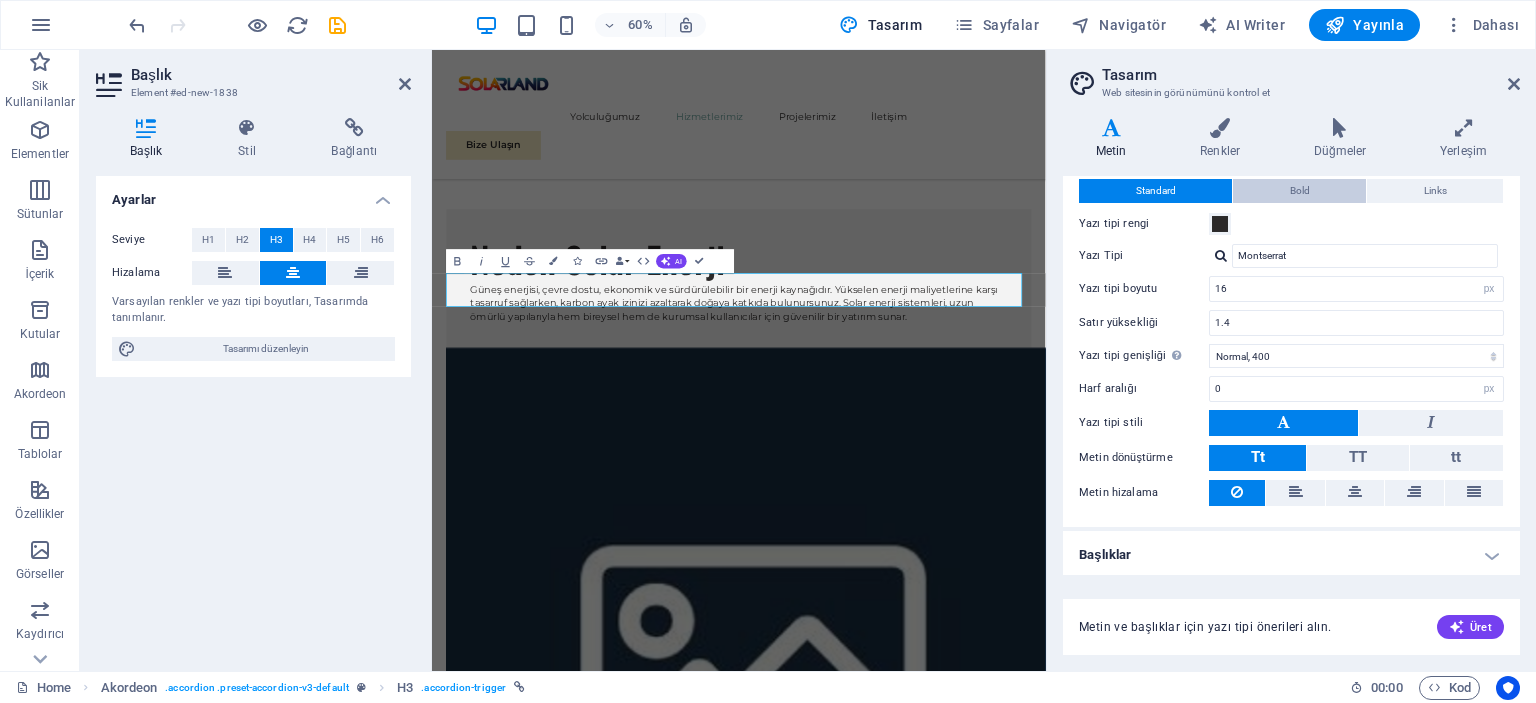 click on "Bold" at bounding box center [1299, 191] 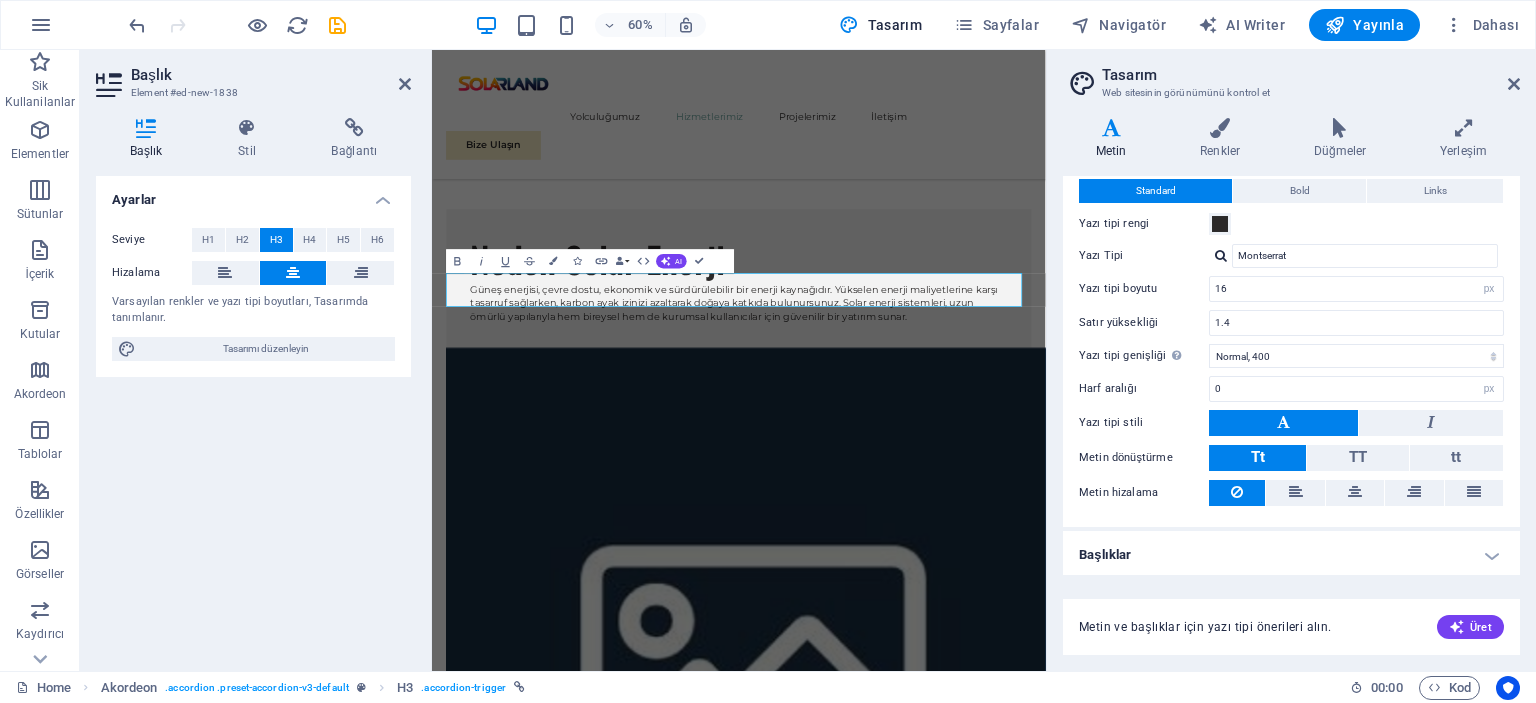 scroll, scrollTop: 0, scrollLeft: 0, axis: both 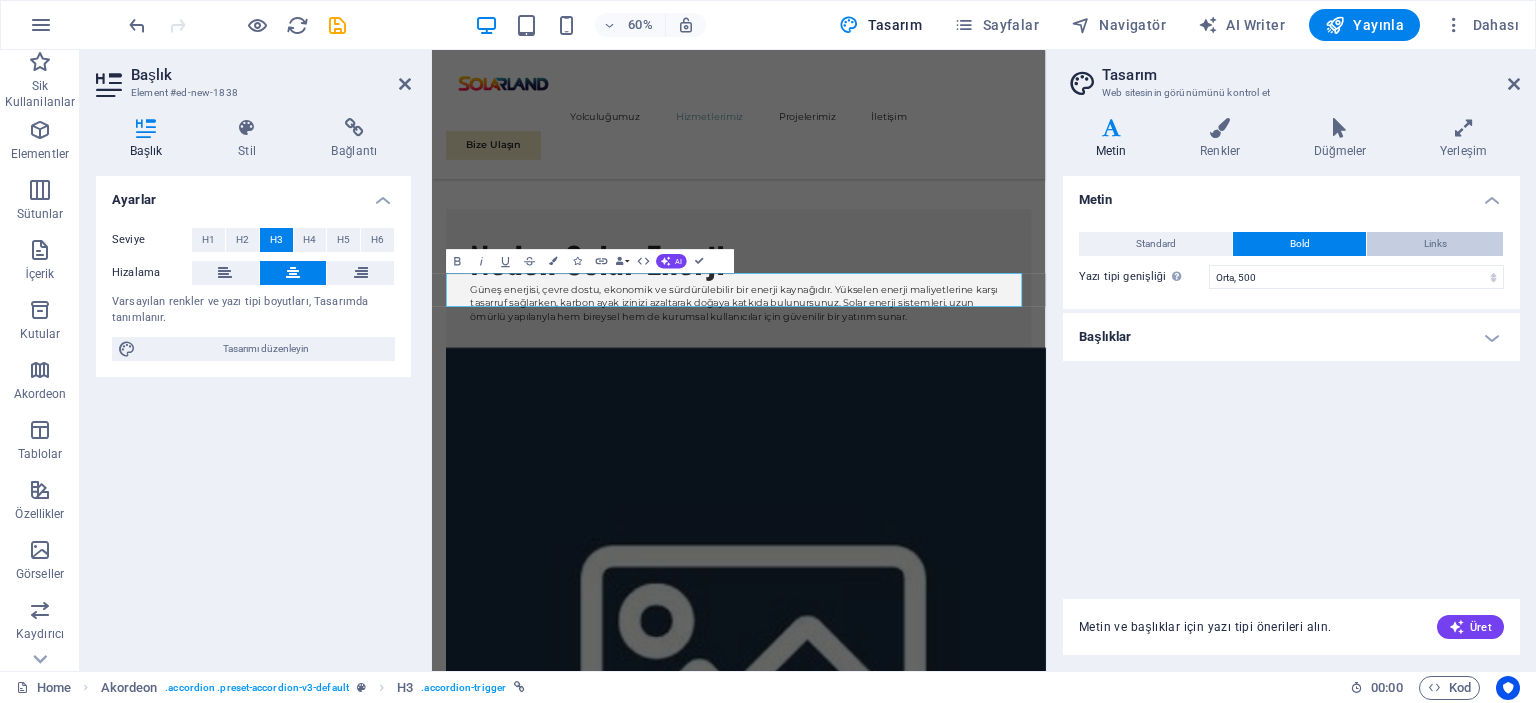 click on "Links" at bounding box center [1435, 244] 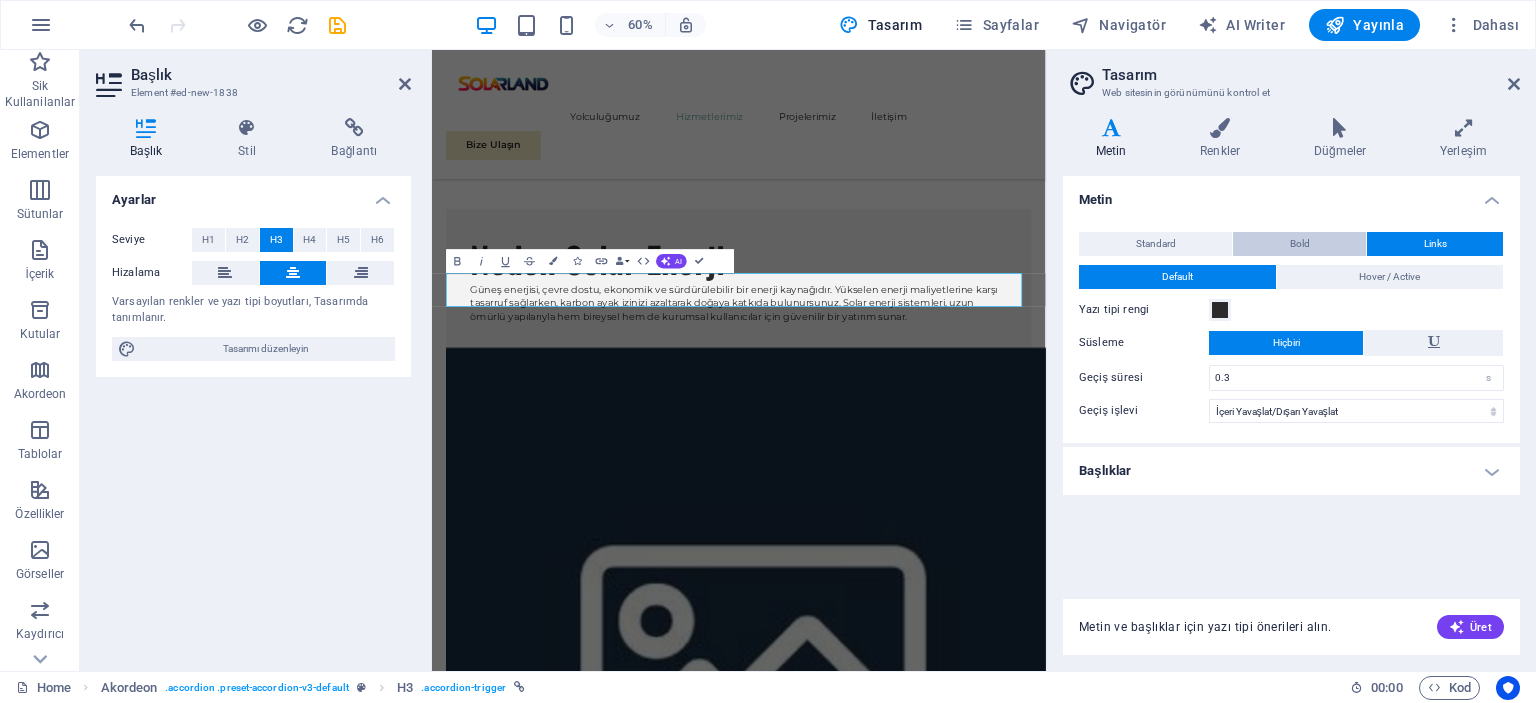 drag, startPoint x: 1308, startPoint y: 243, endPoint x: 1229, endPoint y: 256, distance: 80.06248 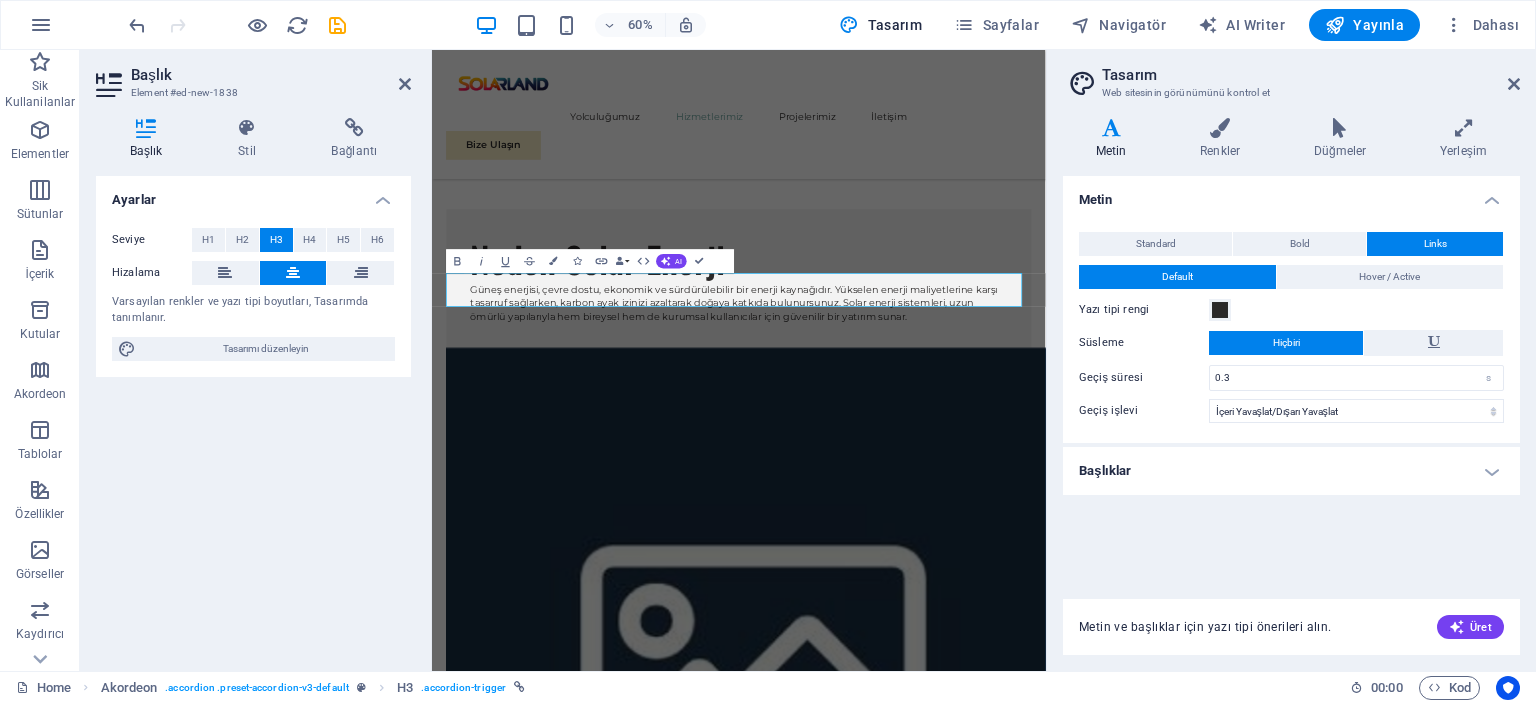 click on "Bold" at bounding box center (1300, 244) 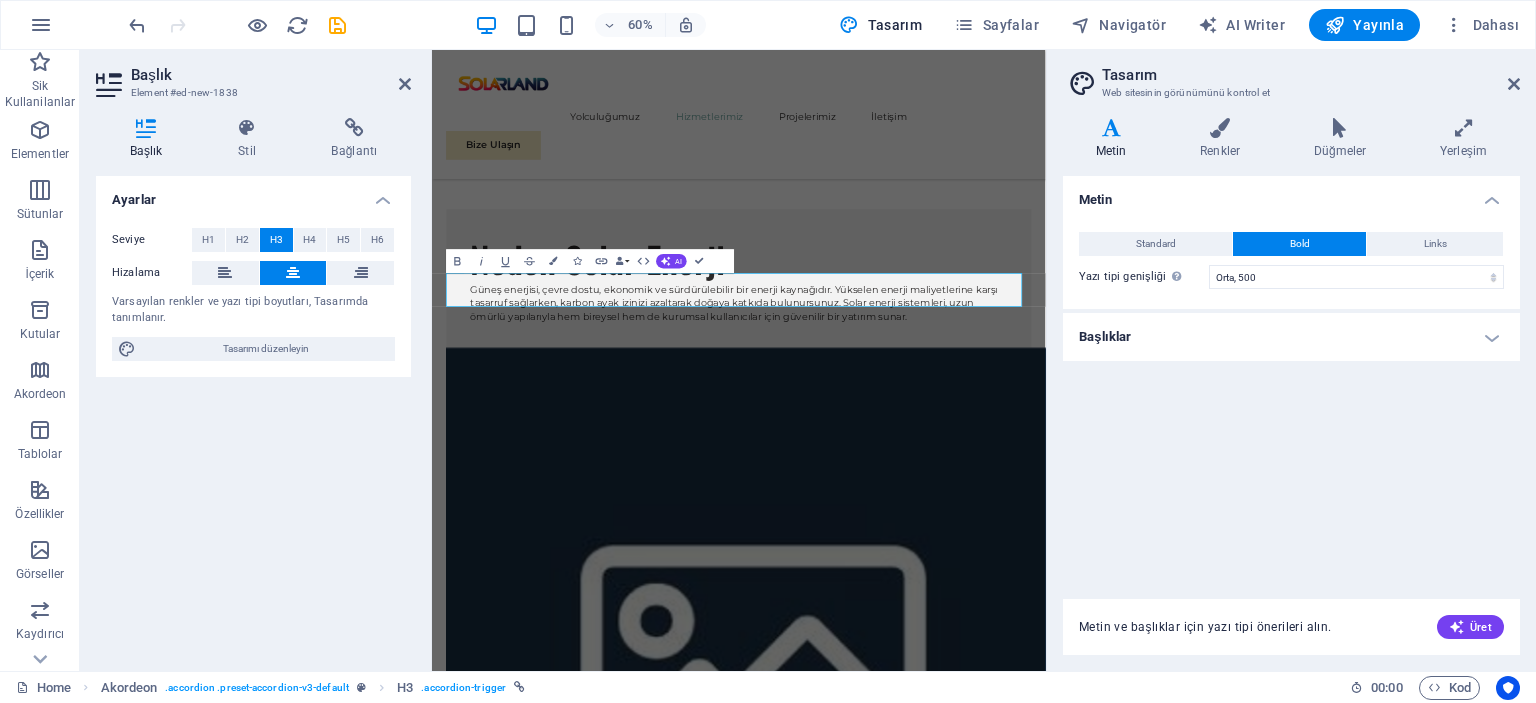 click on "Standard" at bounding box center [1155, 244] 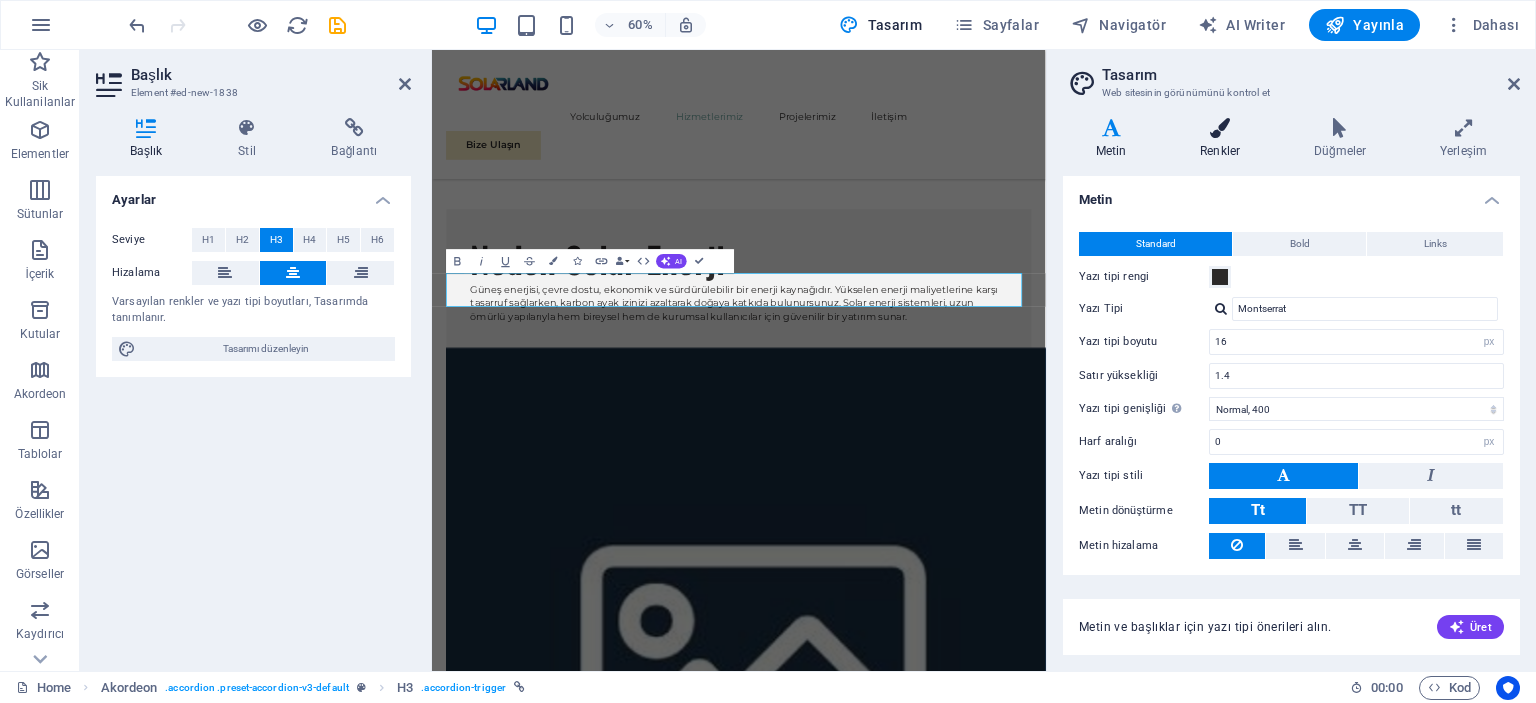 click at bounding box center [1220, 128] 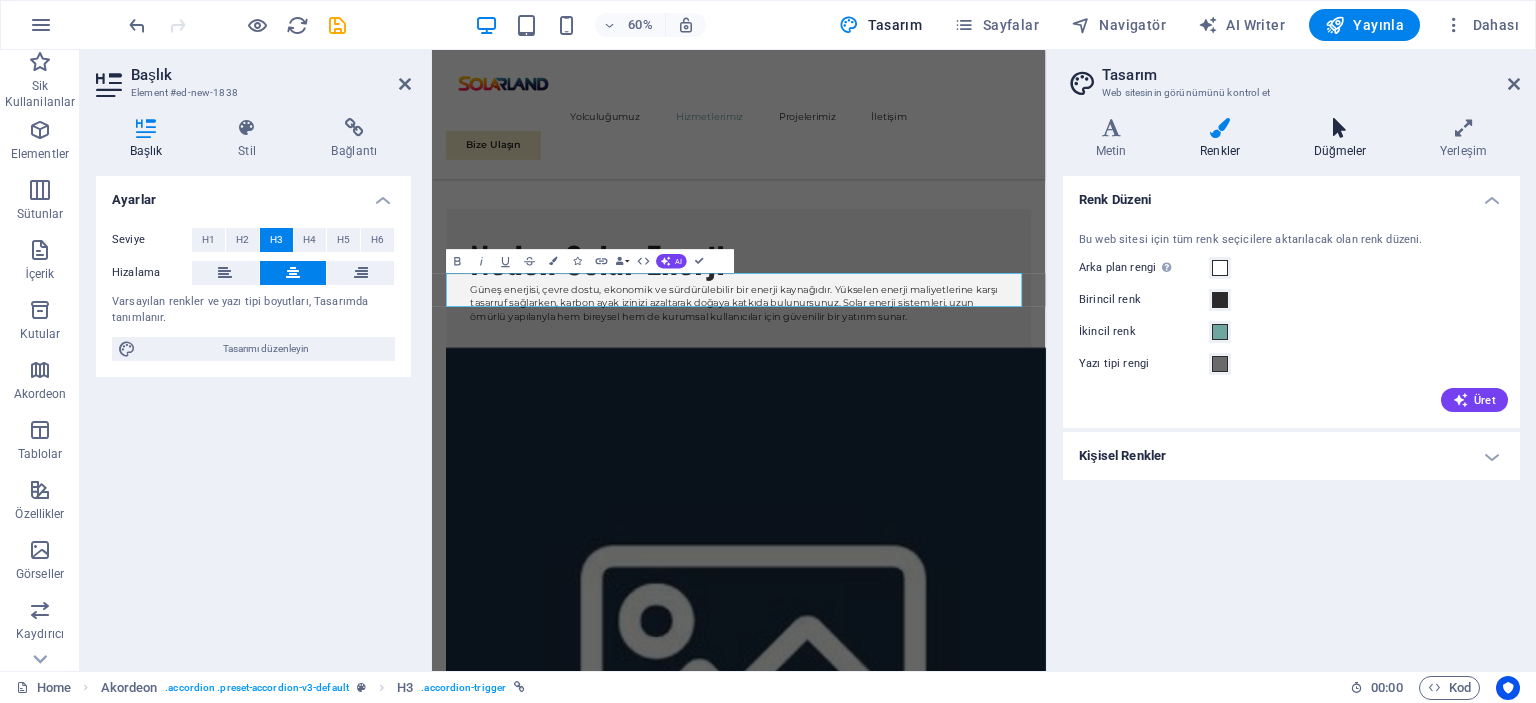 click on "Düğmeler" at bounding box center [1344, 139] 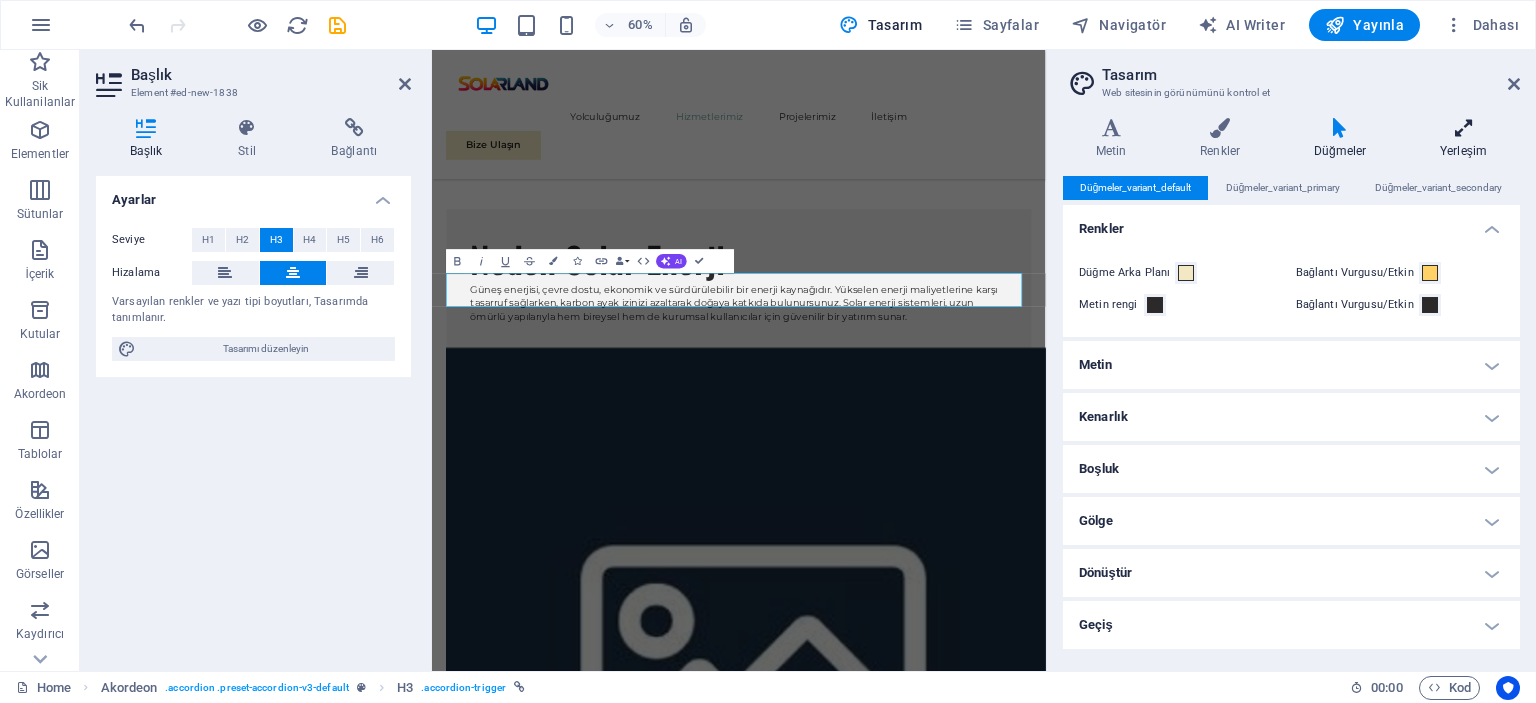 click at bounding box center (1463, 128) 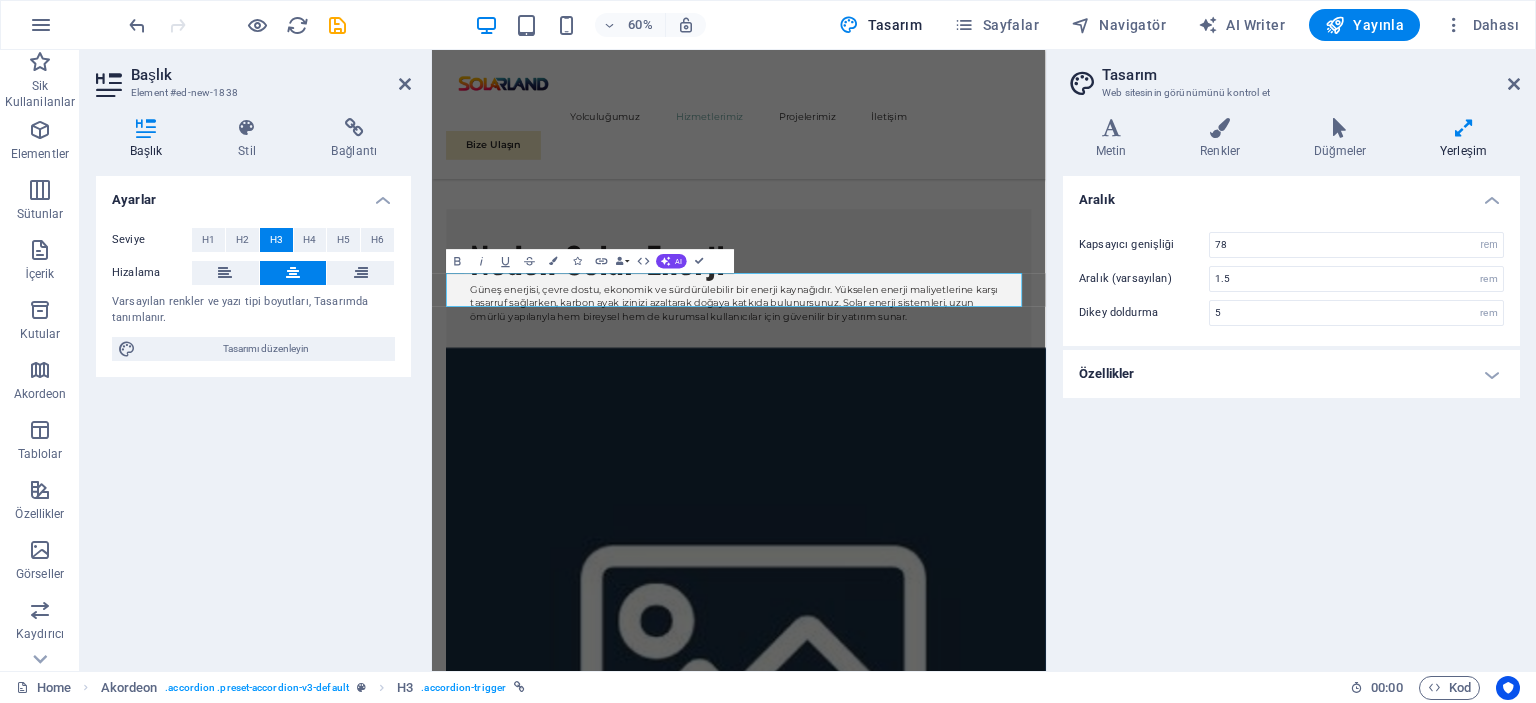 click on "Özellikler" at bounding box center [1291, 374] 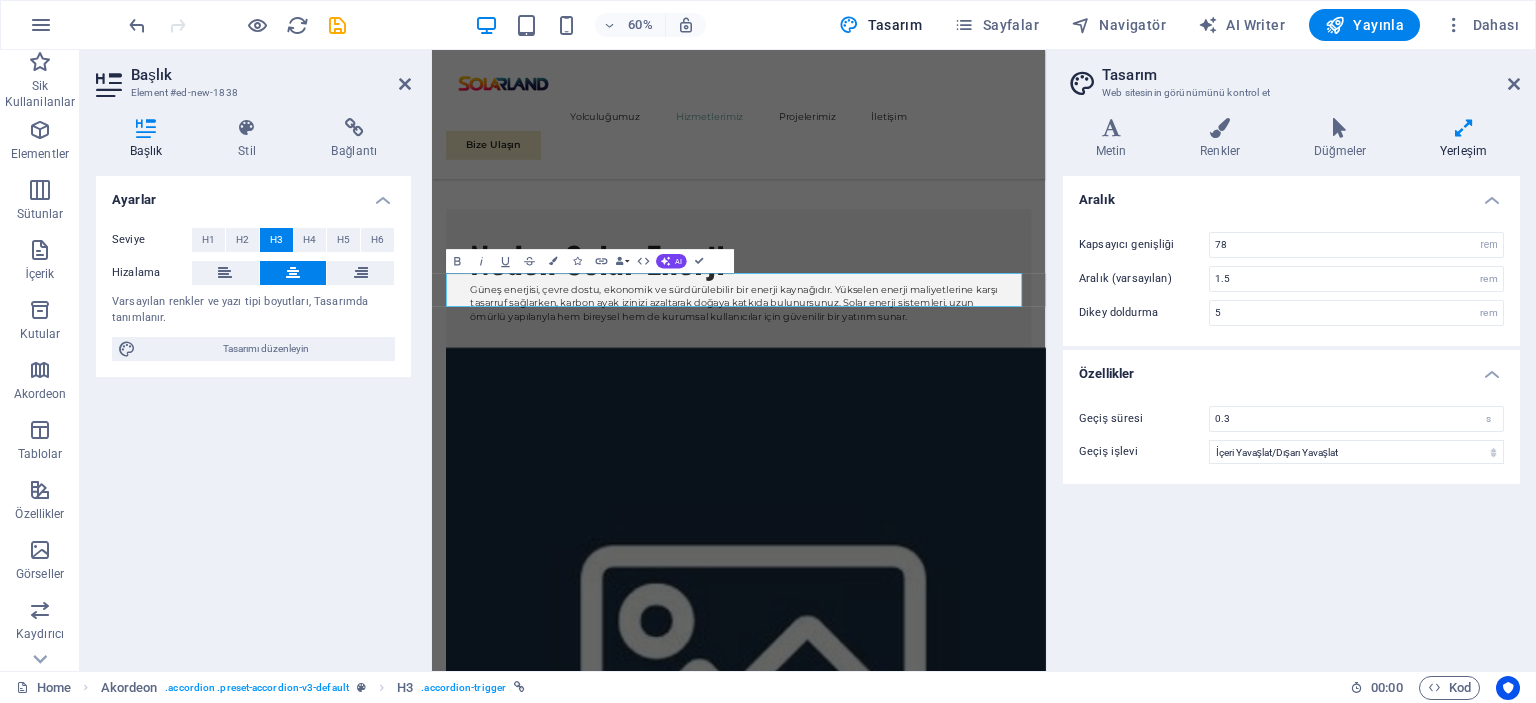 click on "Özellikler" at bounding box center (1291, 368) 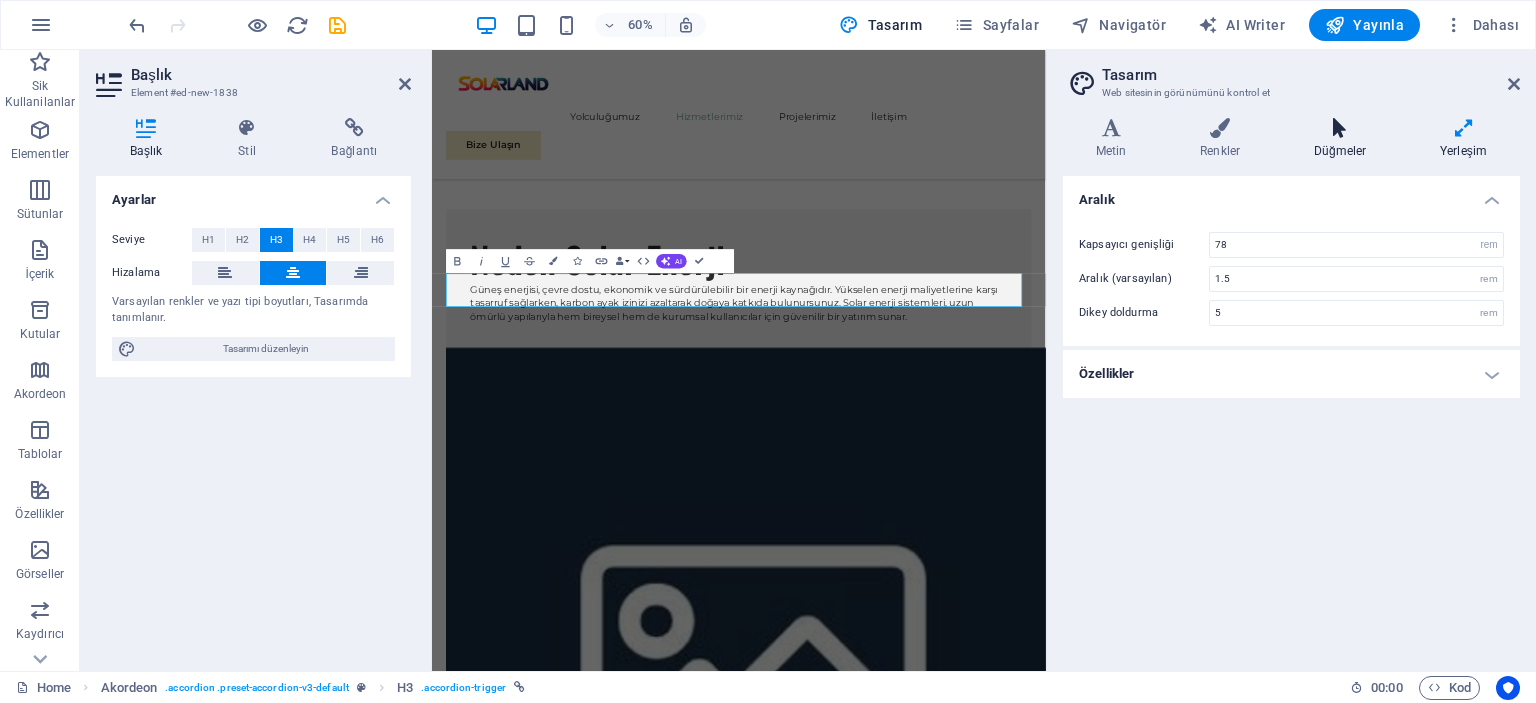 click at bounding box center (1340, 128) 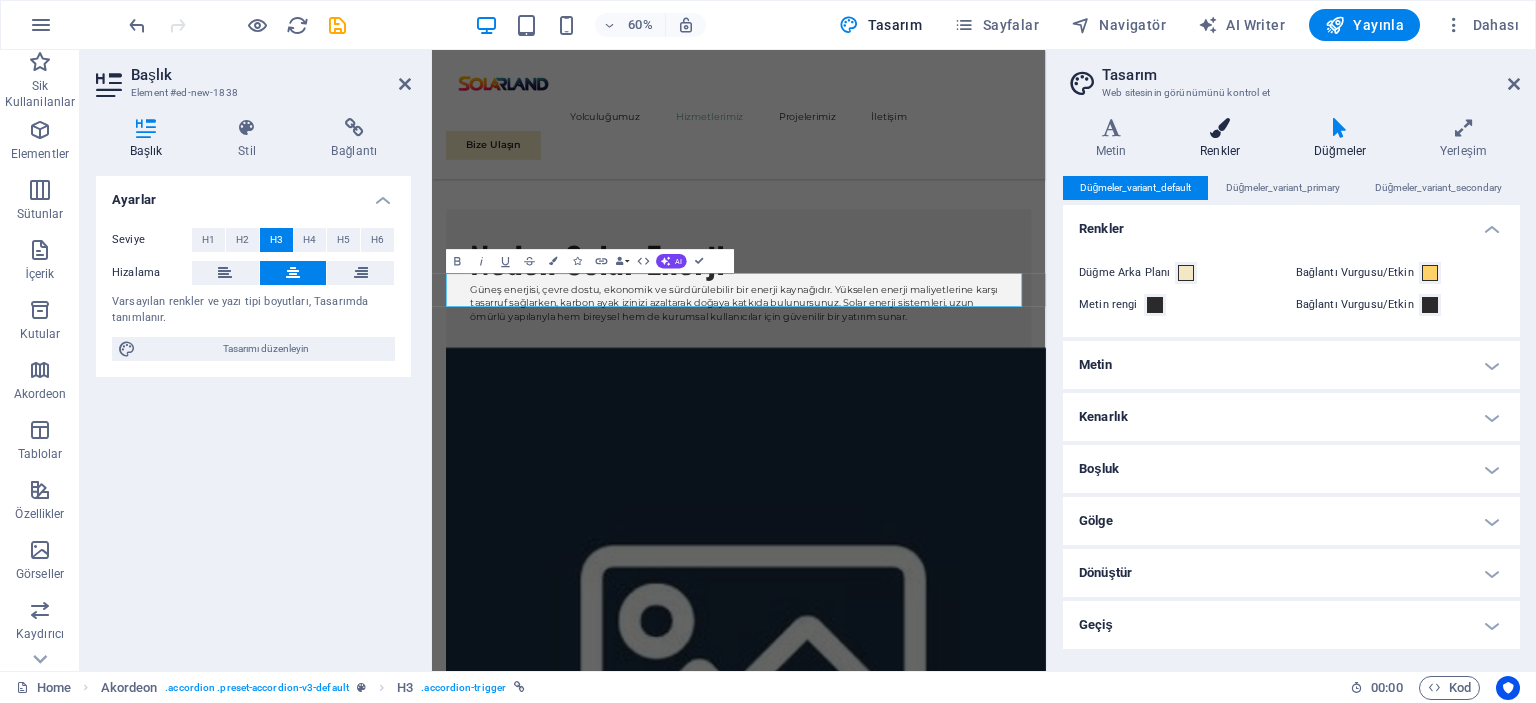 click at bounding box center [1220, 128] 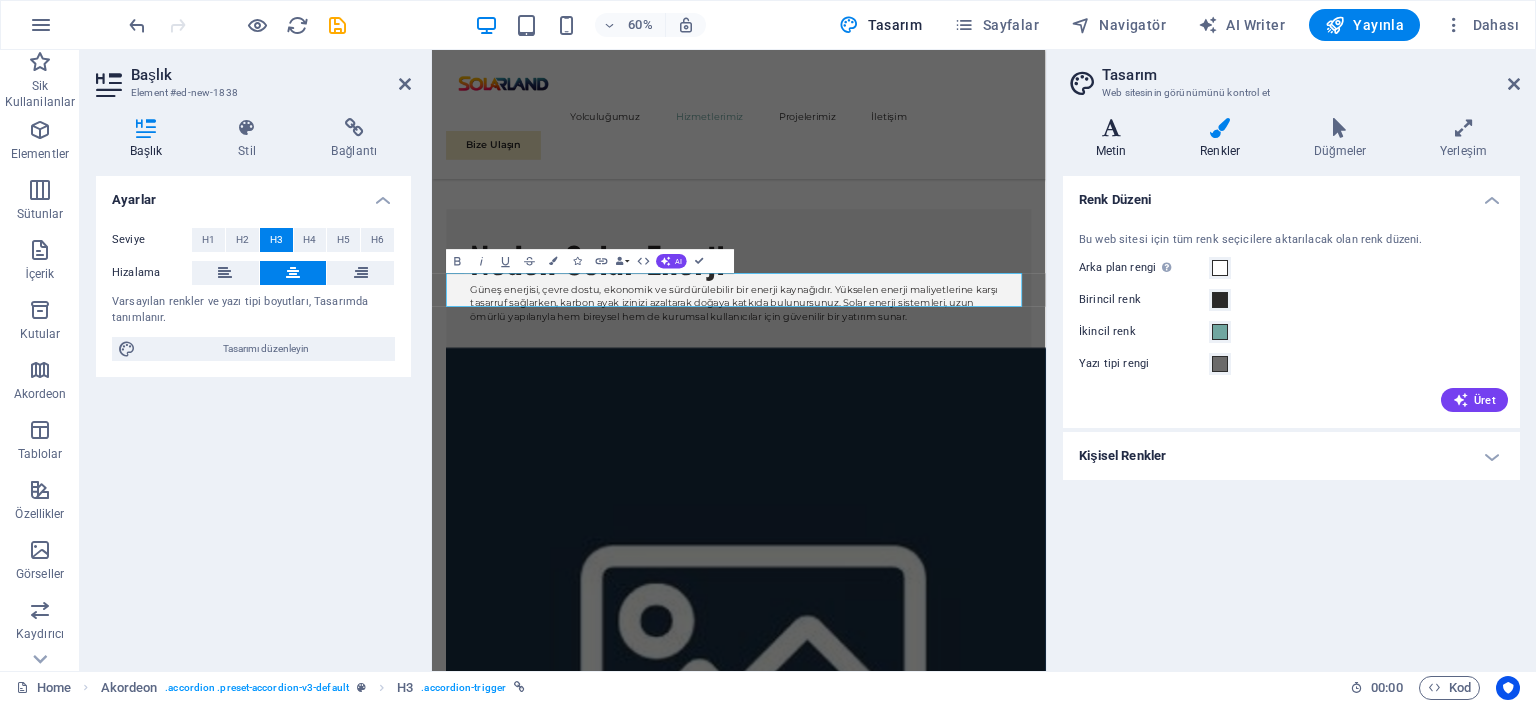 click at bounding box center [1111, 128] 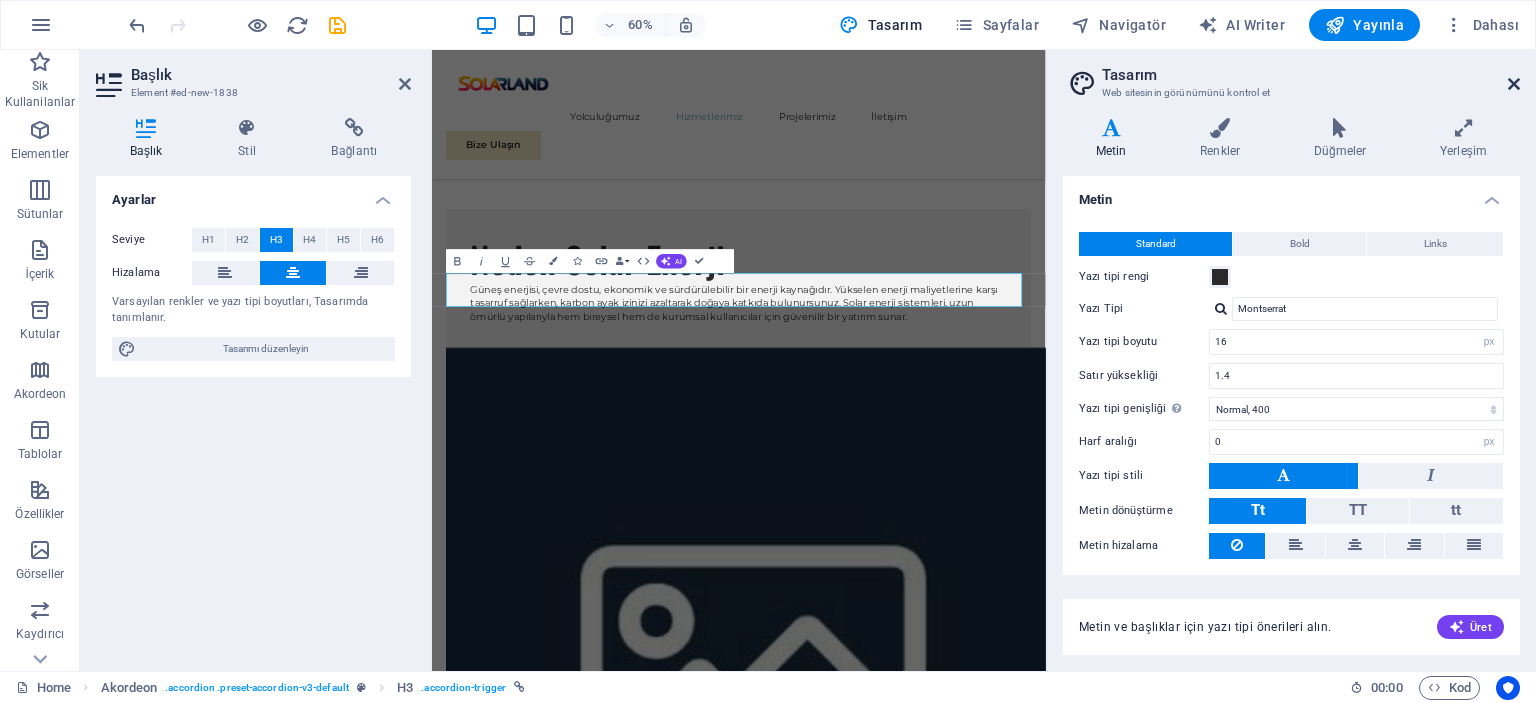 click at bounding box center (1514, 84) 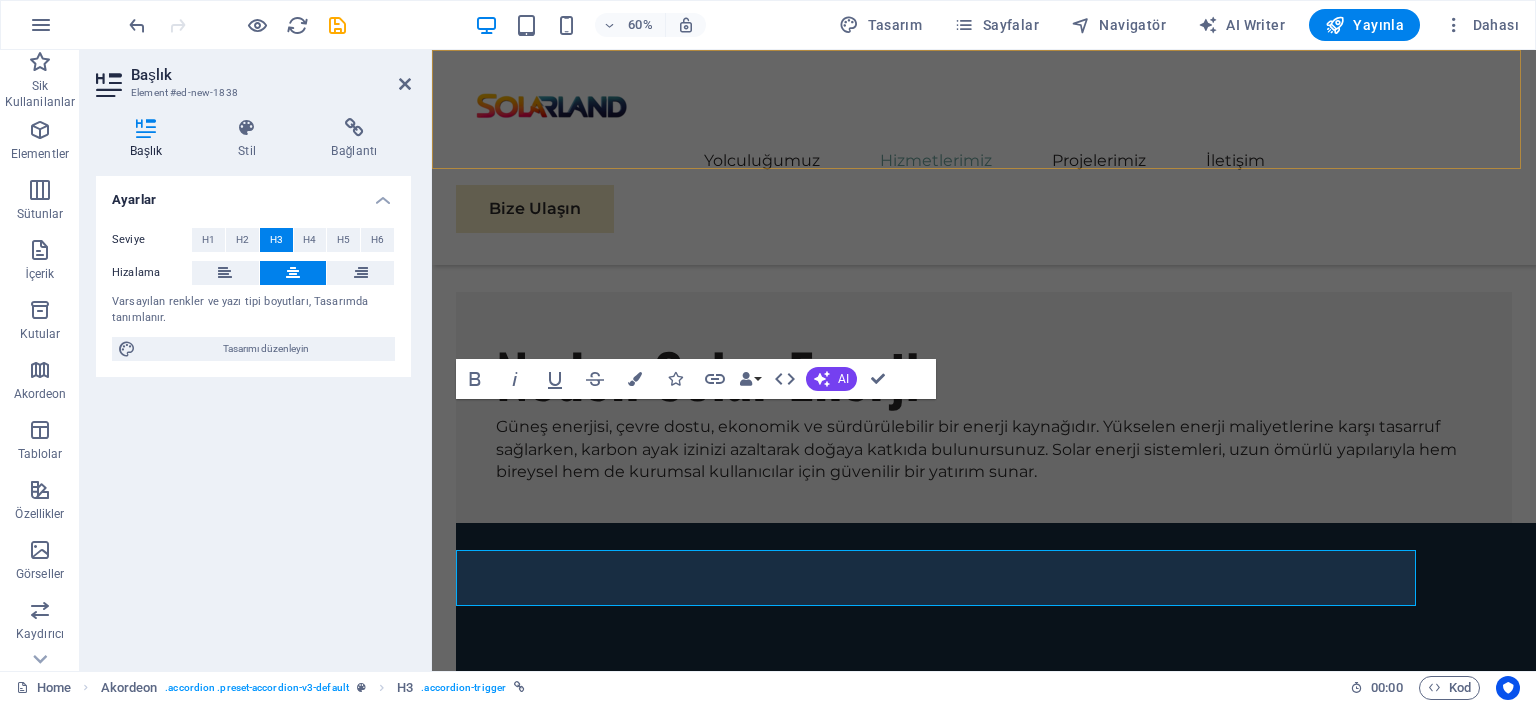 scroll, scrollTop: 3558, scrollLeft: 0, axis: vertical 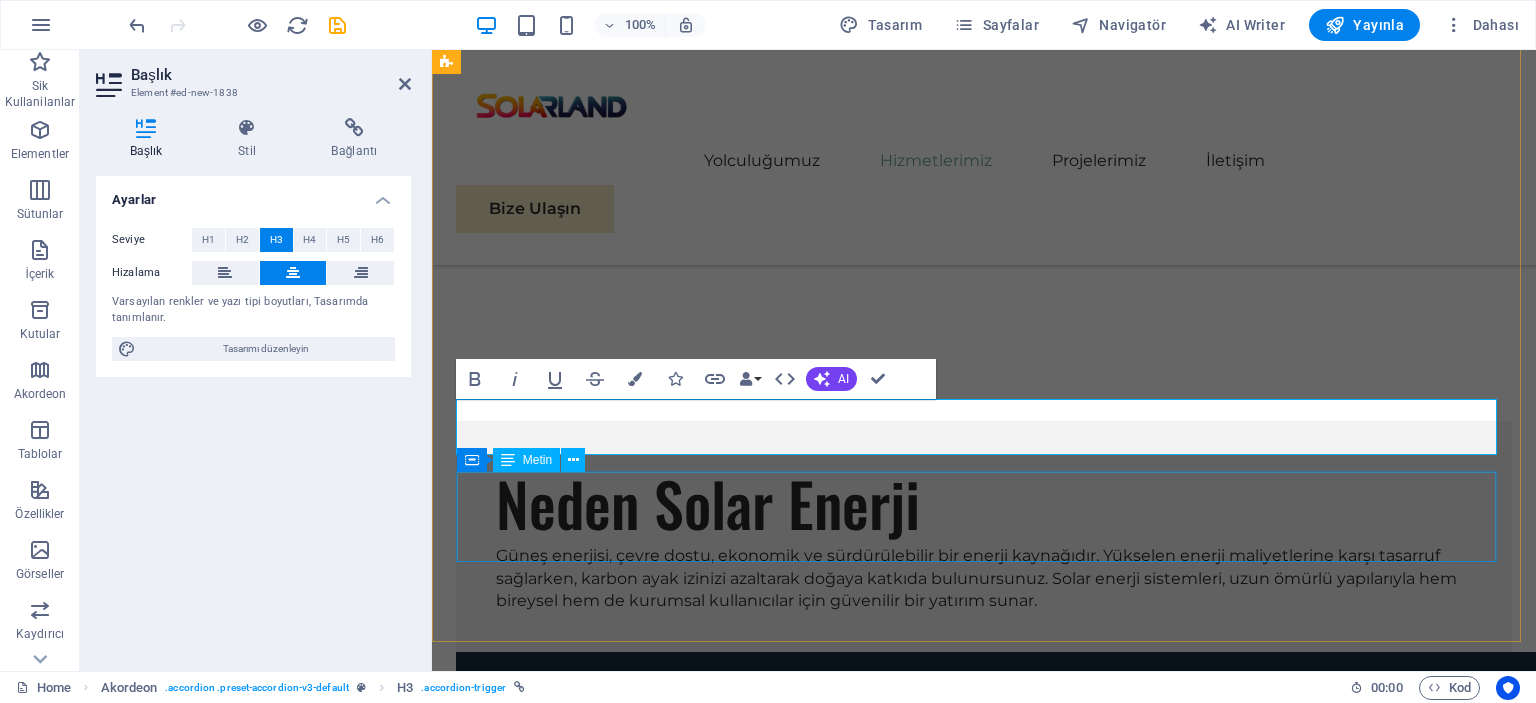 click on "Lorem ipsum dolor sit amet, consectetur adipisicing elit. Maiores ipsum repellat minus nihil. Labore, delectus, nam dignissimos ea repudiandae minima voluptatum magni pariatur possimus quia accusamus harum facilis corporis animi nisi. Enim, pariatur, impedit quia repellat harum ipsam laboriosam voluptas dicta illum nisi obcaecati reprehenderit quis placeat recusandae tenetur aperiam." at bounding box center (984, 4449) 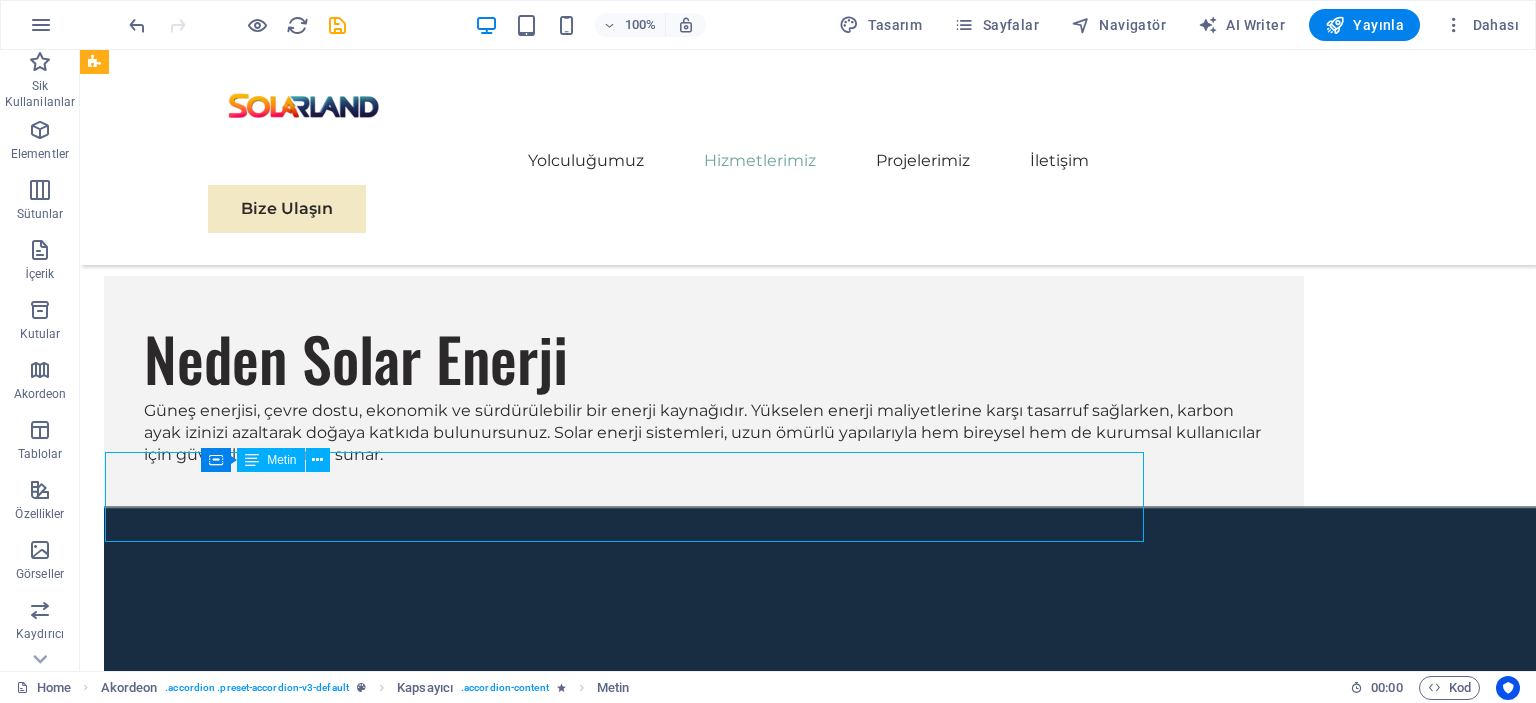 scroll, scrollTop: 3578, scrollLeft: 0, axis: vertical 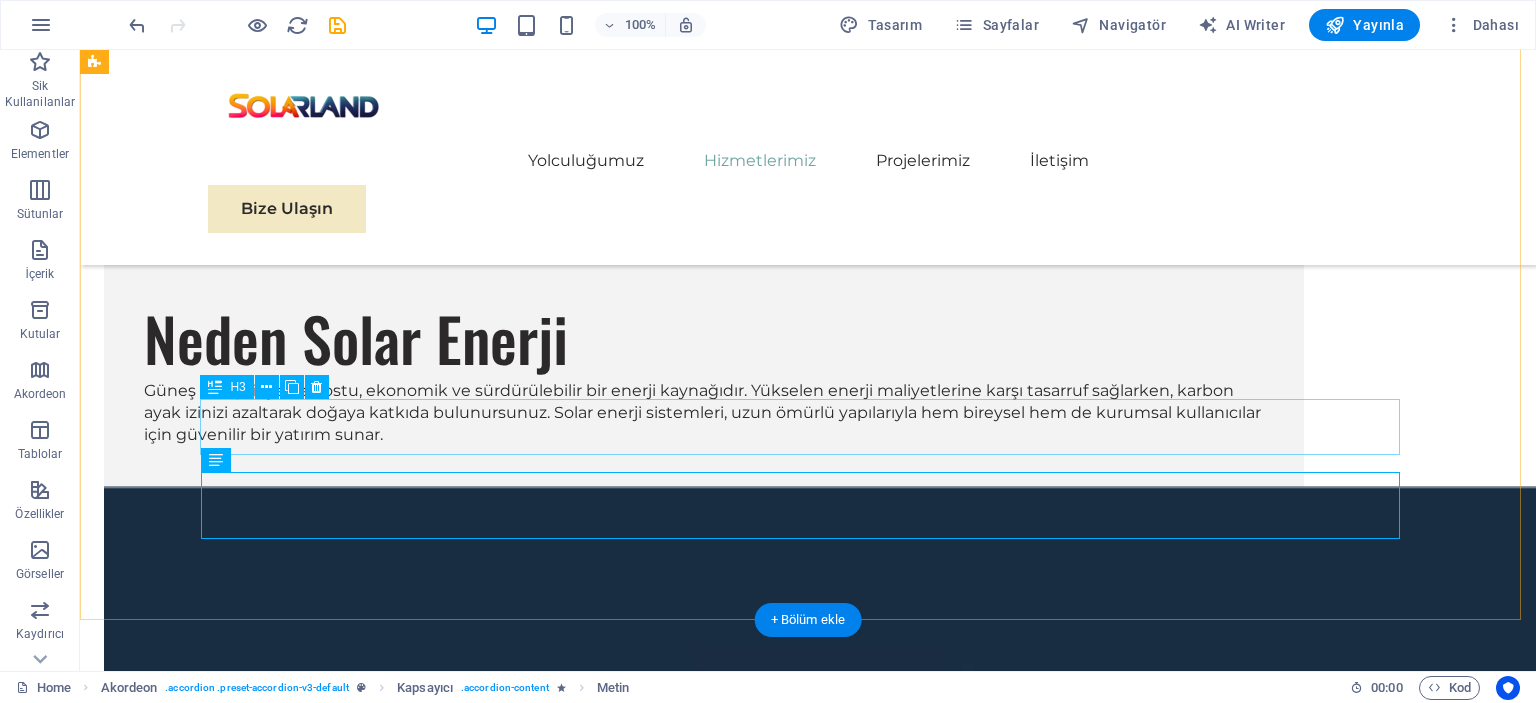 click on "Headline" at bounding box center (704, 4142) 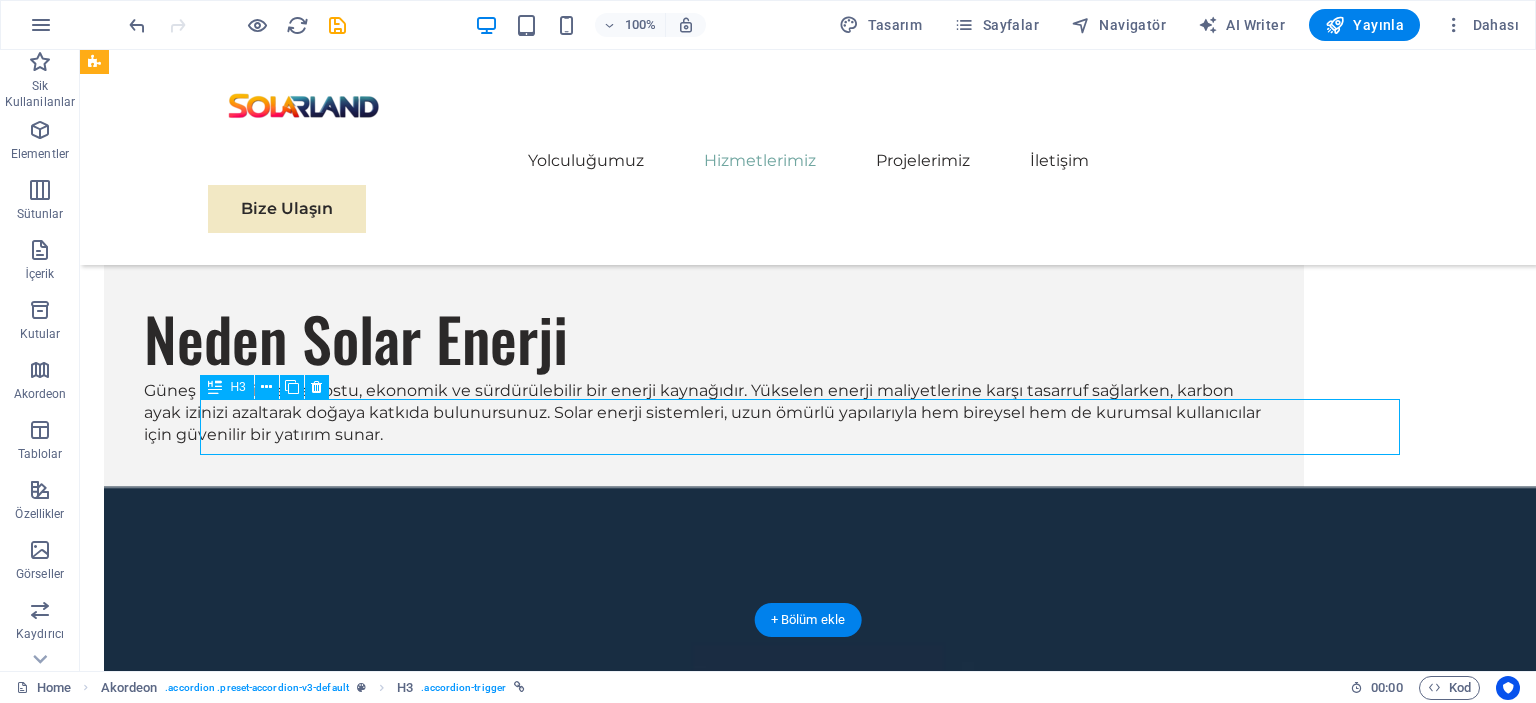 click on "Headline" at bounding box center [704, 4142] 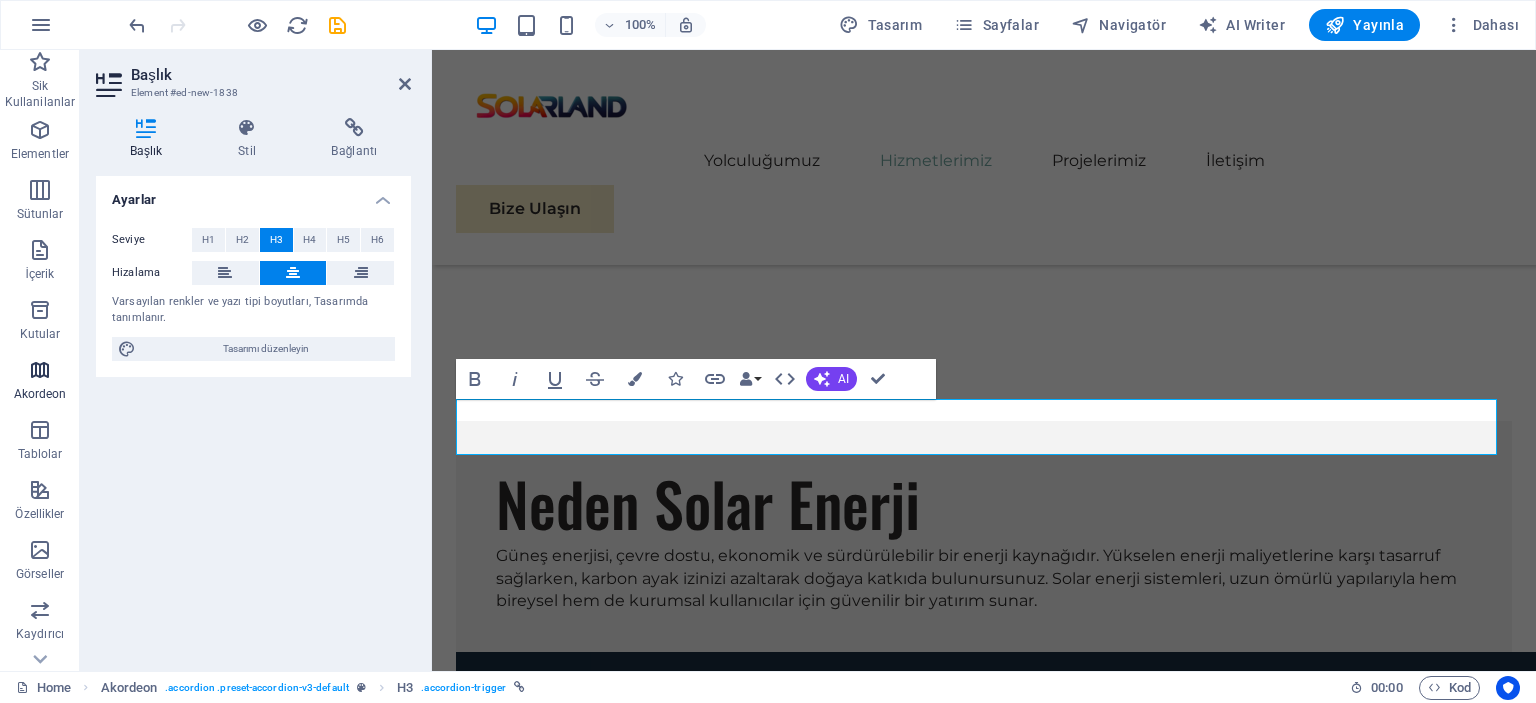 drag, startPoint x: 52, startPoint y: 377, endPoint x: 63, endPoint y: 381, distance: 11.7046995 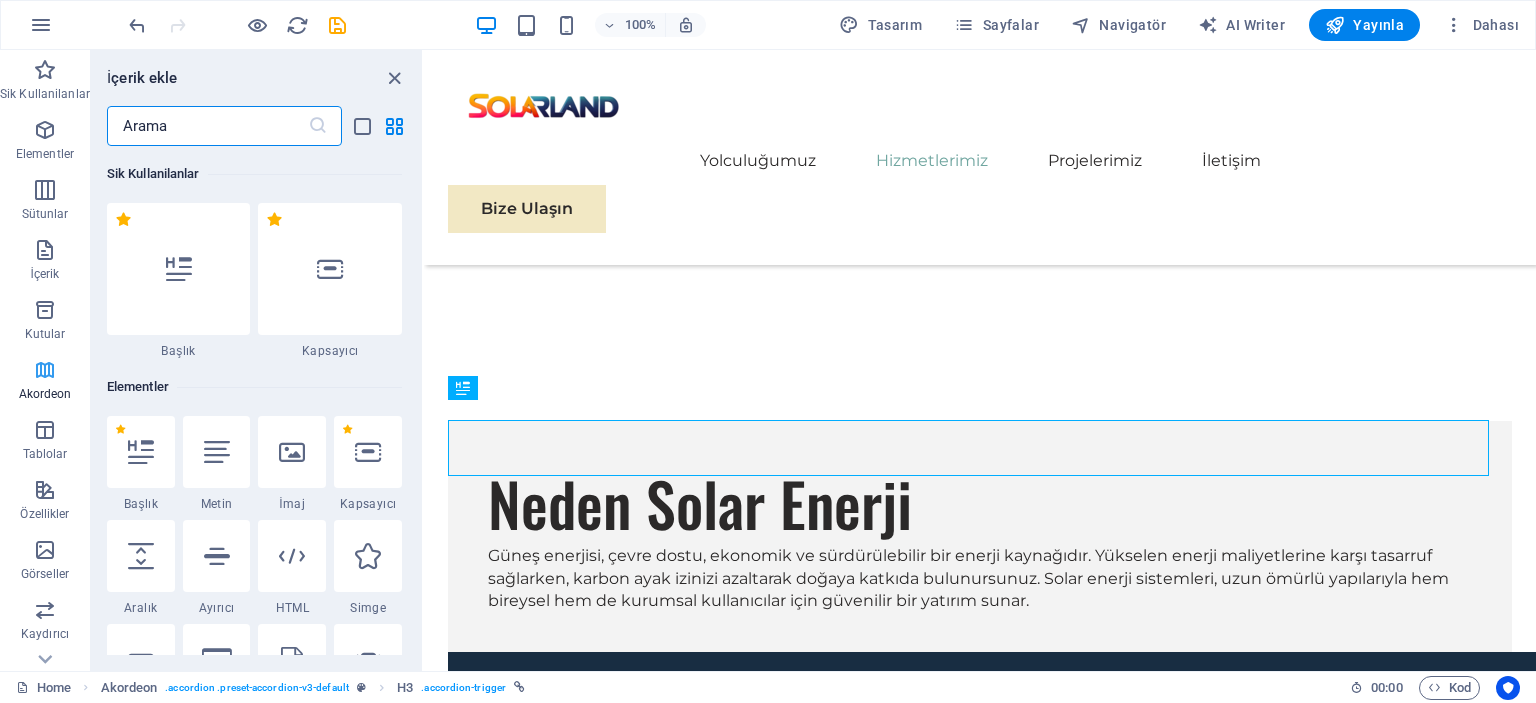 scroll, scrollTop: 3537, scrollLeft: 0, axis: vertical 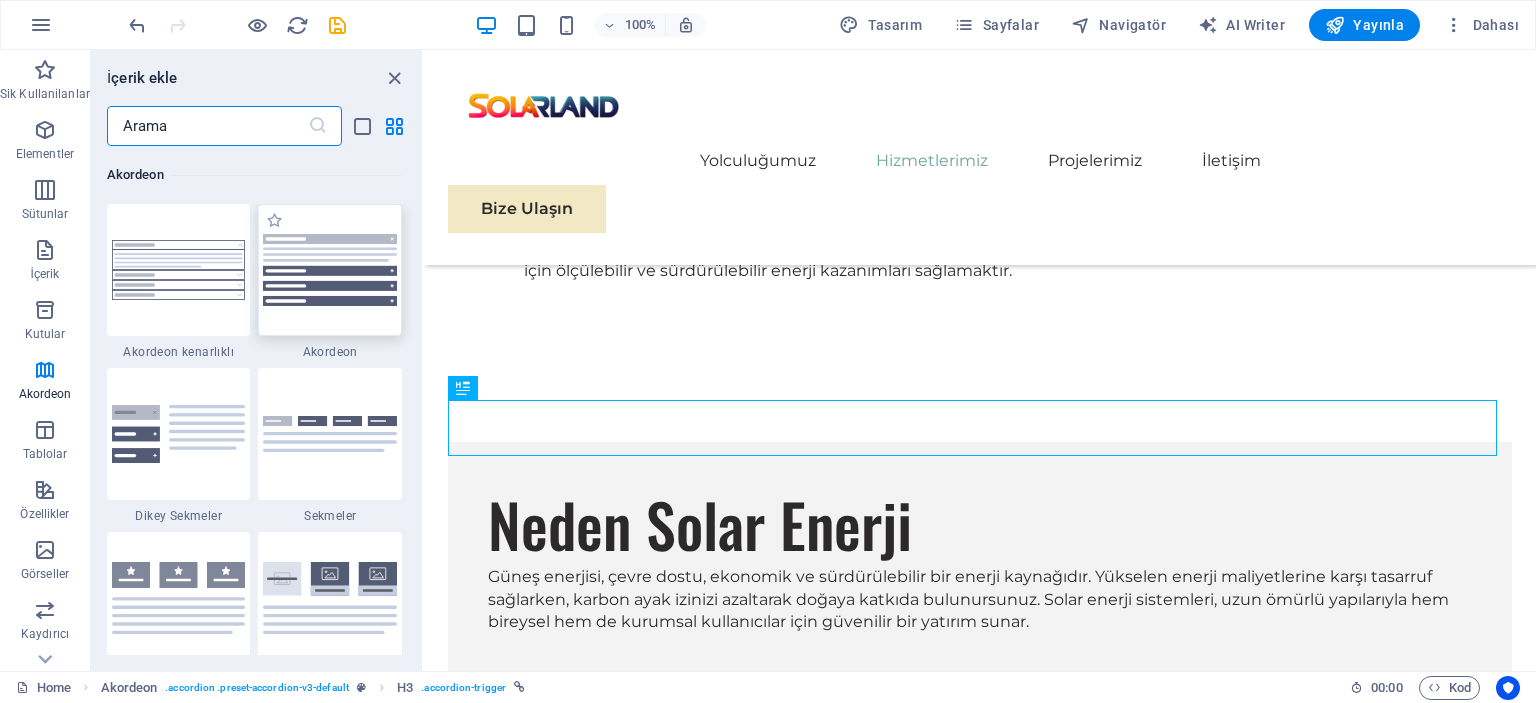 click at bounding box center [330, 270] 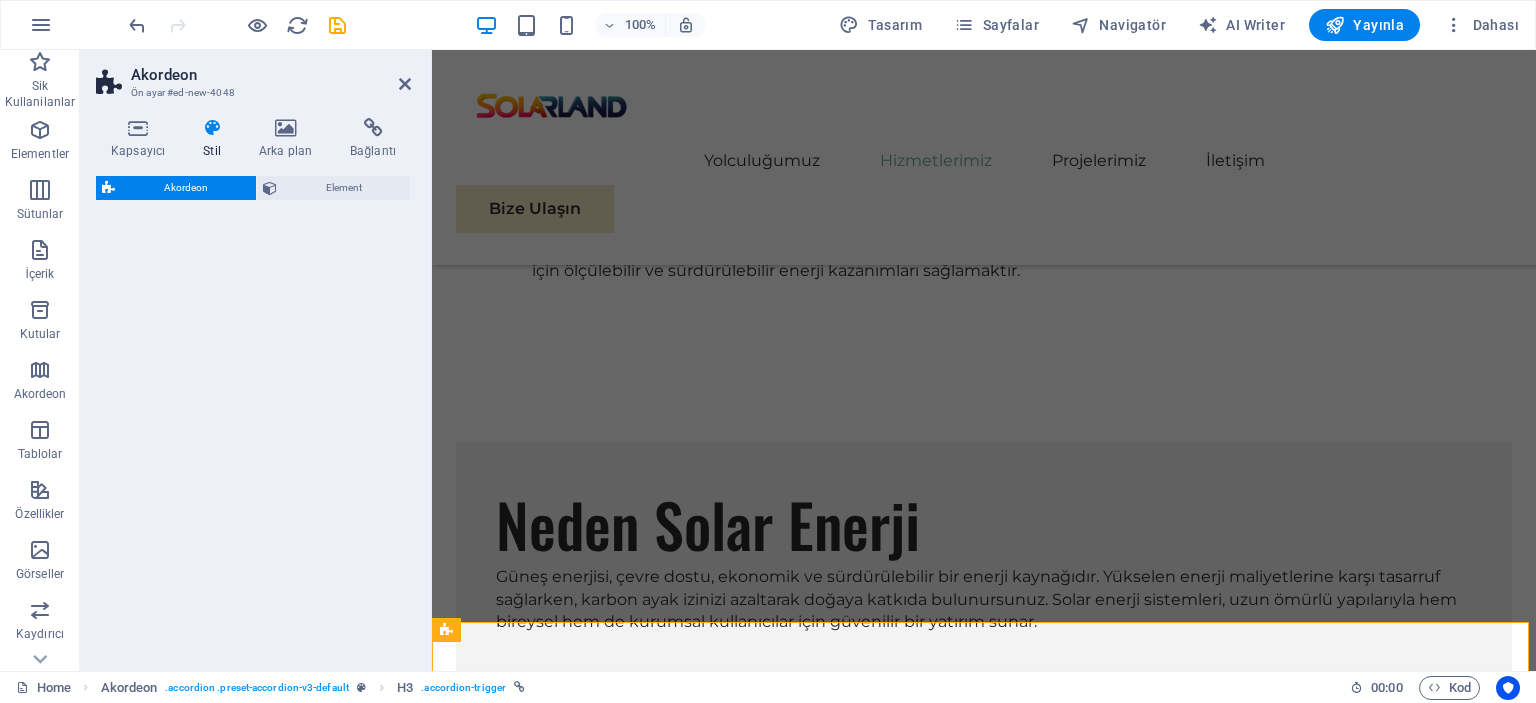 scroll, scrollTop: 3558, scrollLeft: 0, axis: vertical 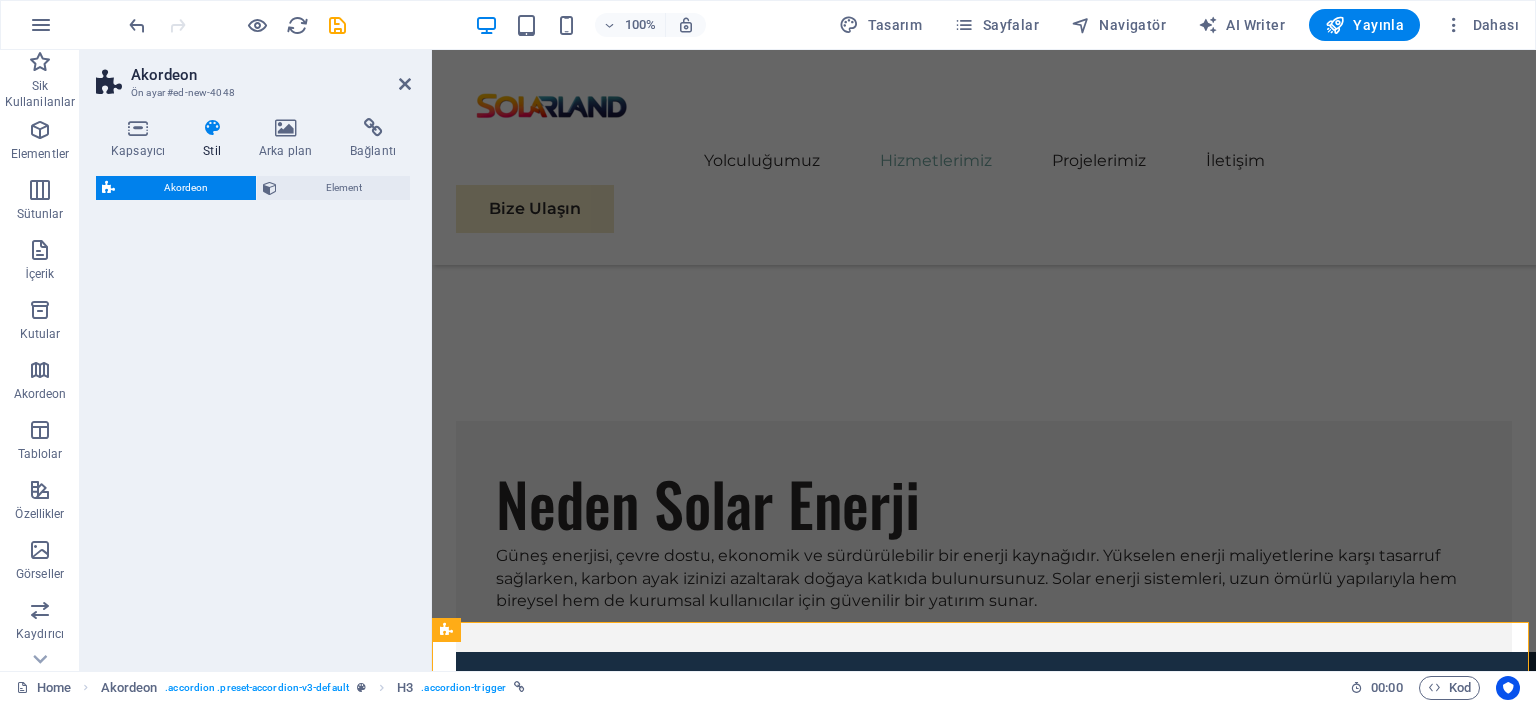 select on "rem" 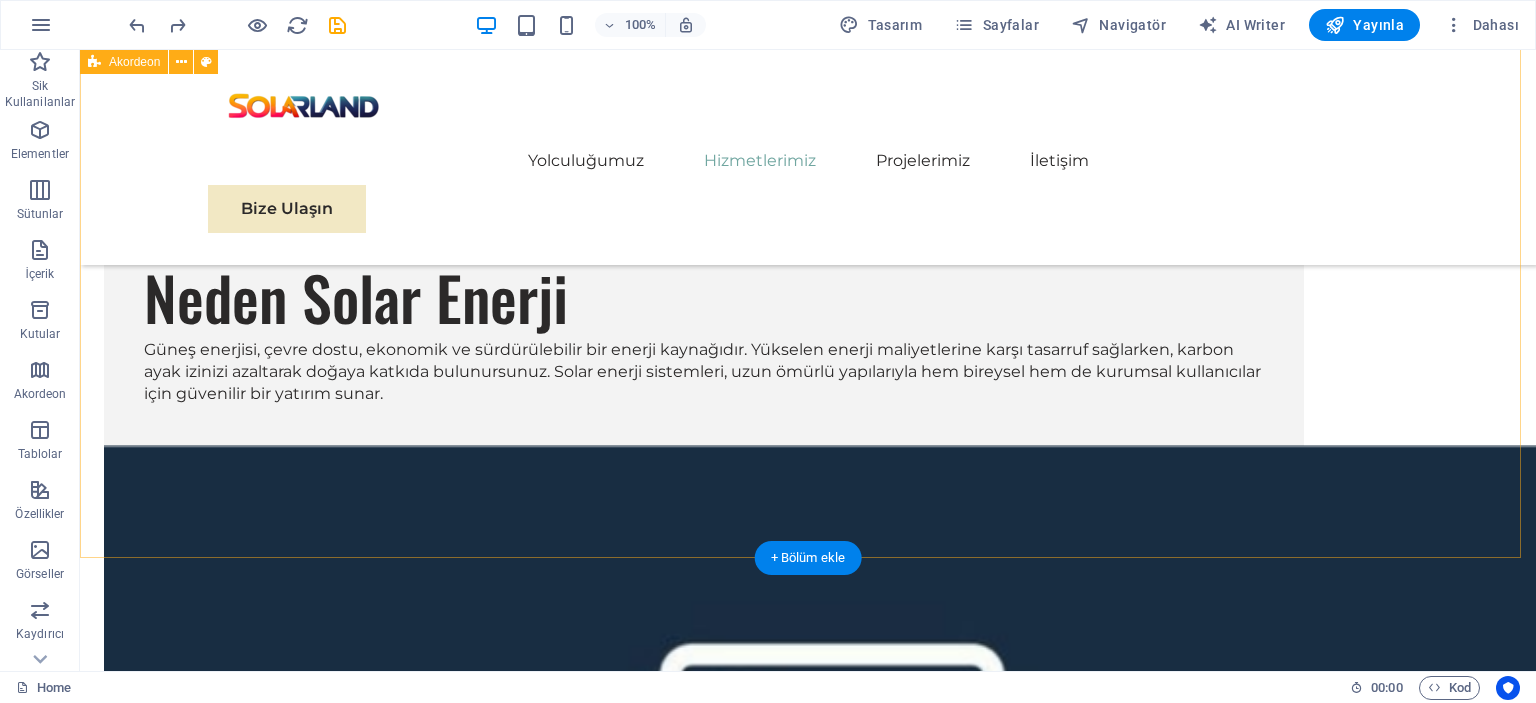scroll, scrollTop: 3490, scrollLeft: 0, axis: vertical 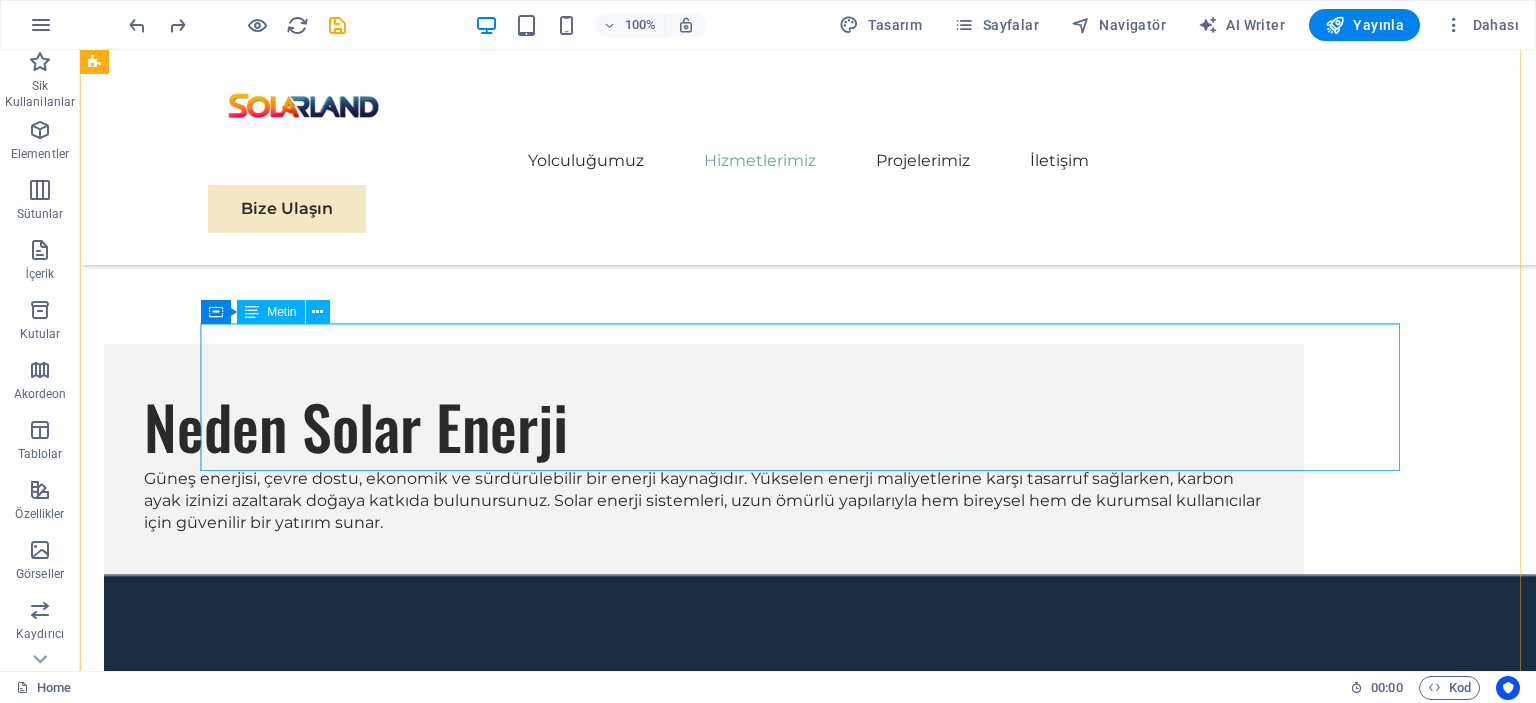 click on "Özellik Lityum Batarya Jel Akü Ömür 3000+ şarj döngüsü 500-1000 şarj döngüsü Ağırlık ve Boyut Hafif ve kompakt Ağır ve büyük Şarj Hızı Hızlı şarj Daha yavaş şarj Maliyet Daha yüksek fiyatlı Daha uygun fiyatlı Performans Düşük sıcaklıklarda daha iyi performans Düşük sıcaklıklarda performans düşer" at bounding box center [704, 4111] 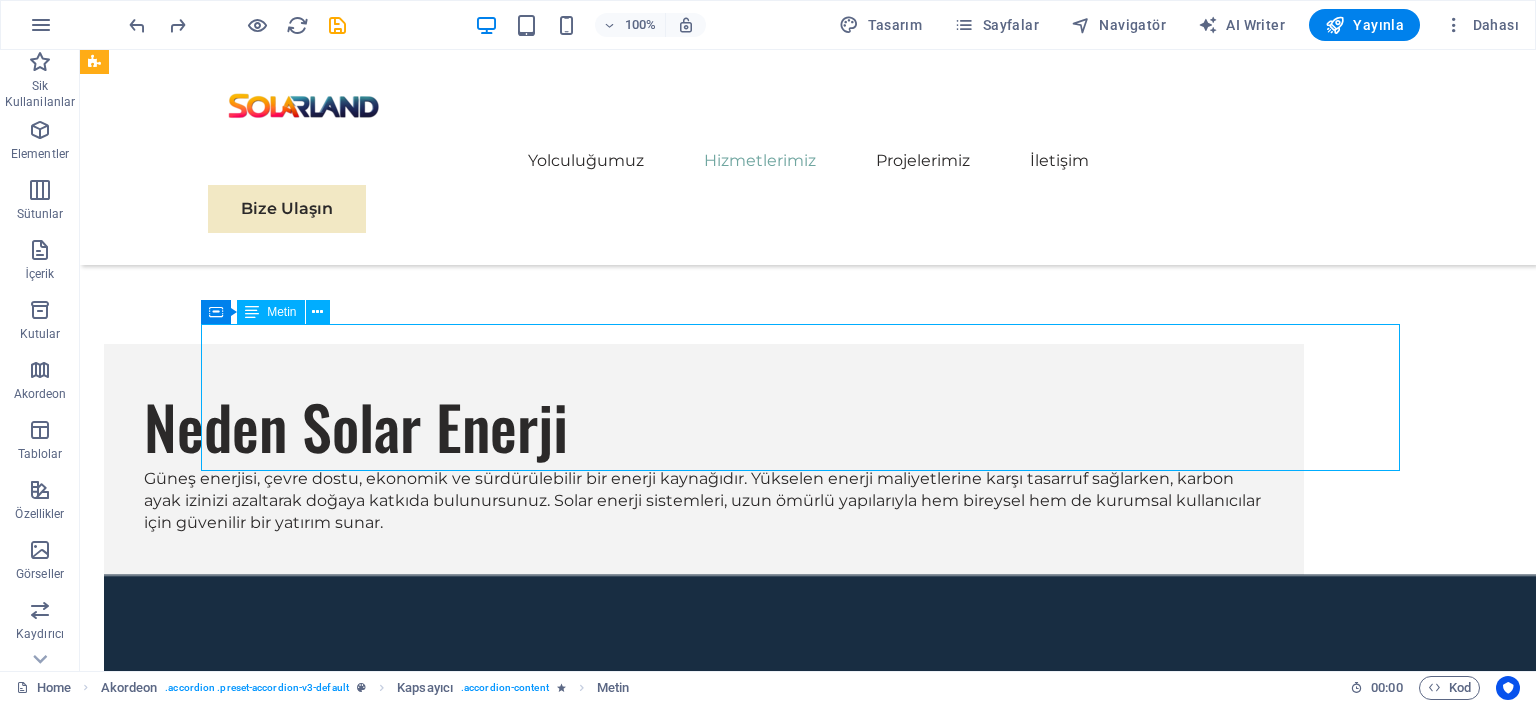 click on "Özellik Lityum Batarya Jel Akü Ömür 3000+ şarj döngüsü 500-1000 şarj döngüsü Ağırlık ve Boyut Hafif ve kompakt Ağır ve büyük Şarj Hızı Hızlı şarj Daha yavaş şarj Maliyet Daha yüksek fiyatlı Daha uygun fiyatlı Performans Düşük sıcaklıklarda daha iyi performans Düşük sıcaklıklarda performans düşer" at bounding box center [704, 4111] 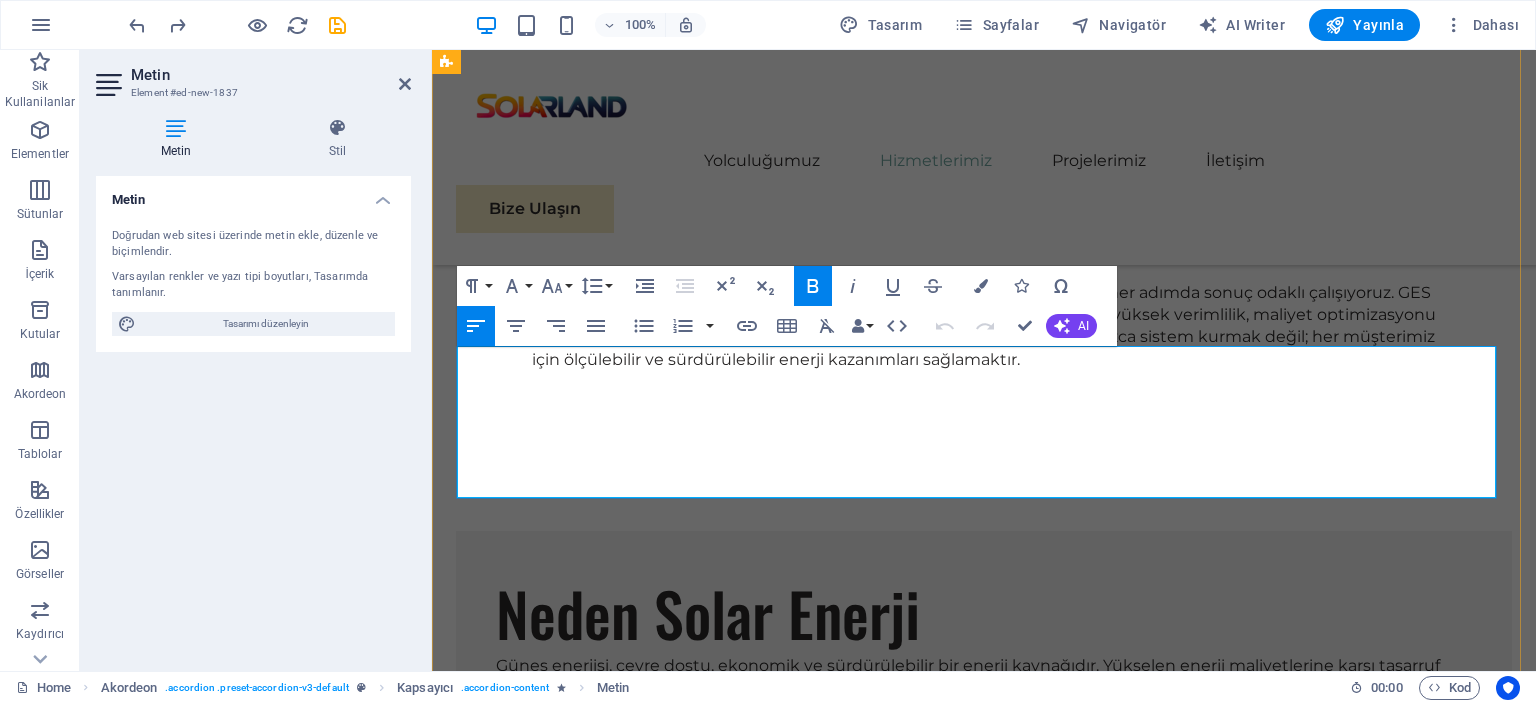 click on "Düşük sıcaklıklarda performans düşer" at bounding box center (1335, 4436) 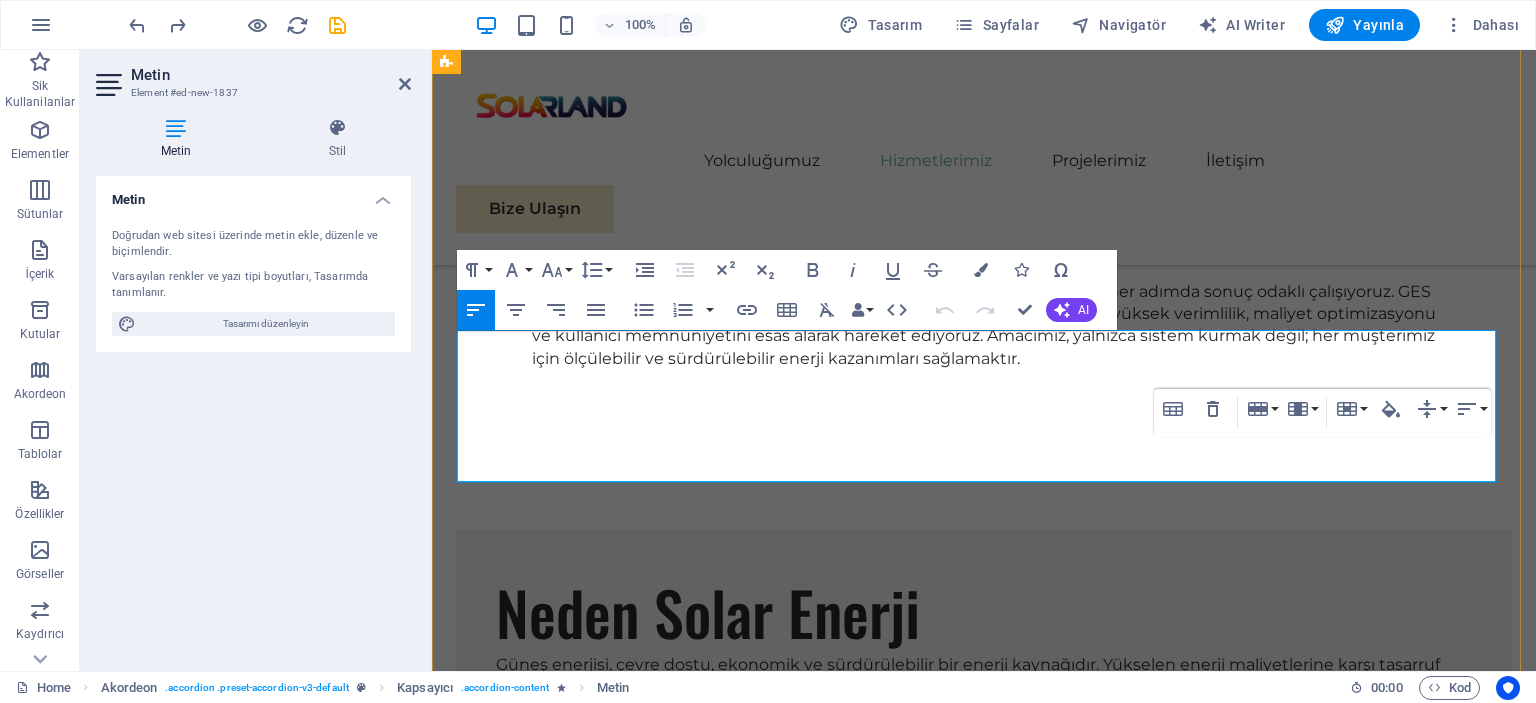 scroll, scrollTop: 3448, scrollLeft: 0, axis: vertical 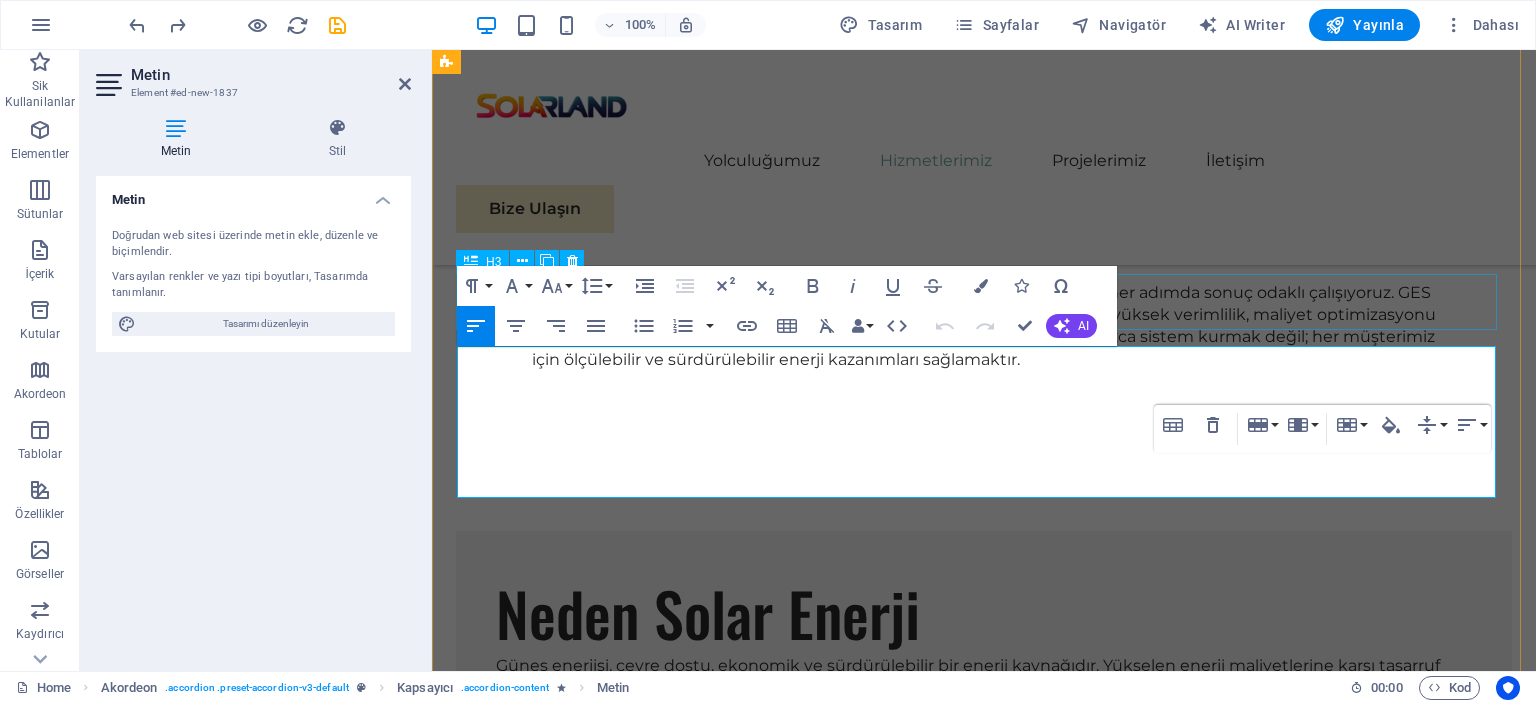 click on "Lityum Batarya ile Jel Akünün Farkları Nelerdir?" at bounding box center (984, 4251) 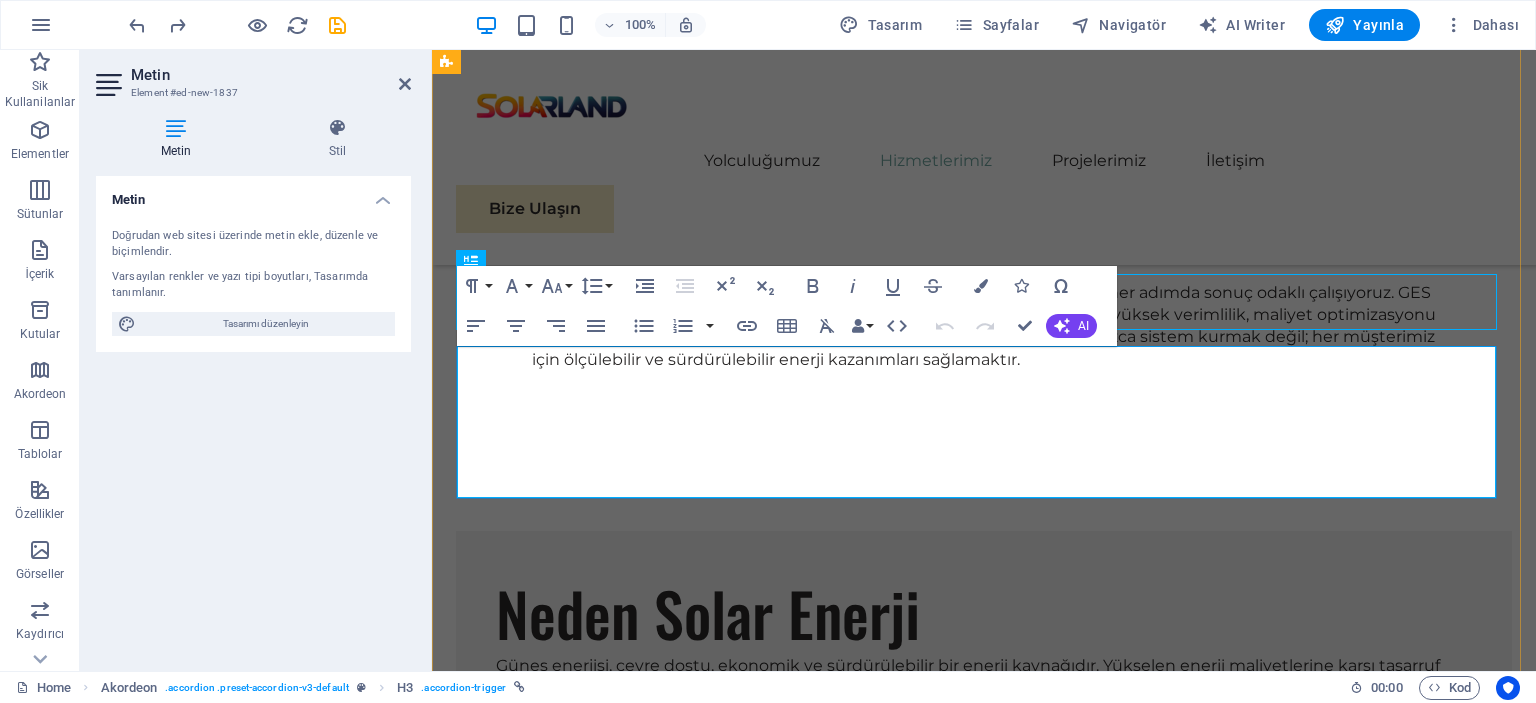 scroll, scrollTop: 3490, scrollLeft: 0, axis: vertical 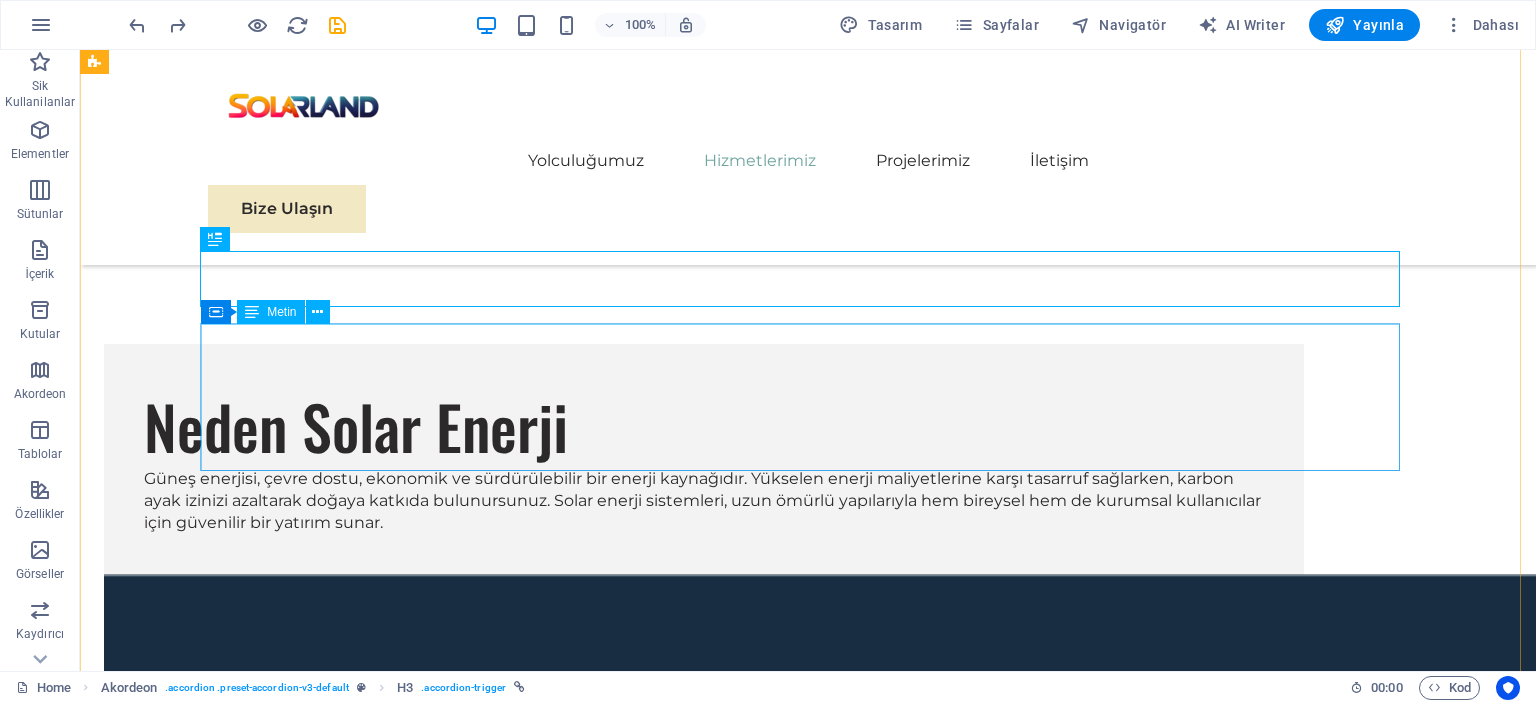 click on "Özellik Lityum Batarya Jel Akü Ömür 3000+ şarj döngüsü 500-1000 şarj döngüsü Ağırlık ve Boyut Hafif ve kompakt Ağır ve büyük Şarj Hızı Hızlı şarj Daha yavaş şarj Maliyet Daha yüksek fiyatlı Daha uygun fiyatlı Performans Düşük sıcaklıklarda daha iyi performans Düşük sıcaklıklarda performans düşer" at bounding box center (704, 4111) 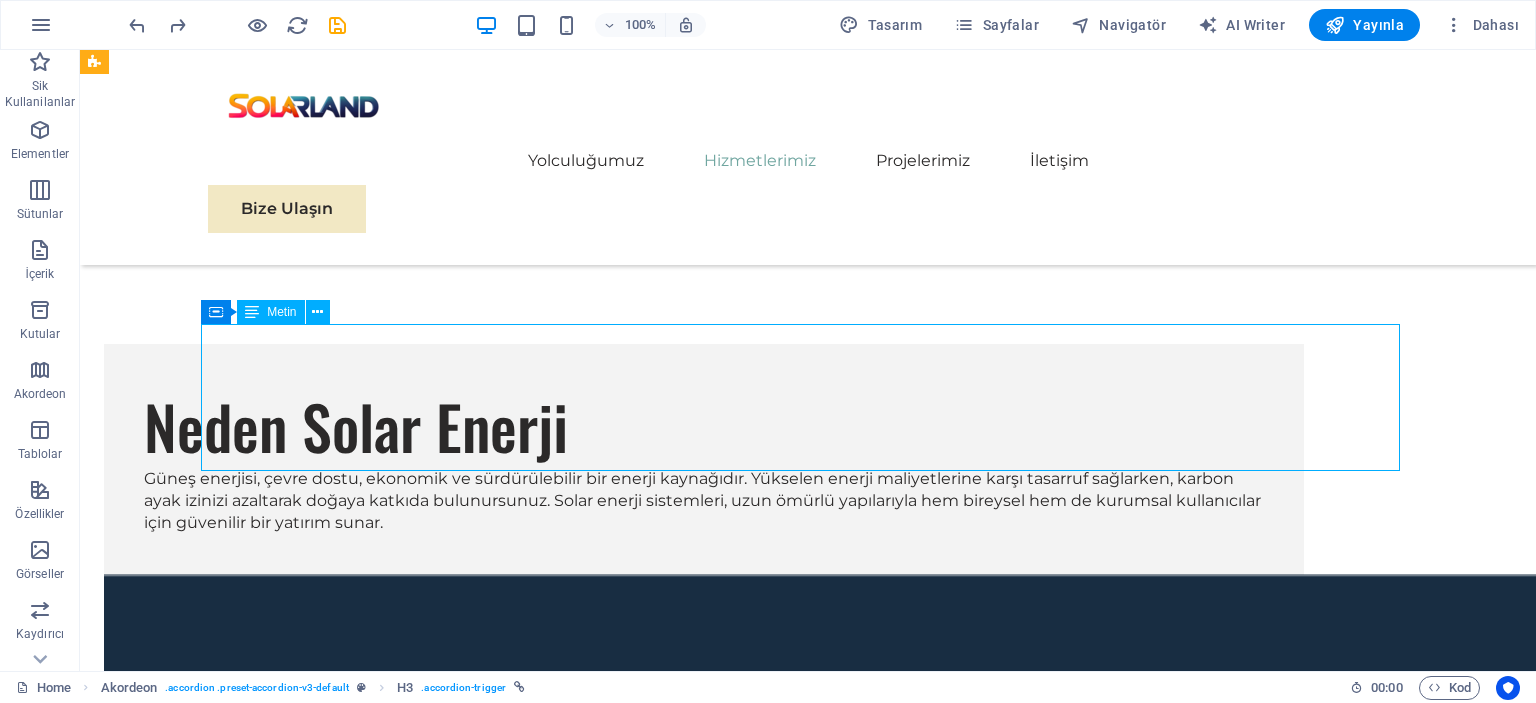 click on "Özellik Lityum Batarya Jel Akü Ömür 3000+ şarj döngüsü 500-1000 şarj döngüsü Ağırlık ve Boyut Hafif ve kompakt Ağır ve büyük Şarj Hızı Hızlı şarj Daha yavaş şarj Maliyet Daha yüksek fiyatlı Daha uygun fiyatlı Performans Düşük sıcaklıklarda daha iyi performans Düşük sıcaklıklarda performans düşer" at bounding box center [704, 4111] 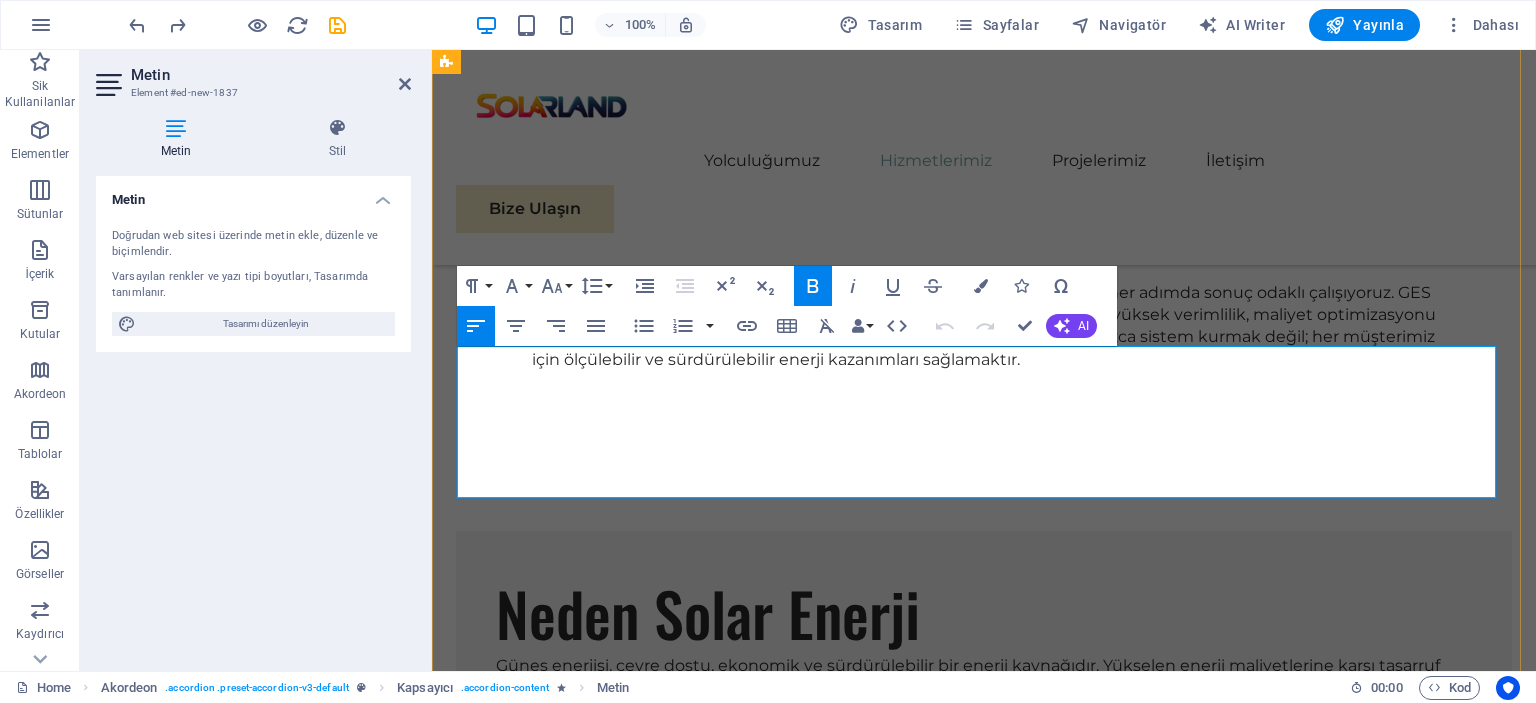 click on "Düşük sıcaklıklarda performans düşer" at bounding box center [1335, 4482] 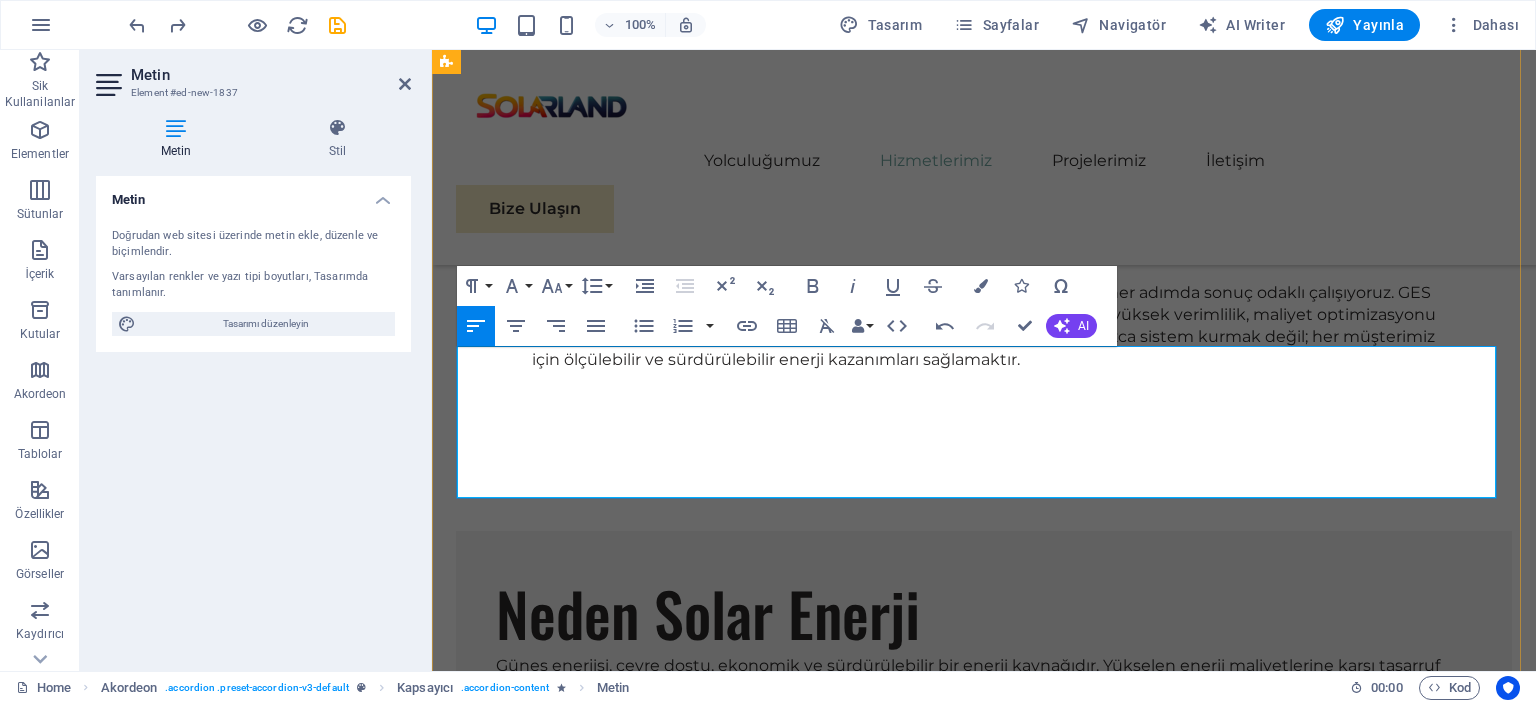 click on "Özellik Lityum Batarya Jel Akü Ömür 3000+ şarj döngüsü 500-1000 şarj döngüsü Ağırlık ve Boyut Hafif ve kompakt Ağır ve büyük Şarj Hızı Hızlı şarj Daha yavaş şarj Maliyet Daha yüksek fiyatlı Daha uygun fiyatlı Performans Düşük sıcaklıklarda daha iyi performans Düşük sıcaklıklarda performans düşer" at bounding box center [984, 4373] 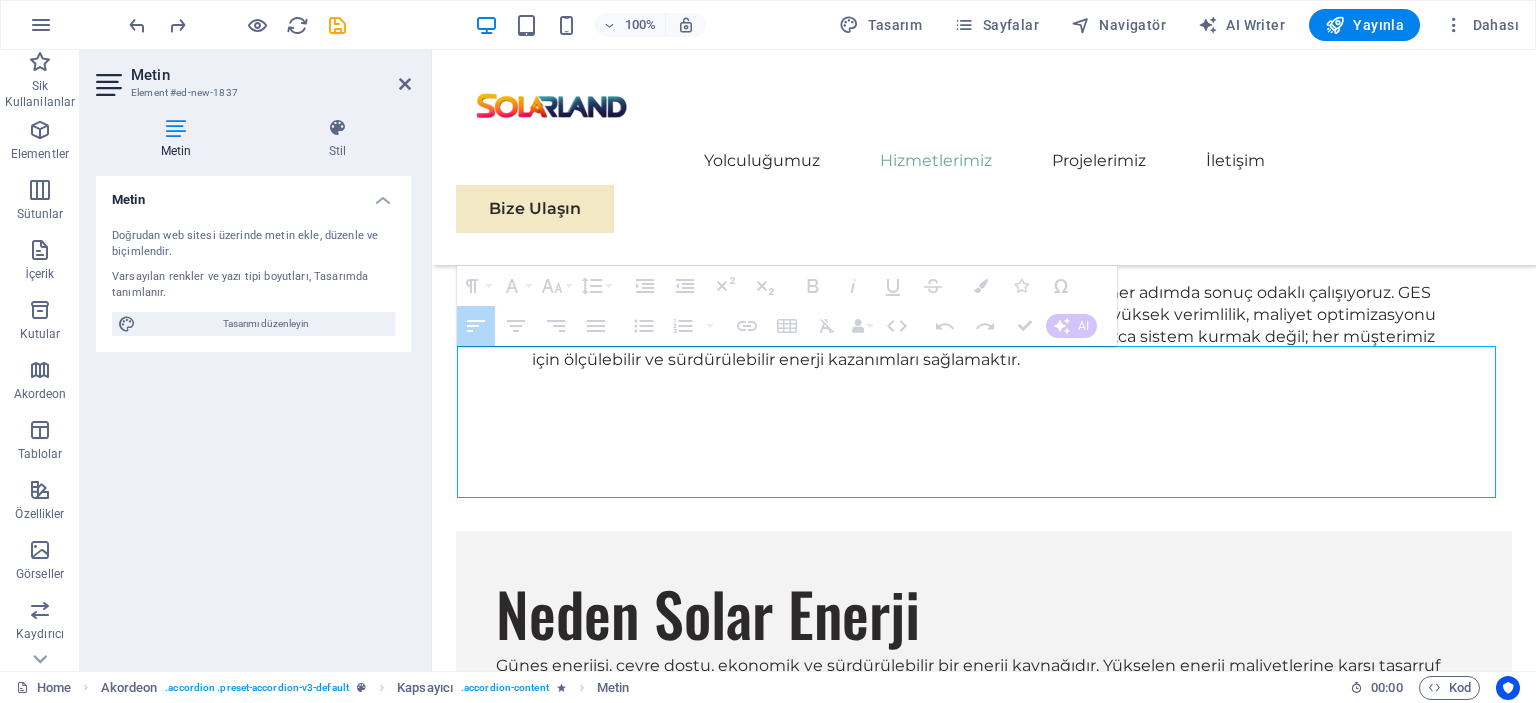 drag, startPoint x: 1493, startPoint y: 493, endPoint x: 1509, endPoint y: 492, distance: 16.03122 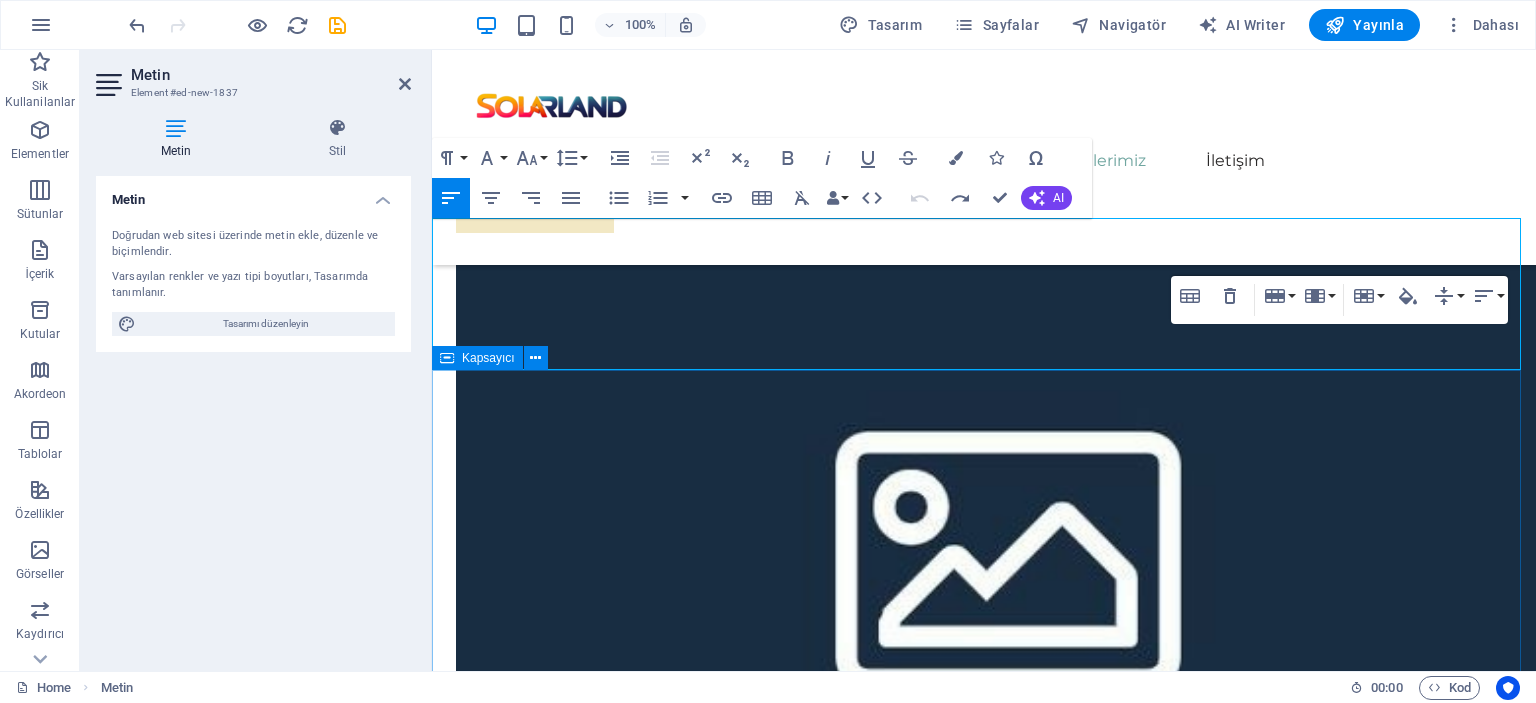 scroll, scrollTop: 3843, scrollLeft: 0, axis: vertical 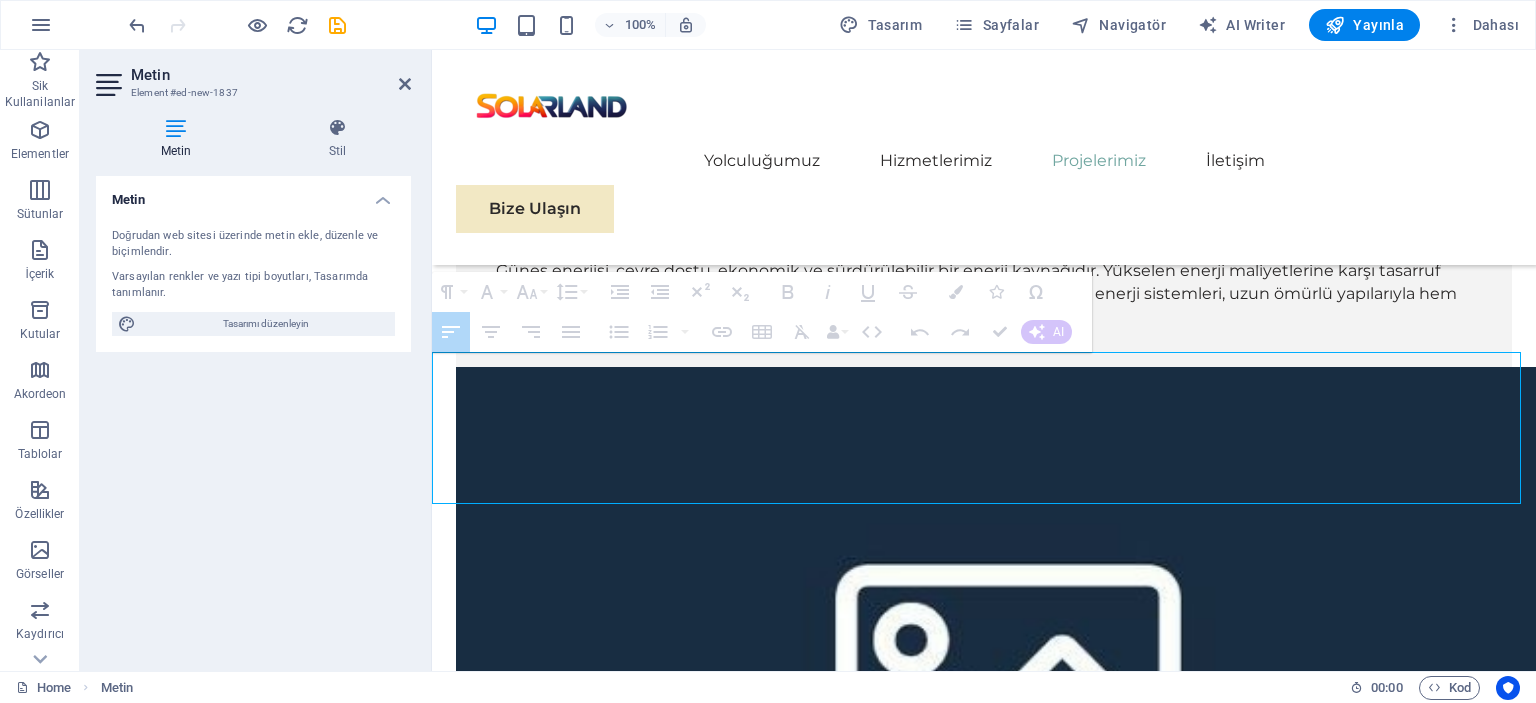 drag, startPoint x: 1518, startPoint y: 487, endPoint x: 1501, endPoint y: 352, distance: 136.06616 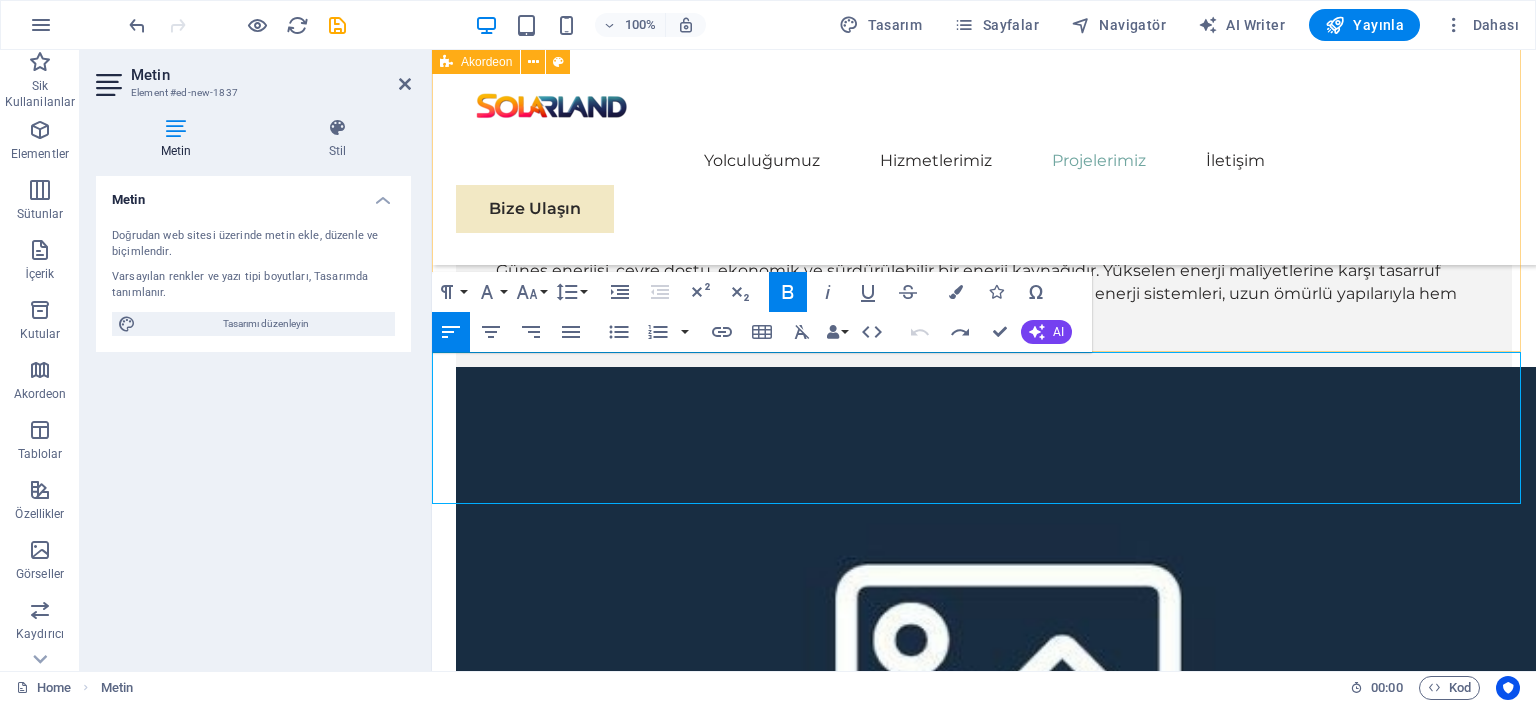 drag, startPoint x: 1501, startPoint y: 353, endPoint x: 1500, endPoint y: 339, distance: 14.035668 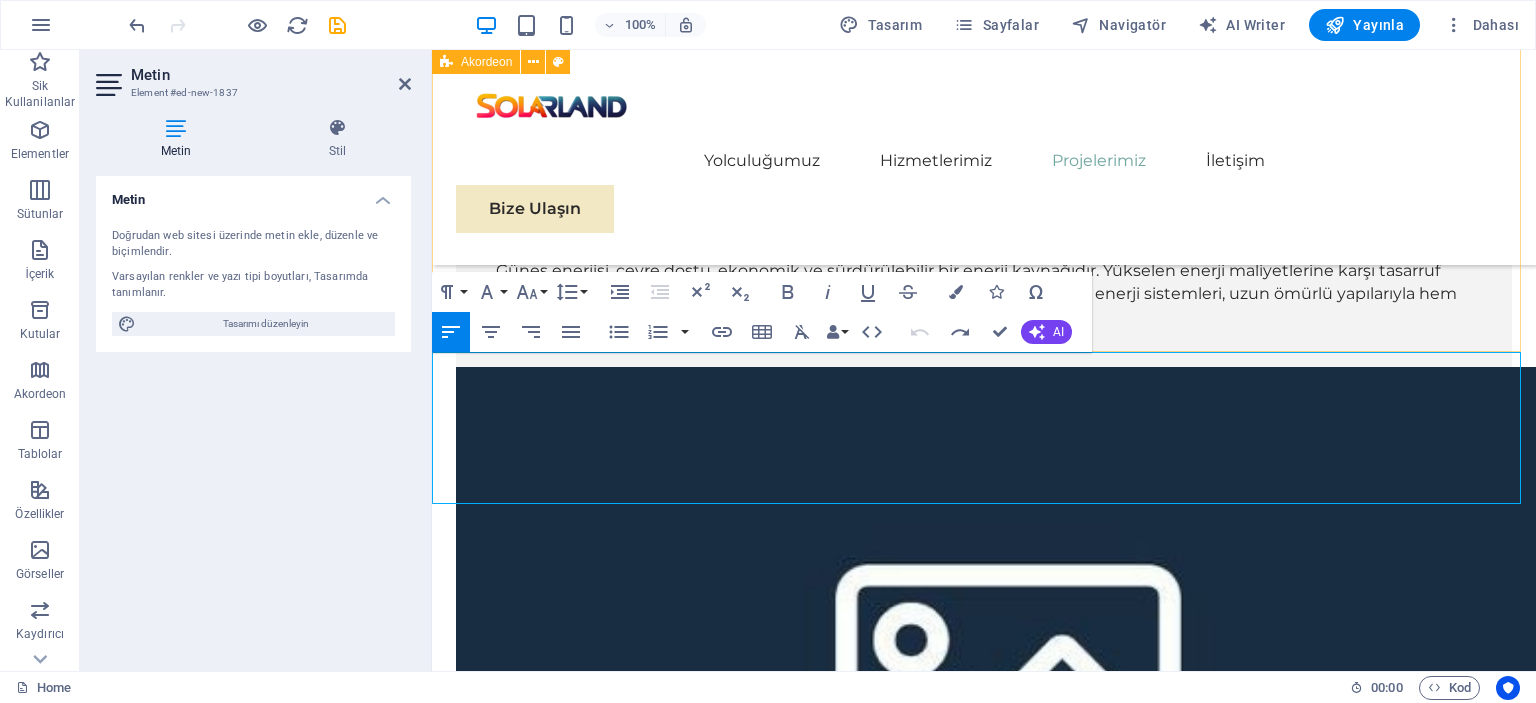click on "Jel Akü" at bounding box center (1352, 4287) 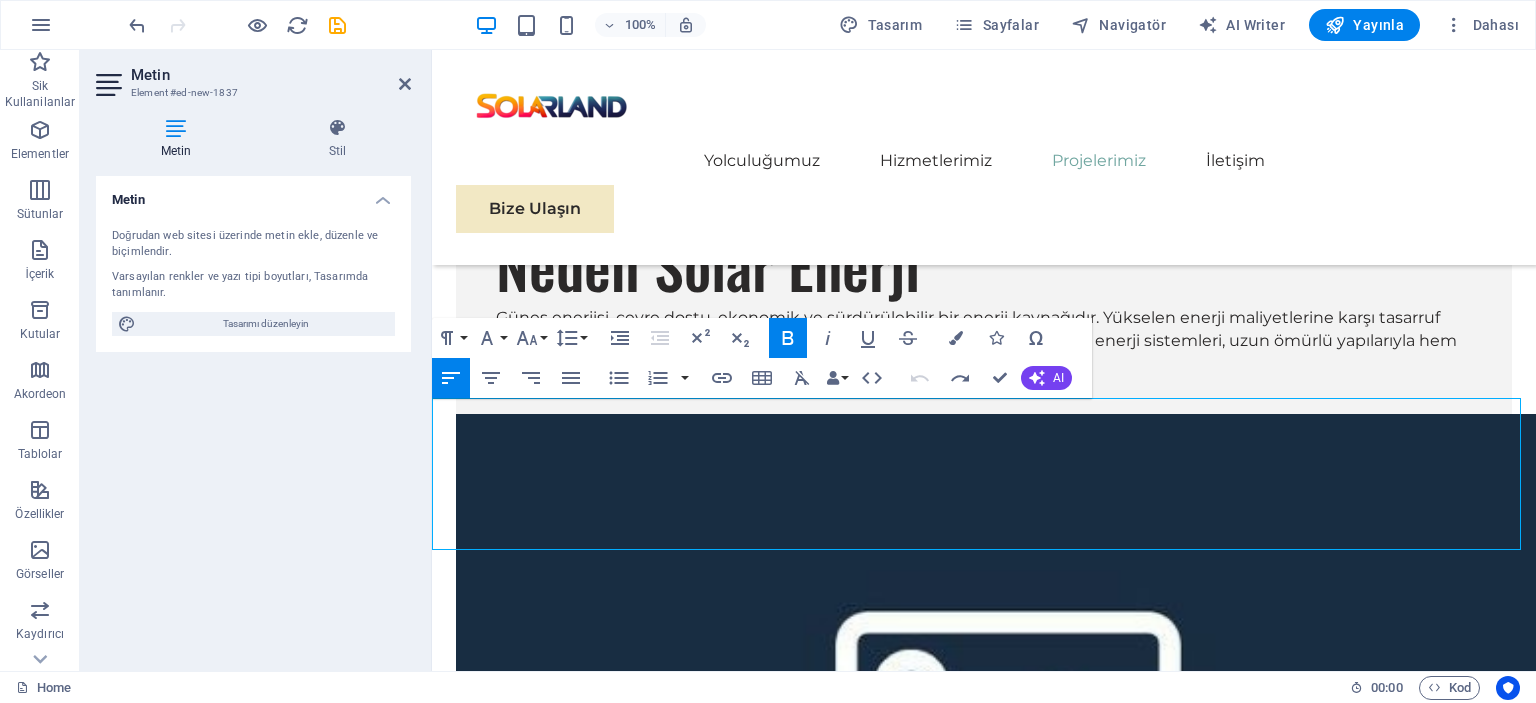scroll, scrollTop: 3776, scrollLeft: 0, axis: vertical 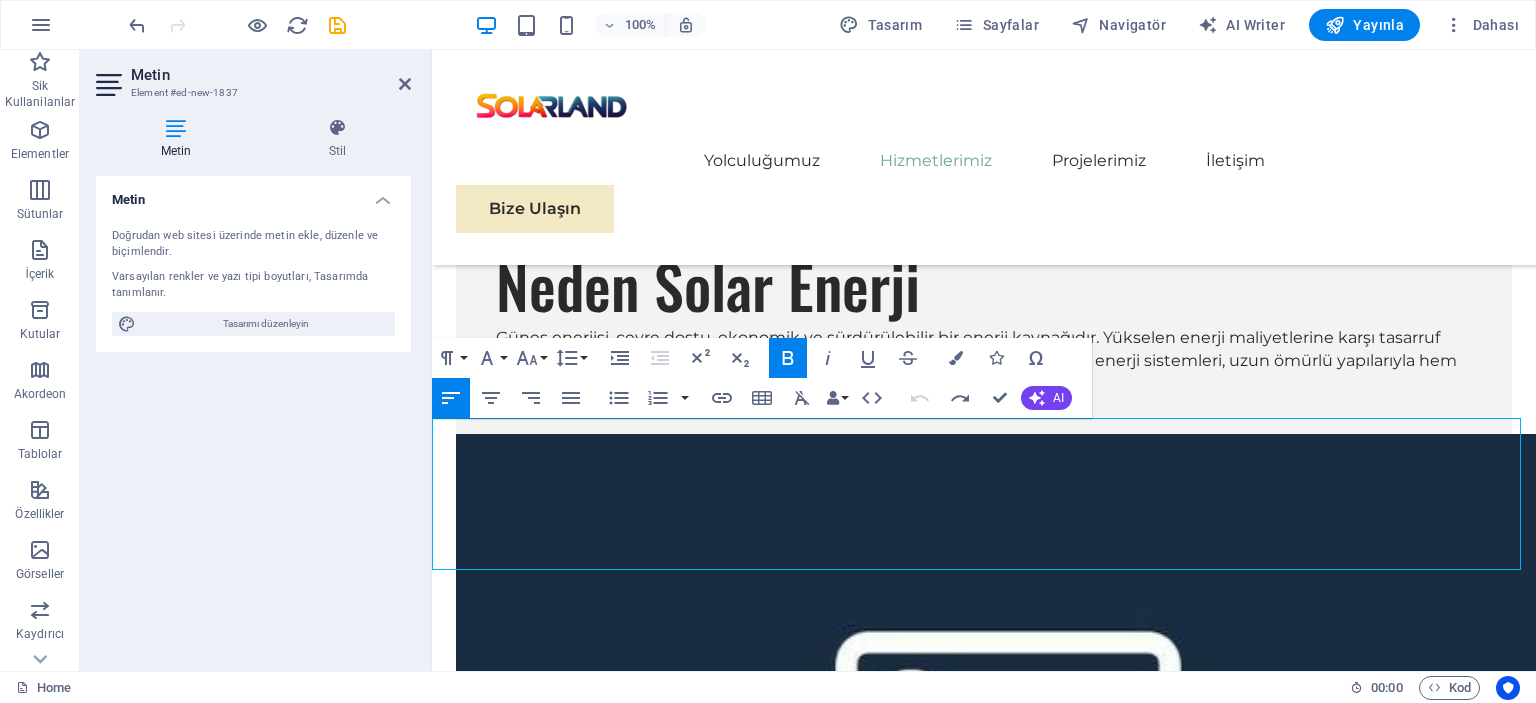 click on "Özellik" at bounding box center (617, 4354) 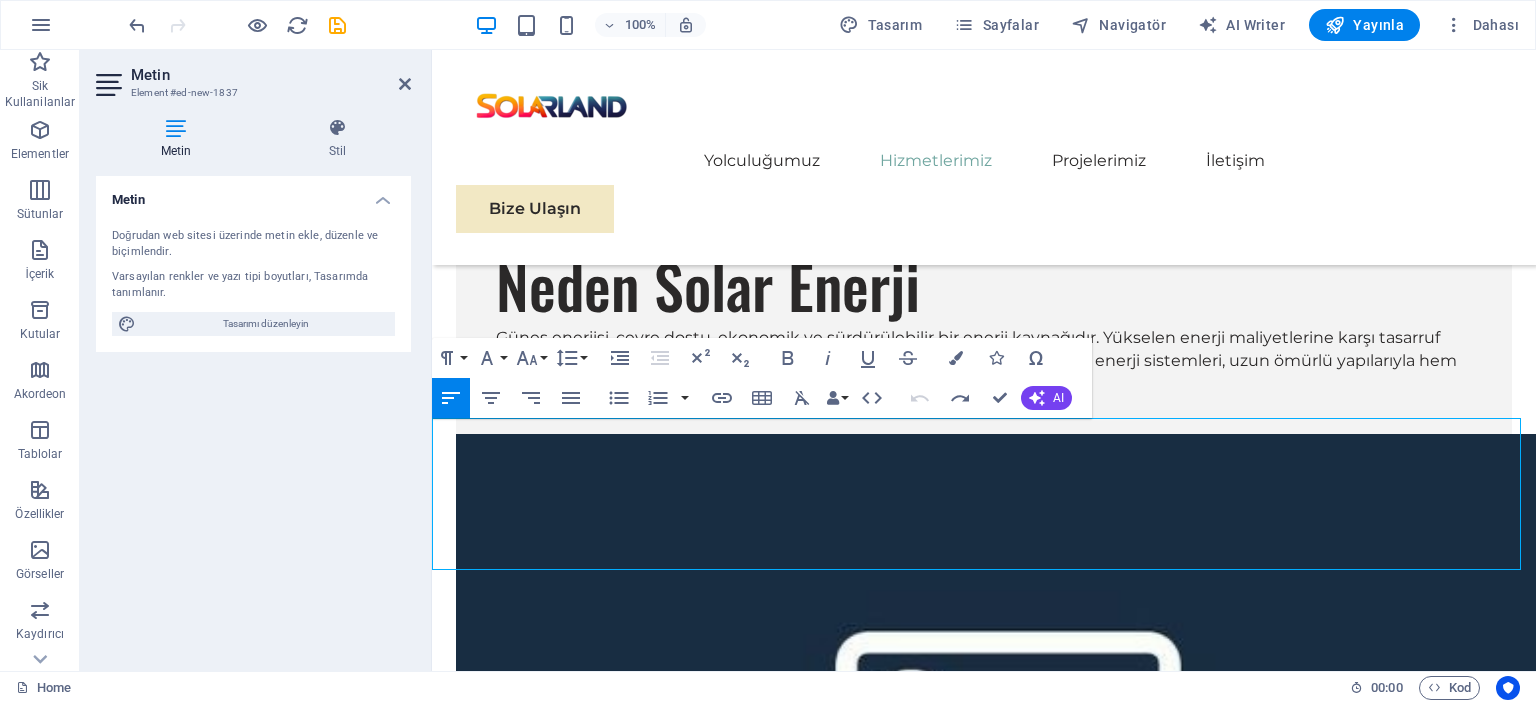 click on "Ağırlık ve Boyut" at bounding box center (617, 4405) 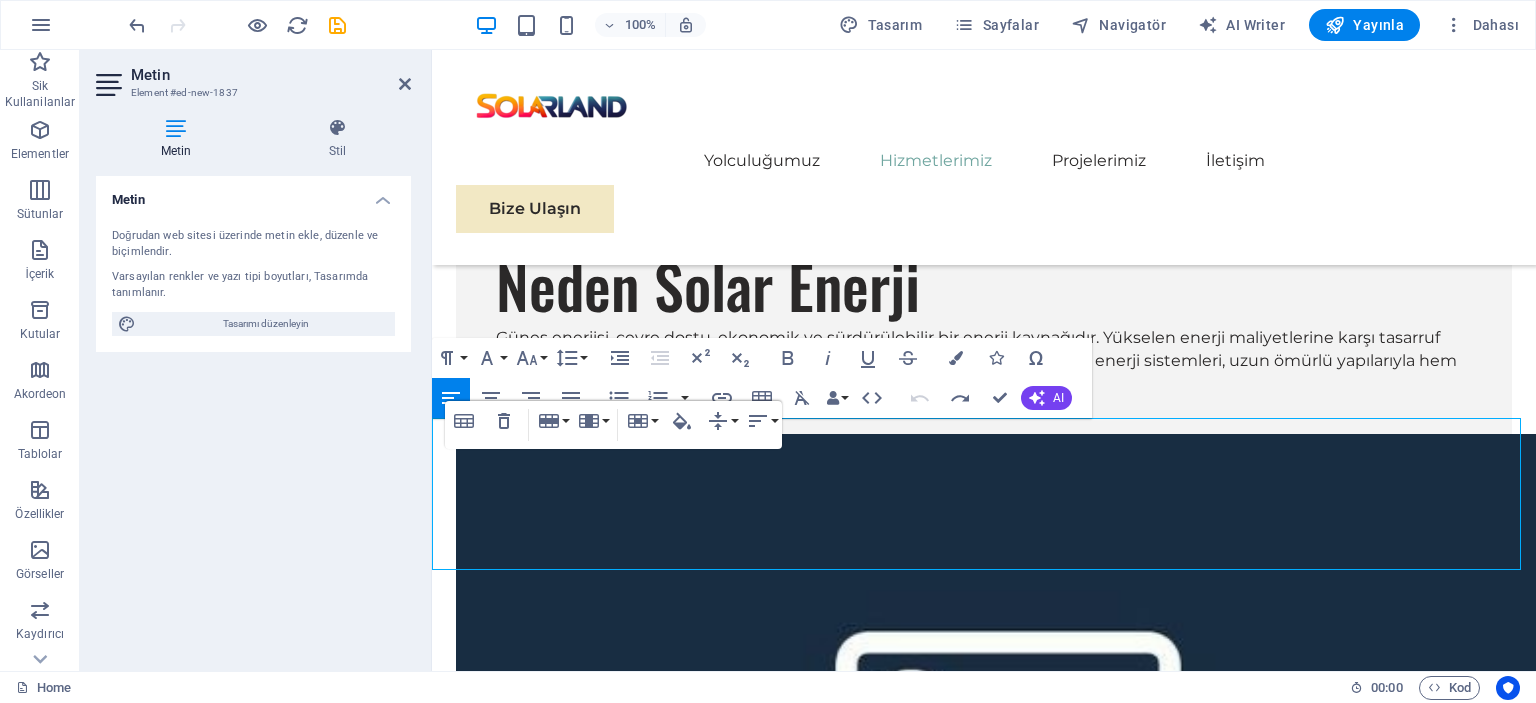 click on "Daha yavaş şarj" at bounding box center [1352, 4430] 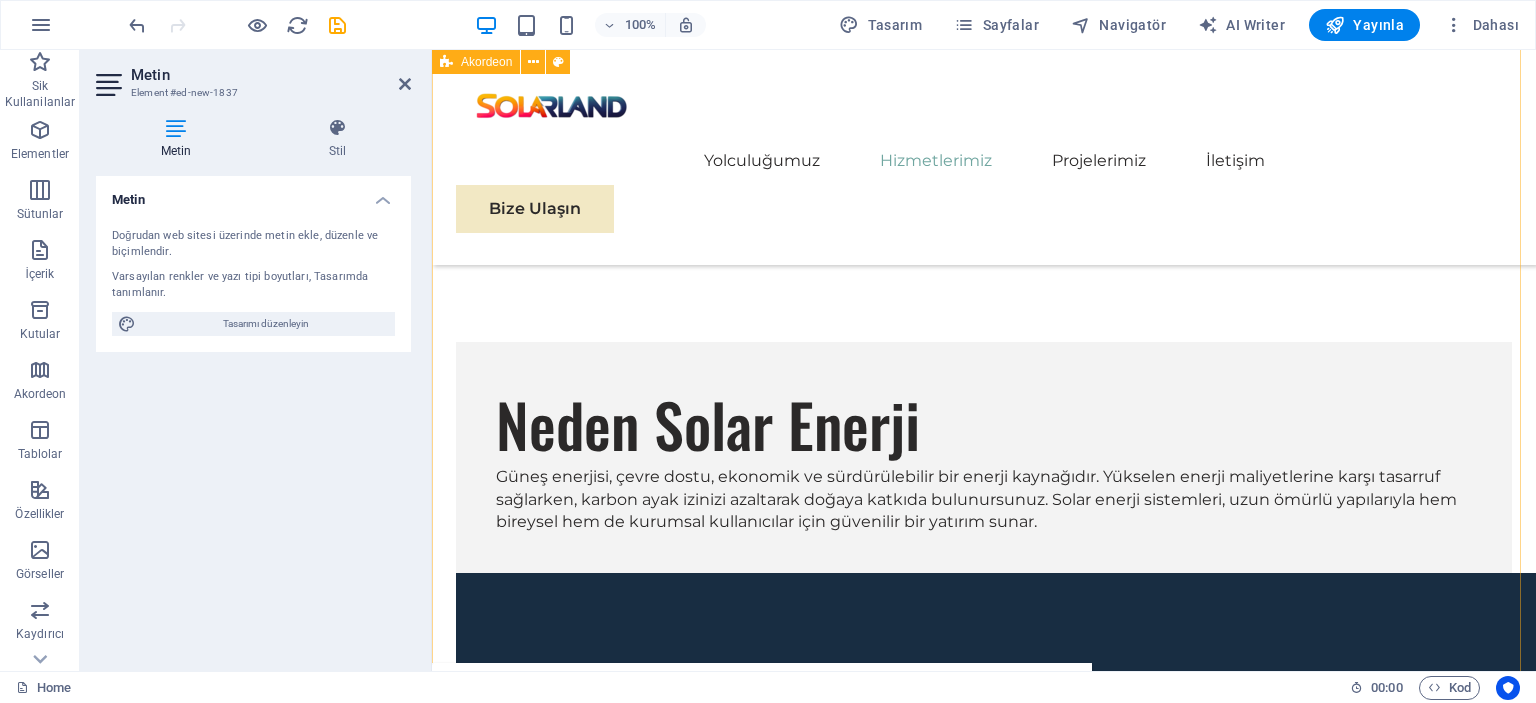 scroll, scrollTop: 3443, scrollLeft: 0, axis: vertical 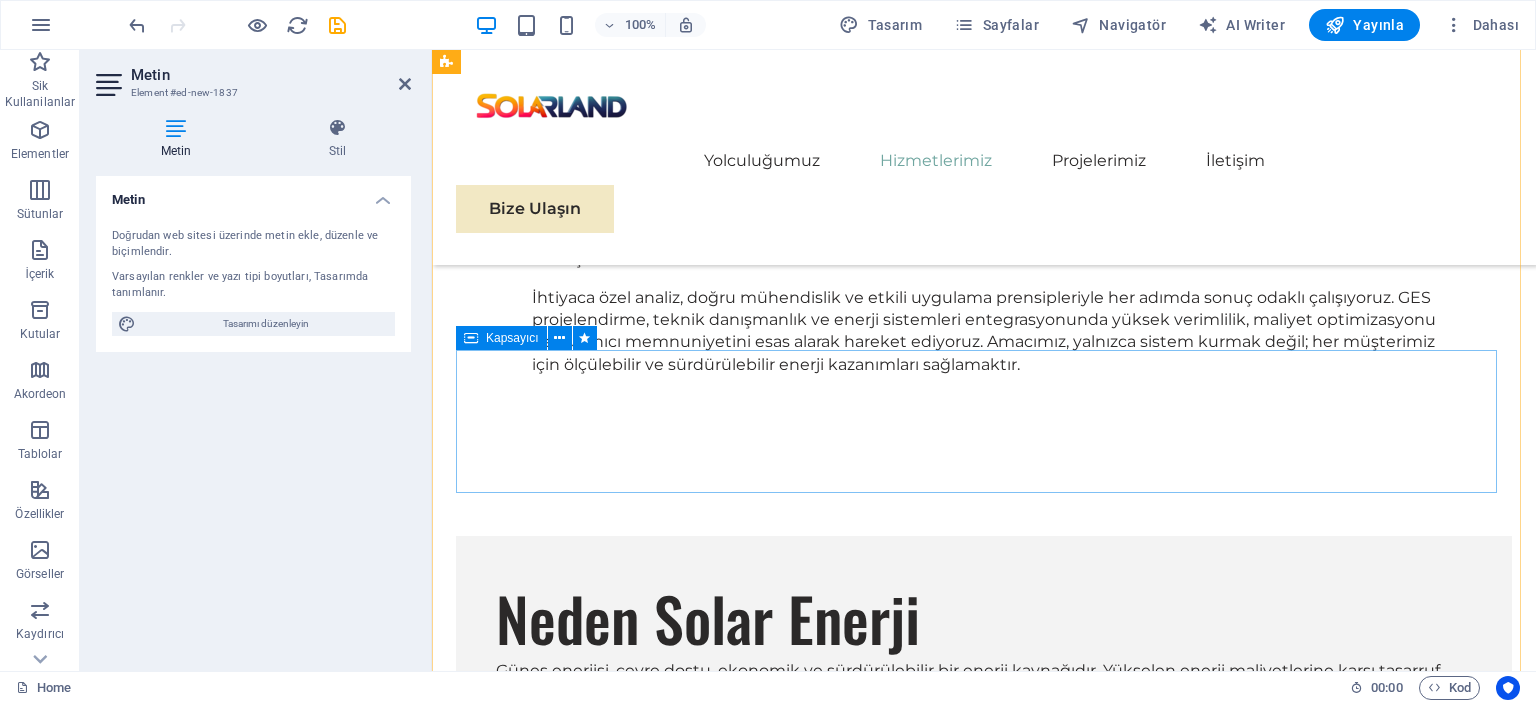 click on "Panoyu yapıştır" at bounding box center (1035, 4403) 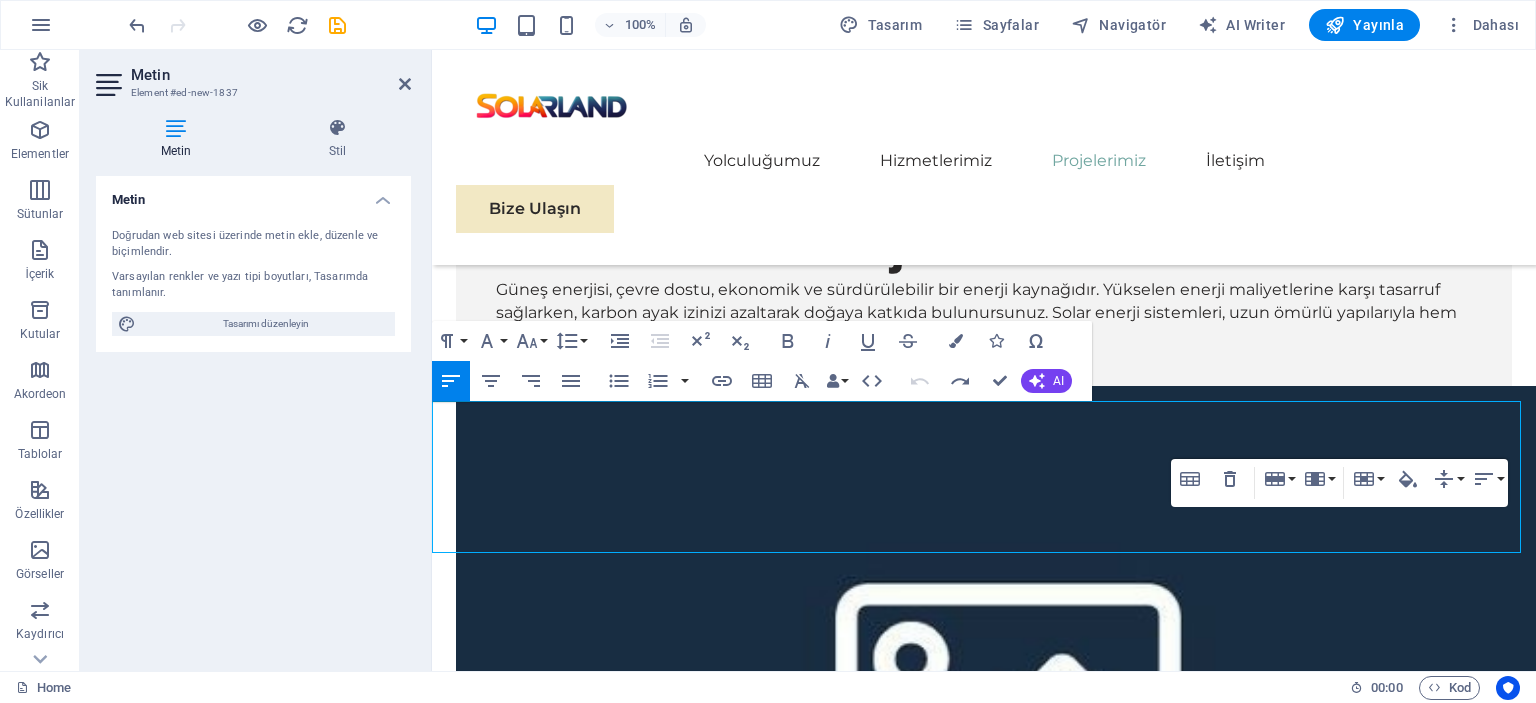 scroll, scrollTop: 3889, scrollLeft: 0, axis: vertical 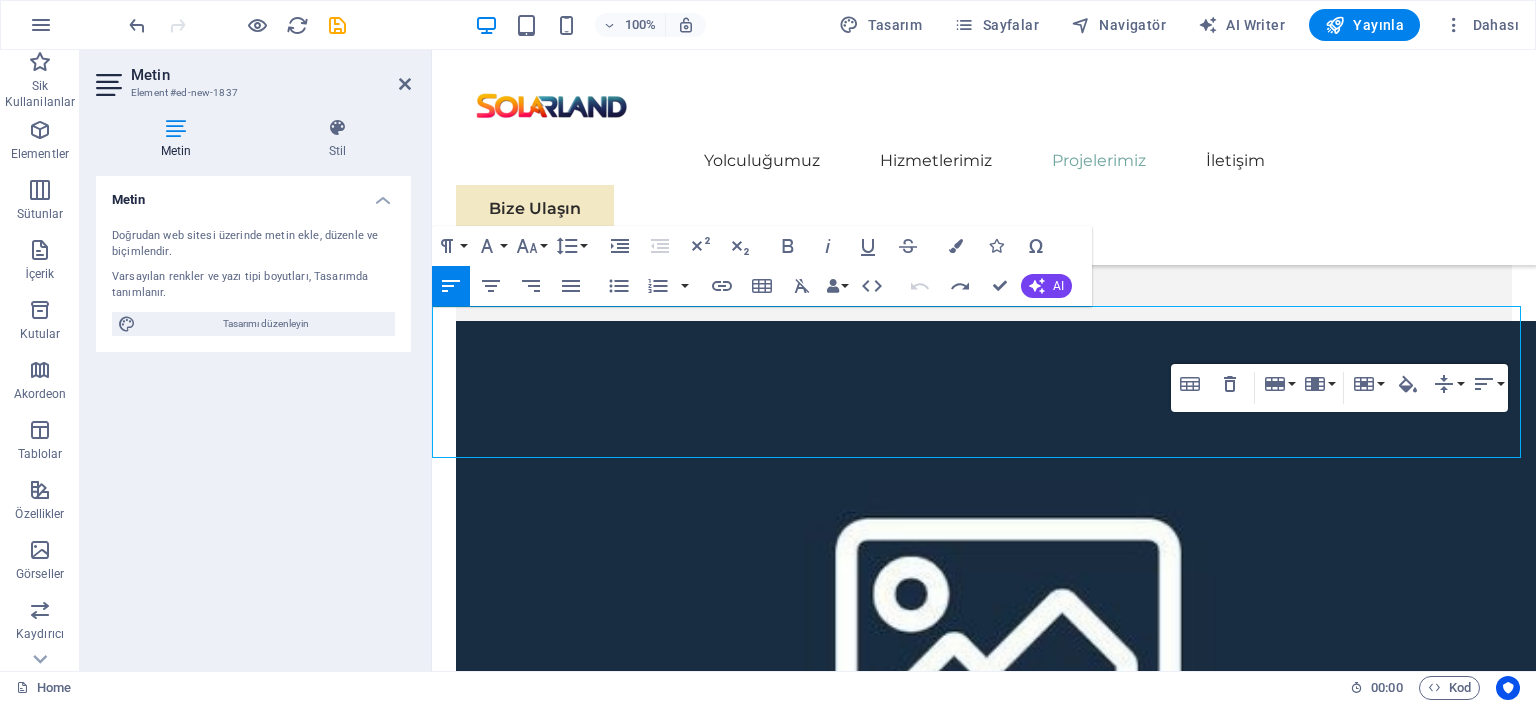 click on "Table Header Remove Table Row Insert row above Insert row below Delete row Column Insert column before Insert column after Delete column Cell Merge cells Vertical split Horizontal split Cell Background Vertical Align Top Middle Bottom Horizontal Align Align Left Align Center Align Right Align Justify" at bounding box center (1339, 388) 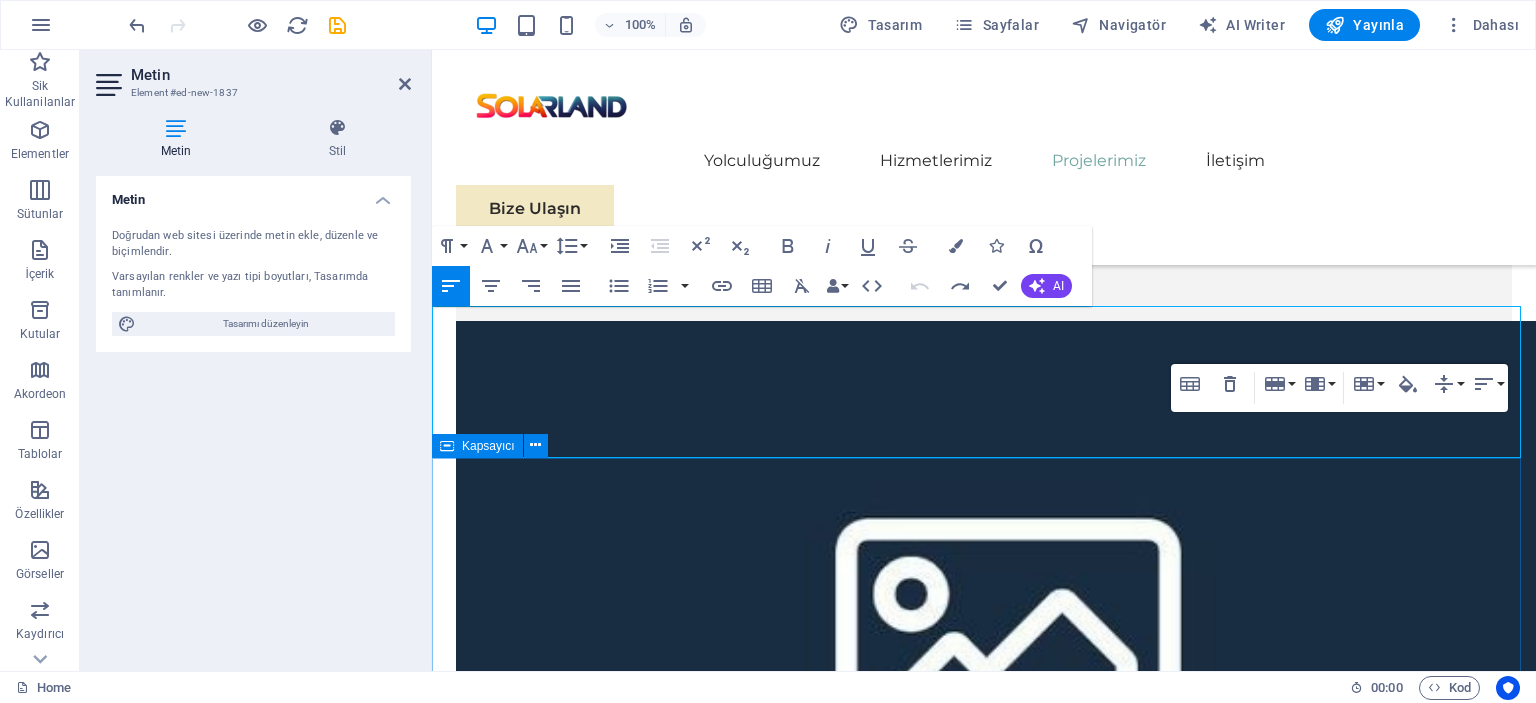 click on "En Son  Çalışmalar Bunlar, ileri görüşlü işletmelerle kurduğumuz başarılı iş birliklerinin sadece birkaç örneği. Her proje, mükemmelliğe olan bağlılığımızı ve sürdürülebilir büyümeye olan bağlılığımızı temsil ediyor. 01
EcoPower Dönüşüm Girişimi Devamını Oku Daha Az Oku 02 Stratejik Sürdürülebilirlik Yol Haritası Devamını Oku Daha Az Oku 03 Küresel Pazar Genişleme Stratejisi Devamını Oku Daha Az Oku 04 Yenilenebilir Enerji Optimizasyonu Devamını Oku Daha Az Oku" at bounding box center [984, 7041] 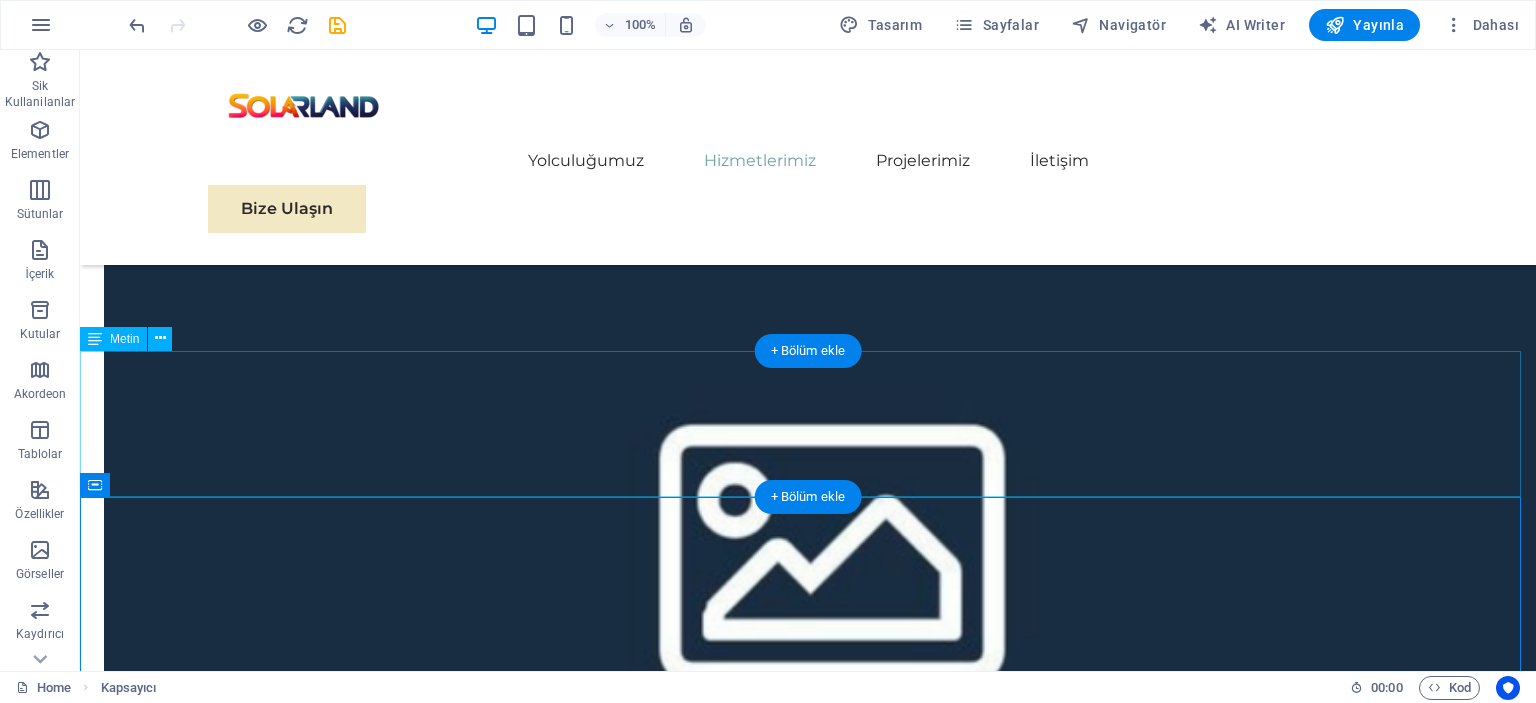 scroll, scrollTop: 3842, scrollLeft: 0, axis: vertical 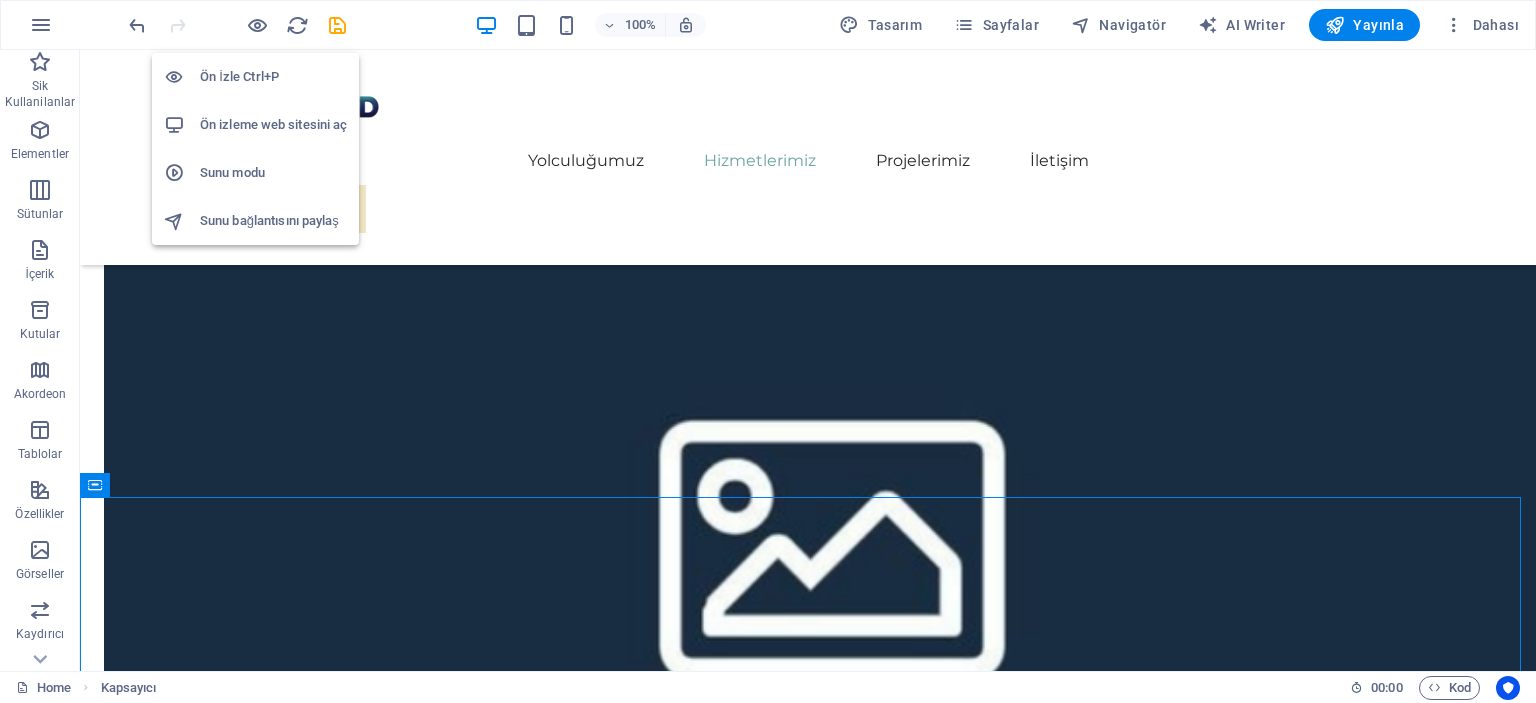 click at bounding box center (257, 25) 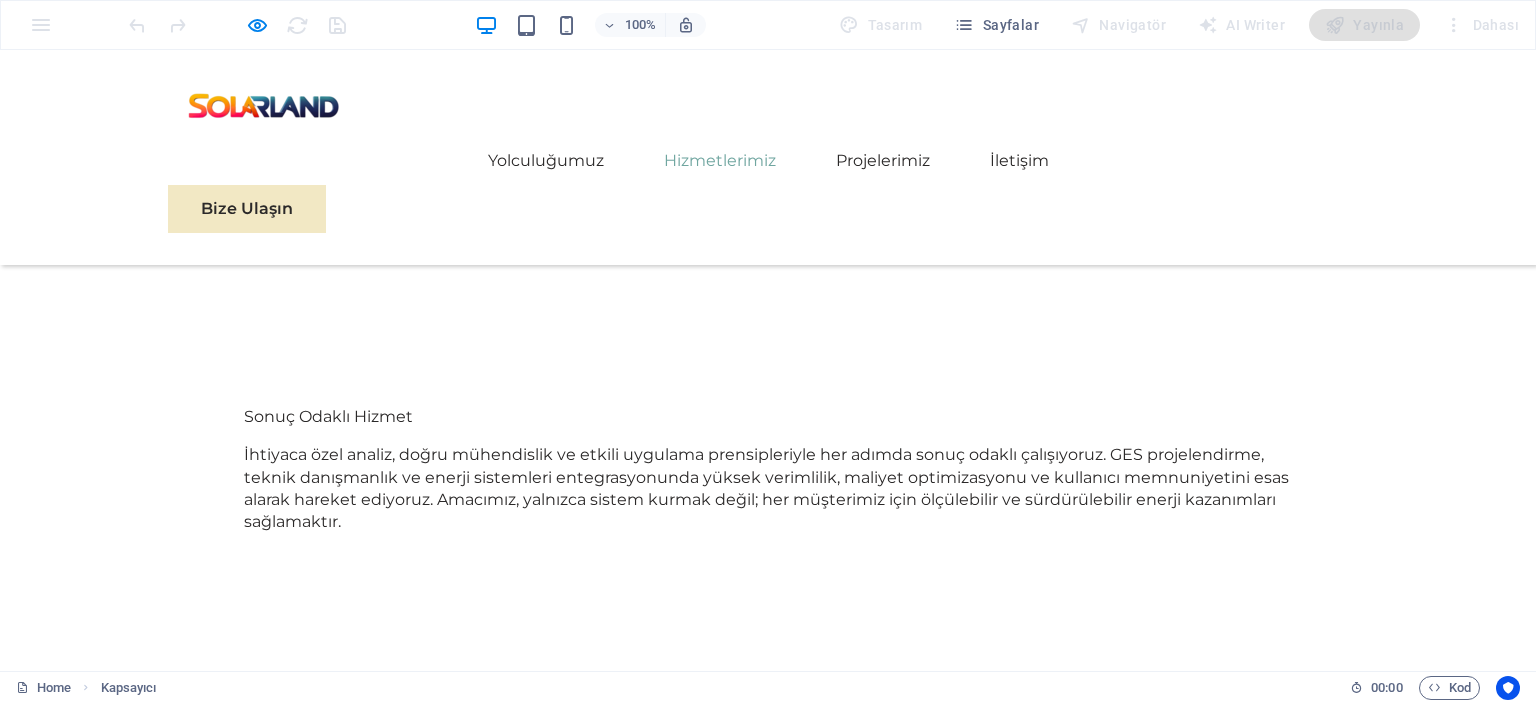 scroll, scrollTop: 3042, scrollLeft: 0, axis: vertical 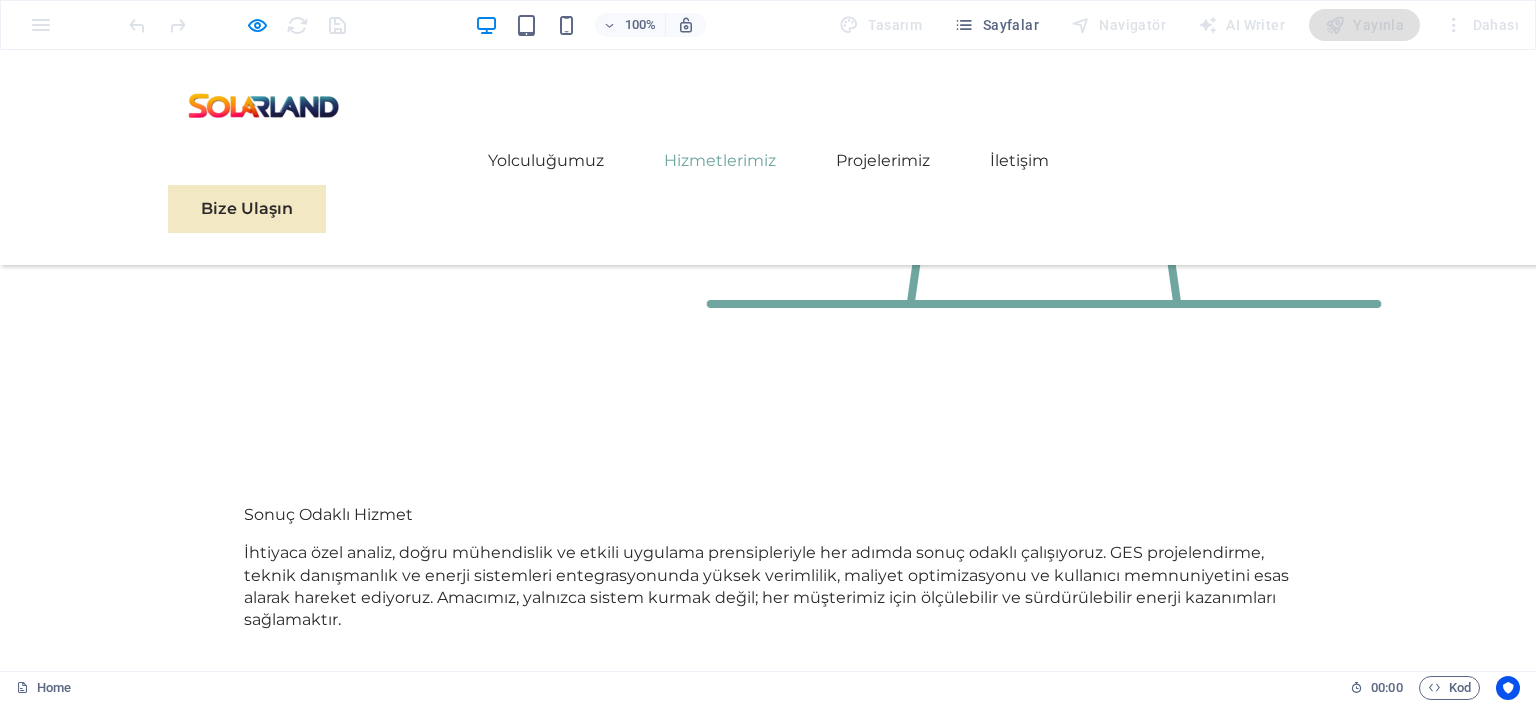 click on "On-Grid Sistem Nedir?" at bounding box center (624, 3803) 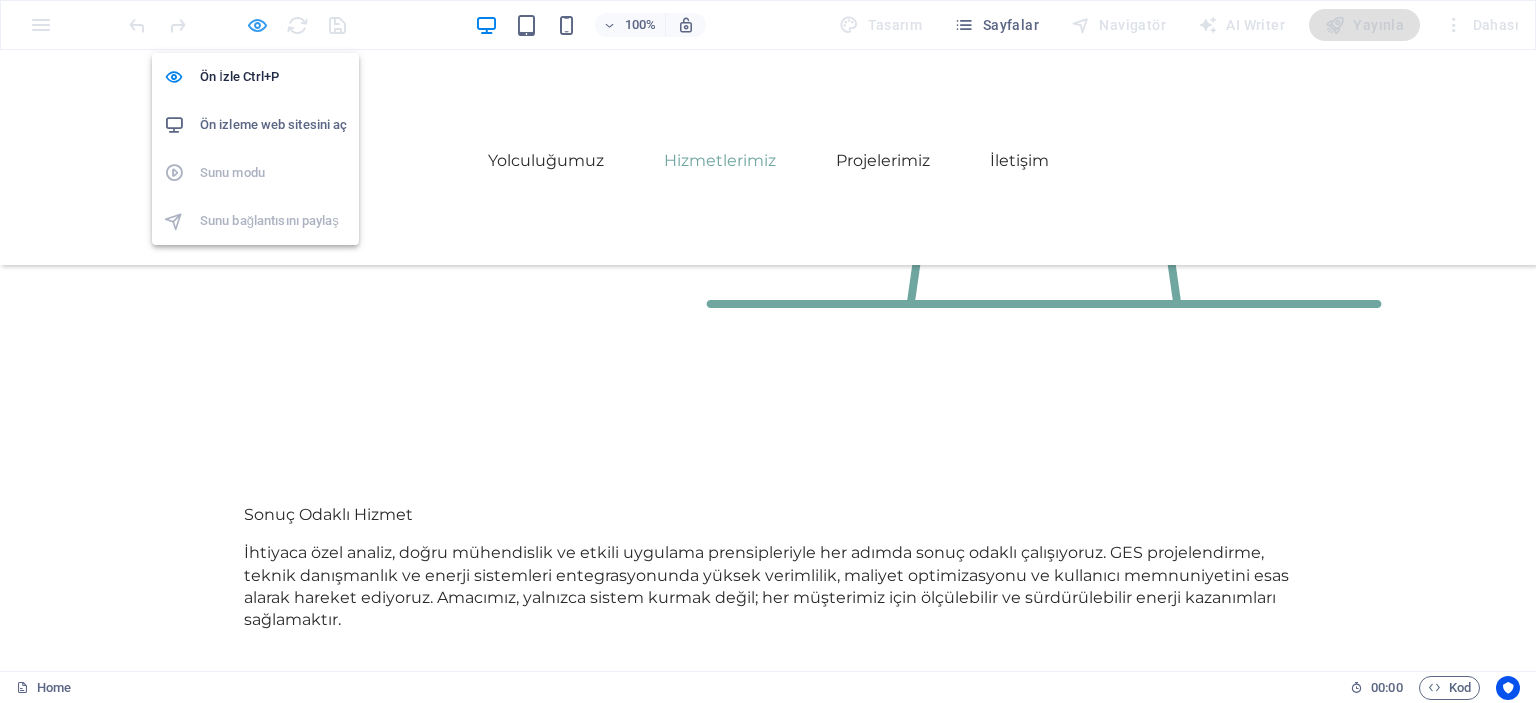 click at bounding box center [257, 25] 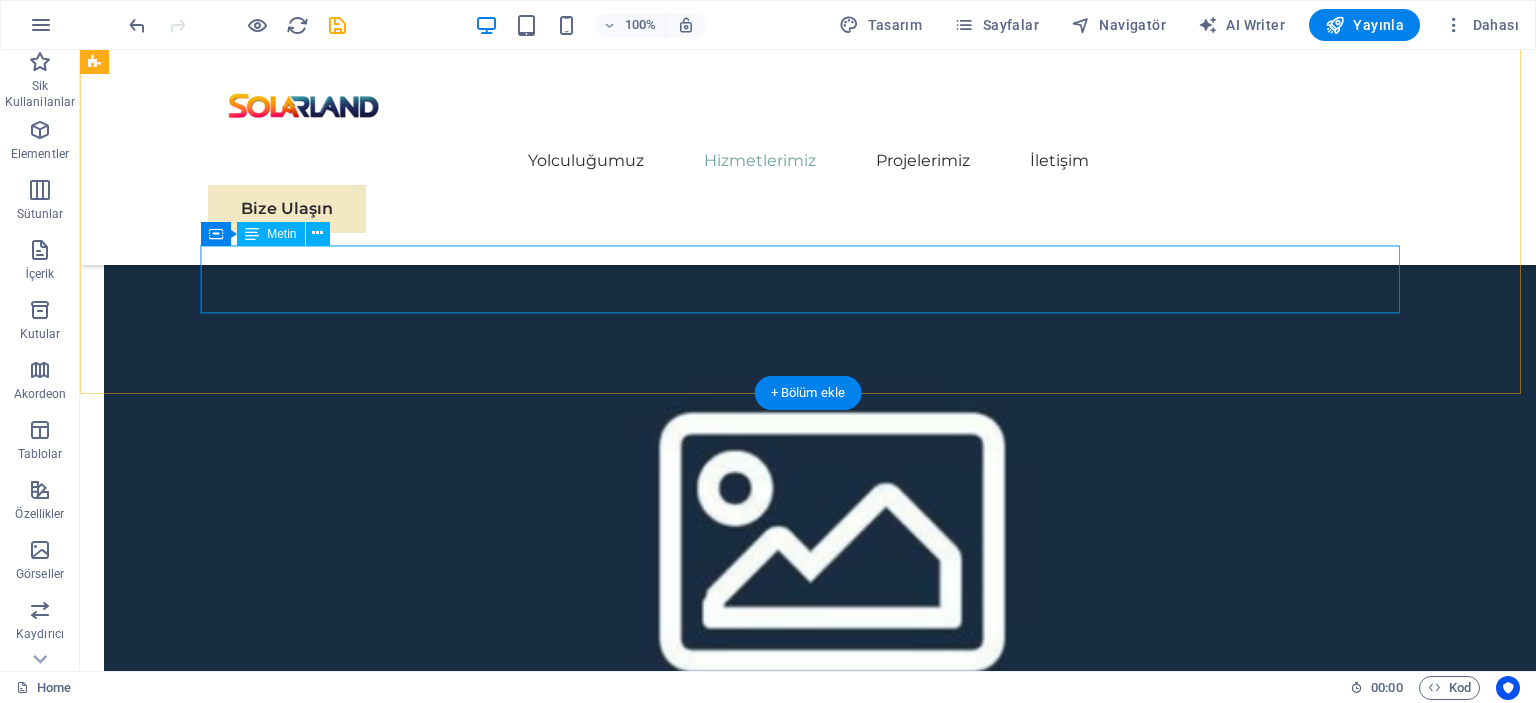 scroll, scrollTop: 3864, scrollLeft: 0, axis: vertical 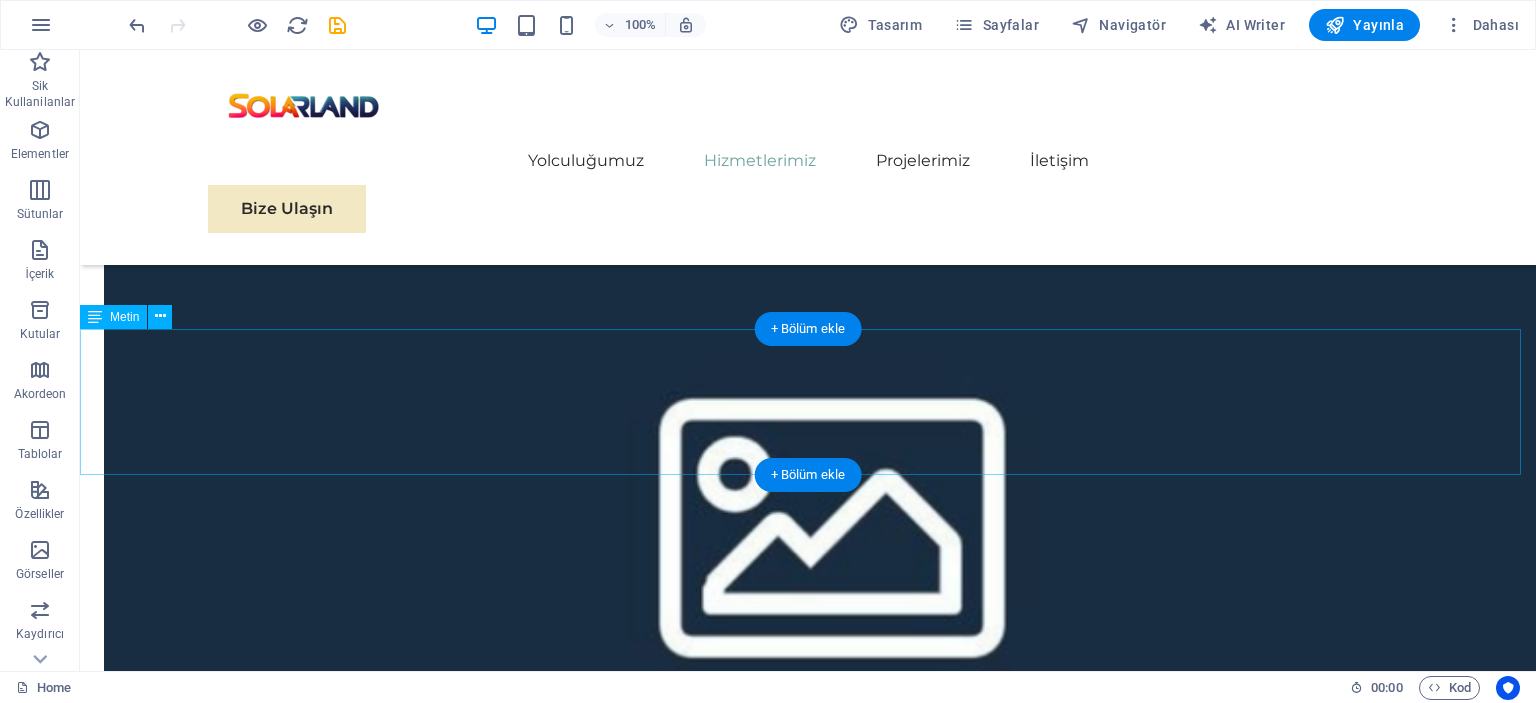 click on "Özellik Lityum Batarya Jel Akü Ömür 3000+ şarj döngüsü 500-1000 şarj döngüsü Ağırlık ve Boyut Hafif ve kompakt Ağır ve büyük Şarj Hızı Hızlı şarj Daha yavaş şarj Maliyet Daha yüksek fiyatlı Daha uygun fiyatlı Performans Düşük sıcaklıklarda daha iyi performans Düşük sıcaklıklarda performans düşer" at bounding box center [808, 4110] 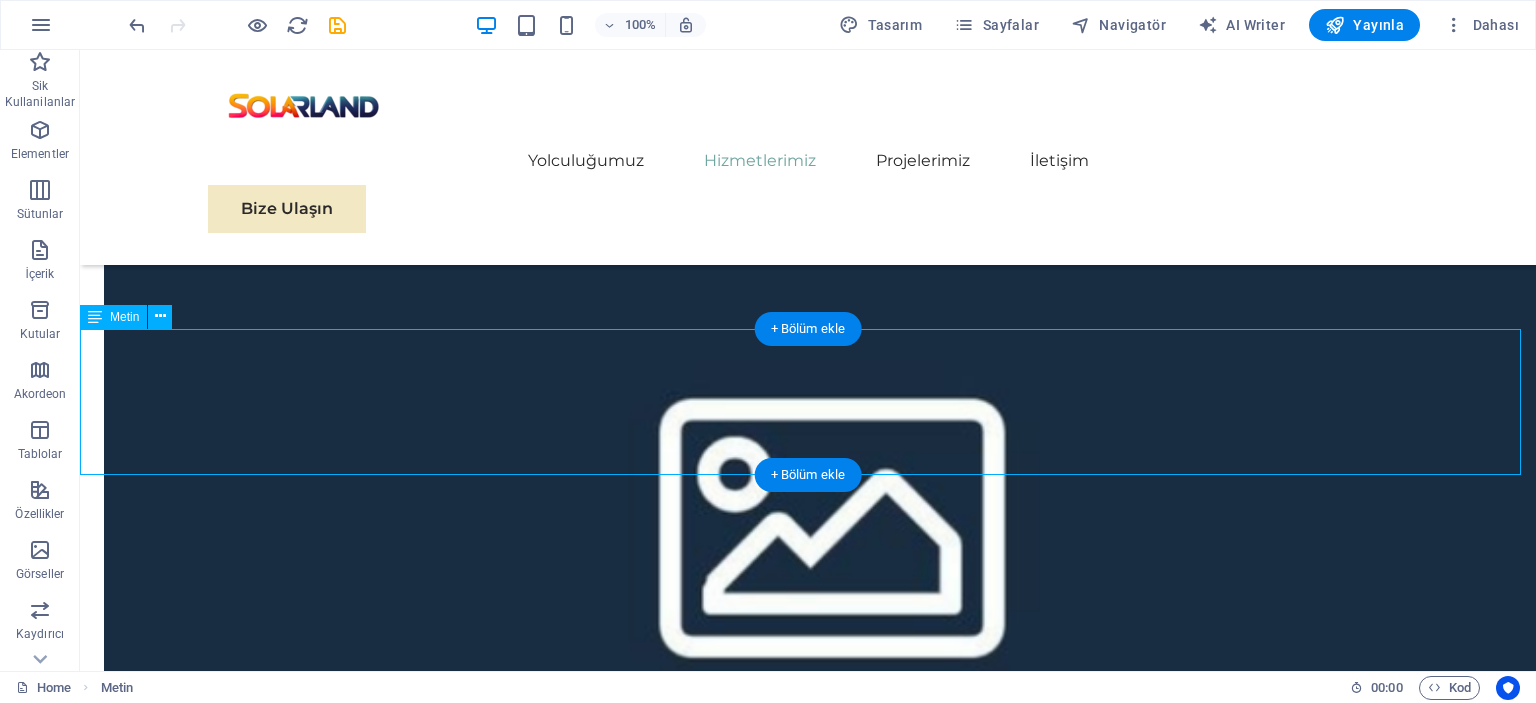 drag, startPoint x: 82, startPoint y: 339, endPoint x: 140, endPoint y: 355, distance: 60.166435 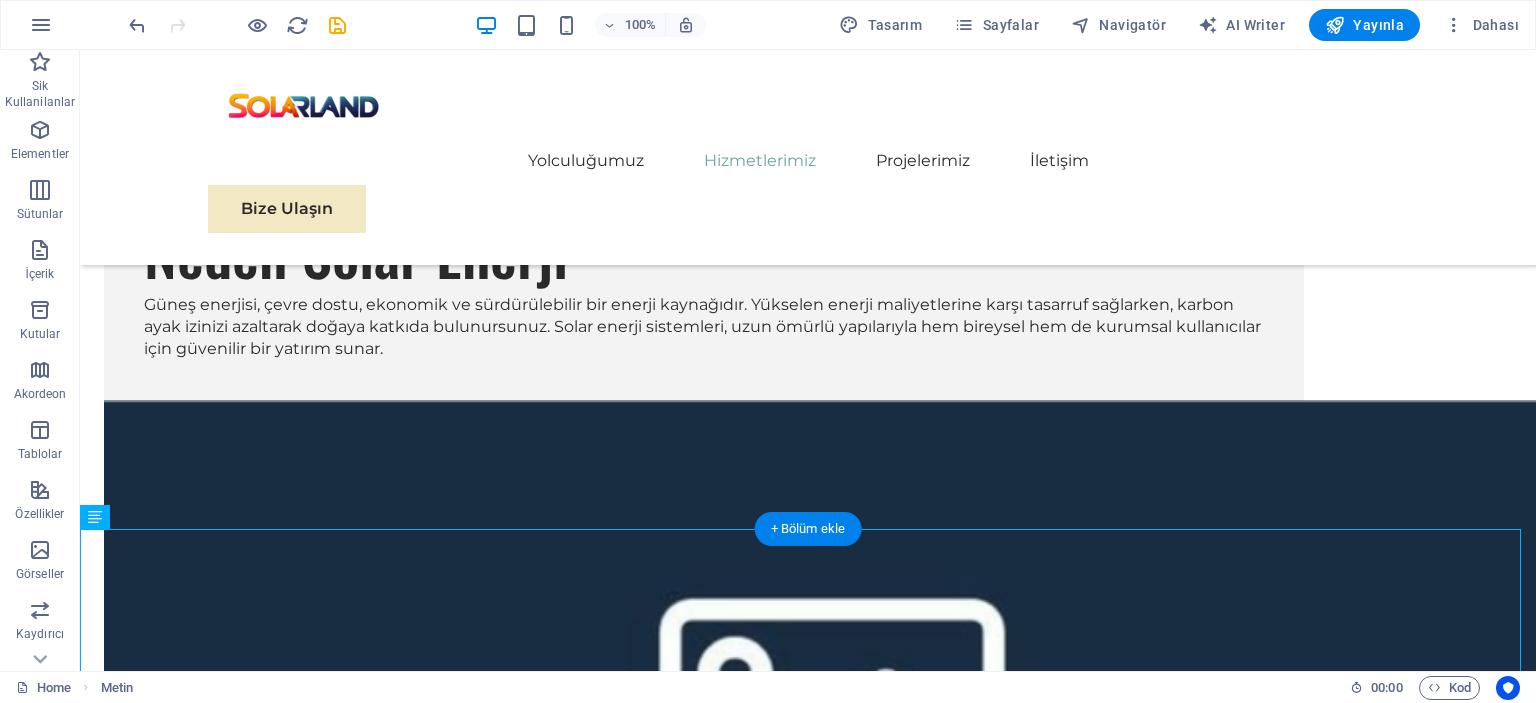 drag, startPoint x: 107, startPoint y: 535, endPoint x: 364, endPoint y: 219, distance: 407.31436 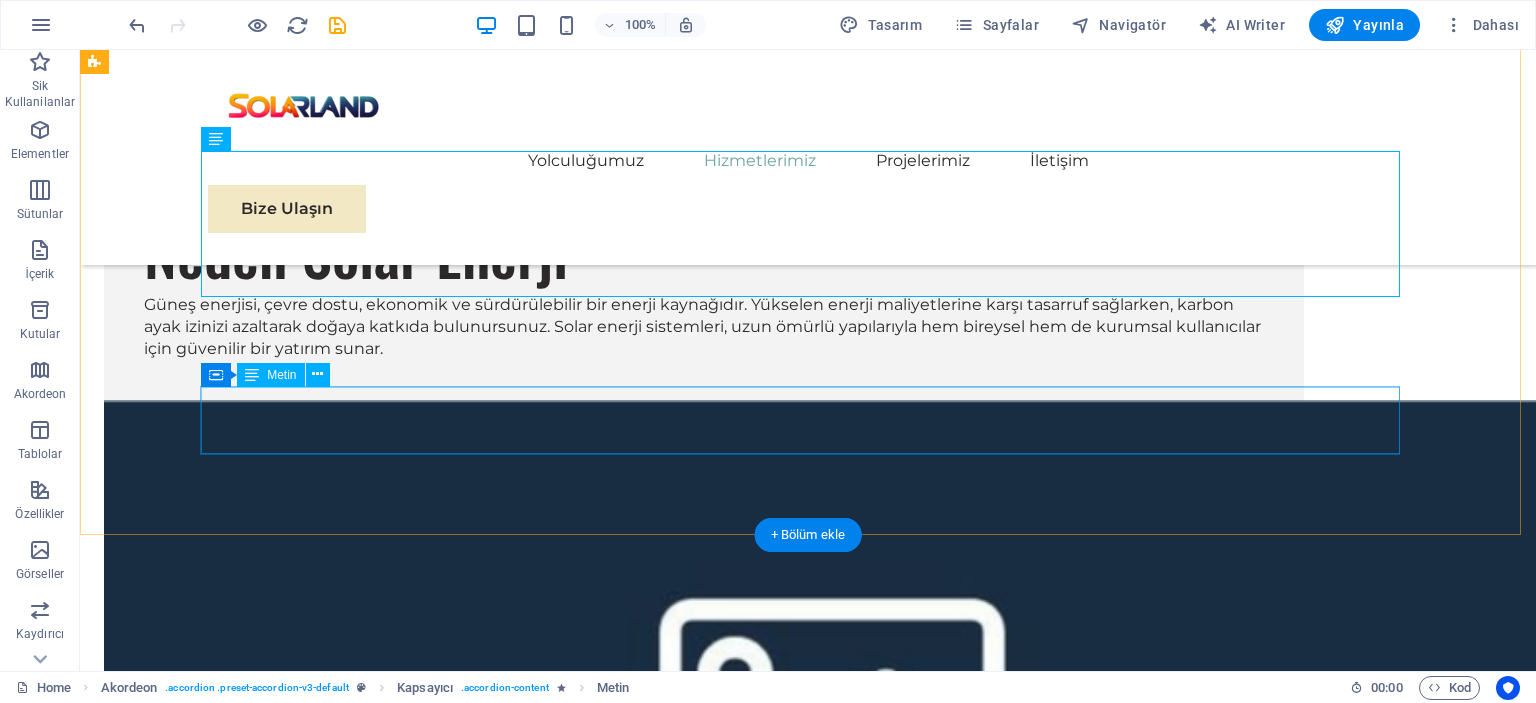 scroll, scrollTop: 3530, scrollLeft: 0, axis: vertical 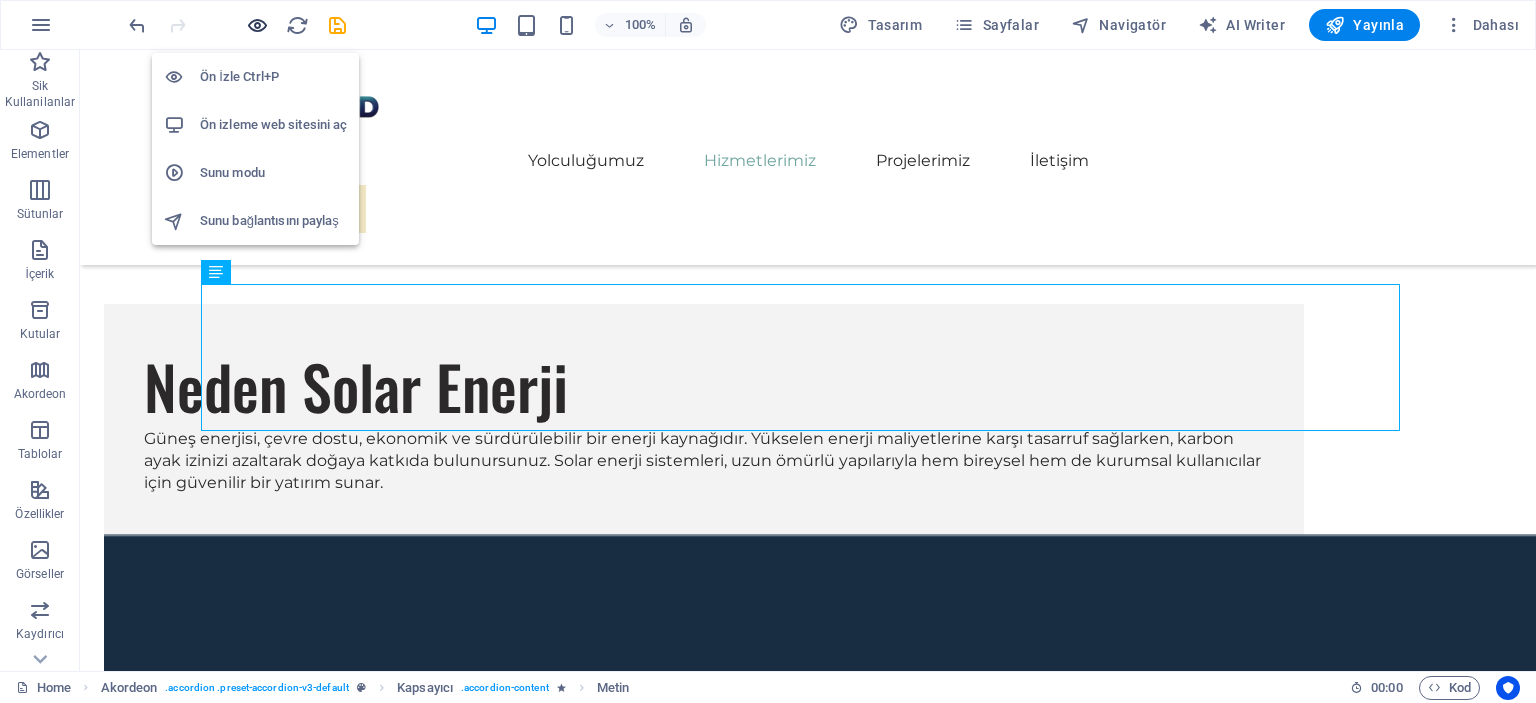 click at bounding box center [257, 25] 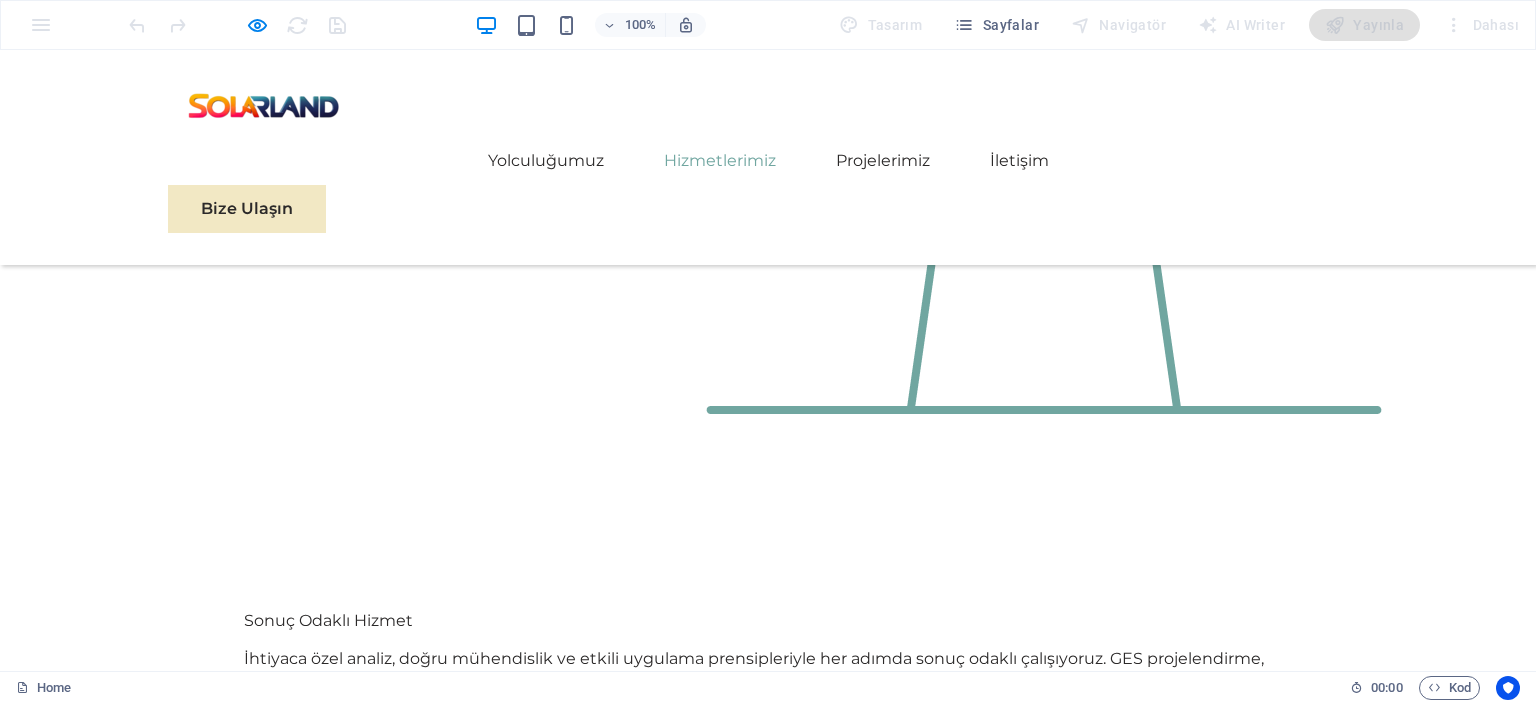 scroll, scrollTop: 2996, scrollLeft: 0, axis: vertical 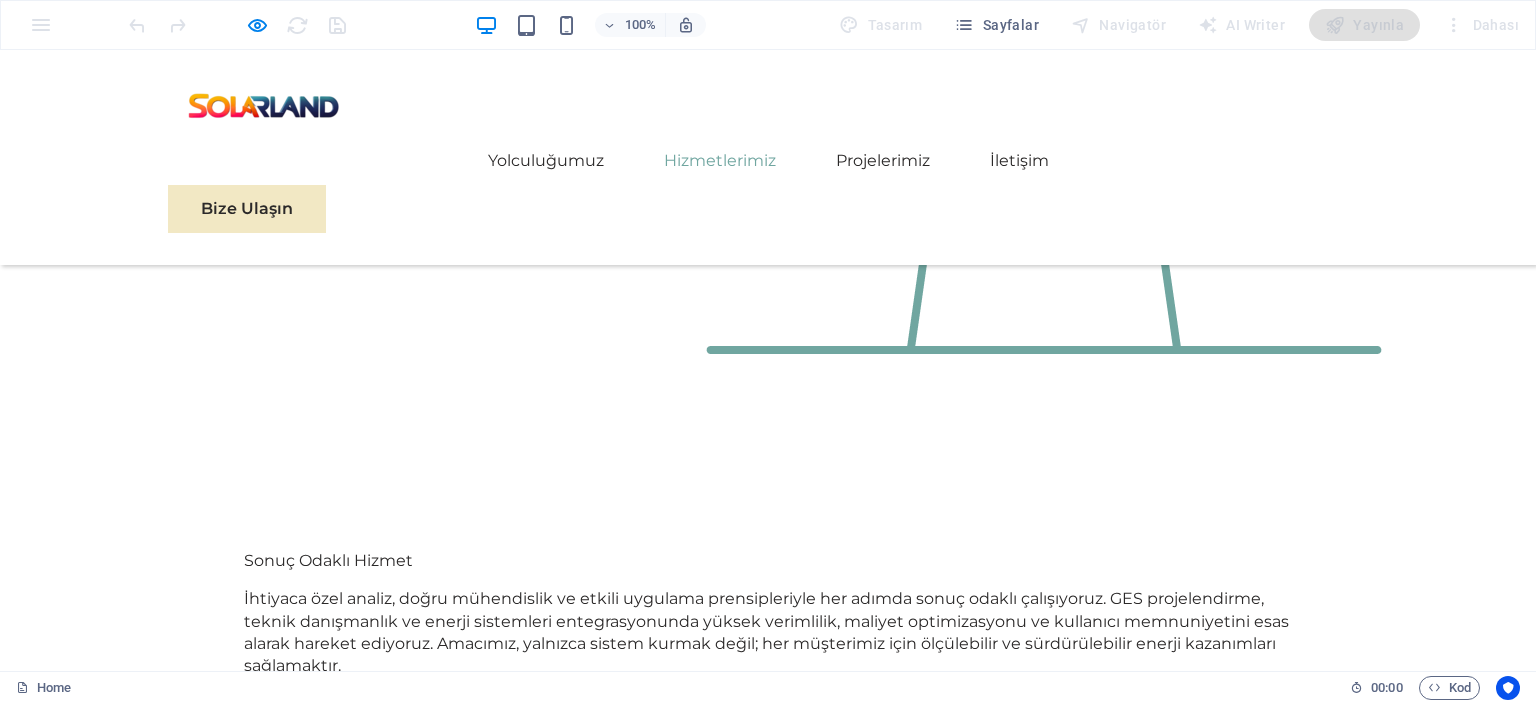 click on "On-Grid Sistem Nedir?" at bounding box center (624, 3849) 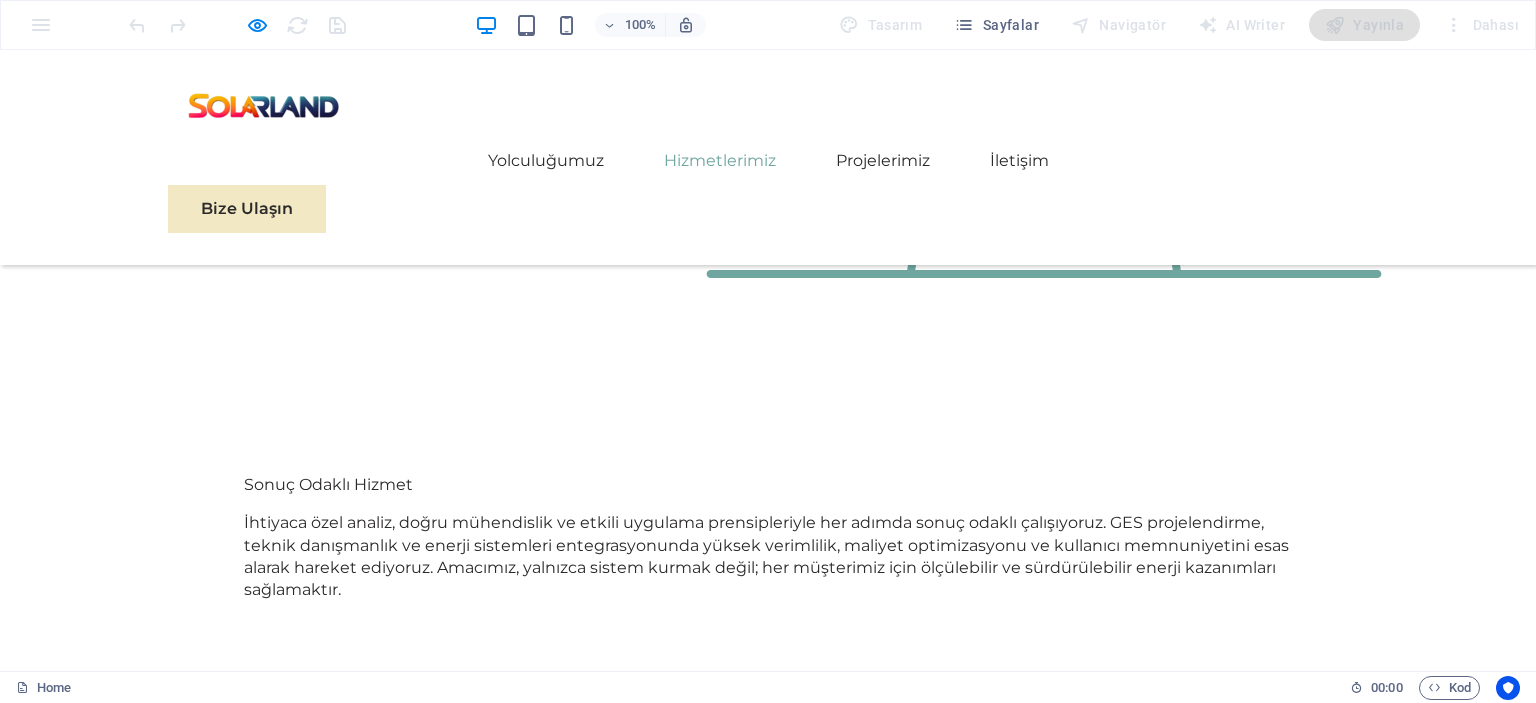 scroll, scrollTop: 3130, scrollLeft: 0, axis: vertical 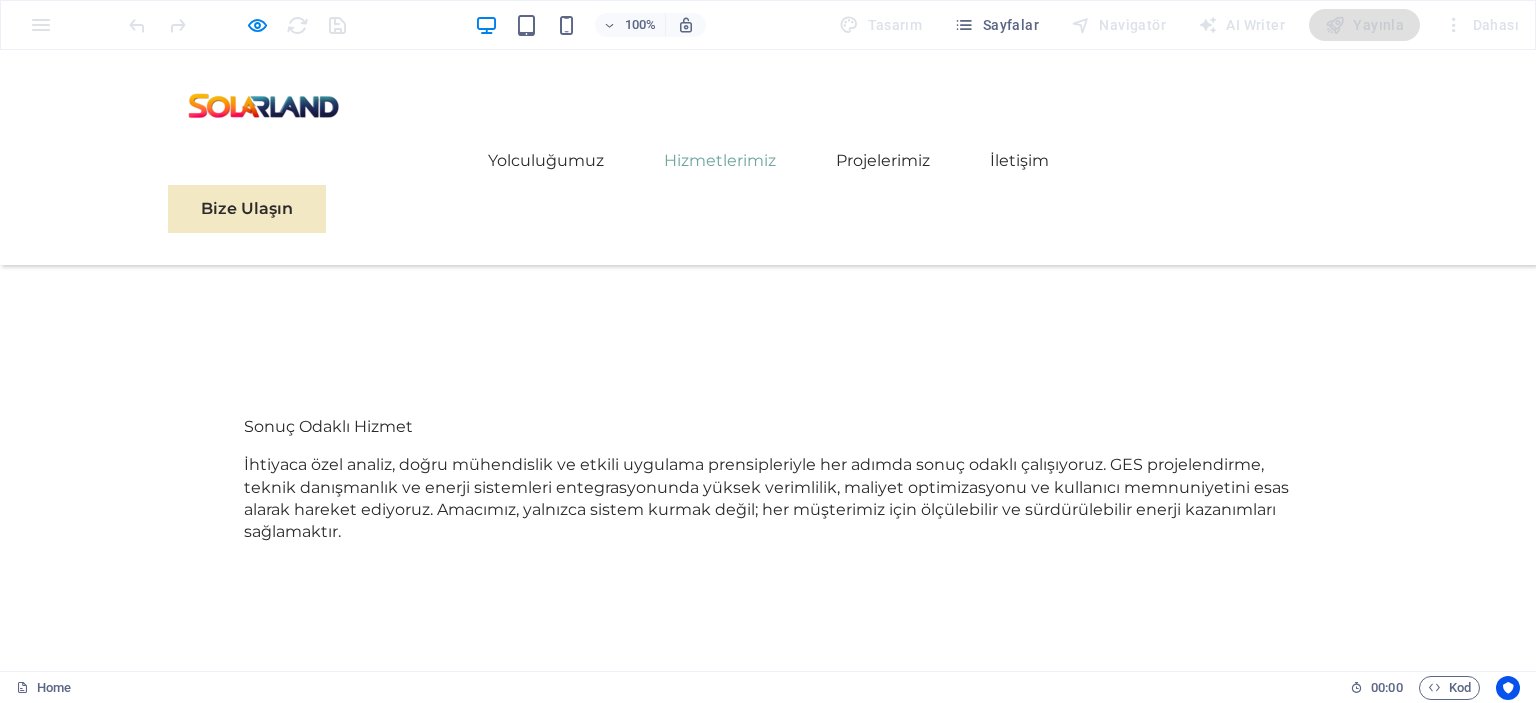 click on "Lityum Batarya ile Jel Akünün Farkları Nelerdir?" at bounding box center [624, 3856] 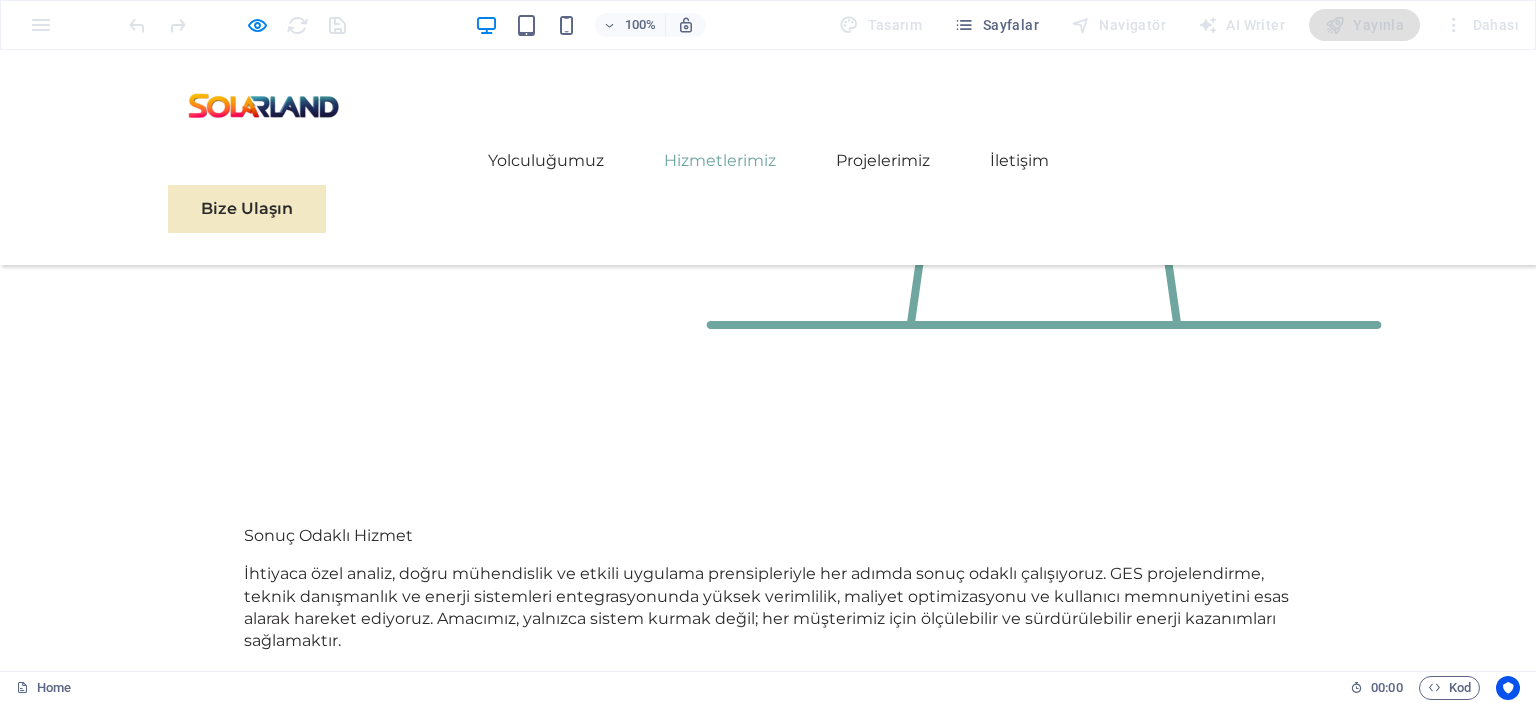 scroll, scrollTop: 2996, scrollLeft: 0, axis: vertical 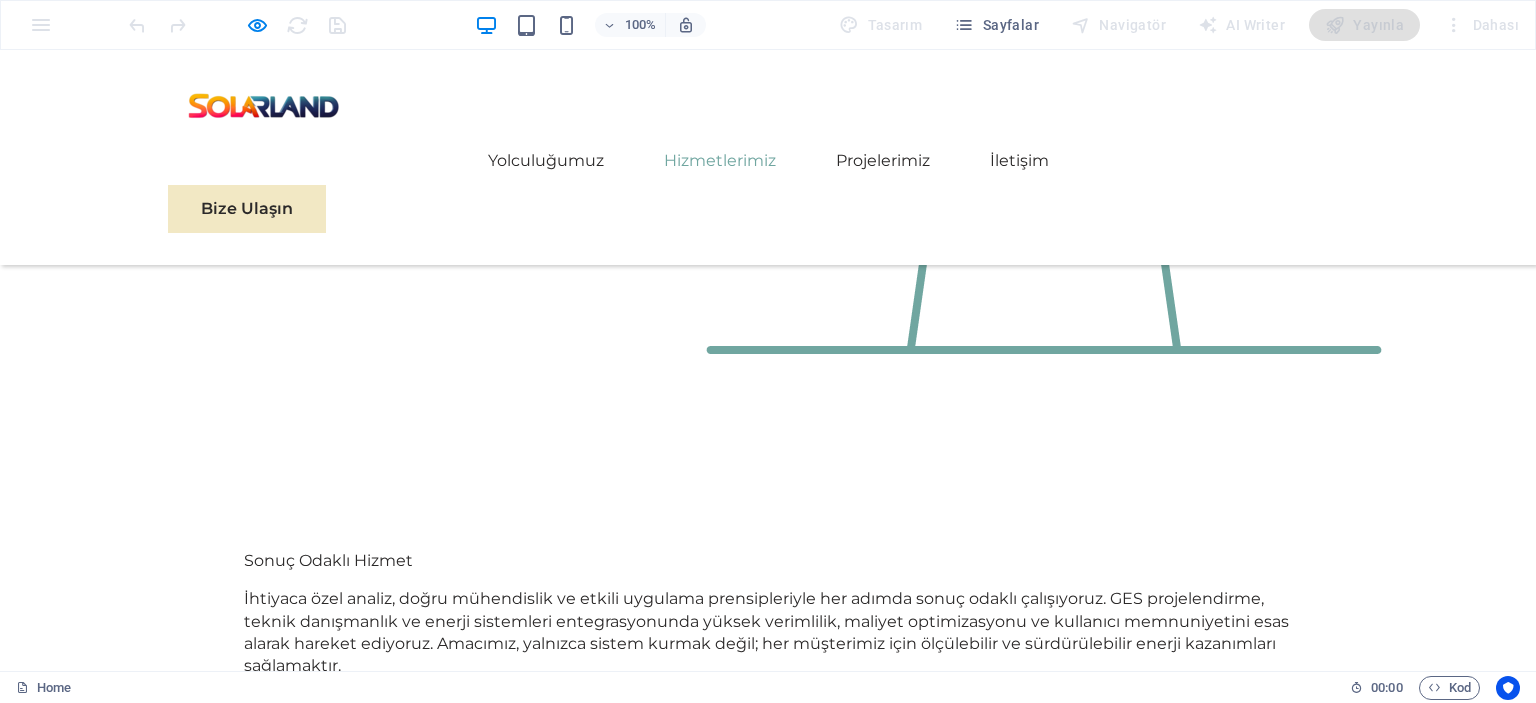 click on "On-Grid Sistem Nedir?" at bounding box center [624, 3849] 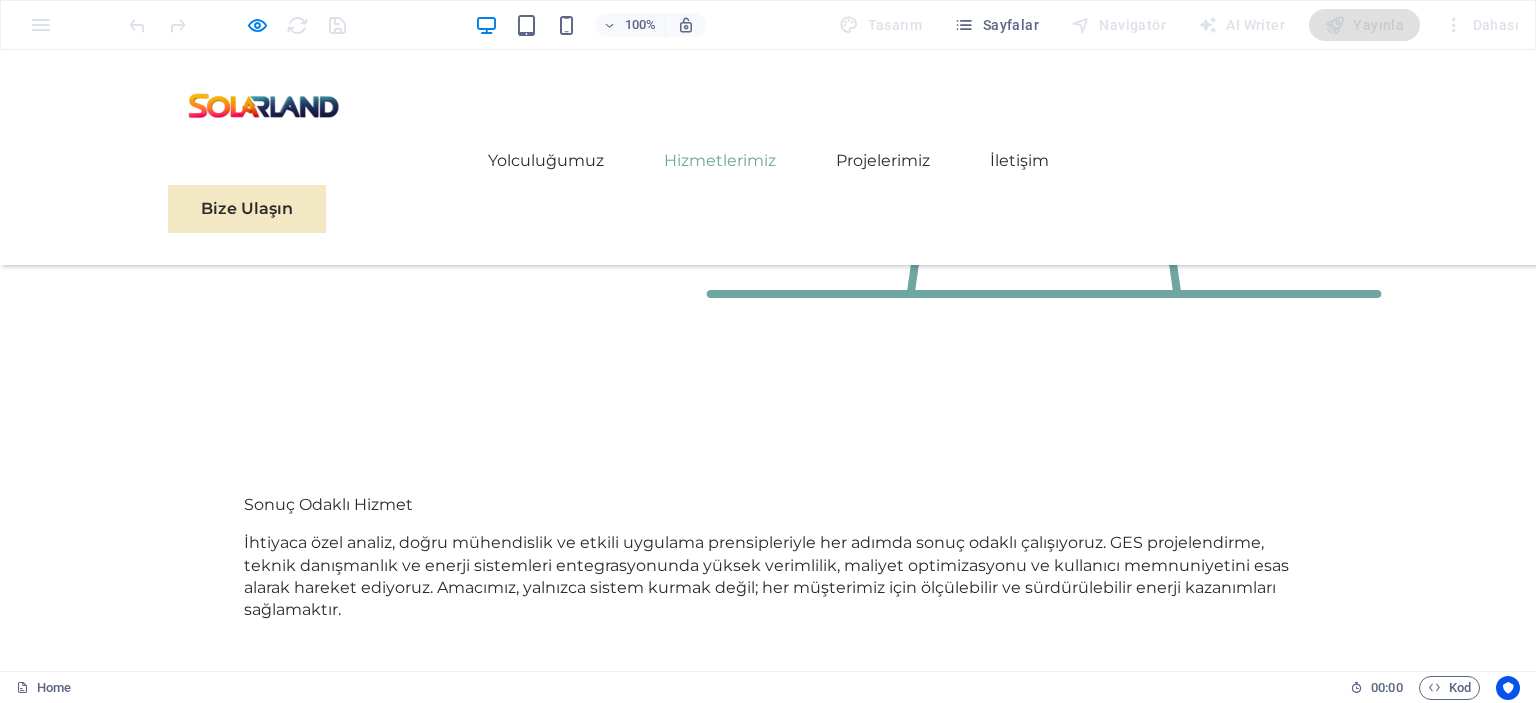 scroll, scrollTop: 3130, scrollLeft: 0, axis: vertical 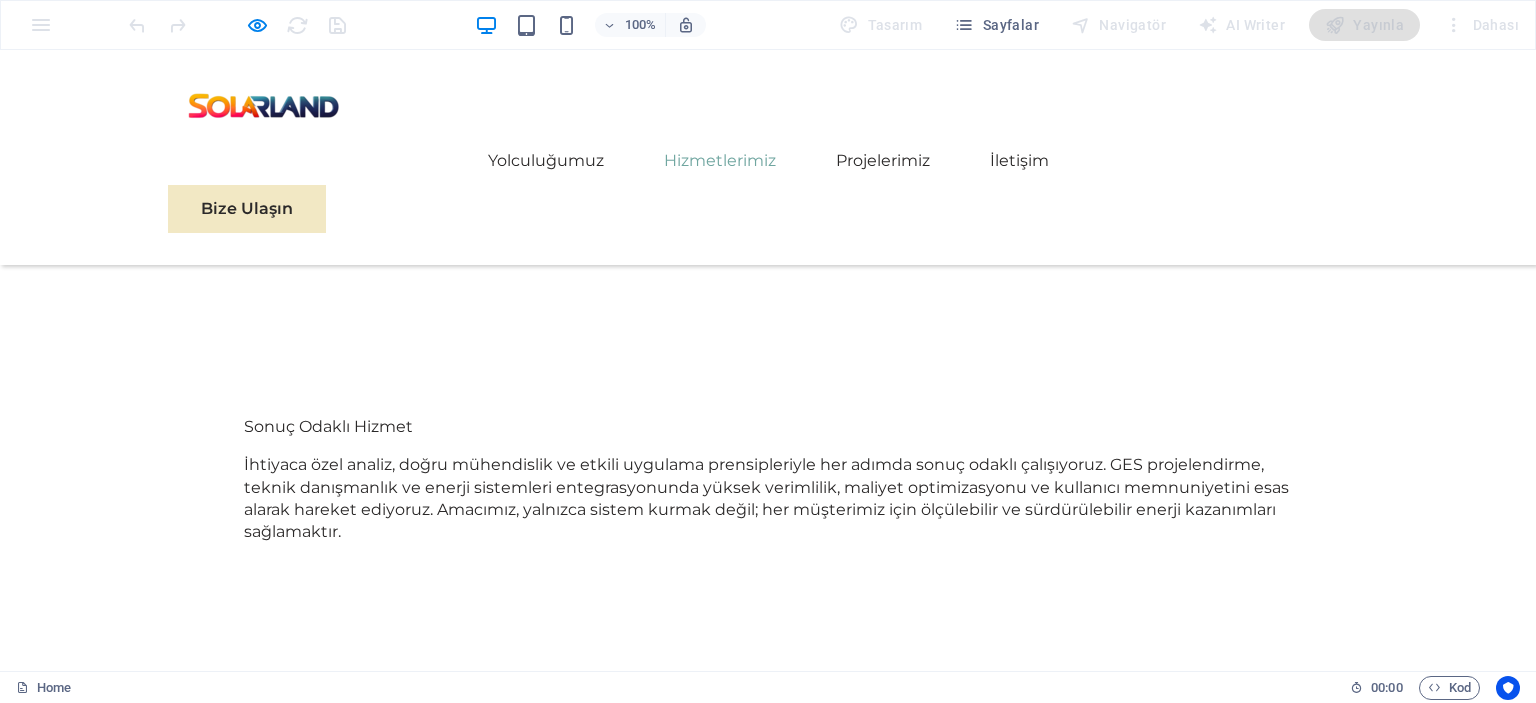 click on "Headline" at bounding box center [624, 3926] 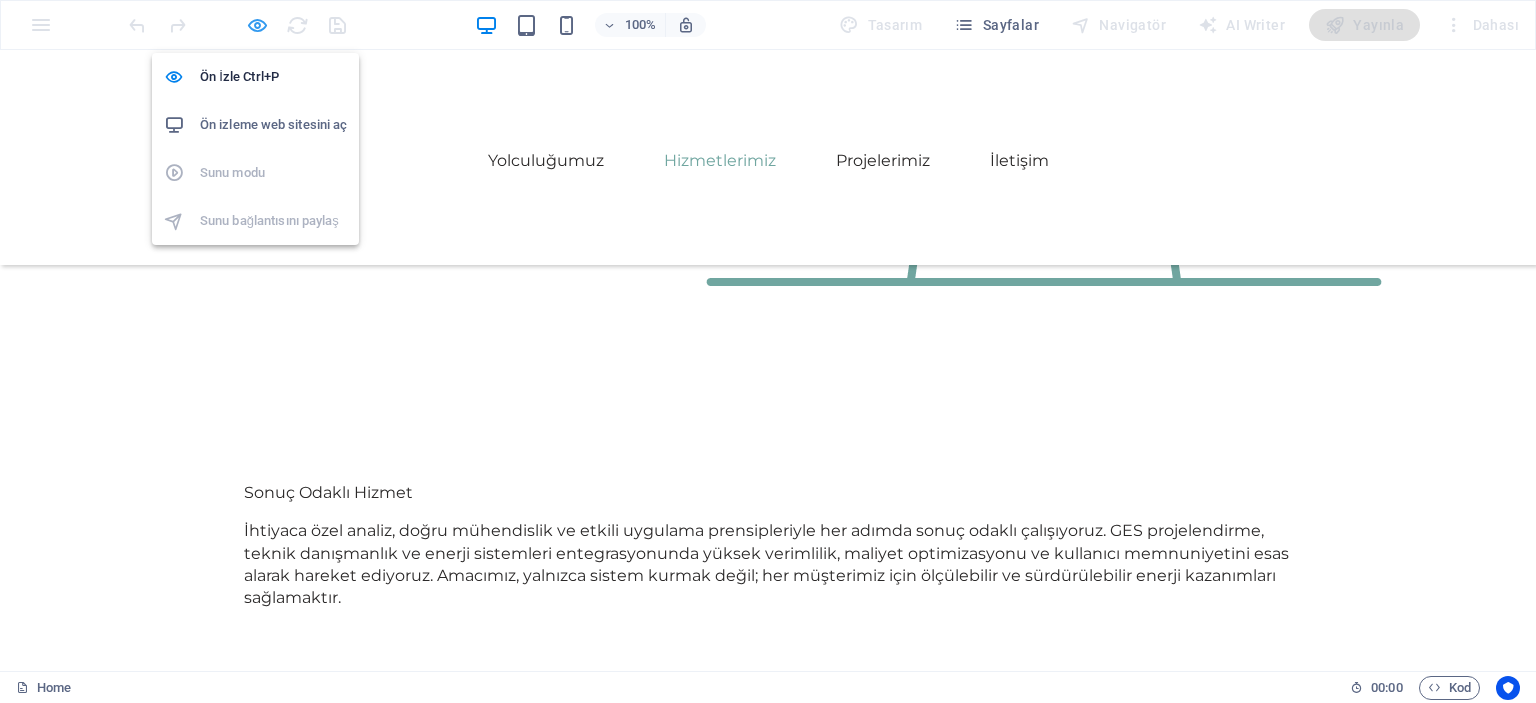 click at bounding box center (257, 25) 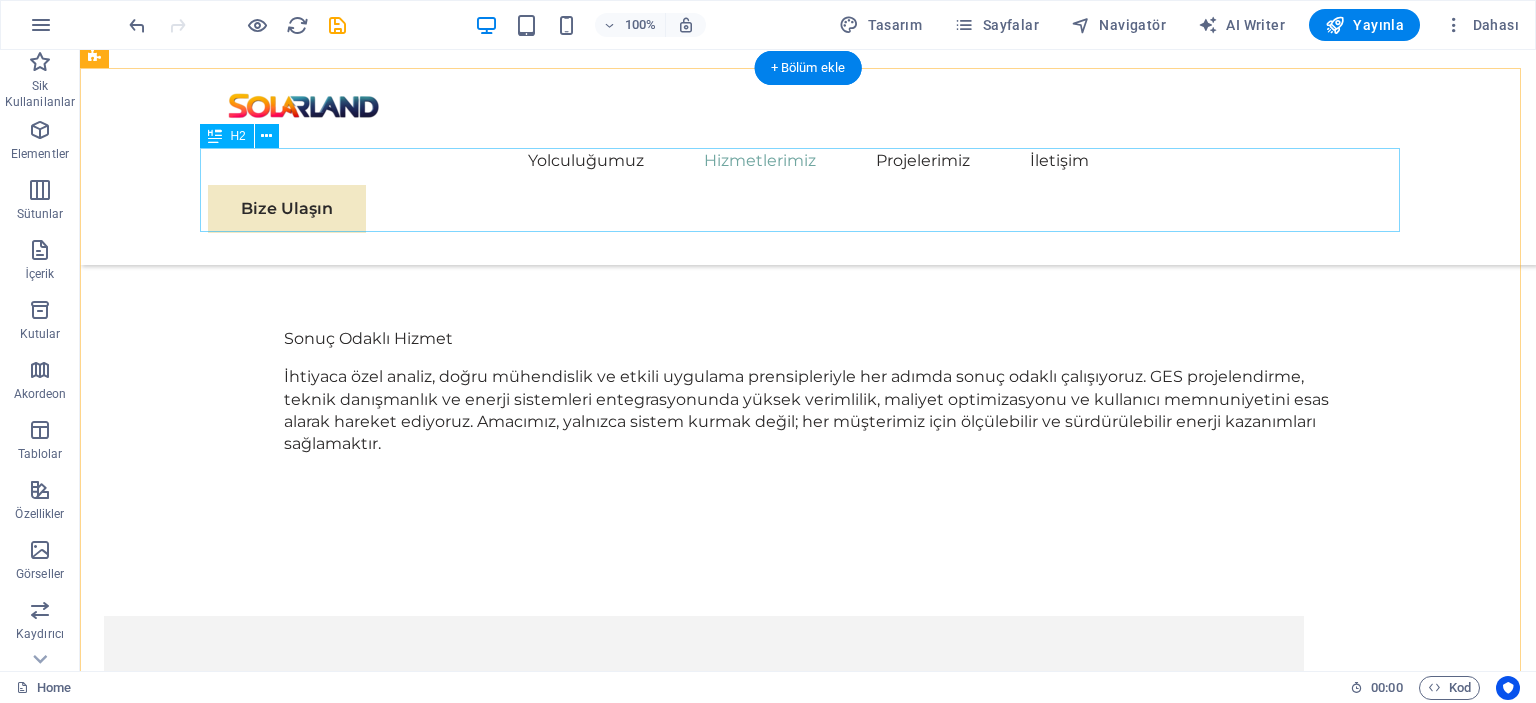 scroll, scrollTop: 3284, scrollLeft: 0, axis: vertical 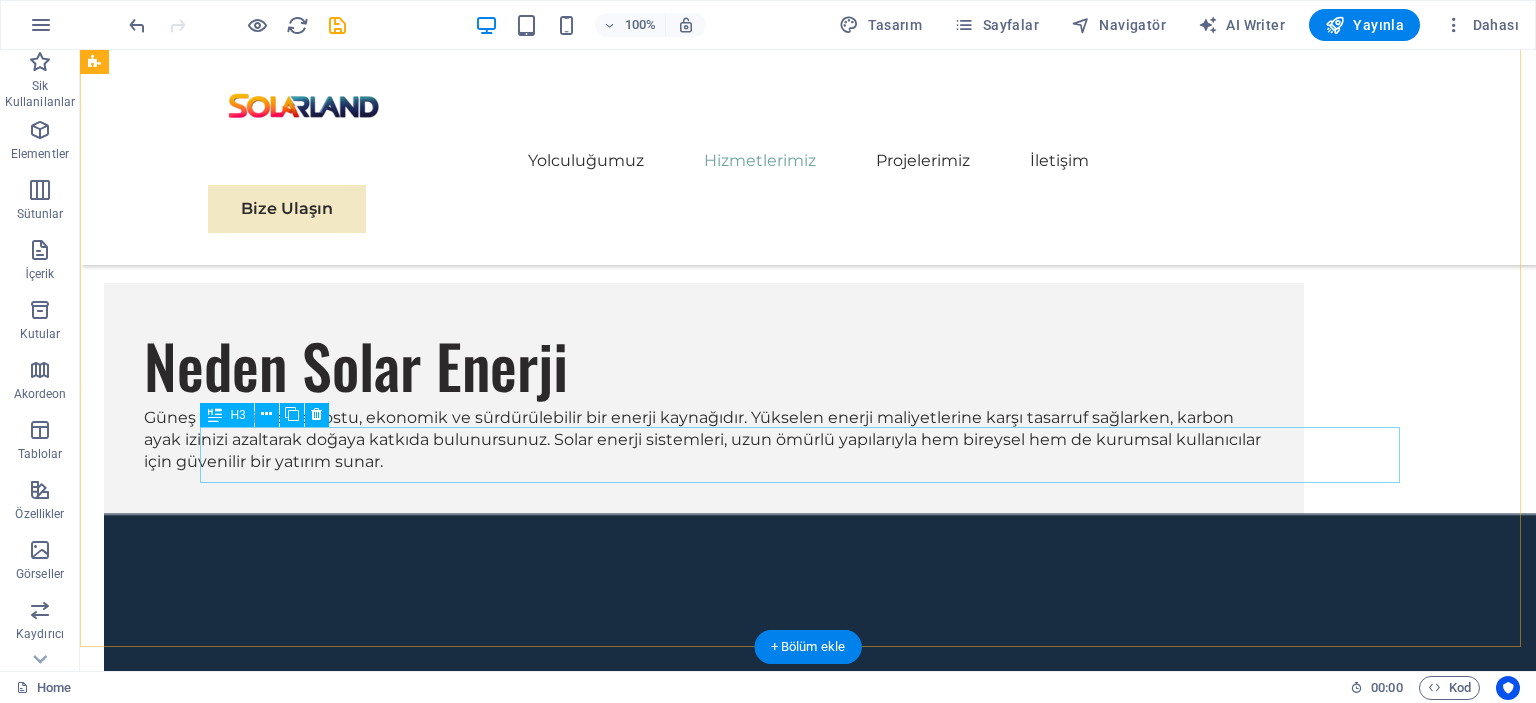 click on "Headline" at bounding box center [704, 4169] 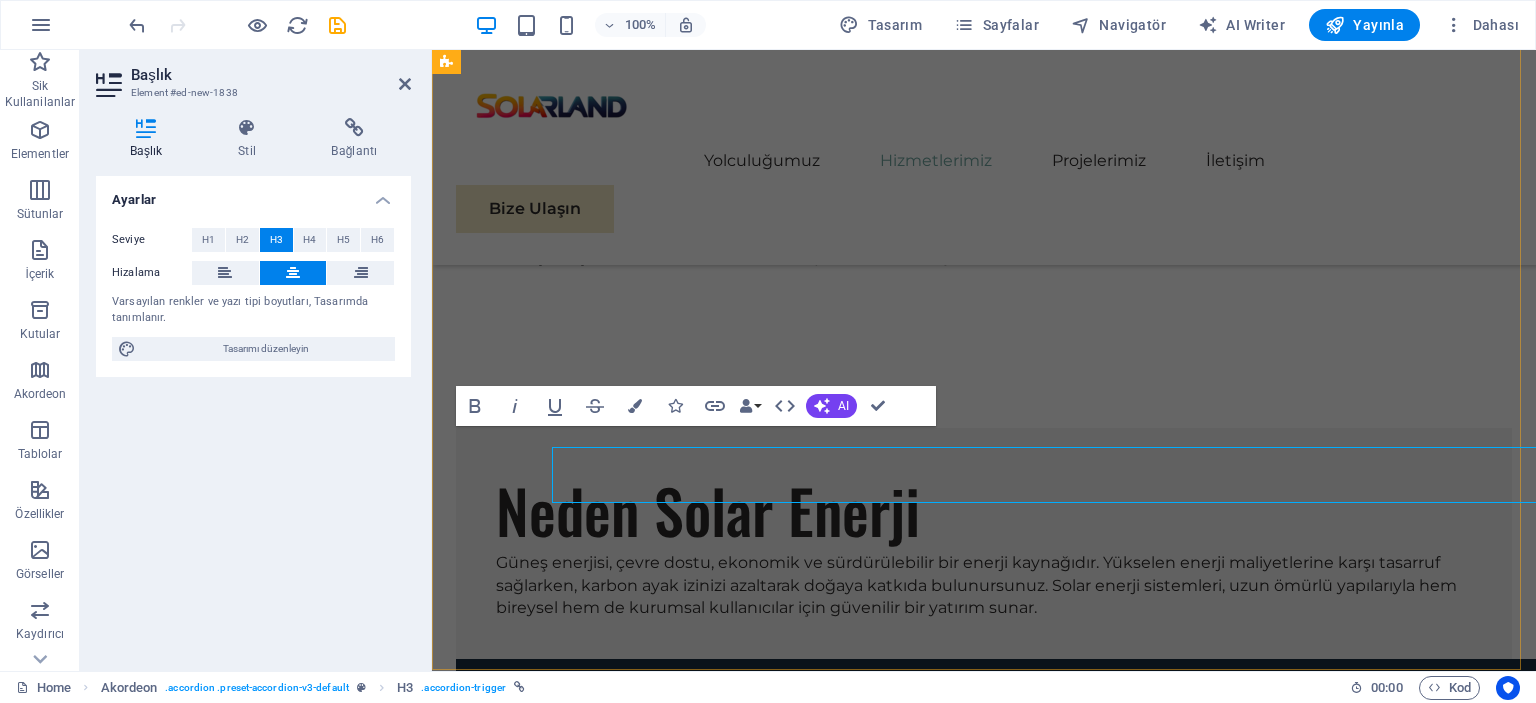 scroll, scrollTop: 3531, scrollLeft: 0, axis: vertical 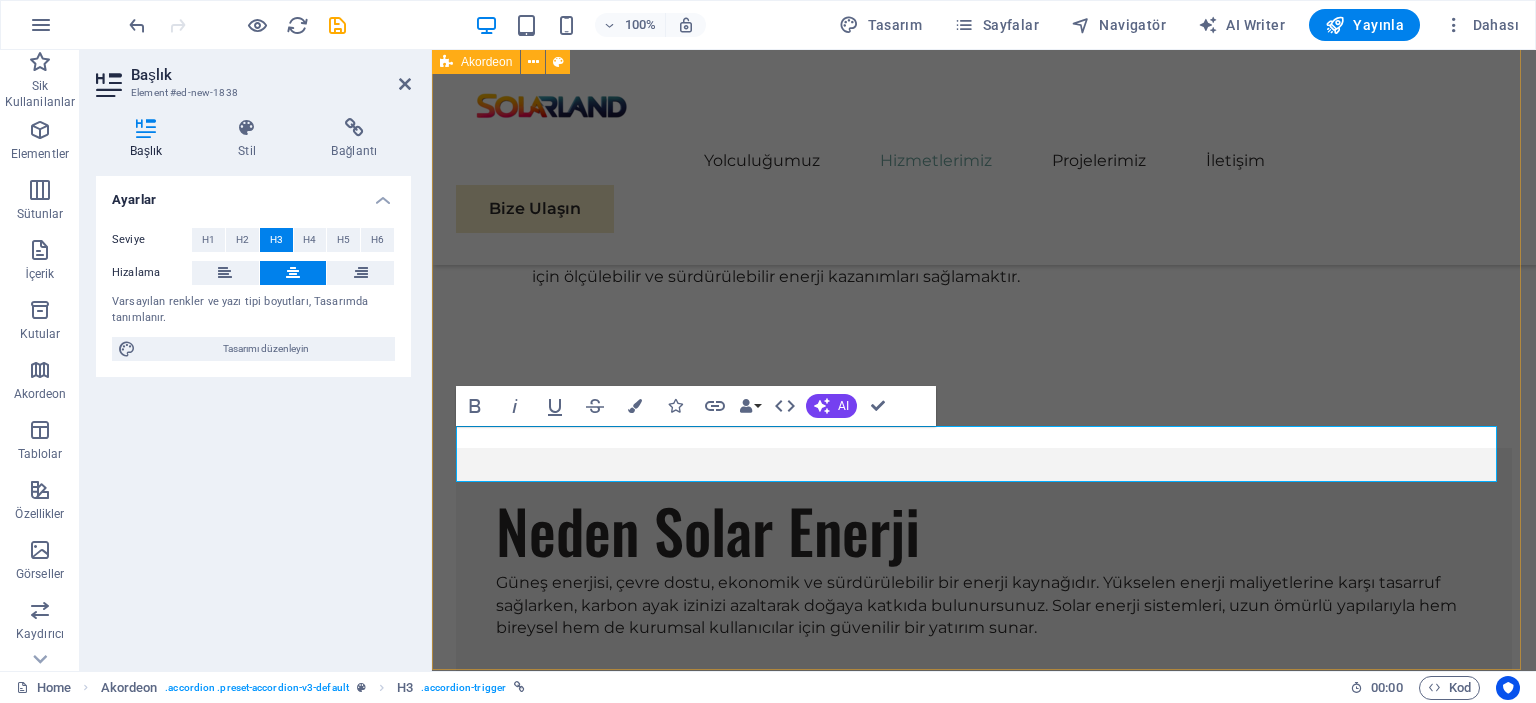 click on "Sıkça Sorulan Sorular On-Grid Sistem Nedir? On-Grid, yani şebeke bağlantılı sistemler, güneş panelleriyle üretilen enerjinin doğrudan elektrik şebekesine aktarıldığı sistemlerdir. Gündüz üretilen fazla enerji şebekeye verilir, gece ise ihtiyaç halinde şebekeden elektrik çekilir. Şehir içindeki evler, iş yerleri ve fabrikalarda yaygın olarak kullanılır. Off-Grid Sistem Nedir? Off-Grid, yani şebekeden bağımsız sistemler, üretilen enerjinin bataryalarda depolandığı sistemlerdir. Elektrik şebekesinin bulunmadığı yerlerde veya enerji kesintisine karşı bağımsız çalışmak isteyenler için idealdir.  Dağ evleri, yaylalar, karavanlar, tekneler ve enerji altyapısı olmayan bölgelerde kullanılır. Lityum Batarya ile Jel Akünün Farkları Nelerdir? Özellik Lityum Batarya Jel Akü Ömür 3000+ şarj döngüsü 500-1000 şarj döngüsü Ağırlık ve Boyut Hafif ve kompakt Ağır ve büyük Şarj Hızı Hızlı şarj Daha yavaş şarj Maliyet Daha yüksek fiyatlı" at bounding box center [984, 4125] 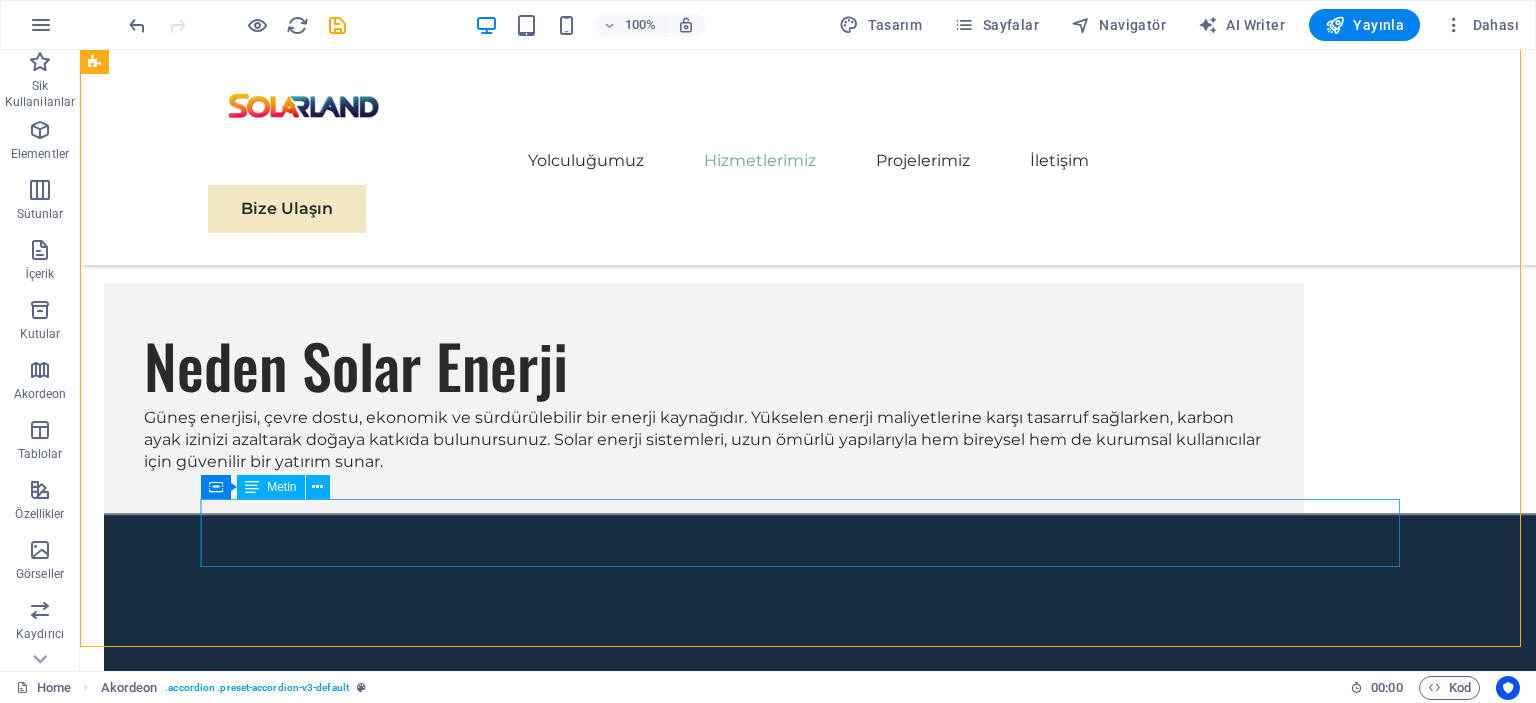 click on "Lorem ipsum dolor sit amet, consectetur adipisicing elit. Maiores ipsum repellat minus nihil. Labore, delectus, nam dignissimos ea repudiandae minima voluptatum magni pariatur possimus quia accusamus harum facilis corporis animi nisi. Enim, pariatur, impedit quia repellat harum ipsam laboriosam voluptas dicta illum nisi obcaecati reprehenderit quis placeat recusandae tenetur aperiam." at bounding box center (704, 4239) 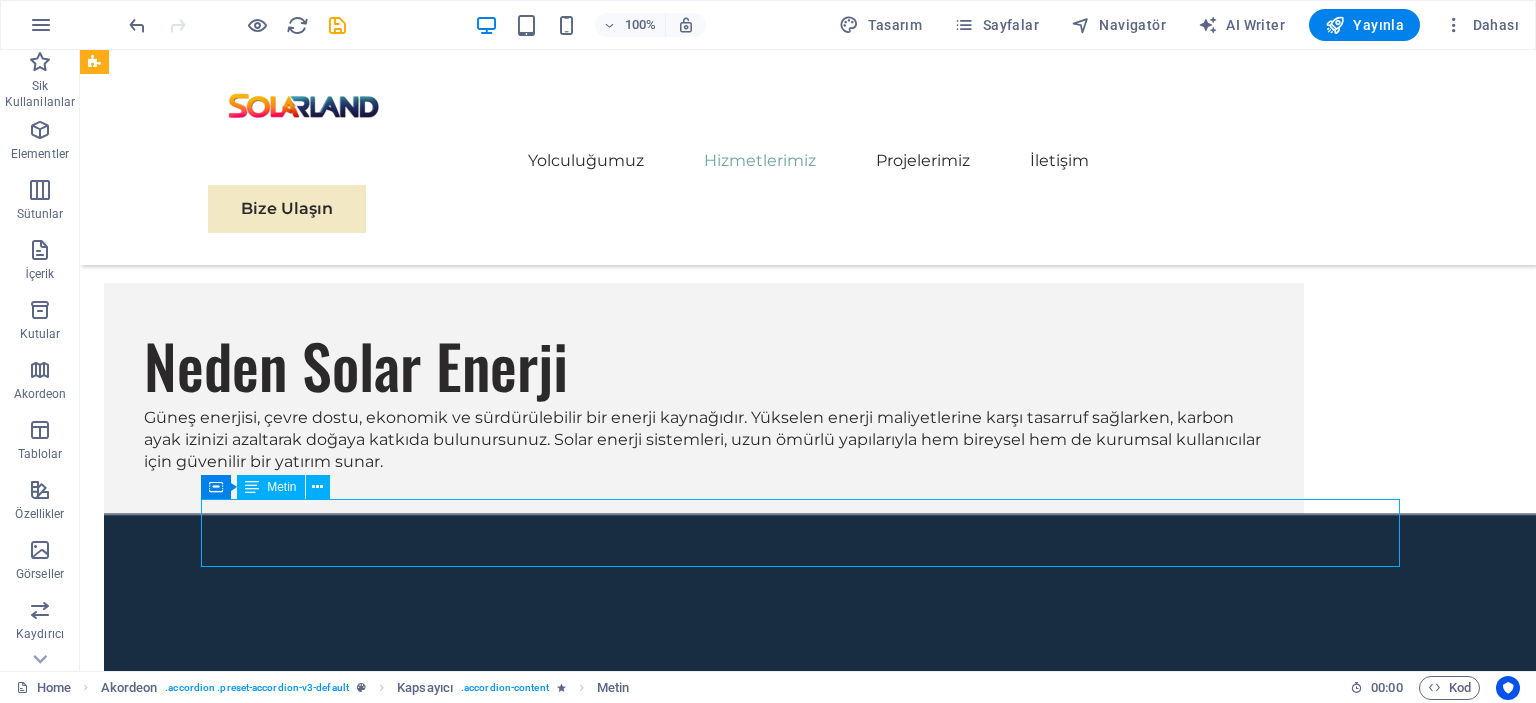 click on "Lorem ipsum dolor sit amet, consectetur adipisicing elit. Maiores ipsum repellat minus nihil. Labore, delectus, nam dignissimos ea repudiandae minima voluptatum magni pariatur possimus quia accusamus harum facilis corporis animi nisi. Enim, pariatur, impedit quia repellat harum ipsam laboriosam voluptas dicta illum nisi obcaecati reprehenderit quis placeat recusandae tenetur aperiam." at bounding box center [704, 4239] 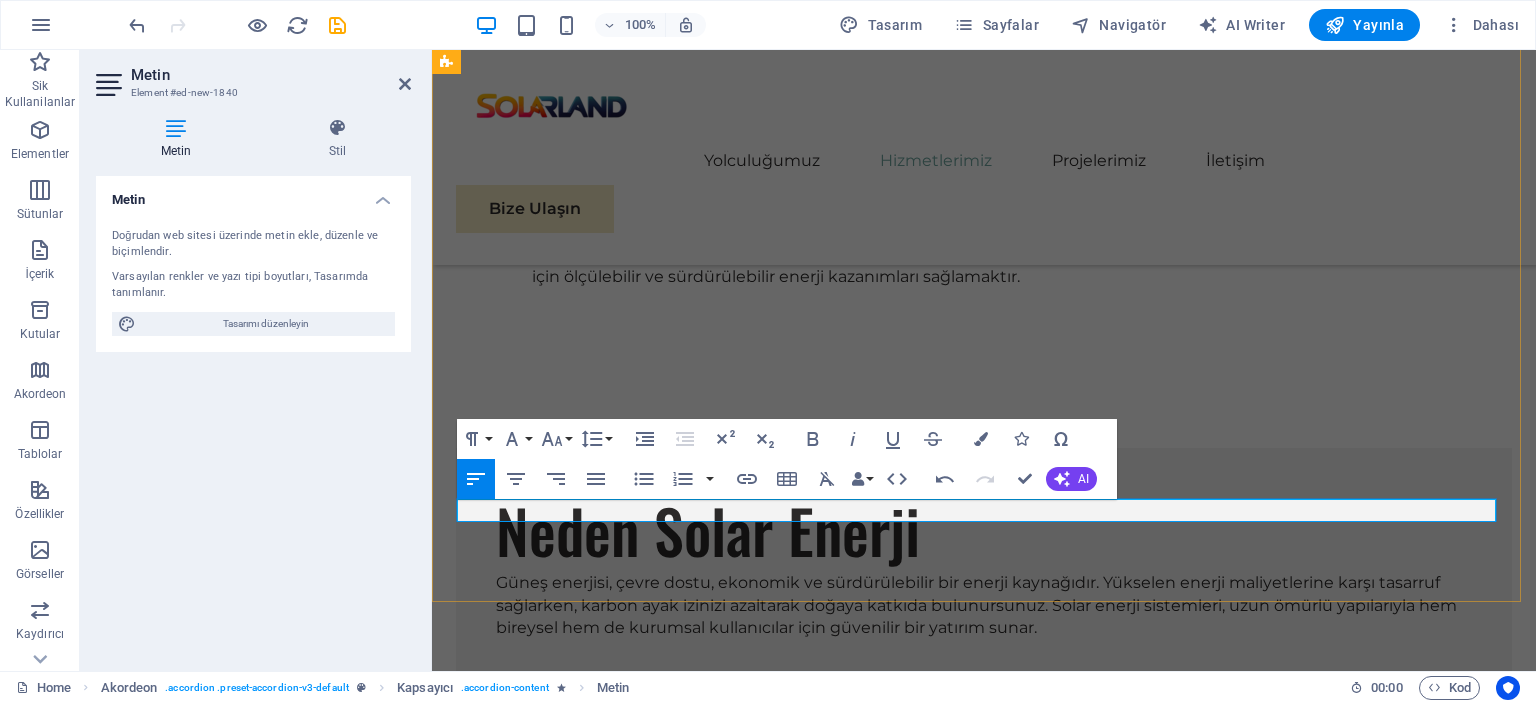 click at bounding box center [984, 4454] 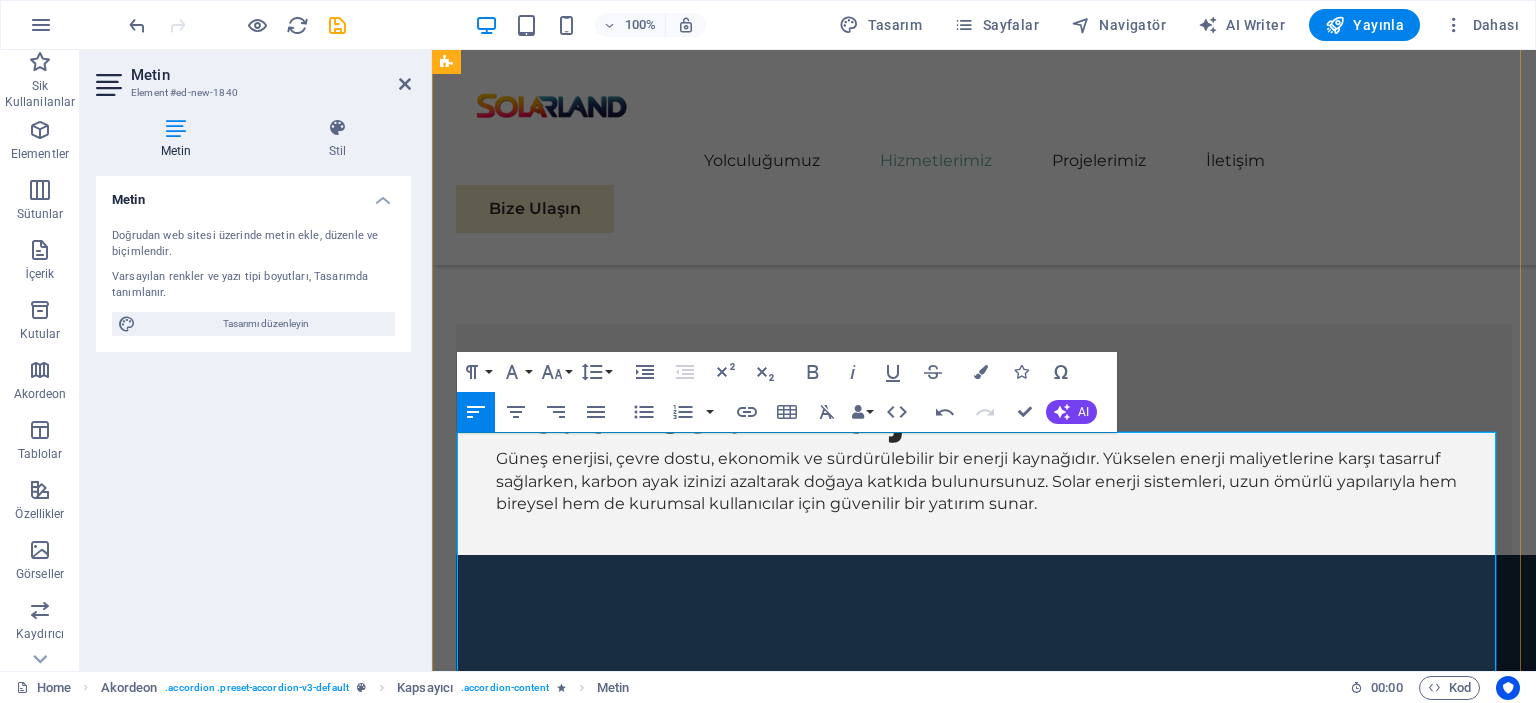 scroll, scrollTop: 3731, scrollLeft: 0, axis: vertical 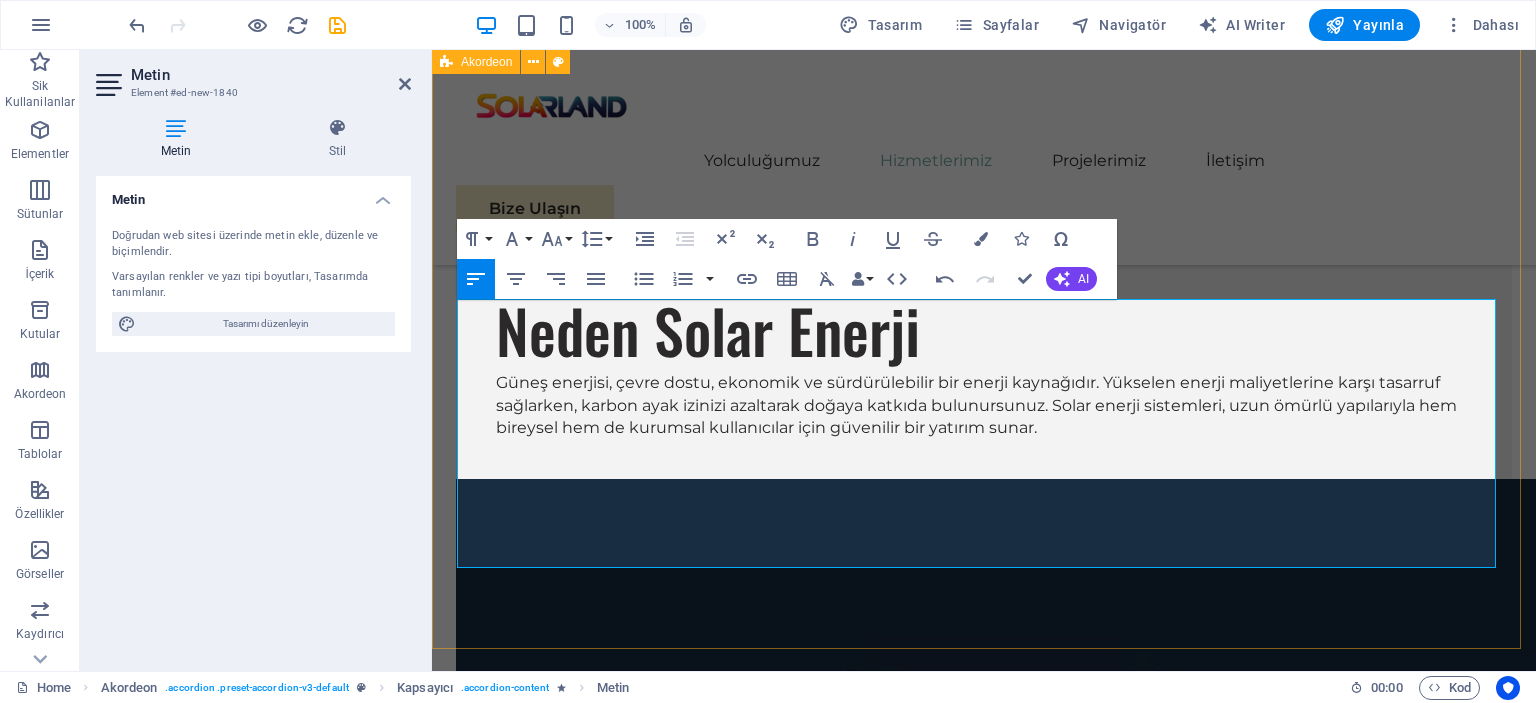 click on "Sıkça Sorulan Sorular On-Grid Sistem Nedir? On-Grid, yani şebeke bağlantılı sistemler, güneş panelleriyle üretilen enerjinin doğrudan elektrik şebekesine aktarıldığı sistemlerdir. Gündüz üretilen fazla enerji şebekeye verilir, gece ise ihtiyaç halinde şebekeden elektrik çekilir. Şehir içindeki evler, iş yerleri ve fabrikalarda yaygın olarak kullanılır. Off-Grid Sistem Nedir? Off-Grid, yani şebekeden bağımsız sistemler, üretilen enerjinin bataryalarda depolandığı sistemlerdir. Elektrik şebekesinin bulunmadığı yerlerde veya enerji kesintisine karşı bağımsız çalışmak isteyenler için idealdir.  Dağ evleri, yaylalar, karavanlar, tekneler ve enerji altyapısı olmayan bölgelerde kullanılır. Lityum Batarya ile Jel Akünün Farkları Nelerdir? Özellik Lityum Batarya Jel Akü Ömür 3000+ şarj döngüsü 500-1000 şarj döngüsü Ağırlık ve Boyut Hafif ve kompakt Ağır ve büyük Şarj Hızı Hızlı şarj Daha yavaş şarj Maliyet Daha yüksek fiyatlı" at bounding box center [984, 4026] 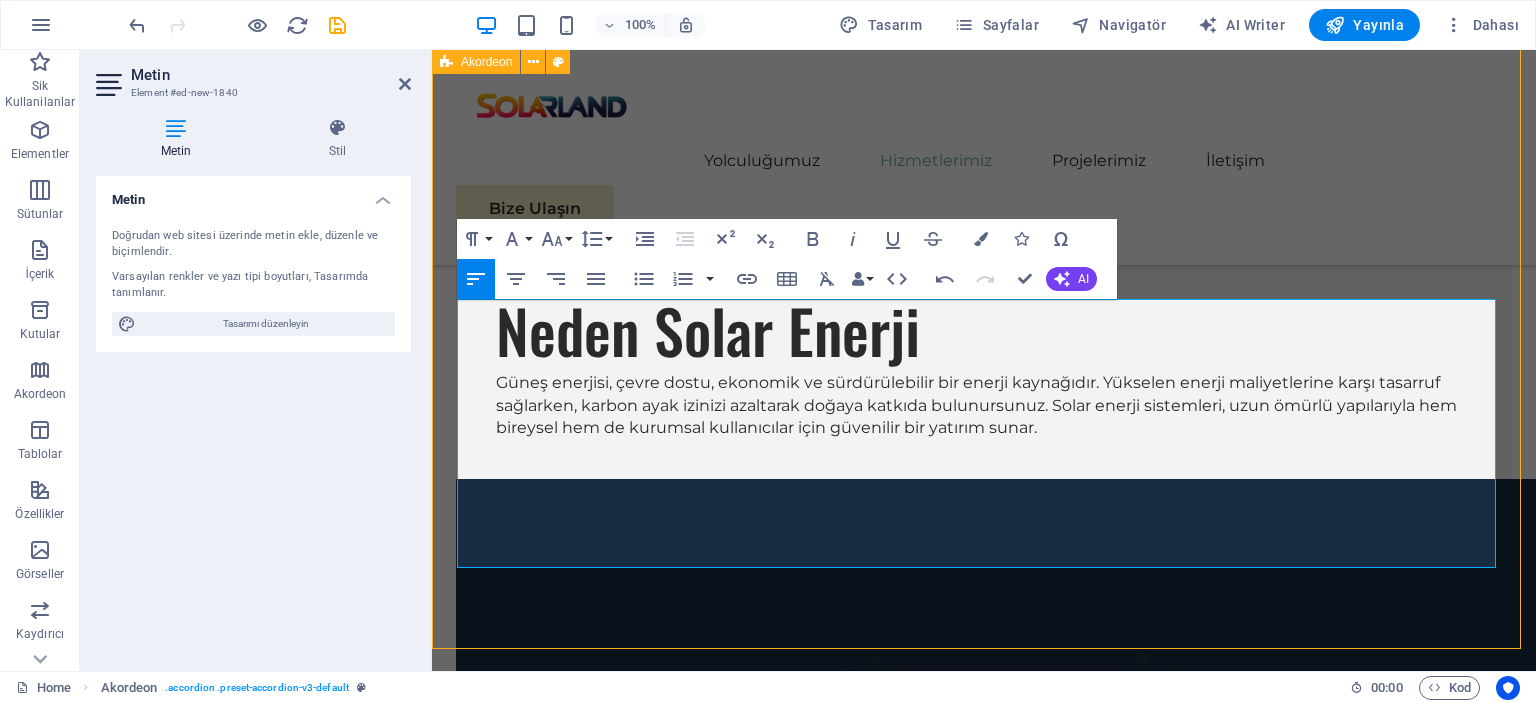scroll, scrollTop: 3751, scrollLeft: 0, axis: vertical 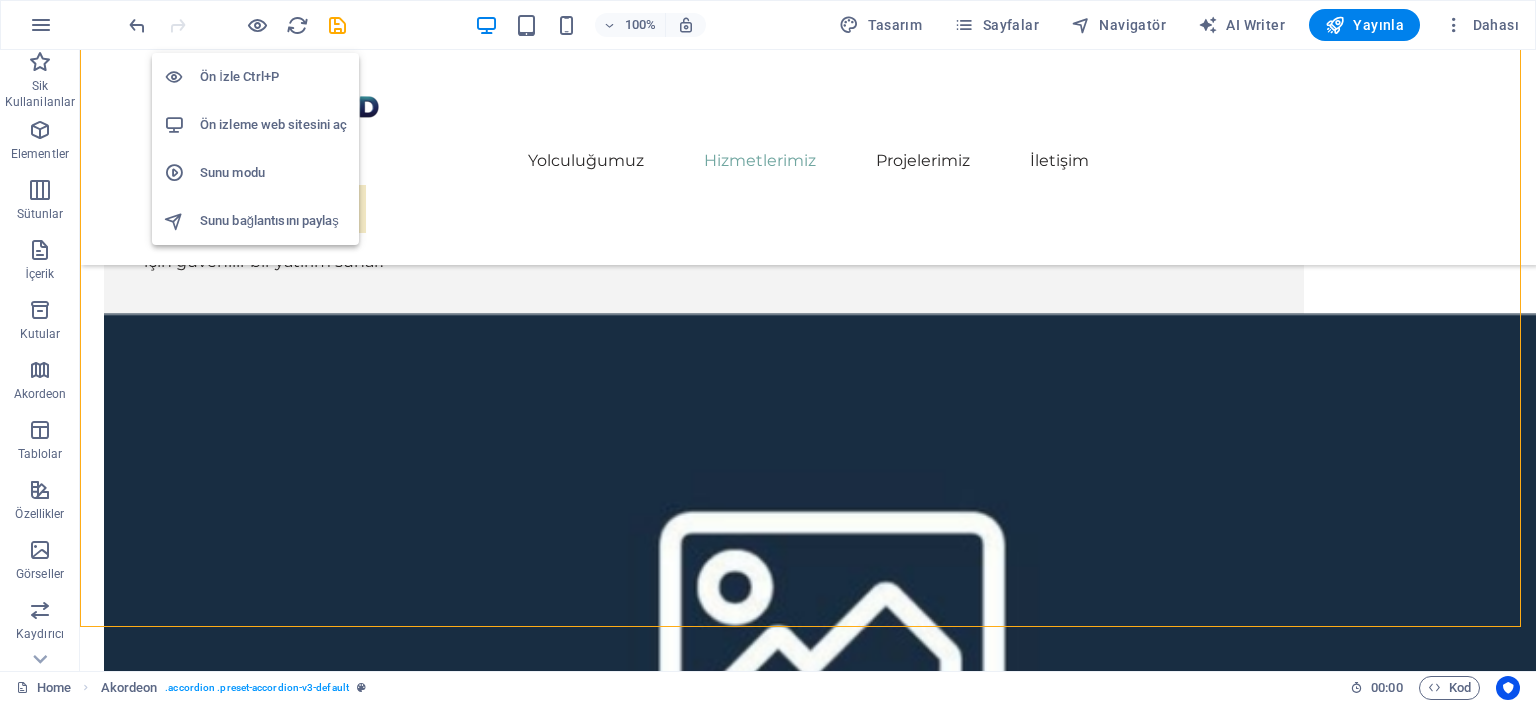 click at bounding box center [257, 25] 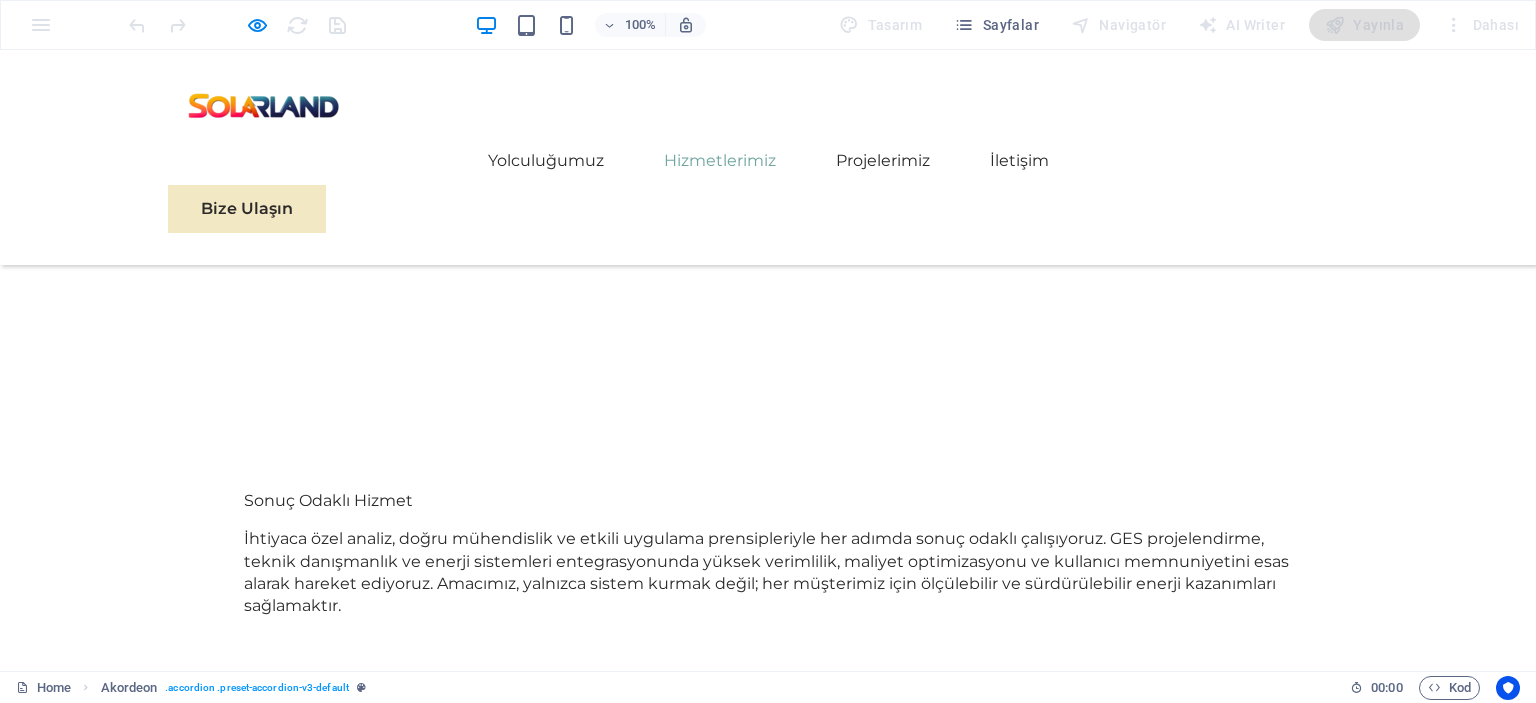 click on "Elektrikli Araç Şarj İstasyonları Nasıl Çalışır?" at bounding box center [624, 4061] 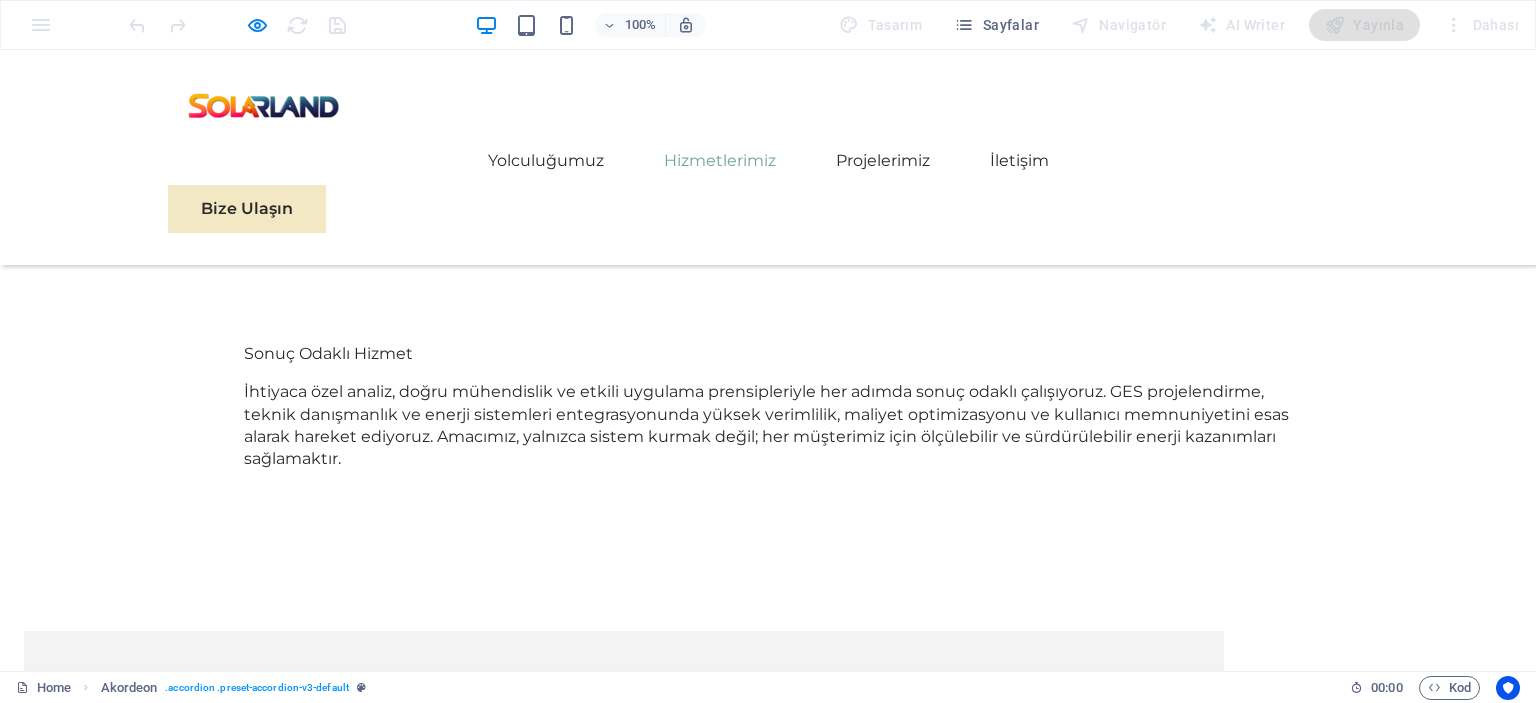 scroll, scrollTop: 3123, scrollLeft: 0, axis: vertical 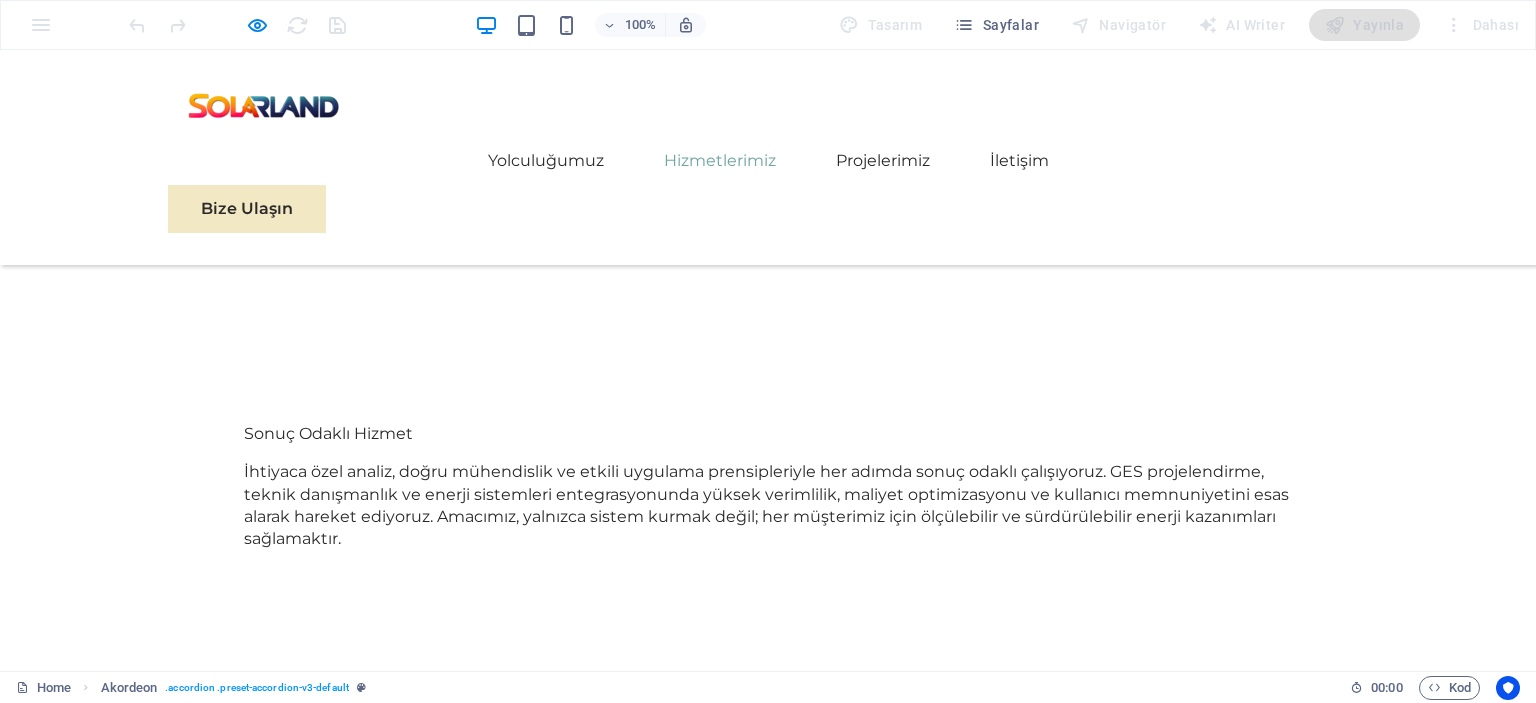 click on "Elektrikli Araç Şarj İstasyonları Nasıl Çalışır?" at bounding box center [624, 3933] 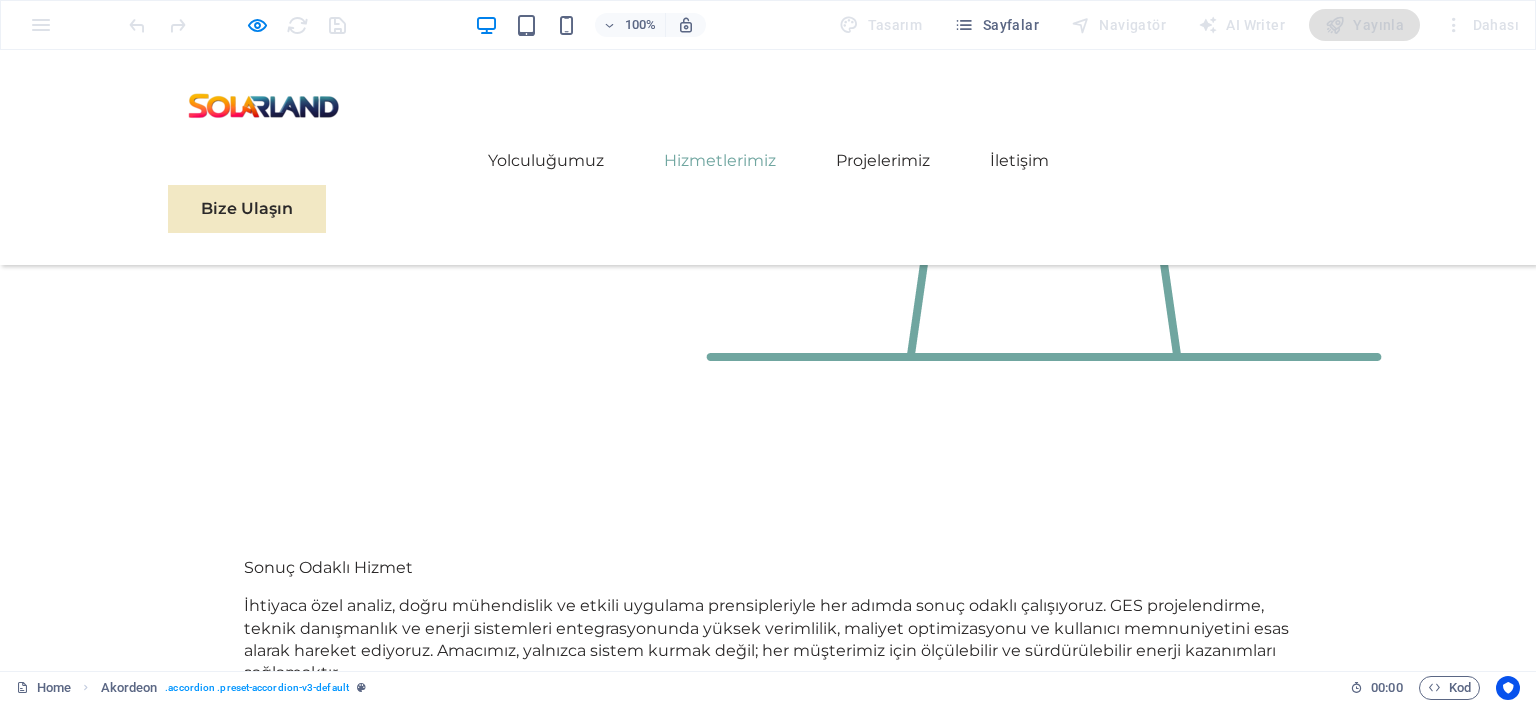 click on "On-Grid Sistem Nedir?" at bounding box center [624, 3856] 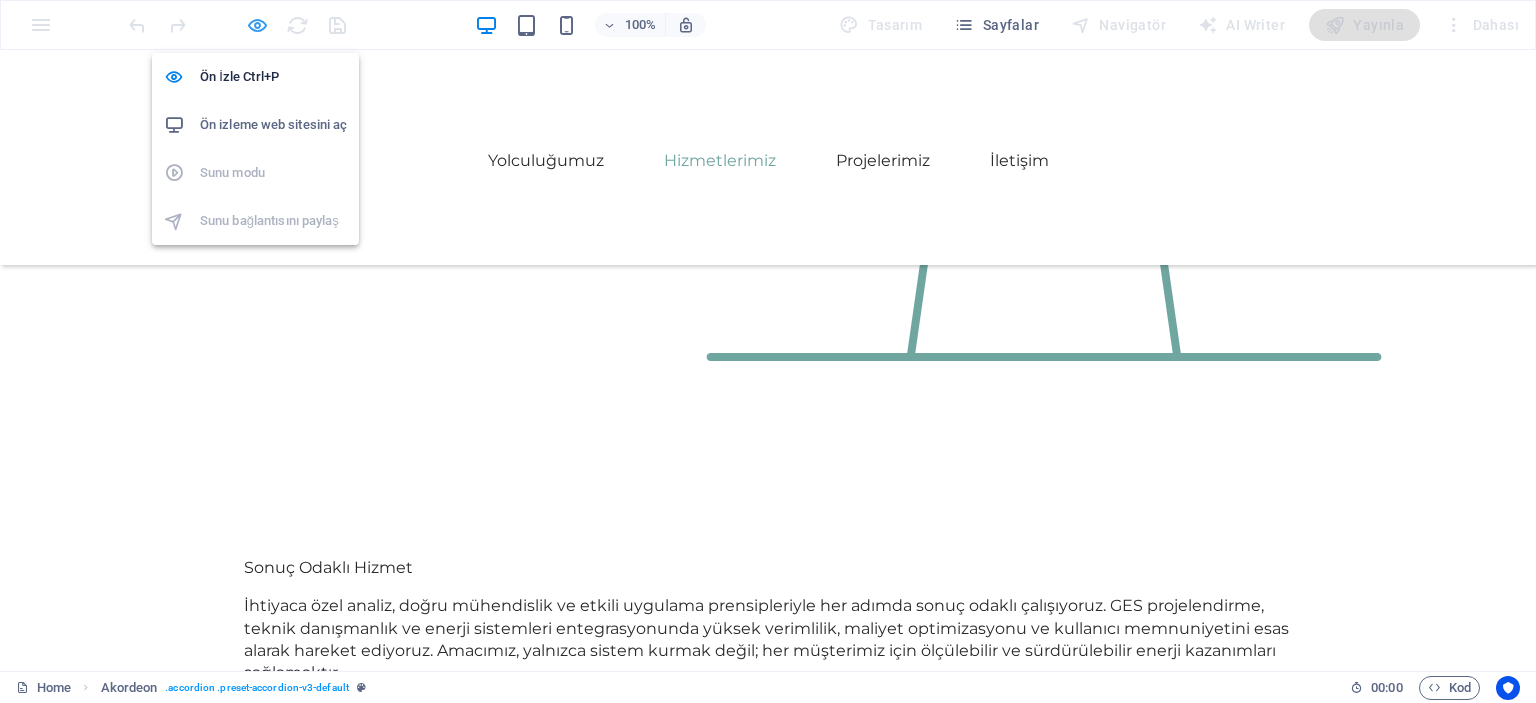 click at bounding box center [257, 25] 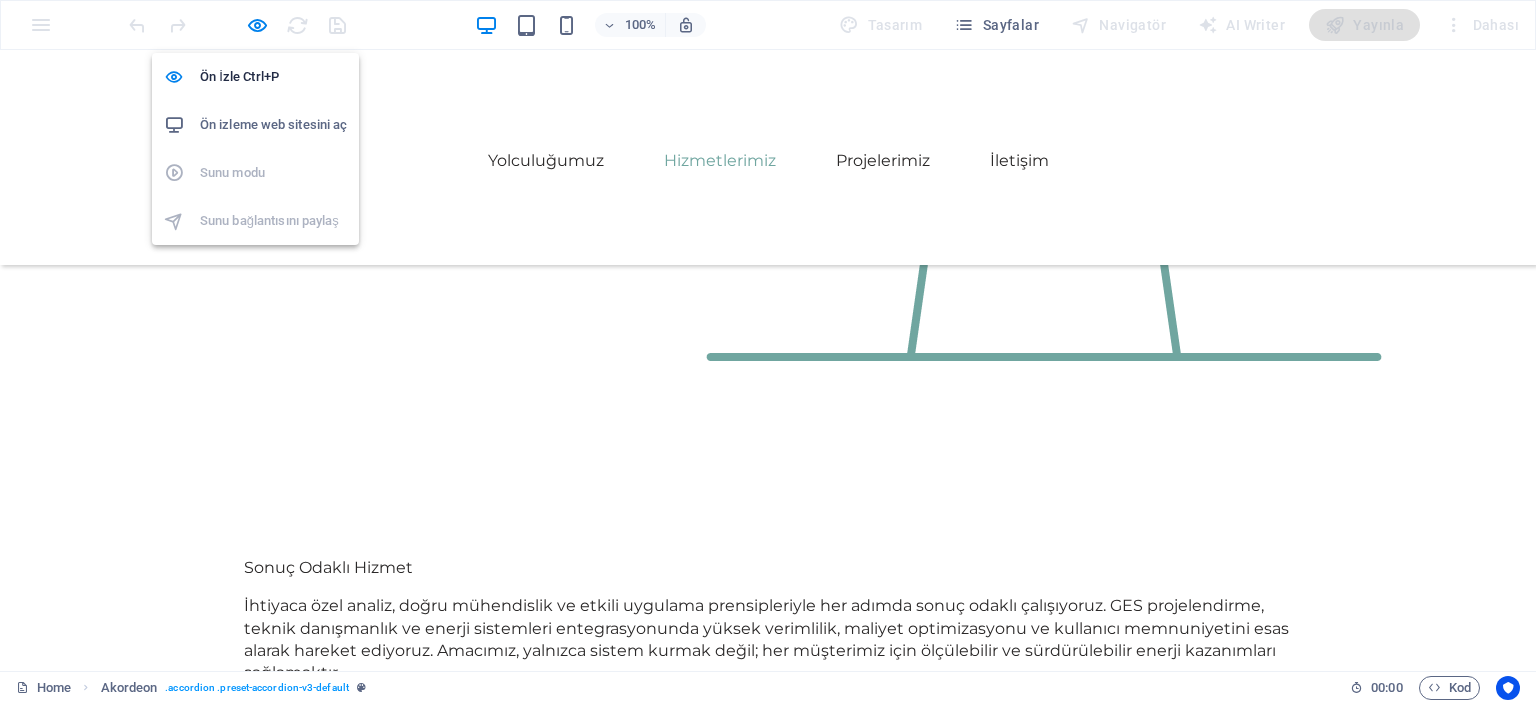 scroll, scrollTop: 3144, scrollLeft: 0, axis: vertical 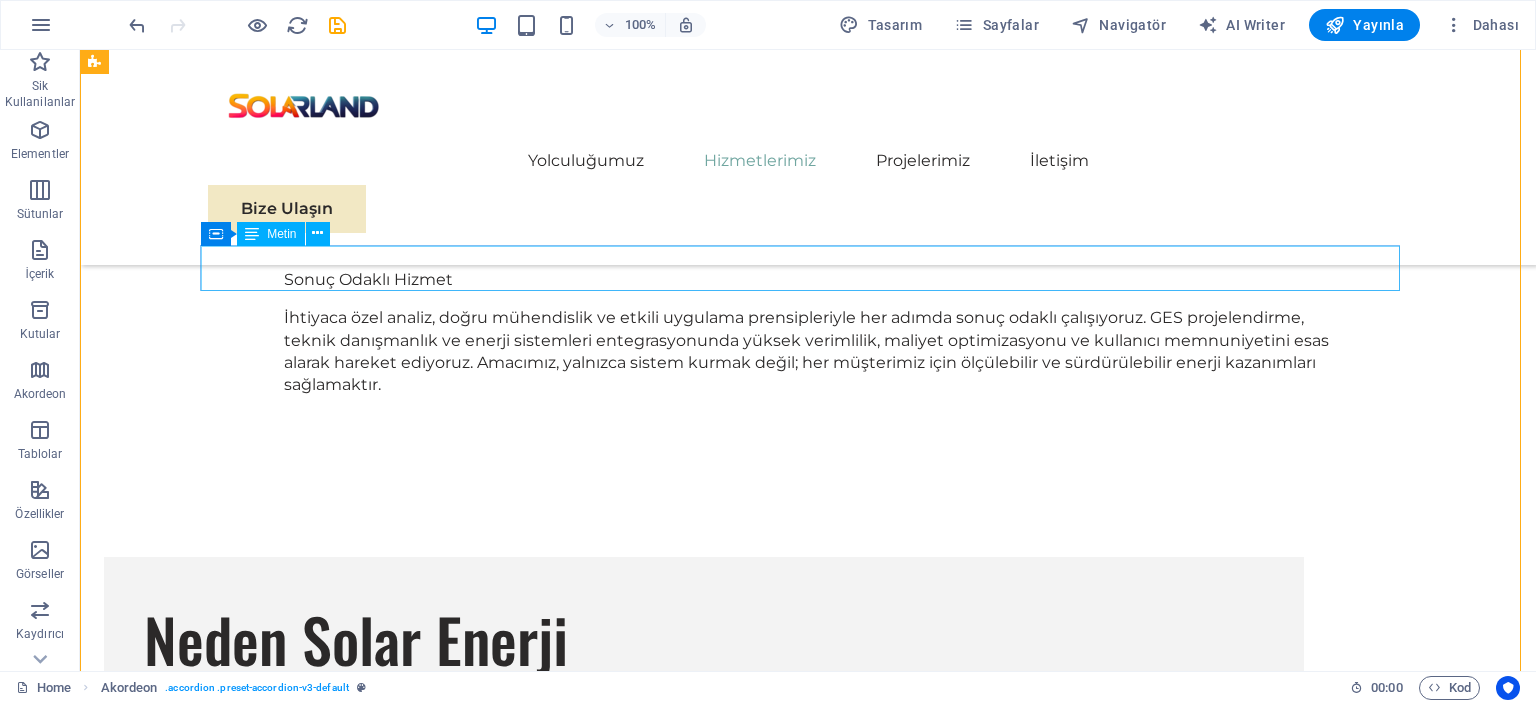 click on "On-Grid, yani şebeke bağlantılı sistemler, güneş panelleriyle üretilen enerjinin doğrudan elektrik şebekesine aktarıldığı sistemlerdir. Gündüz üretilen fazla enerji şebekeye verilir, gece ise ihtiyaç halinde şebekeden elektrik çekilir. Şehir içindeki evler, iş yerleri ve fabrikalarda yaygın olarak kullanılır." at bounding box center (704, 3981) 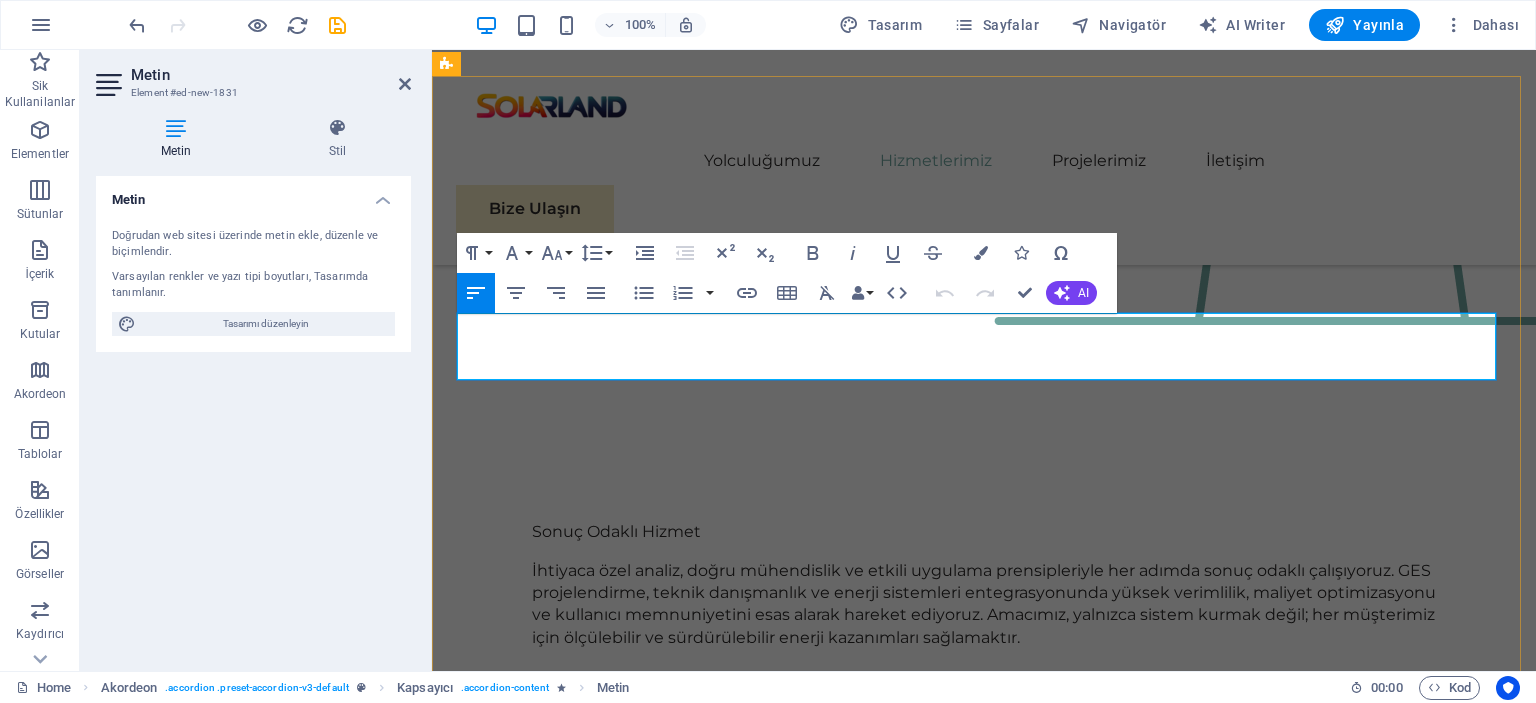 scroll, scrollTop: 3168, scrollLeft: 0, axis: vertical 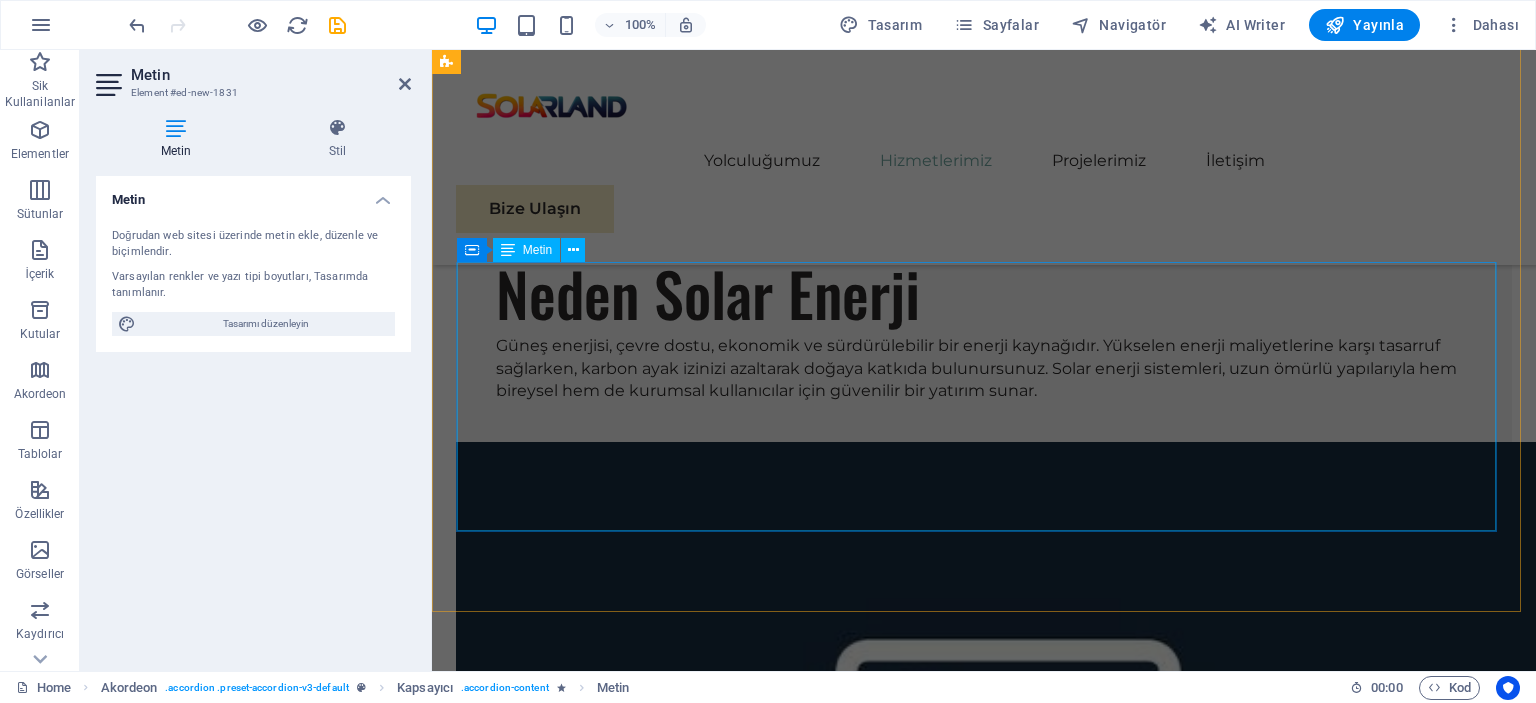 click on "Elektrikli araç şarj istasyonları, araçların bataryalarını doldurmak için kullanılır ve genel olarak iki türde bulunur: AC (Alternatif Akım) şarj ve DC (Doğru Akım) hızlı şarj. AC Şarj: Evlerde ve iş yerlerinde yaygın olarak kullanılır. Bu yöntemde elektrik, şebekeden araca alternatif akım (AC) olarak verilir ve araç içindeki şarj cihazı bu akımı bataryanın ihtiyaç duyduğu doğru akıma (DC) çevirir. AC şarj genellikle yavaş şarj olarak kabul edilir ve aracın bataryasının tam dolması birkaç saat sürebilir. DC Hızlı Şarj: Şehir içi ve yol kenarındaki hızlı şarj istasyonlarında kullanılır. Bu yöntemde elektrik, doğru akım (DC) olarak doğrudan bataryaya verilir. Bu sayede şarj süresi önemli ölçüde kısalır ve araç bataryası kısa sürede yüksek oranda doldurulabilir. Uzun yolculuklarda zaman kazandırır." at bounding box center (984, 4340) 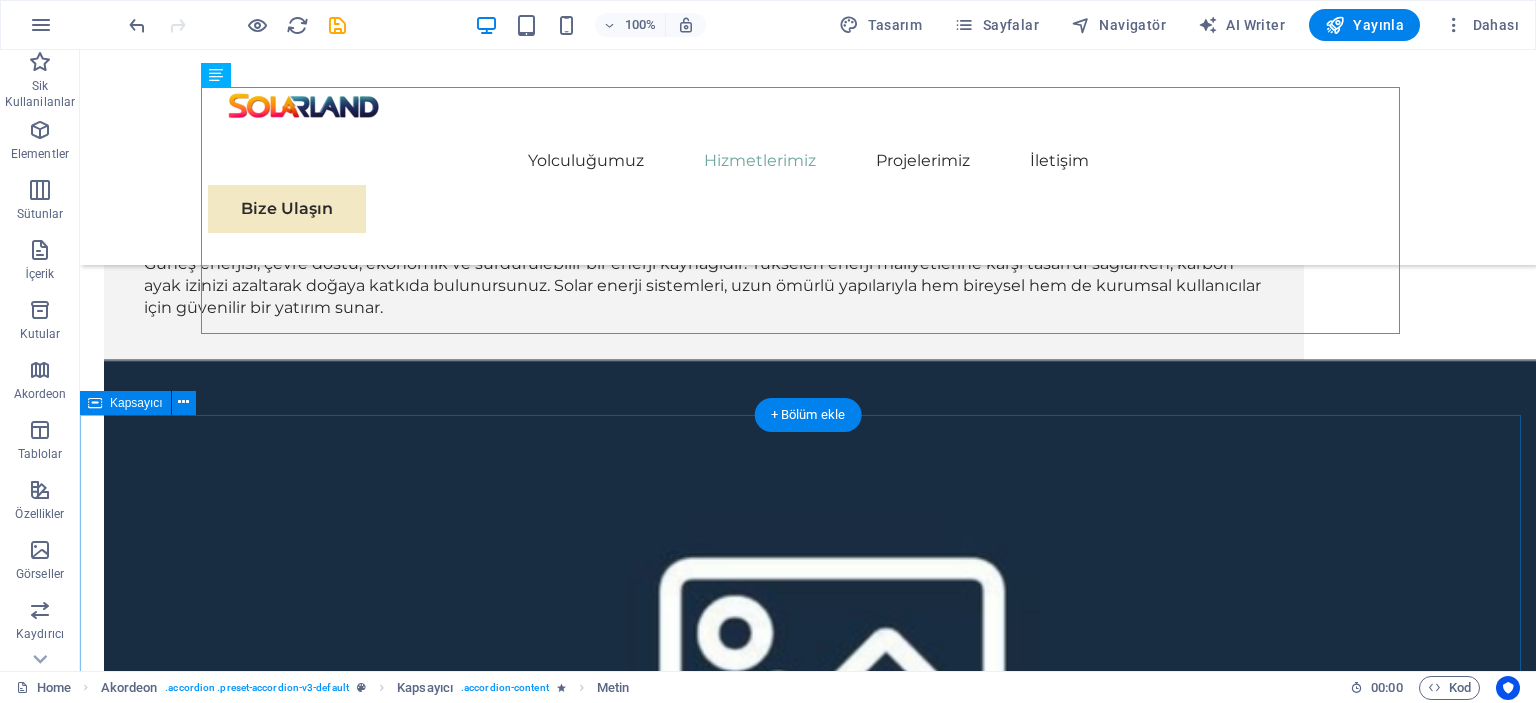 scroll, scrollTop: 3612, scrollLeft: 0, axis: vertical 